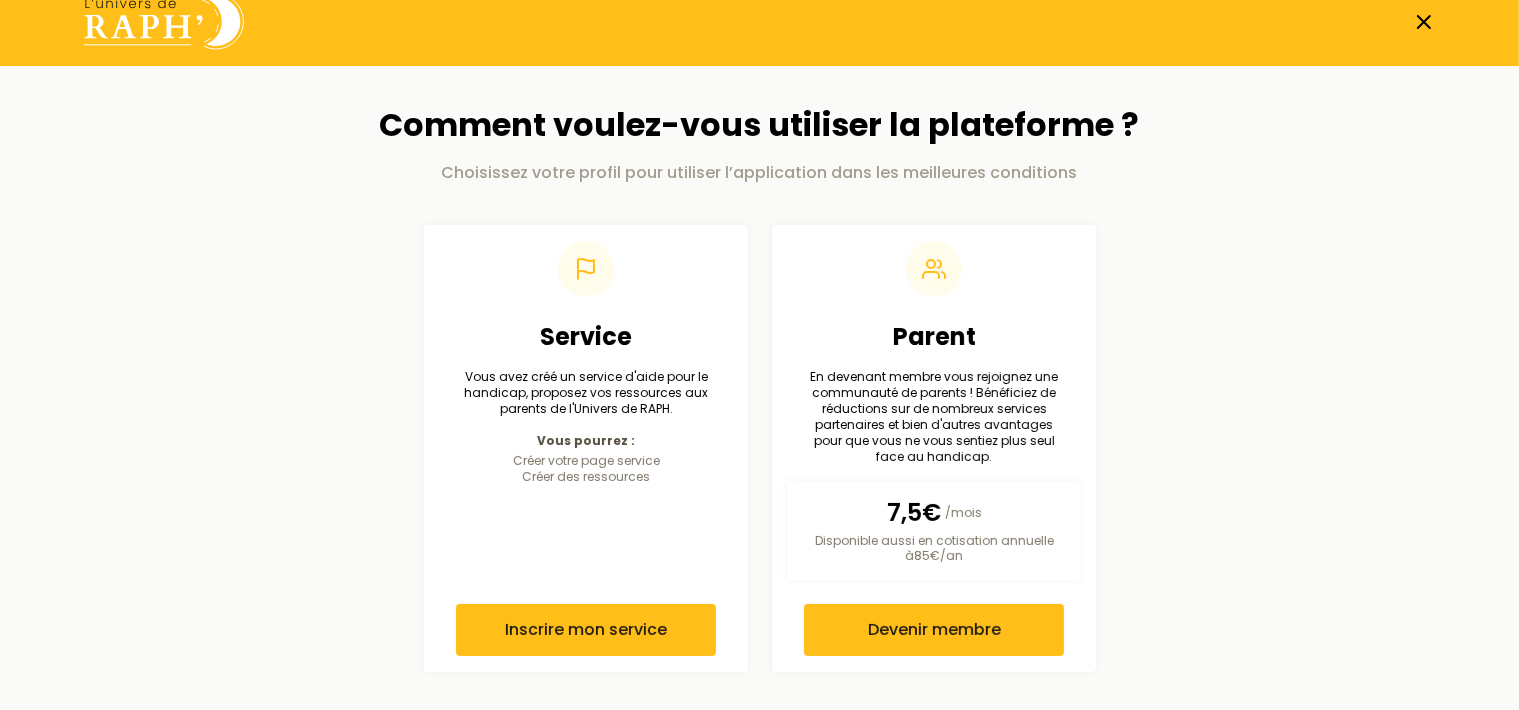 scroll, scrollTop: 24, scrollLeft: 0, axis: vertical 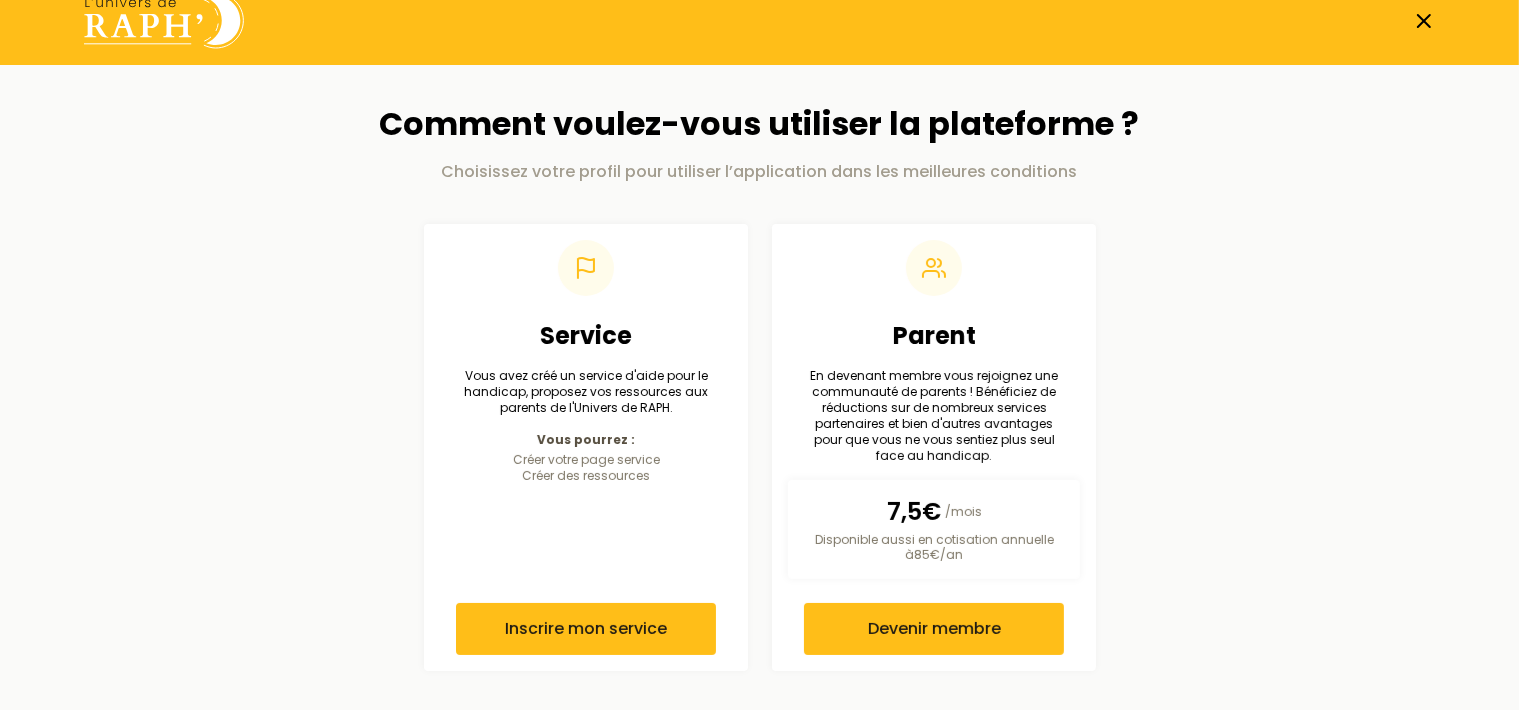 click 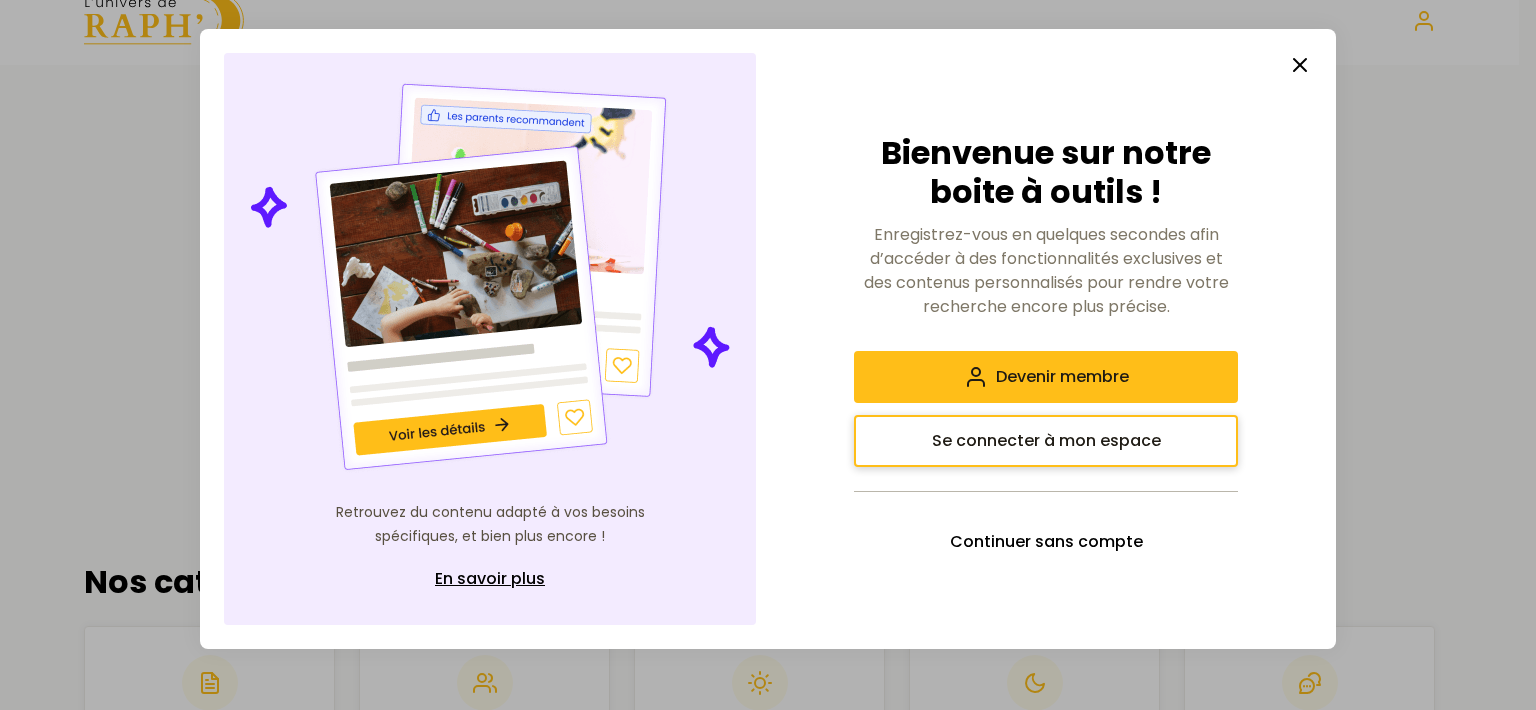 click on "Se connecter à mon espace" at bounding box center [1046, 441] 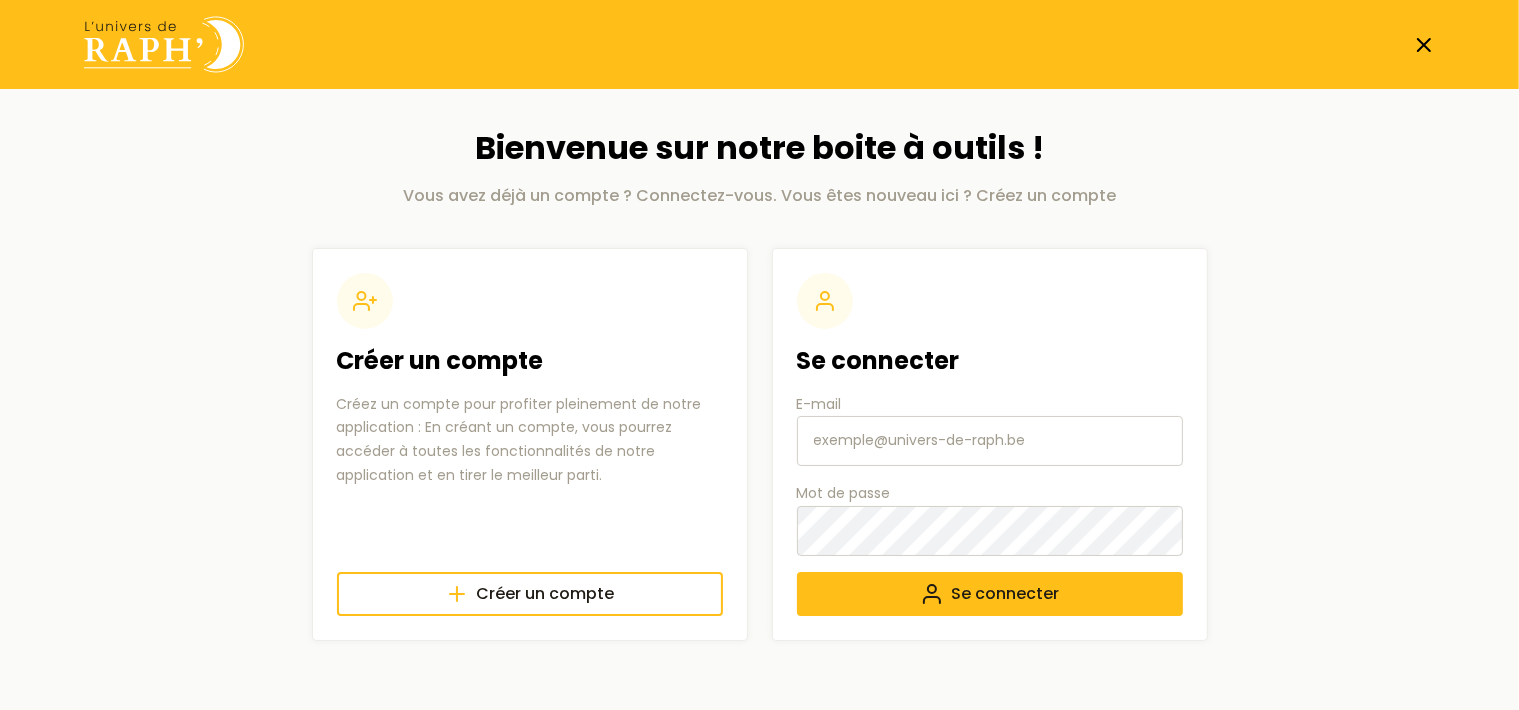 type on "a.henen@apemt21.org" 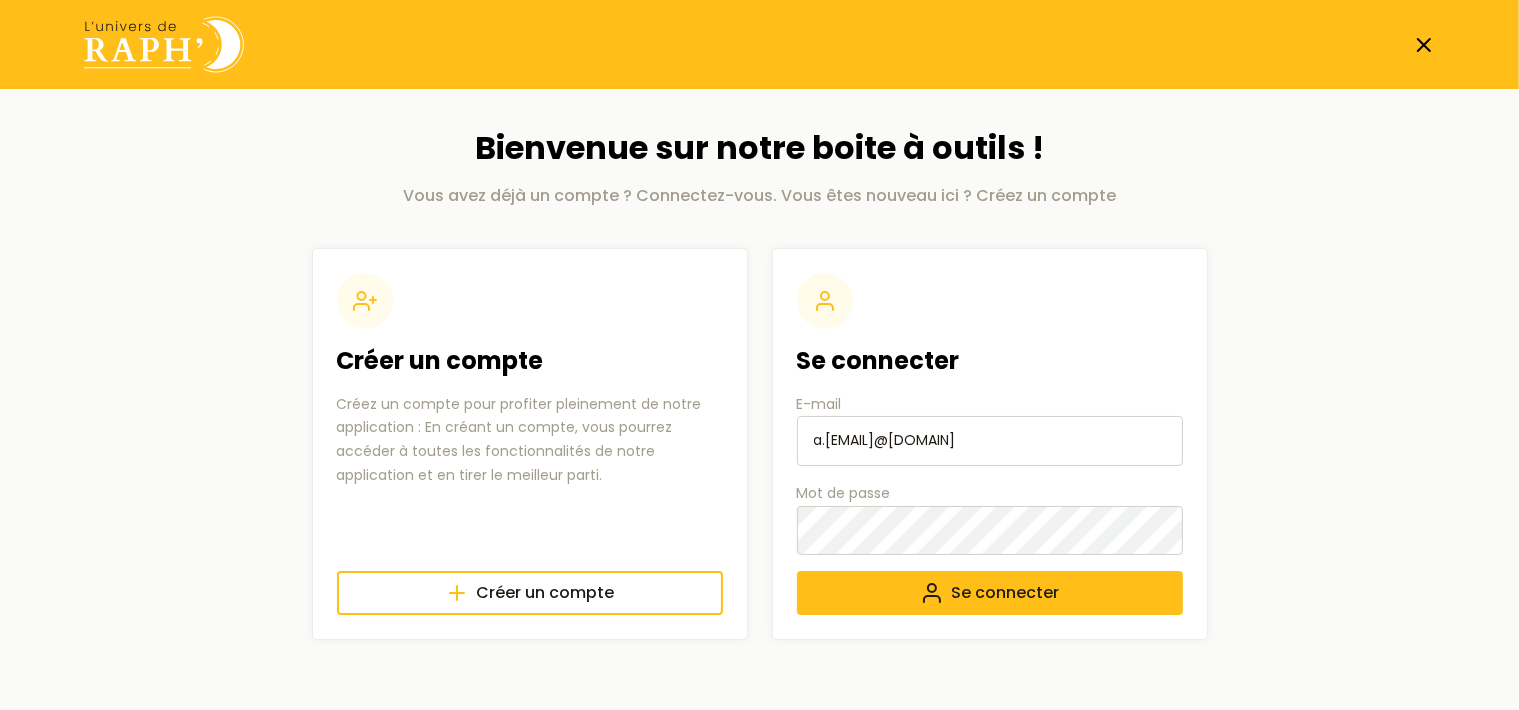 scroll, scrollTop: 0, scrollLeft: 0, axis: both 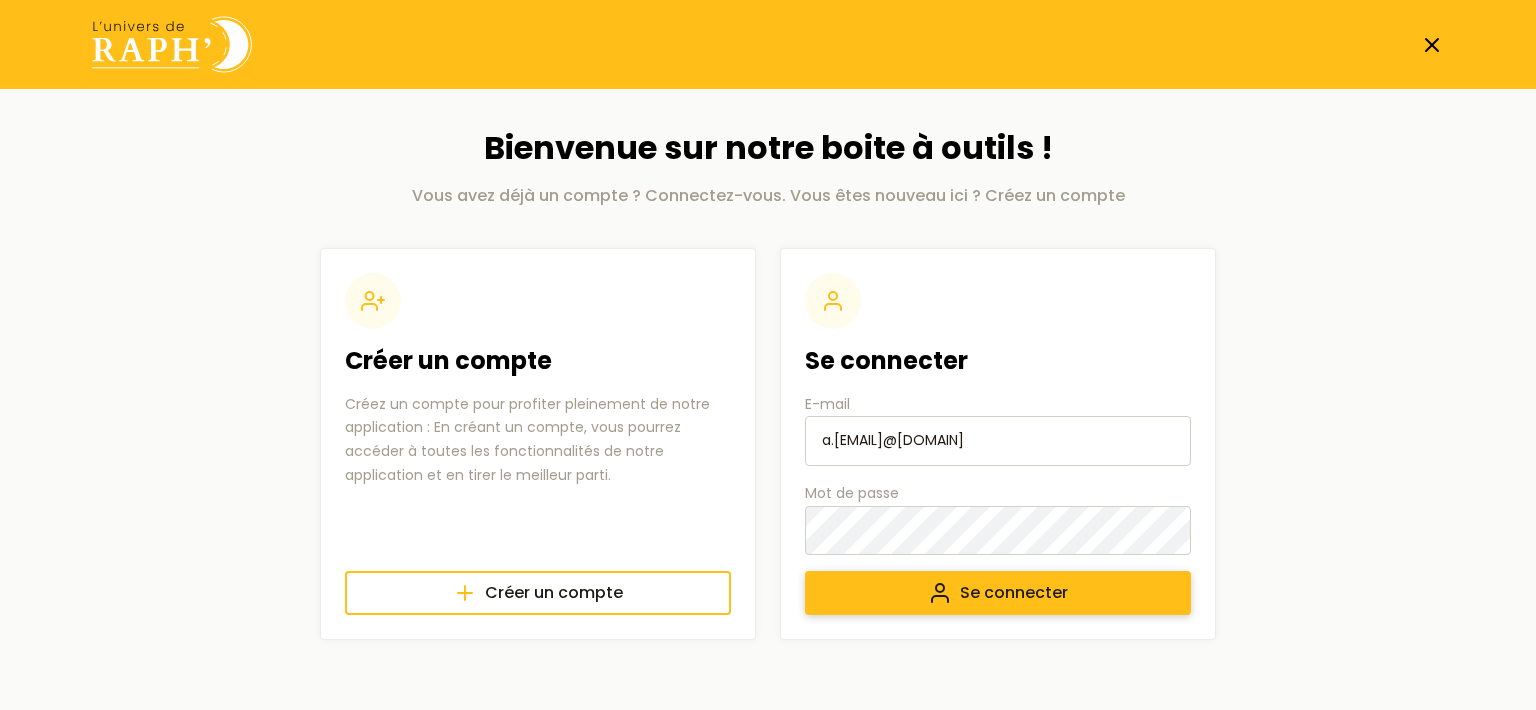 click on "Se connecter" at bounding box center (998, 593) 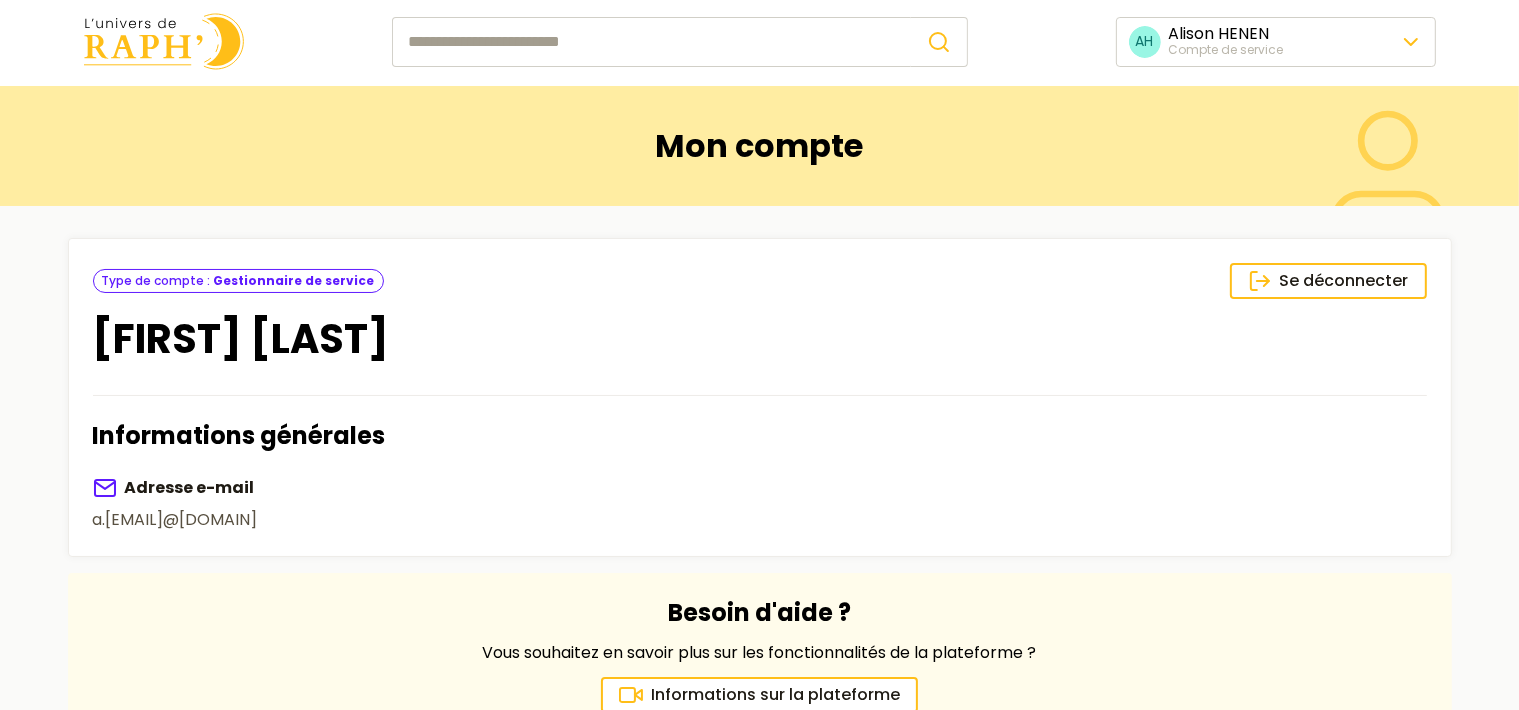 scroll, scrollTop: 0, scrollLeft: 0, axis: both 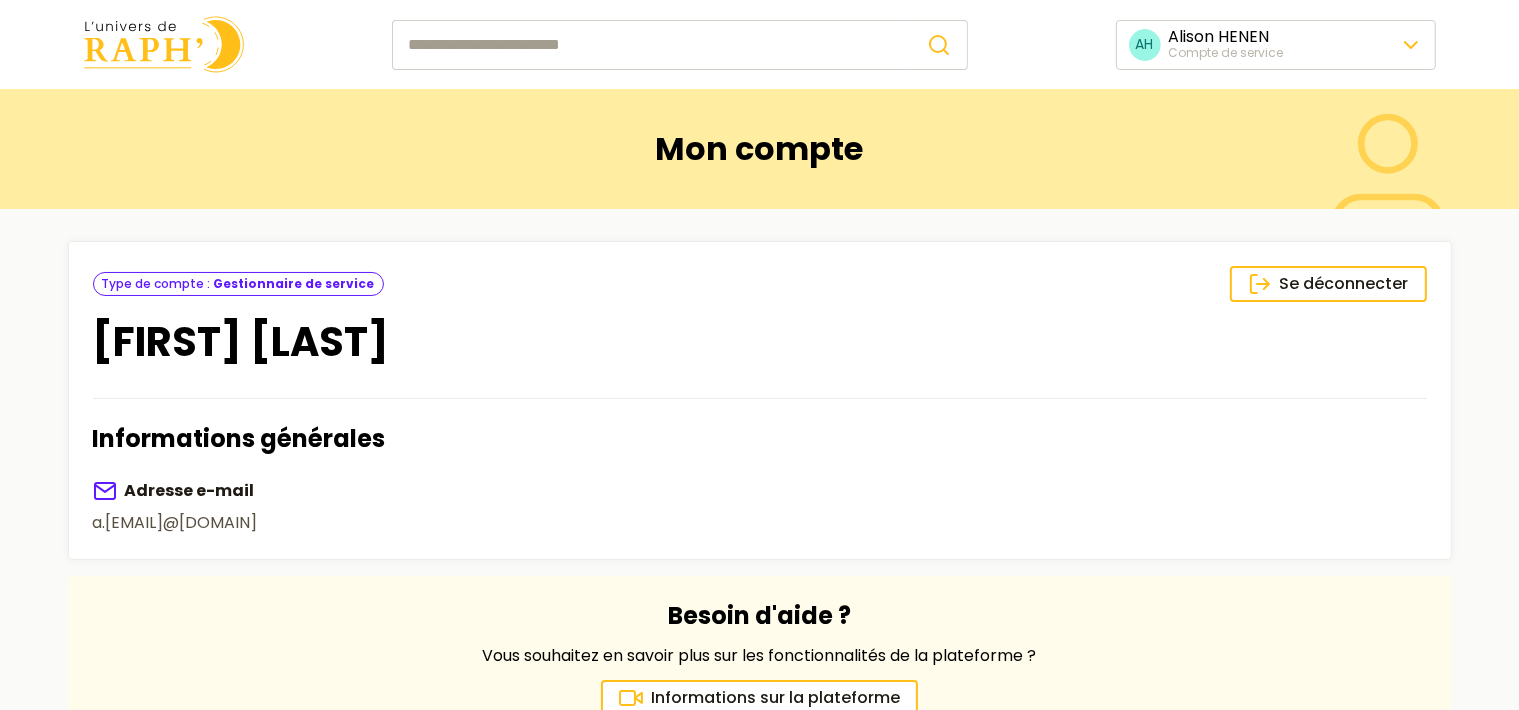 click at bounding box center [651, 45] 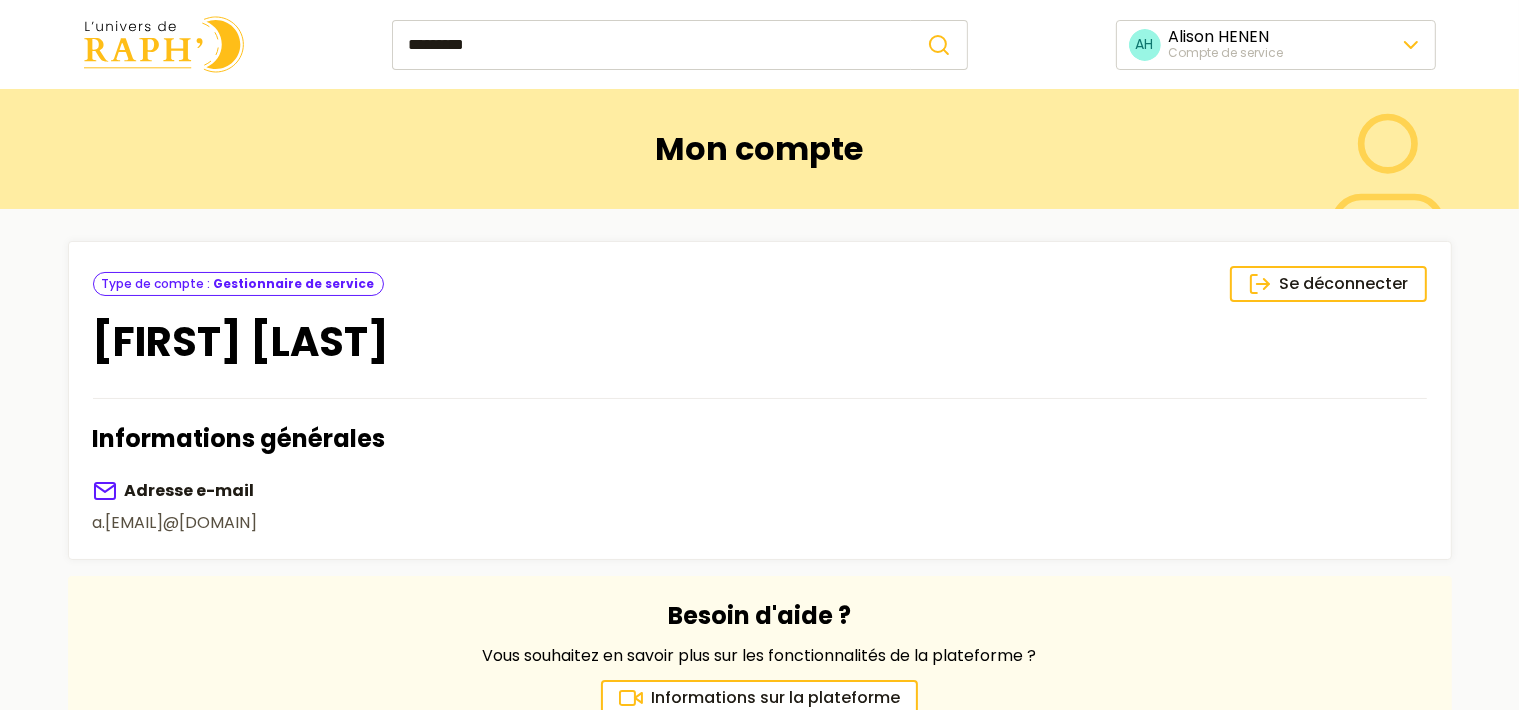 type on "*********" 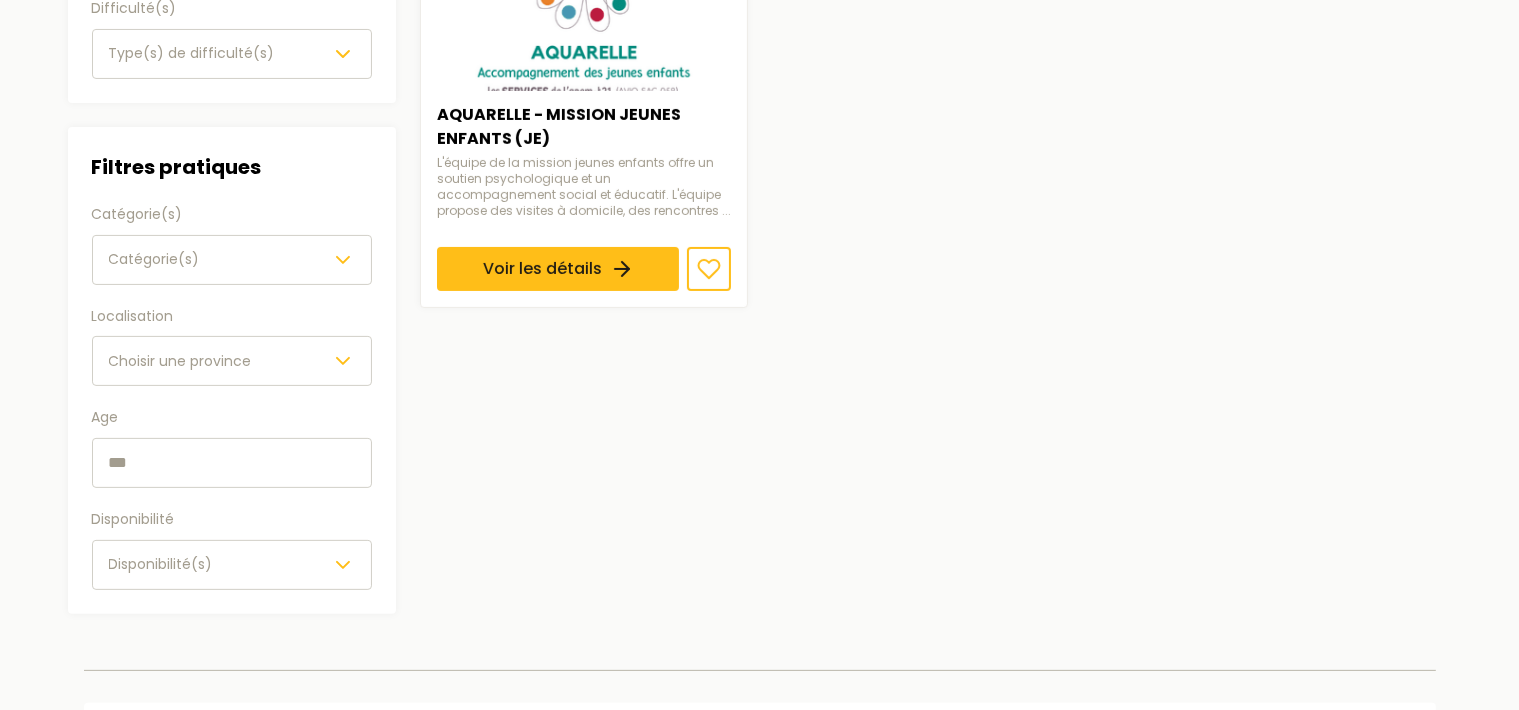 scroll, scrollTop: 0, scrollLeft: 0, axis: both 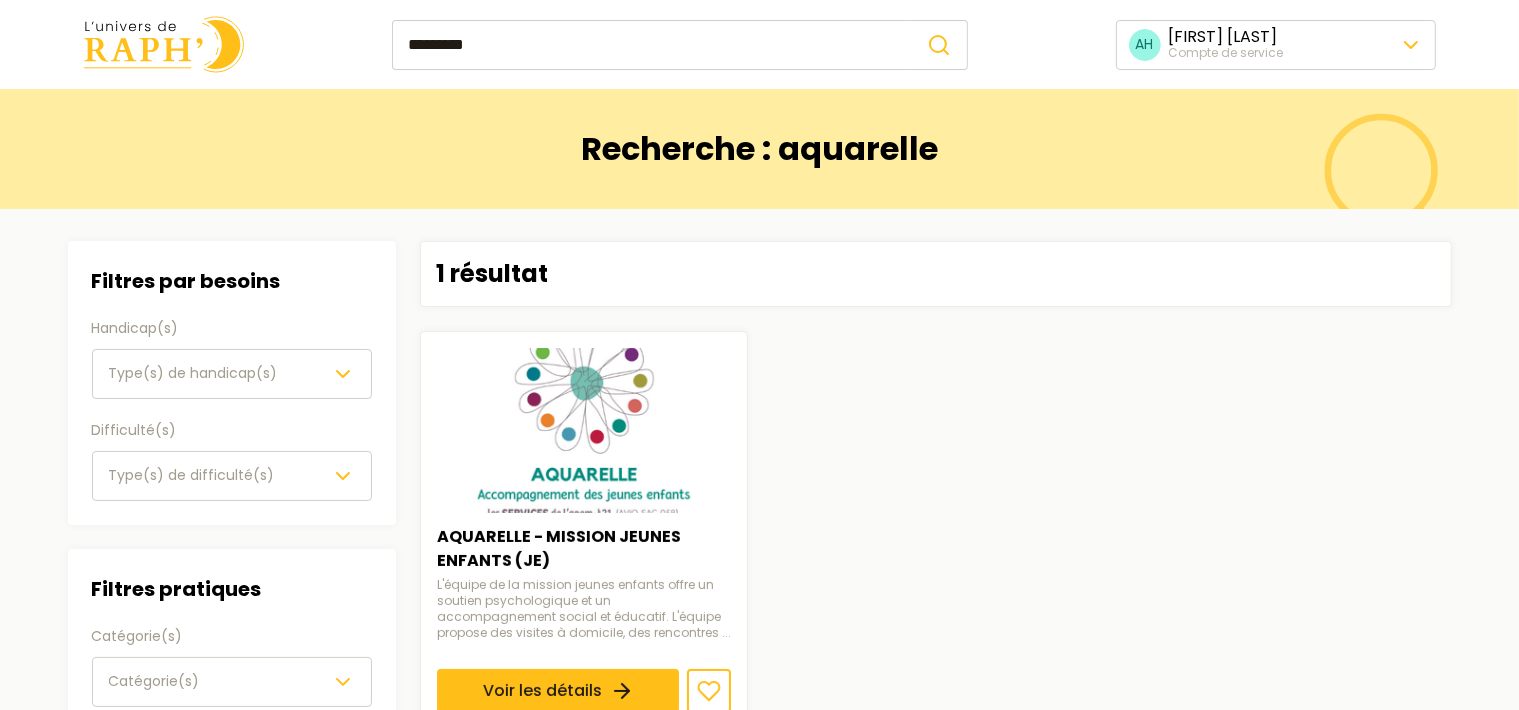 click on "*********" at bounding box center [651, 45] 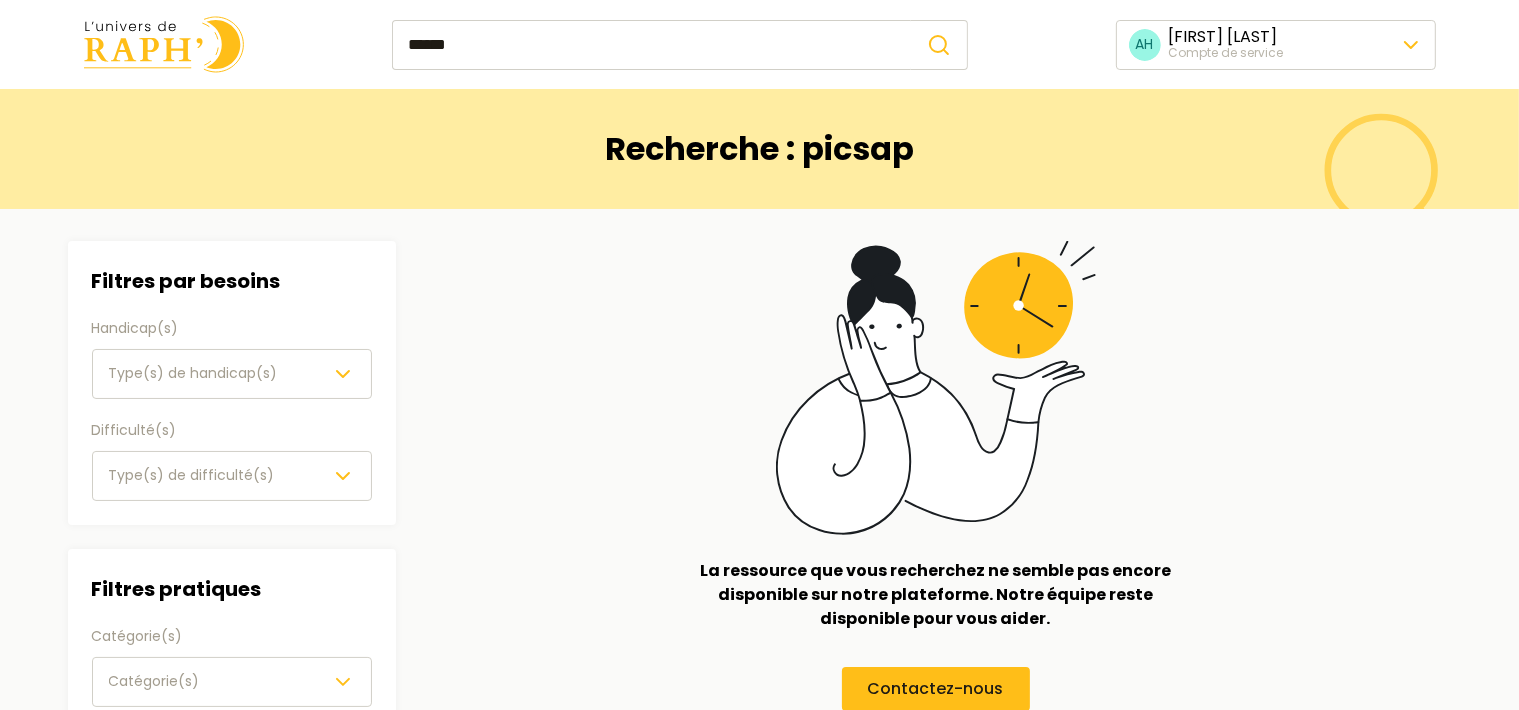 type on "******" 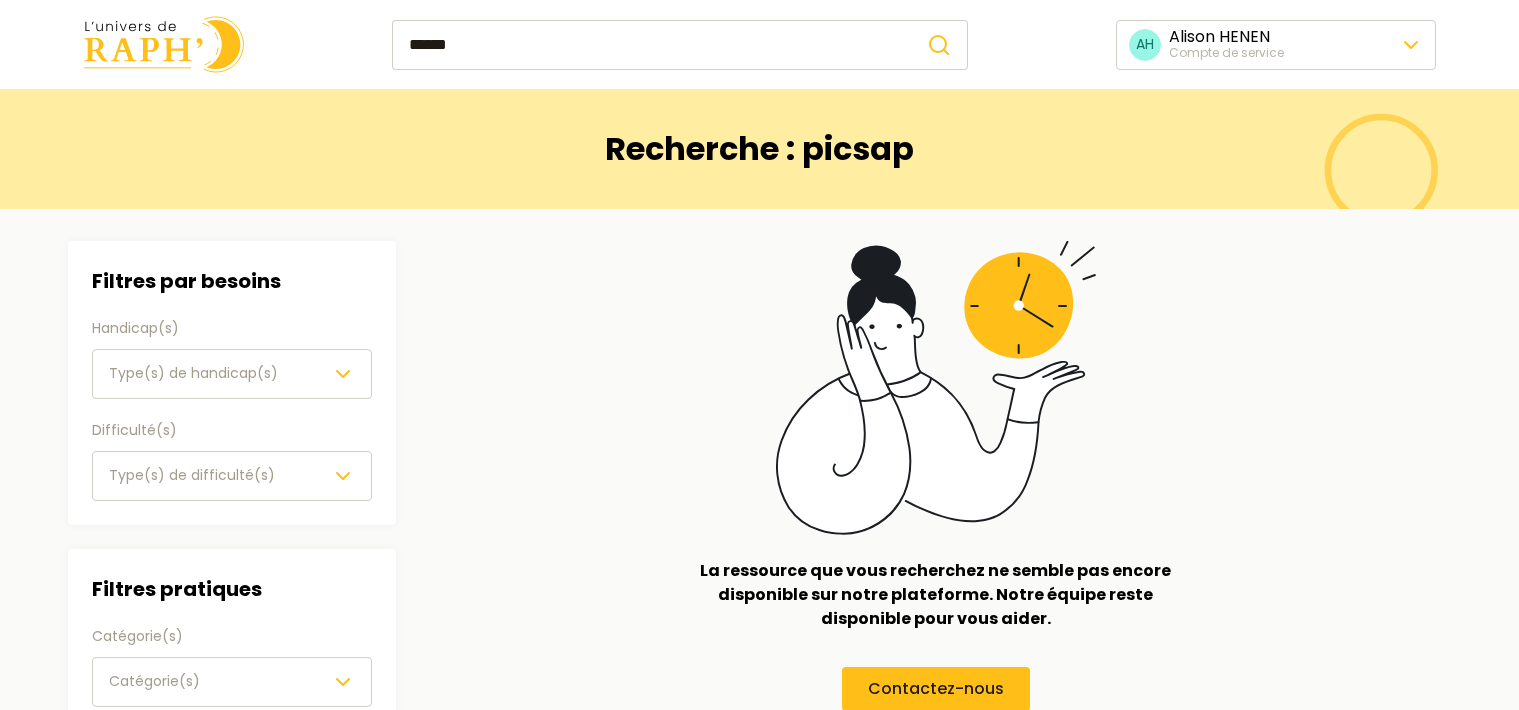 scroll, scrollTop: 0, scrollLeft: 0, axis: both 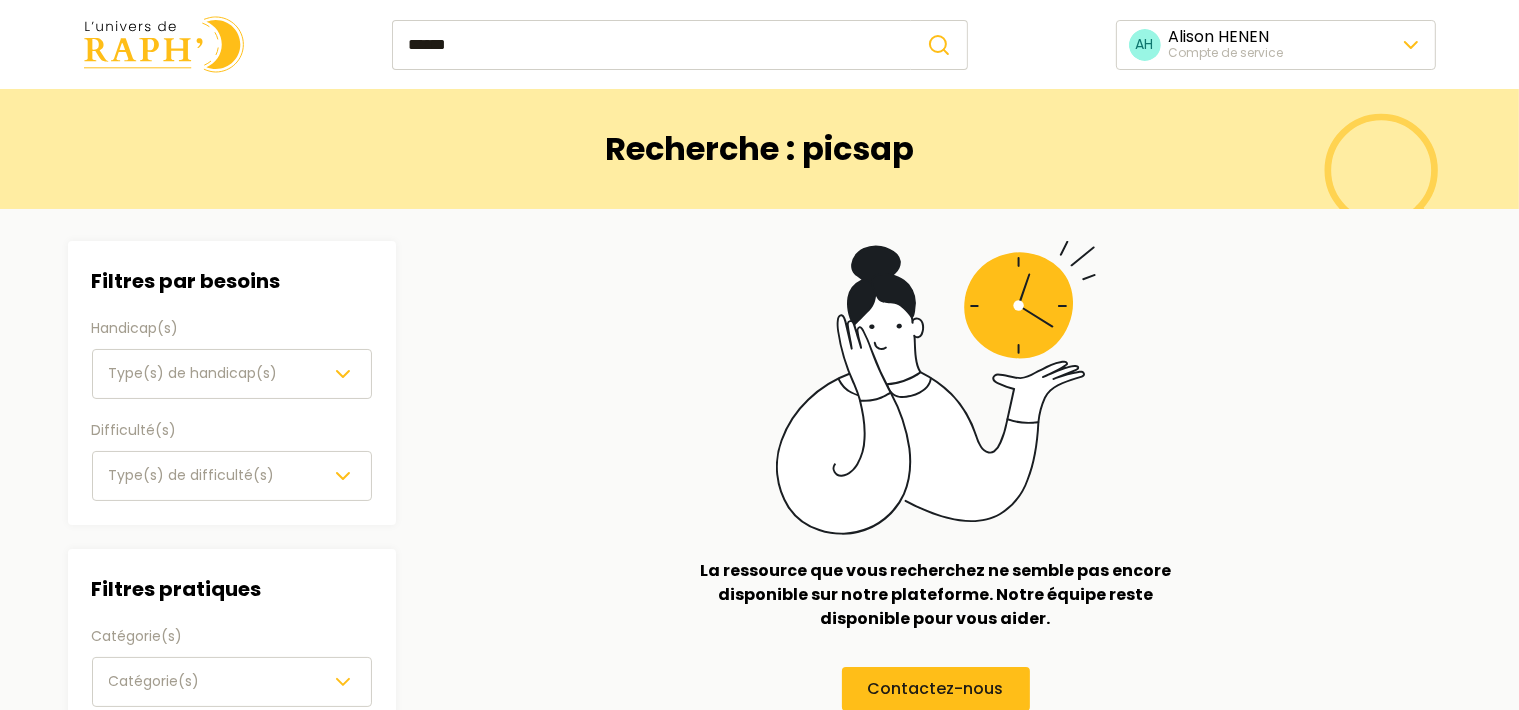 click on "******" at bounding box center (651, 45) 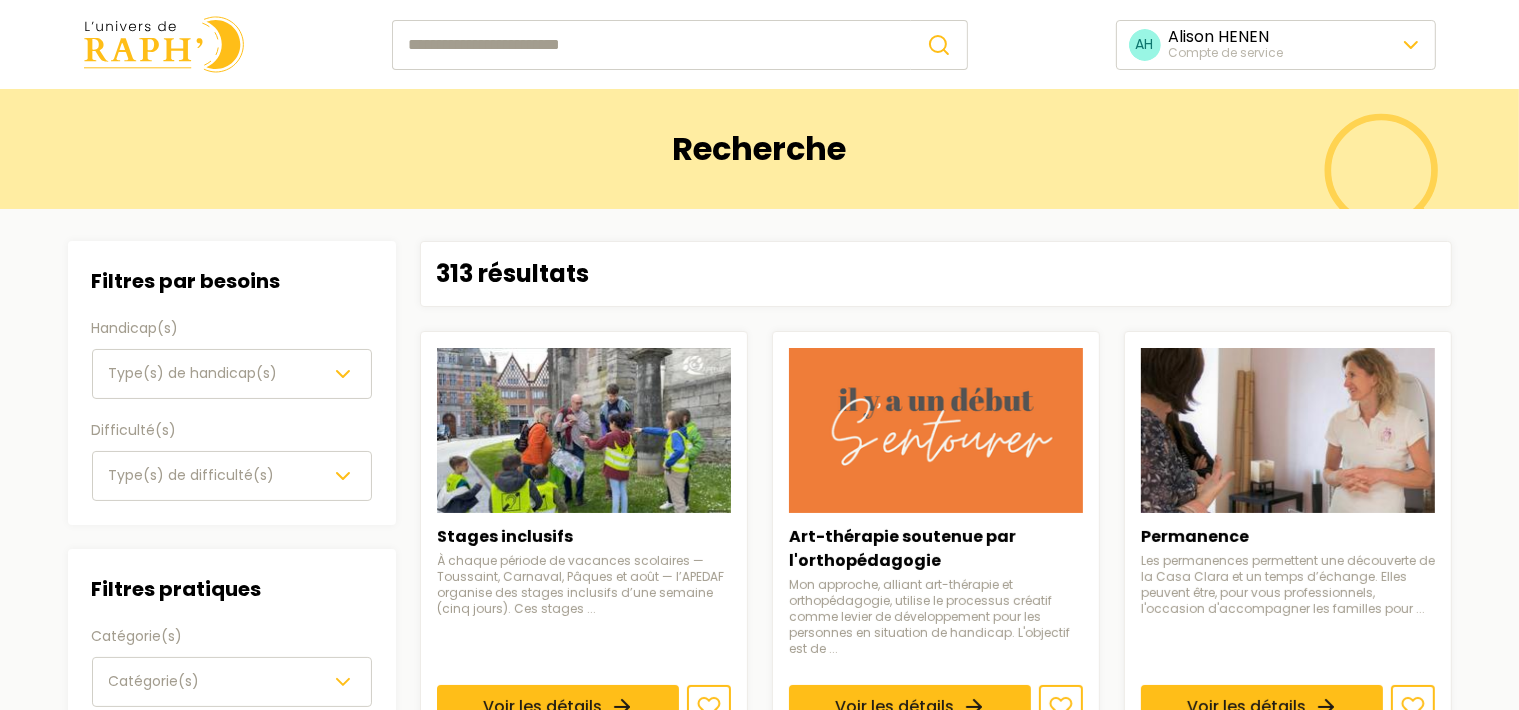 click at bounding box center (651, 45) 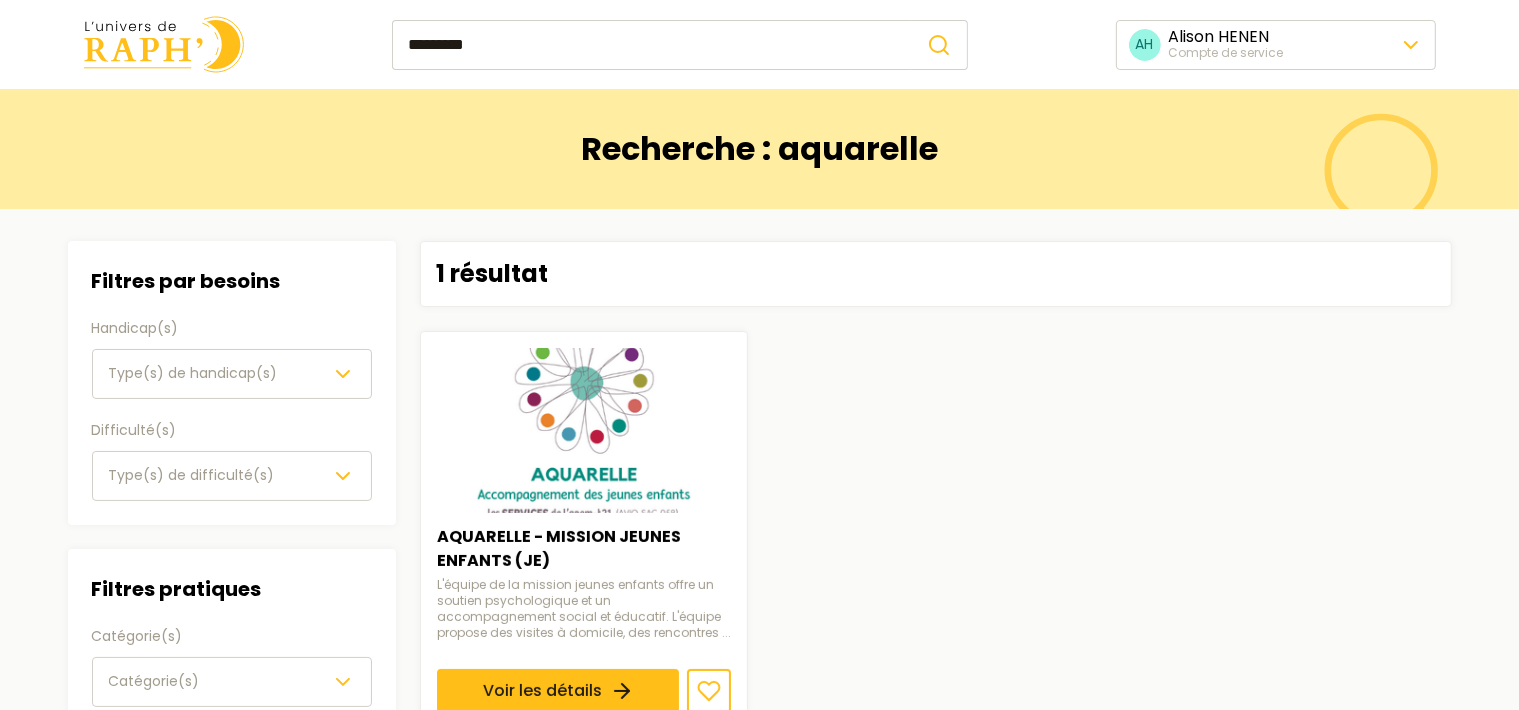 type on "*********" 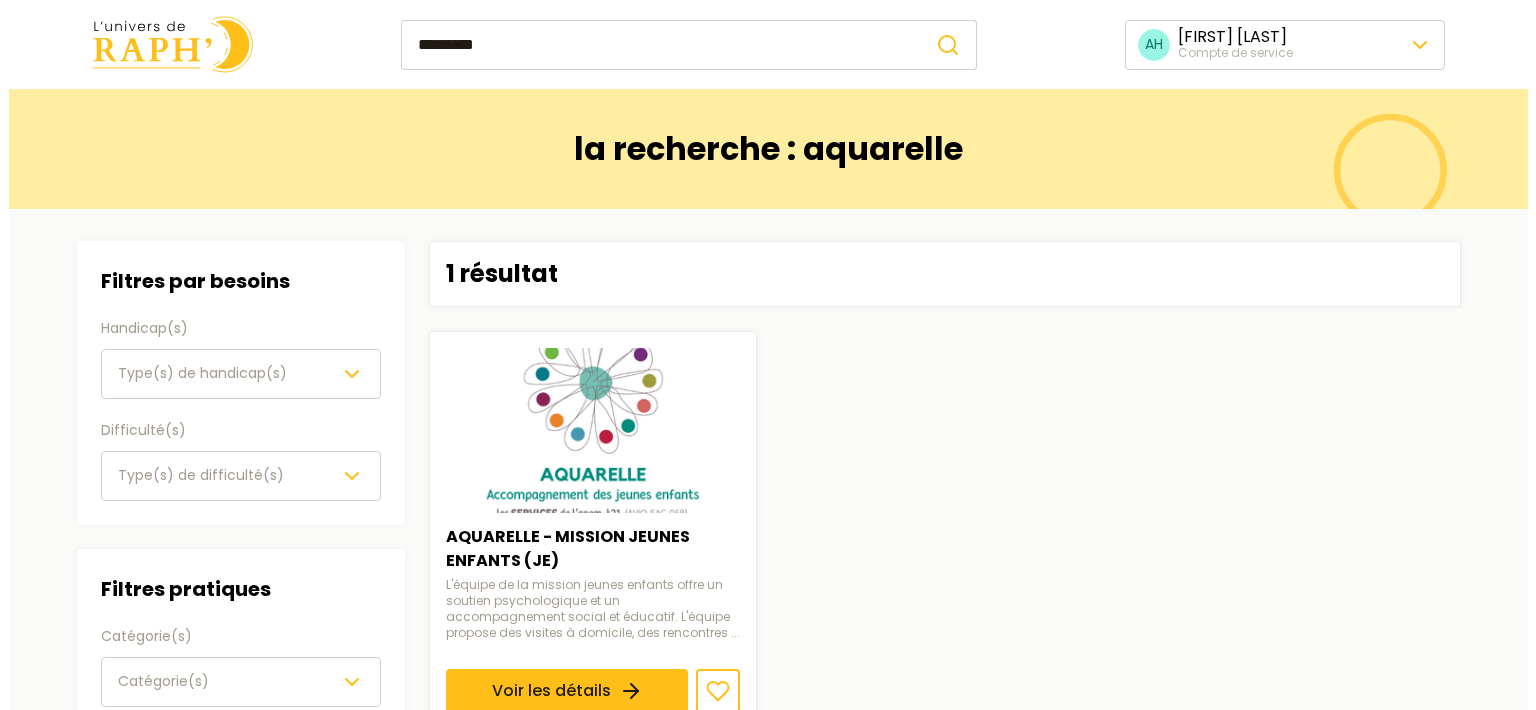 scroll, scrollTop: 0, scrollLeft: 0, axis: both 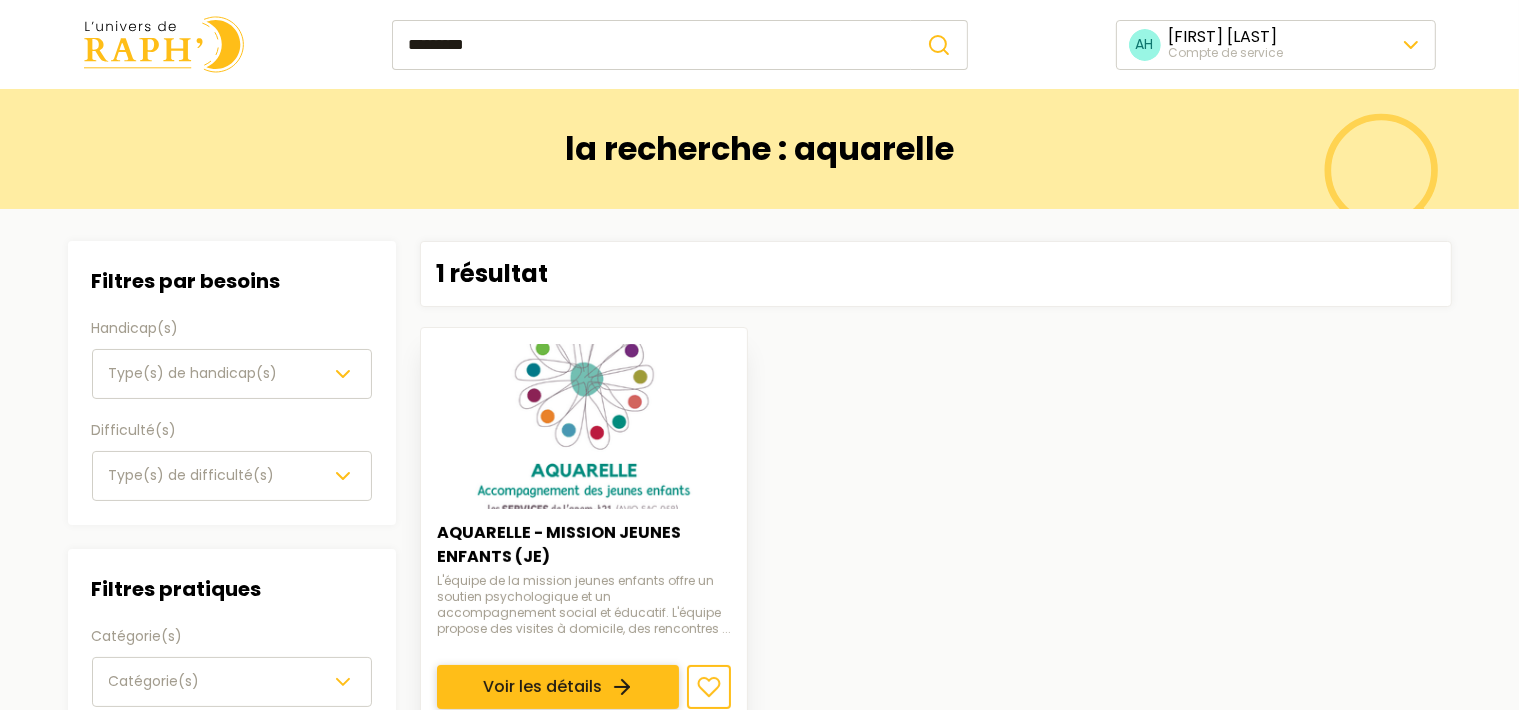 click on "Voir les détails" at bounding box center (558, 687) 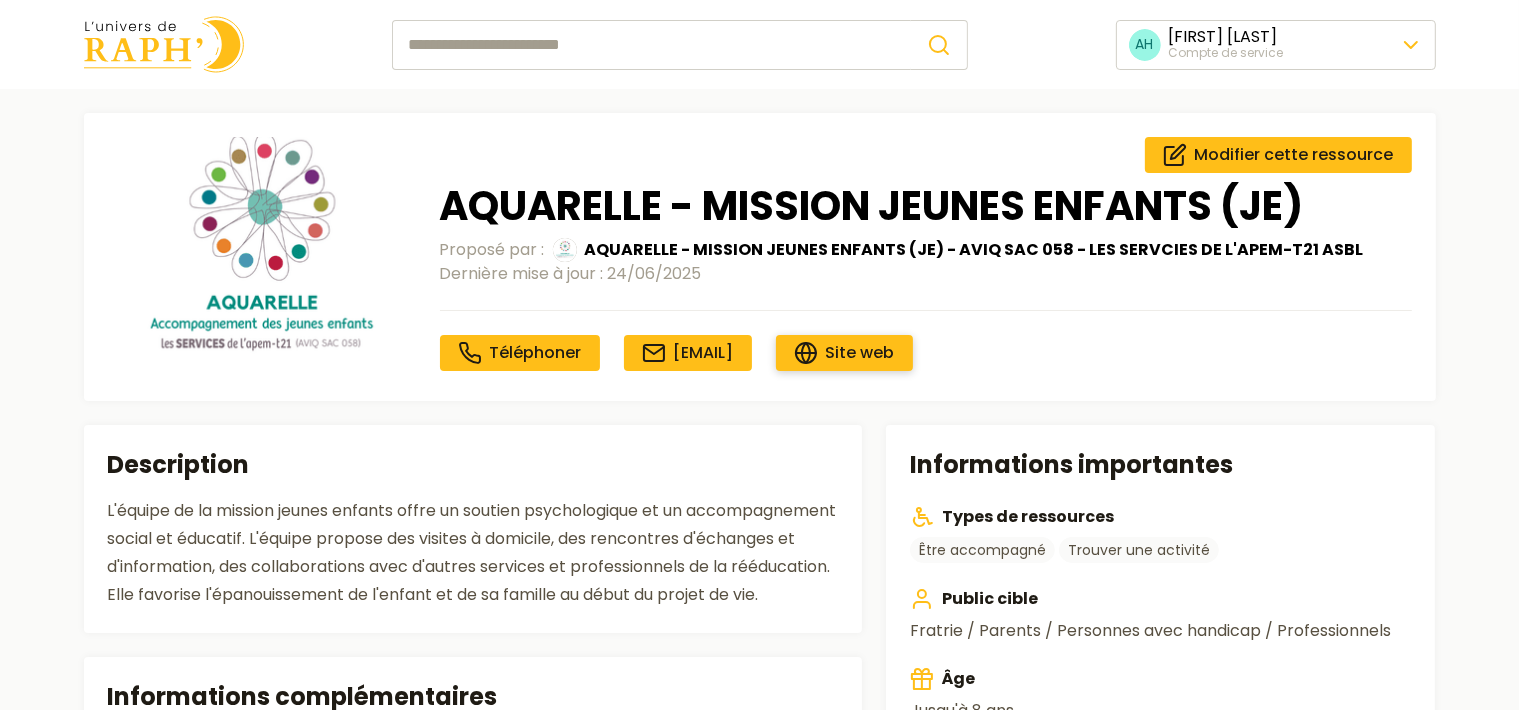 click on "Site web" at bounding box center [860, 352] 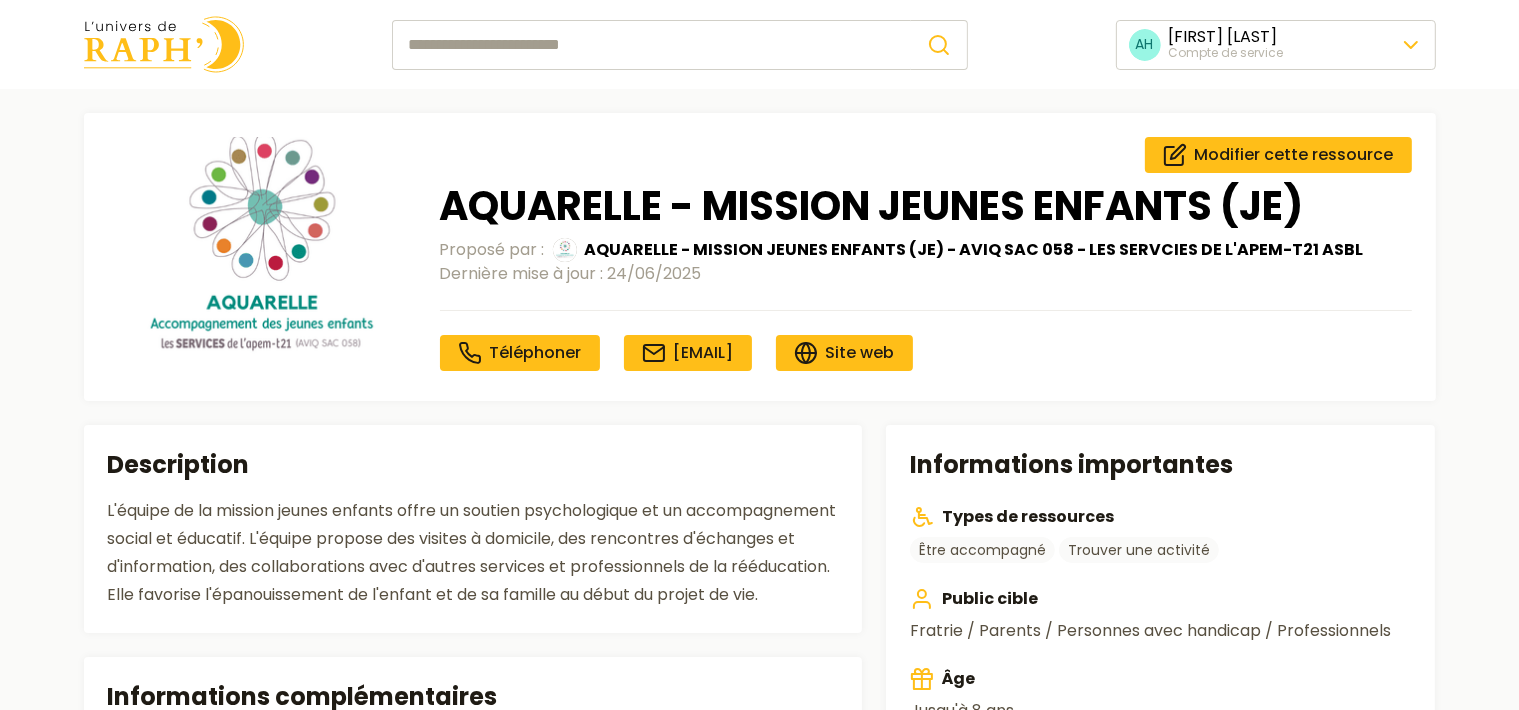 click on "AH [FIRST]  [LAST] Compte de service Modifier cette ressource AQUARELLE - MISSION JEUNES ENFANTS (JE)  Proposé par :  AQUARELLE - MISSION JEUNES ENFANTS (JE) - AVIQ SAC 058 - LES SERVCIES DE L'APEM-T21 ASBL Dernière mise à jour :   24/06/2025   Téléphoner [EMAIL] Site web Informations importantes Types de ressources Être accompagné Trouver une activité Public cible Fratrie / Parents / Personnes avec handicap / Professionnels [AGE] Jusqu'à 8 ans Types de handicaps accueillis Déficience intellectuelle Syndrome génétique Trisomie 21 Types de difficultés accueillies Difficultés à l'alimentation Difficultés de propreté la nuit Difficultés de propreté le jour Utilisation d'une communication améliorée alternative Localisation Peut se déplacer dans   la province suivante  :  Liège Description Informations complémentaires Formation des intervenants Assistant-e social-e
Ergothérapeute
Kinésithérapeute
Logopède
Psychologue
Horaires du lundi au vendredi de 8 h 30 à 16 h 30
Nous soutenir ©" at bounding box center [759, 773] 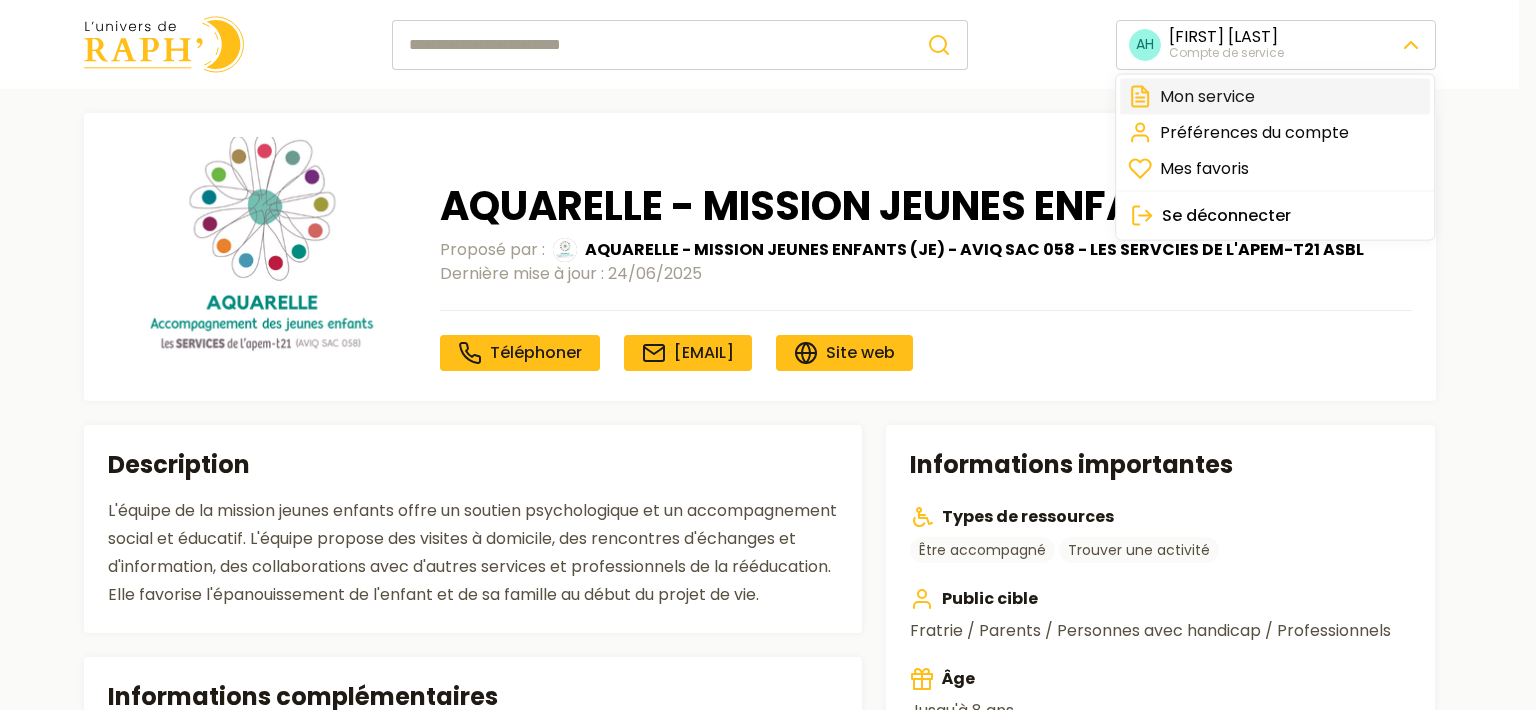 click on "Mon service" at bounding box center [1275, 97] 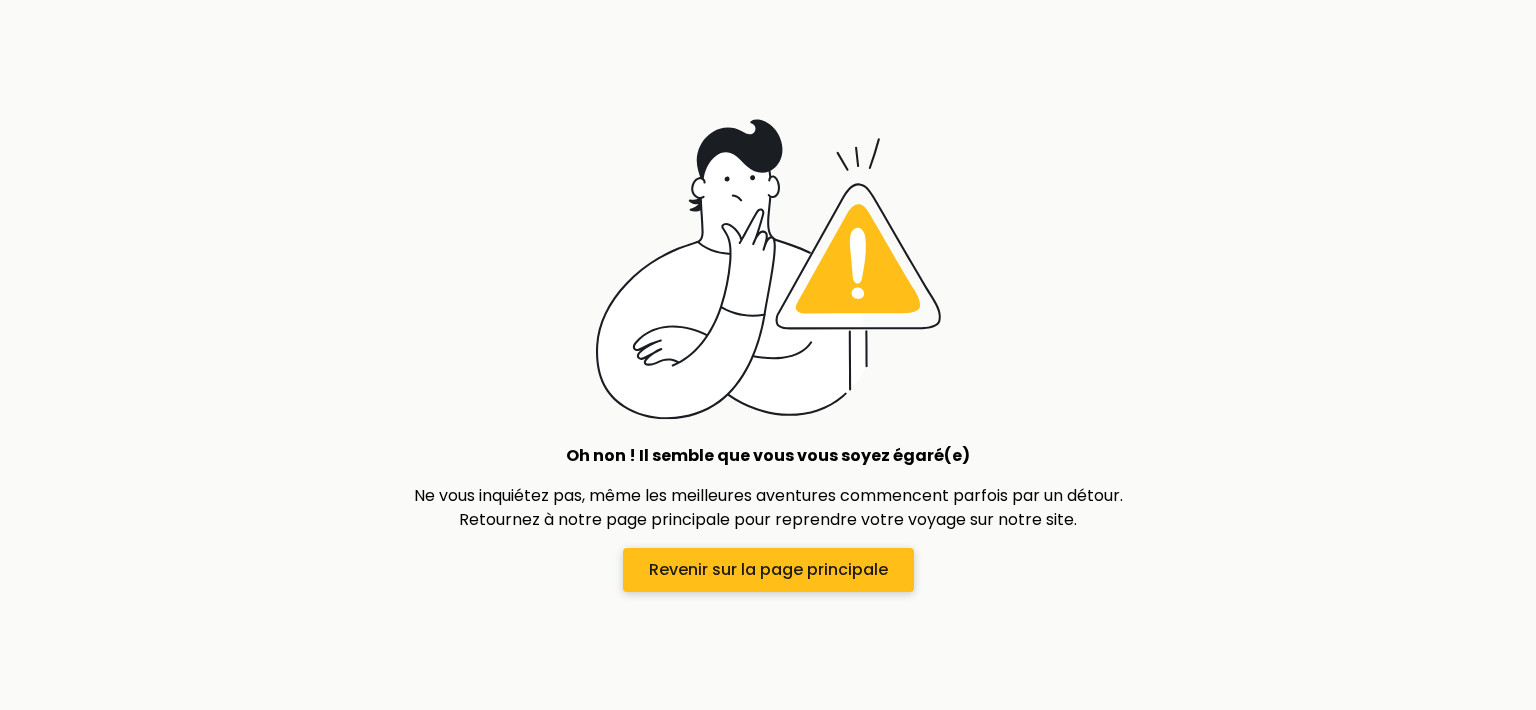 click on "Revenir sur la page principale" at bounding box center (768, 570) 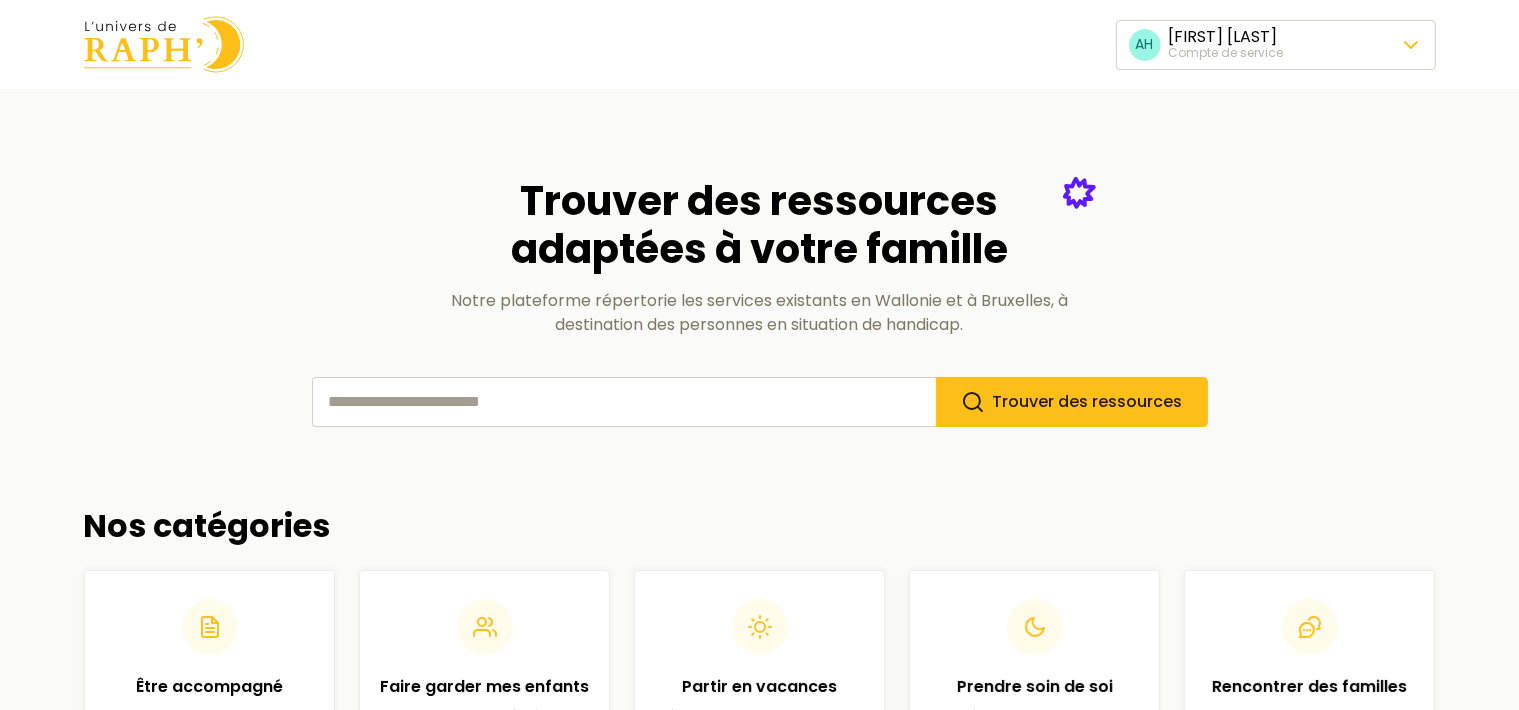 click on "AH [FIRST]  [LAST] Compte de service Modifier cette ressource AQUARELLE - MISSION JEUNES ENFANTS (JE)  Proposé par :  AQUARELLE - MISSION JEUNES ENFANTS (JE) - AVIQ SAC 058 - LES SERVCIES DE L'APEM-T21 ASBL Dernière mise à jour :   24/06/2025   Téléphoner [EMAIL] Site web Informations importantes Types de ressources Être accompagné Trouver une activité Public cible Fratrie / Parents / Personnes avec handicap / Professionnels [AGE] Jusqu'à 8 ans Types de handicaps accueillis Déficience intellectuelle Syndrome génétique Trisomie 21 Types de difficultés accueillies Difficultés à l'alimentation Difficultés de propreté la nuit Difficultés de propreté le jour Utilisation d'une communication améliorée alternative Localisation Peut se déplacer dans   la province suivante  :  Liège Description Informations complémentaires Formation des intervenants Assistant-e social-e
Ergothérapeute
Kinésithérapeute
Logopède
Psychologue
Horaires du lundi au vendredi de 8 h 30 à 16 h 30
Nous soutenir ©" at bounding box center (759, 762) 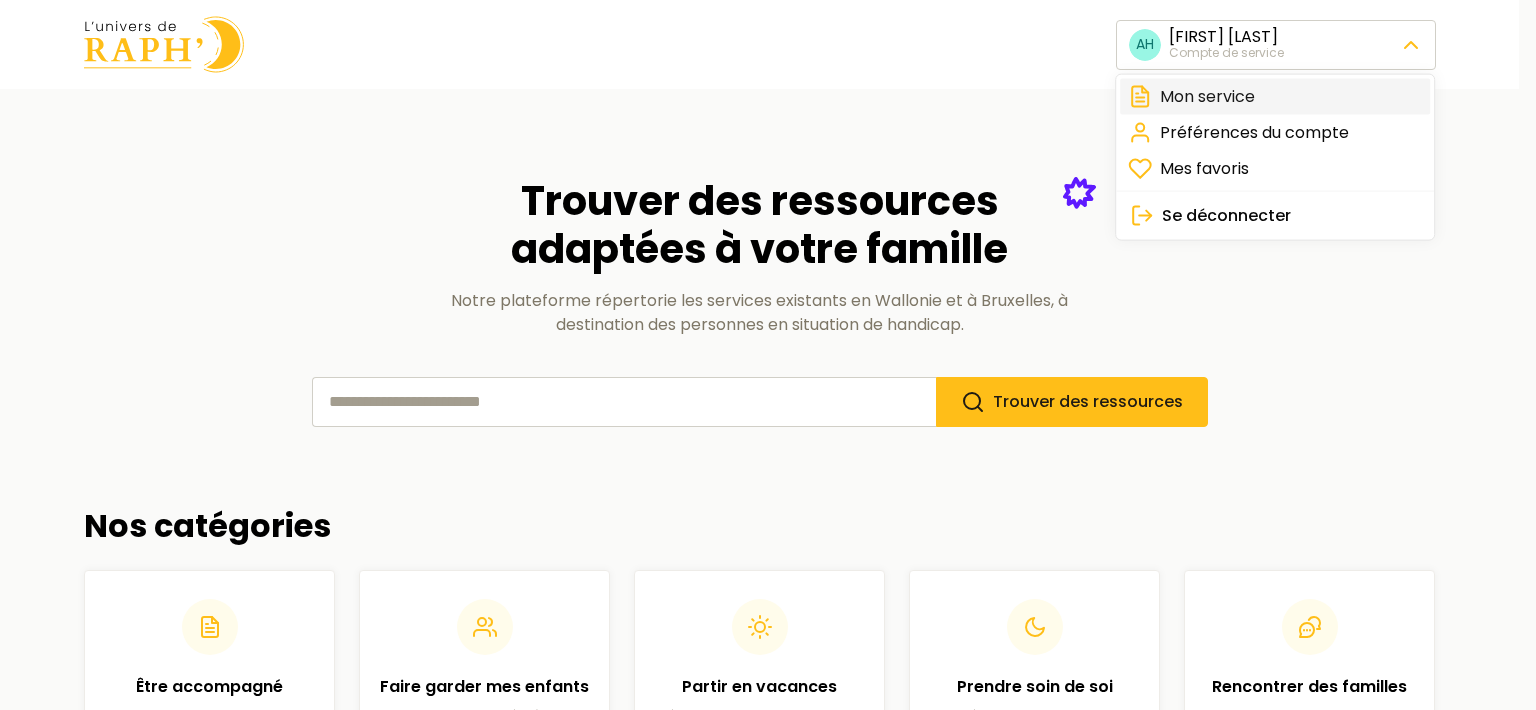 click on "Mon service" at bounding box center [1275, 97] 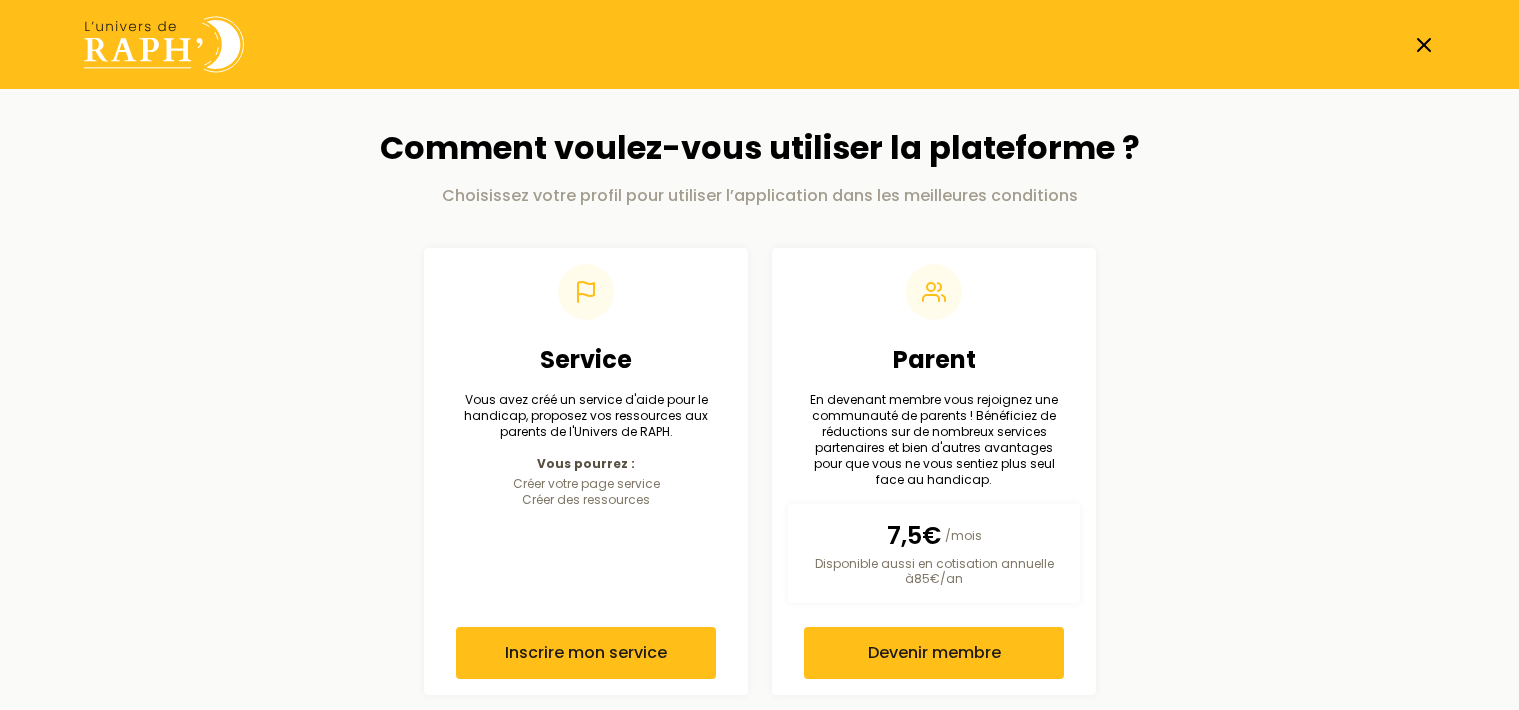 scroll, scrollTop: 0, scrollLeft: 0, axis: both 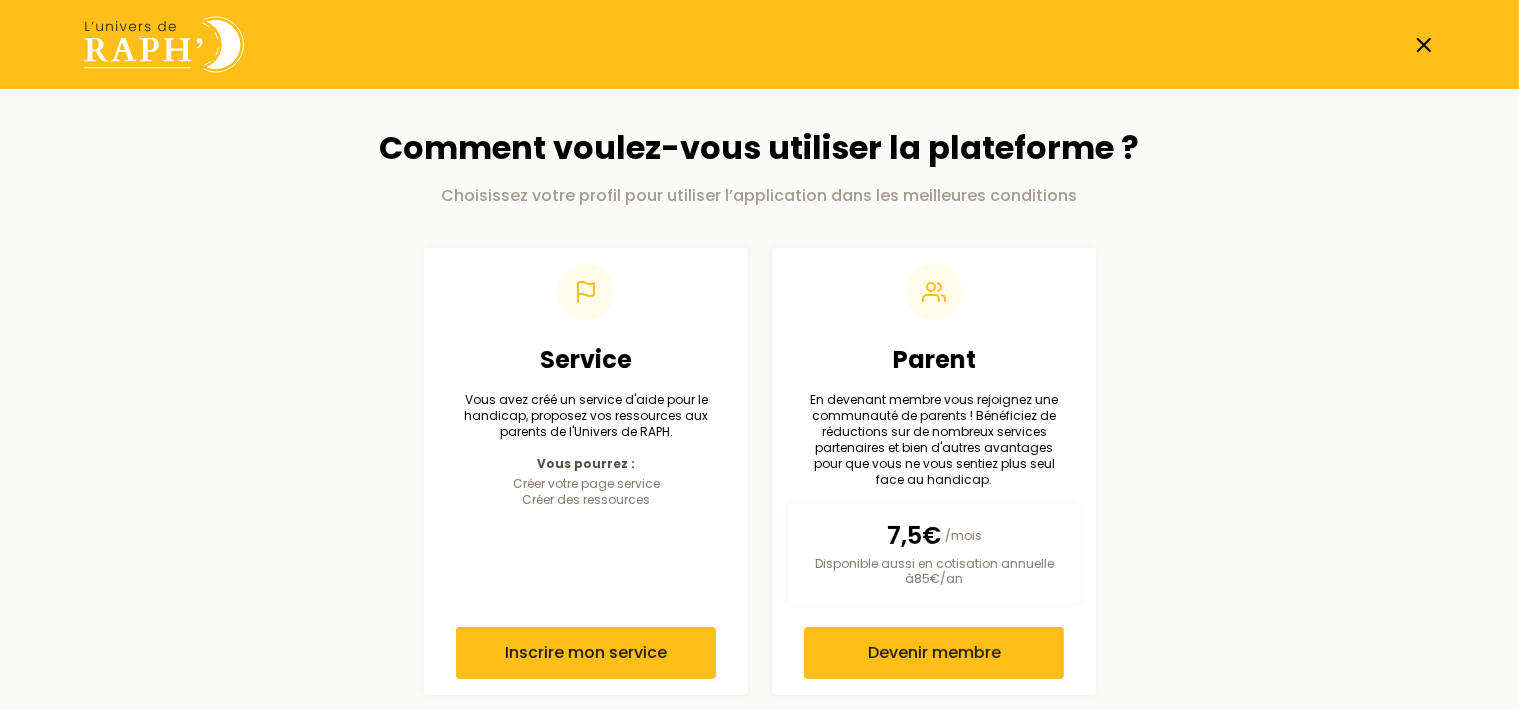 click 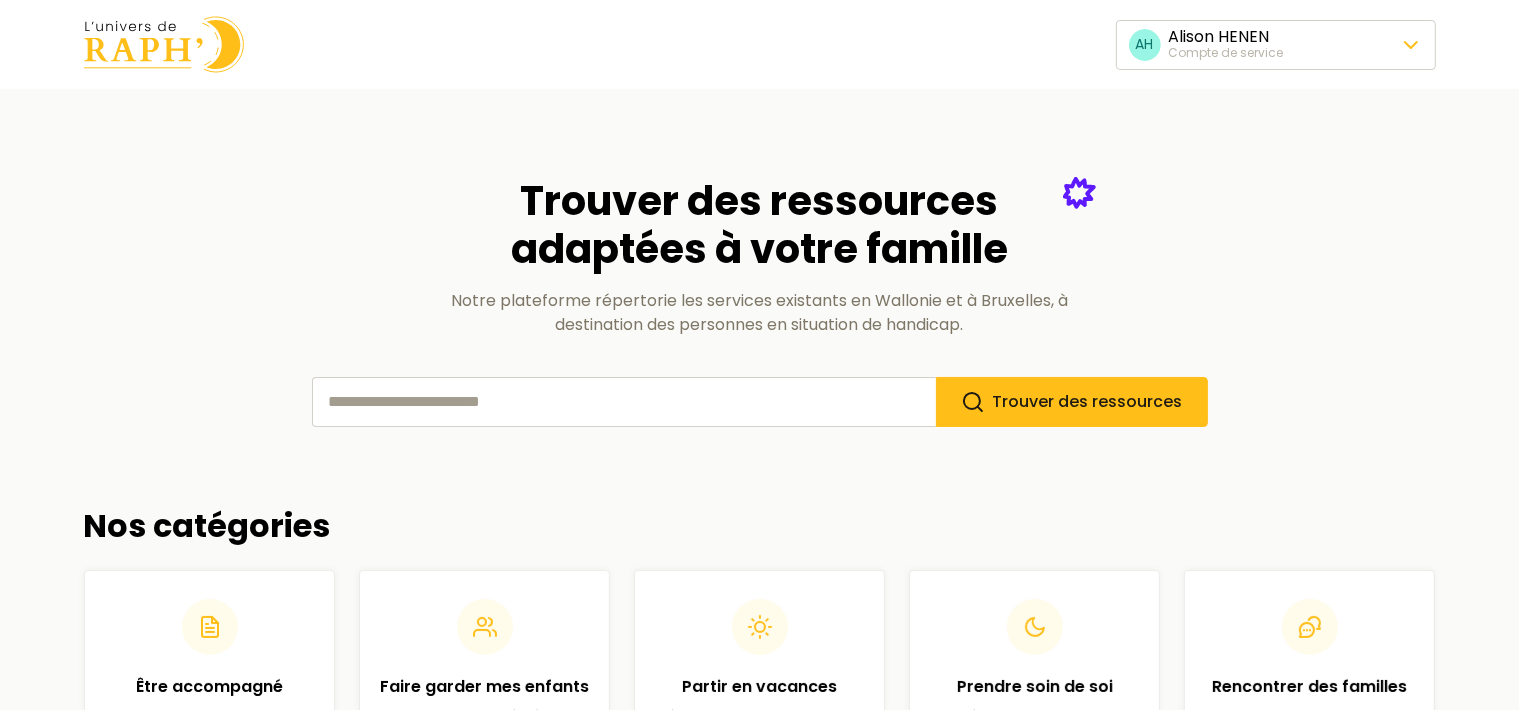 click on "AH [LAST] HENEN Compte de service Trouver des ressources adaptées à votre famille Notre plateforme répertorie les services existants en Wallonie et à Bruxelles, à destination des personnes en situation de handicap. Trouver des ressources Nos catégories Être accompagné Aide administrative, service social, aide au quotidien… 96 ressources Faire garder mes enfants Babysitting adapté, crèches inclusives, hébergements… 60 ressources Partir en vacances Séjours, vacances avec ou sans son enfant… 27 ressources Prendre soin de soi Activités pour prendre soin de soi, de son couple… 57 ressources Rencontrer des familles Groupes de parole, groupe de travail, événements… 45 ressources Se déplacer Transports en commun, services de transport, équipements de transport… 14 ressources S'engager Groupes de travail, bénévolat, actions pour le handicap… 21 ressources Trouver des idées de cadeaux Idées de cadeaux adaptés au handicap de l'enfant 27 ressources 63 ressources" at bounding box center (759, 762) 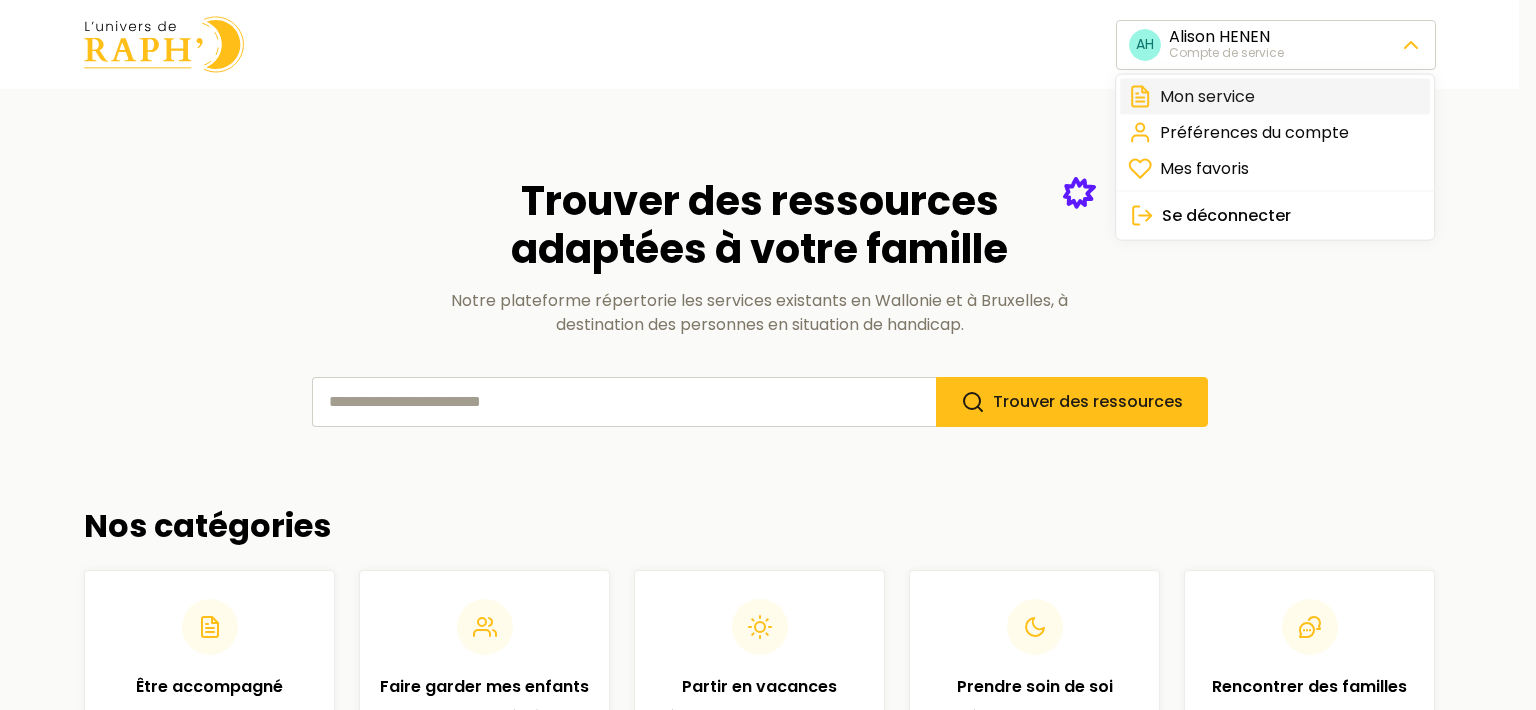 click on "Mon service" at bounding box center [1275, 97] 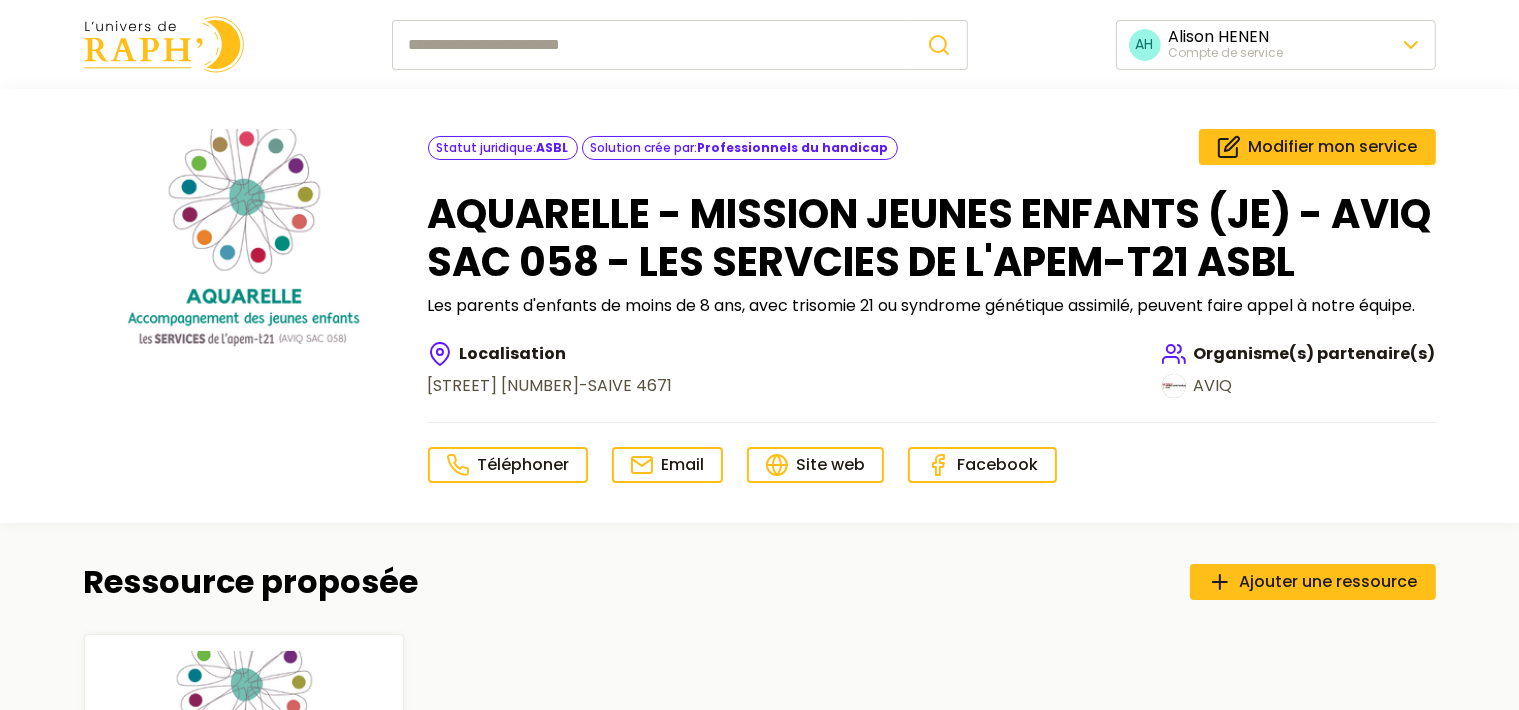 click at bounding box center (164, 44) 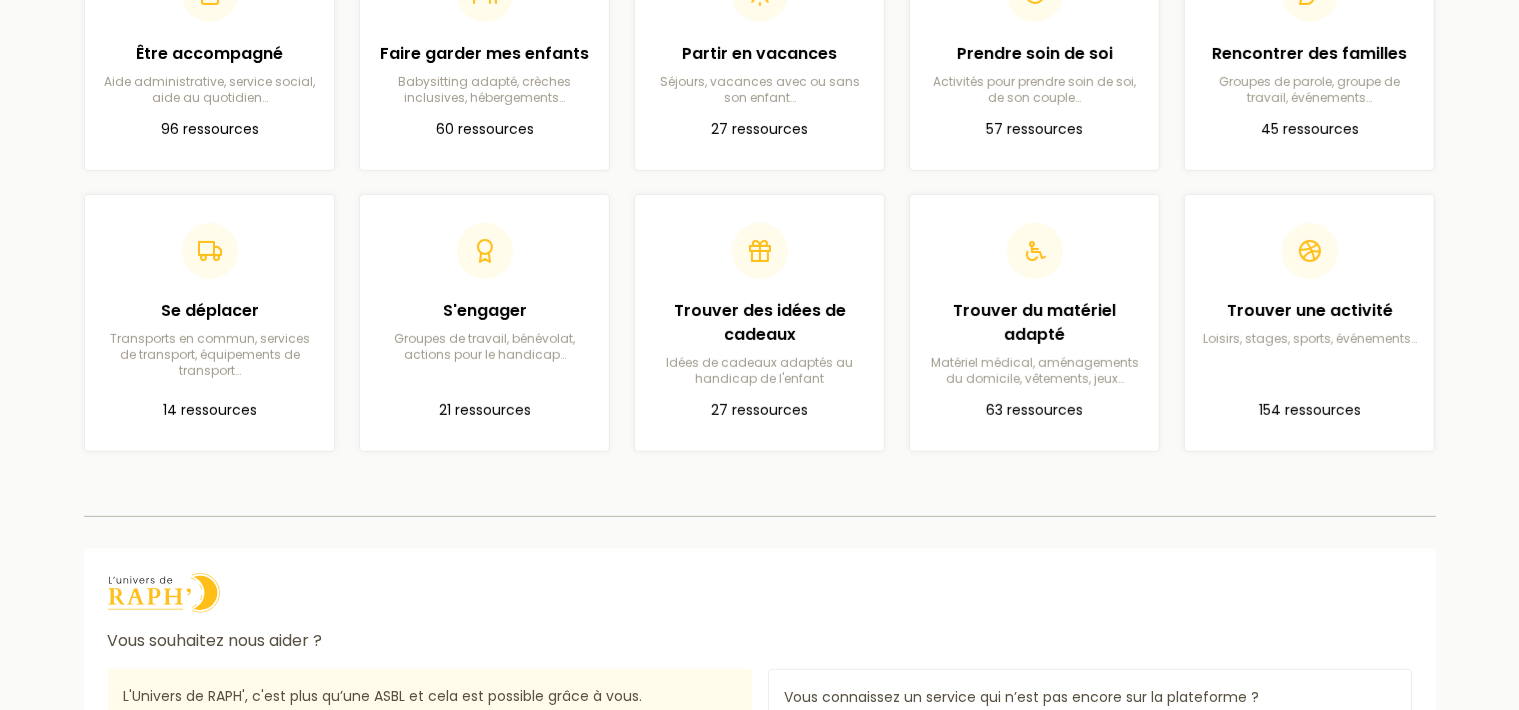 scroll, scrollTop: 316, scrollLeft: 0, axis: vertical 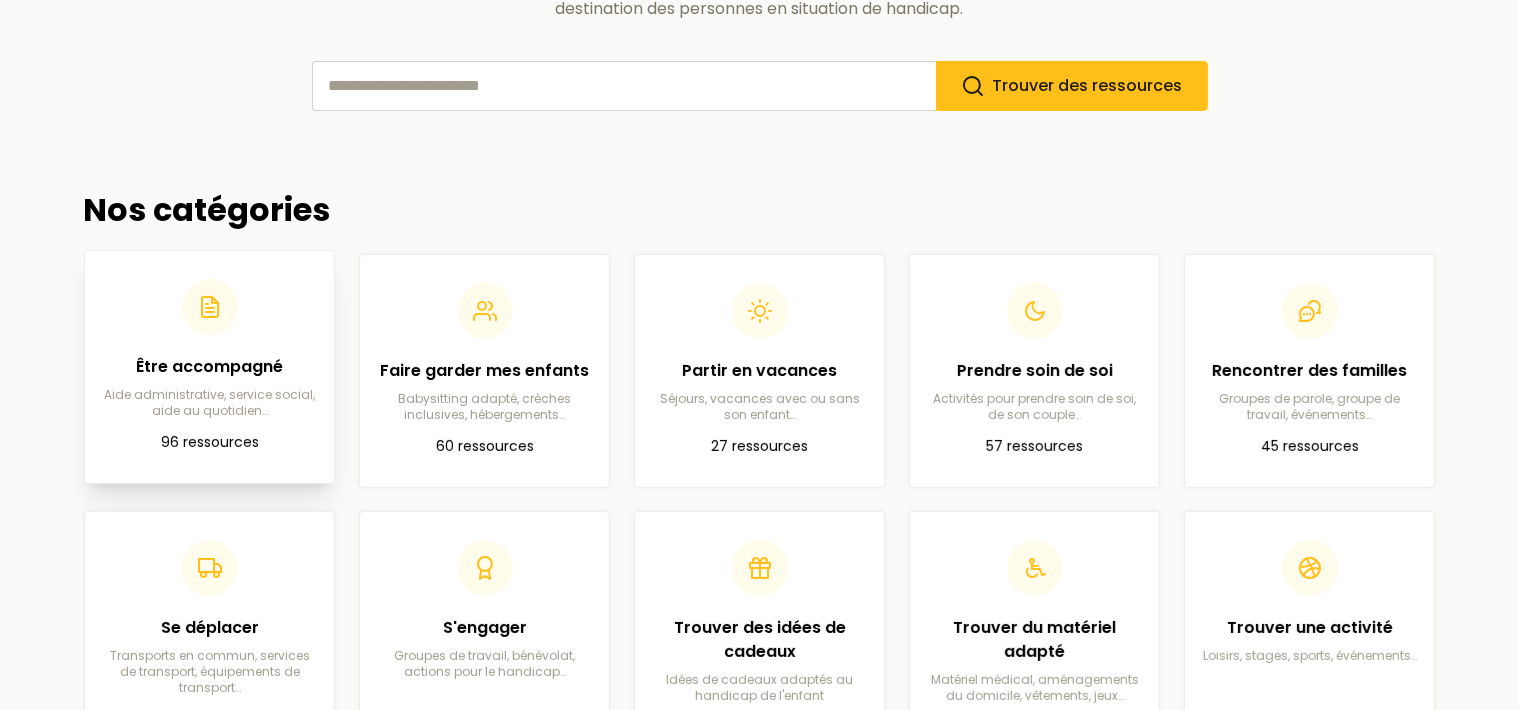click on "Être accompagné" at bounding box center (209, 367) 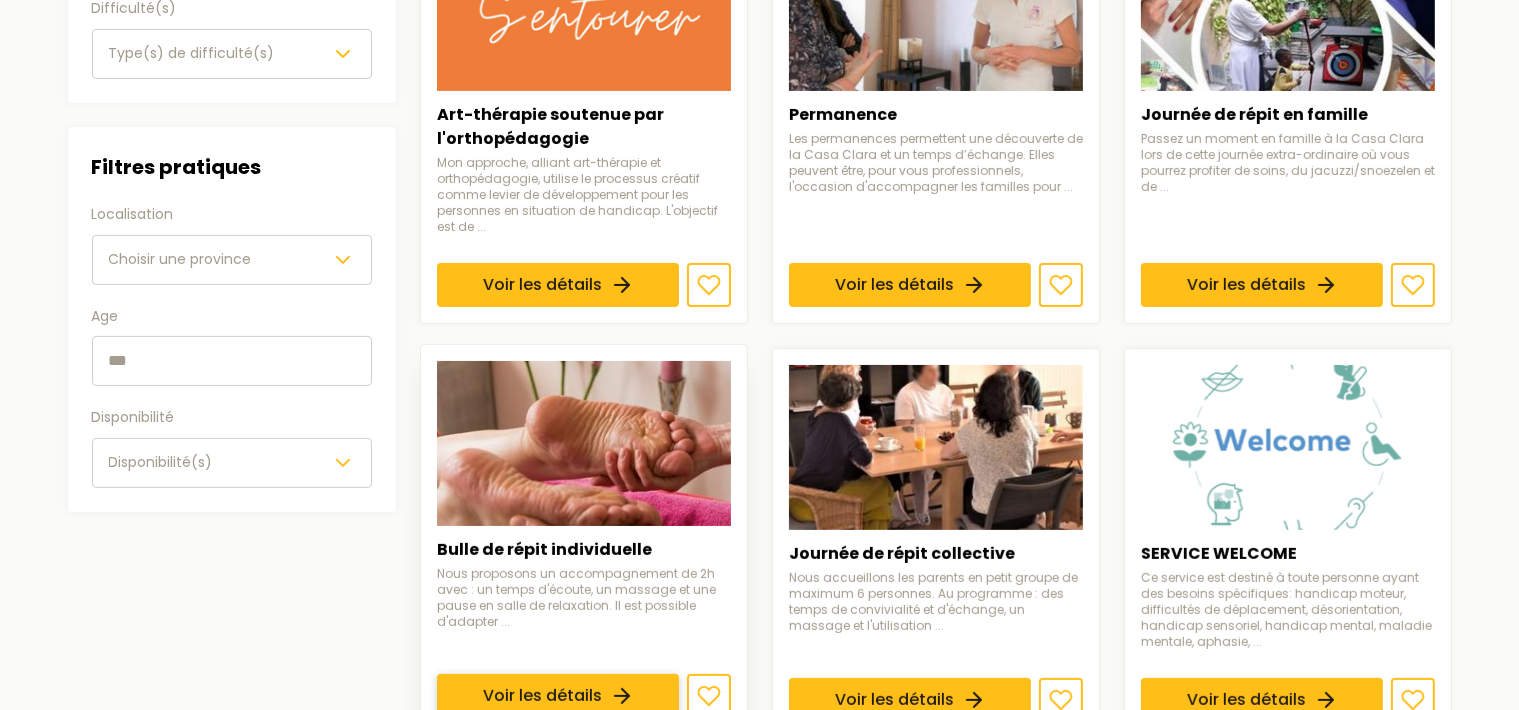 scroll, scrollTop: 105, scrollLeft: 0, axis: vertical 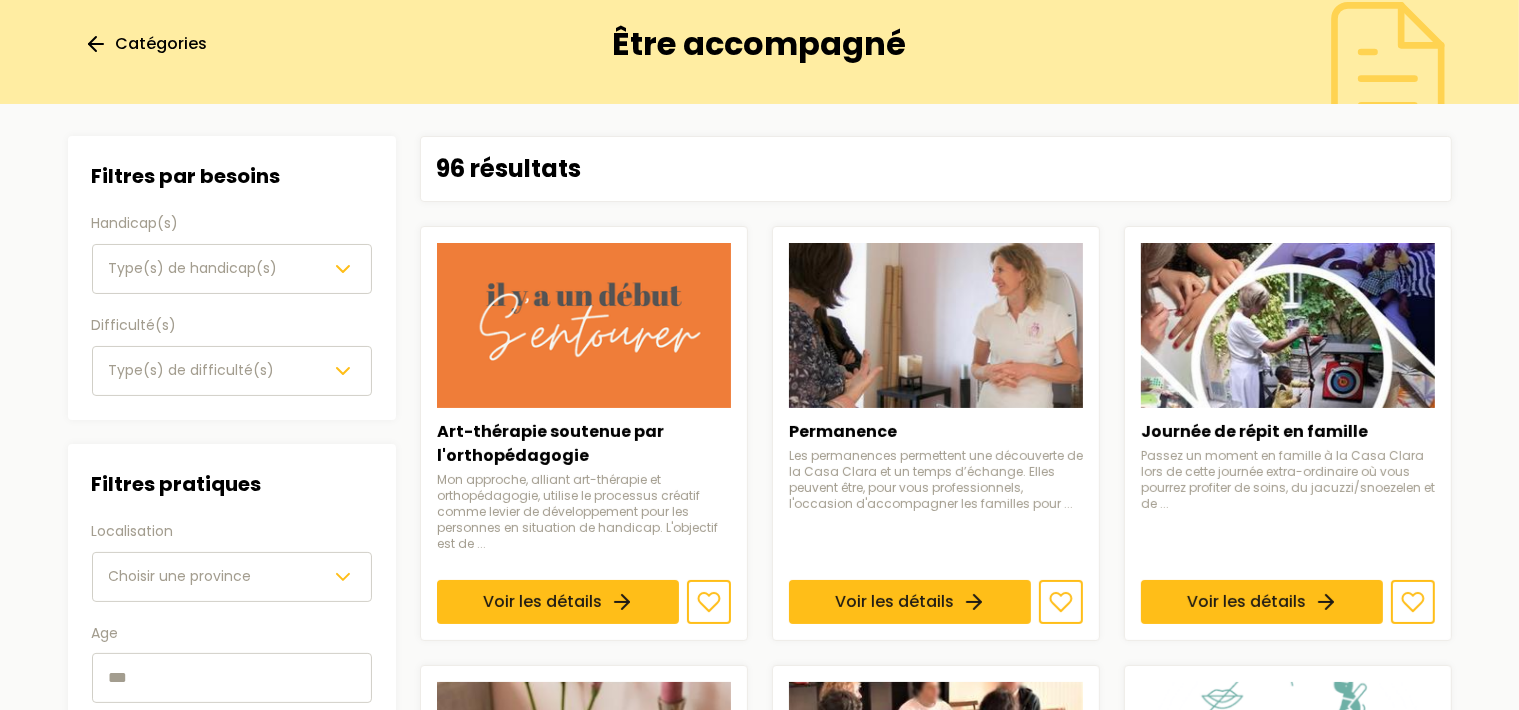 click on "Type(s) de handicap(s)" at bounding box center [193, 268] 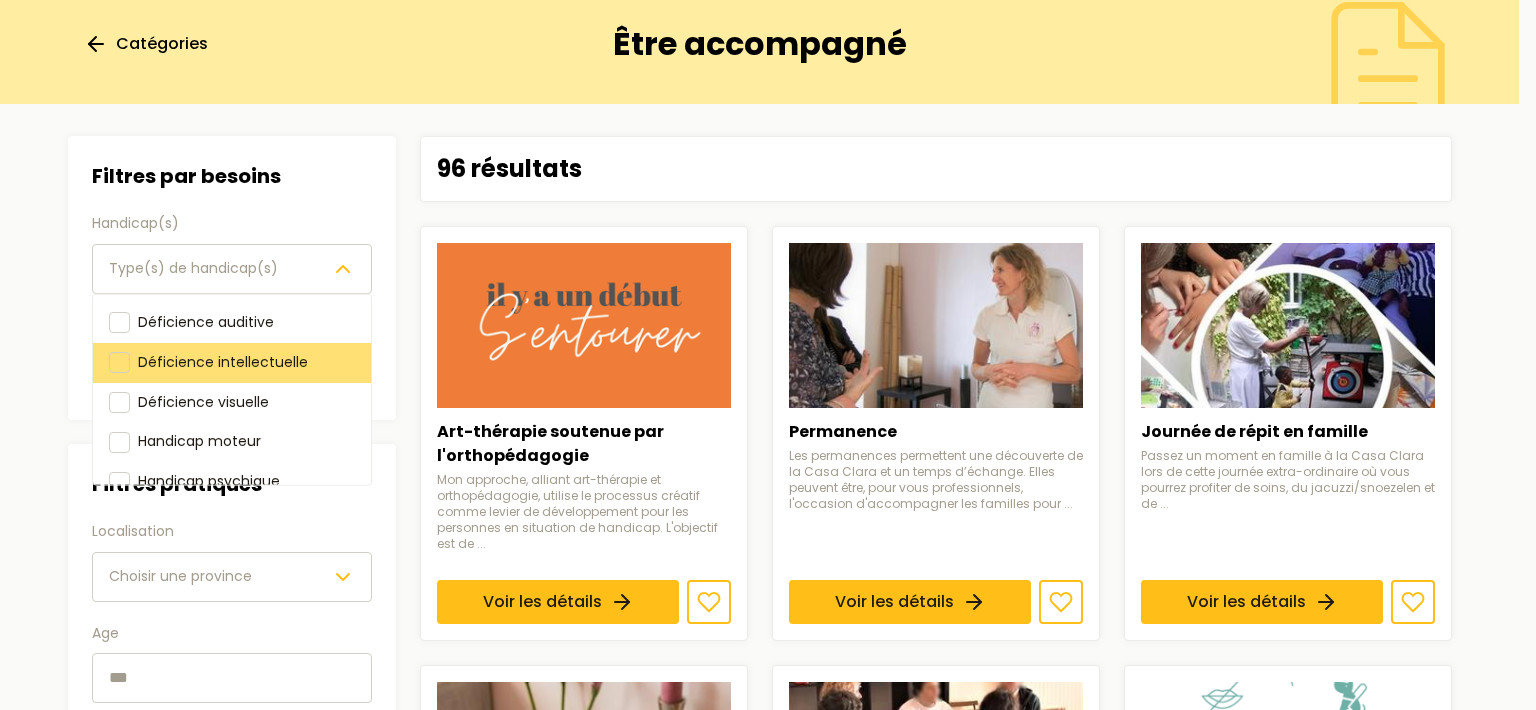 click at bounding box center [119, 362] 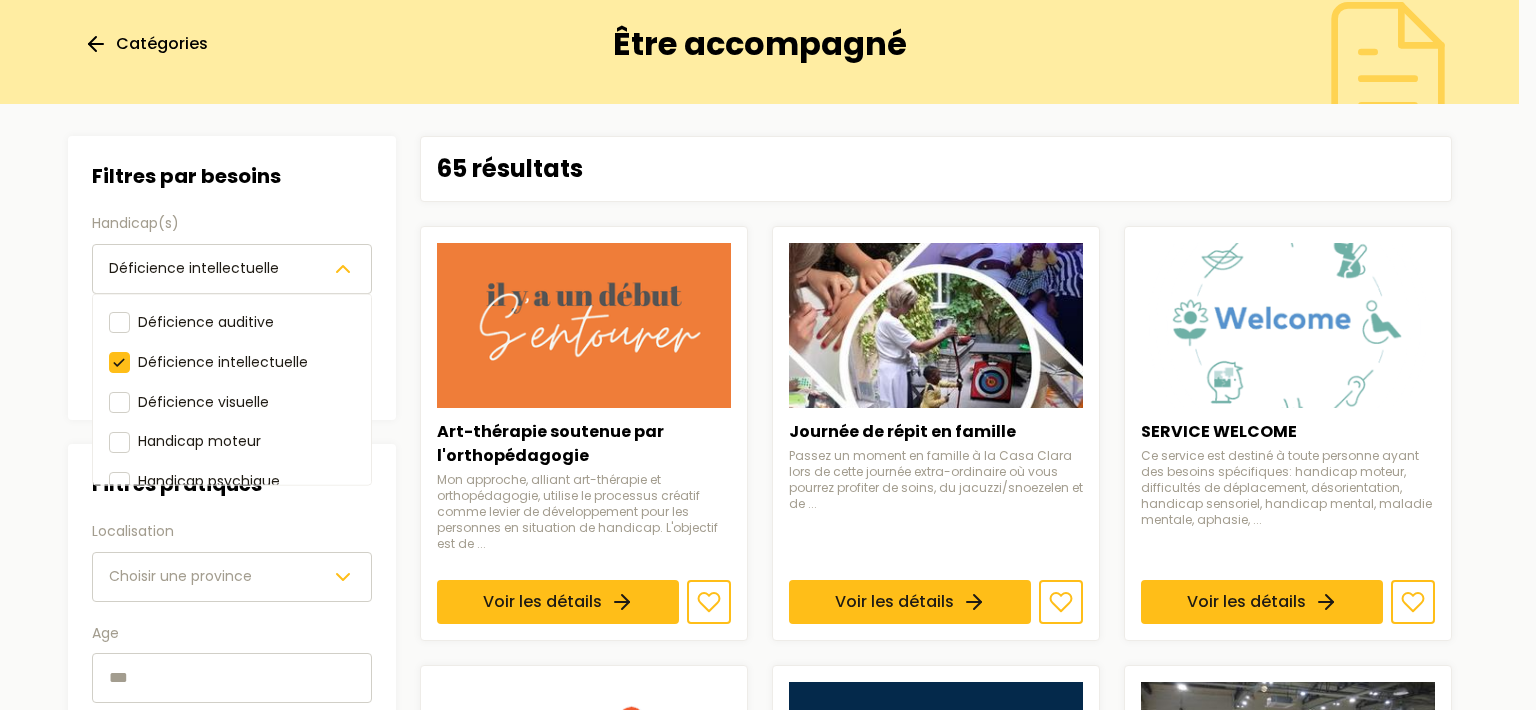 click on "Filtres Filtres par besoins Handicap(s) Déficience intellectuelle Déficience auditive Déficience intellectuelle Déficience visuelle Handicap moteur Handicap psychique IMC Polyhandicap SMA (Amyotrophie spinale) Syndrome génétique Trisomie 21 Troubles d'apprentissages TSA (Autisme) X fragile Difficulté(s) Type(s) de difficulté(s) Filtres pratiques Localisation Choisir une province Age Disponibilité Disponibilité(s) 65 résultats Art-thérapie soutenue par l'orthopédagogie  Mon approche, alliant art-thérapie et orthopédagogie, utilise le processus créatif comme levier de développement pour les personnes en situation de handicap. L'objectif est de ... Voir les détails Journée de répit en famille Passez un moment en famille à la Casa Clara lors de cette journée extra-ordinaire où vous pourrez profiter de soins, du jacuzzi/snoezelen et de ... Voir les détails SERVICE WELCOME Voir les détails SATIH (Service d'Accompagnement Technologie Informatique et Handicap) Voir les détails 1 2 3 4 5 6" at bounding box center (760, 1095) 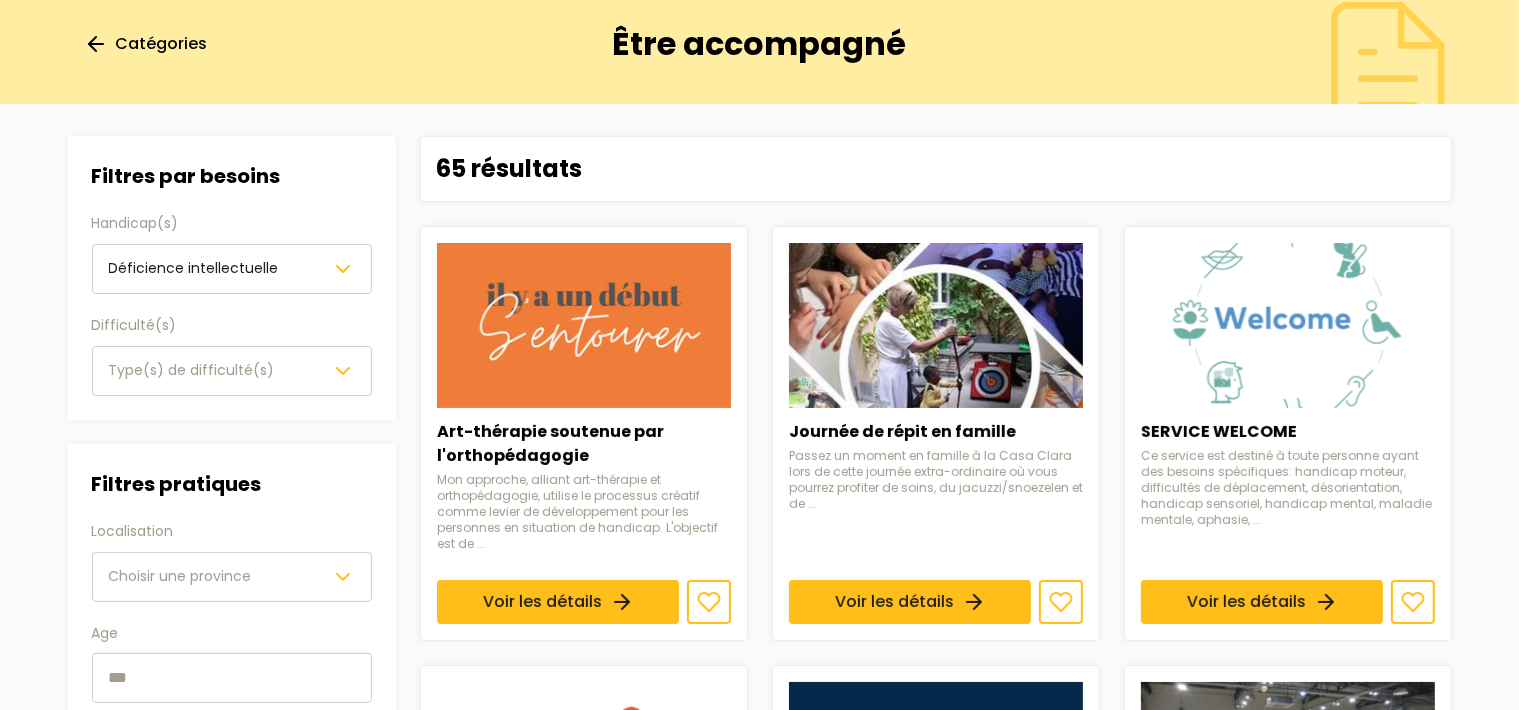 click on "Type(s) de difficulté(s)" at bounding box center [192, 371] 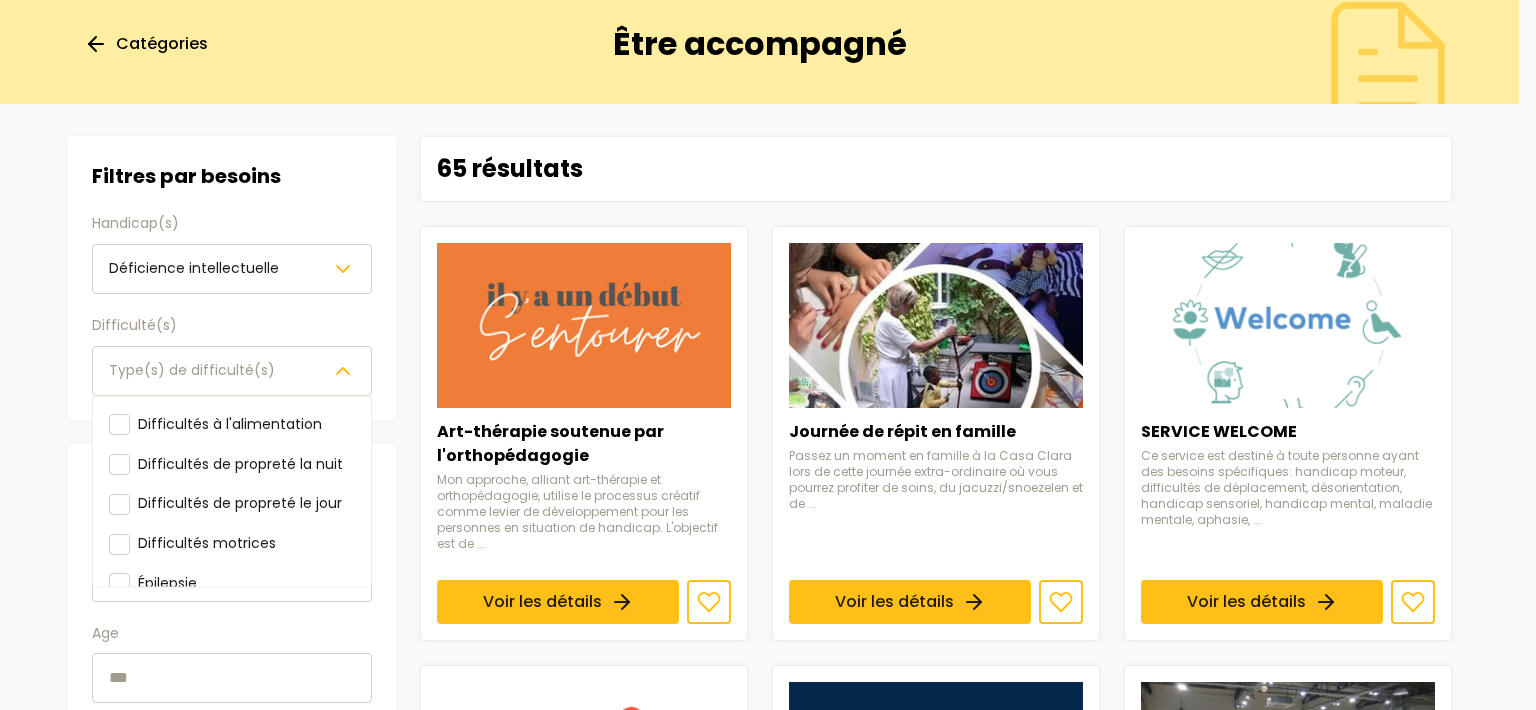 click on "Catégories Être accompagné Filtres Filtres par besoins Handicap(s) Déficience intellectuelle Difficulté(s) Type(s) de difficulté(s) Difficultés à l'alimentation Difficultés de propreté la nuit Difficultés de propreté le jour Difficultés motrices Épilepsie Hypersensibilité Prise de médicaments Soins médicaux particuliers TDAH Utilisation d'une communication améliorée alternative Filtres pratiques Localisation Choisir une province Age Disponibilité Disponibilité(s) 65 résultats Art-thérapie soutenue par l'orthopédagogie Mon approche, alliant art-thérapie et orthopédagogie, utilise le processus créatif comme levier de développement pour les personnes en situation de handicap. L'objectif est de ... Voir les détails Journée de répit en famille Passez un moment en famille à la Casa Clara lors de cette journée extra-ordinaire où vous pourrez profiter de soins, du jacuzzi/snoezelen et de ... Voir les détails SERVICE WELCOME Voir les détails Voir les détails Voir les détails 1 2" at bounding box center [759, 1035] 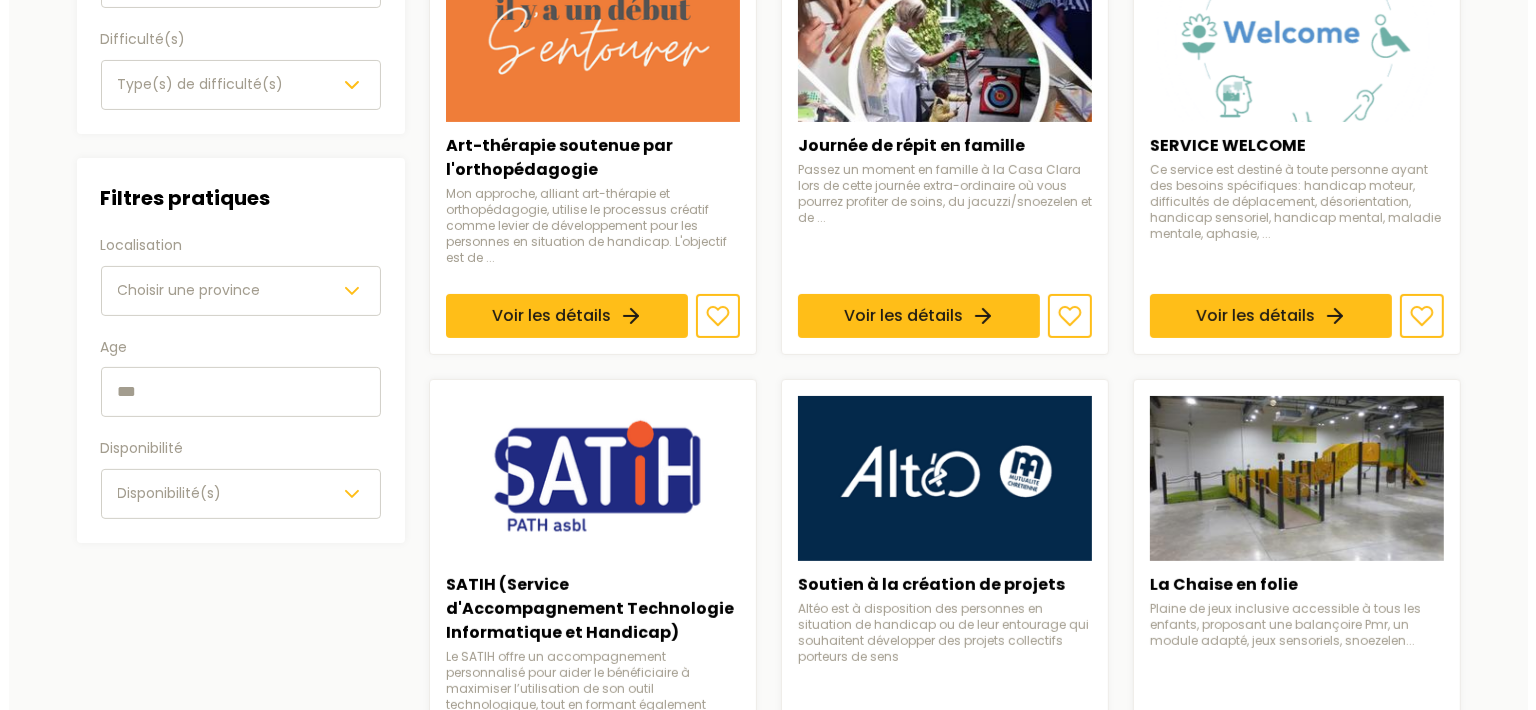 scroll, scrollTop: 528, scrollLeft: 0, axis: vertical 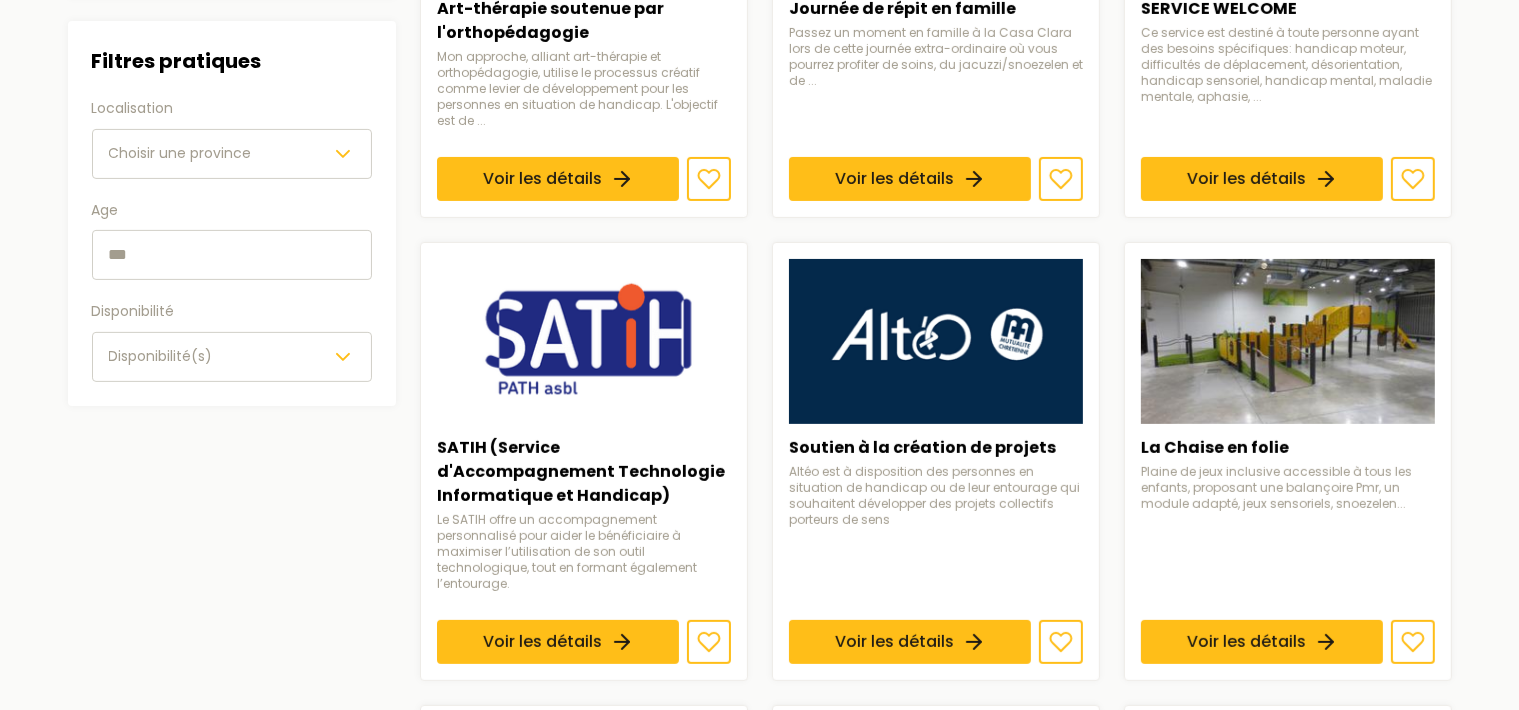 click on "Choisir une province" at bounding box center [180, 153] 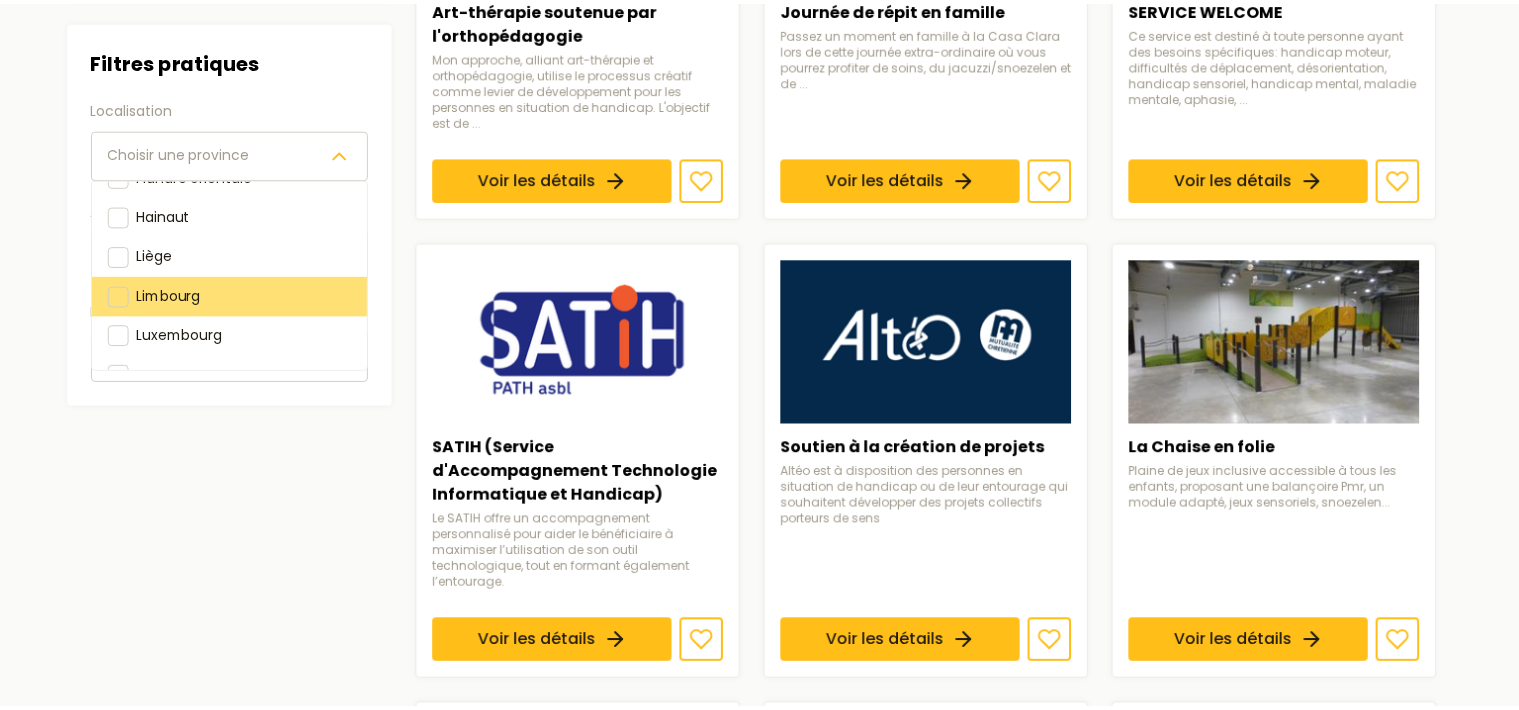 scroll, scrollTop: 224, scrollLeft: 0, axis: vertical 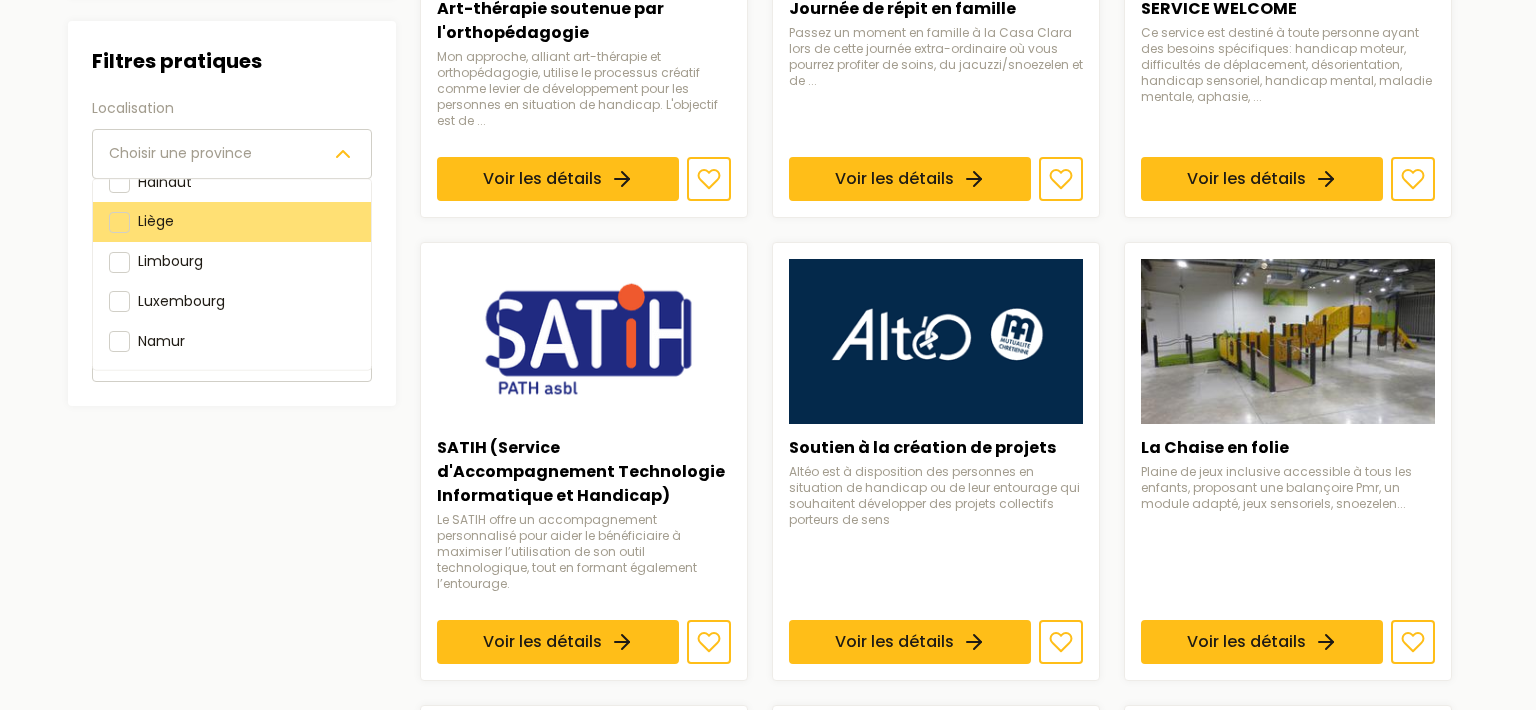 click on "Liège" at bounding box center [156, 221] 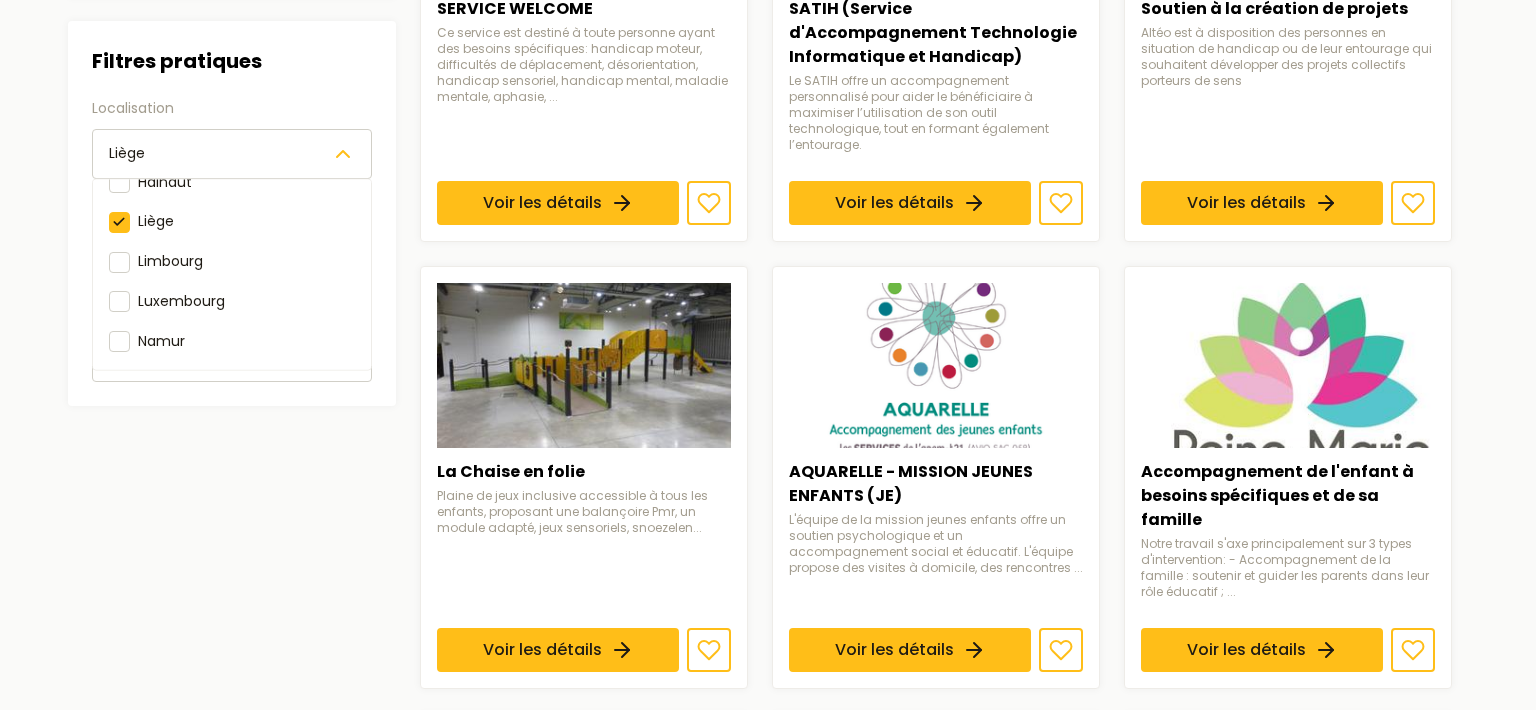 click on "Catégories Être accompagné Filtres Filtres par besoins Handicap(s) Déficience intellectuelle Difficulté(s) Type(s) de difficulté(s) Filtres pratiques Localisation [CITY] [CITY] [CITY] [CITY] [CITY] [CITY] [CITY] [CITY] [CITY] Age Disponibilité Disponibilité(s) 33 résultats SERVICE WELCOME Ce service est destiné à toute personne ayant des besoins spécifiques: handicap moteur, difficultés de déplacement, désorientation, handicap sensoriel, handicap mental, maladie mentale, aphasie, ... Voir les détails SATIH (Service d'Accompagnement Technologie Informatique et Handicap) Le SATIH offre un accompagnement personnalisé pour aider le bénéficiaire à maximiser l’utilisation de son outil technologique, tout en formant également l’entourage. Voir les détails Soutien à la création de projets Voir les détails La Chaise en folie Voir les détails AQUARELLE - MISSION JEUNES ENFANTS (JE)  Voir les détails Voir les détails" at bounding box center (759, 616) 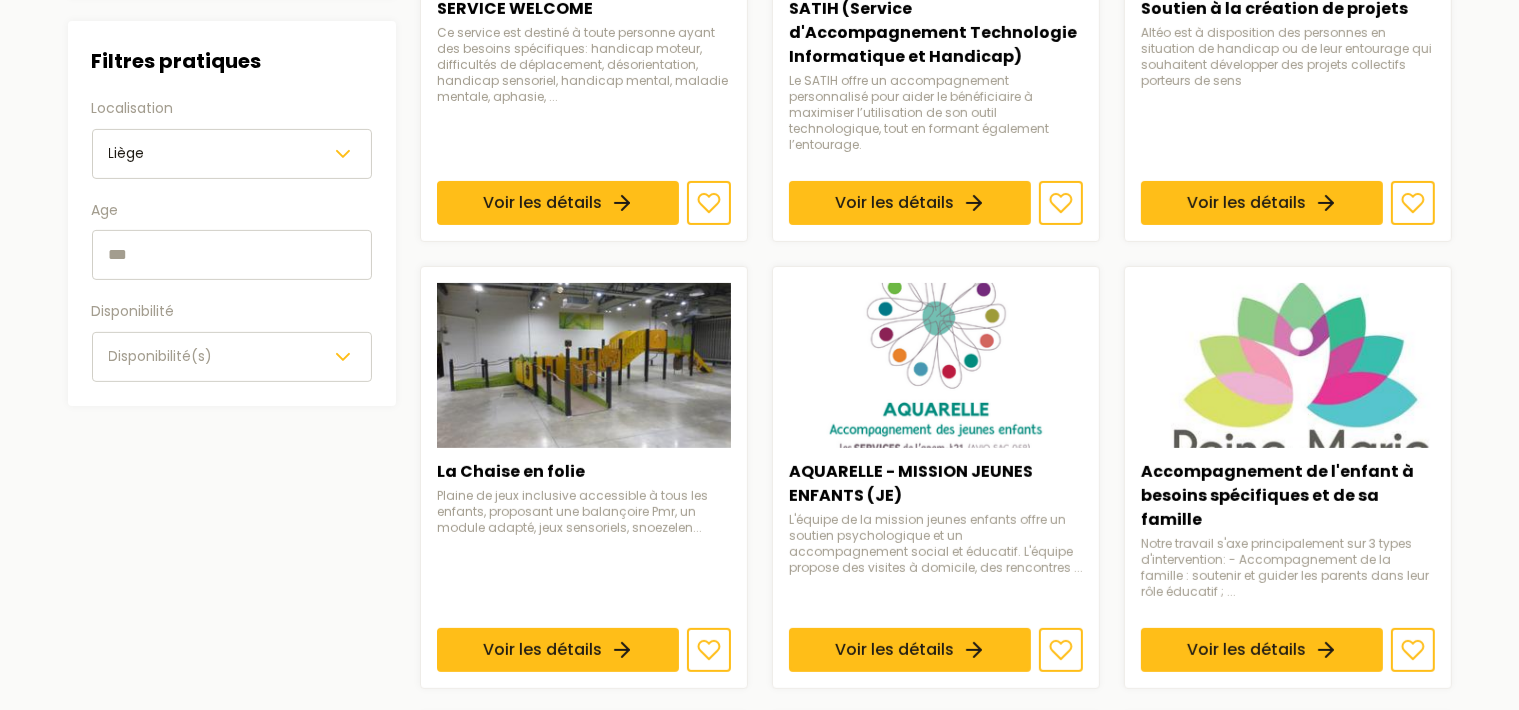 click at bounding box center [232, 255] 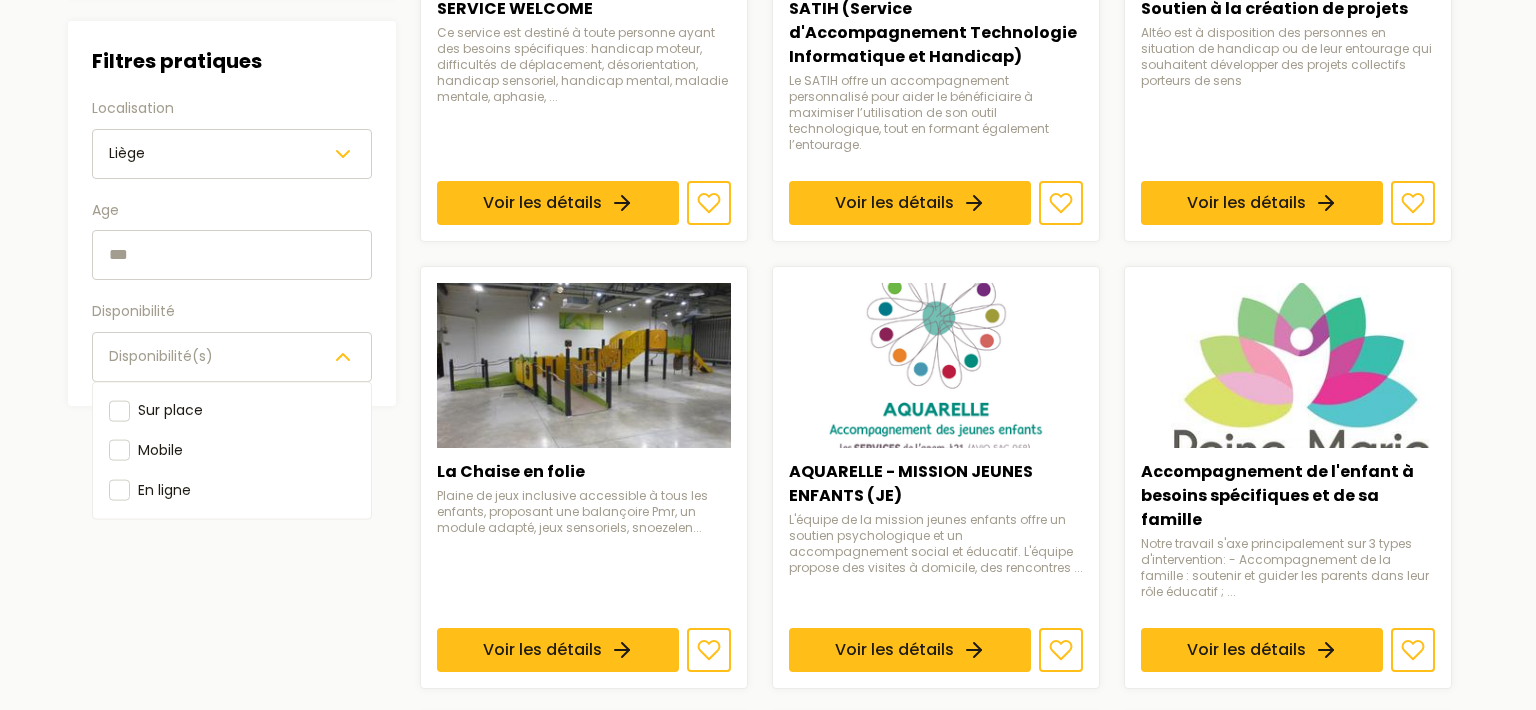 click on "Filtres Filtres par besoins Handicap(s) Déficience intellectuelle Difficulté(s) Type(s) de difficulté(s) Filtres pratiques Localisation [CITY] Age Disponibilité Disponibilité(s) Sur place Mobile En ligne" at bounding box center [232, 676] 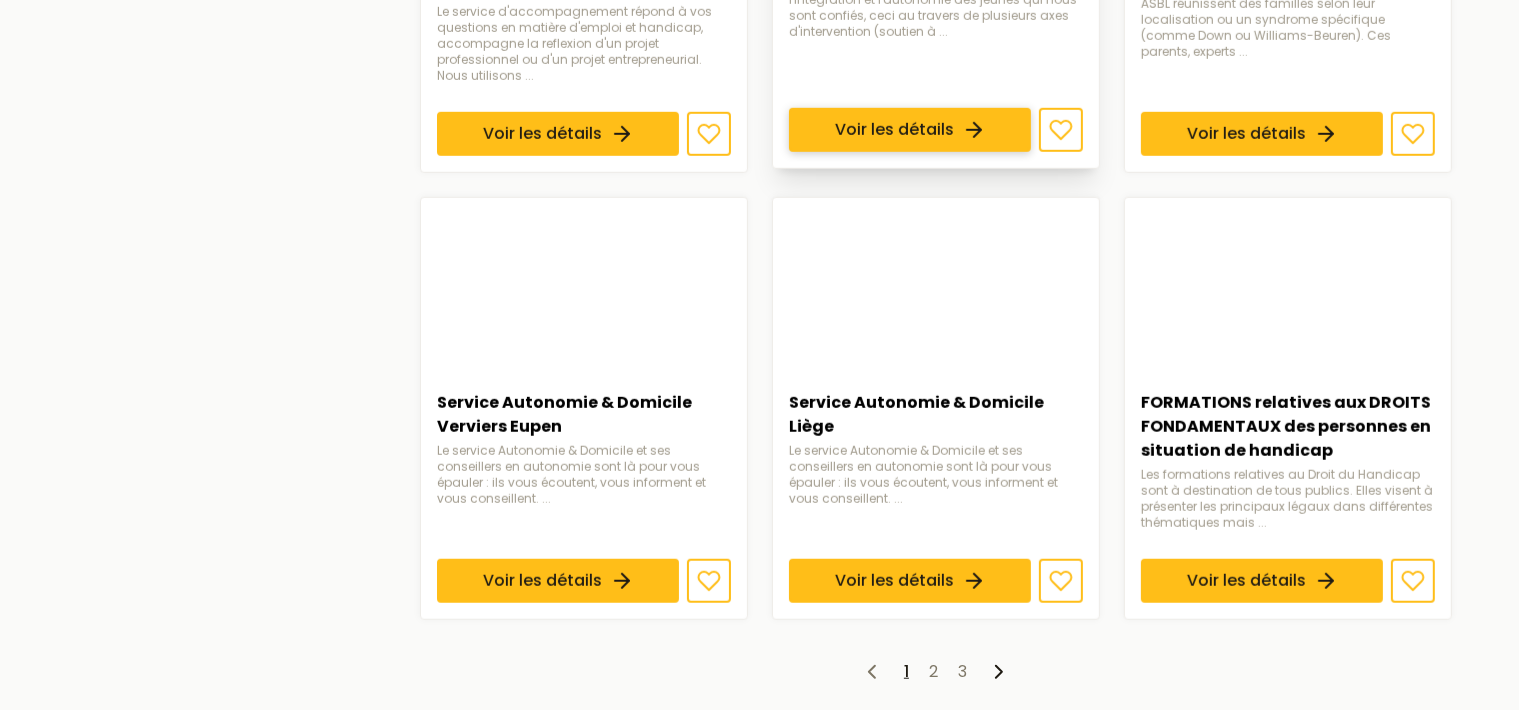 scroll, scrollTop: 1689, scrollLeft: 0, axis: vertical 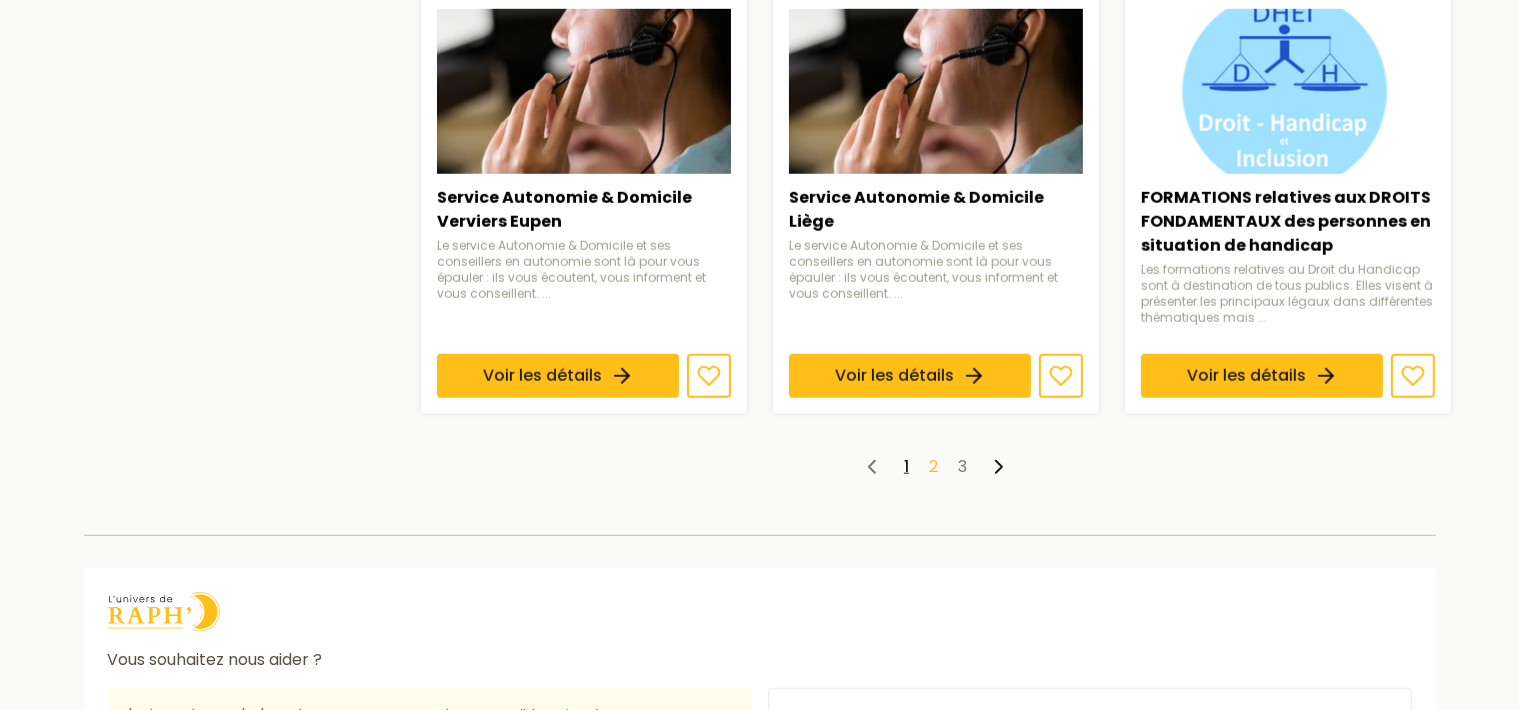 click on "2" at bounding box center [933, 466] 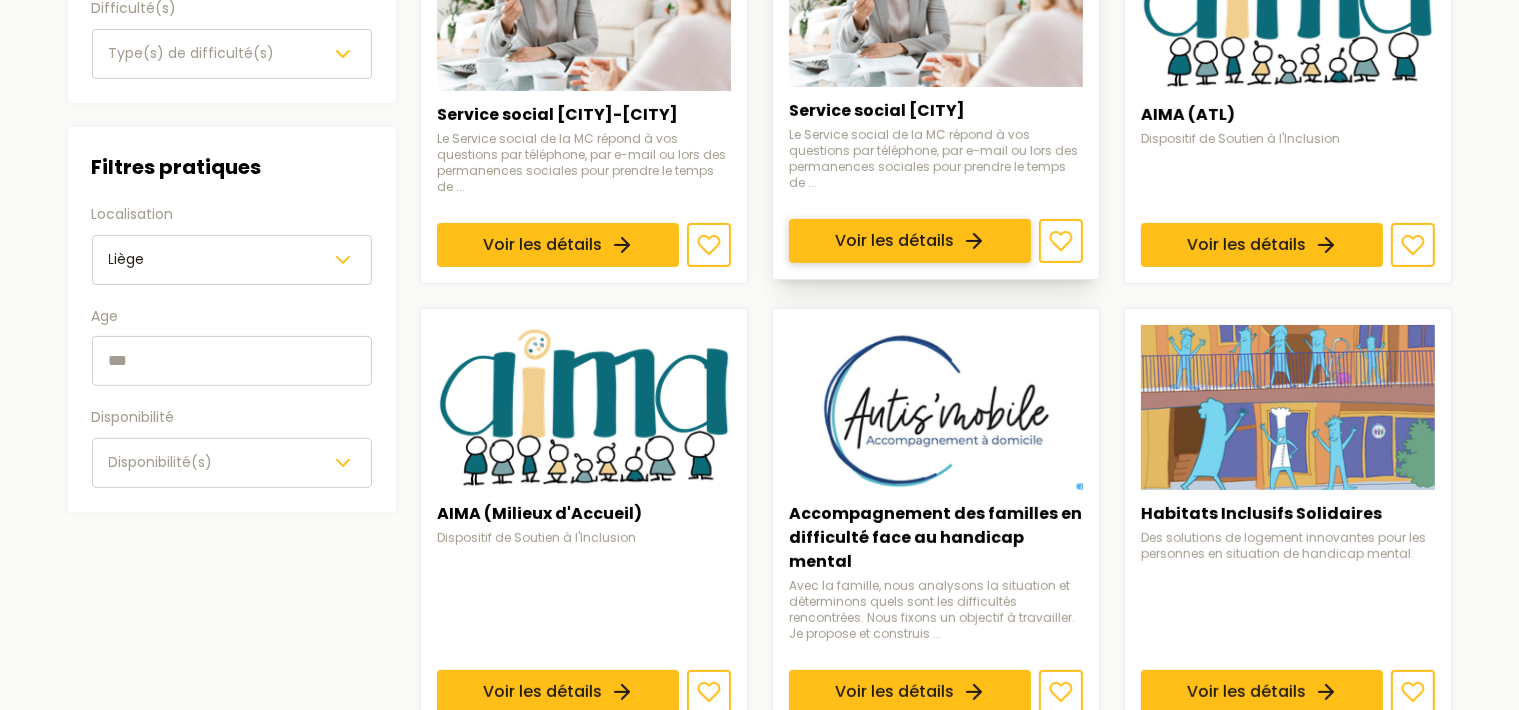 scroll, scrollTop: 0, scrollLeft: 0, axis: both 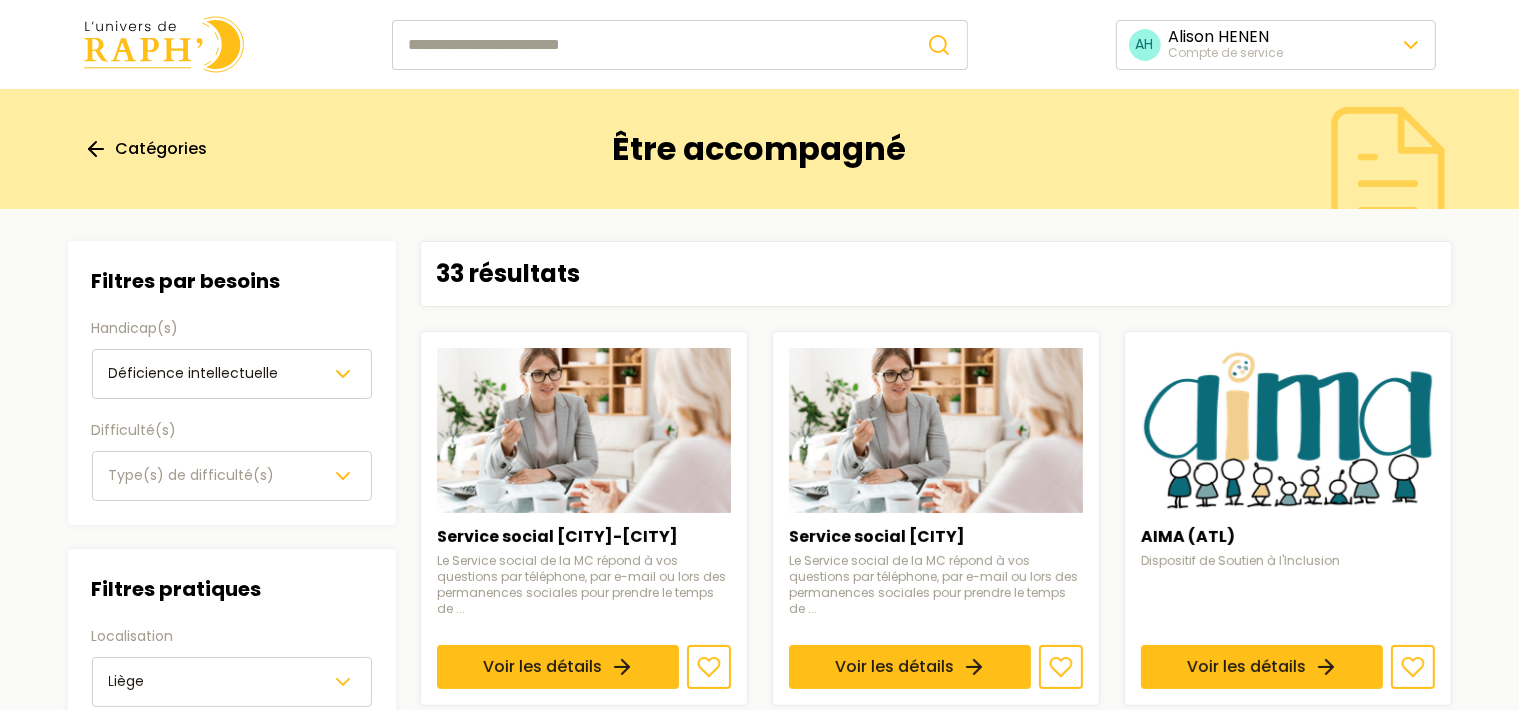 click on "AH [NAME] [LASTNAME] Compte de service Catégories Être accompagné Filtres Filtres par besoins Handicap(s) Déficience intellectuelle Difficulté(s) Type(s) de difficulté(s) Filtres pratiques Localisation Liège Age Disponibilité Disponibilité(s) 33 résultats Service social Verviers-Eupen Le Service social de la MC répond à vos questions par téléphone, par e-mail ou lors des permanences sociales pour prendre le temps de ... Voir les détails Service social Liège Le Service social de la MC répond à vos questions par téléphone, par e-mail ou lors des permanences sociales pour prendre le temps de ... Voir les détails AIMA (ATL) Dispositif de Soutien à l'Inclusion Voir les détails AIMA (Milieux d’Accueil) Dispositif de Soutien à l’Inclusion Voir les détails Accompagnement des familles en difficulté face au handicap mental Avec la famille, nous analysons la situation et déterminons quels sont les difficultés rencontrées. Nous fixons un objectif à travailler. Je propose et construis ... 1 2 3" at bounding box center [759, 1231] 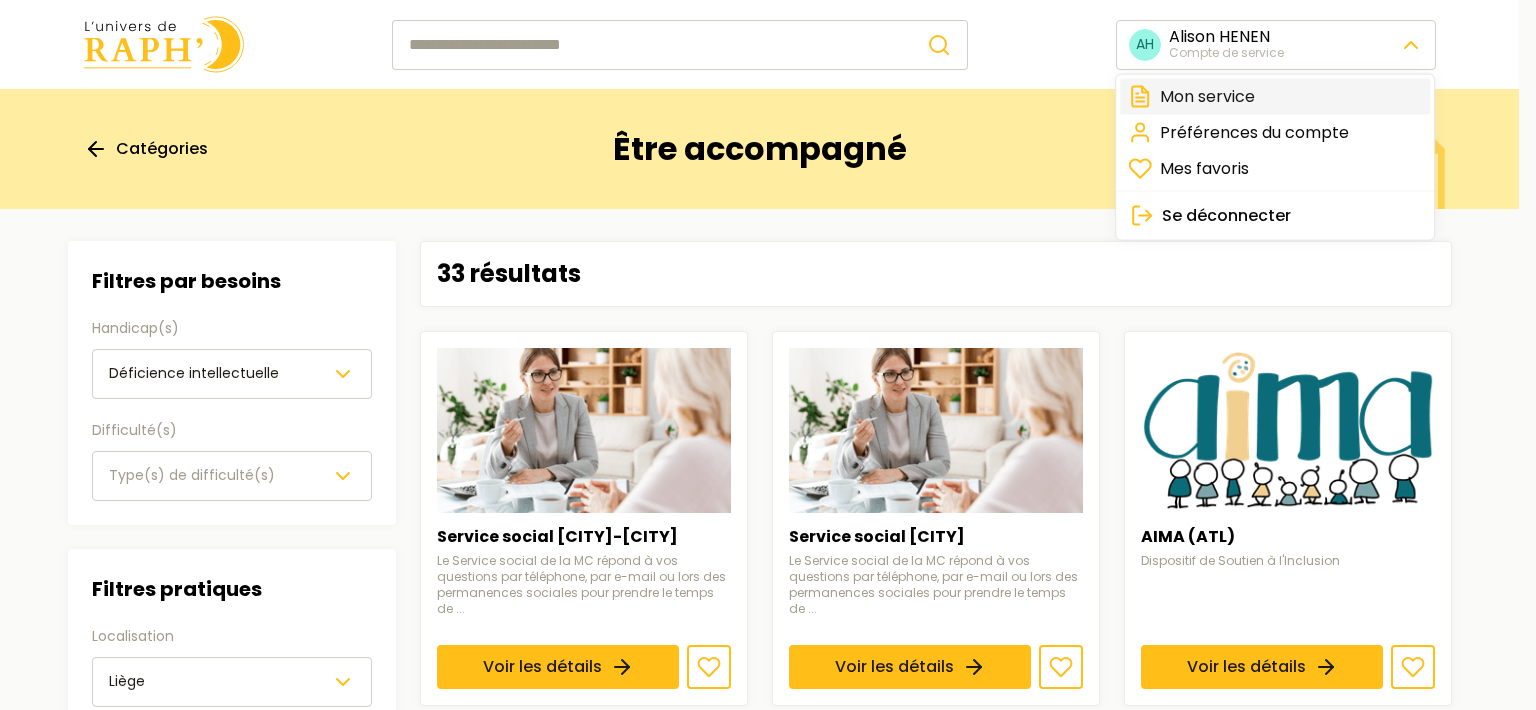 click on "Mon service" at bounding box center (1275, 97) 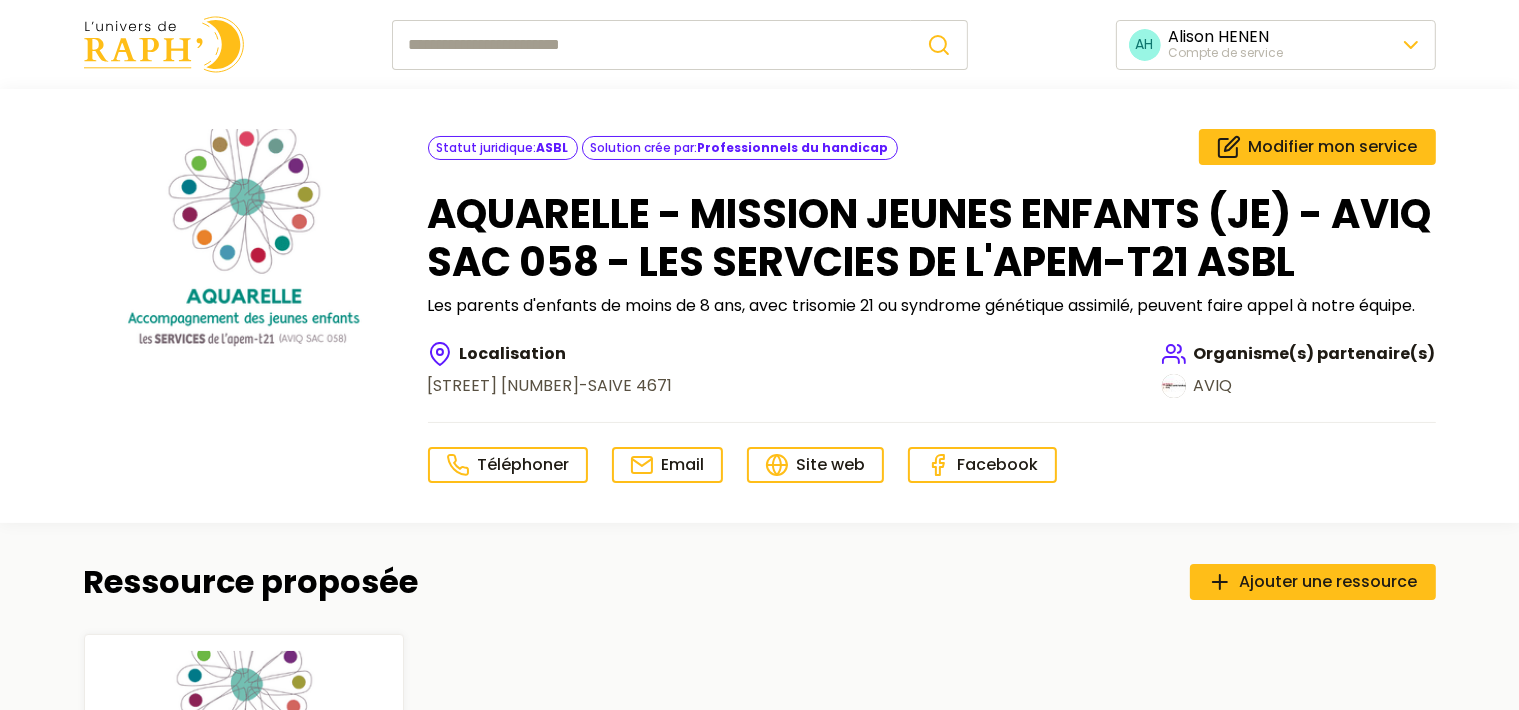 scroll, scrollTop: 422, scrollLeft: 0, axis: vertical 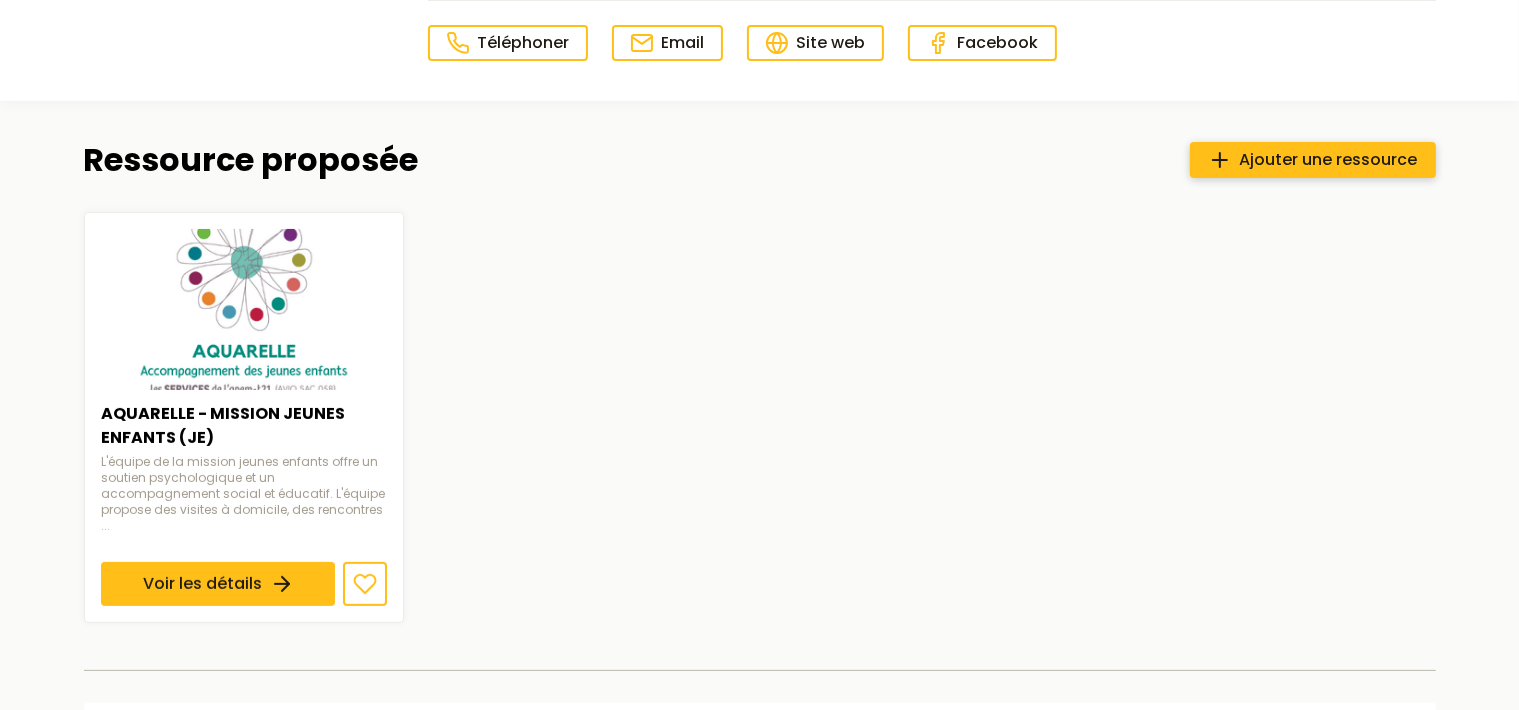 click on "Ajouter une ressource" at bounding box center [1329, 160] 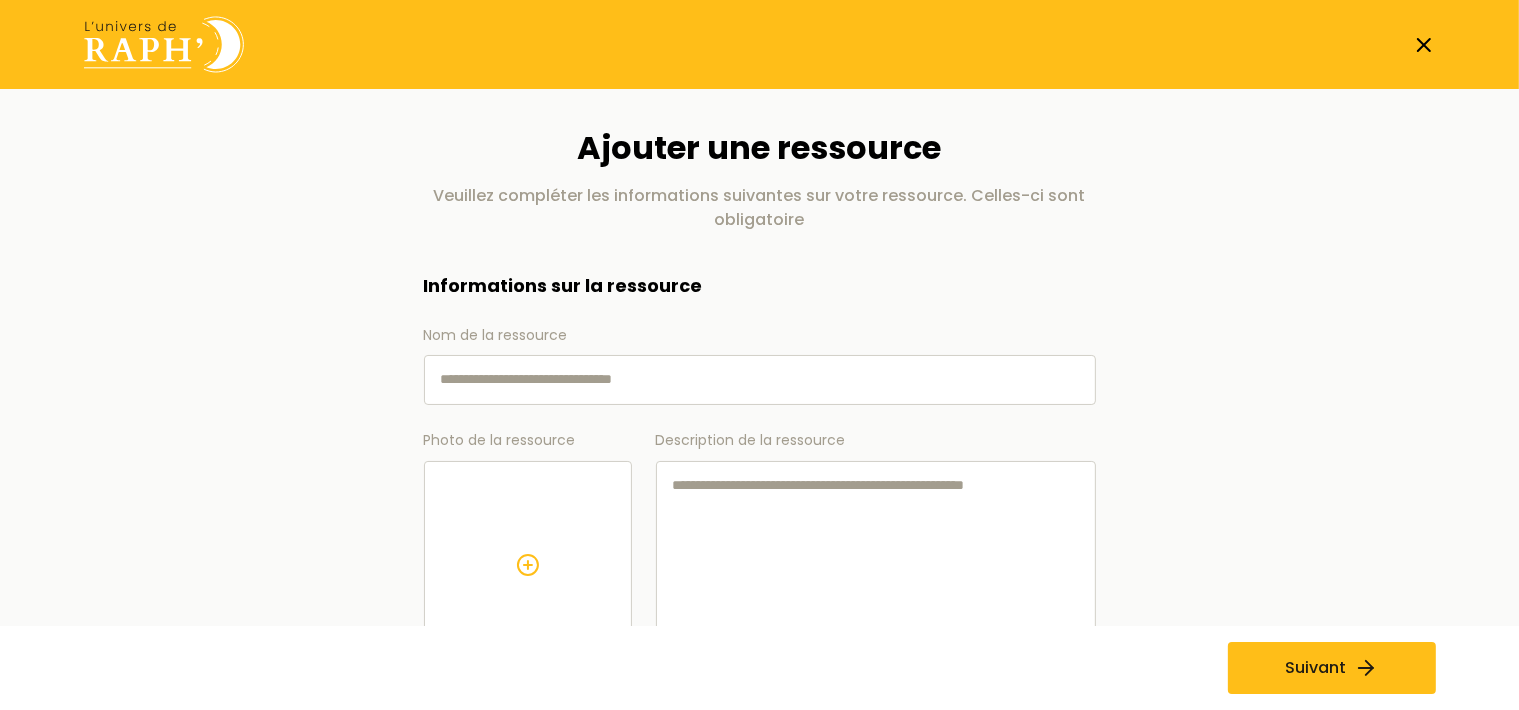 click on "Nom de la ressource" at bounding box center (760, 380) 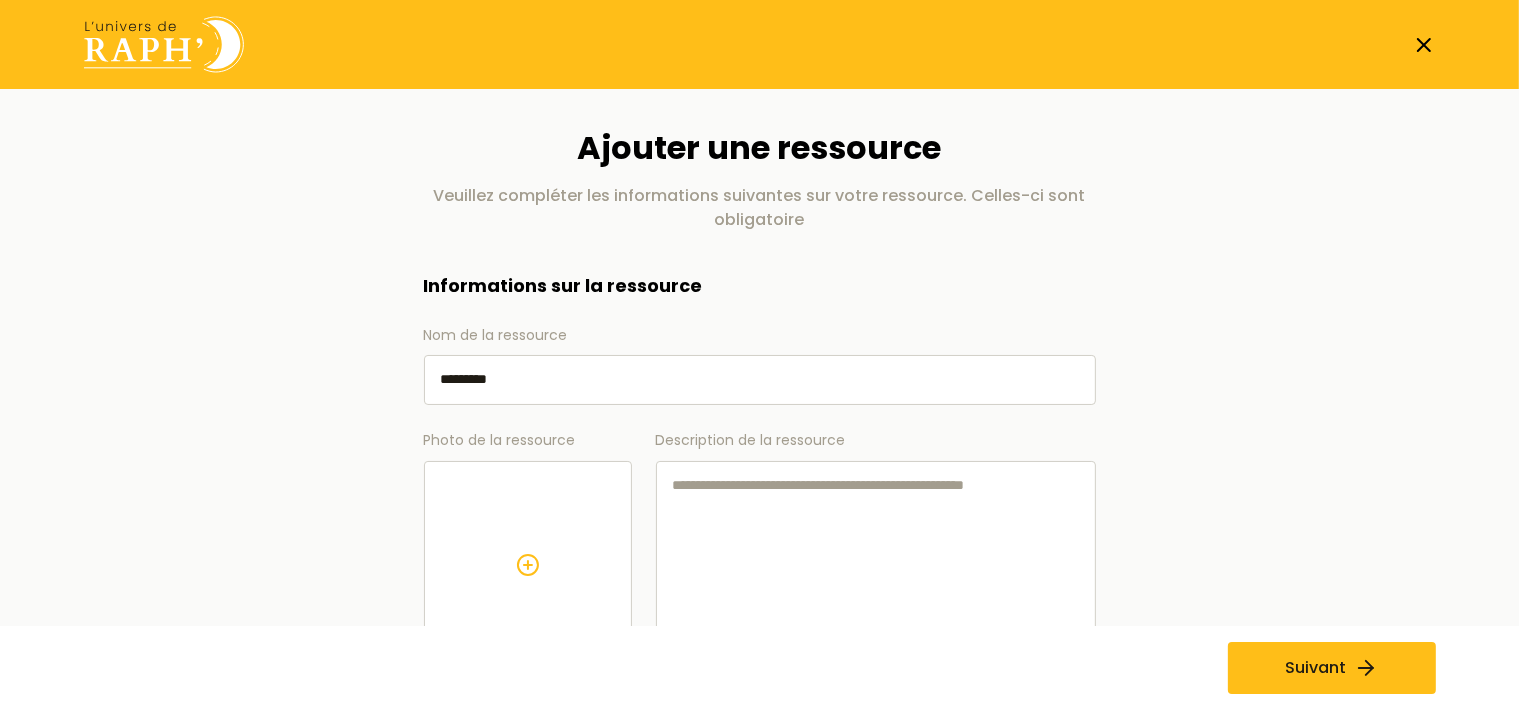 paste on "**********" 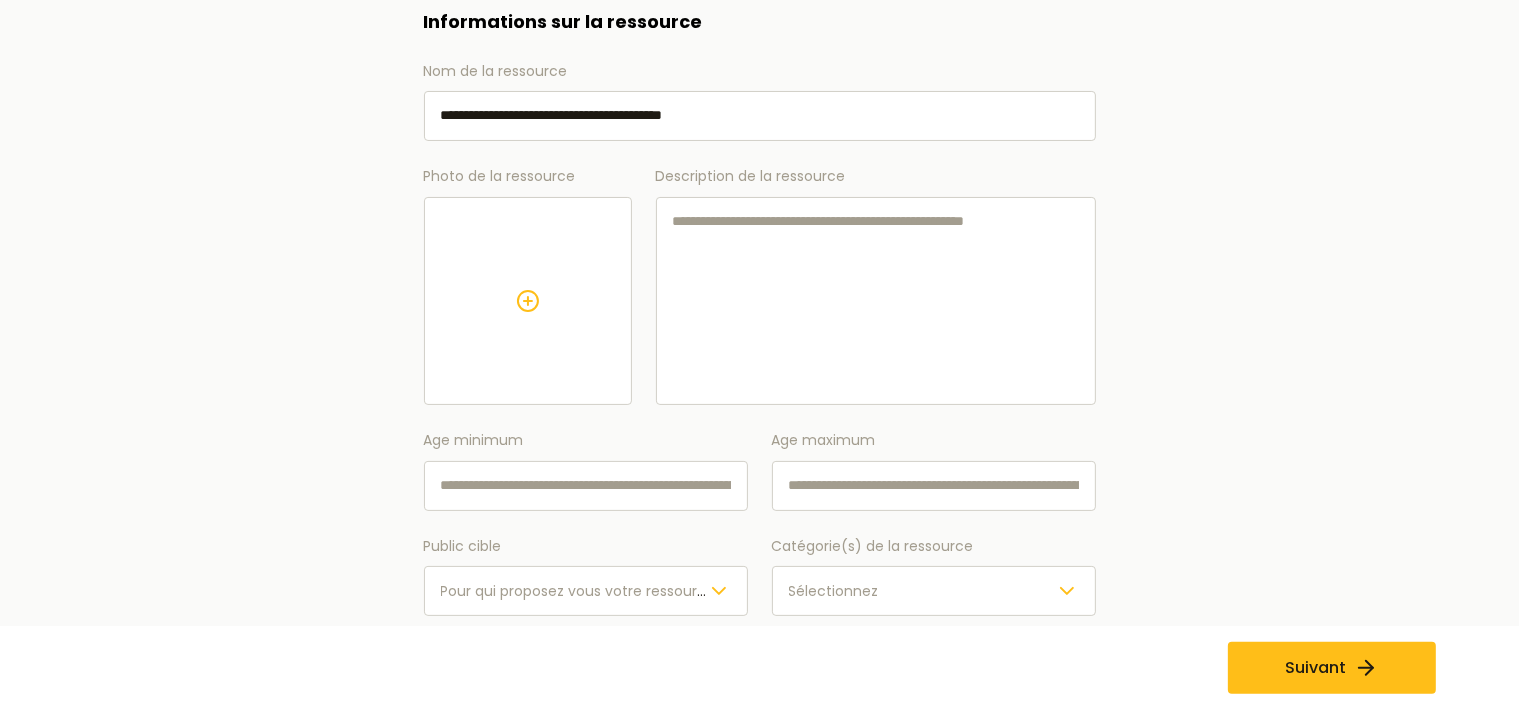 scroll, scrollTop: 211, scrollLeft: 0, axis: vertical 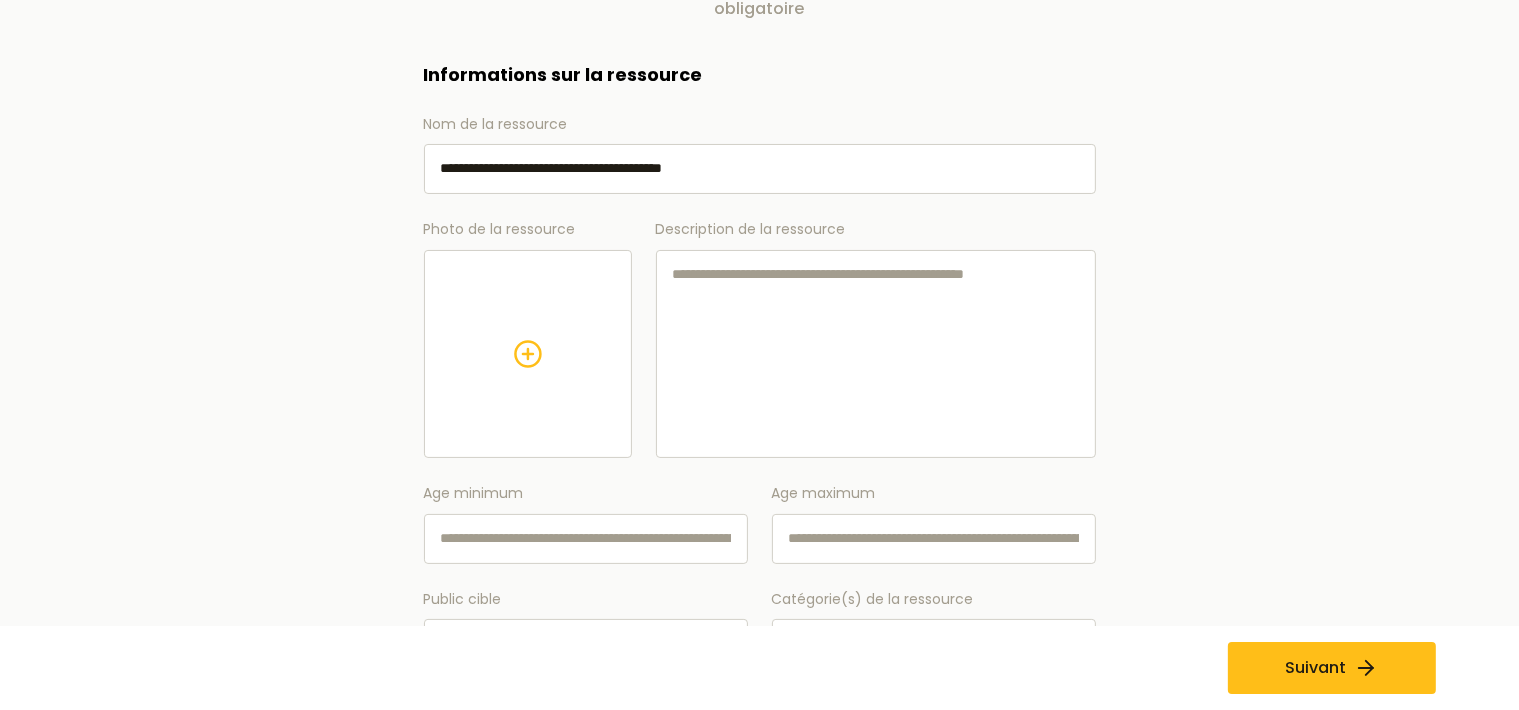 type on "**********" 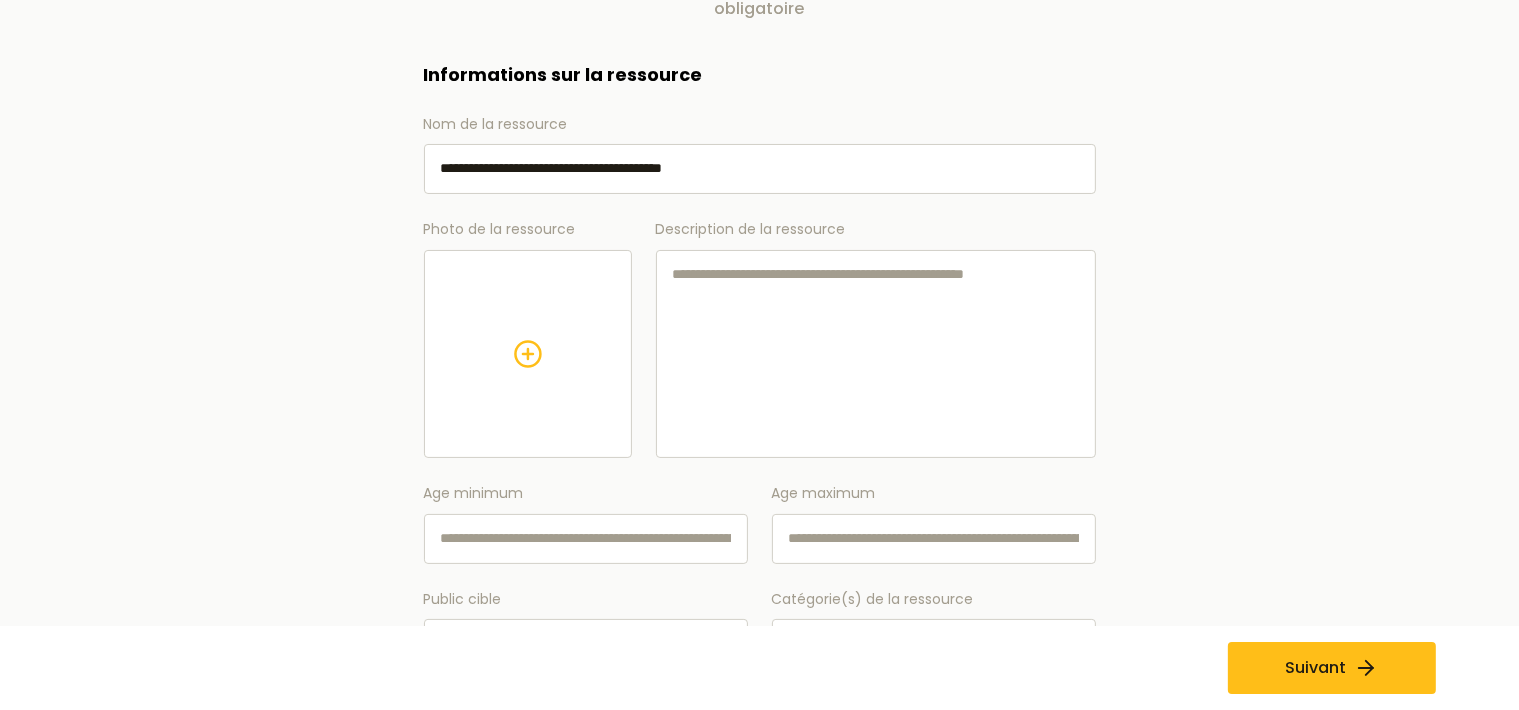 click 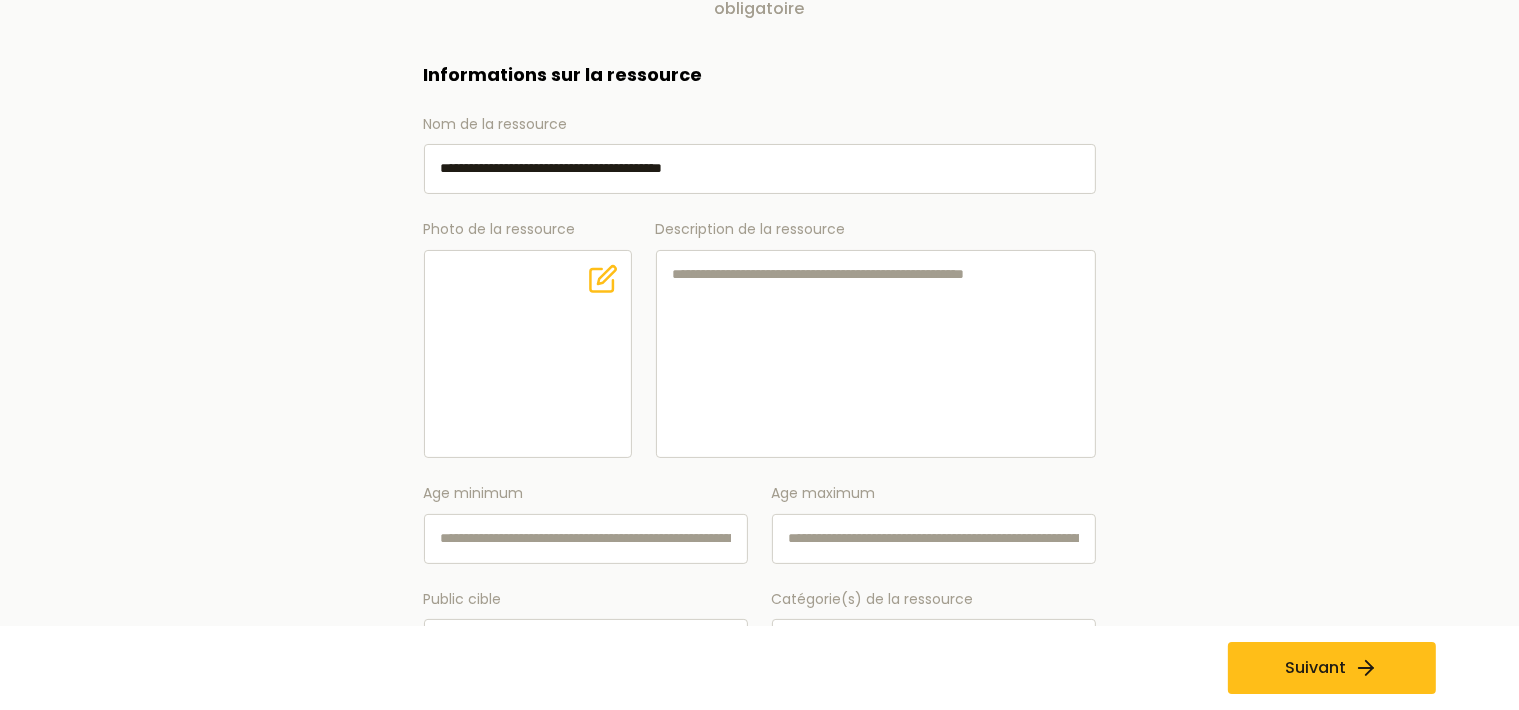 click on "Description de la ressource" at bounding box center (876, 354) 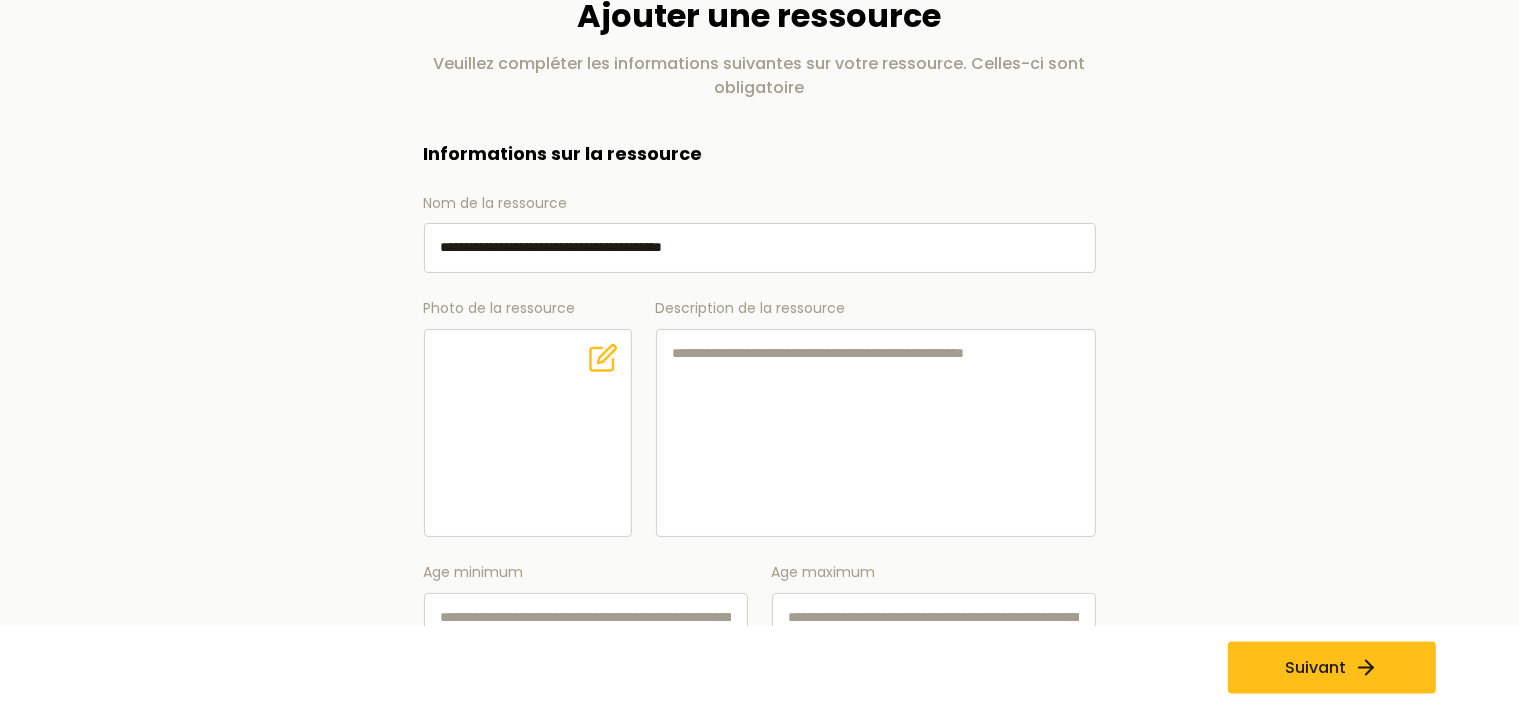 scroll, scrollTop: 0, scrollLeft: 0, axis: both 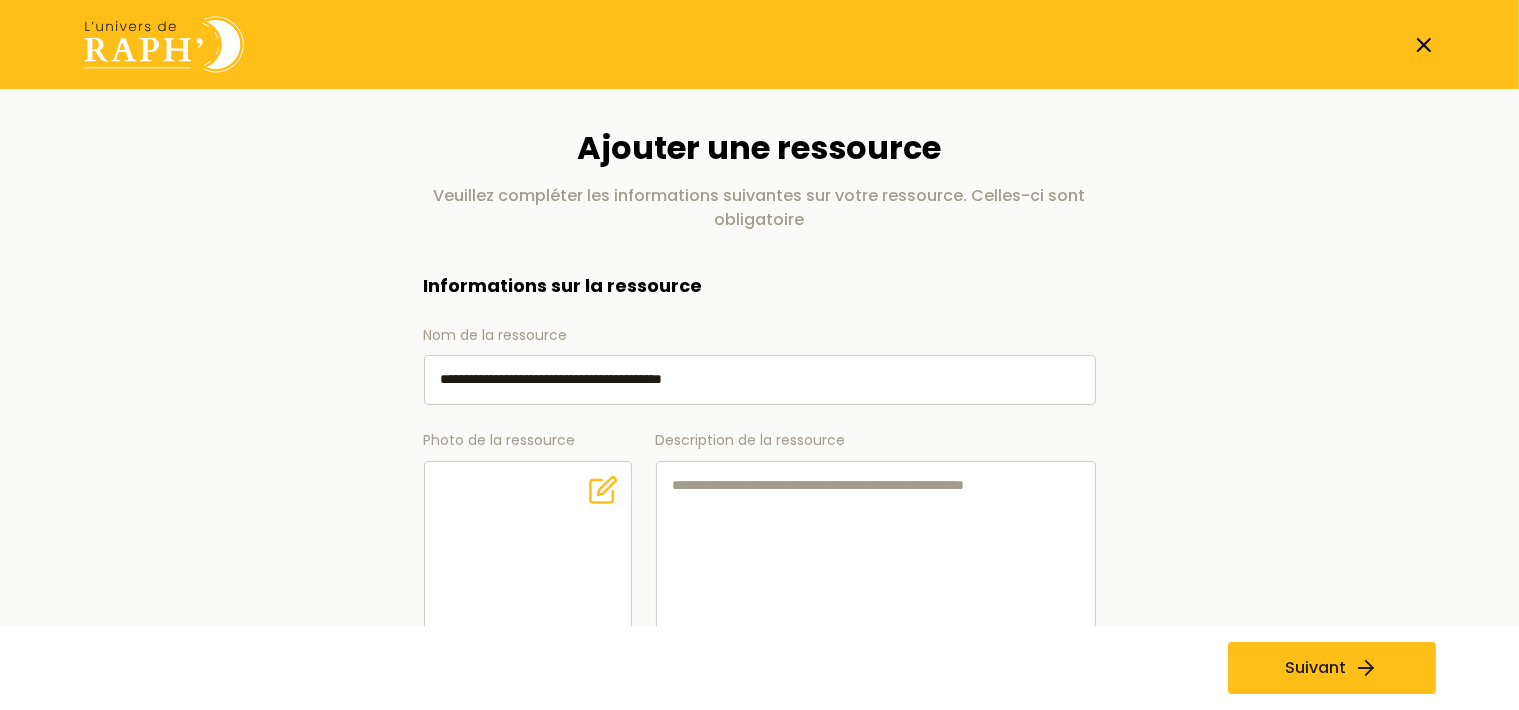 click on "Description de la ressource" at bounding box center (876, 565) 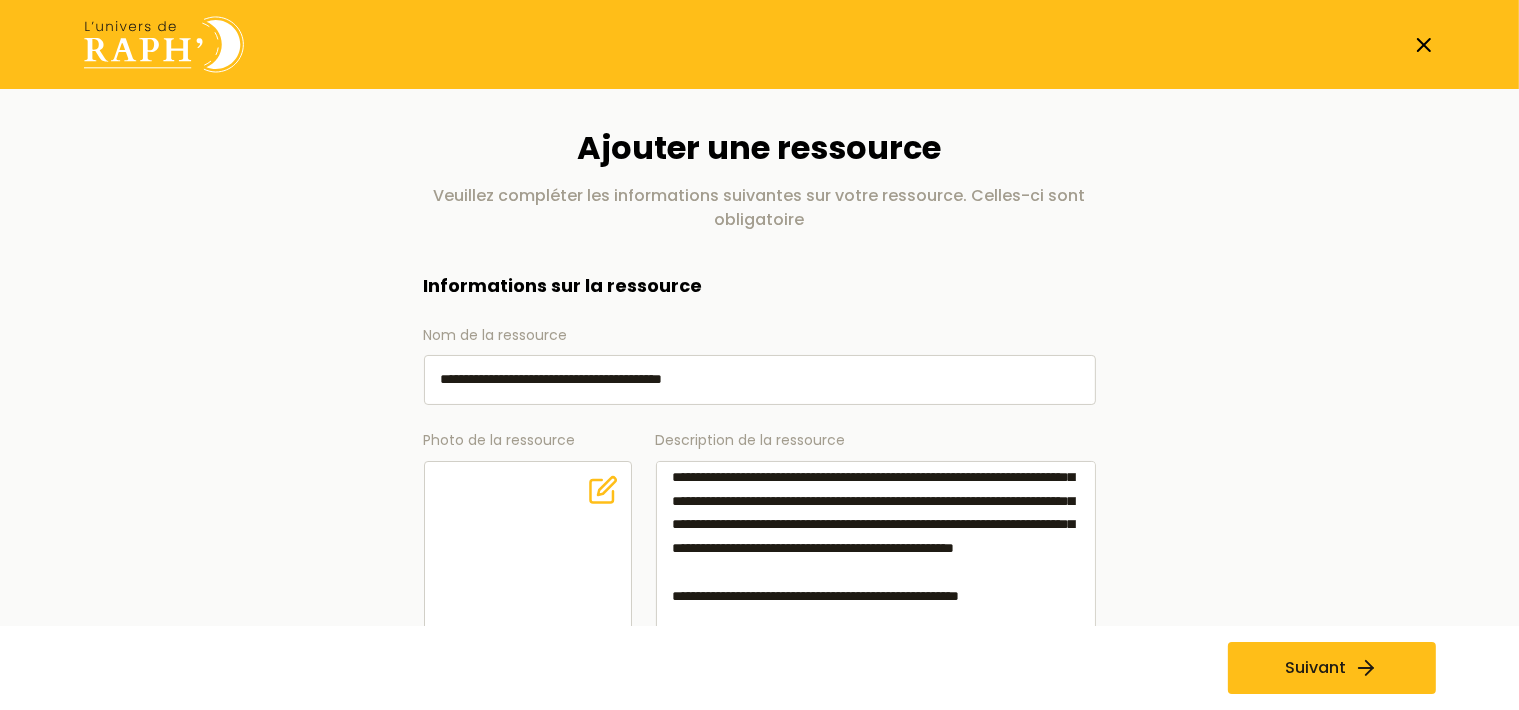 scroll, scrollTop: 1745, scrollLeft: 0, axis: vertical 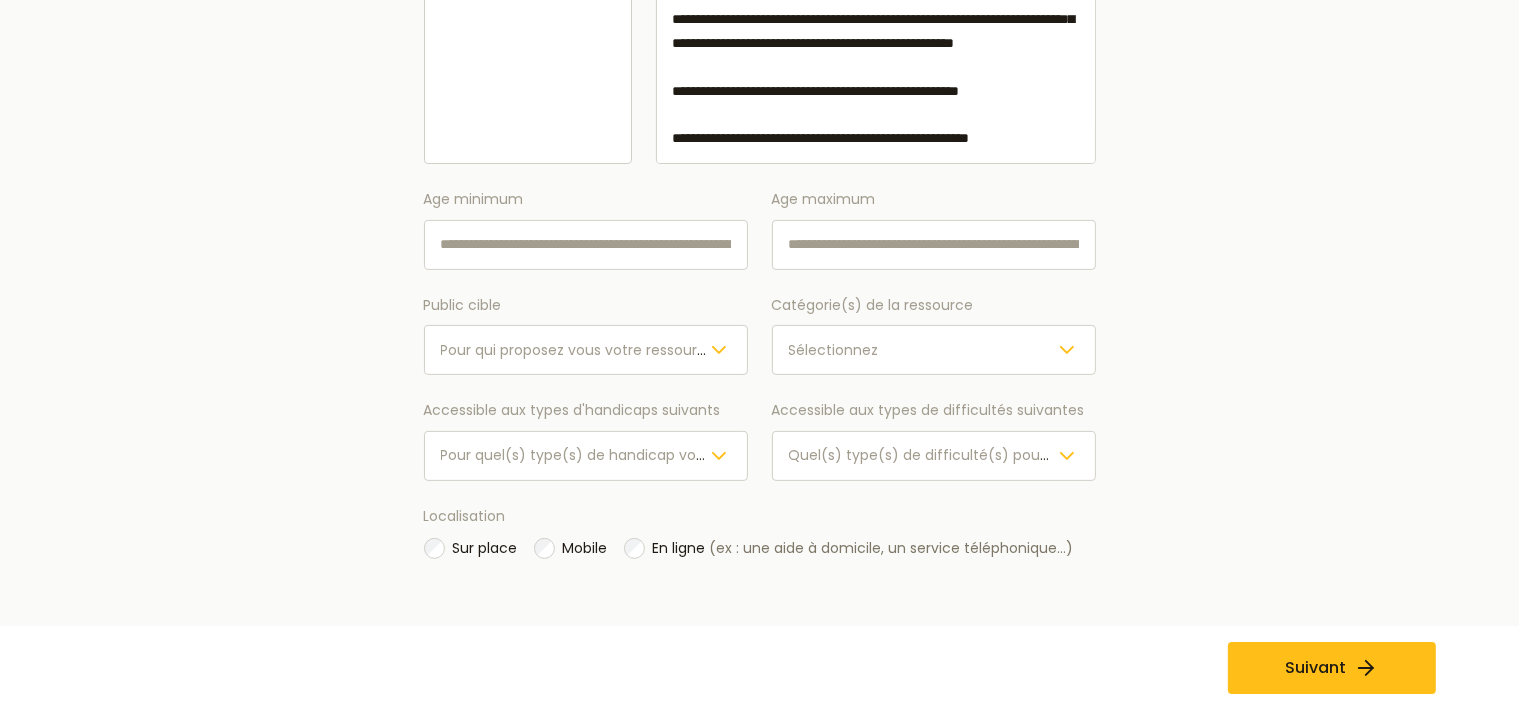 type on "**********" 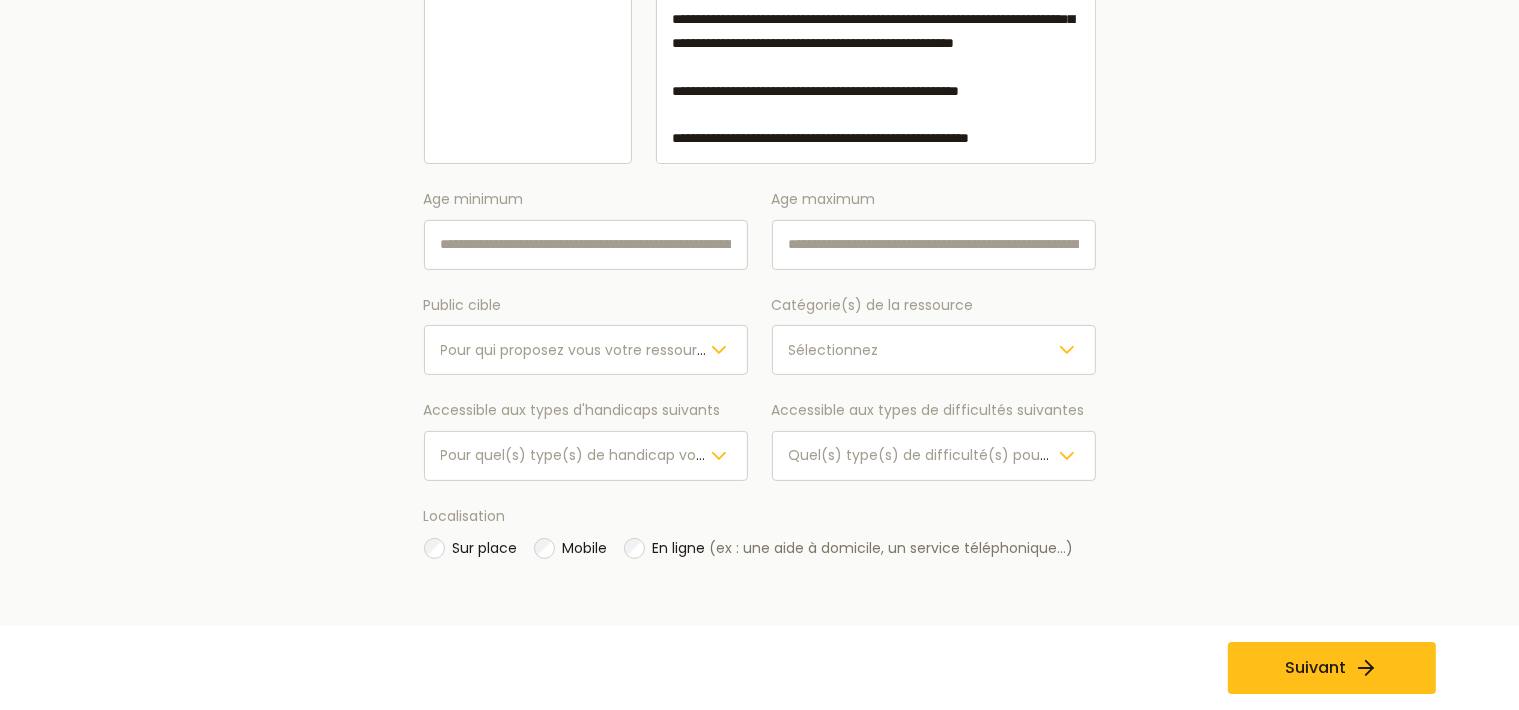 click on "Age minimum" at bounding box center (586, 245) 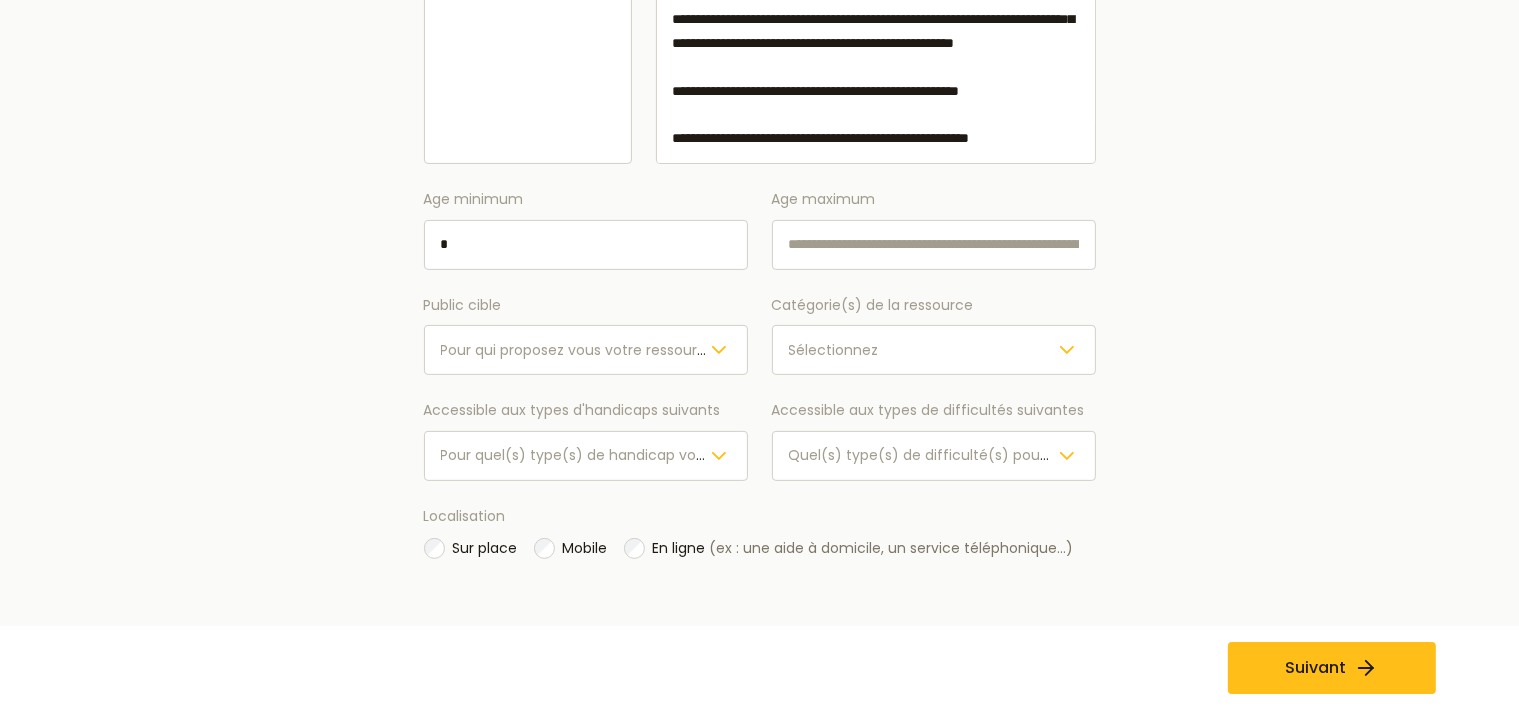 type on "*" 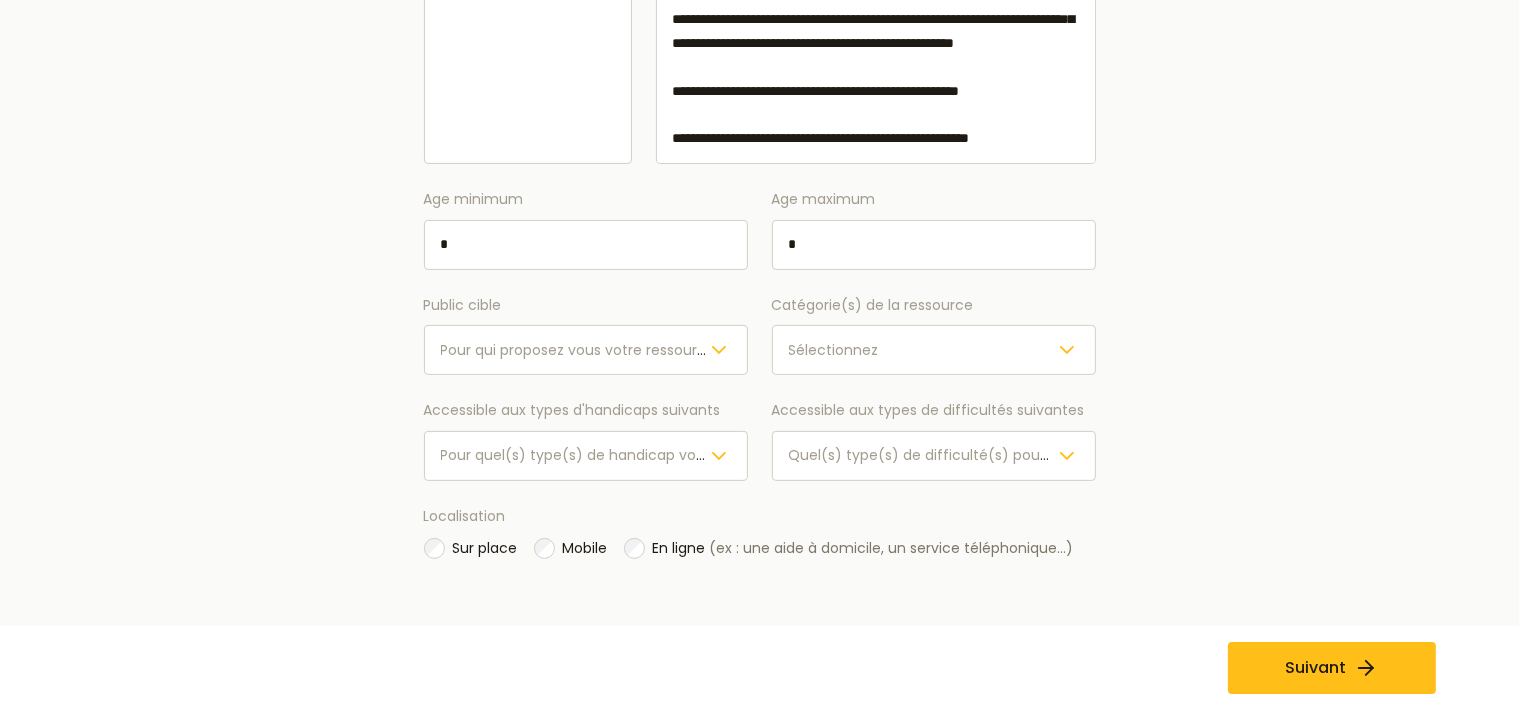 type on "*" 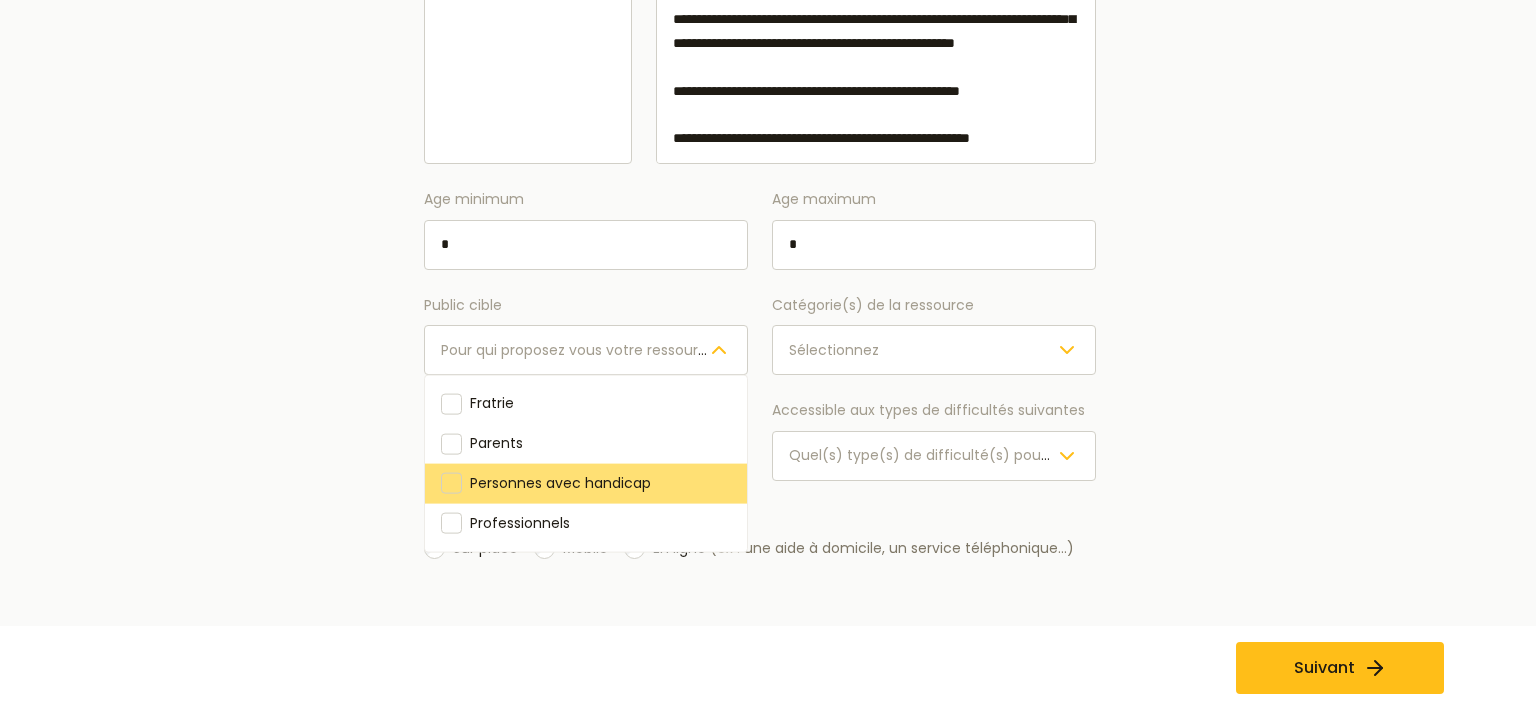 click at bounding box center (451, 483) 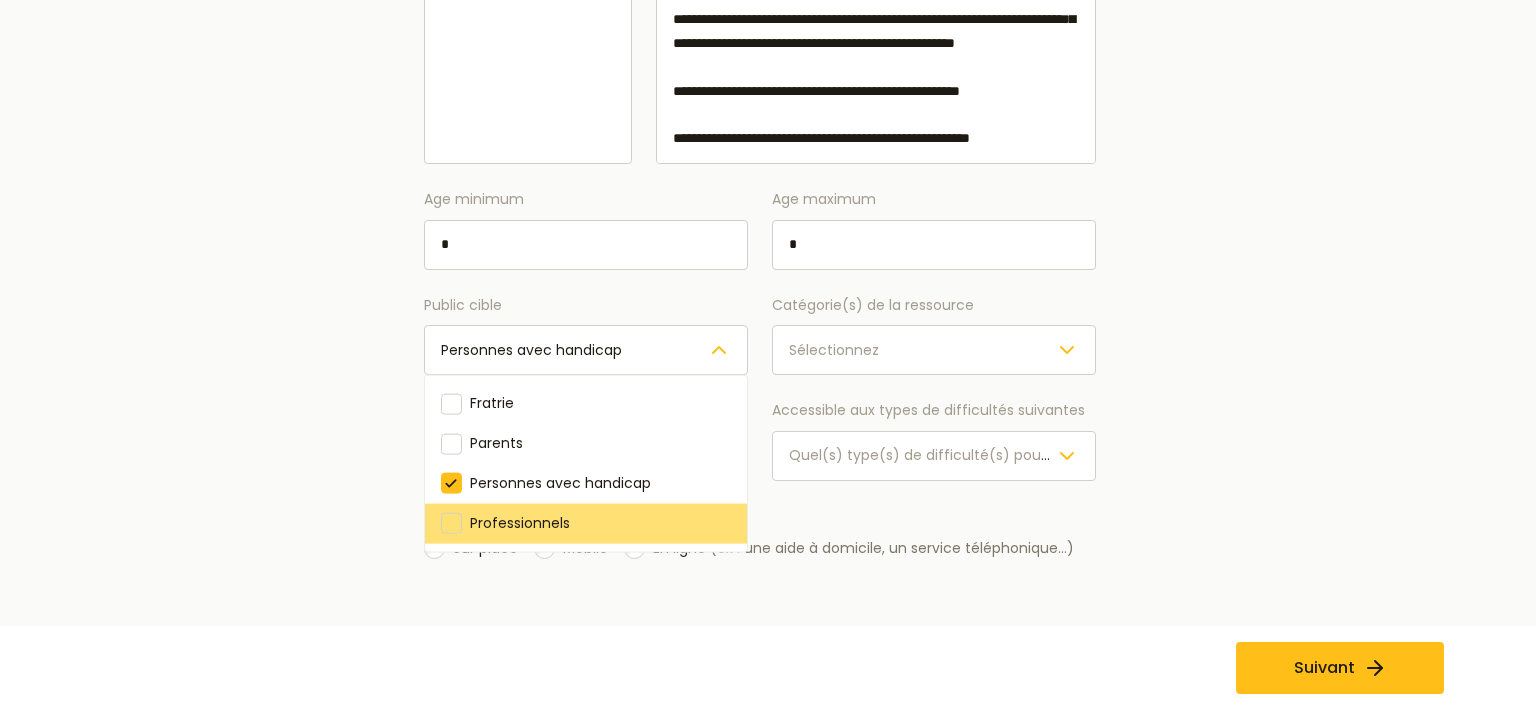 click at bounding box center [451, 523] 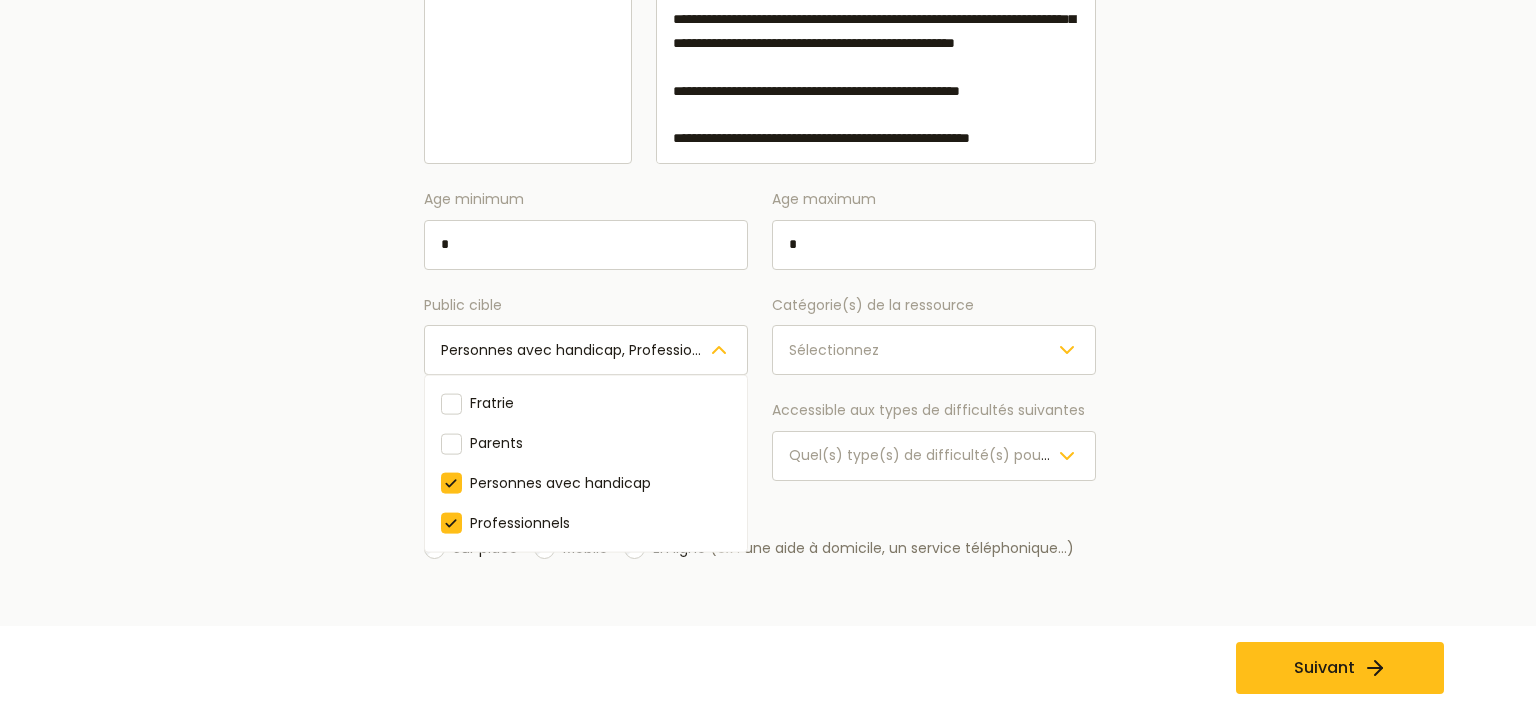 click on "Age minimum * Age maximum * Public cible Personnes avec handicap, Professionnels Fratrie Parents Personnes avec handicap Professionnels Catégorie(s) de la ressource Sélectionnez Accessible aux types d'handicaps suivants Pour quel(s) type(s) de handicap votre ressource est elle prévue ? Accessible aux types de difficultés suivantes Quel(s) type(s) de difficulté(s) pouvez vous prendre en charge ?" at bounding box center (760, 334) 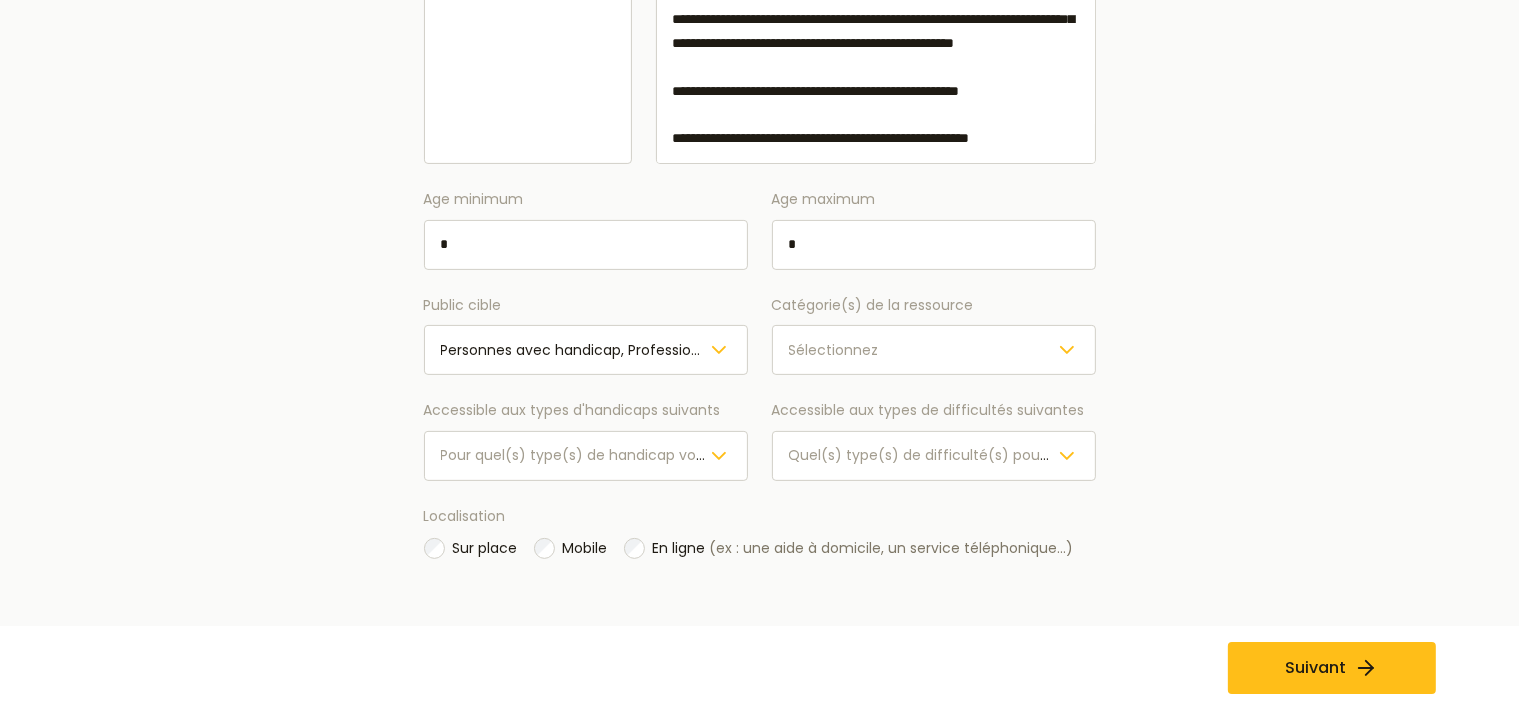 click on "Sélectionnez" at bounding box center (834, 350) 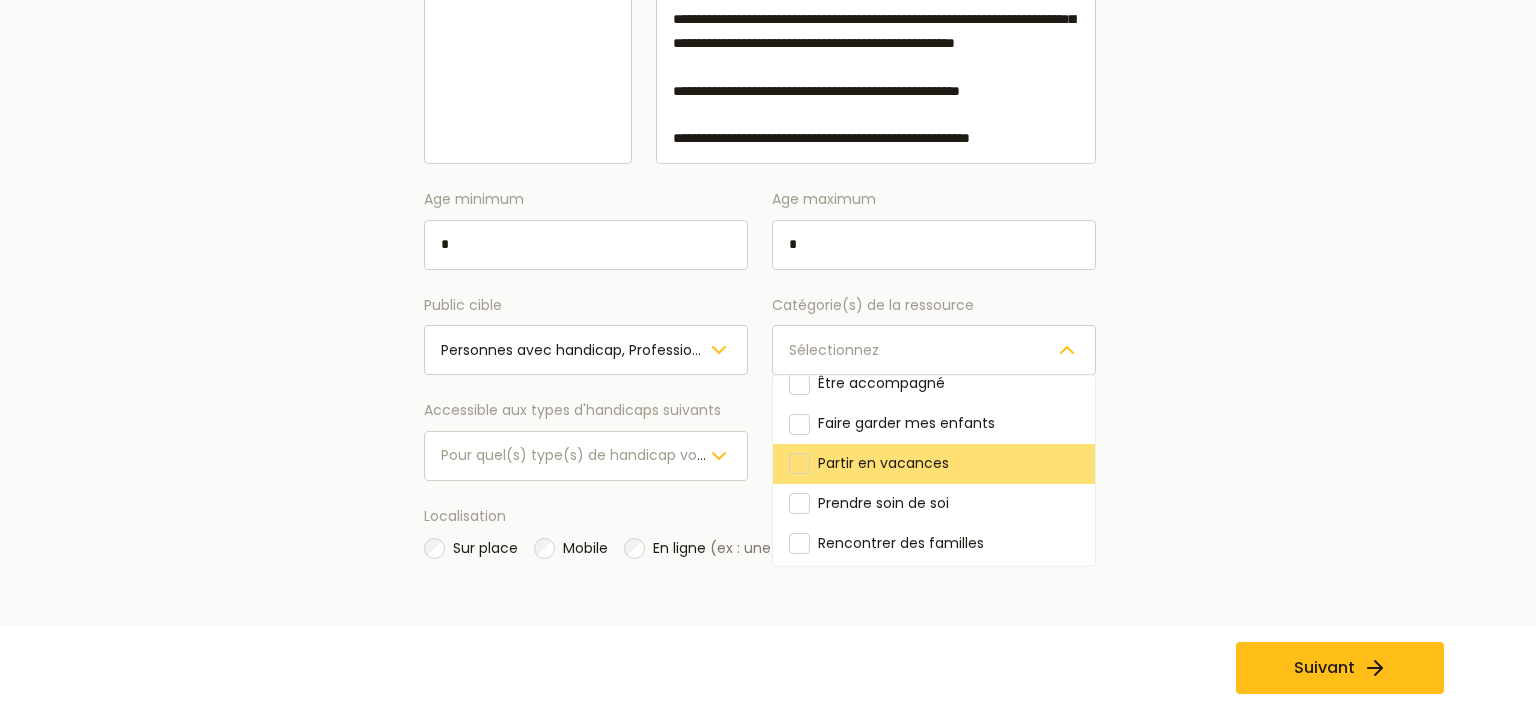 scroll, scrollTop: 0, scrollLeft: 0, axis: both 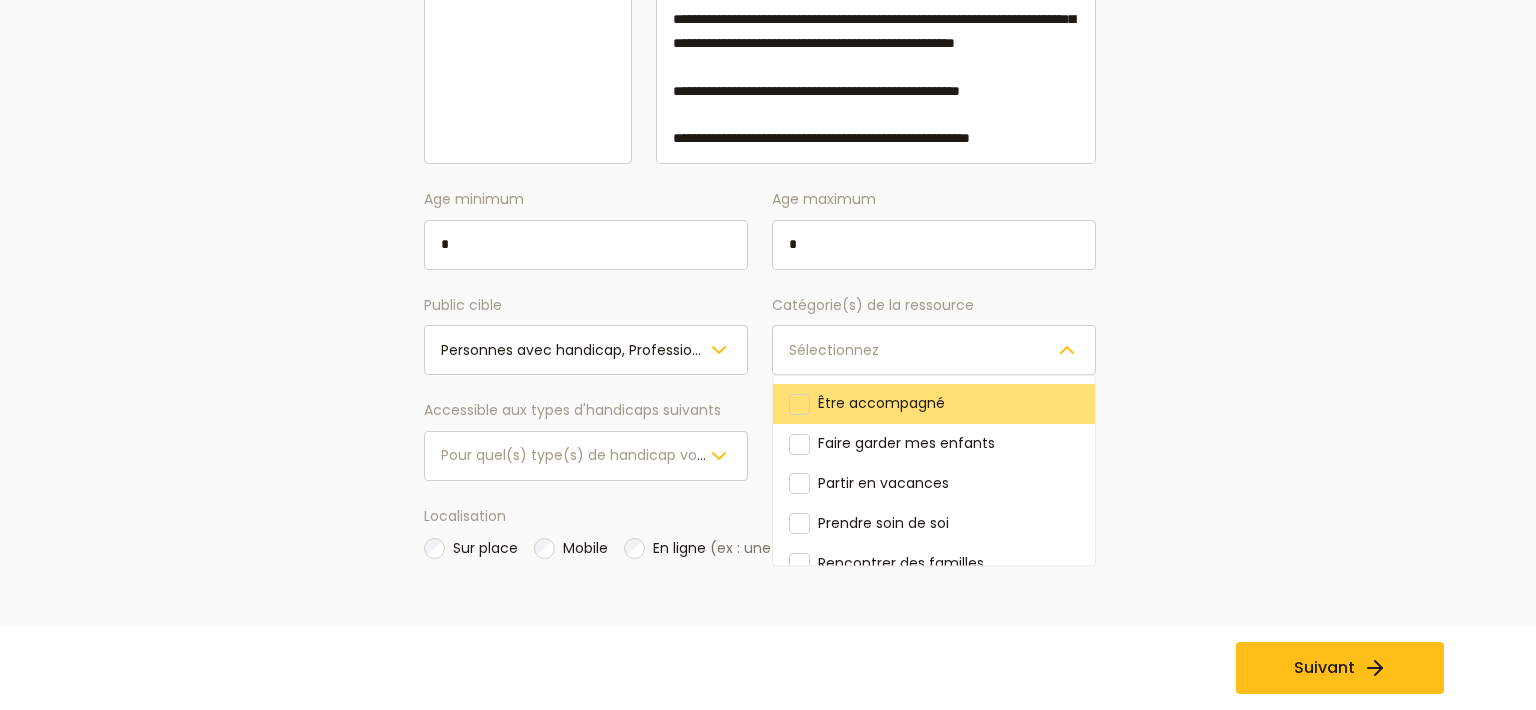 click at bounding box center [799, 403] 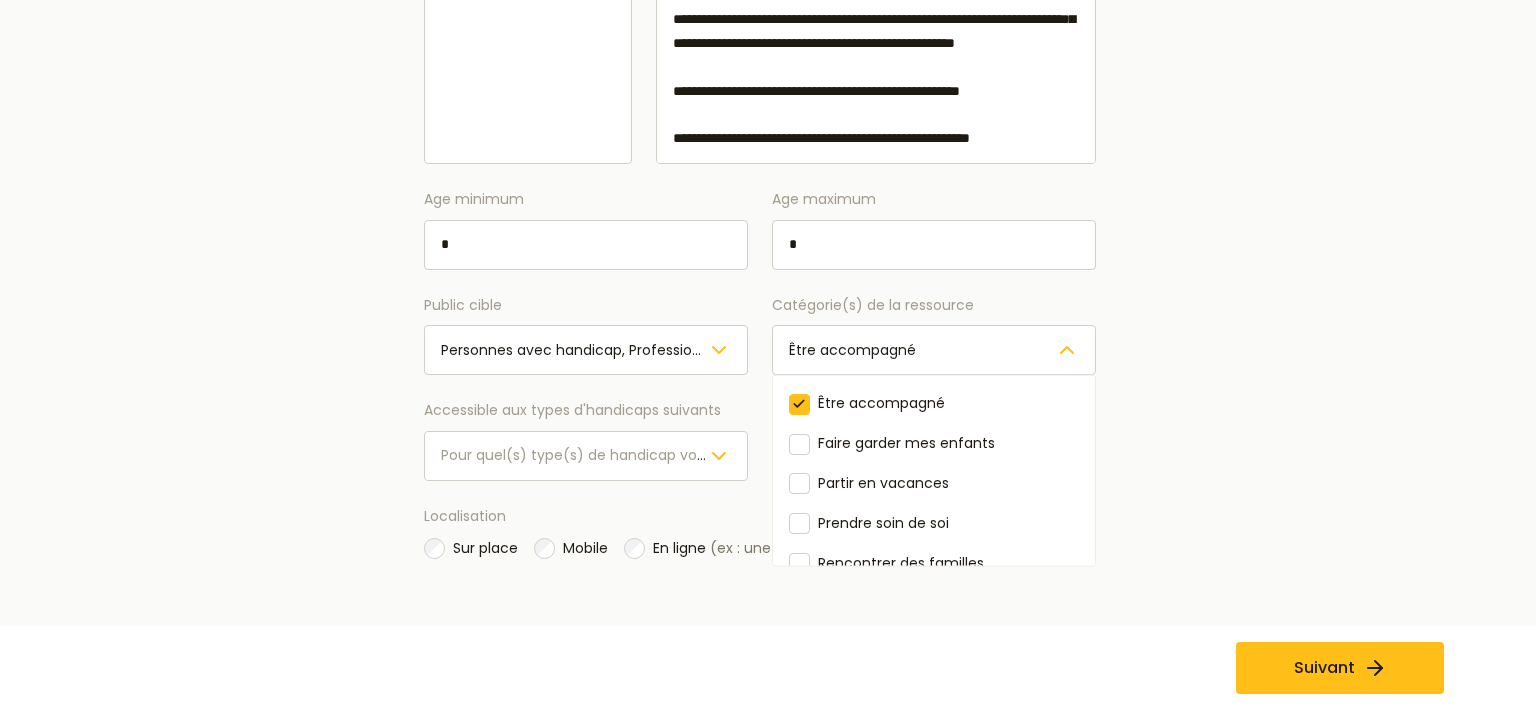 click on "Age minimum * Age maximum * Public cible Personnes avec handicap, Professionnels Catégorie(s) de la ressource Être accompagné Être accompagné Faire garder mes enfants Partir en vacances Prendre soin de soi Rencontrer des familles Se déplacer S'engager Trouver des idées de cadeaux Trouver du matériel adapté Trouver une activité Accessible aux types d'handicaps suivants Pour quel(s) type(s) de handicap votre ressource est elle prévue ? Accessible aux types de difficultés suivantes Quel(s) type(s) de difficulté(s) pouvez vous prendre en charge ?" at bounding box center [760, 334] 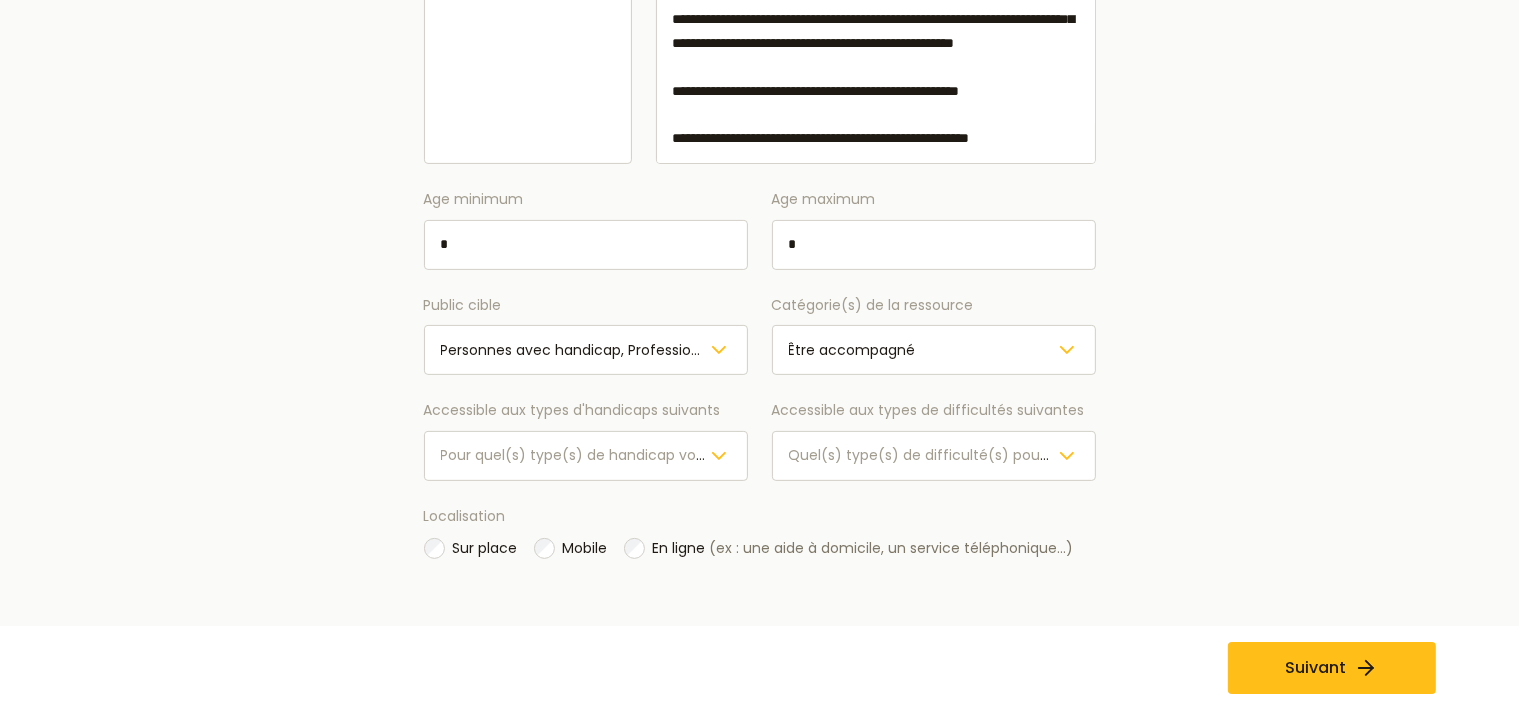 click on "Pour quel(s) type(s) de handicap votre ressource est elle prévue ?" at bounding box center (675, 455) 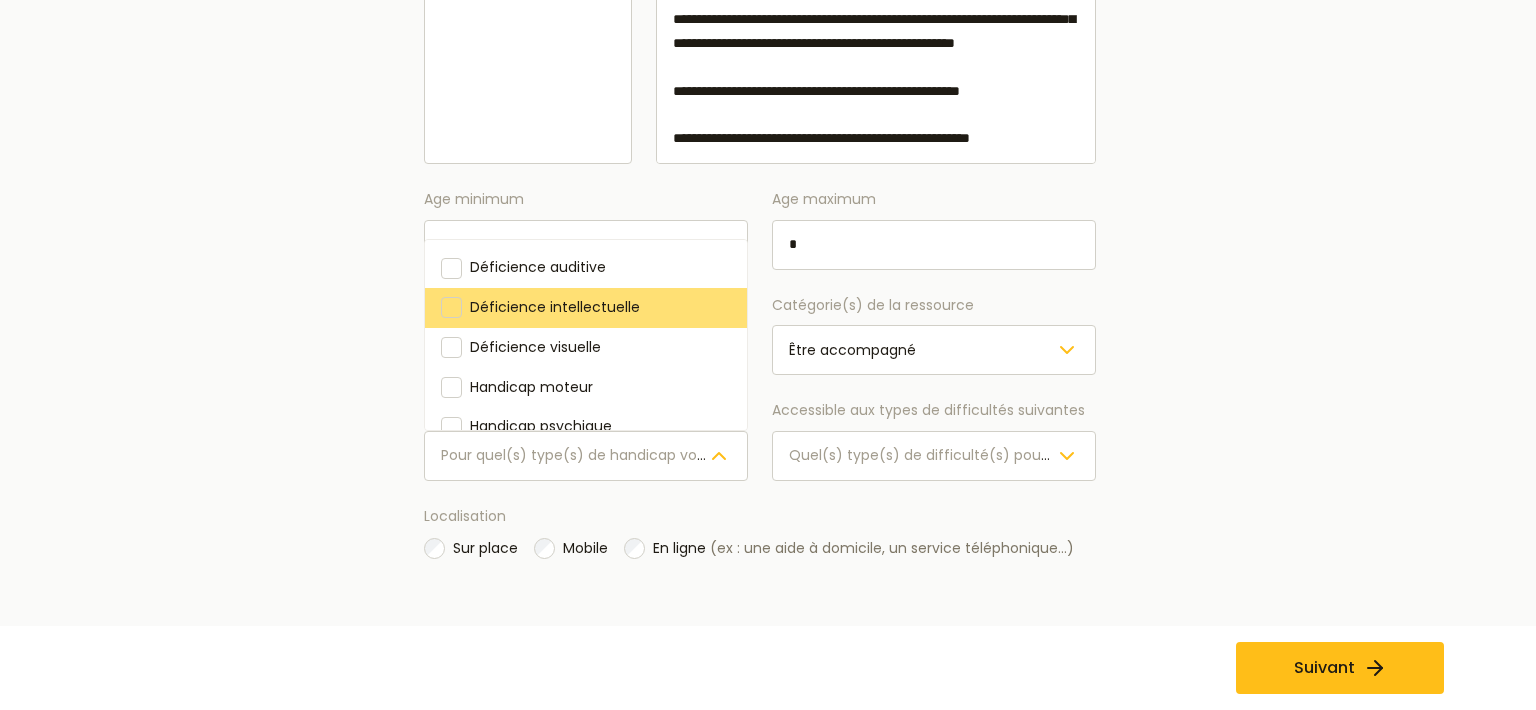 click at bounding box center [451, 307] 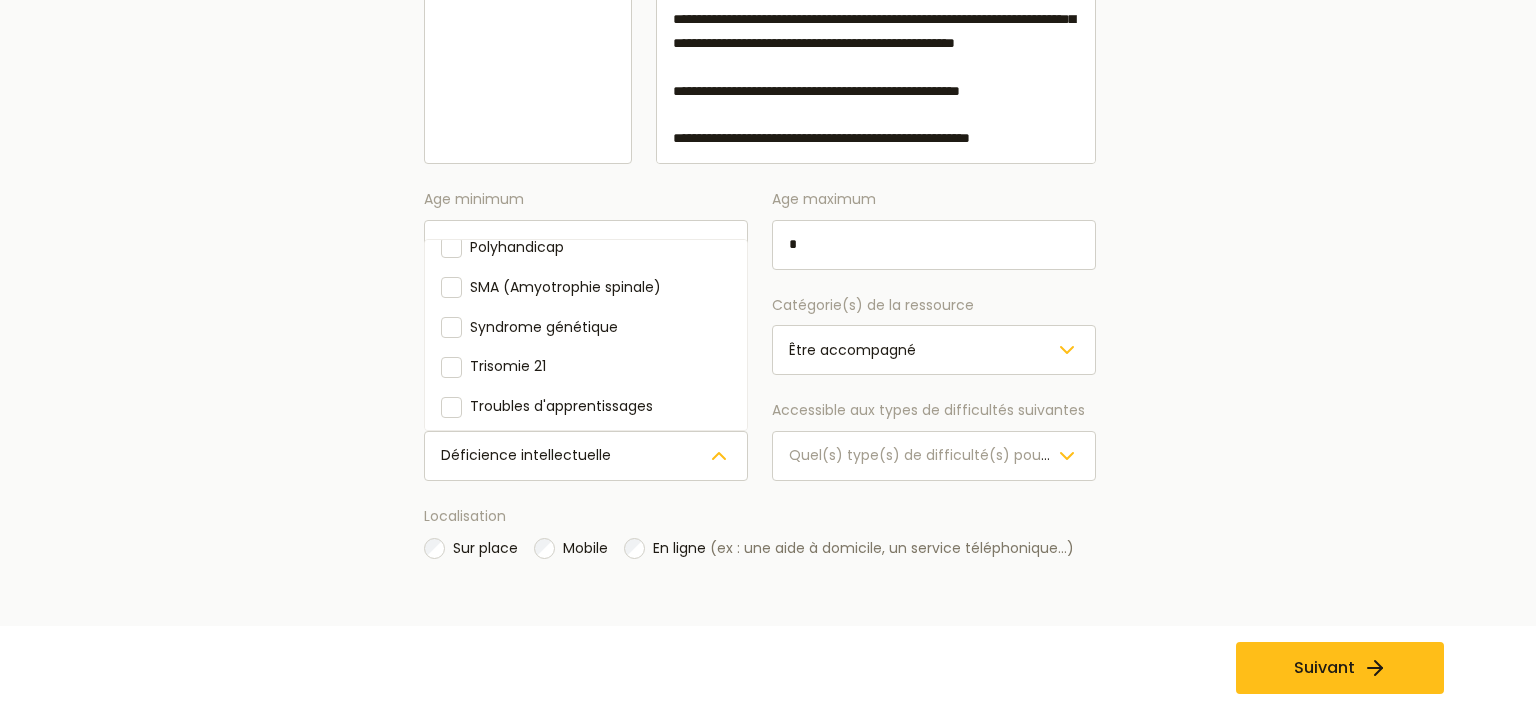 scroll, scrollTop: 277, scrollLeft: 0, axis: vertical 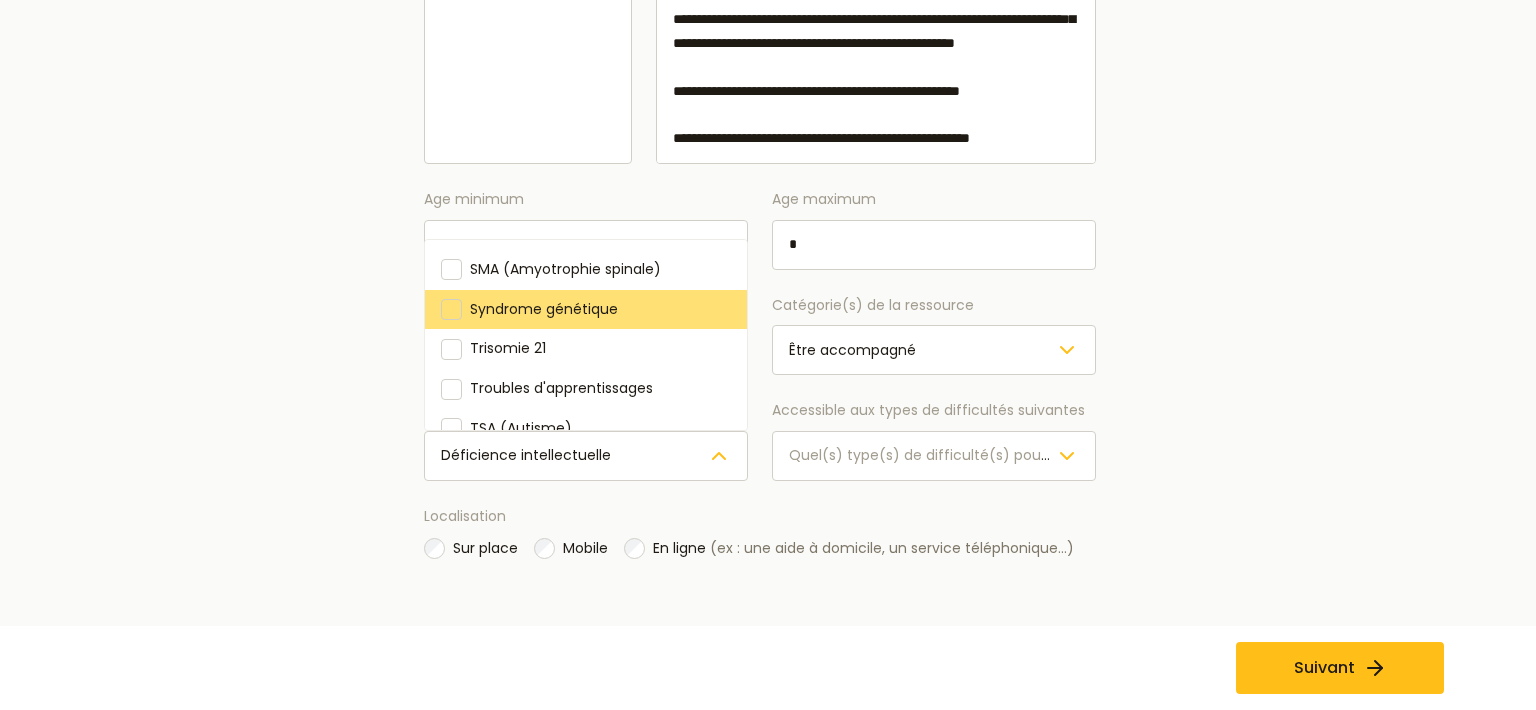 click at bounding box center [451, 309] 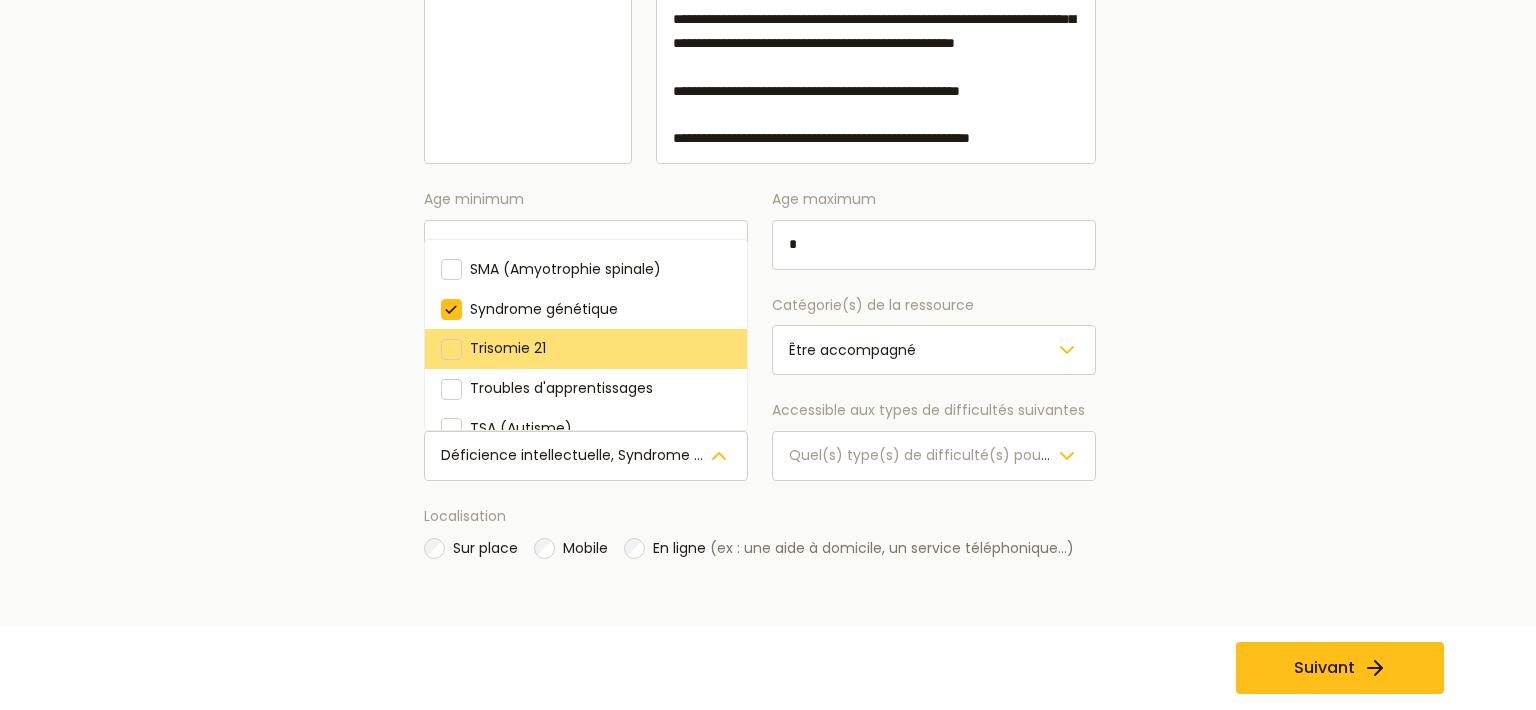 click at bounding box center [451, 349] 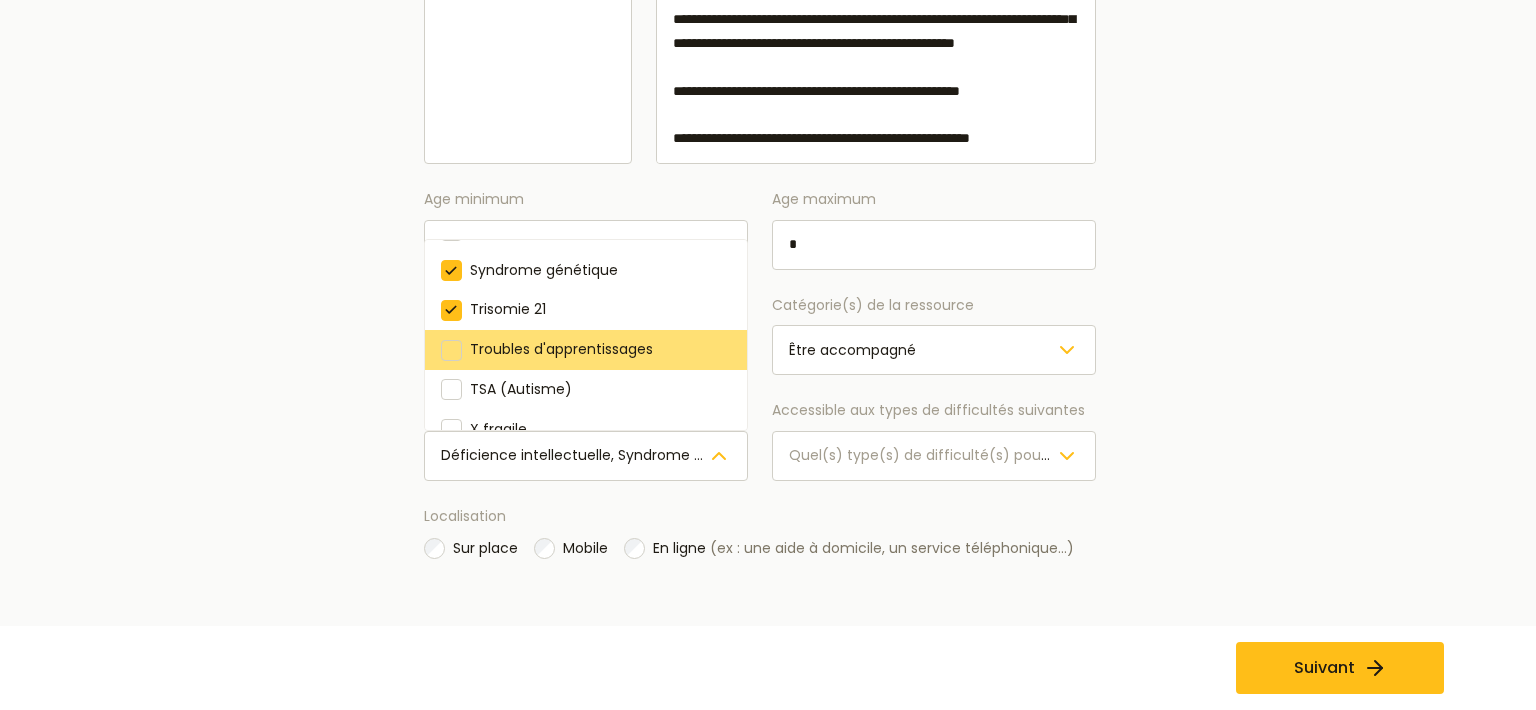 scroll, scrollTop: 343, scrollLeft: 0, axis: vertical 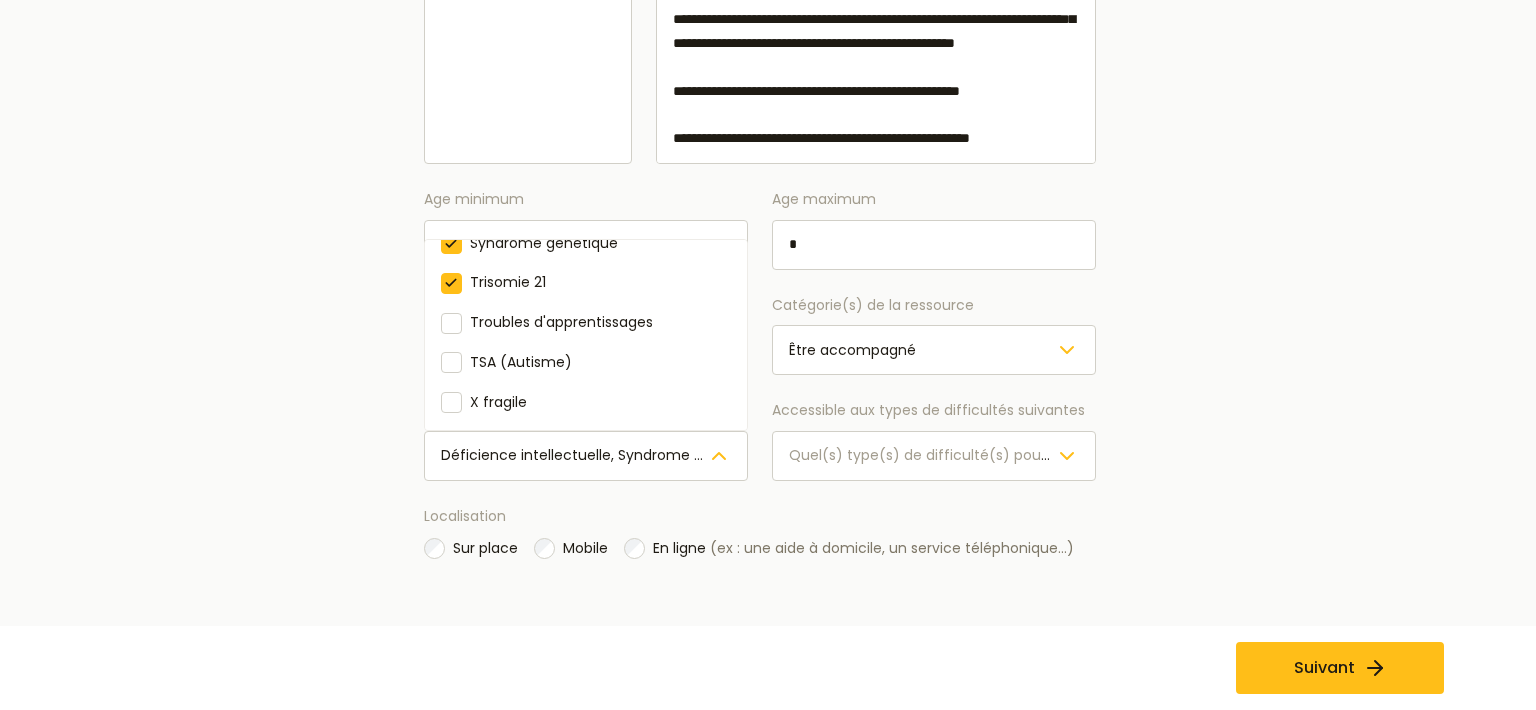 click on "Age minimum * Age maximum * Public cible Personnes avec handicap, Professionnels Catégorie(s) de la ressource Être accompagné Accessible aux types d'handicaps suivants Déficience intellectuelle, Syndrome génétique, Trisomie 21 Déficience auditive Déficience intellectuelle Déficience visuelle Handicap moteur Handicap psychique IMC Polyhandicap SMA (Amyotrophie spinale) Syndrome génétique Trisomie 21 Troubles d'apprentissages TSA (Autisme) X fragile Accessible aux types de difficultés suivantes Quel(s) type(s) de difficulté(s) pouvez vous prendre en charge ?" at bounding box center (760, 334) 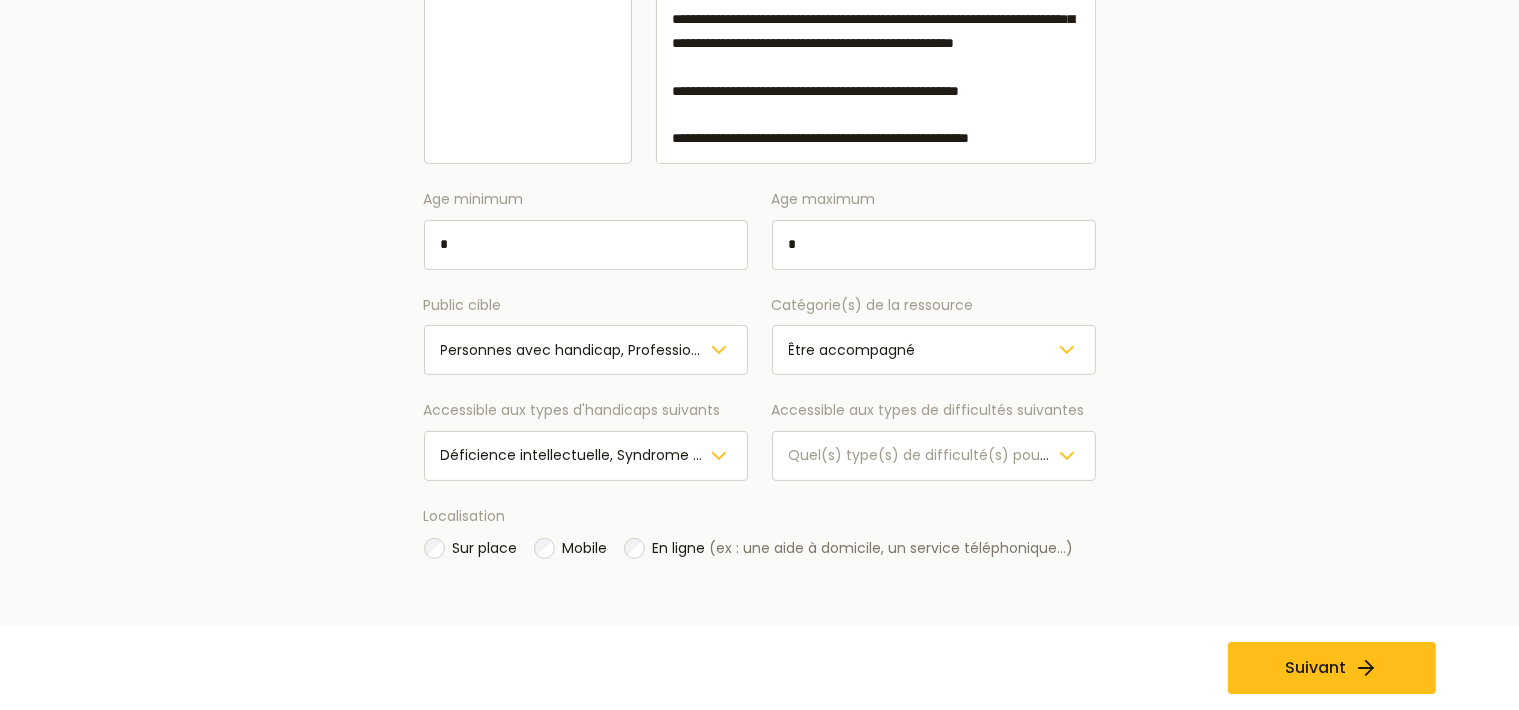 click on "Quel(s) type(s) de difficulté(s) pouvez vous prendre en charge ?" at bounding box center [1019, 455] 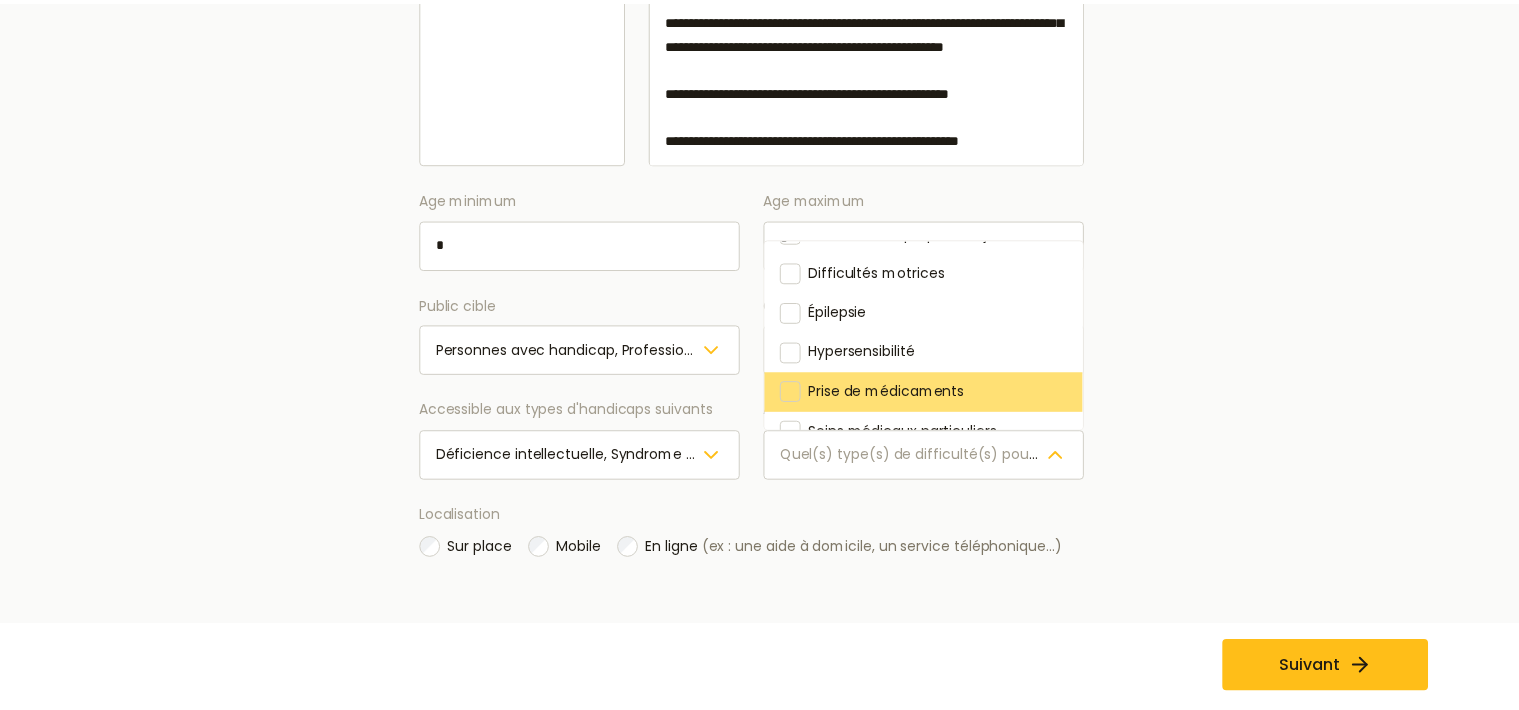 scroll, scrollTop: 247, scrollLeft: 0, axis: vertical 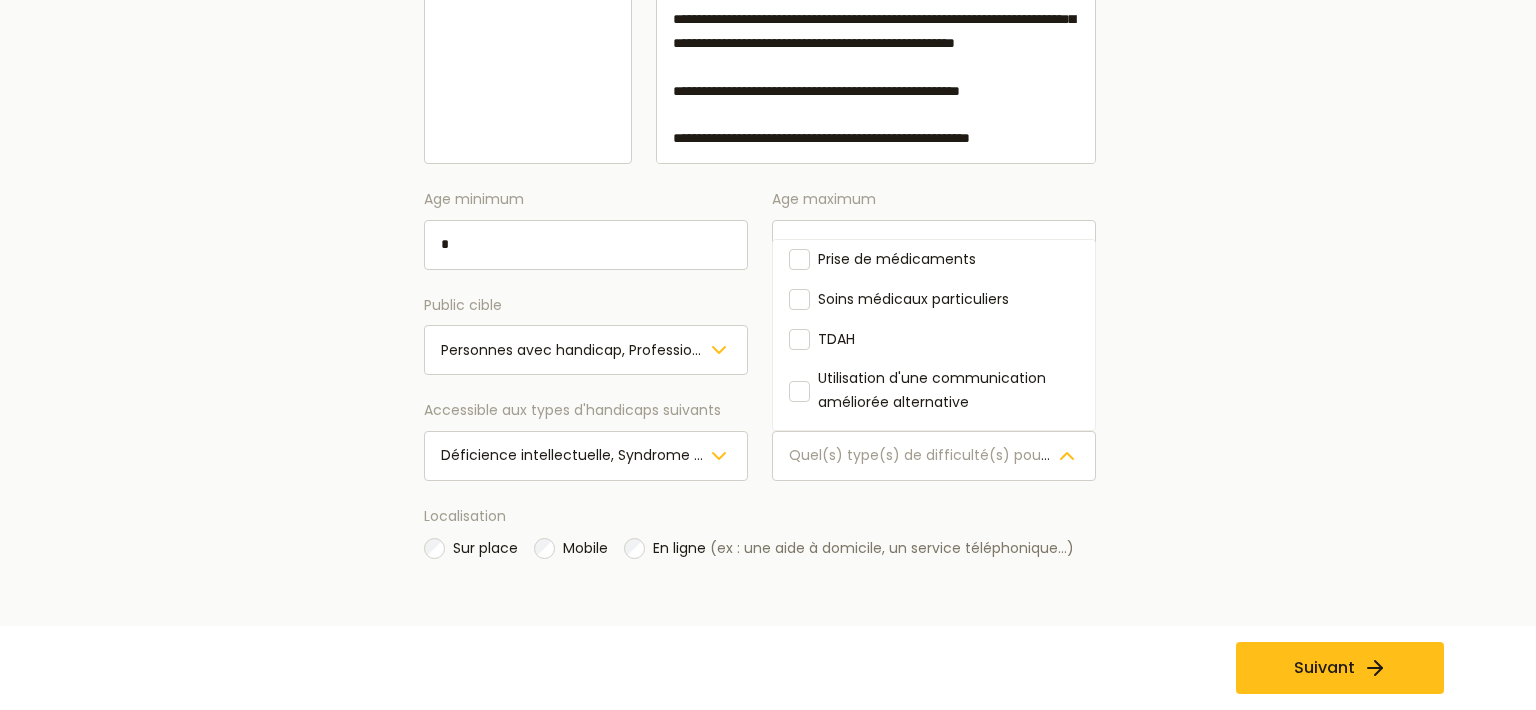 click on "**********" at bounding box center [760, 220] 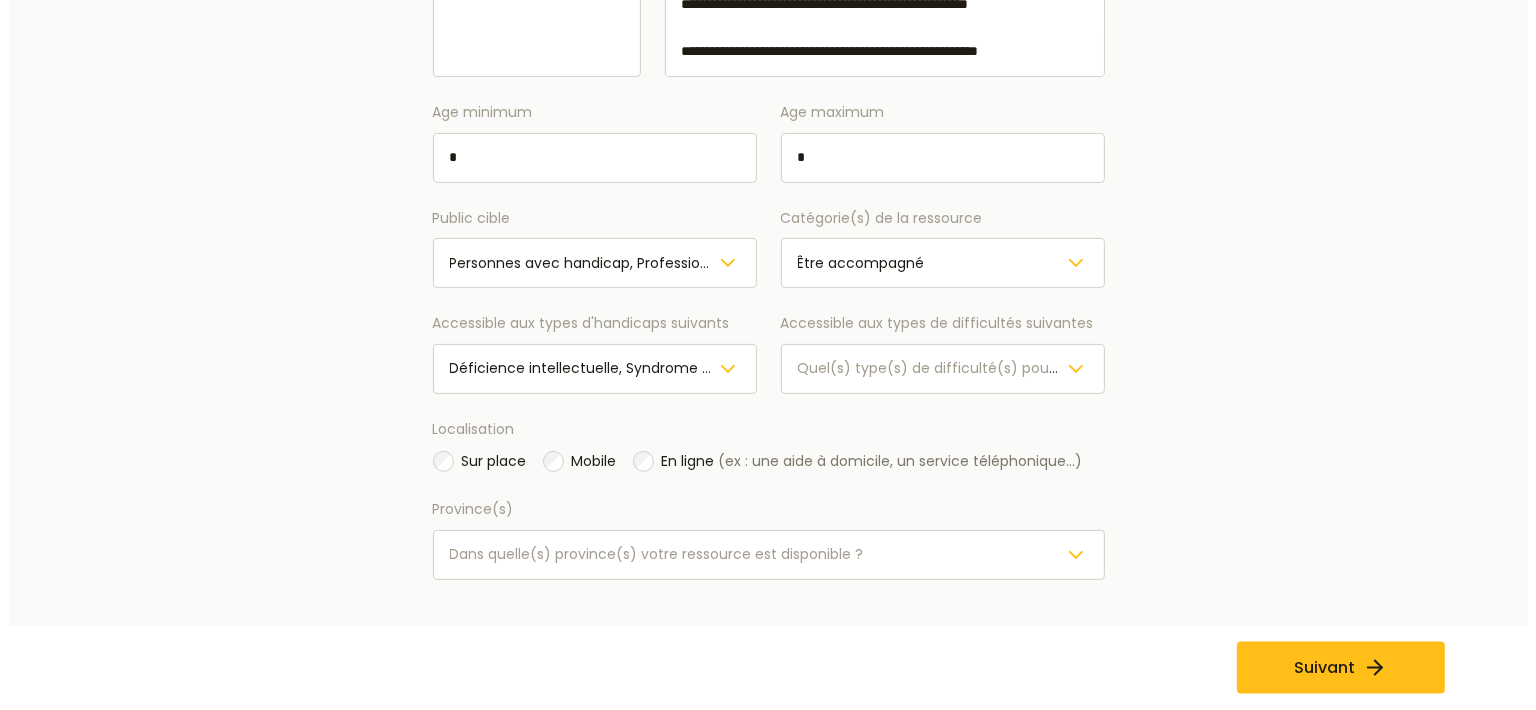 scroll, scrollTop: 611, scrollLeft: 0, axis: vertical 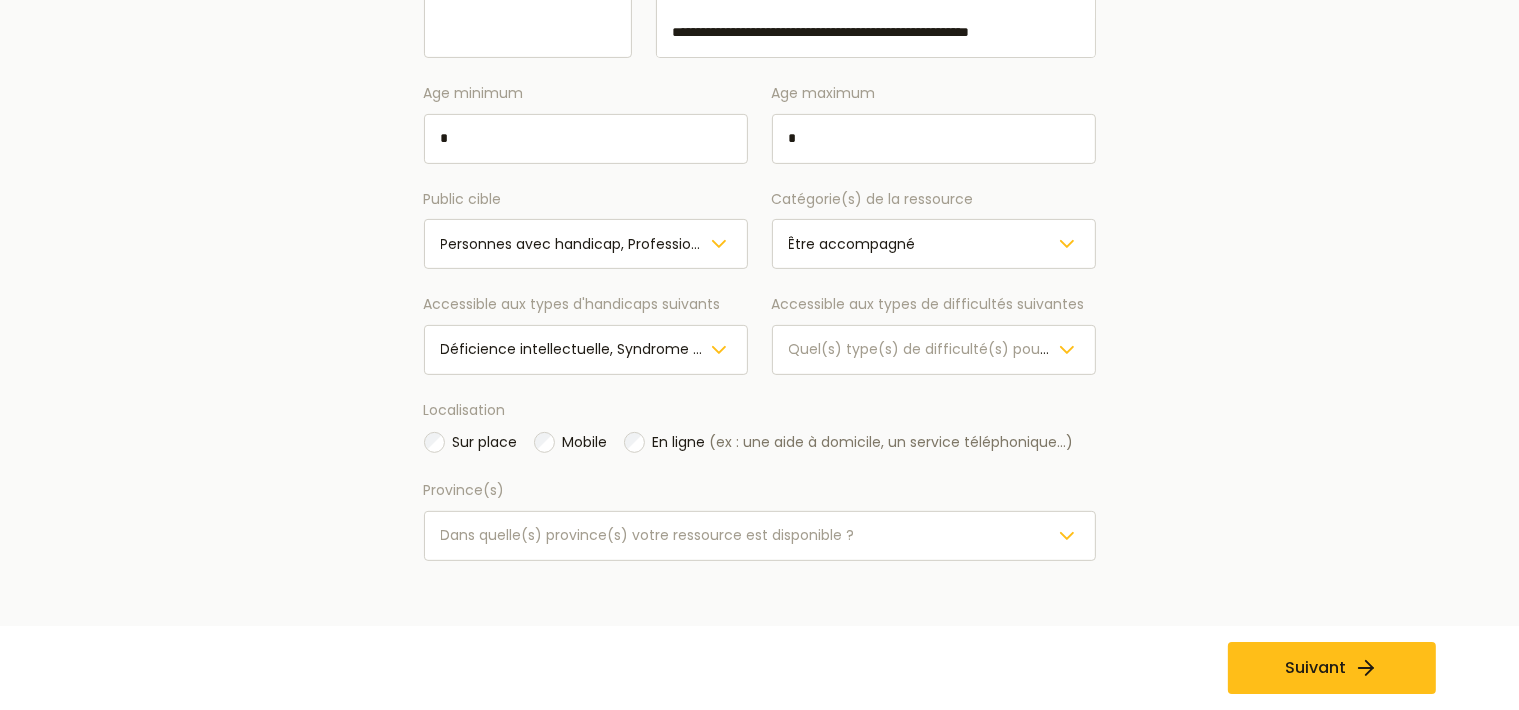 click on "Dans quelle(s) province(s) votre ressource est disponible ?" at bounding box center (648, 535) 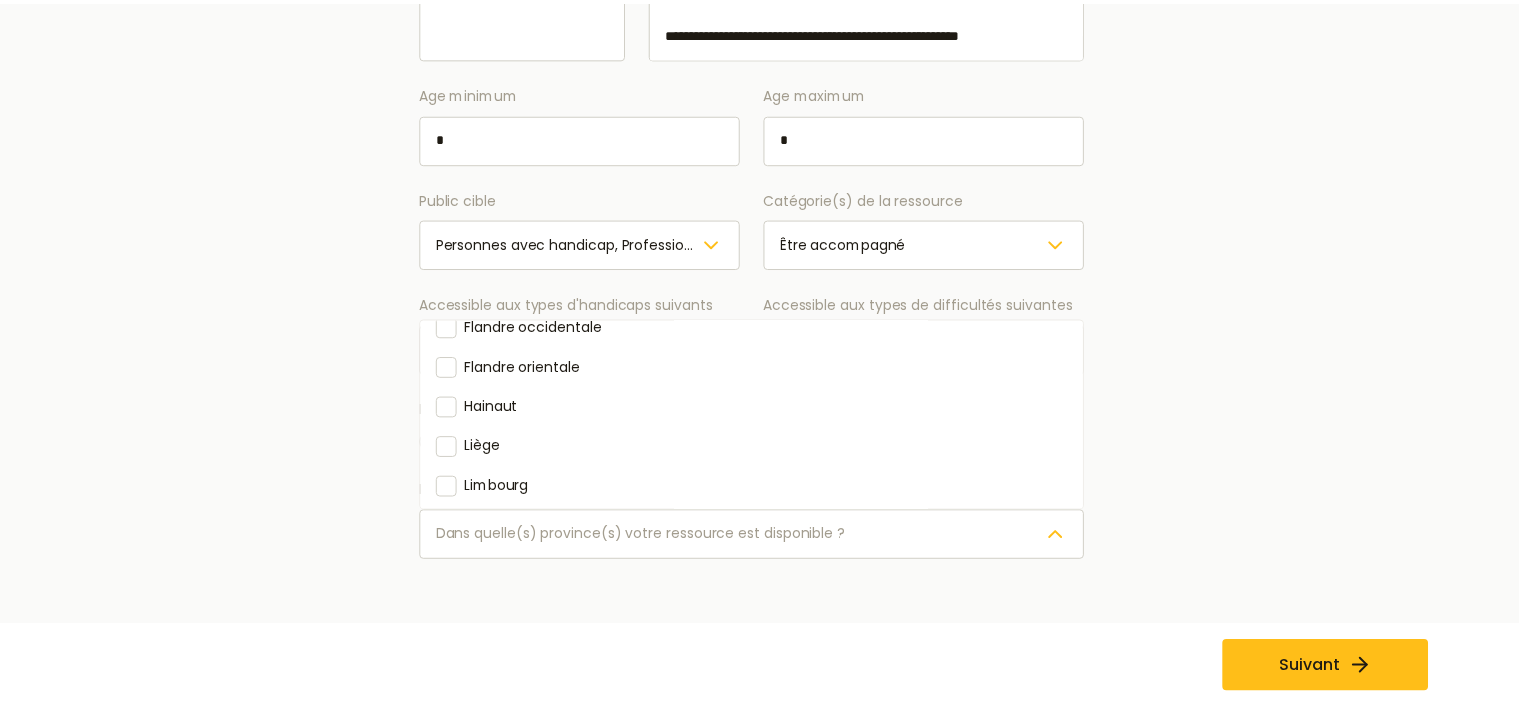 scroll, scrollTop: 224, scrollLeft: 0, axis: vertical 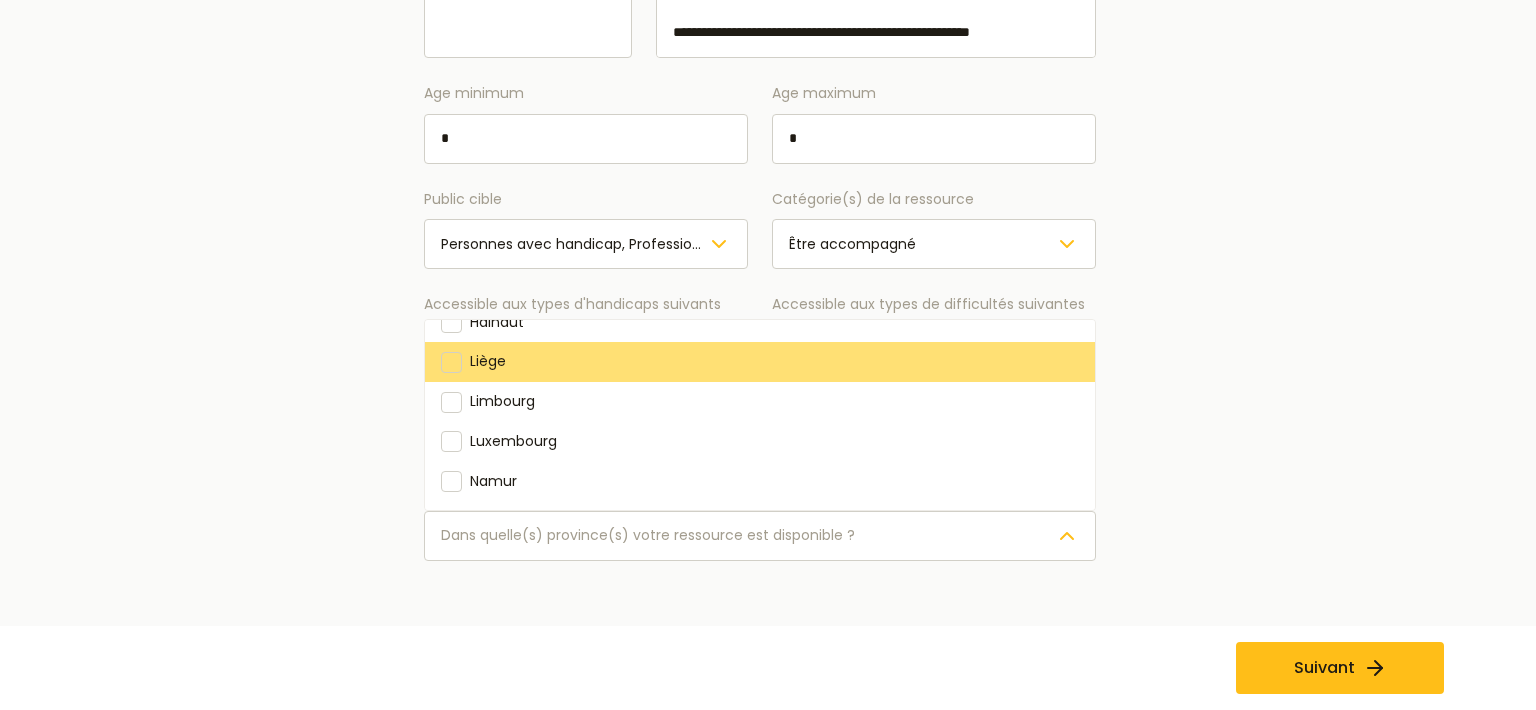 click at bounding box center (451, 362) 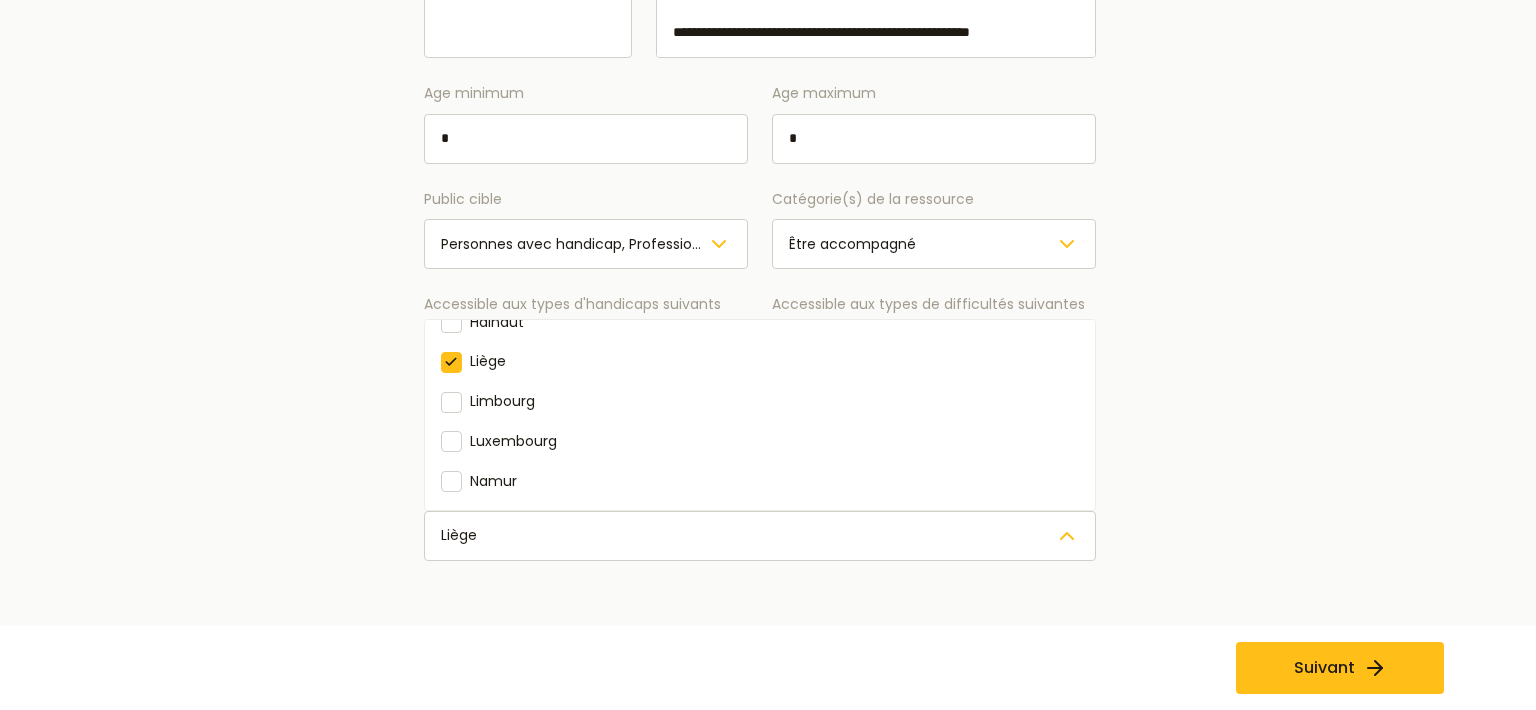 click on "**********" at bounding box center [760, 95] 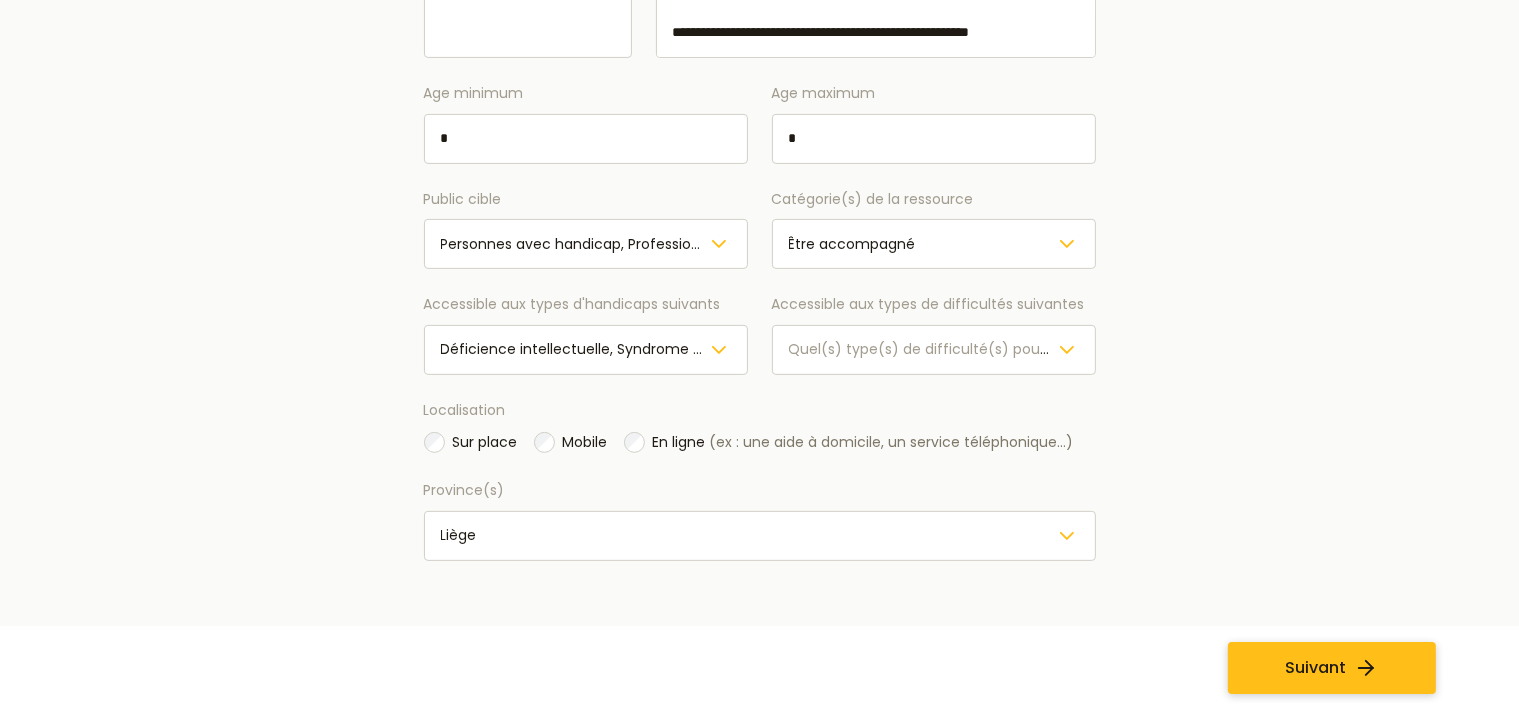 click on "Suivant" at bounding box center [1315, 668] 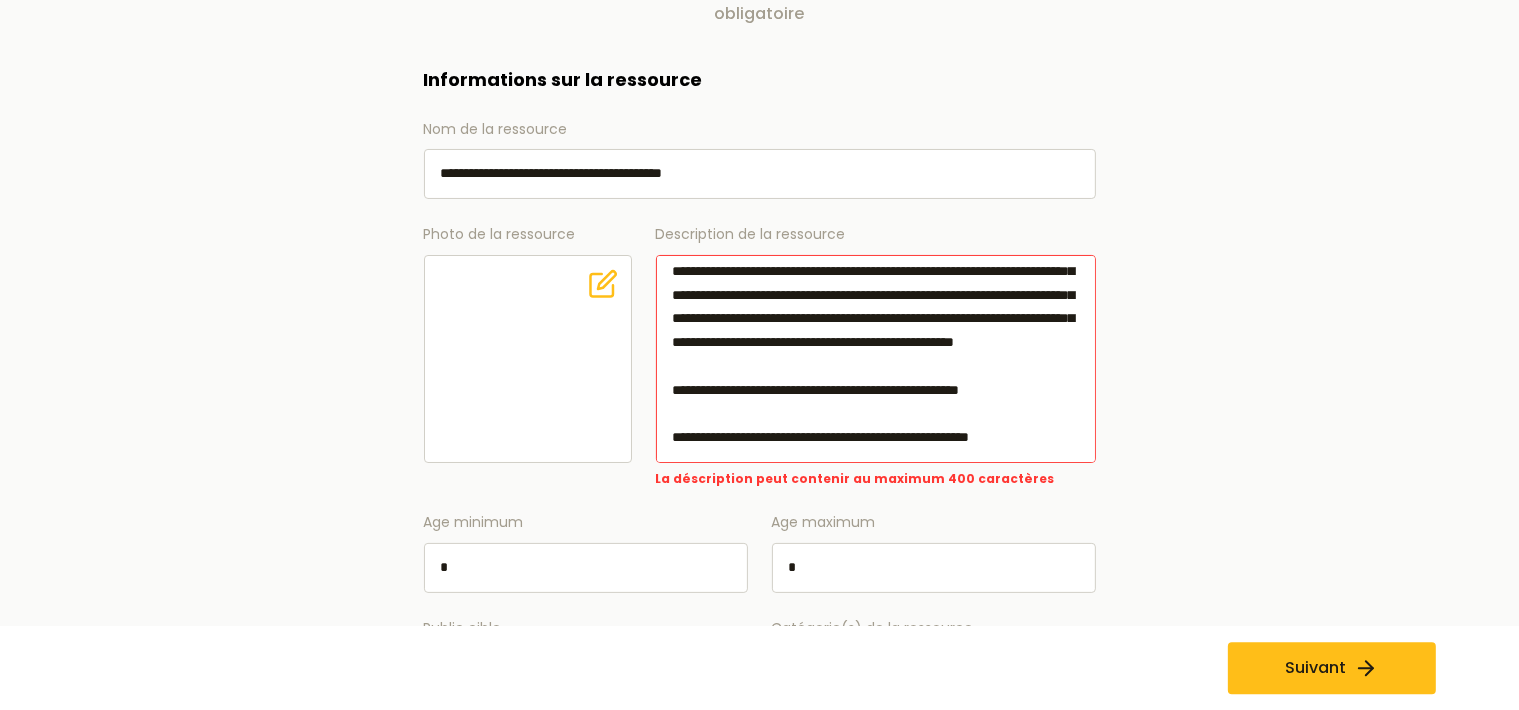 scroll, scrollTop: 188, scrollLeft: 0, axis: vertical 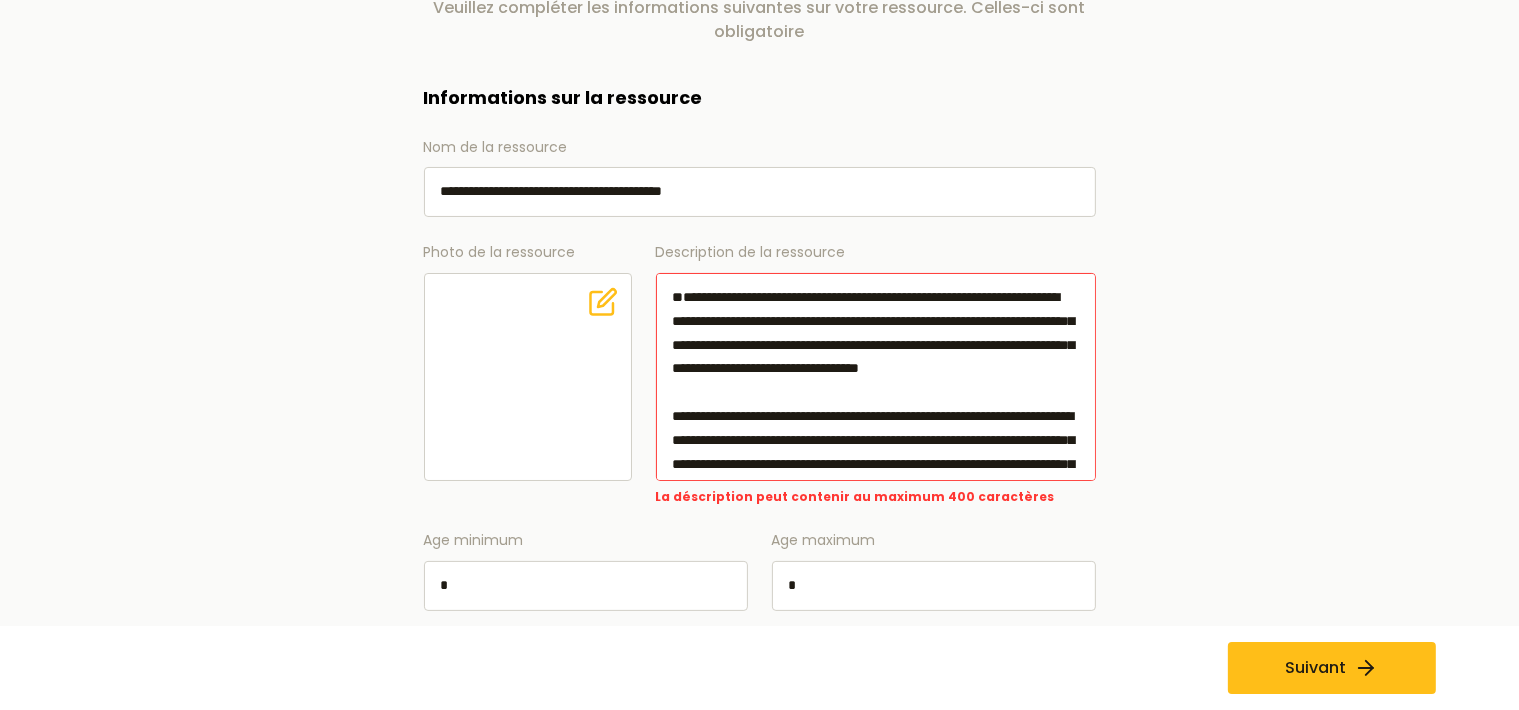 click on "Description de la ressource" at bounding box center [876, 377] 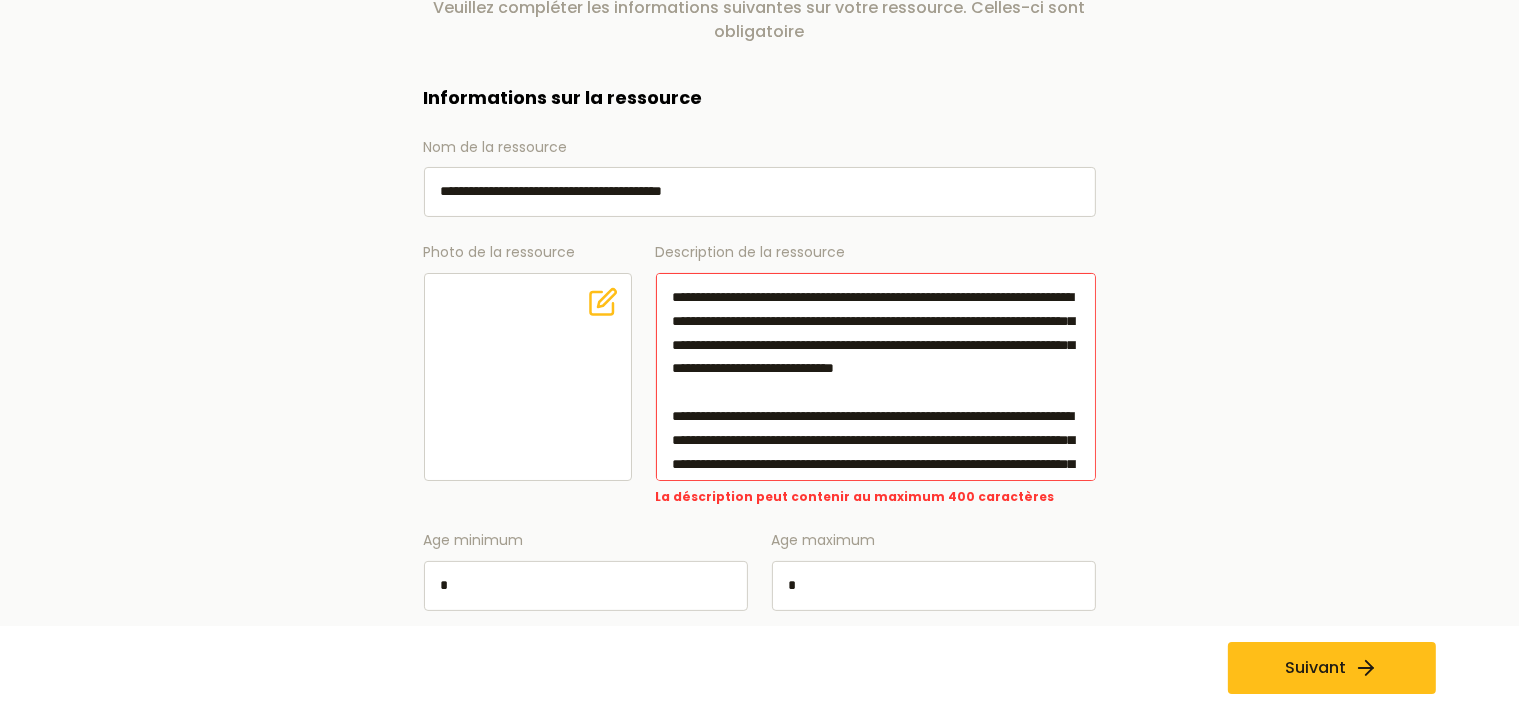 click on "Description de la ressource" at bounding box center [876, 377] 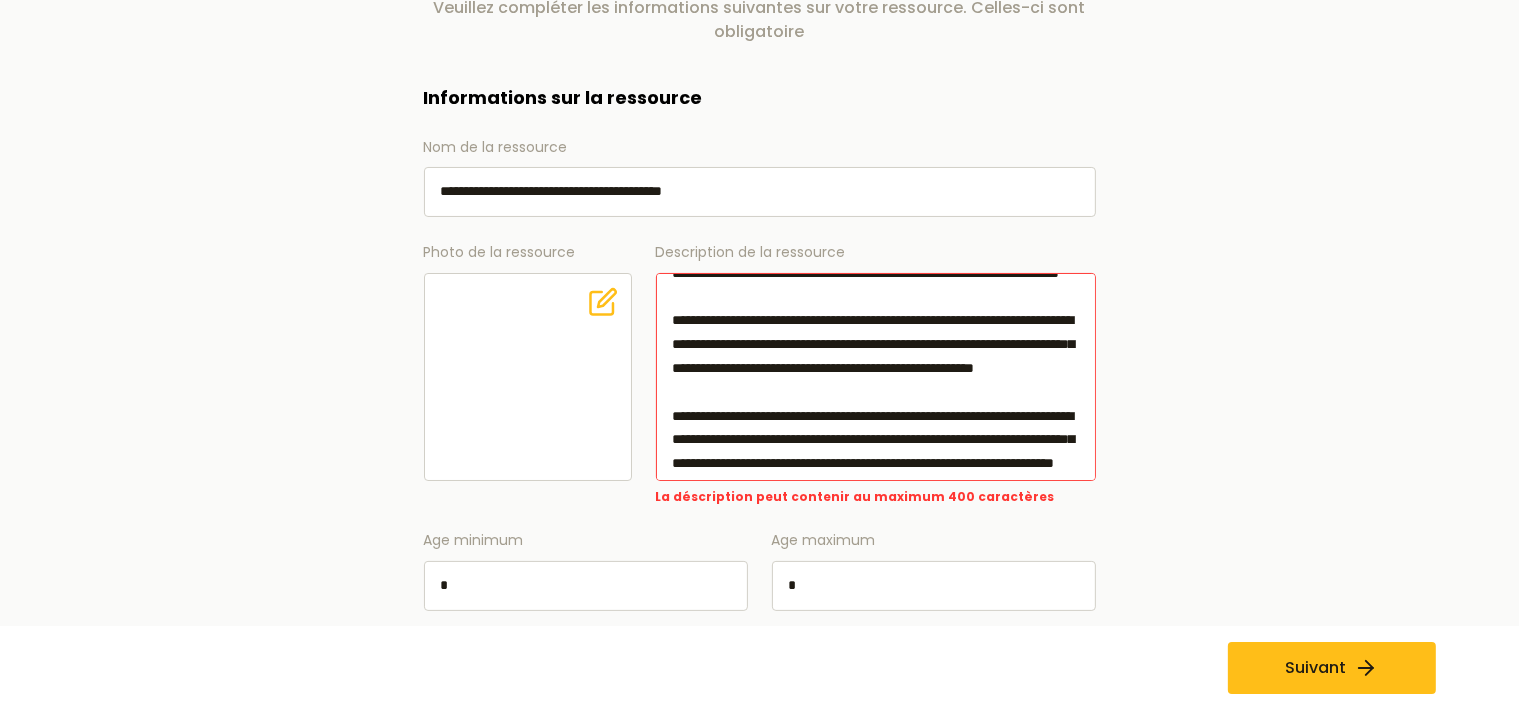 scroll, scrollTop: 345, scrollLeft: 0, axis: vertical 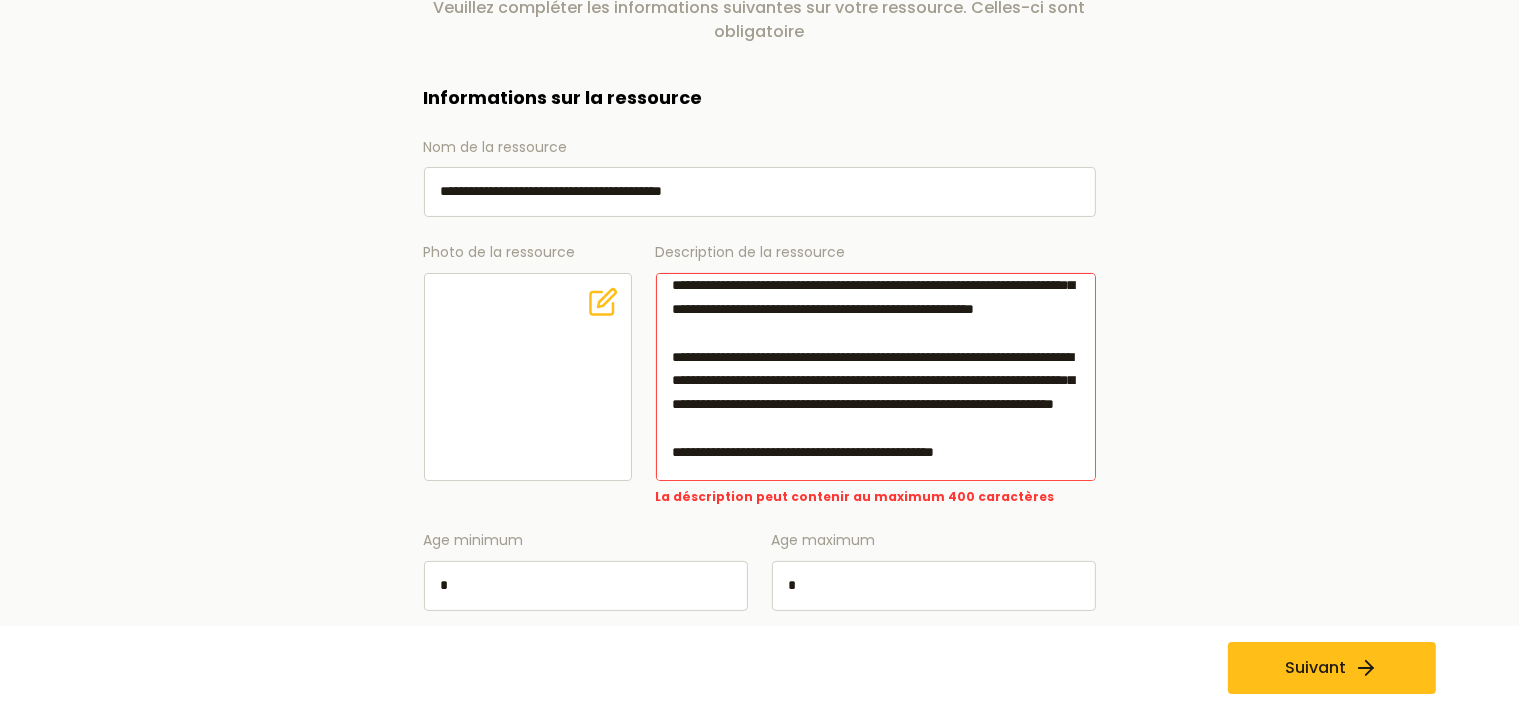 click on "Description de la ressource" at bounding box center (876, 377) 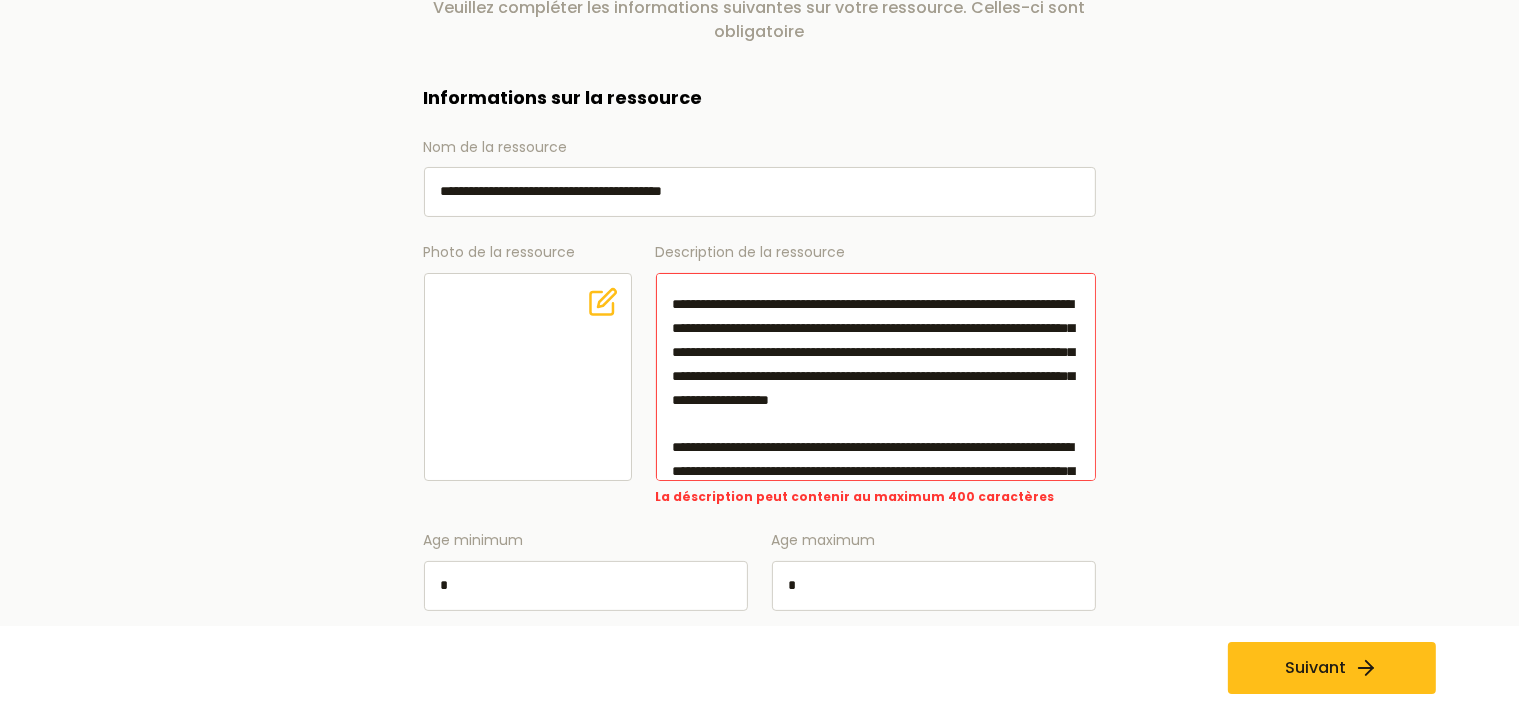 scroll, scrollTop: 576, scrollLeft: 0, axis: vertical 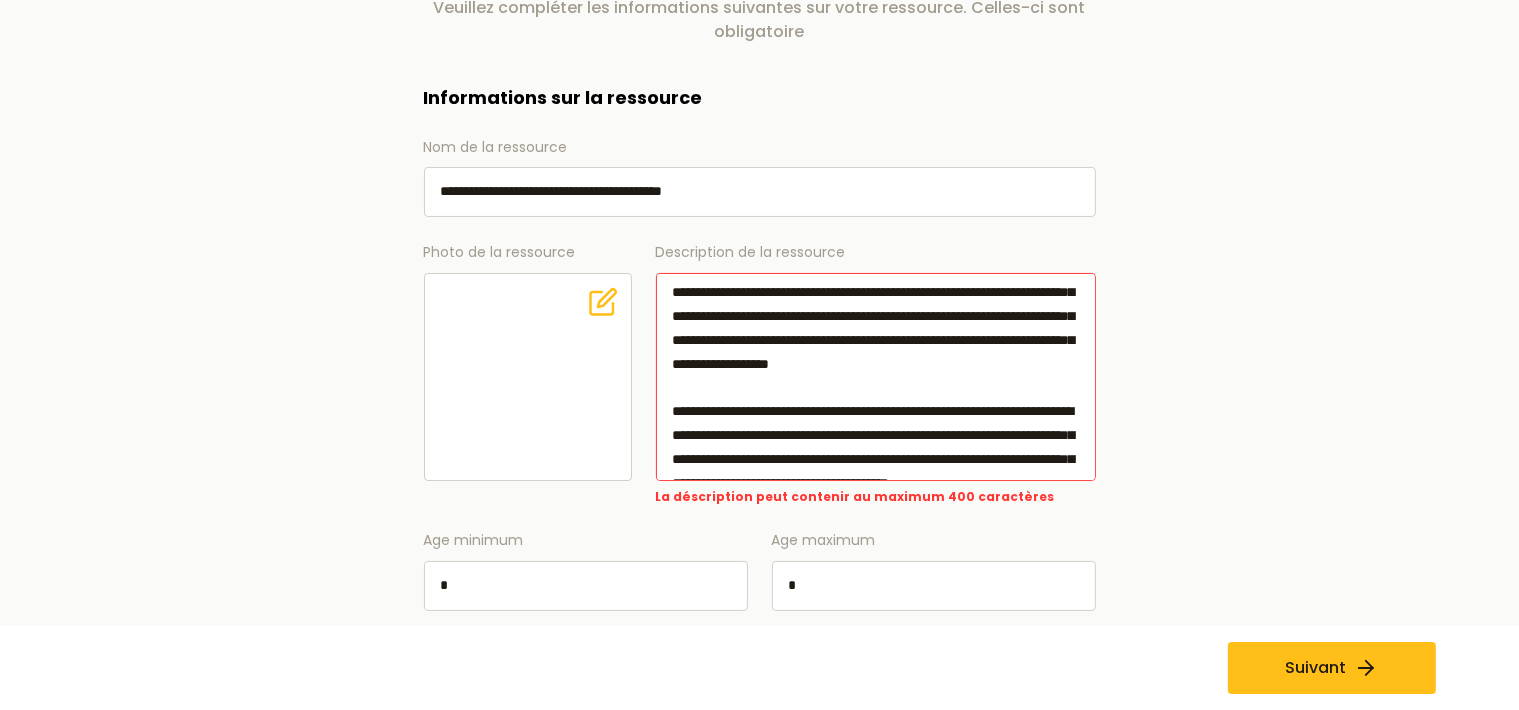 drag, startPoint x: 669, startPoint y: 303, endPoint x: 945, endPoint y: 407, distance: 294.94406 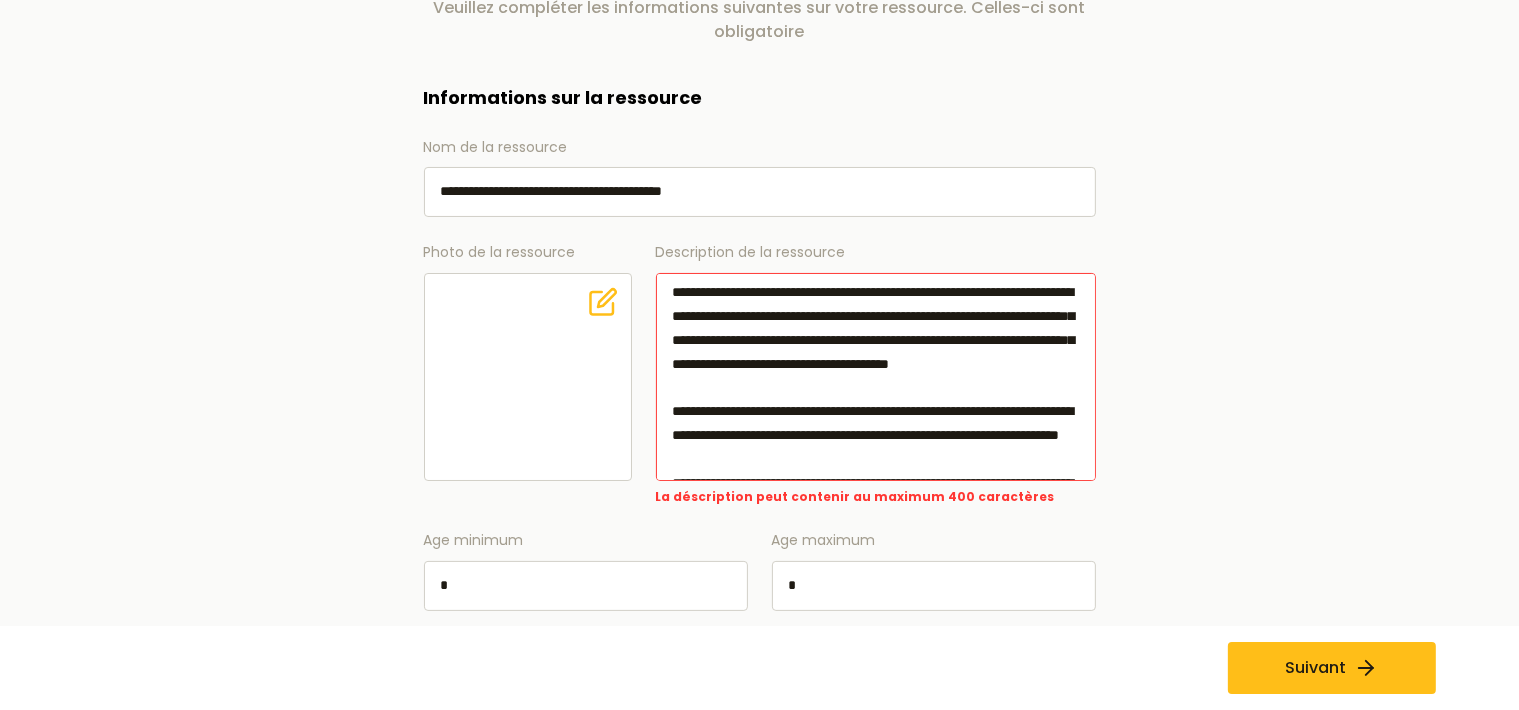 click on "Description de la ressource" at bounding box center (876, 377) 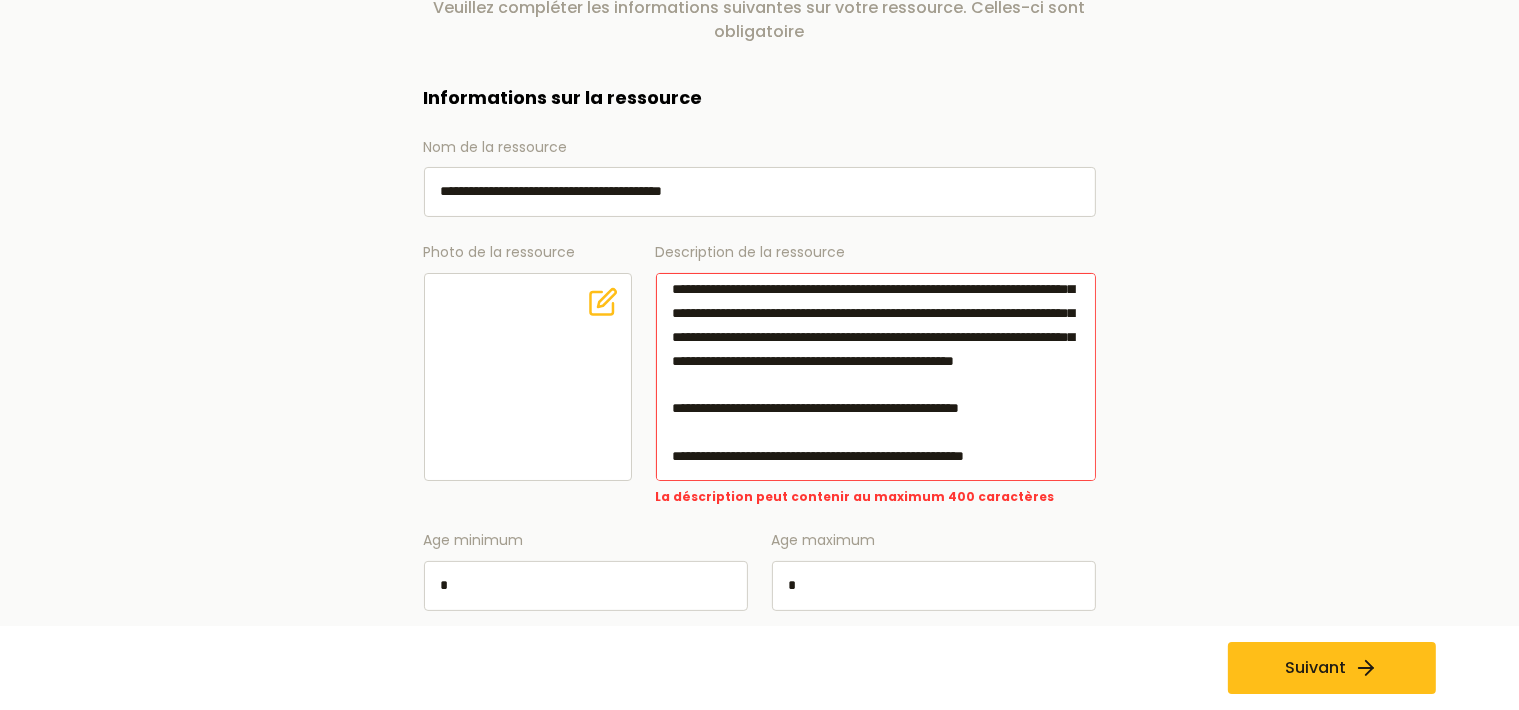 scroll, scrollTop: 1382, scrollLeft: 0, axis: vertical 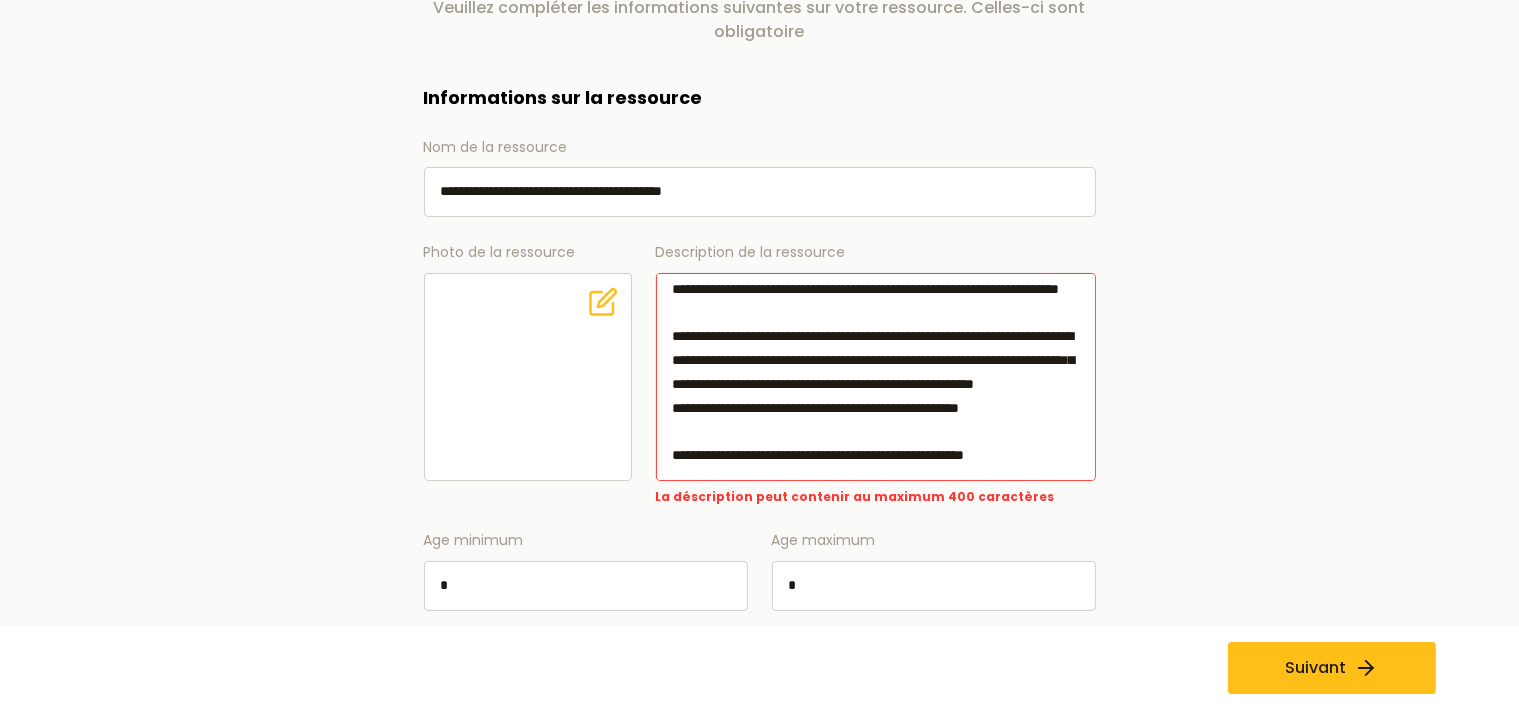 drag, startPoint x: 672, startPoint y: 431, endPoint x: 784, endPoint y: 464, distance: 116.76044 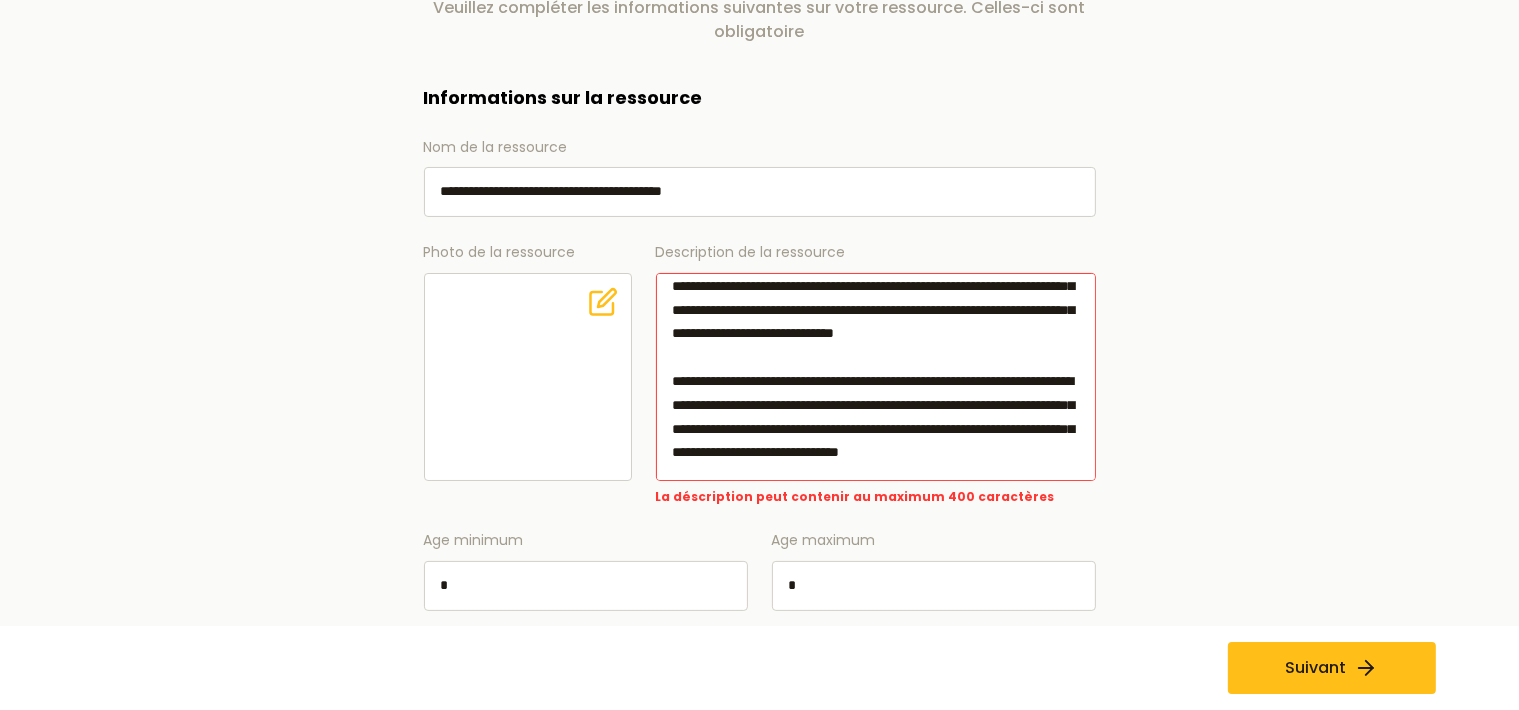 scroll, scrollTop: 0, scrollLeft: 0, axis: both 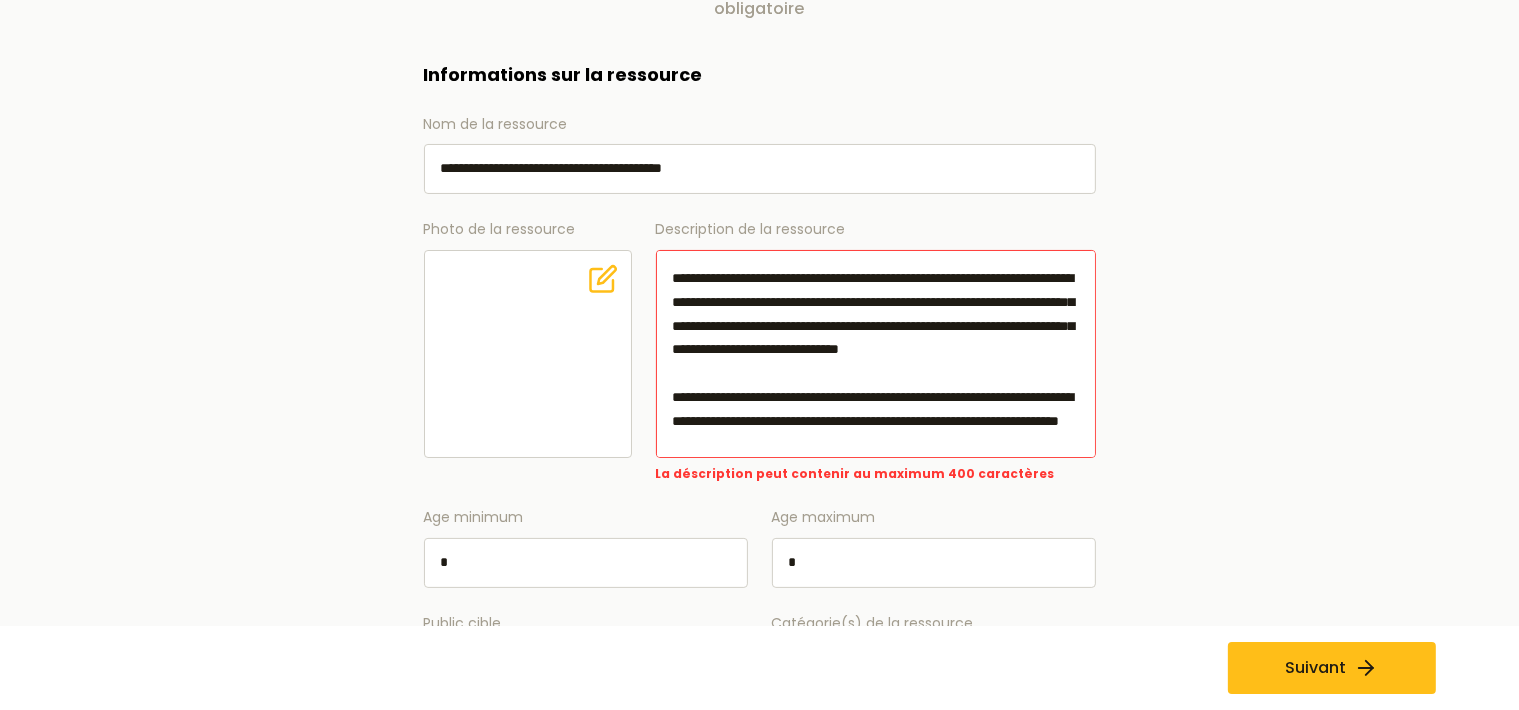 drag, startPoint x: 795, startPoint y: 398, endPoint x: 874, endPoint y: 393, distance: 79.15807 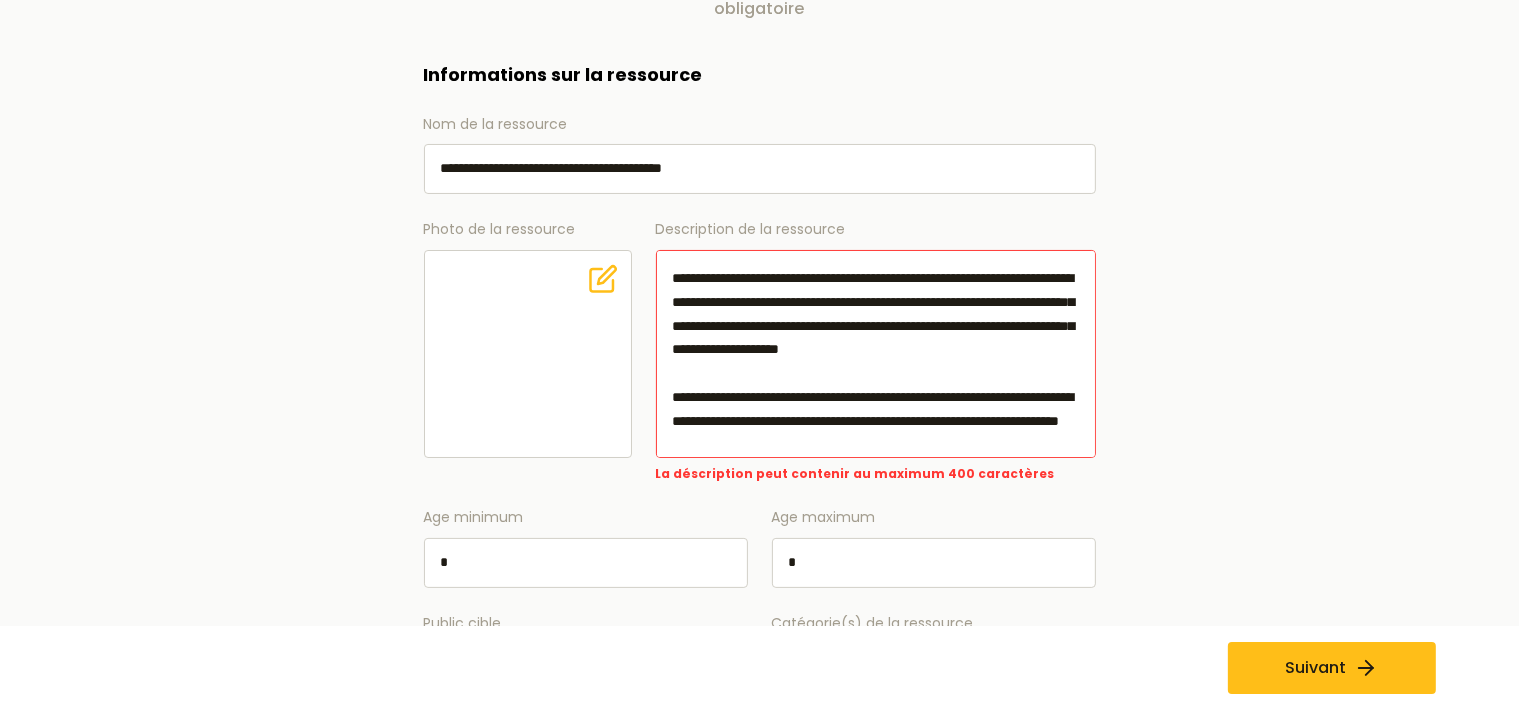 drag, startPoint x: 796, startPoint y: 422, endPoint x: 1036, endPoint y: 420, distance: 240.00833 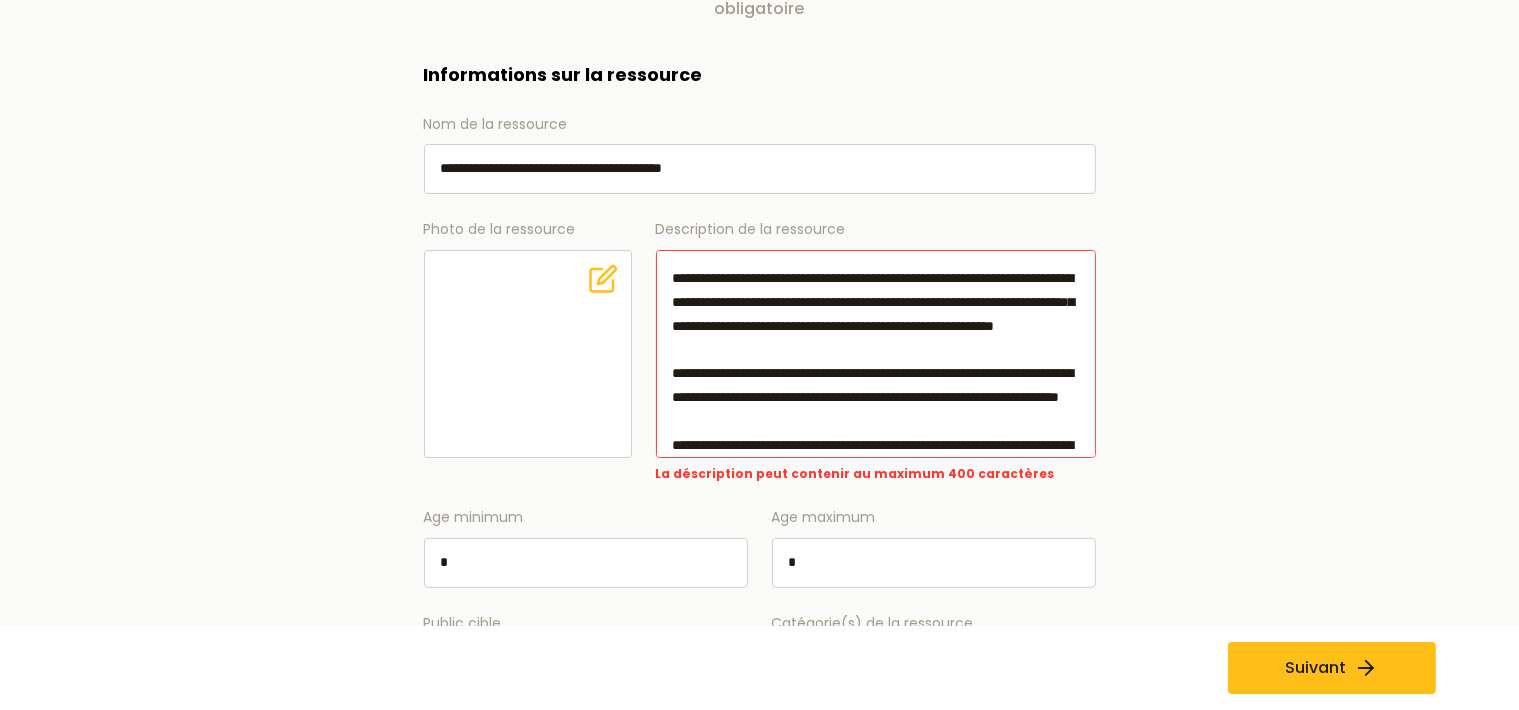 click on "**********" at bounding box center (876, 354) 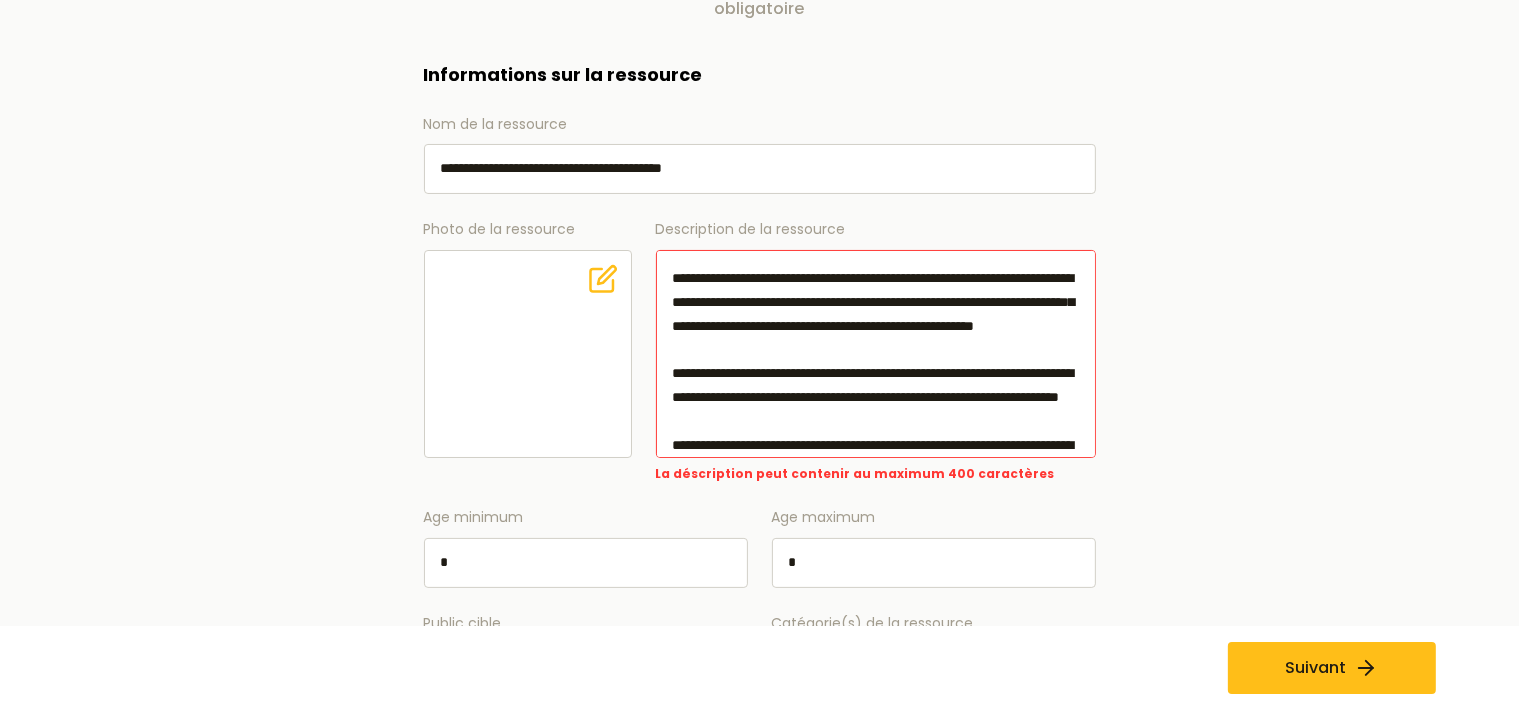 click on "**********" at bounding box center [876, 354] 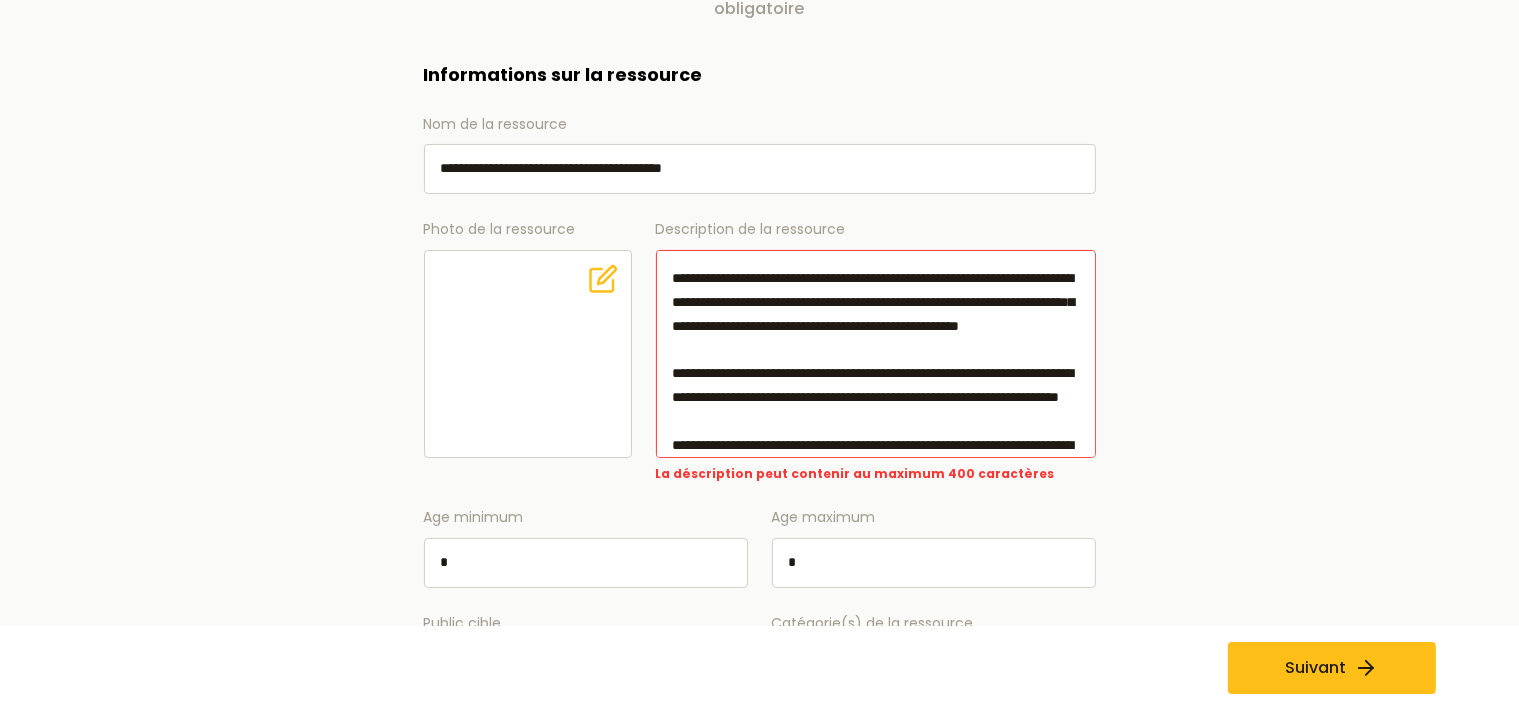 click on "**********" at bounding box center [876, 354] 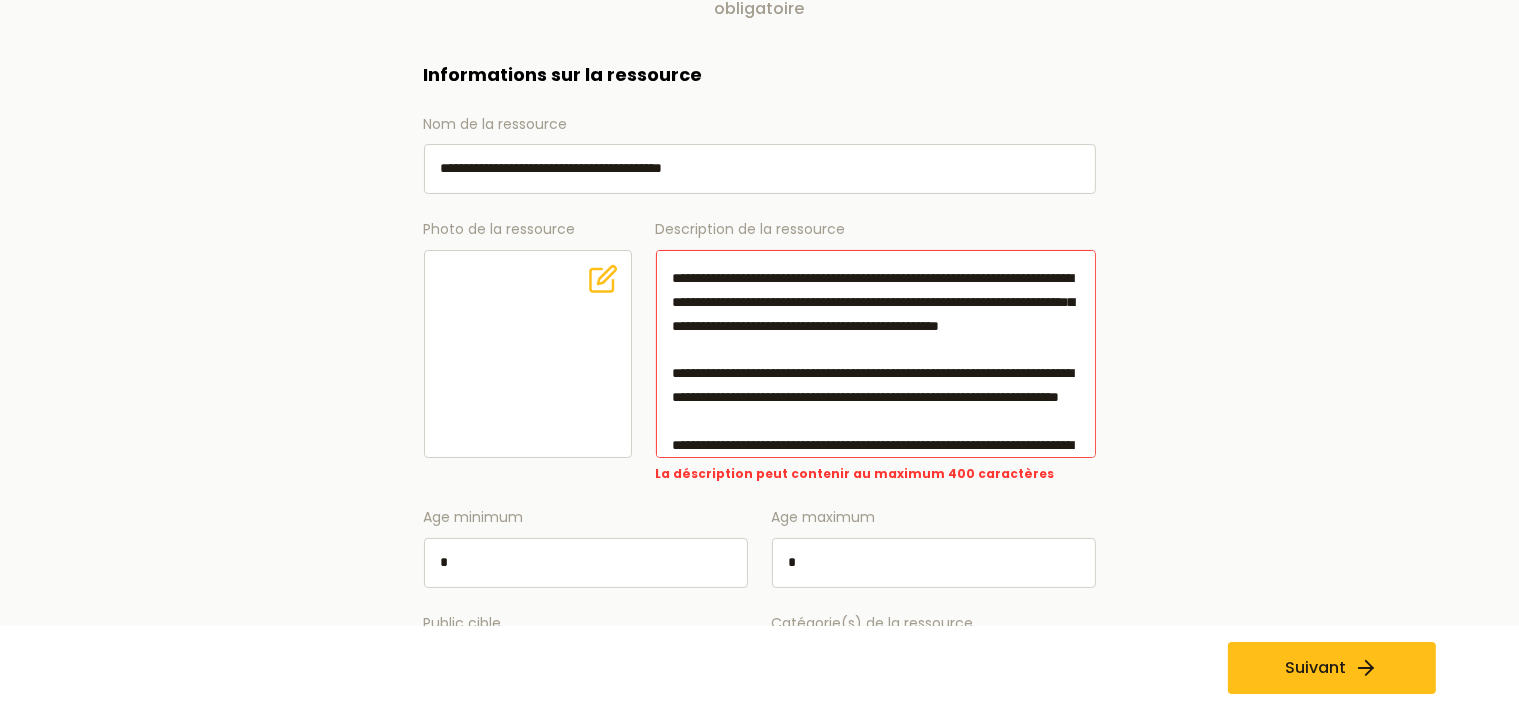 drag, startPoint x: 813, startPoint y: 345, endPoint x: 996, endPoint y: 357, distance: 183.39302 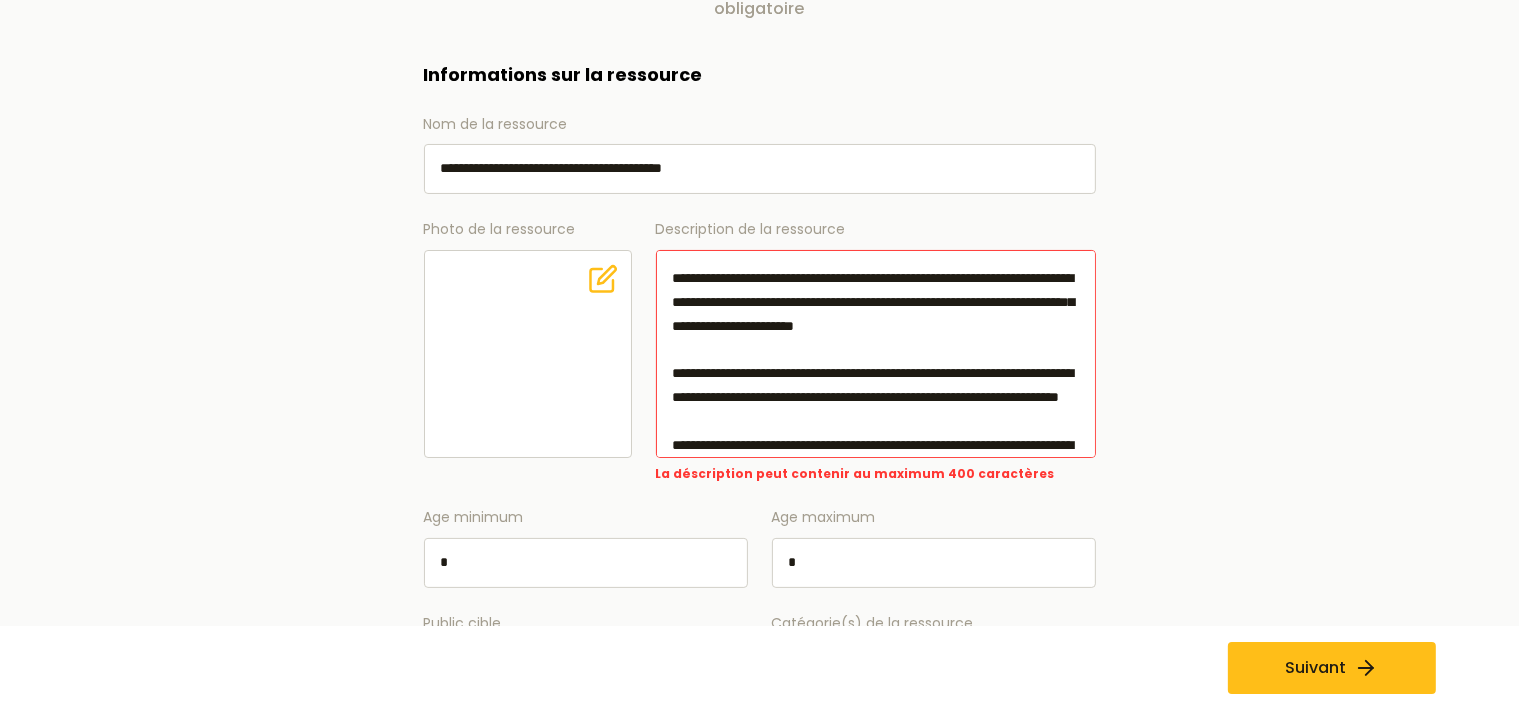 click on "**********" at bounding box center (876, 354) 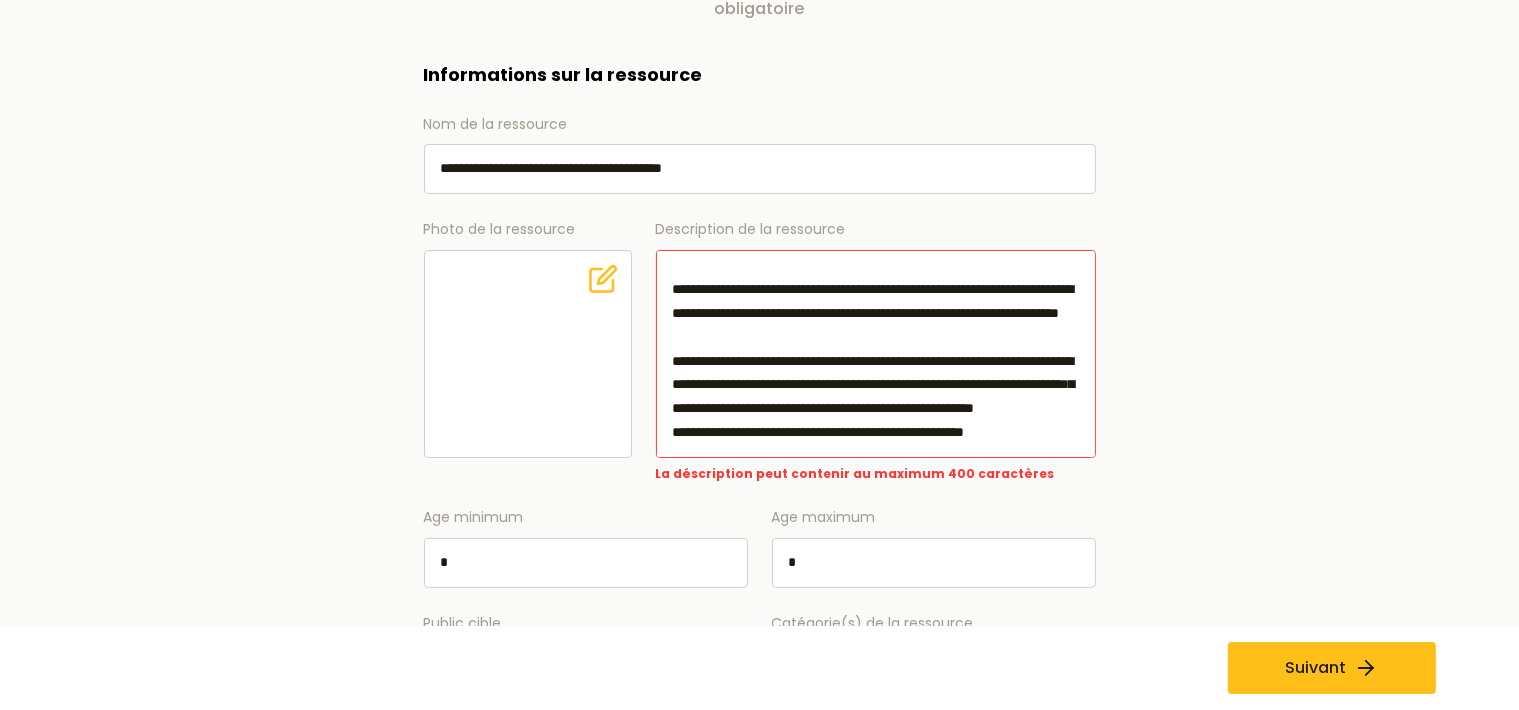 scroll, scrollTop: 230, scrollLeft: 0, axis: vertical 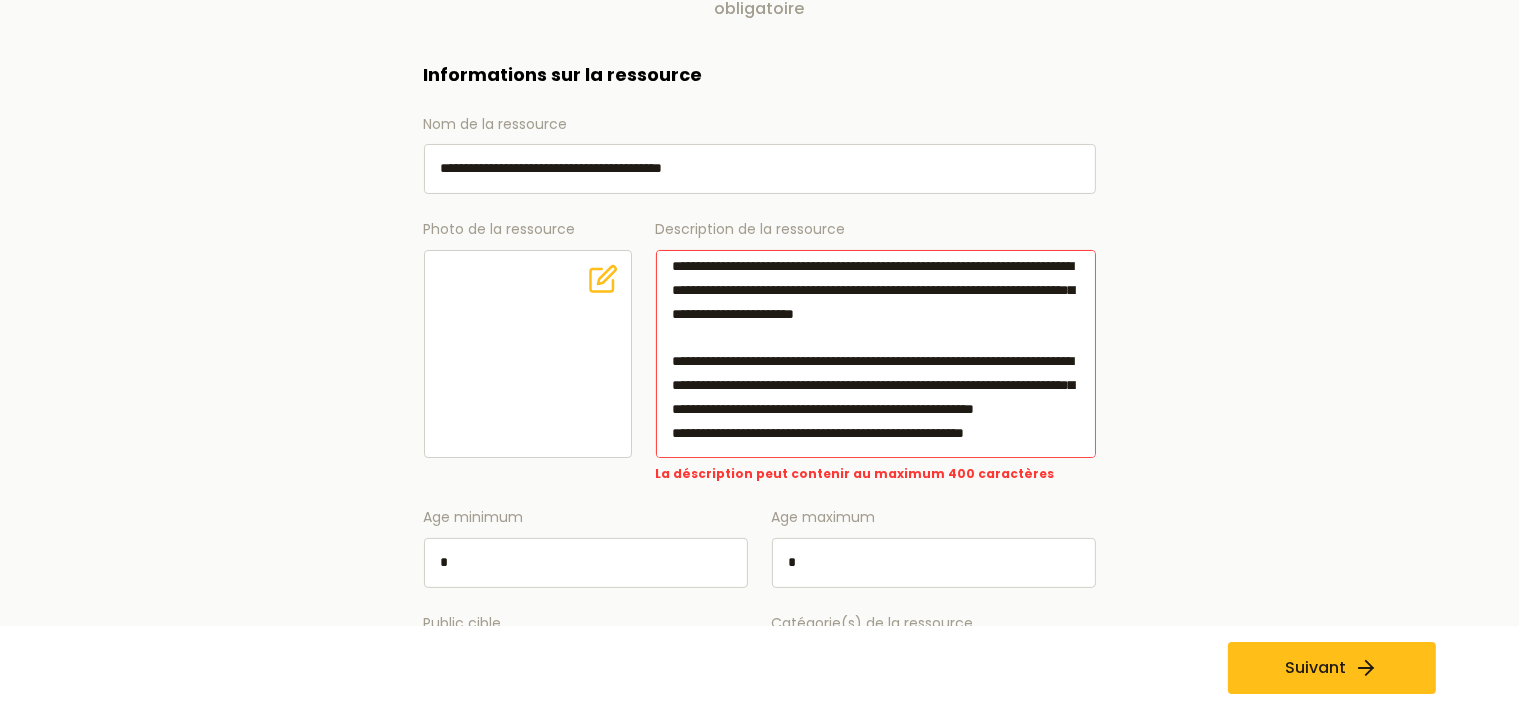 drag, startPoint x: 671, startPoint y: 330, endPoint x: 1012, endPoint y: 331, distance: 341.00146 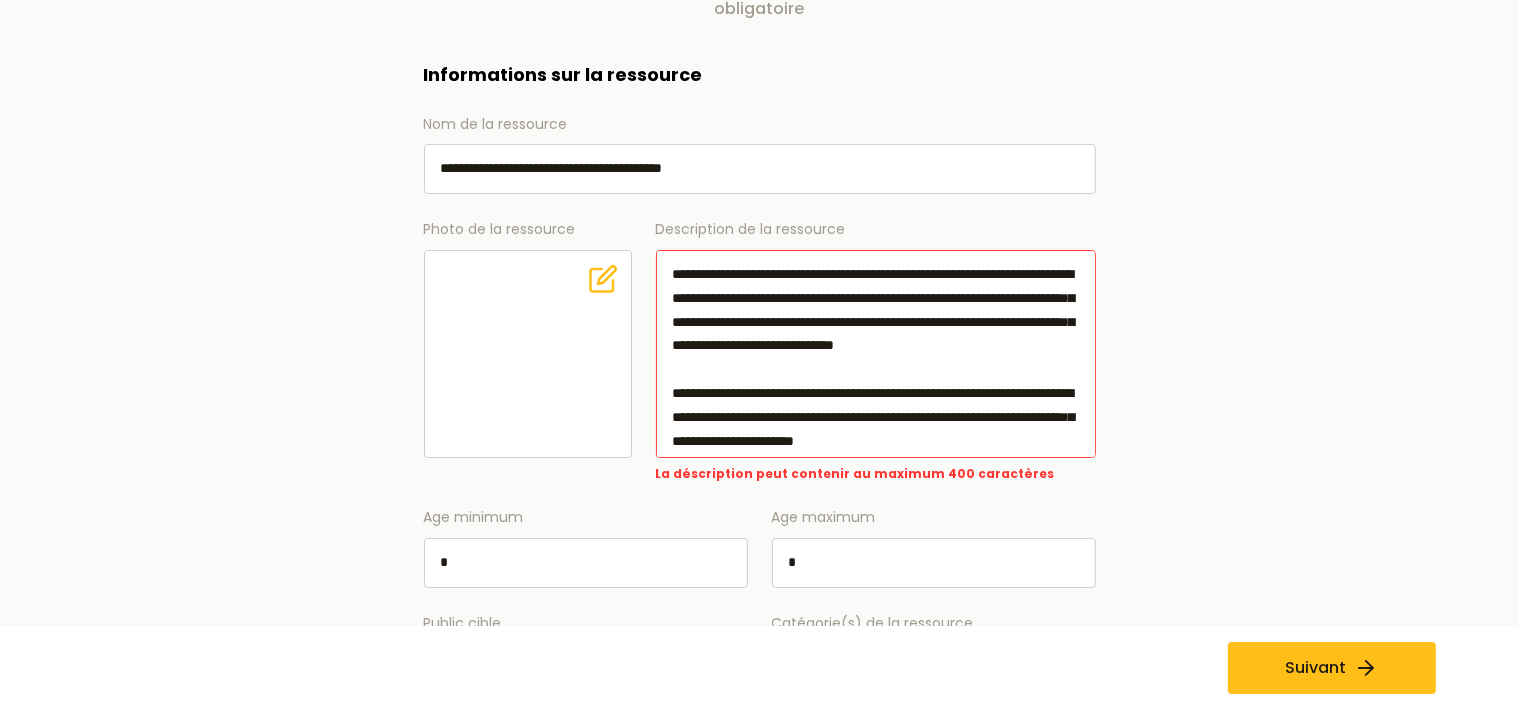 scroll, scrollTop: 115, scrollLeft: 0, axis: vertical 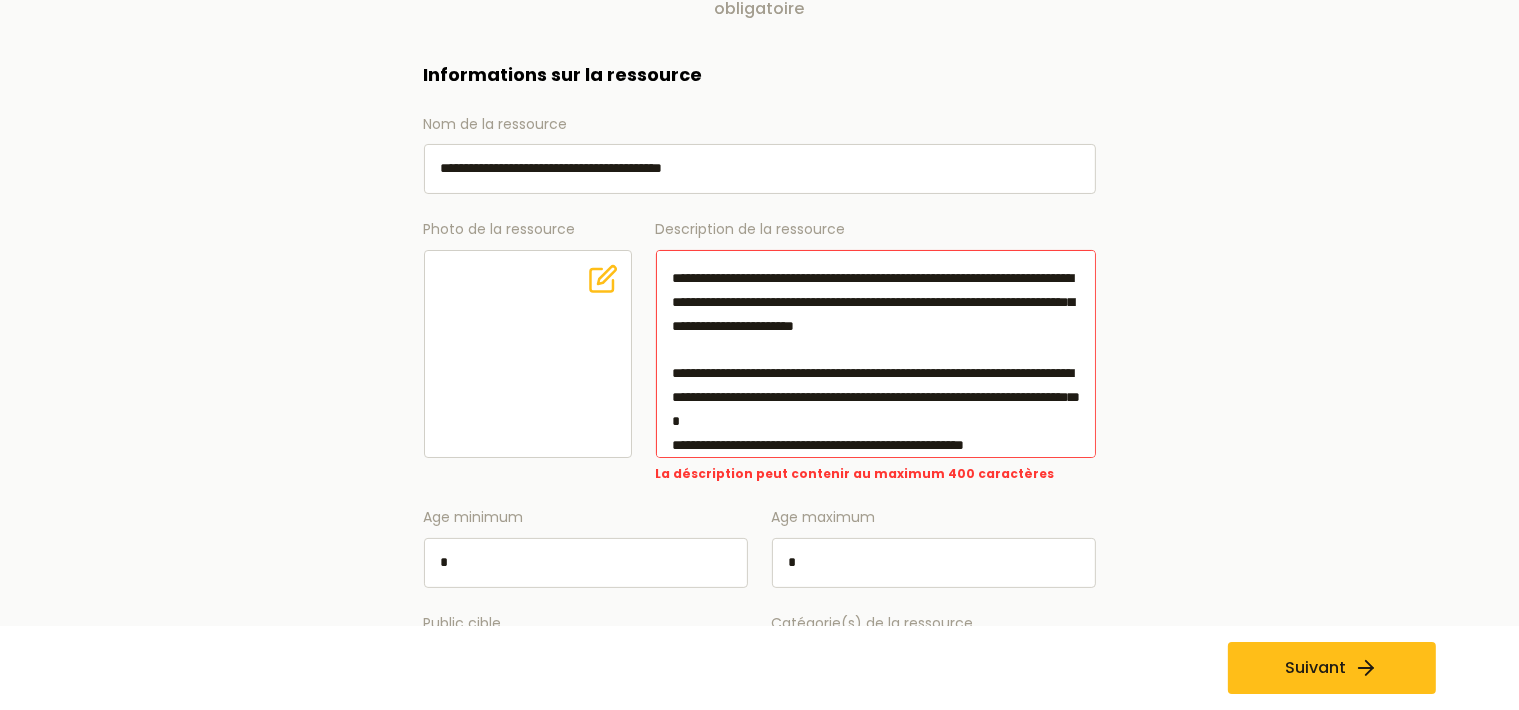 drag, startPoint x: 677, startPoint y: 318, endPoint x: 779, endPoint y: 337, distance: 103.75452 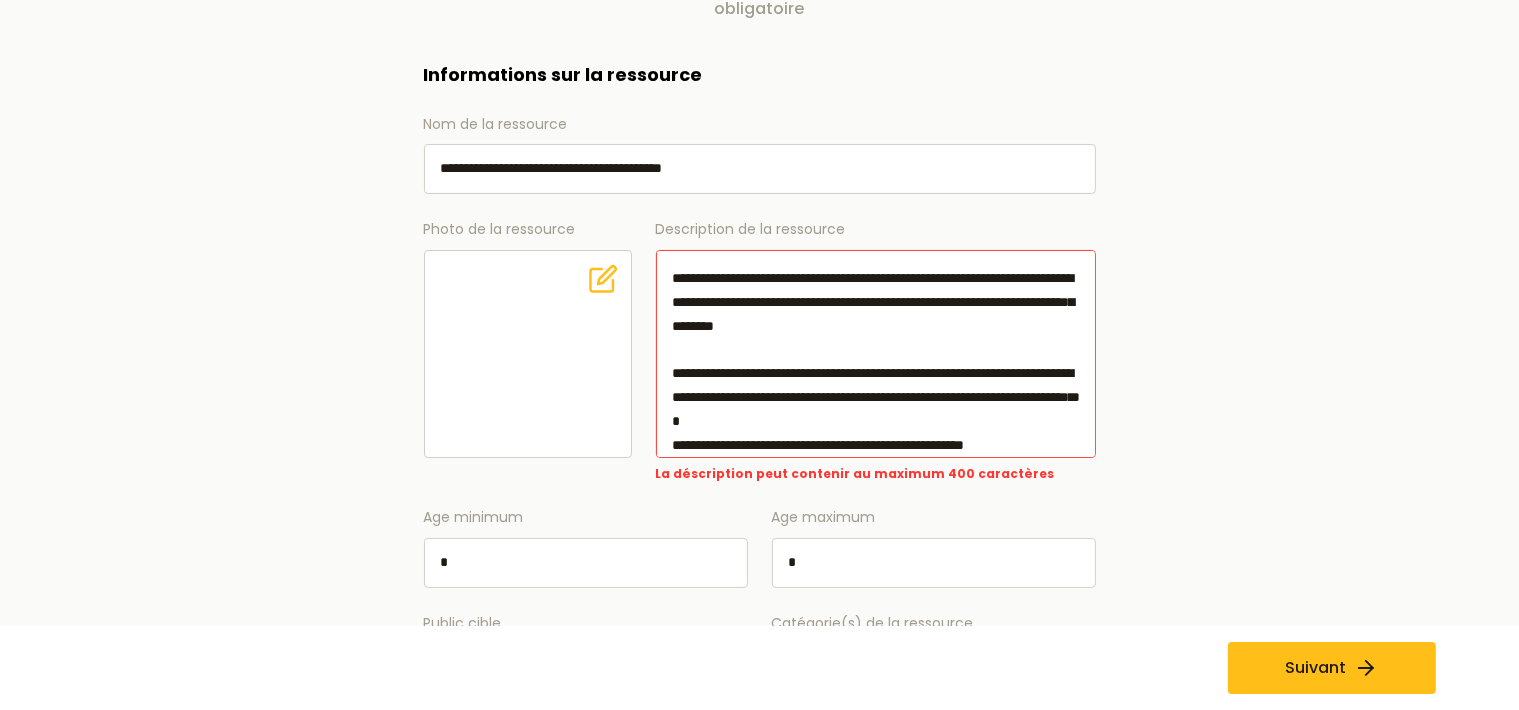 click on "**********" at bounding box center [876, 354] 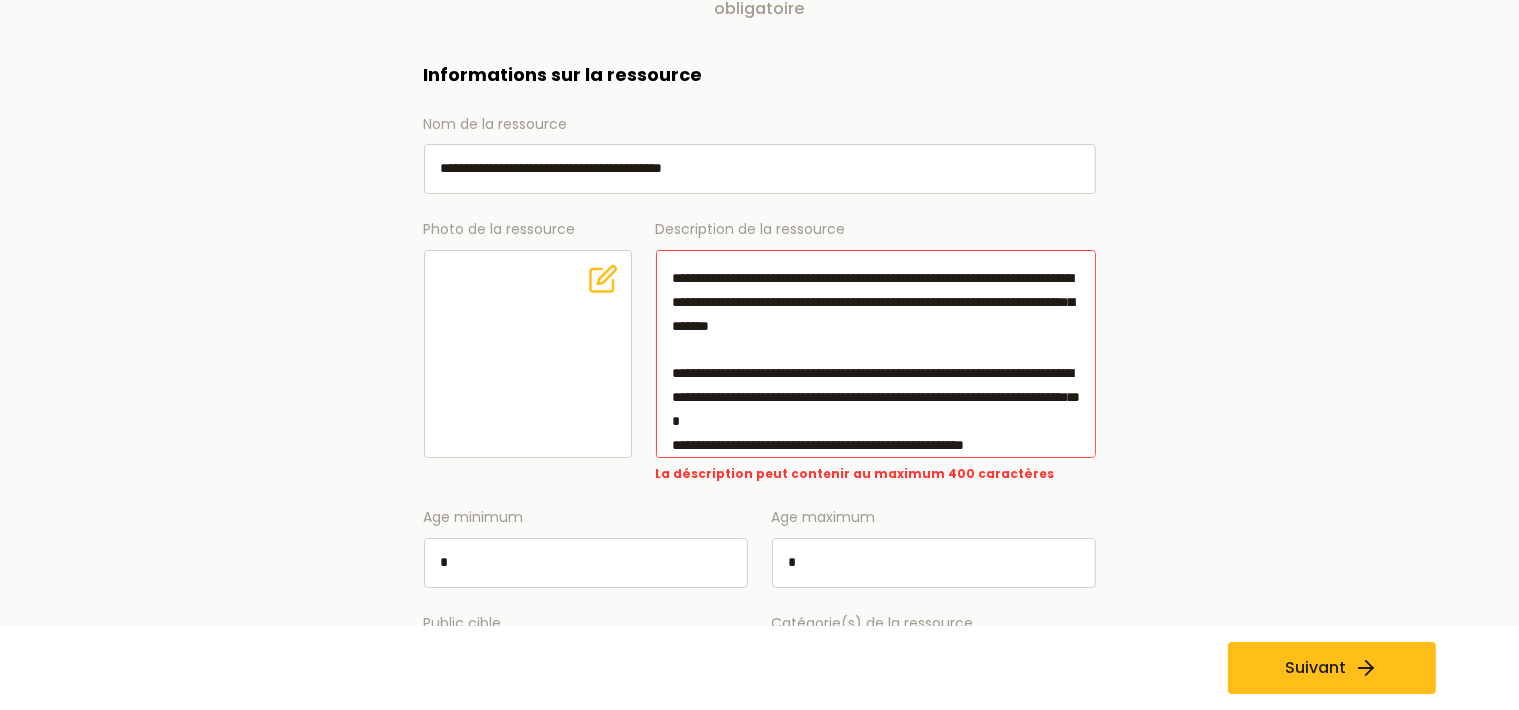 click on "**********" at bounding box center [876, 354] 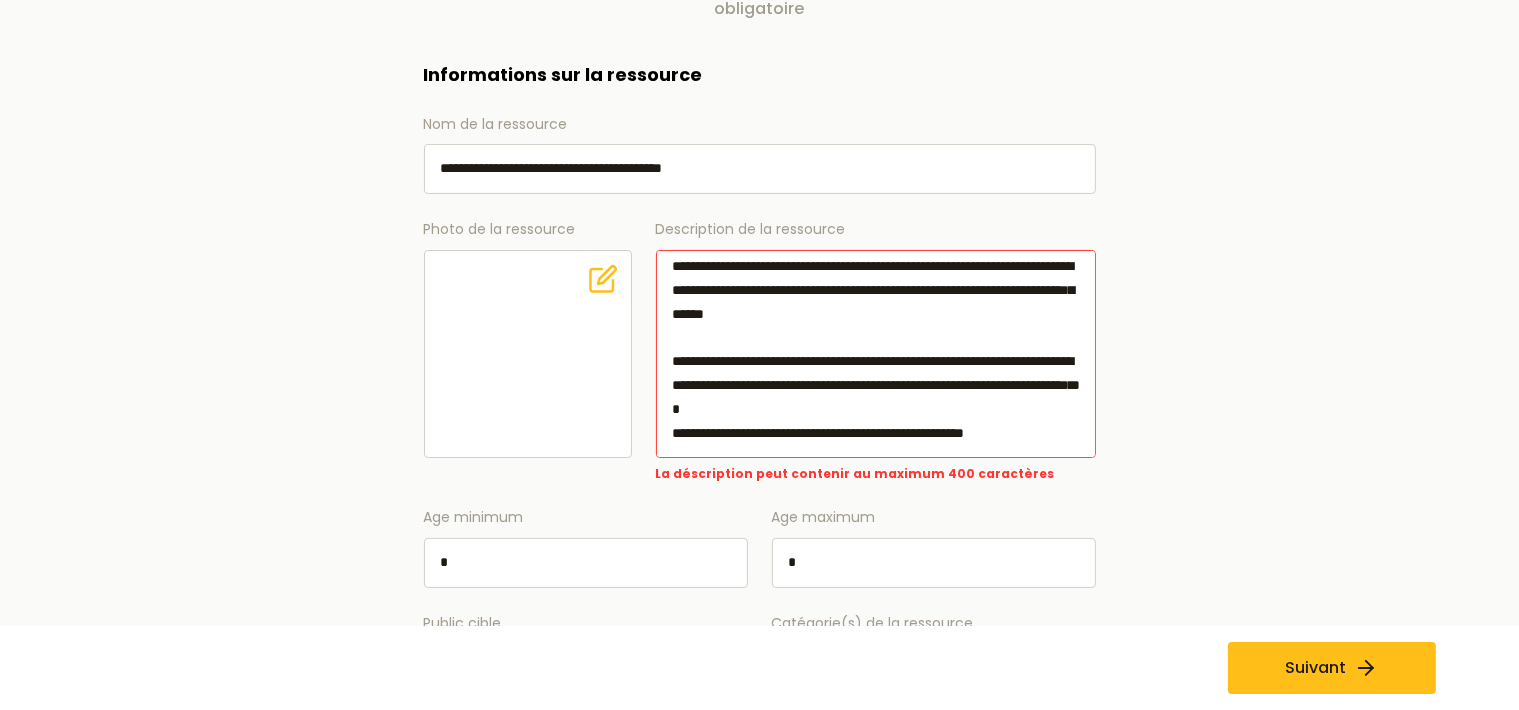 scroll, scrollTop: 198, scrollLeft: 0, axis: vertical 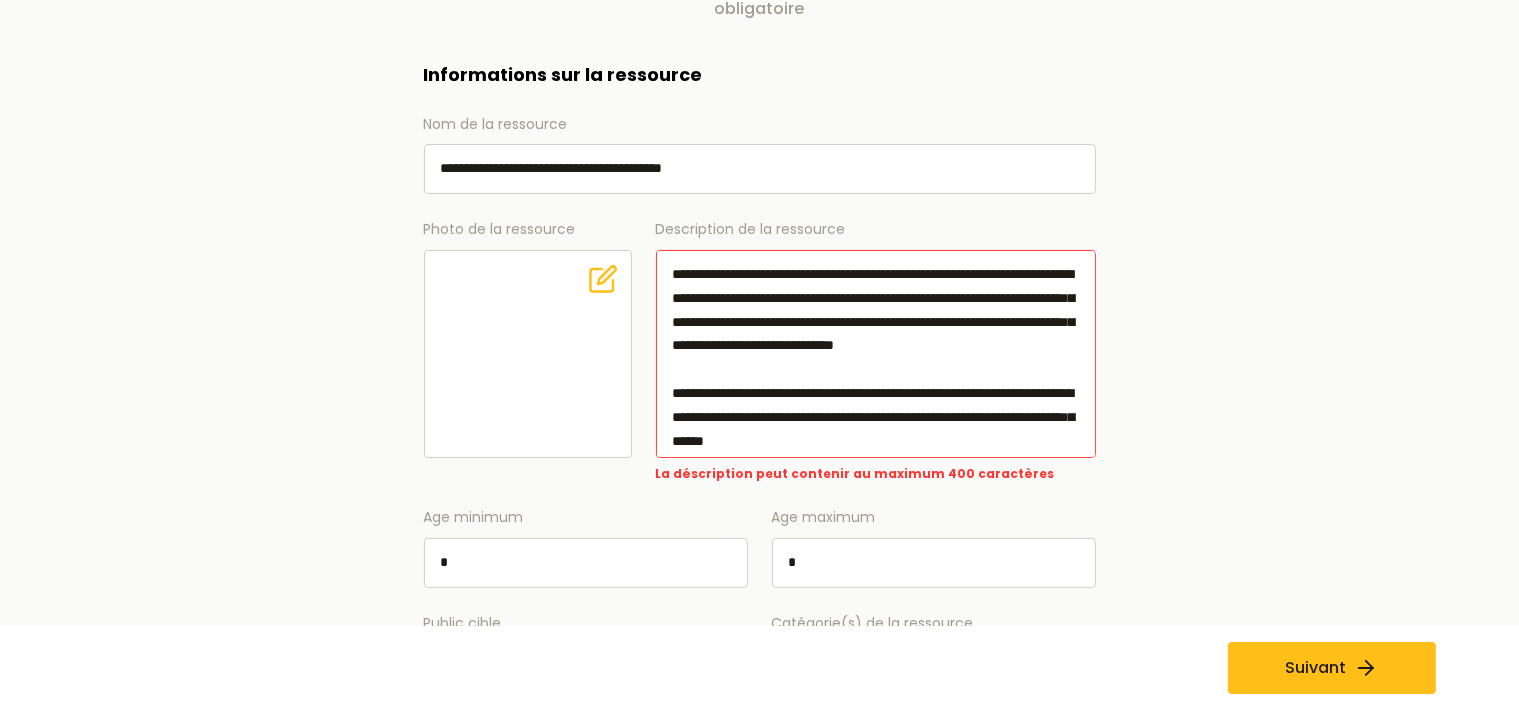 click on "**********" at bounding box center [876, 354] 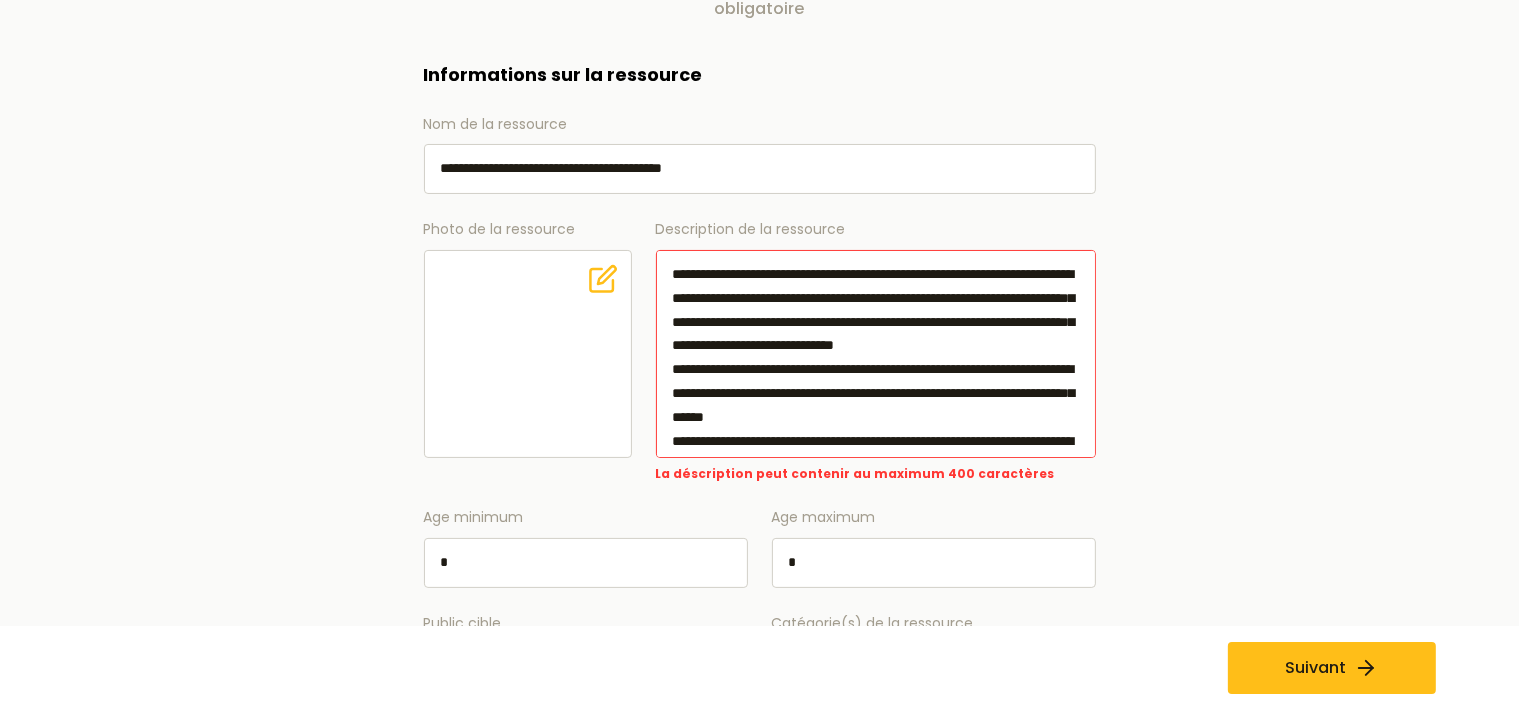 click on "**********" at bounding box center [760, 507] 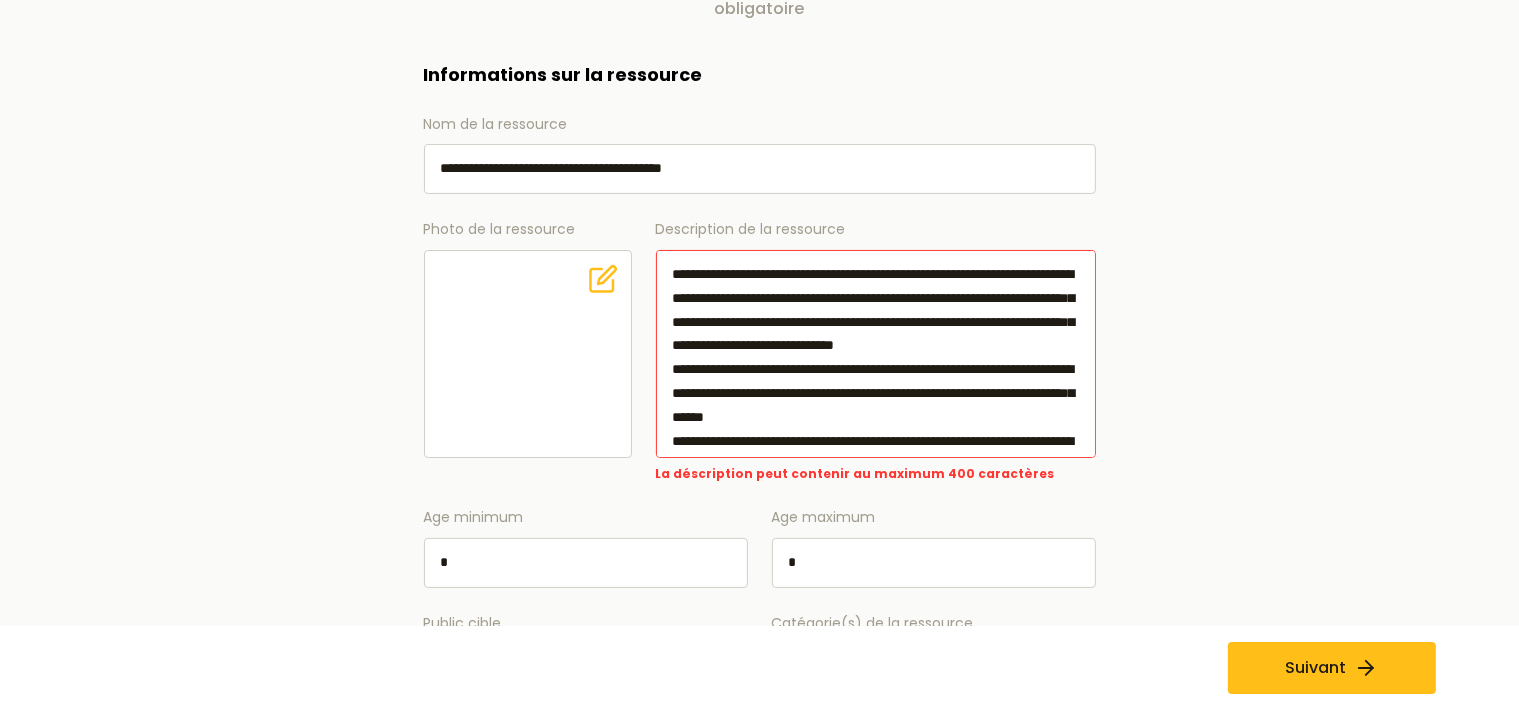 click on "**********" at bounding box center (876, 354) 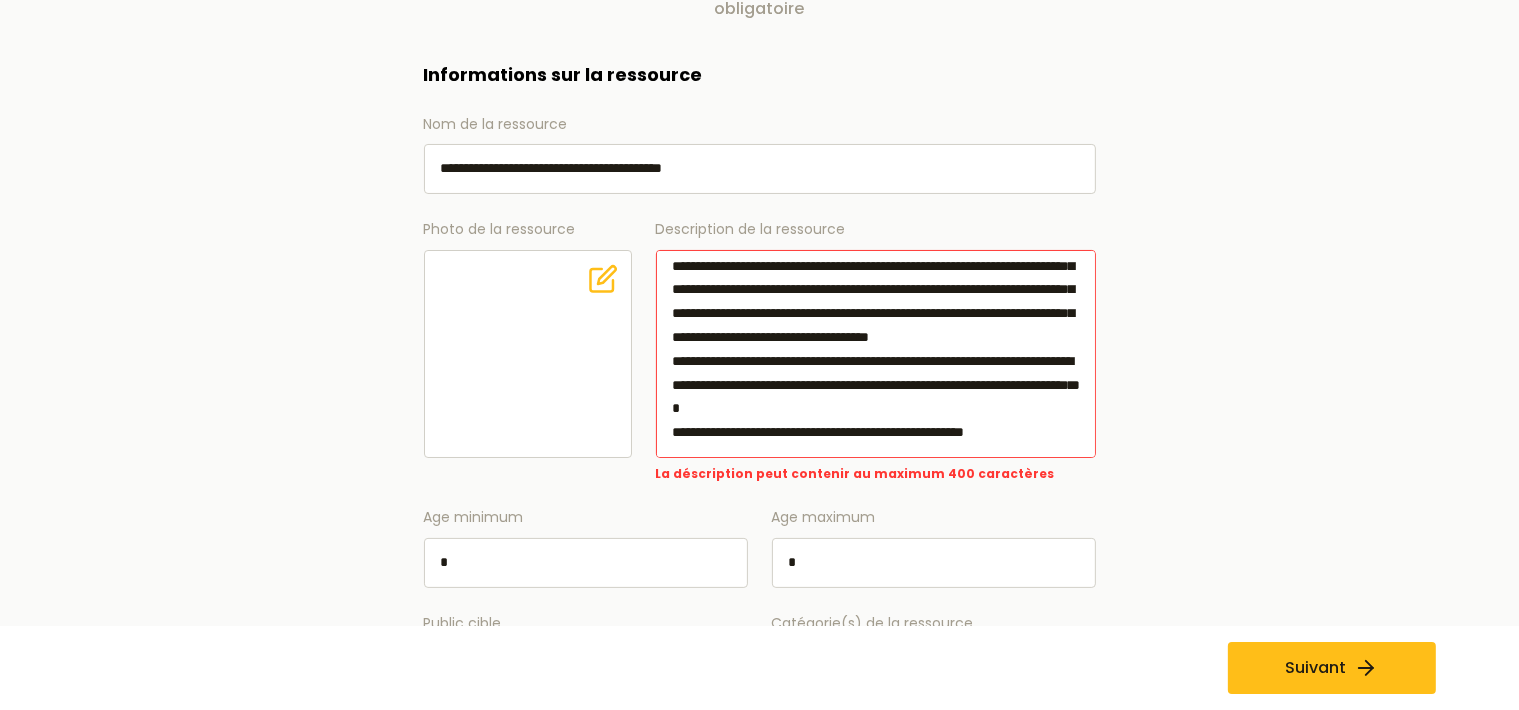 scroll, scrollTop: 150, scrollLeft: 0, axis: vertical 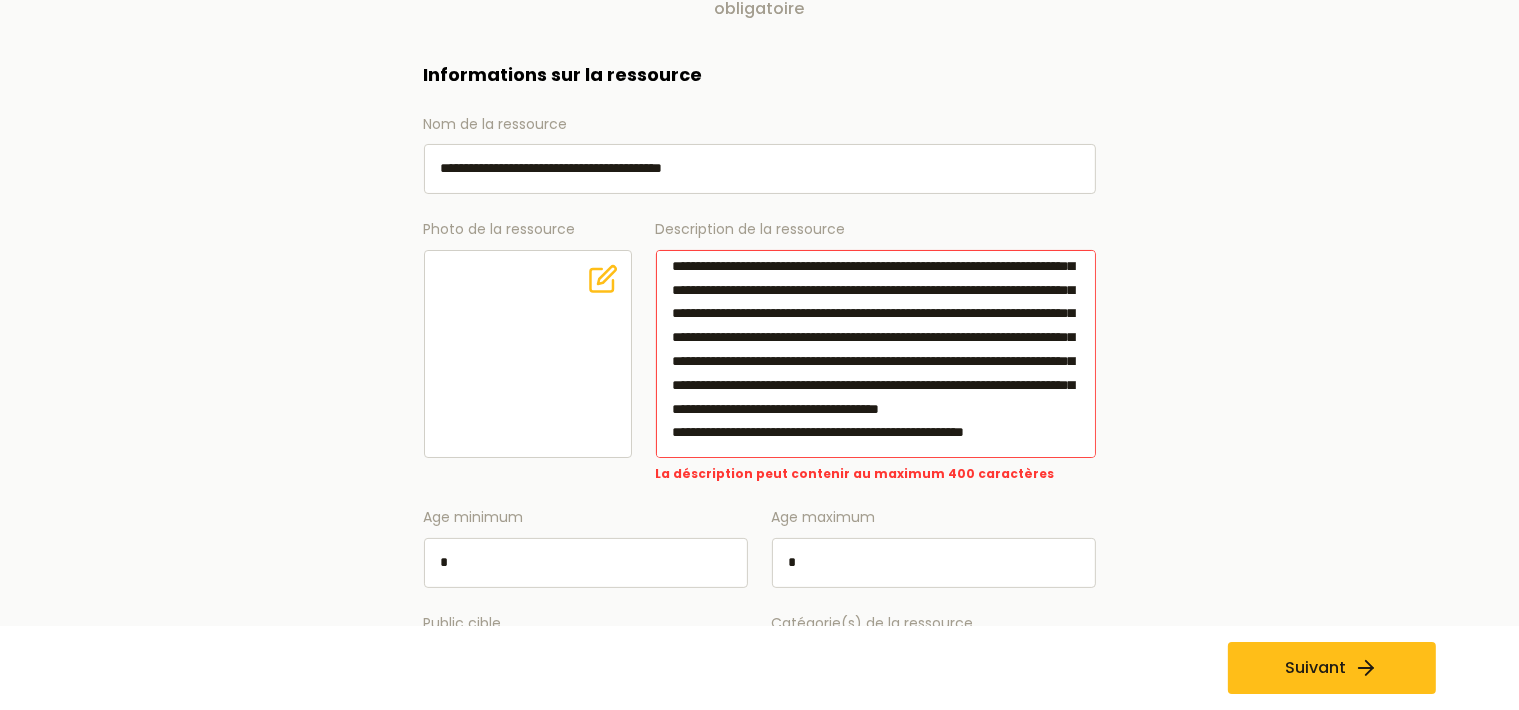 click on "**********" at bounding box center [876, 354] 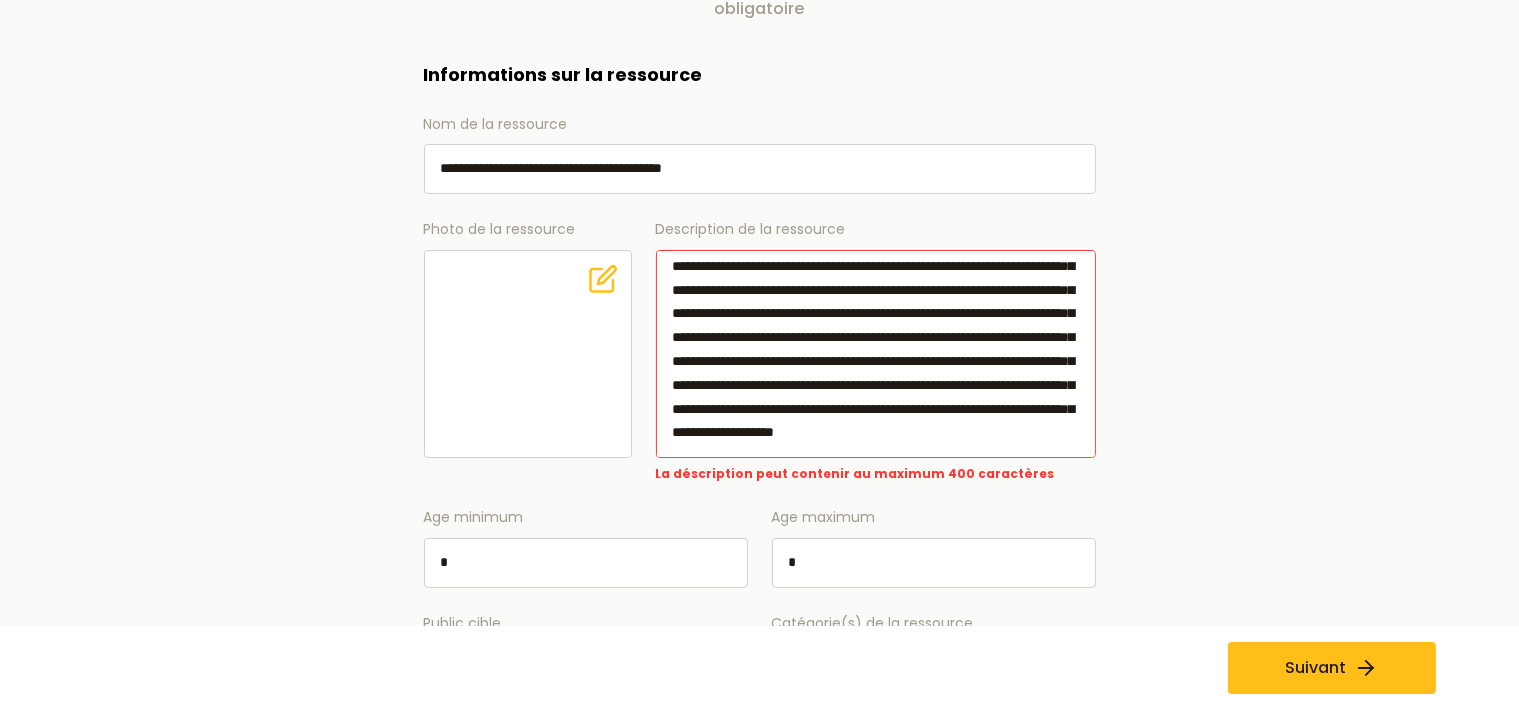 scroll, scrollTop: 127, scrollLeft: 0, axis: vertical 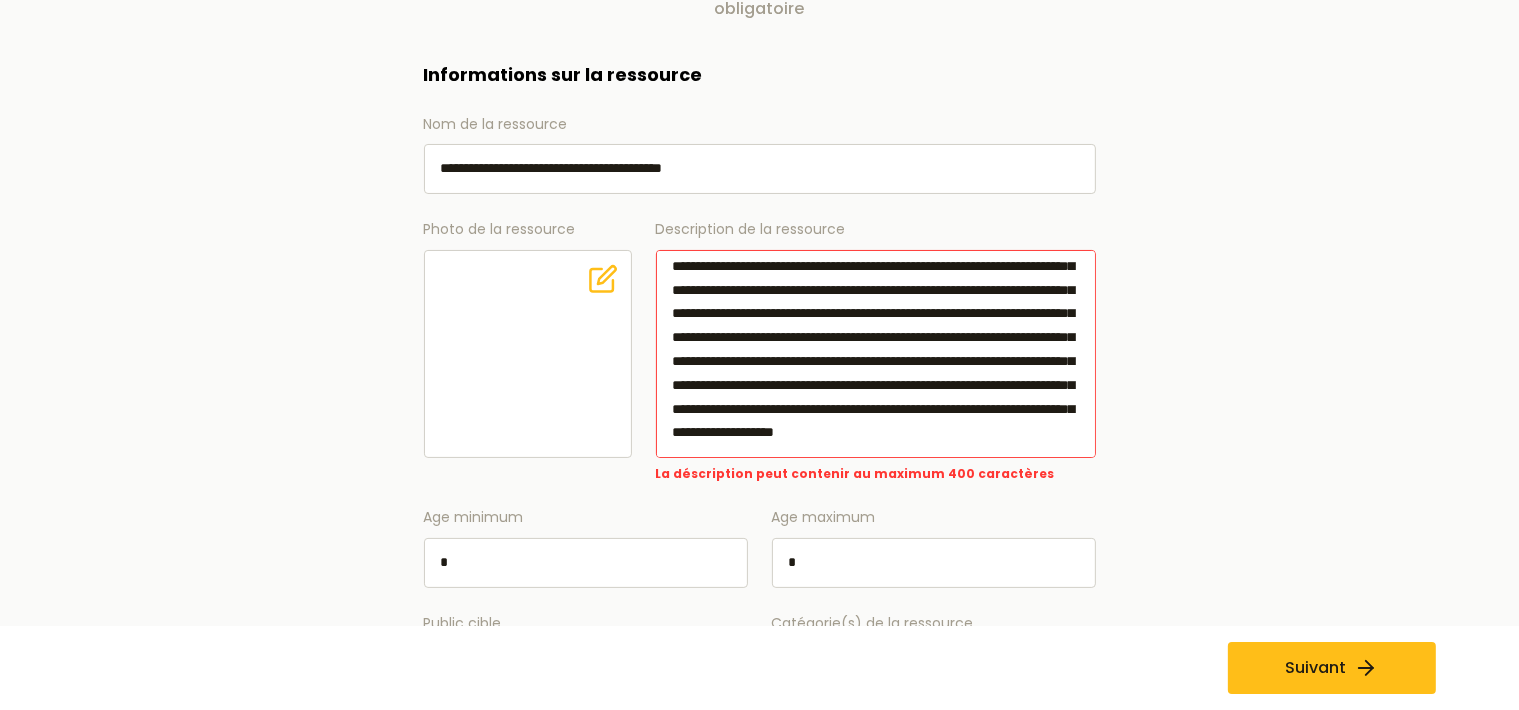 click on "**********" at bounding box center (760, 507) 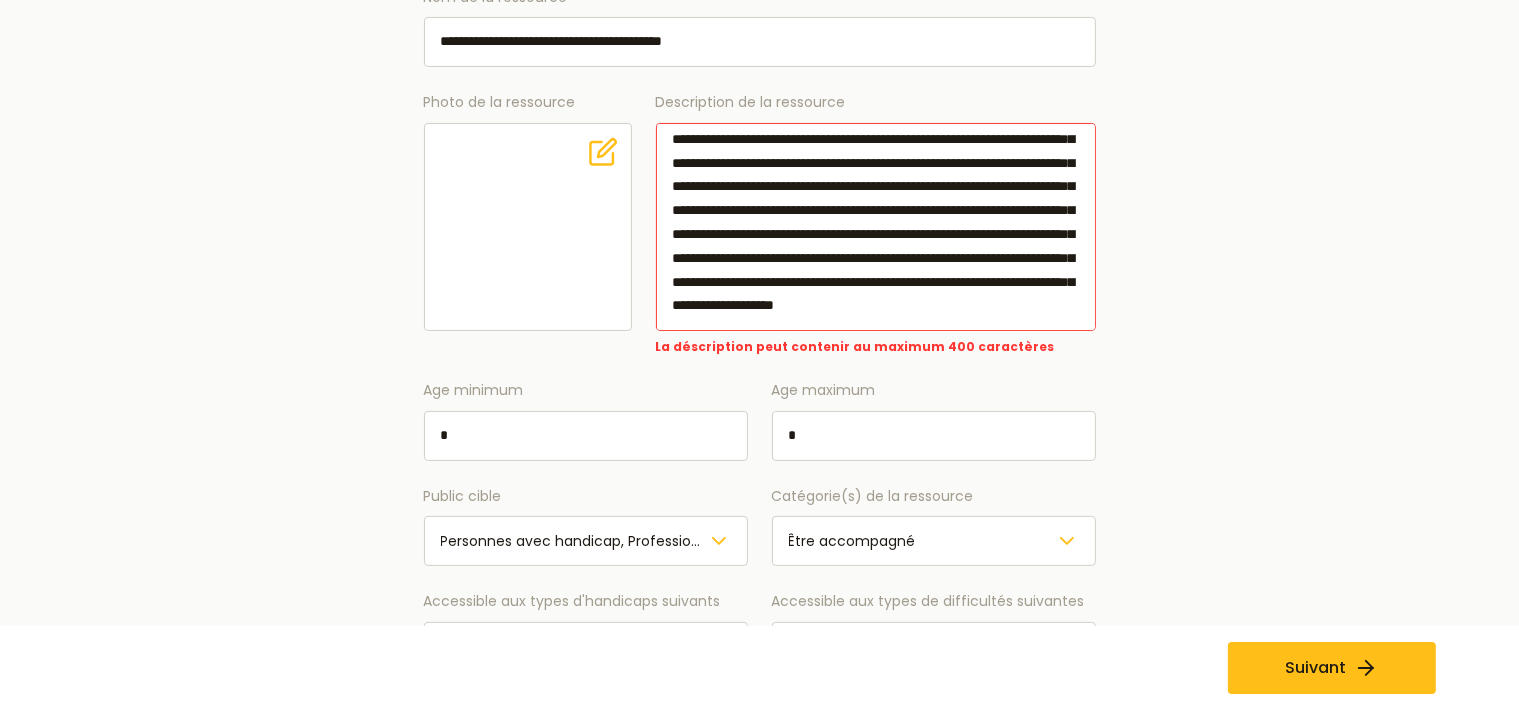 scroll, scrollTop: 422, scrollLeft: 0, axis: vertical 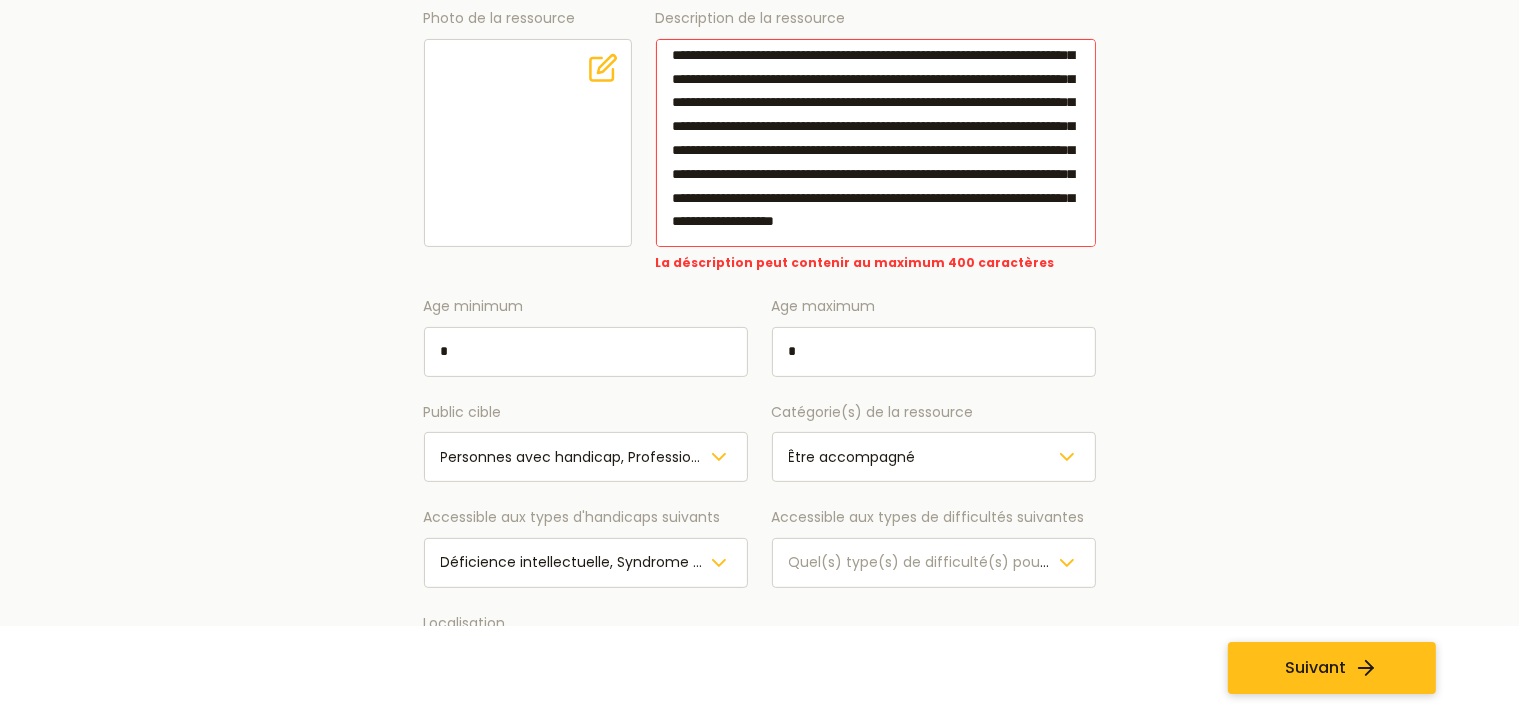 click on "Suivant" at bounding box center (1315, 668) 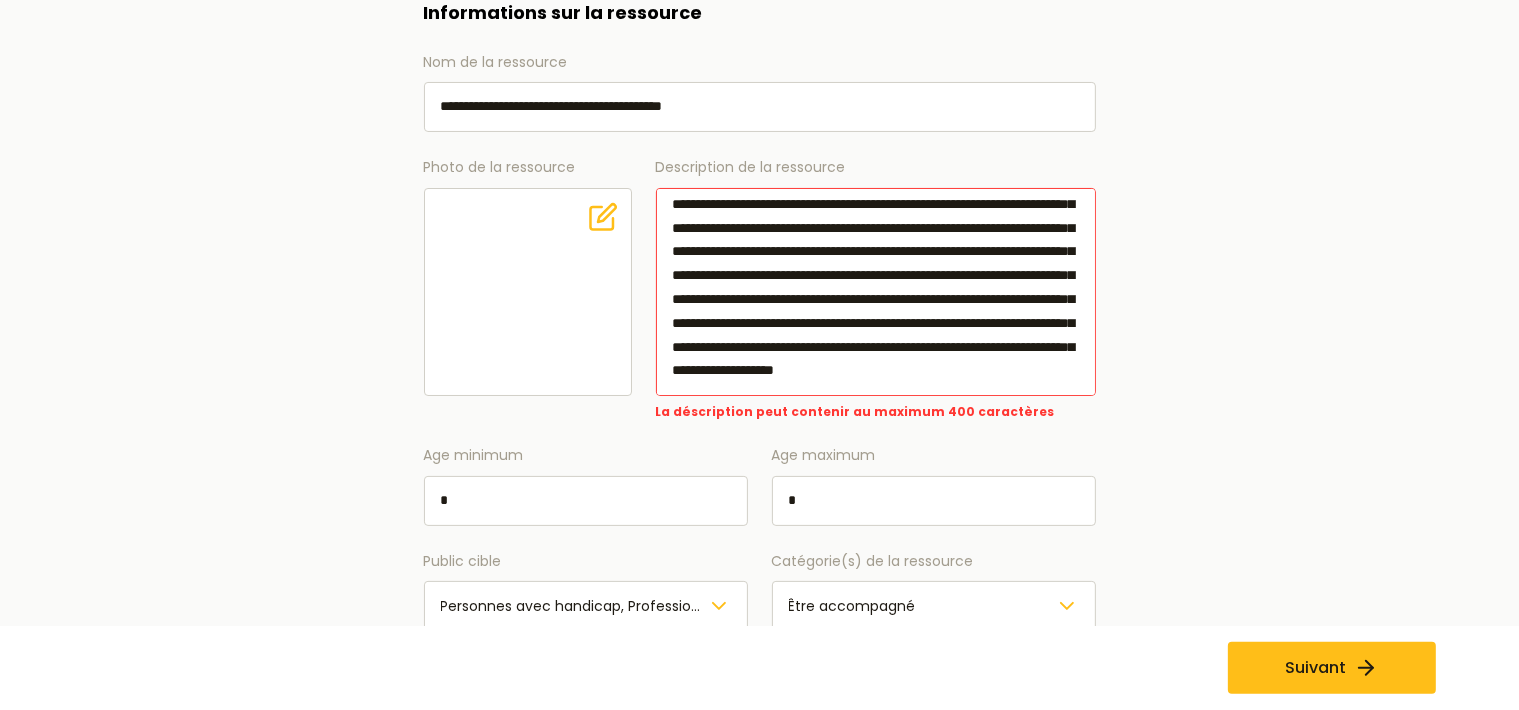 scroll, scrollTop: 316, scrollLeft: 0, axis: vertical 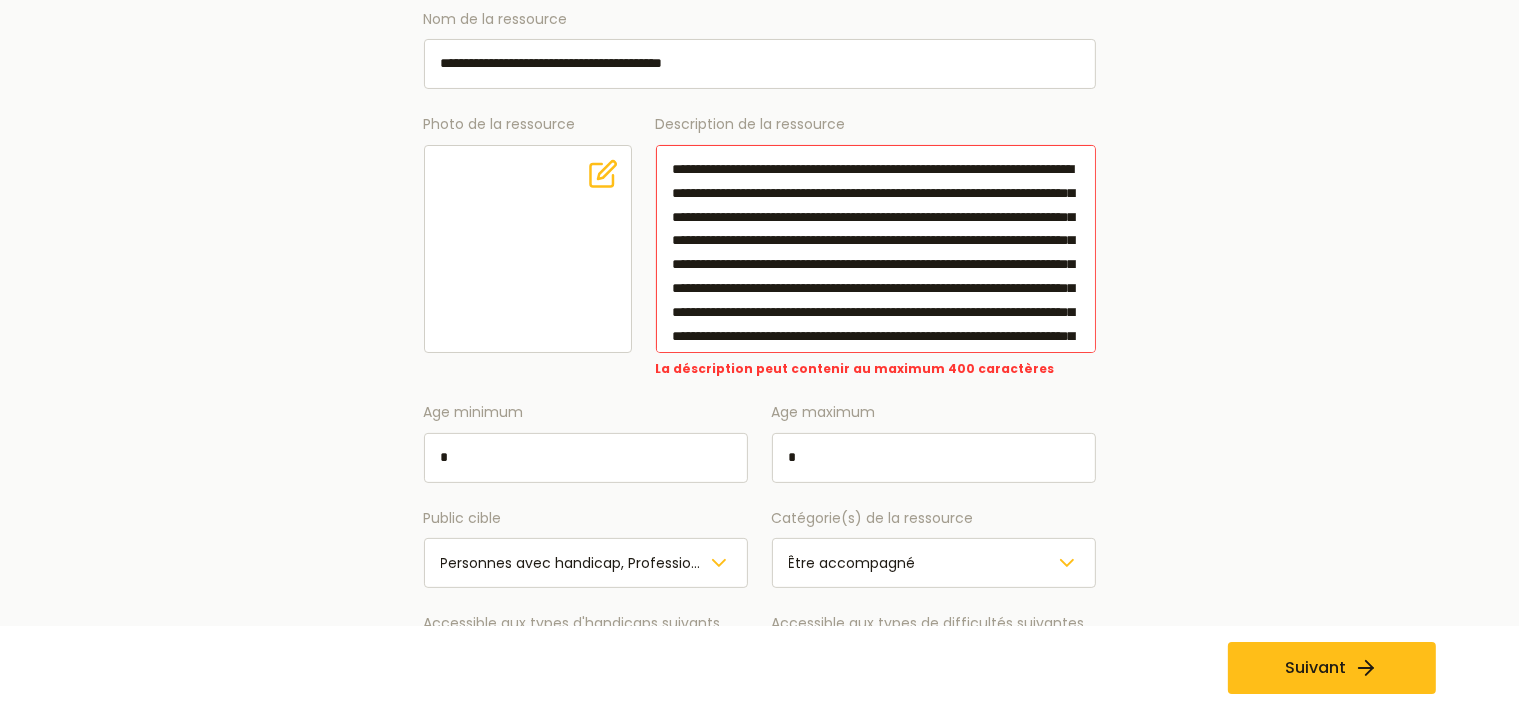 click on "**********" at bounding box center [876, 249] 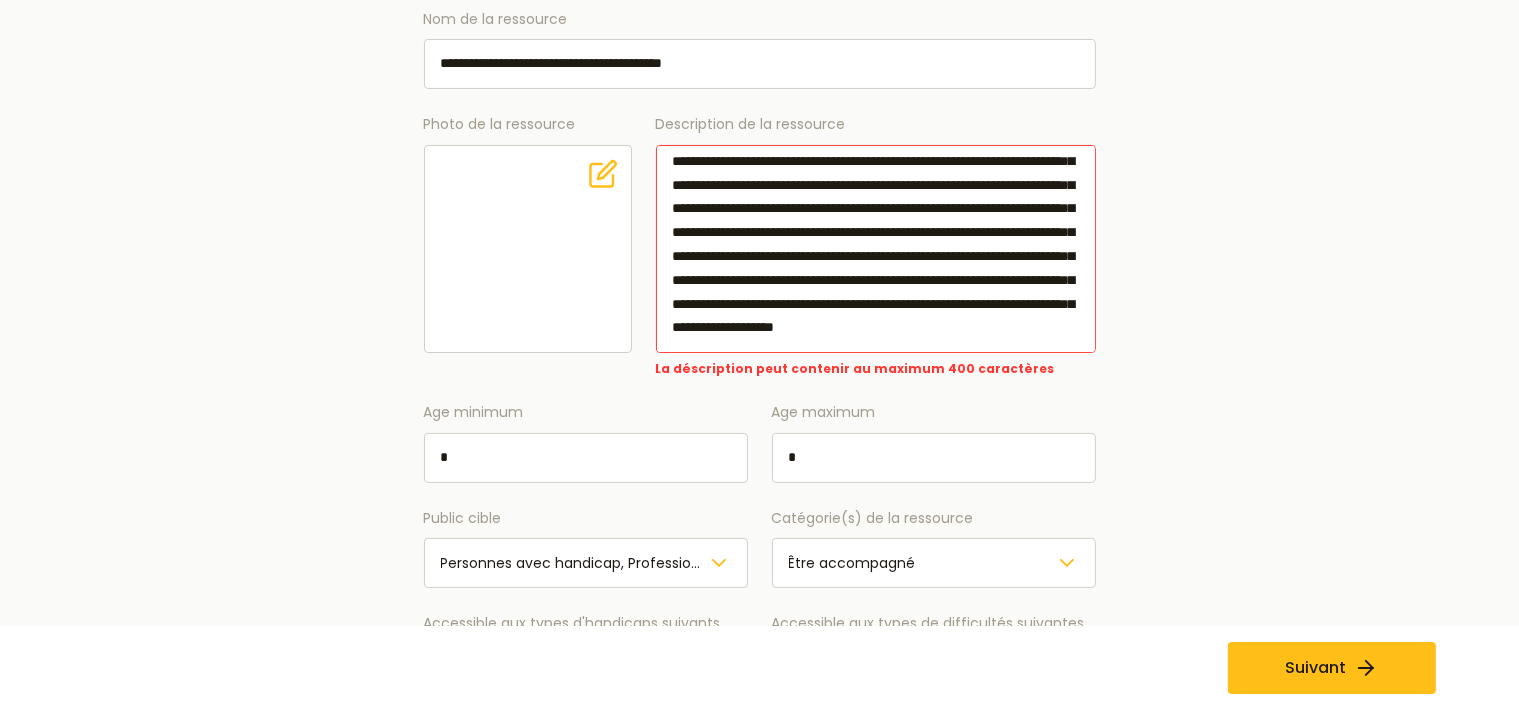 scroll, scrollTop: 115, scrollLeft: 0, axis: vertical 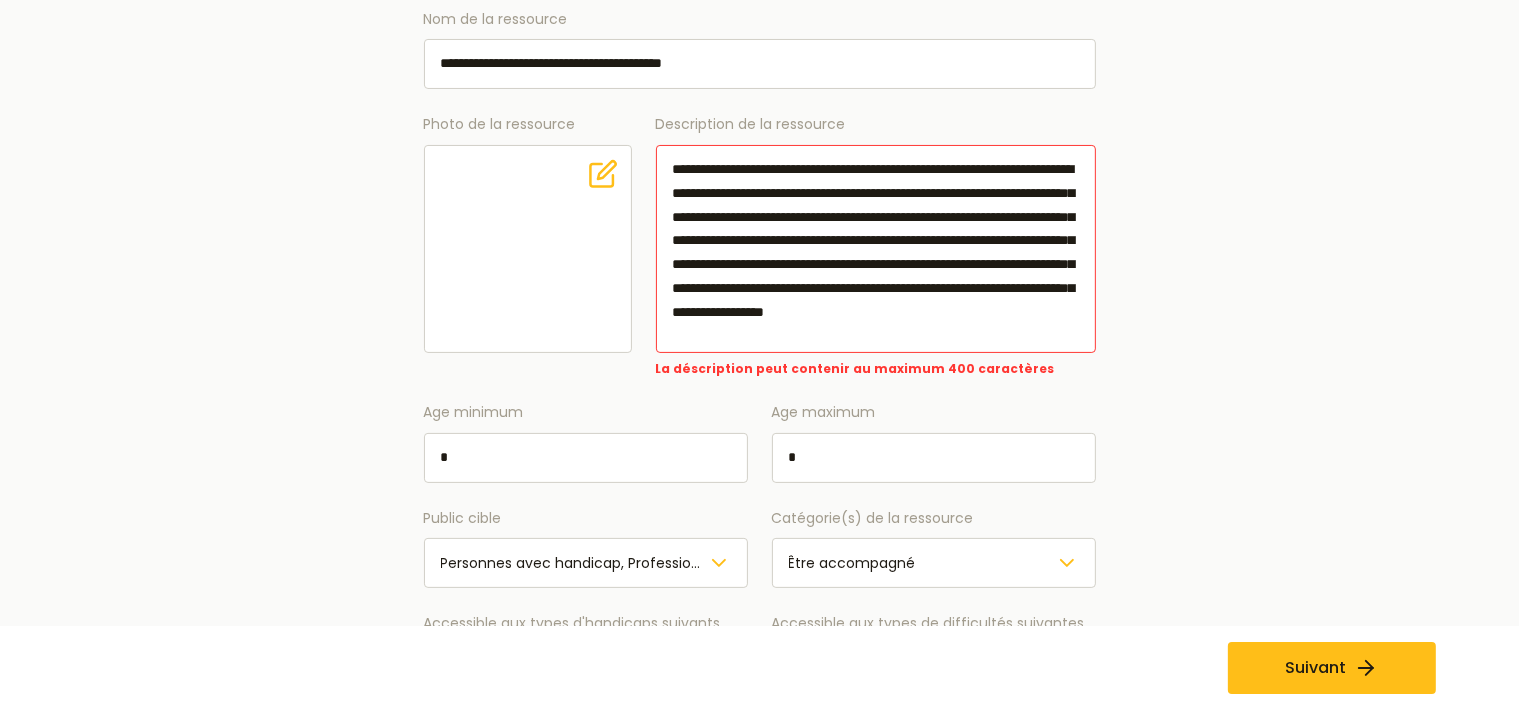 click on "**********" at bounding box center [876, 249] 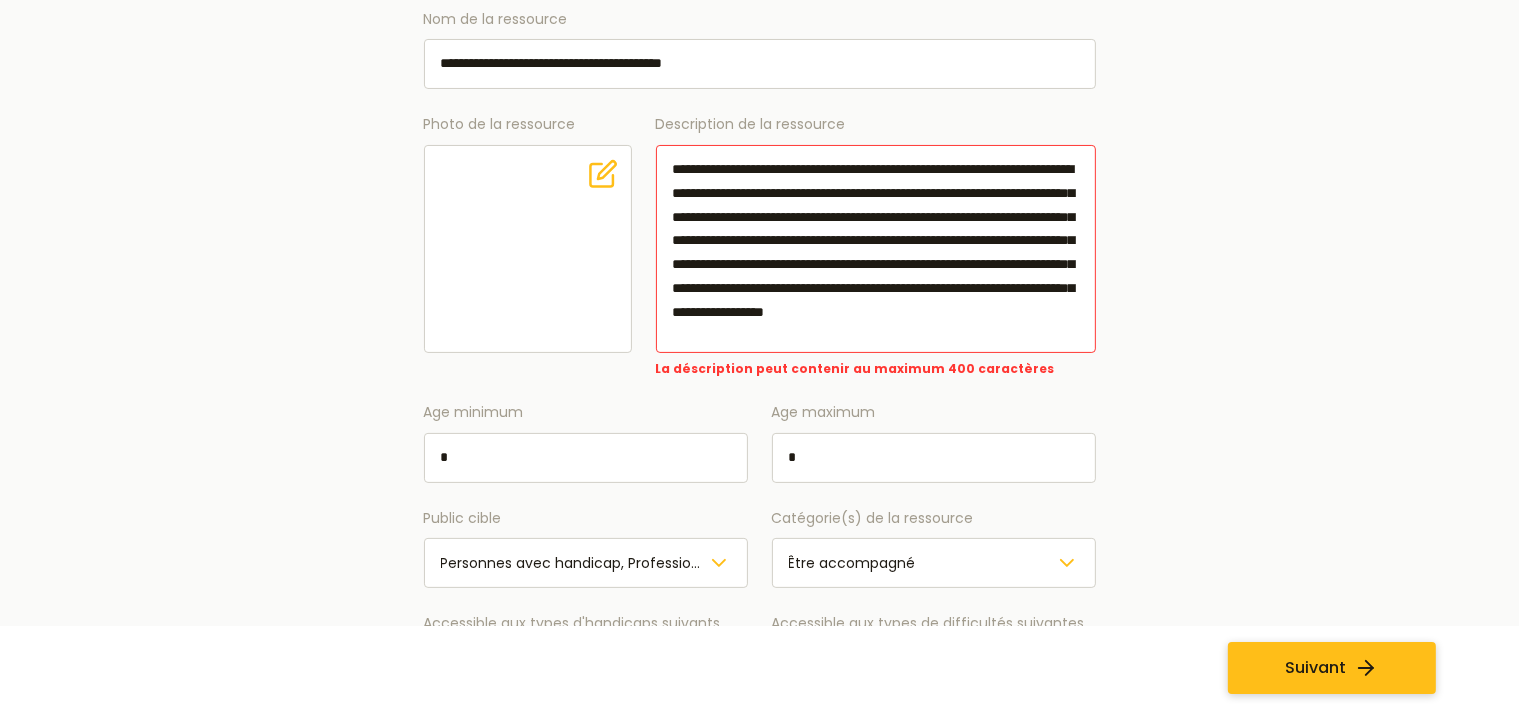 click on "Suivant" at bounding box center (1332, 668) 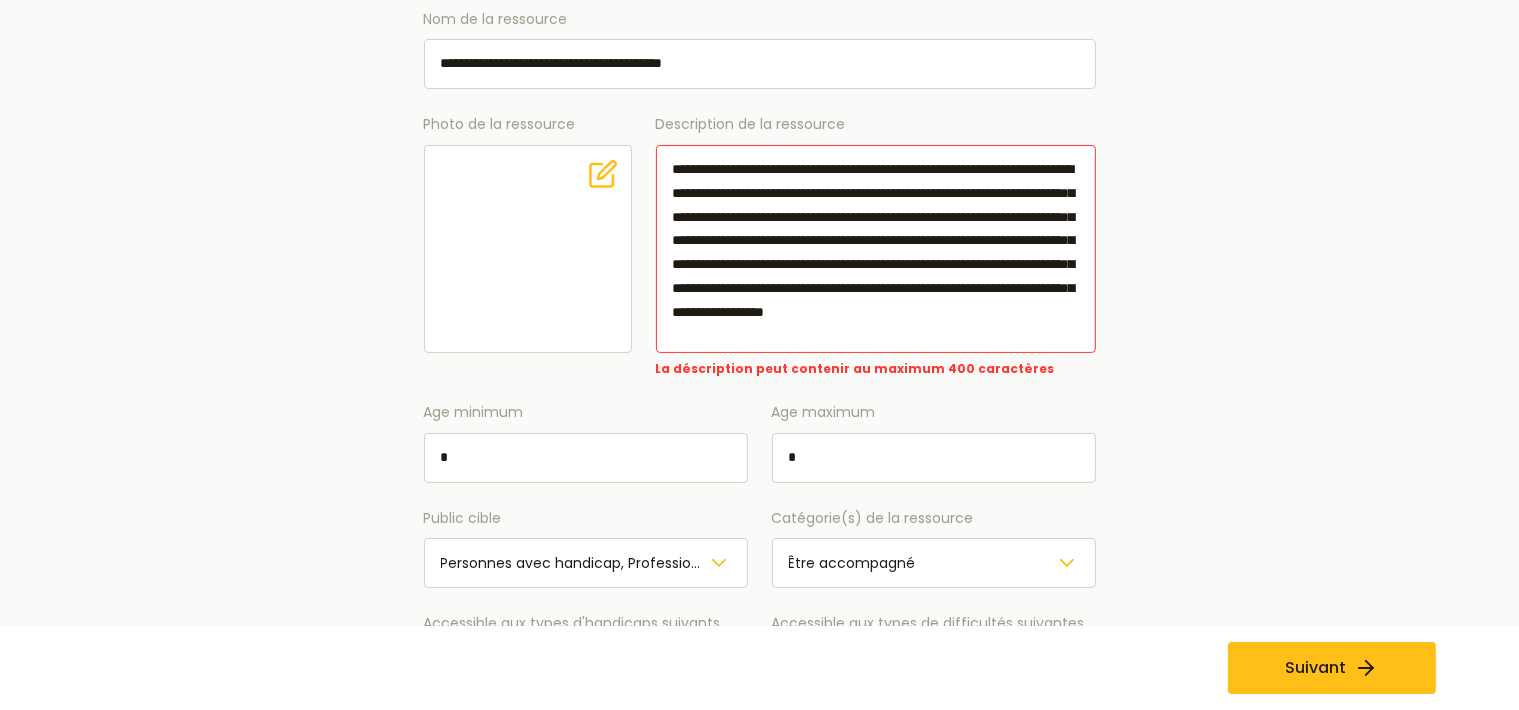 scroll, scrollTop: 55, scrollLeft: 0, axis: vertical 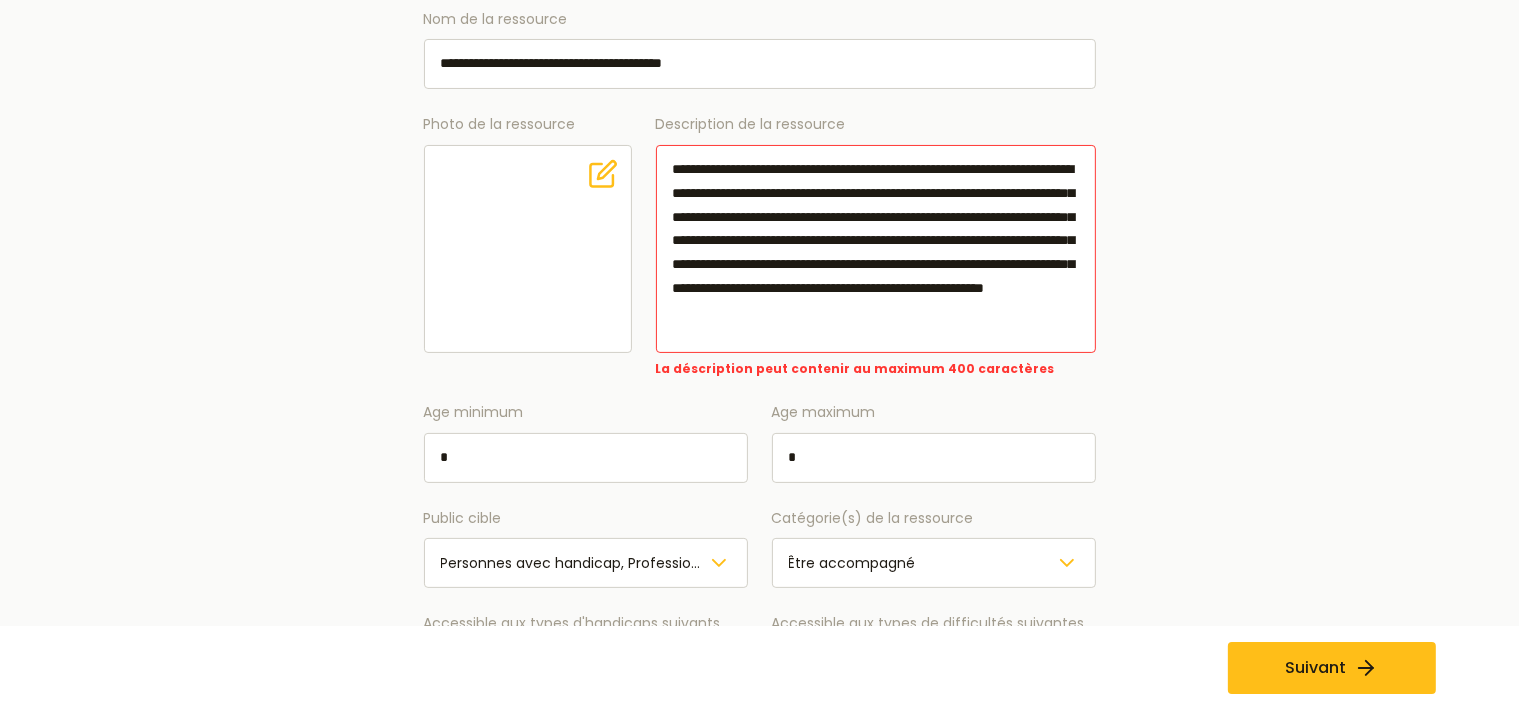 click on "**********" at bounding box center (760, 402) 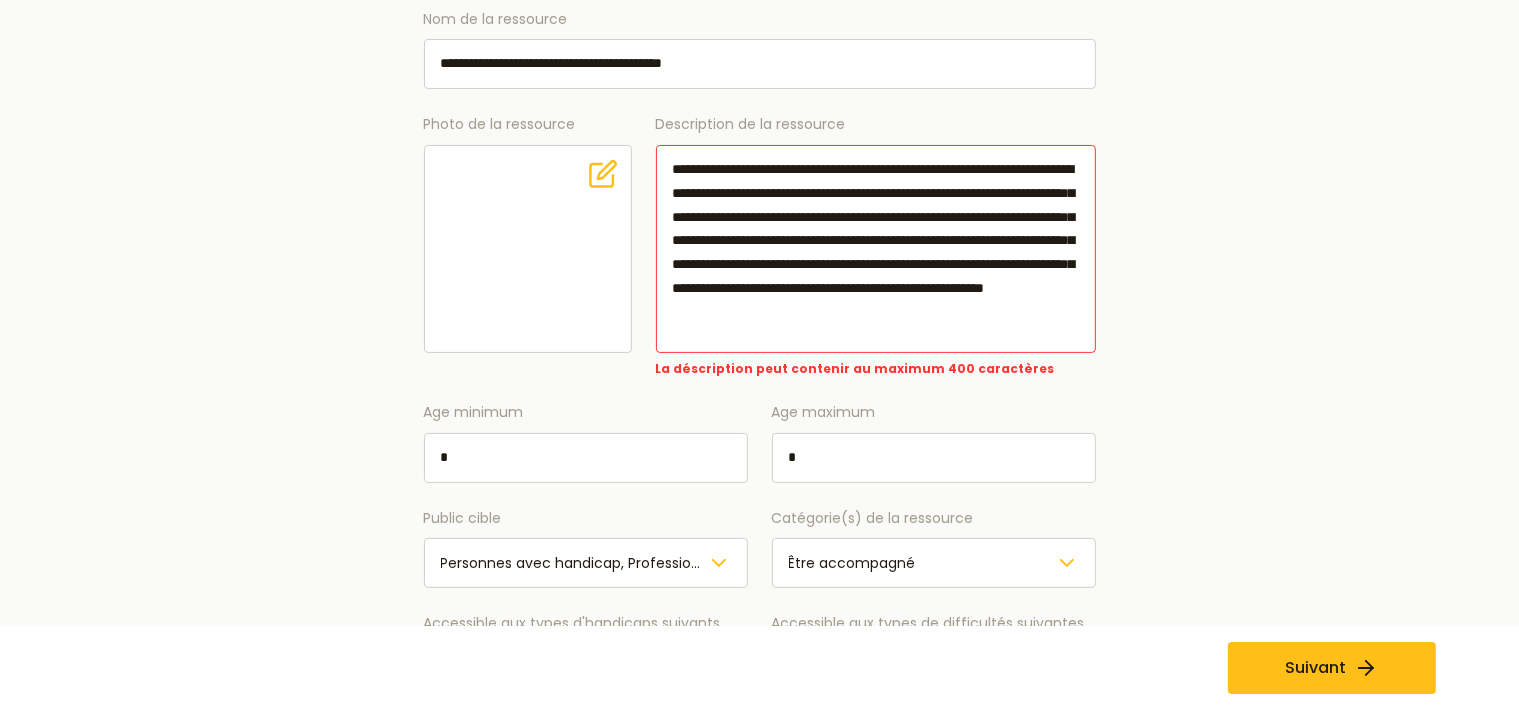 click on "**********" at bounding box center (876, 249) 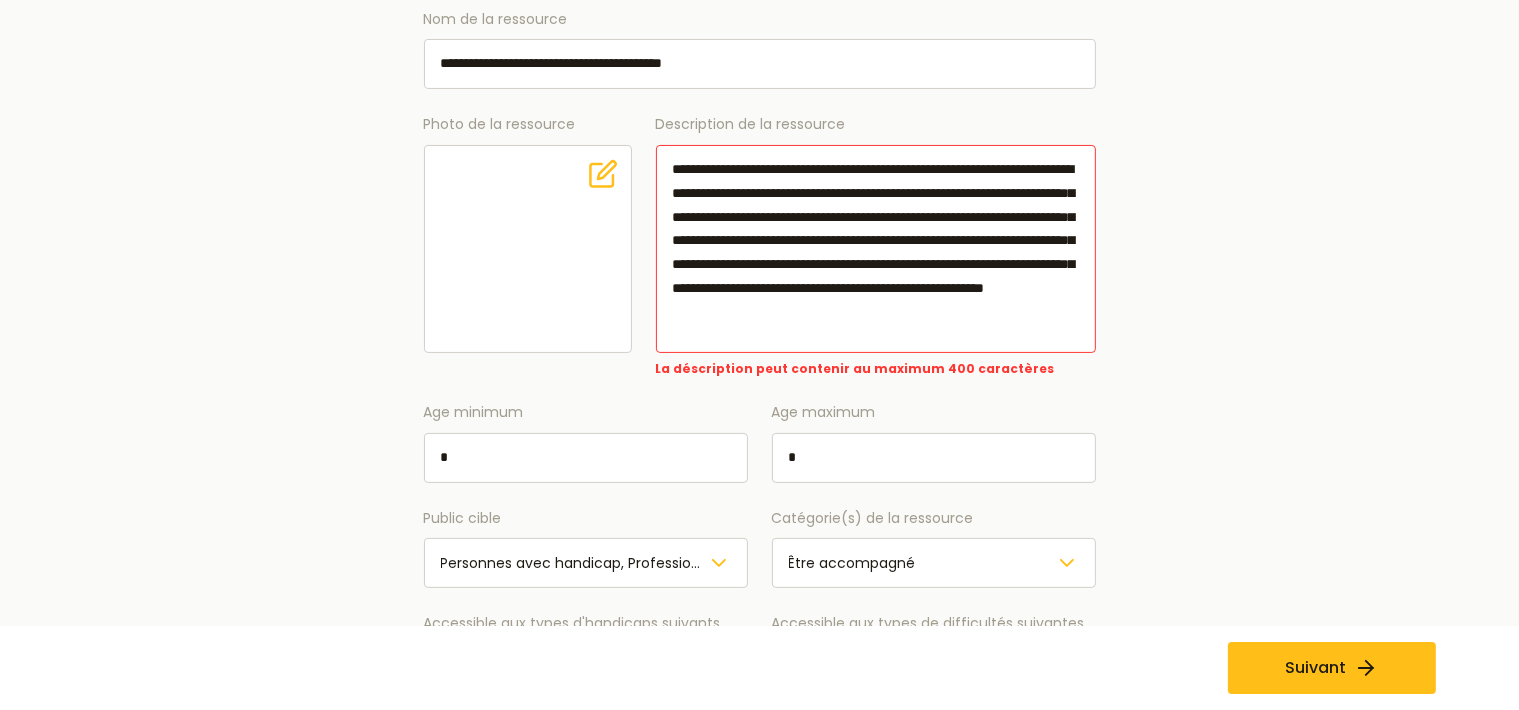drag, startPoint x: 774, startPoint y: 256, endPoint x: 881, endPoint y: 278, distance: 109.23827 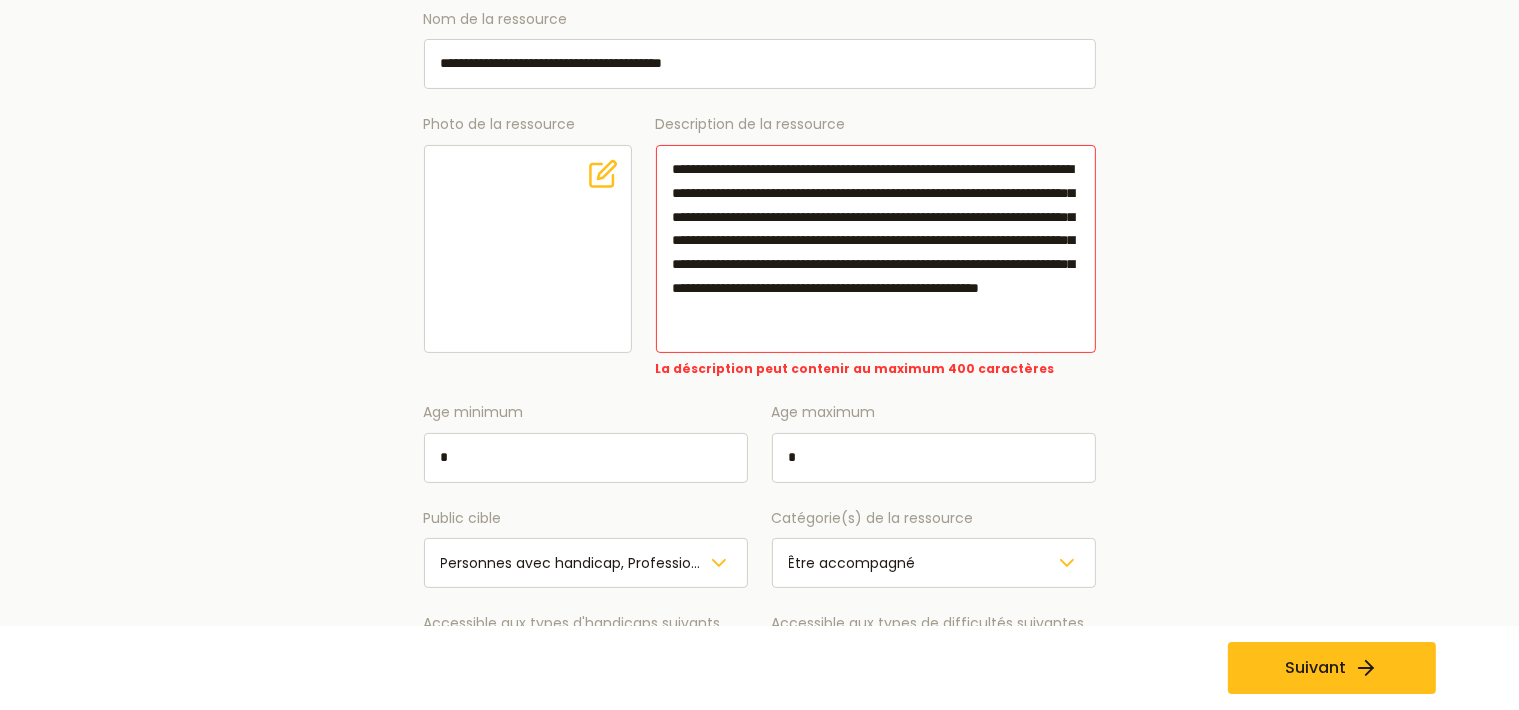 click on "**********" at bounding box center (876, 249) 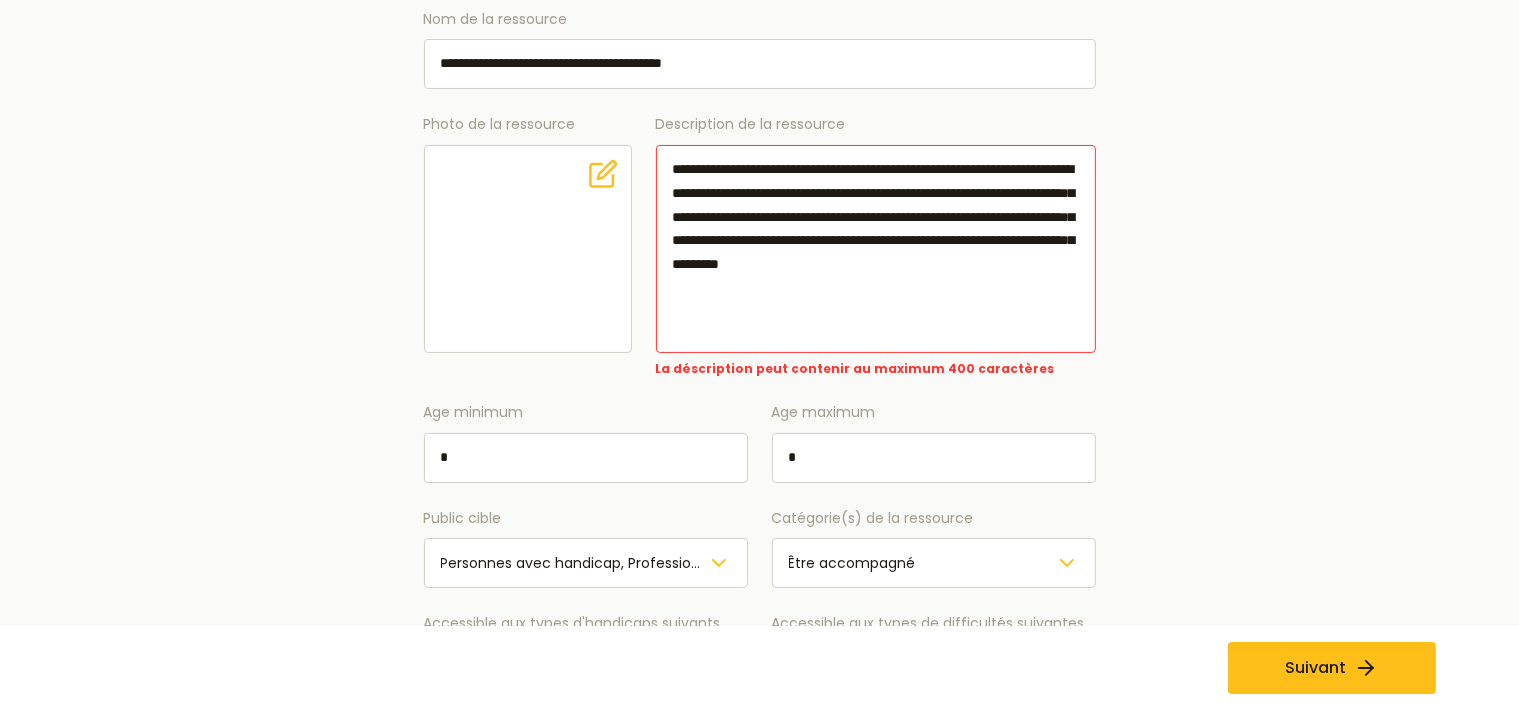 scroll, scrollTop: 0, scrollLeft: 0, axis: both 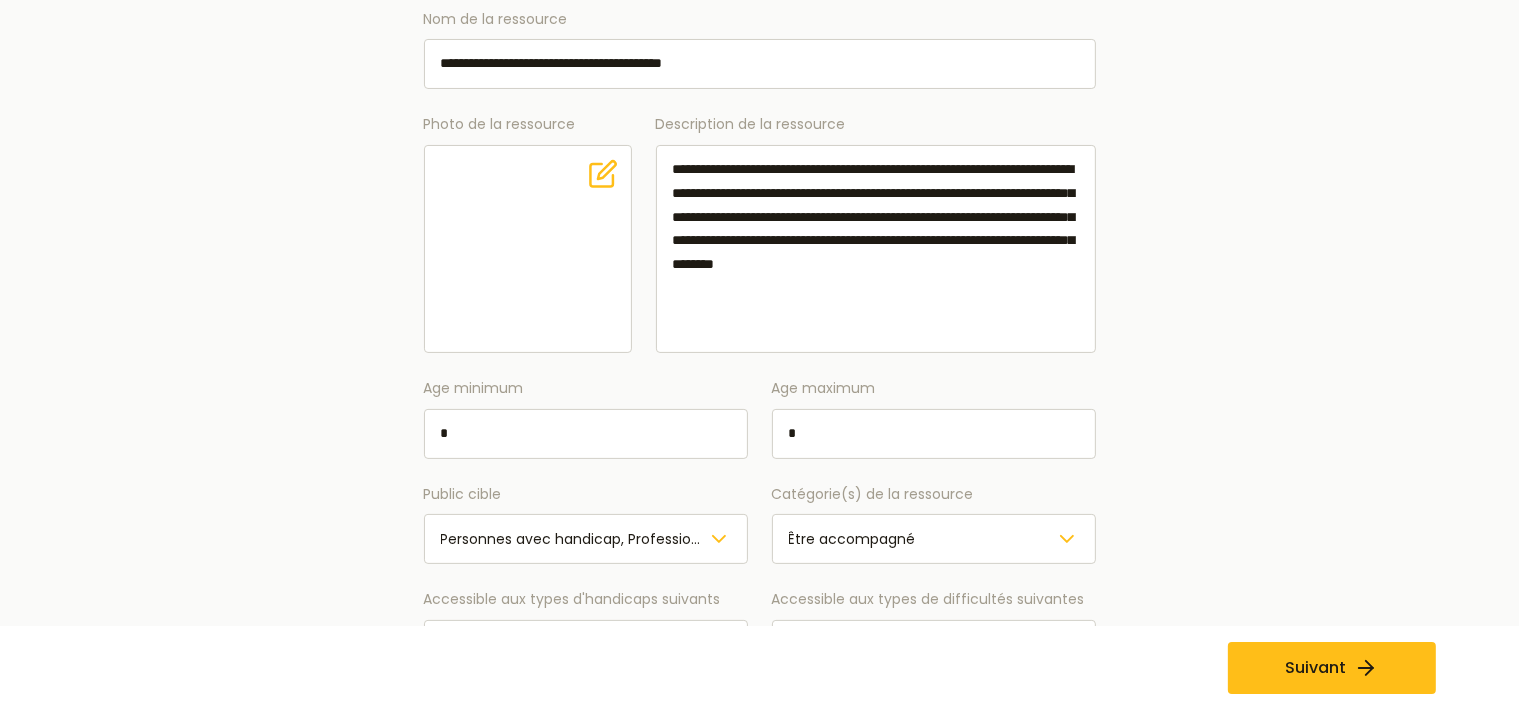 click on "**********" at bounding box center (876, 249) 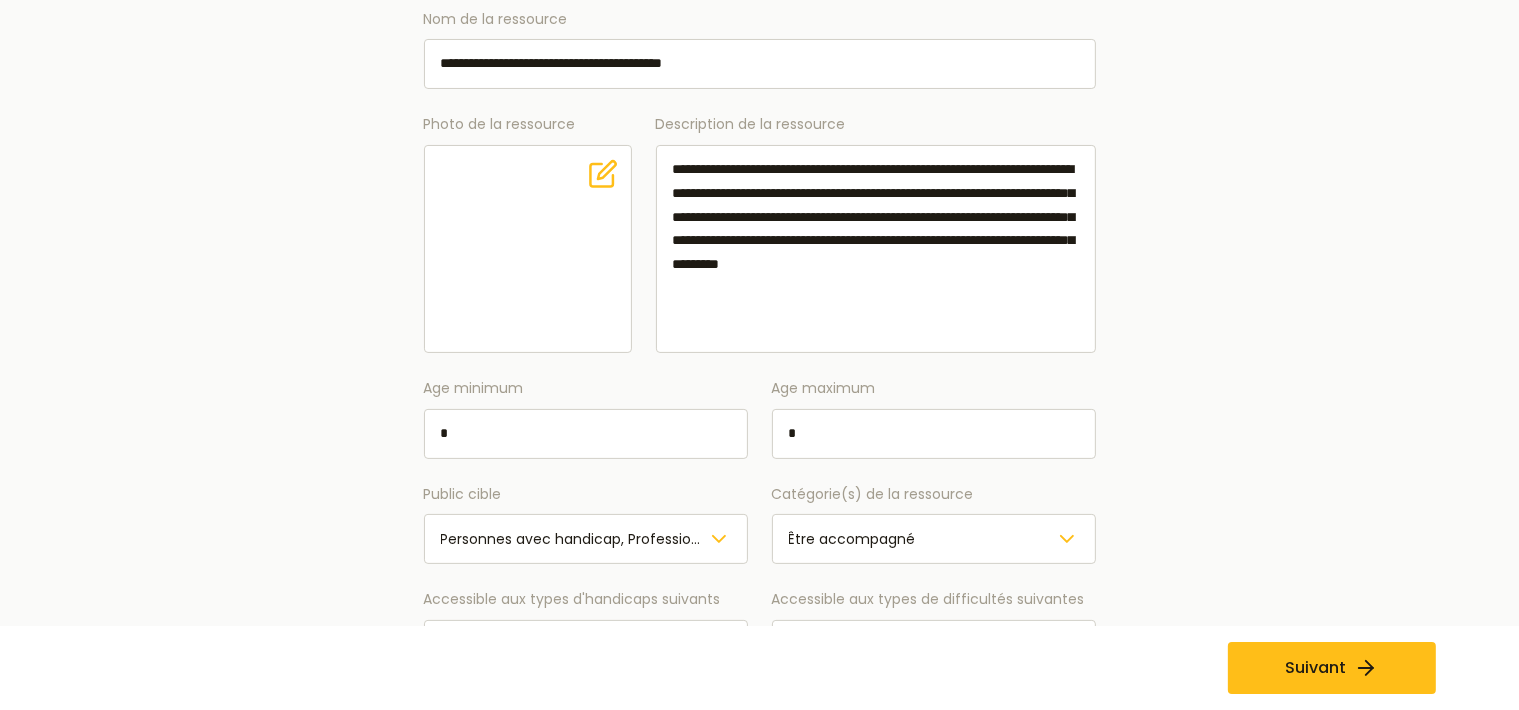 click on "**********" at bounding box center [876, 249] 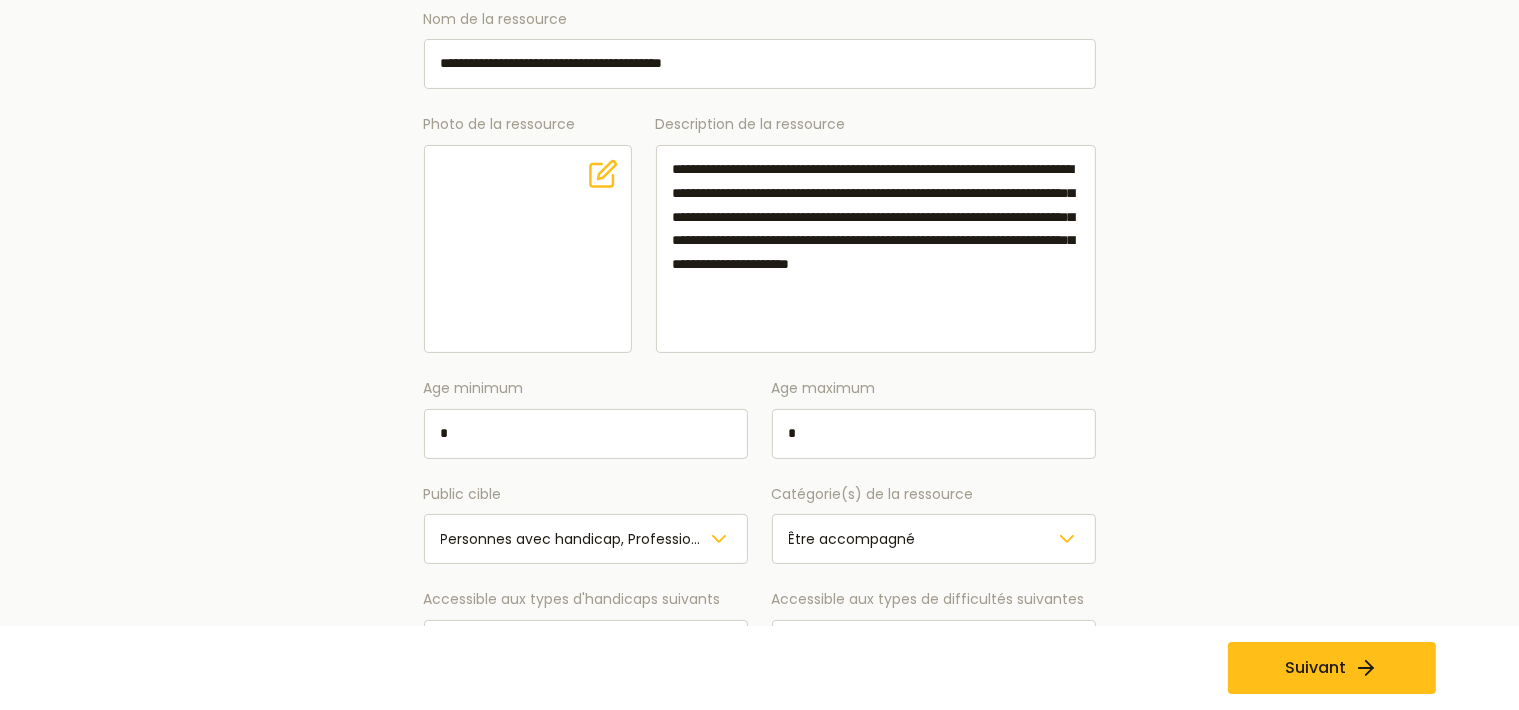 click on "**********" at bounding box center [760, 390] 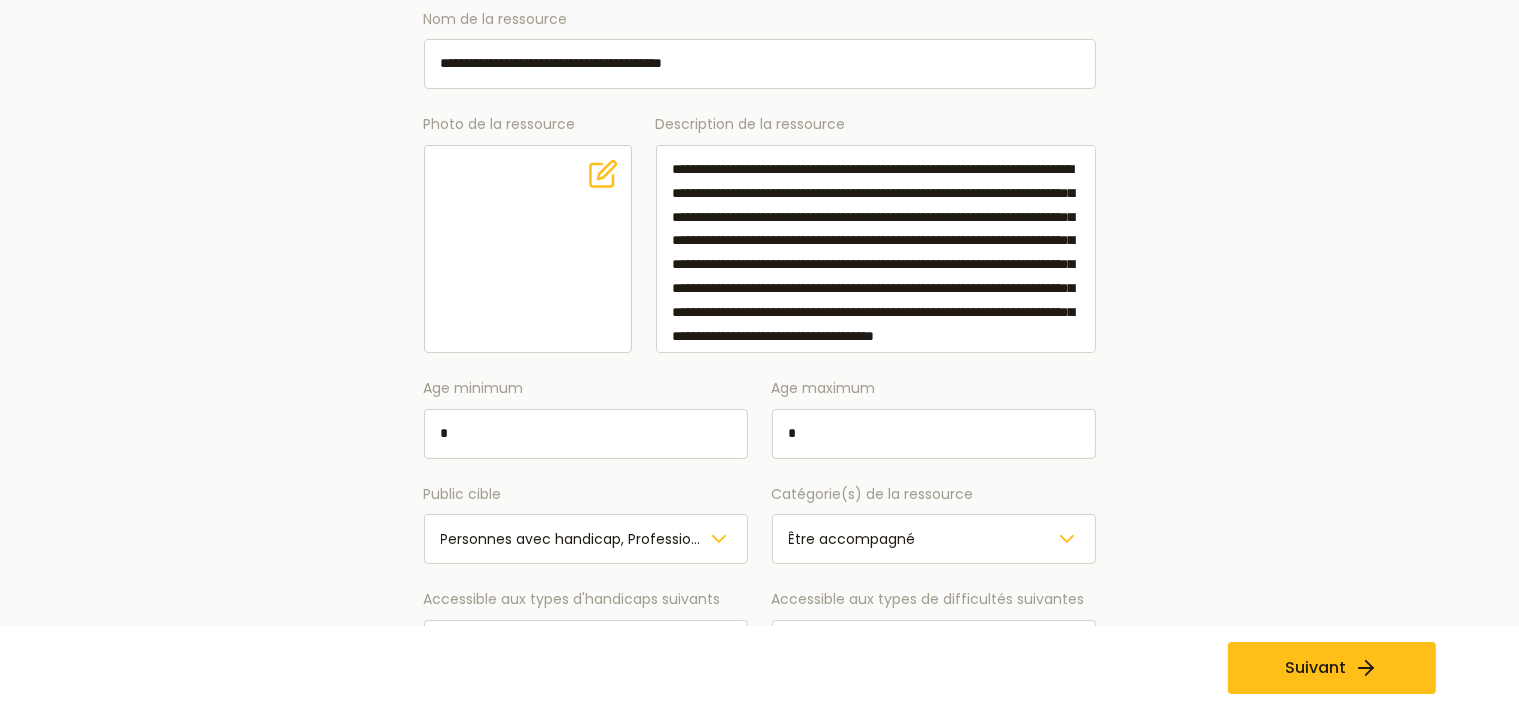 scroll, scrollTop: 65, scrollLeft: 0, axis: vertical 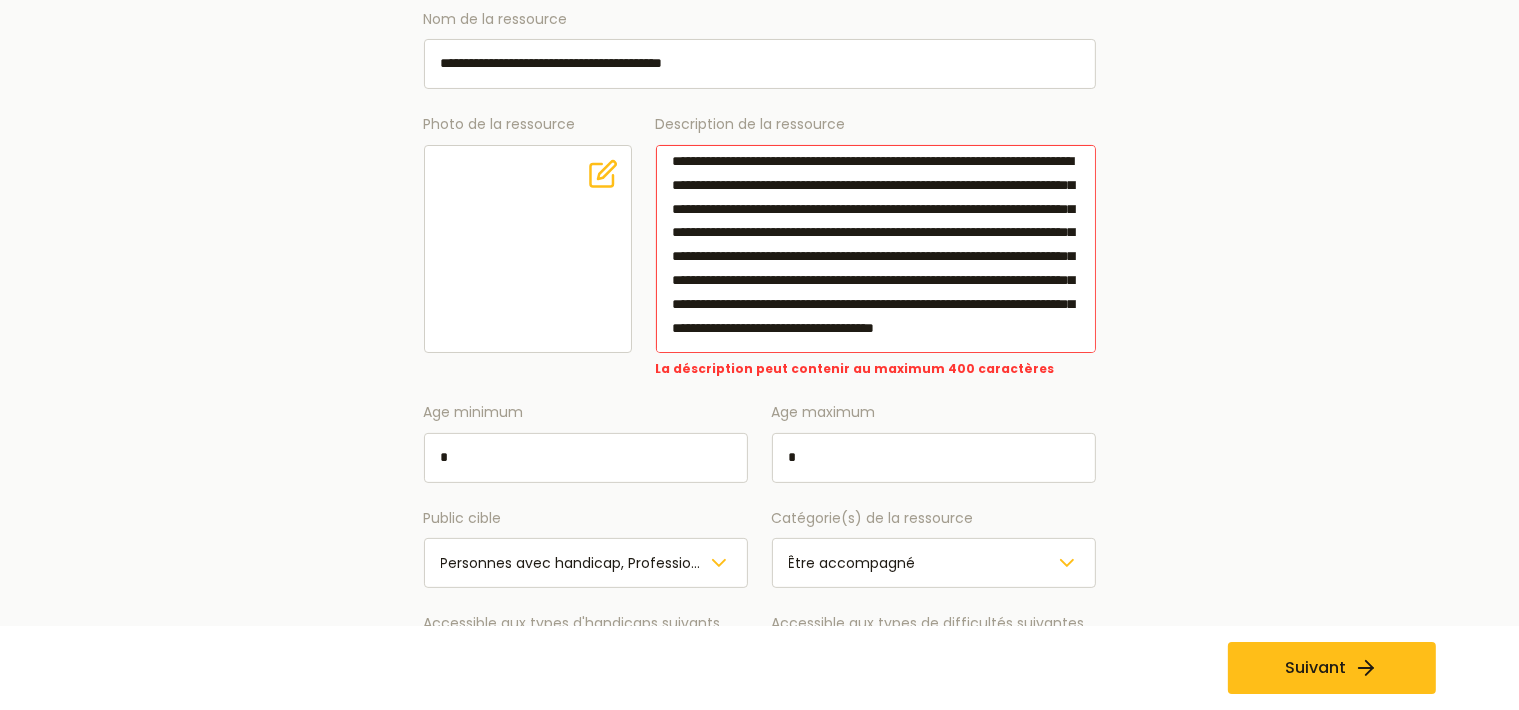 click on "**********" at bounding box center [876, 249] 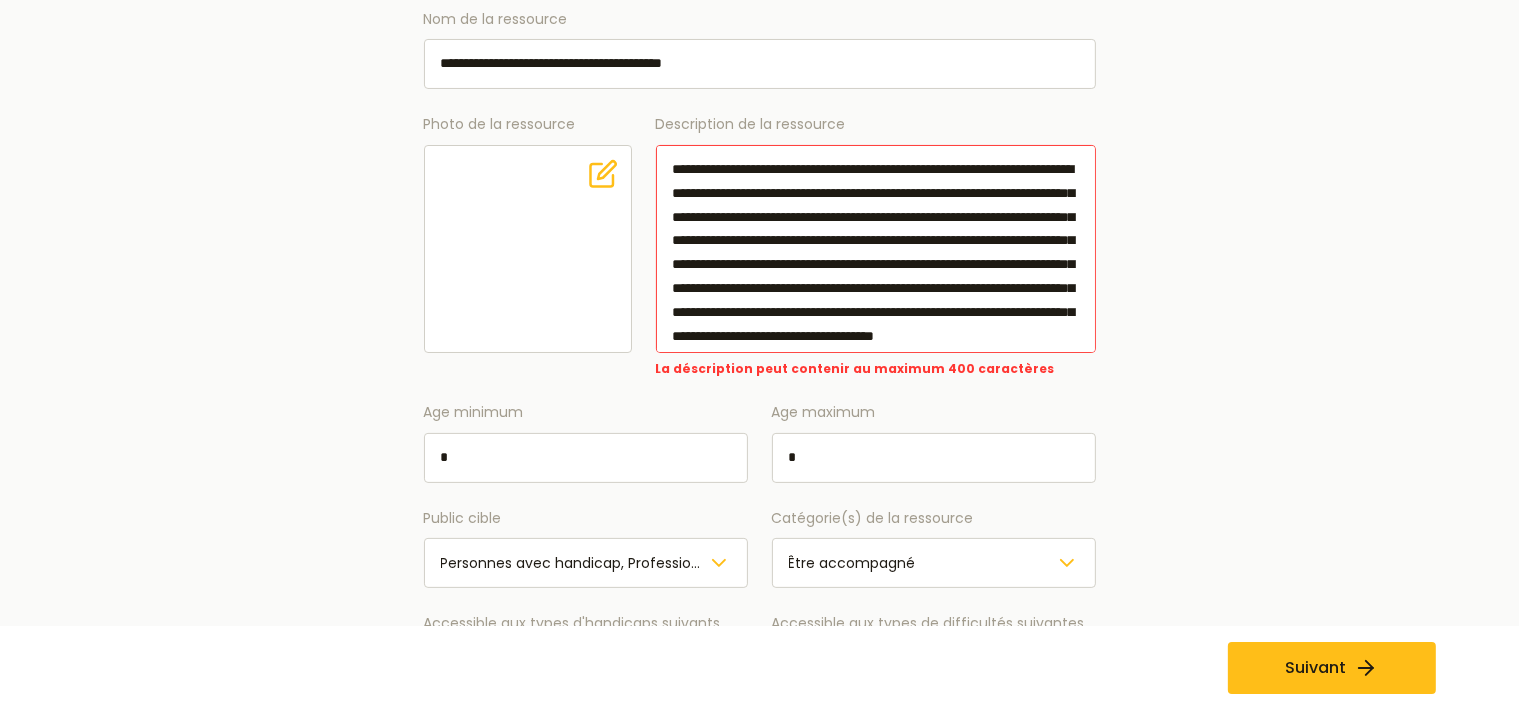 scroll, scrollTop: 211, scrollLeft: 0, axis: vertical 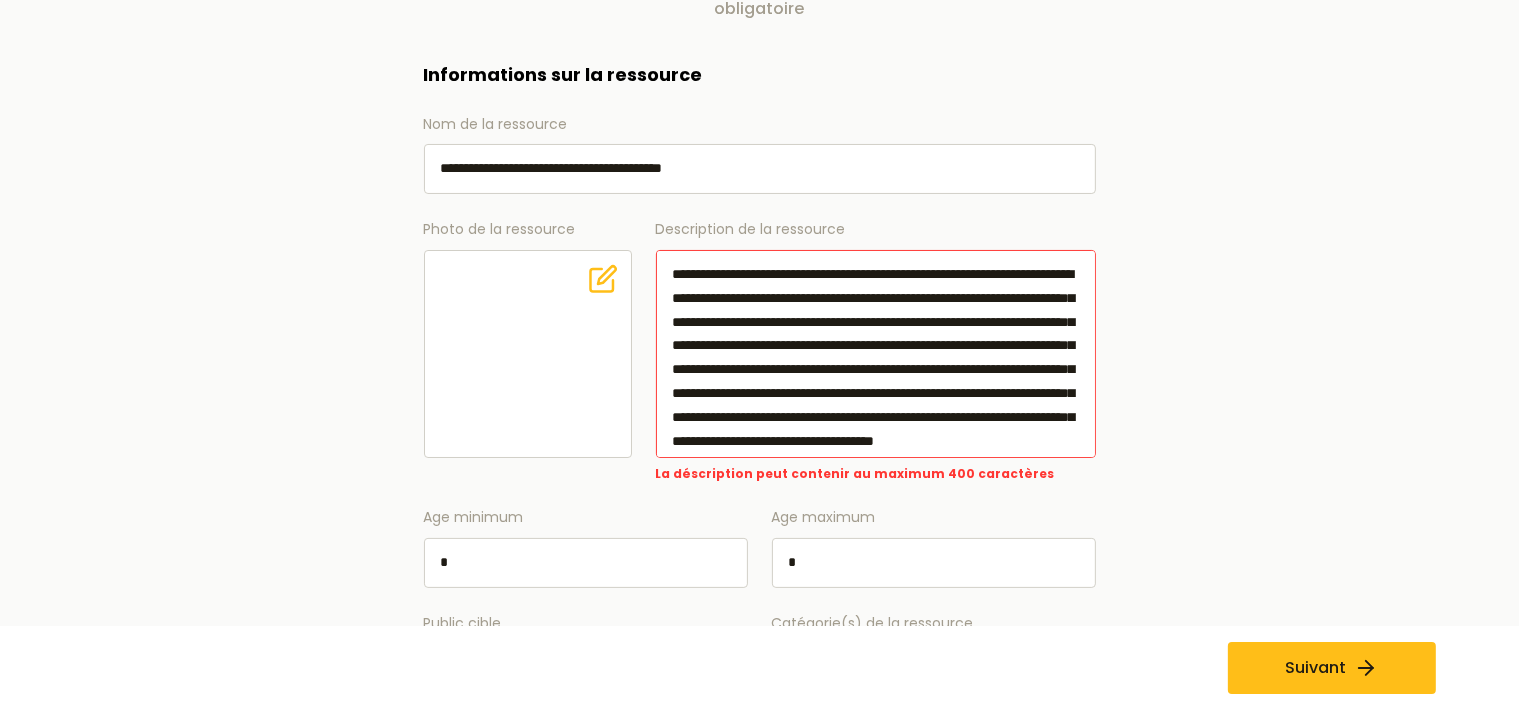 drag, startPoint x: 670, startPoint y: 273, endPoint x: 746, endPoint y: 270, distance: 76.05919 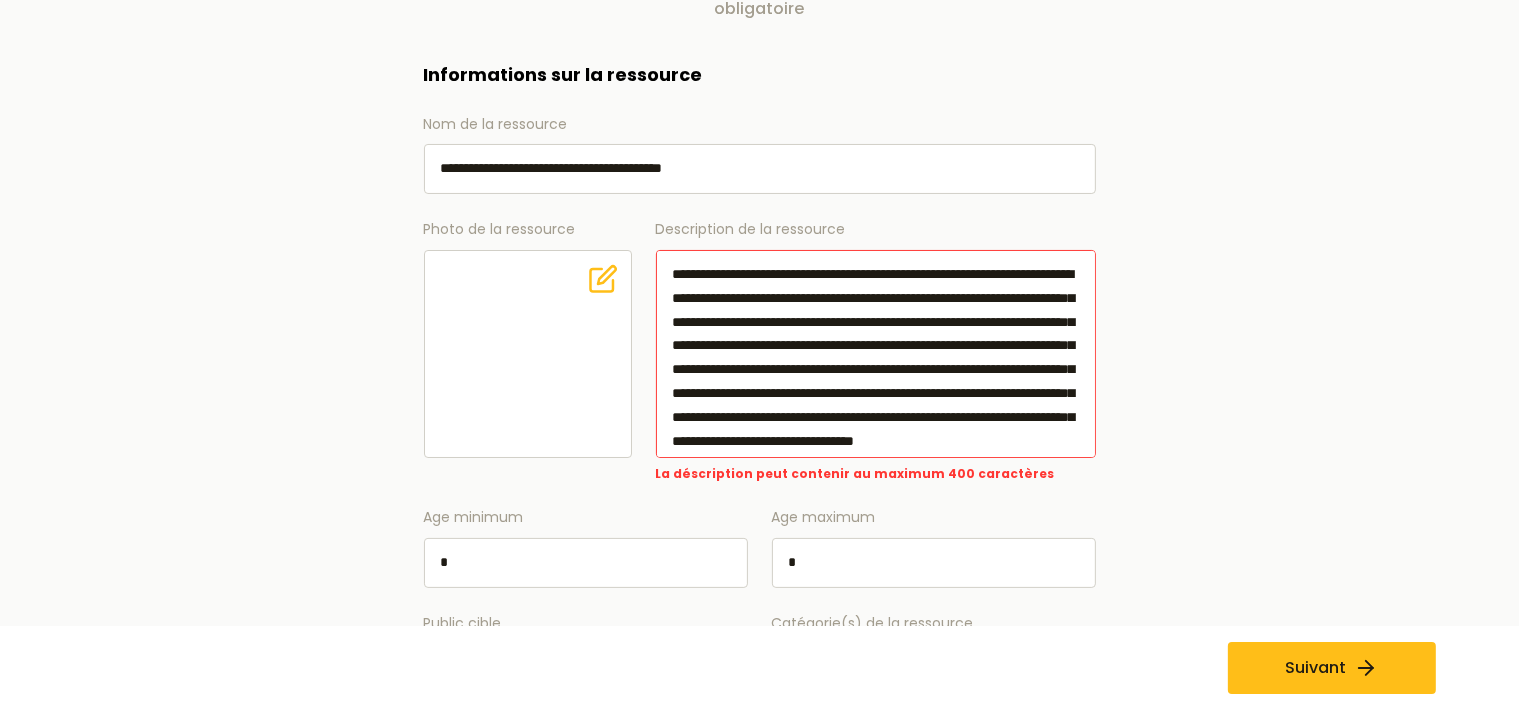 click on "**********" at bounding box center (876, 354) 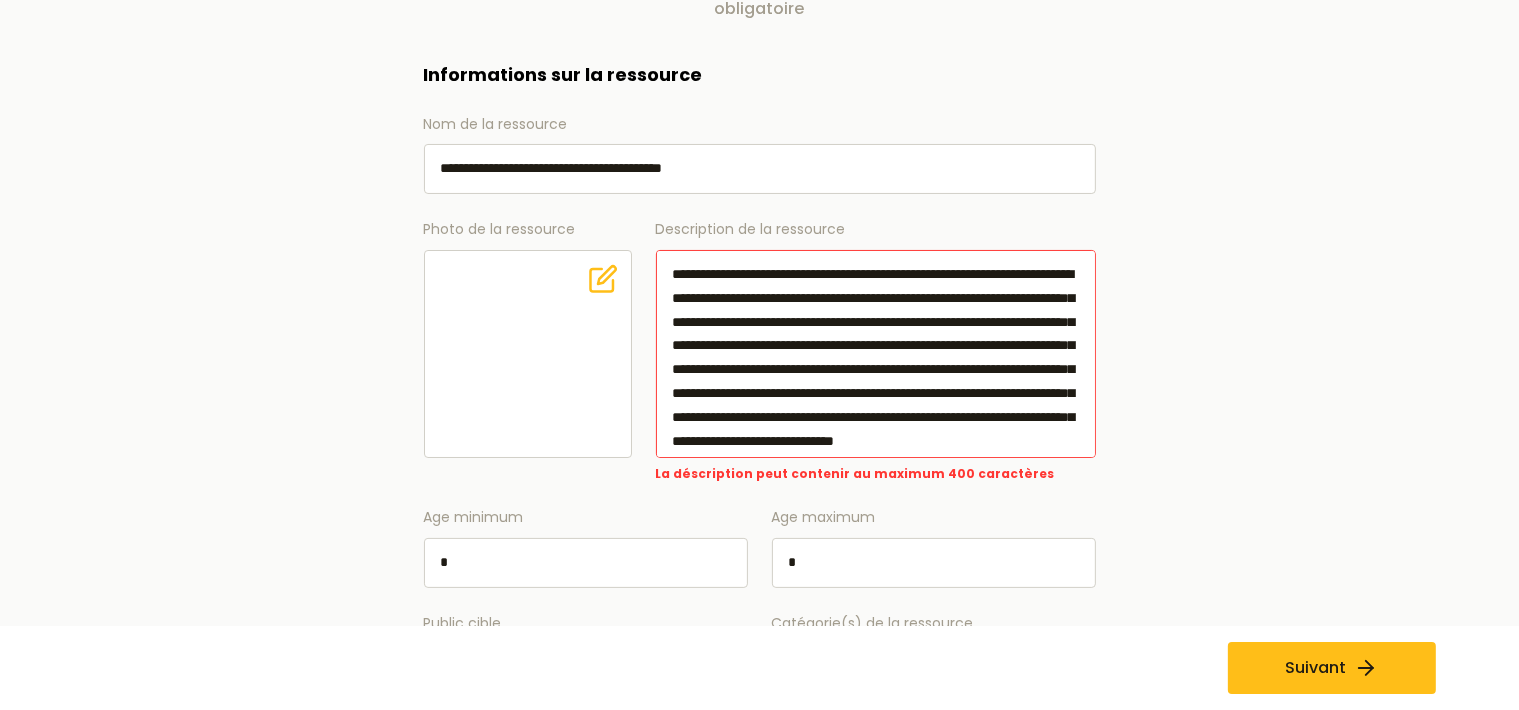drag, startPoint x: 882, startPoint y: 370, endPoint x: 933, endPoint y: 370, distance: 51 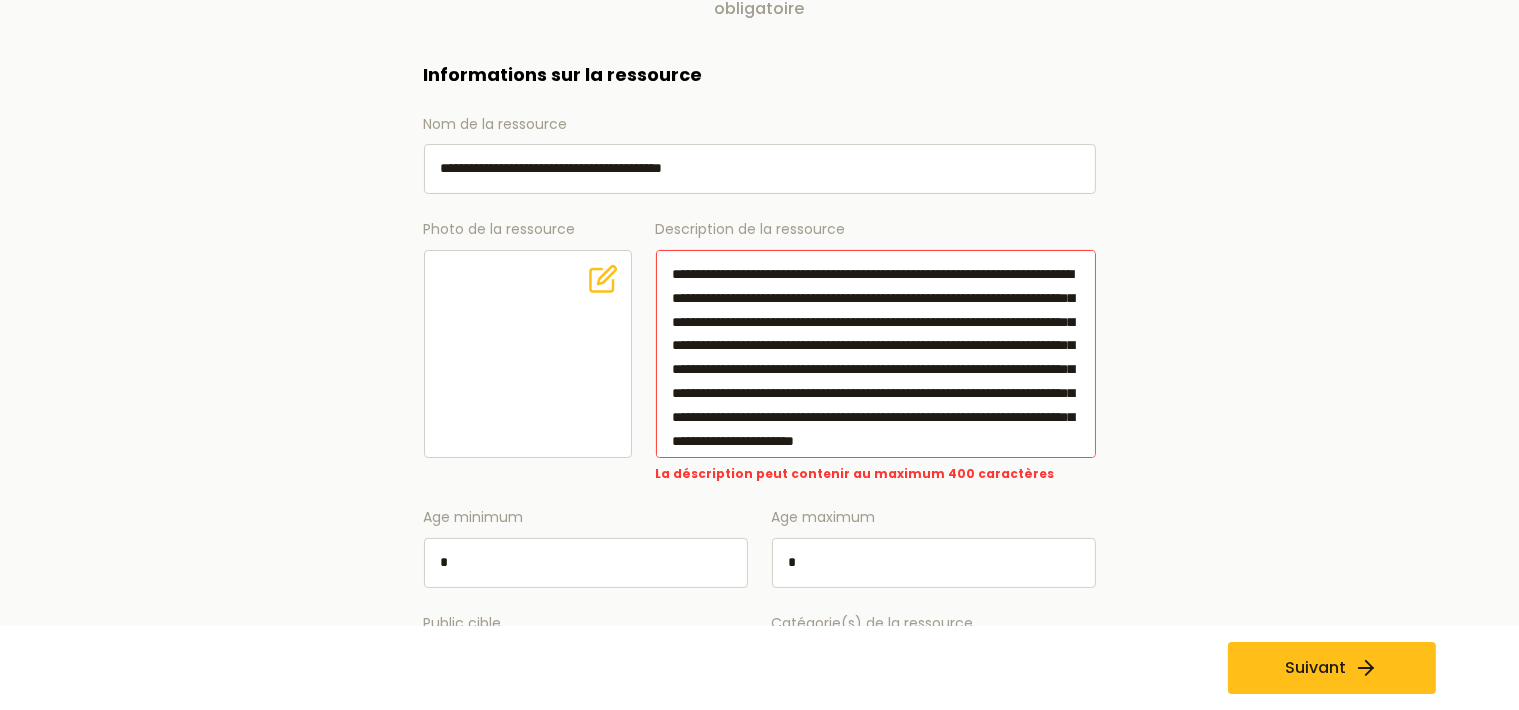 click on "**********" at bounding box center (876, 354) 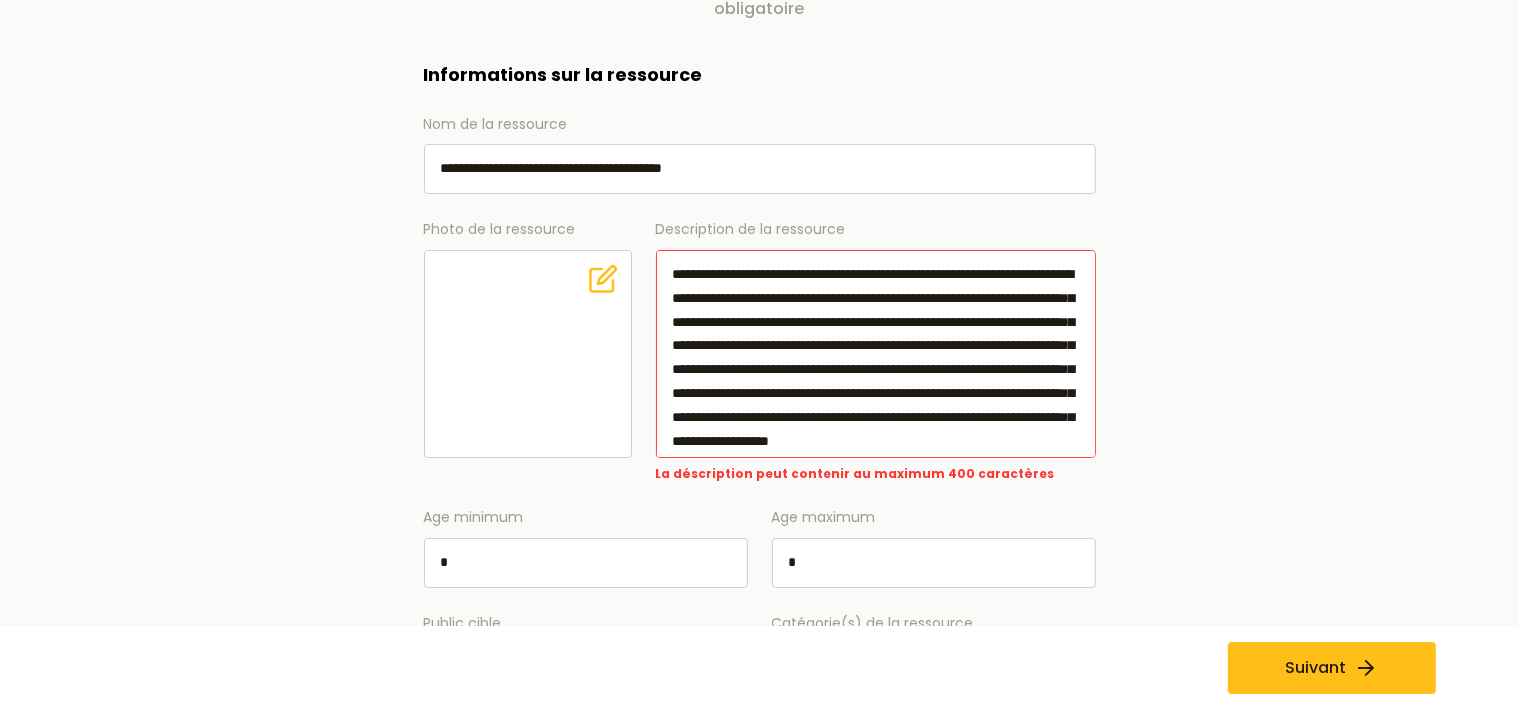 click on "**********" at bounding box center [876, 354] 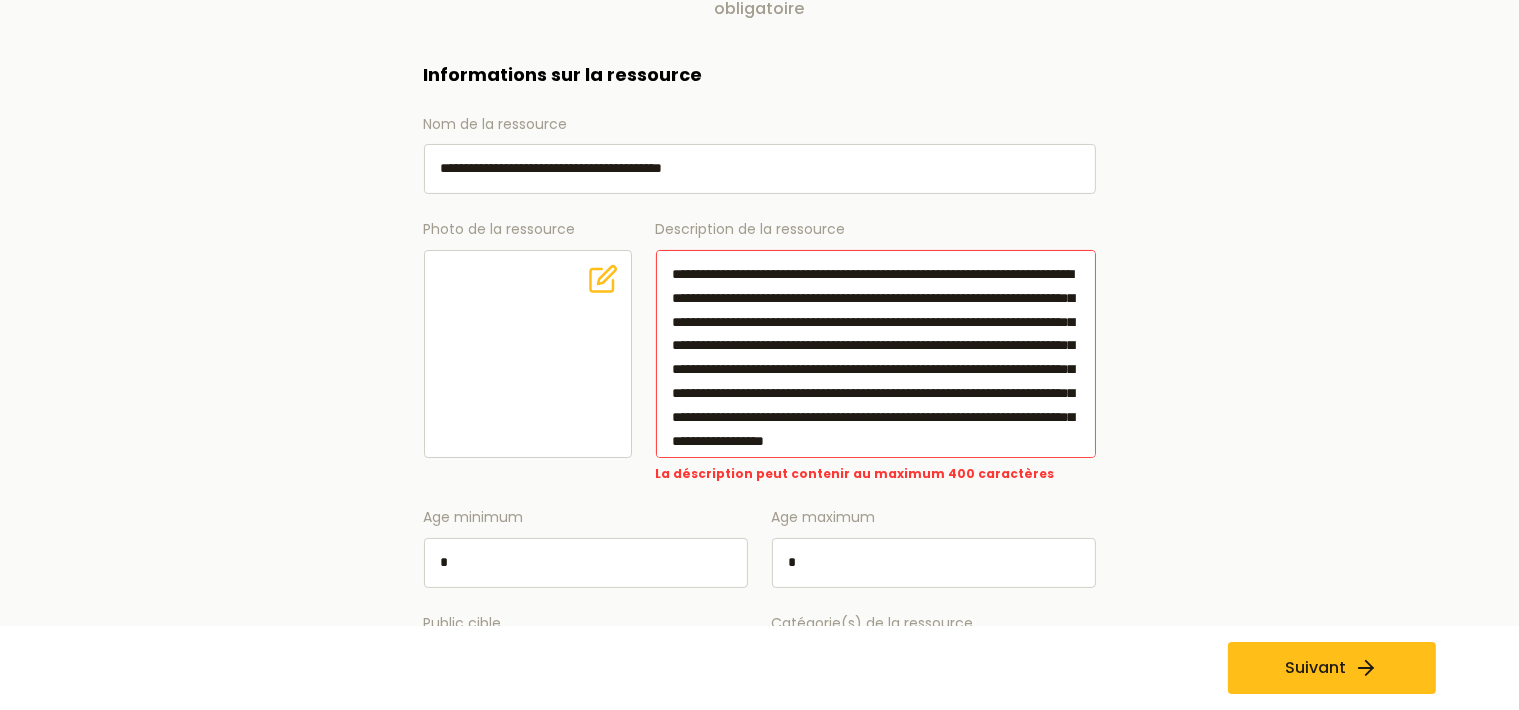 click on "**********" at bounding box center (876, 354) 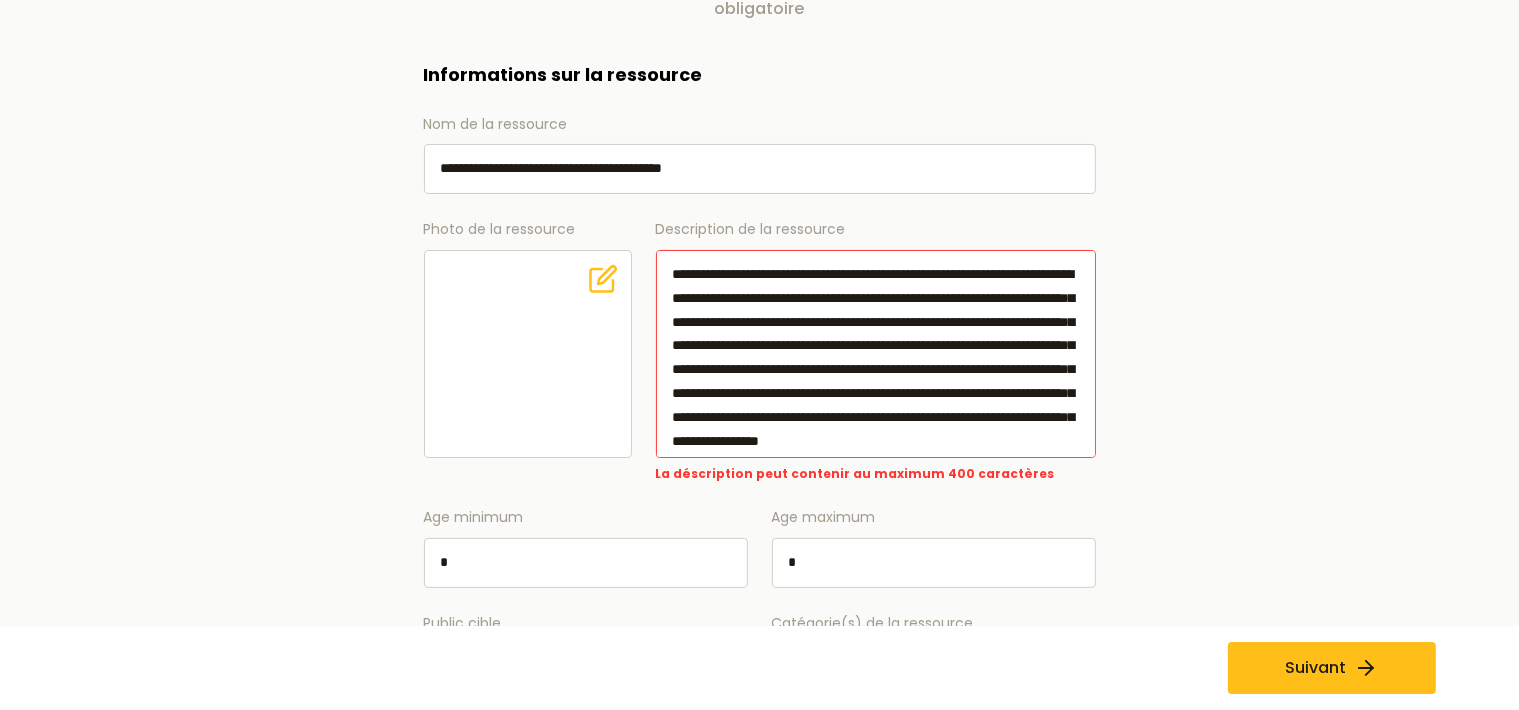 click on "**********" at bounding box center [876, 354] 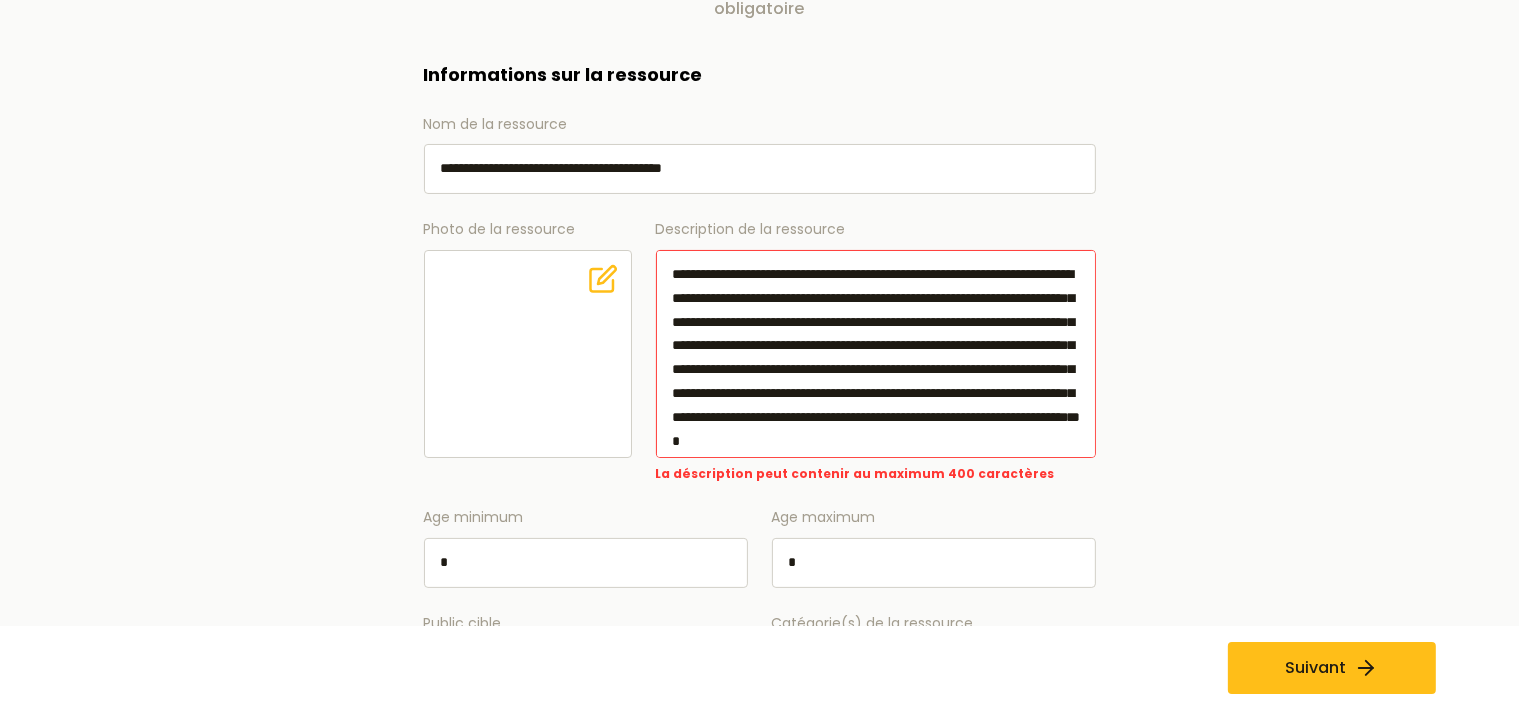 click on "**********" at bounding box center [876, 354] 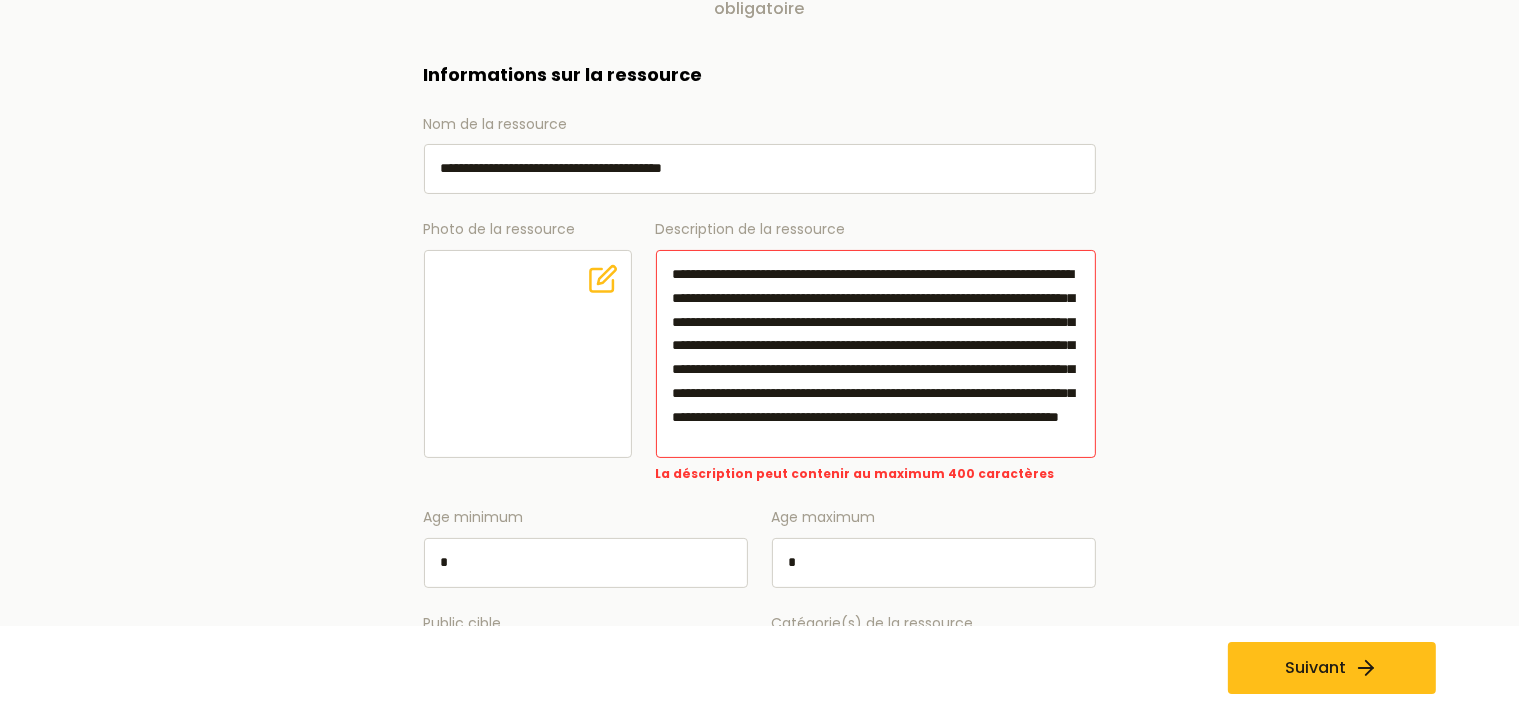 drag, startPoint x: 780, startPoint y: 417, endPoint x: 1019, endPoint y: 414, distance: 239.01883 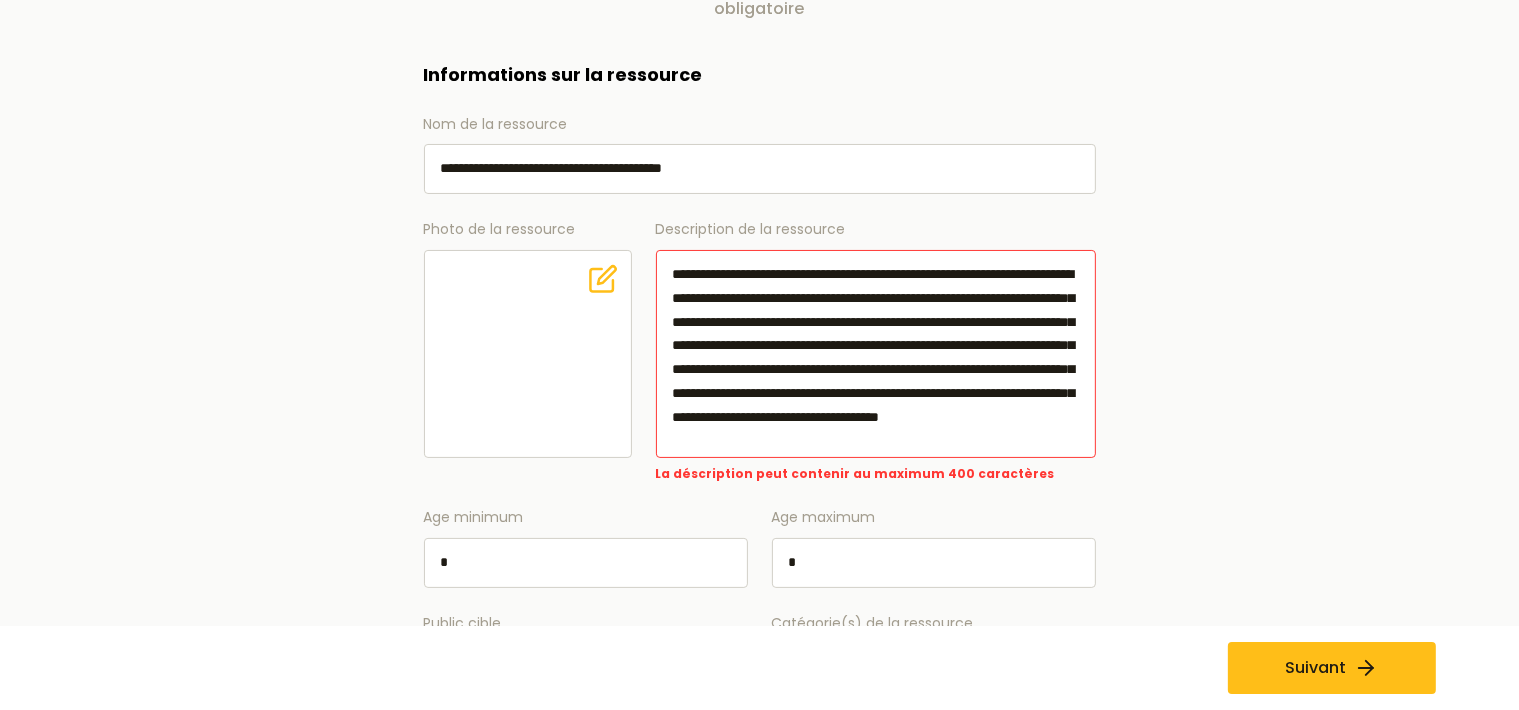 drag, startPoint x: 862, startPoint y: 442, endPoint x: 778, endPoint y: 446, distance: 84.095184 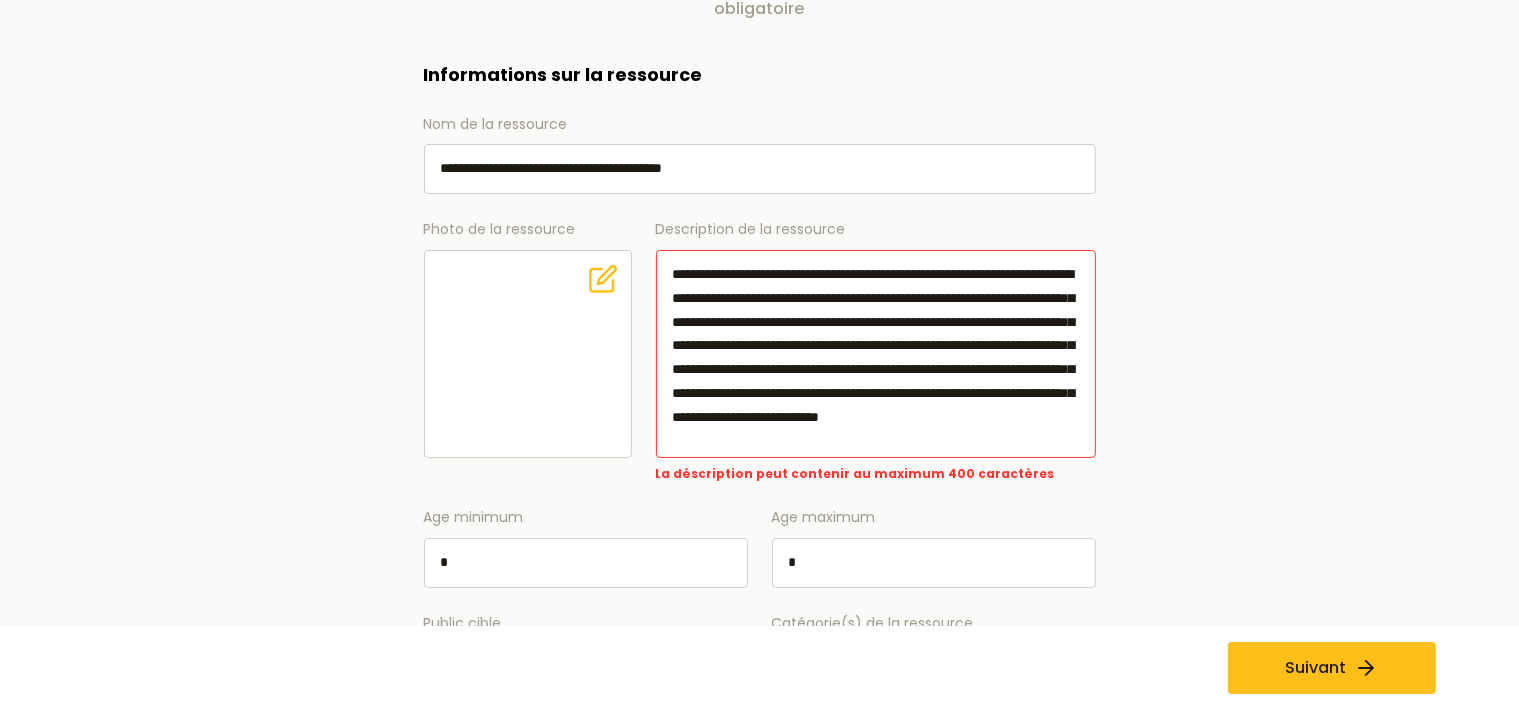 scroll, scrollTop: 55, scrollLeft: 0, axis: vertical 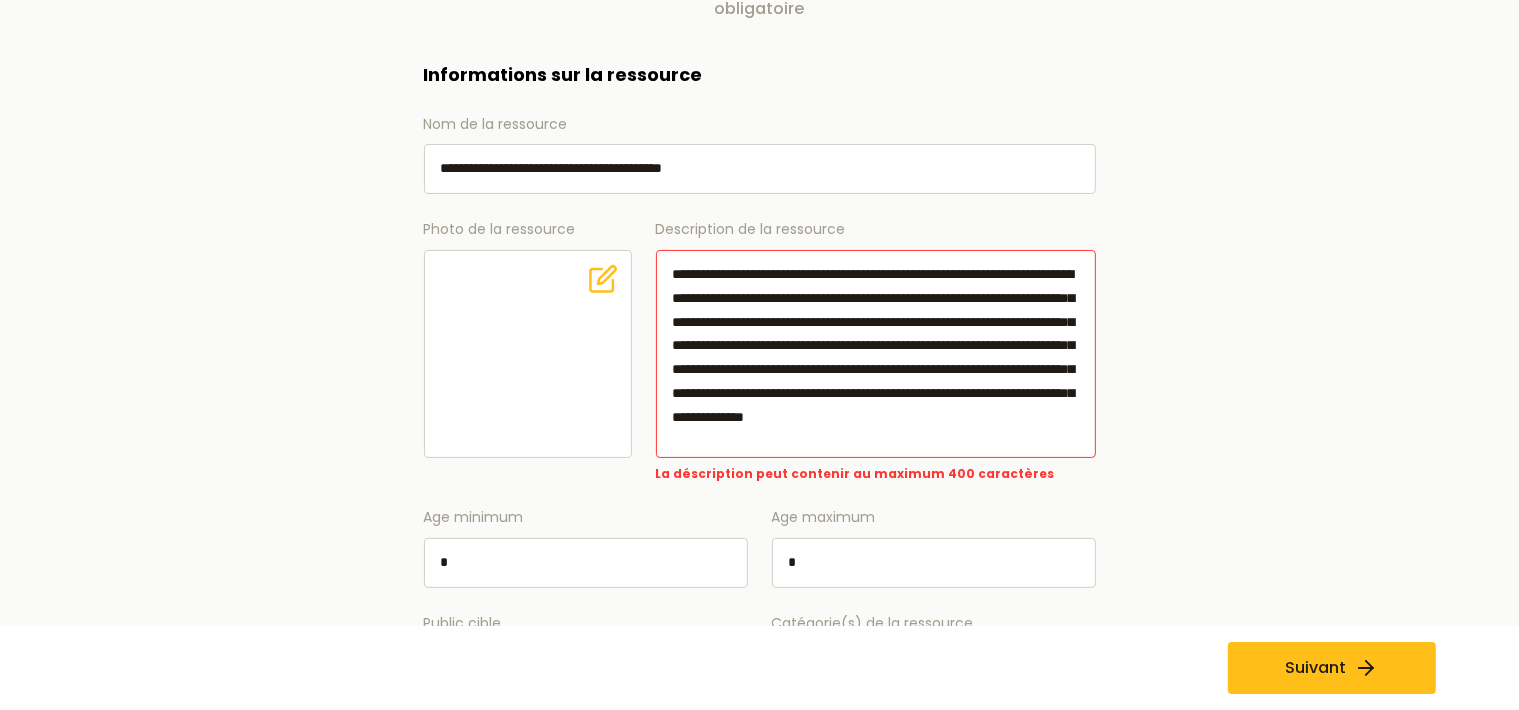 drag, startPoint x: 1025, startPoint y: 315, endPoint x: 792, endPoint y: 336, distance: 233.94444 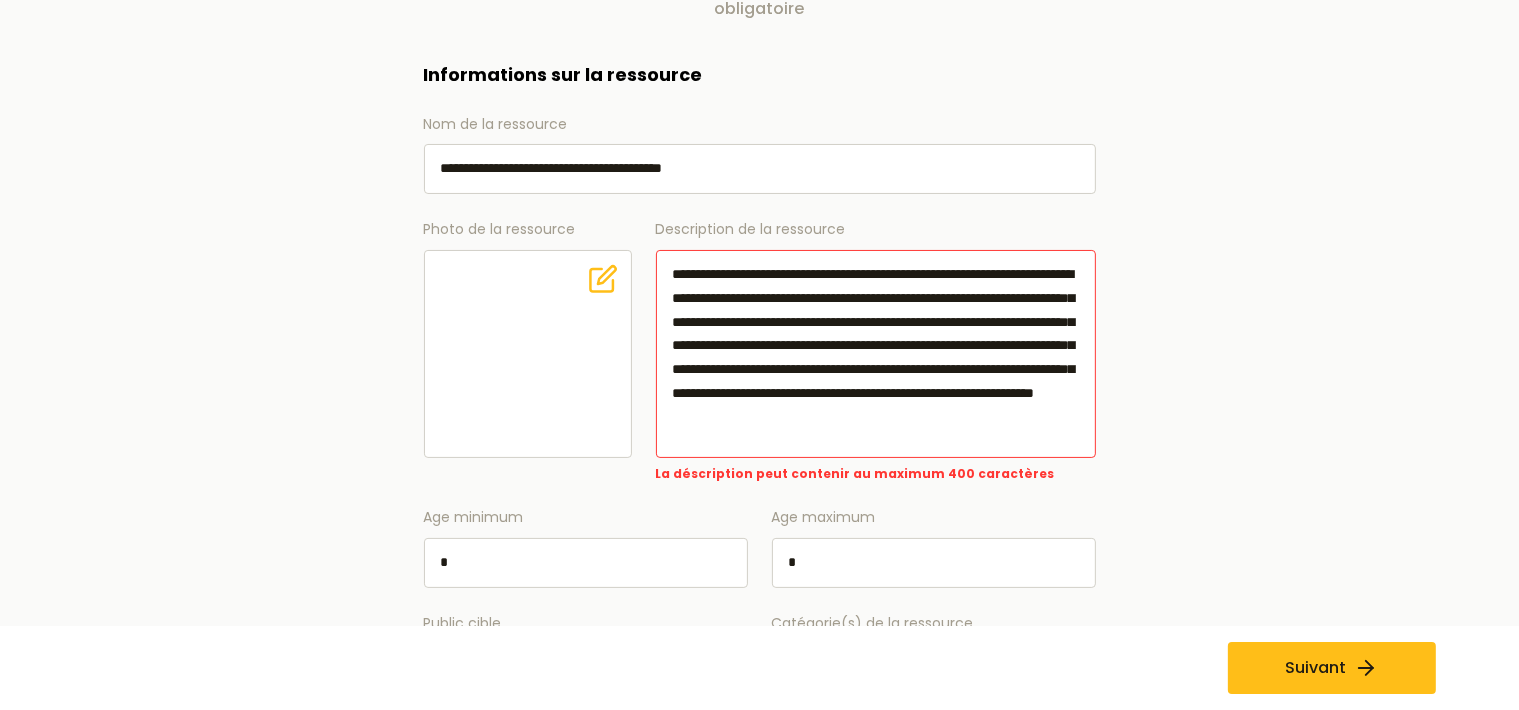 scroll, scrollTop: 0, scrollLeft: 0, axis: both 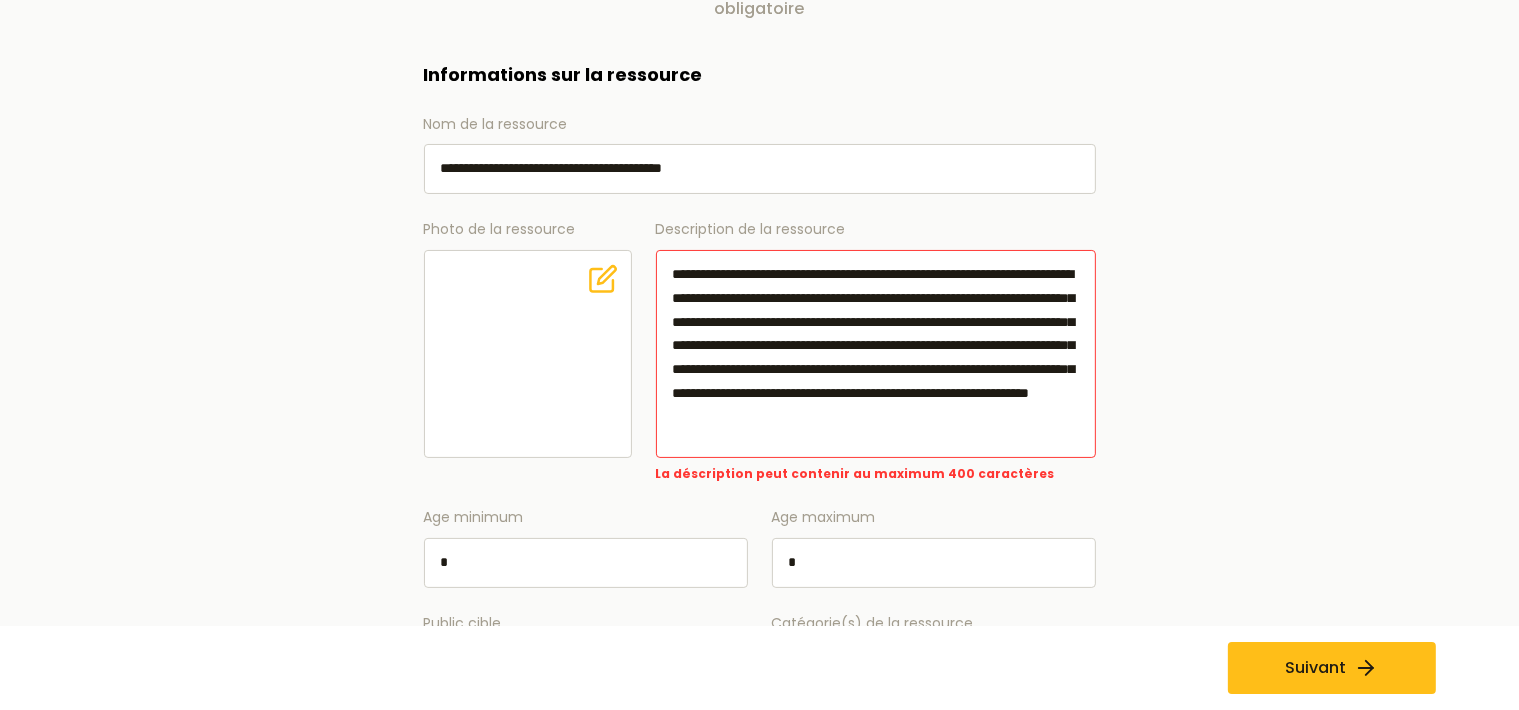 click on "**********" at bounding box center (876, 354) 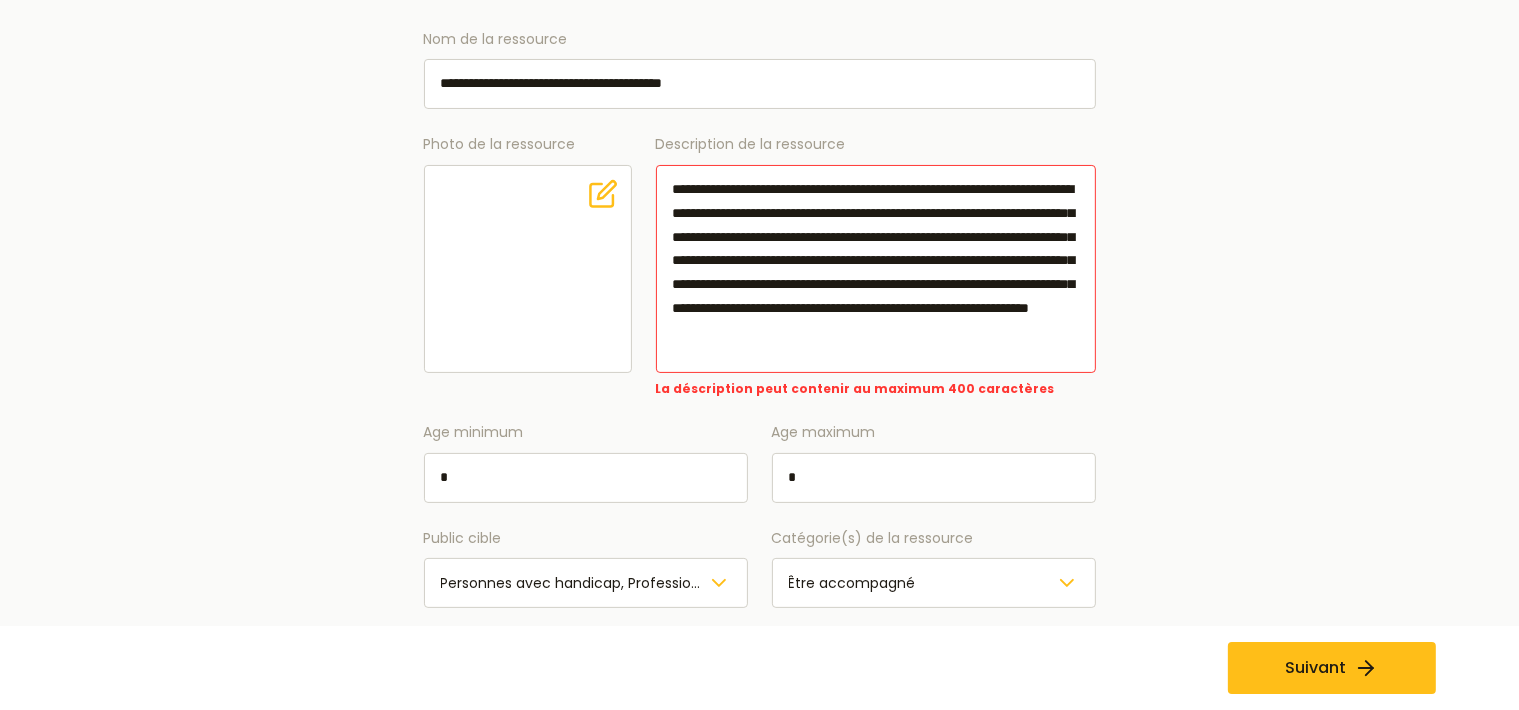 scroll, scrollTop: 316, scrollLeft: 0, axis: vertical 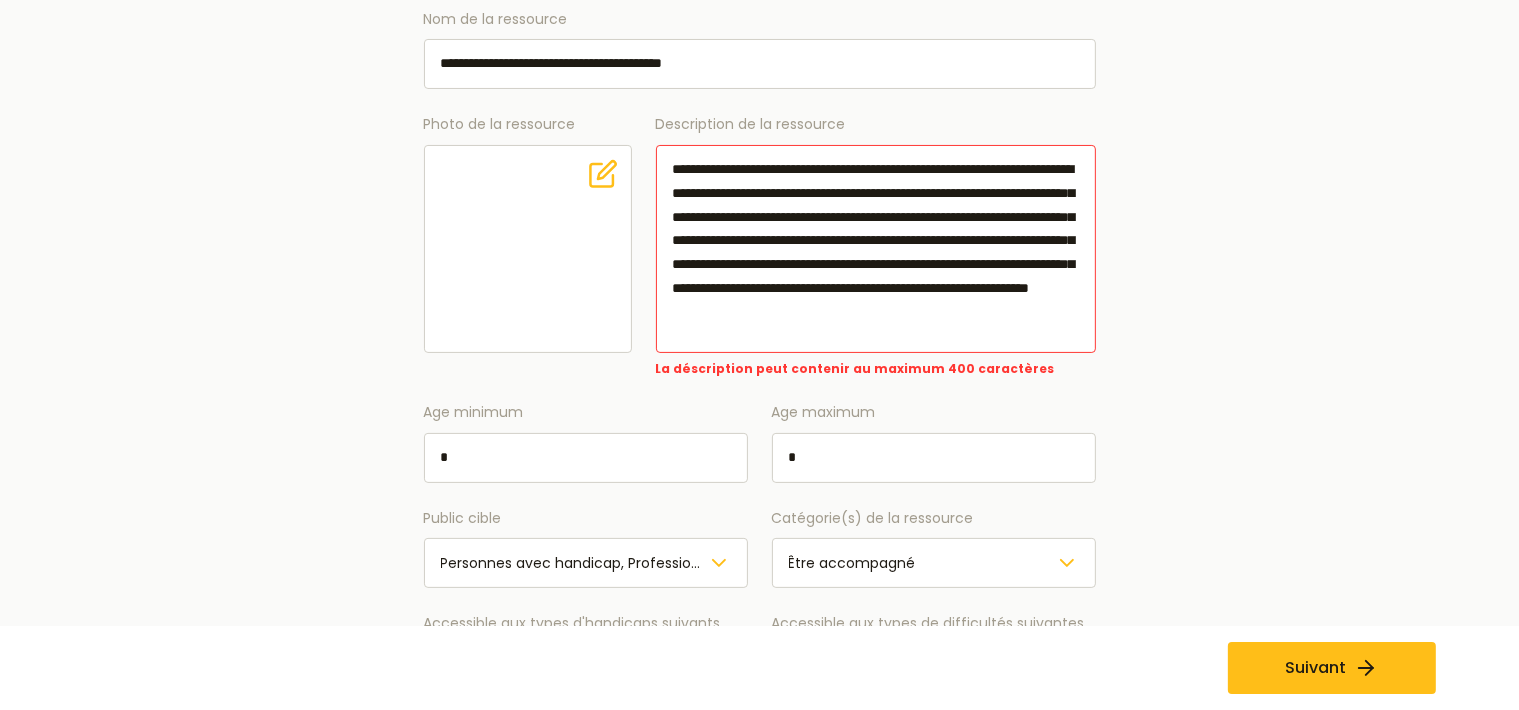 drag, startPoint x: 858, startPoint y: 303, endPoint x: 729, endPoint y: 327, distance: 131.21356 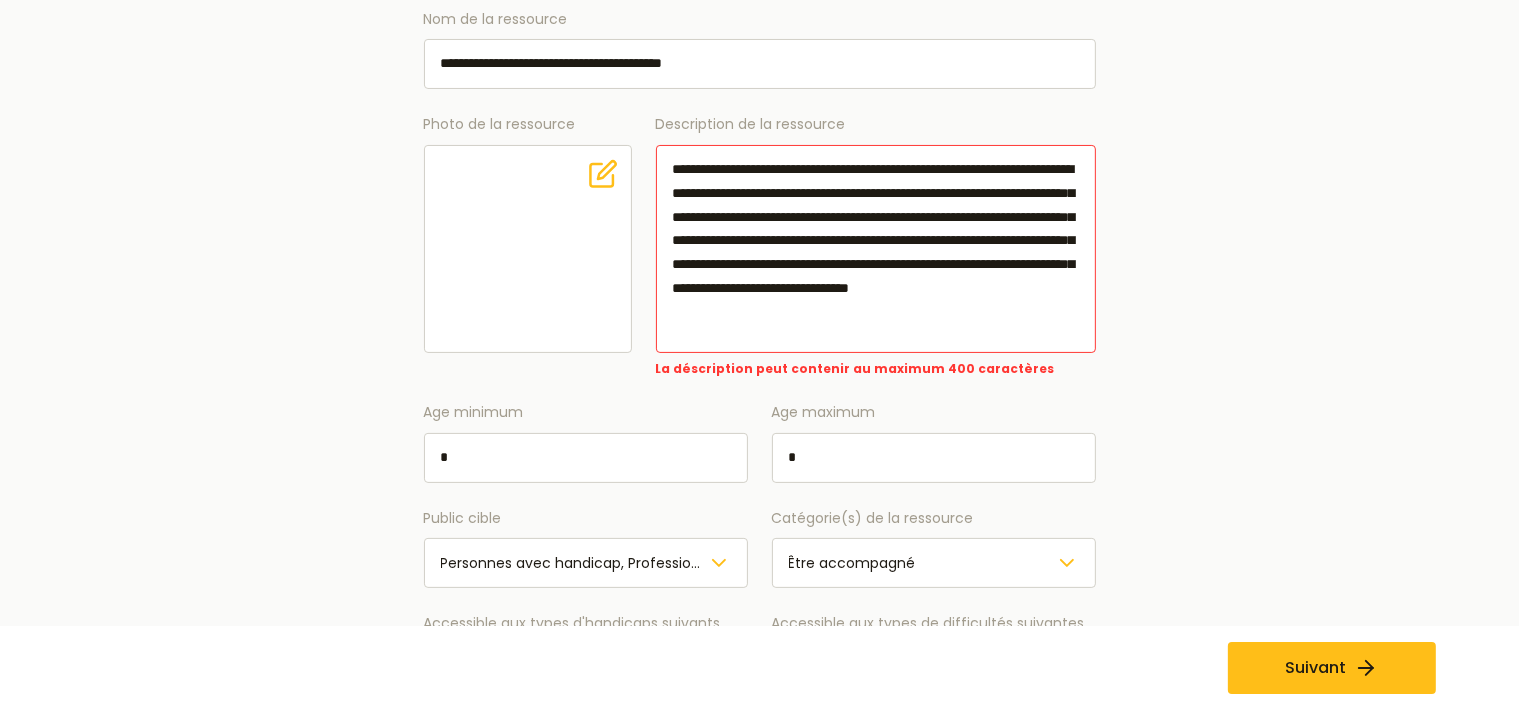 drag, startPoint x: 858, startPoint y: 302, endPoint x: 936, endPoint y: 306, distance: 78.10249 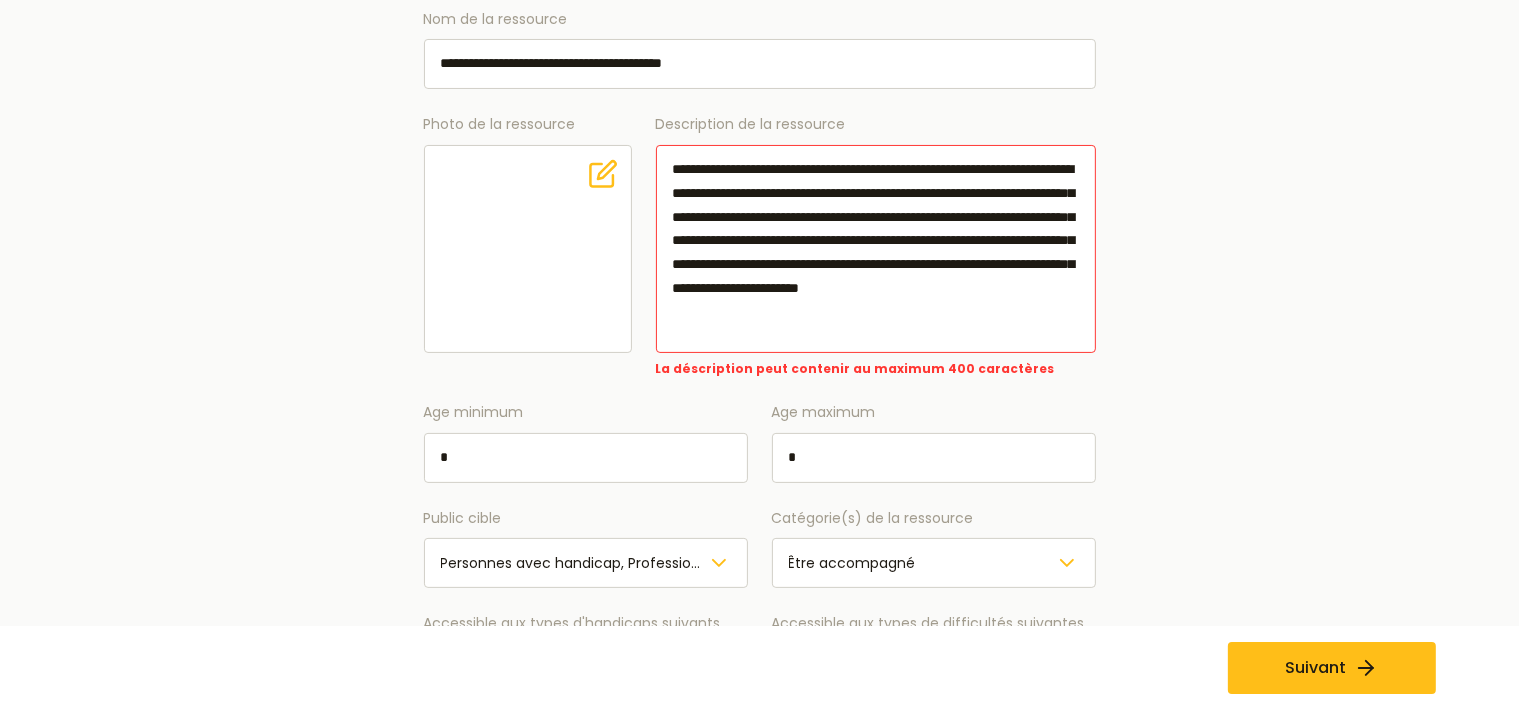 scroll, scrollTop: 8, scrollLeft: 0, axis: vertical 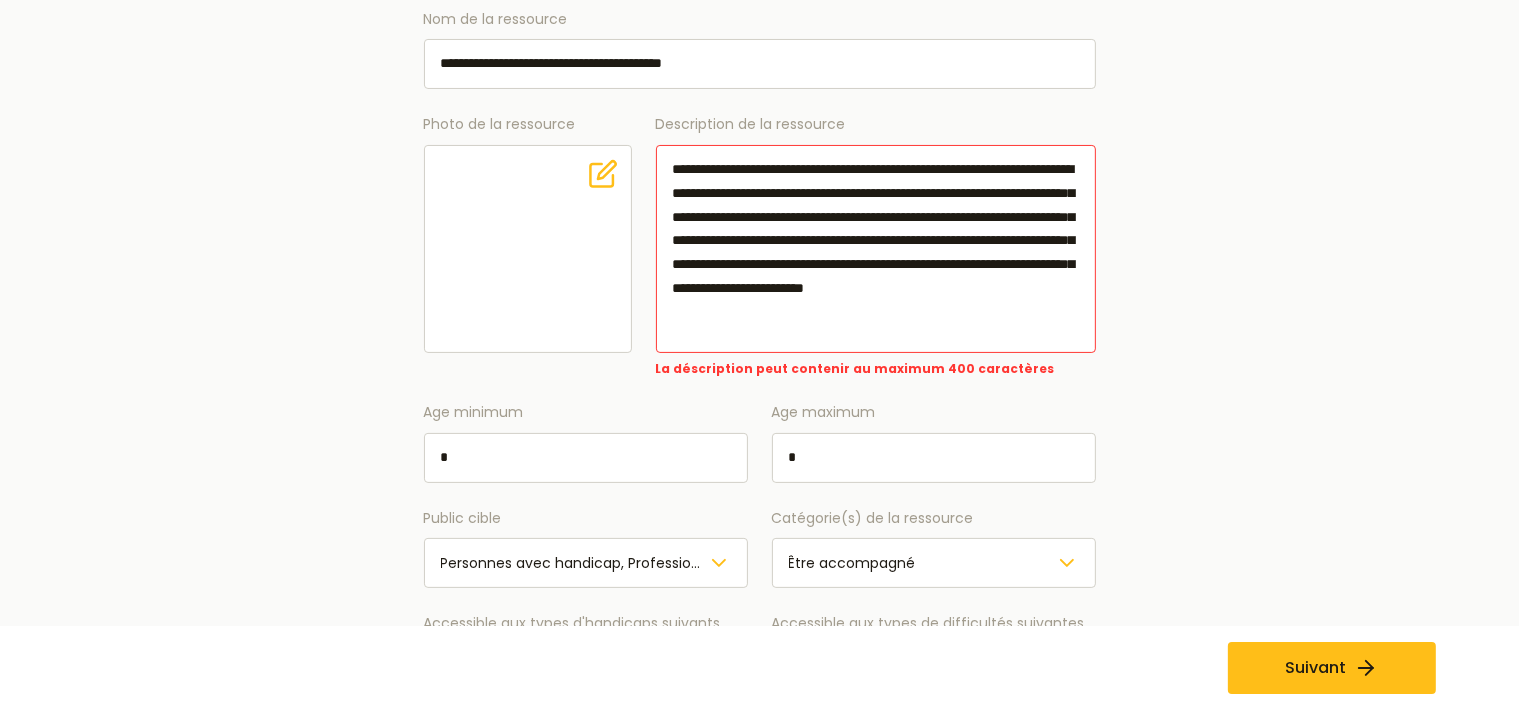 click on "**********" at bounding box center [760, 402] 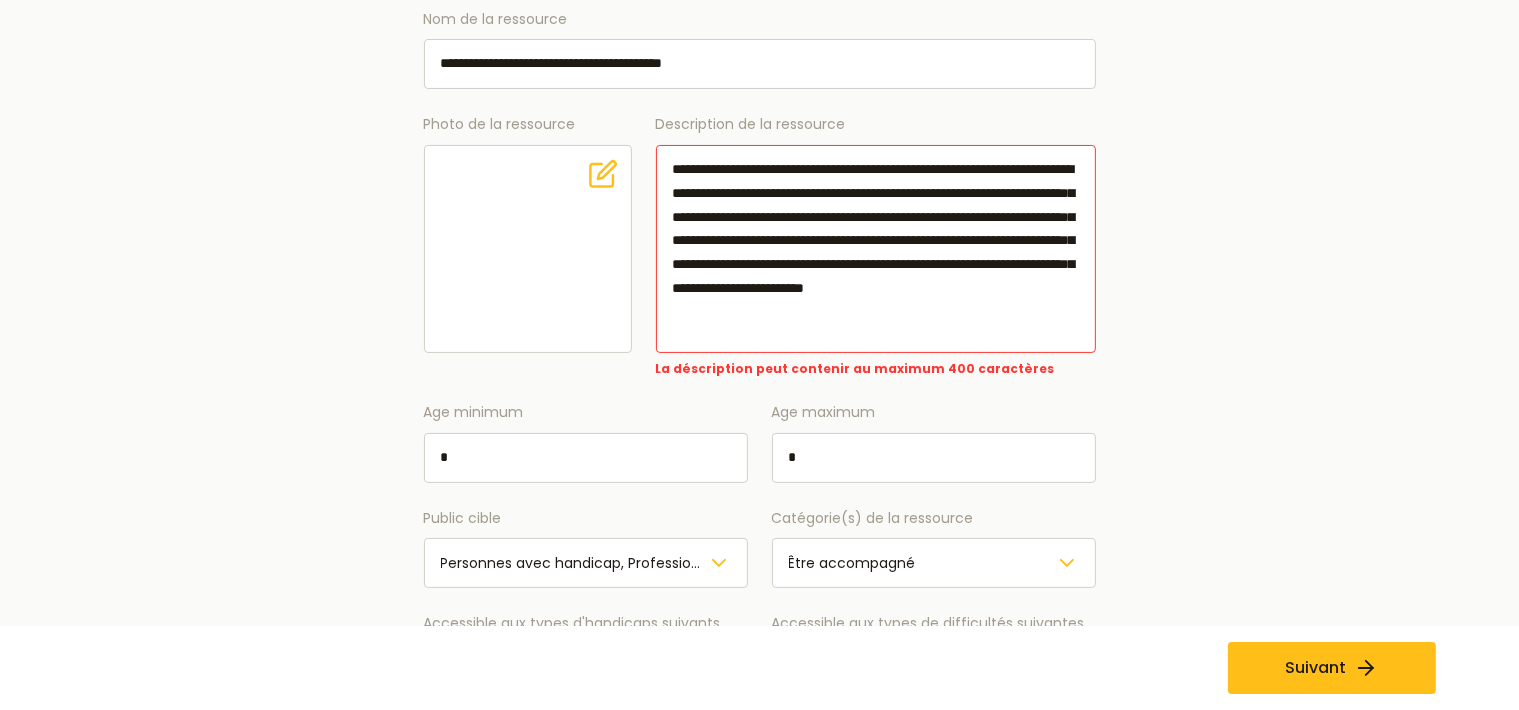 scroll, scrollTop: 0, scrollLeft: 0, axis: both 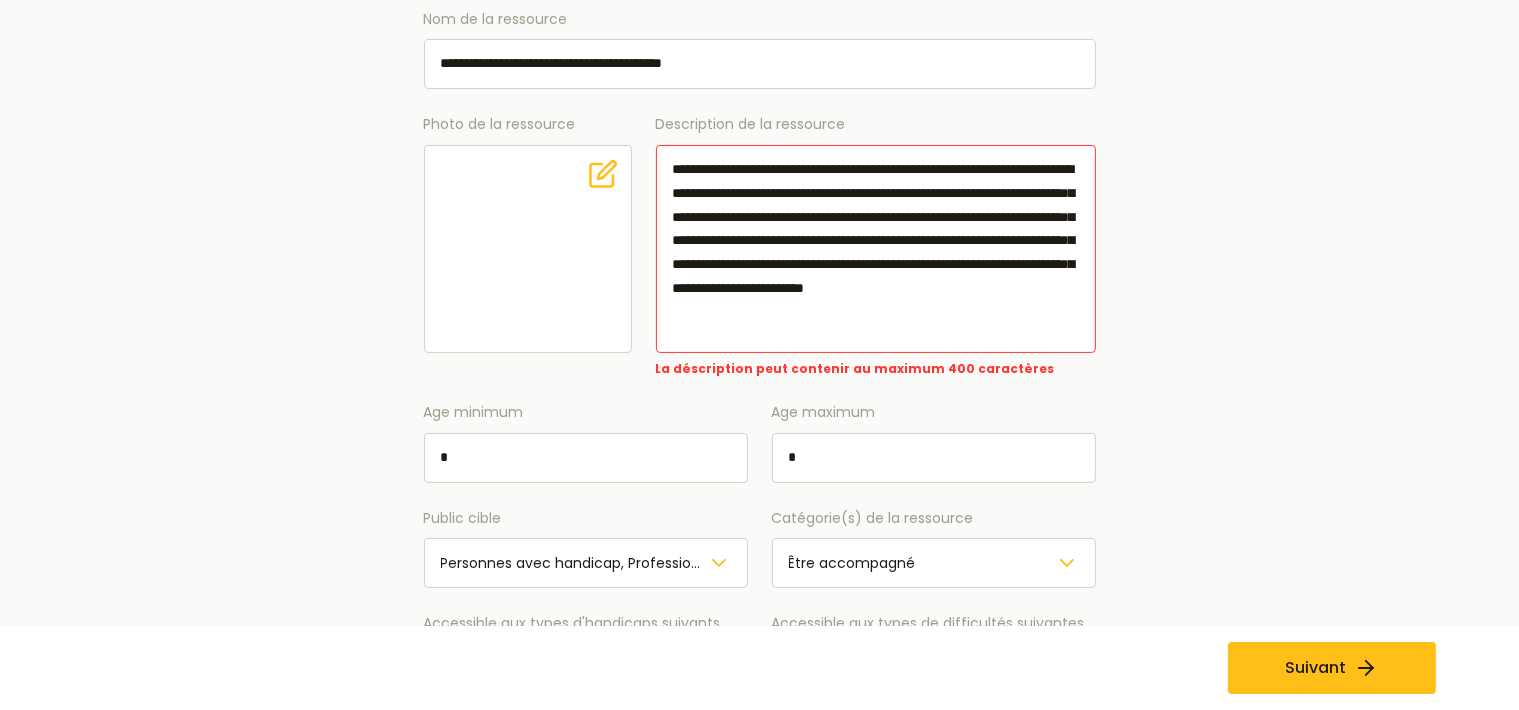 click on "**********" at bounding box center (876, 249) 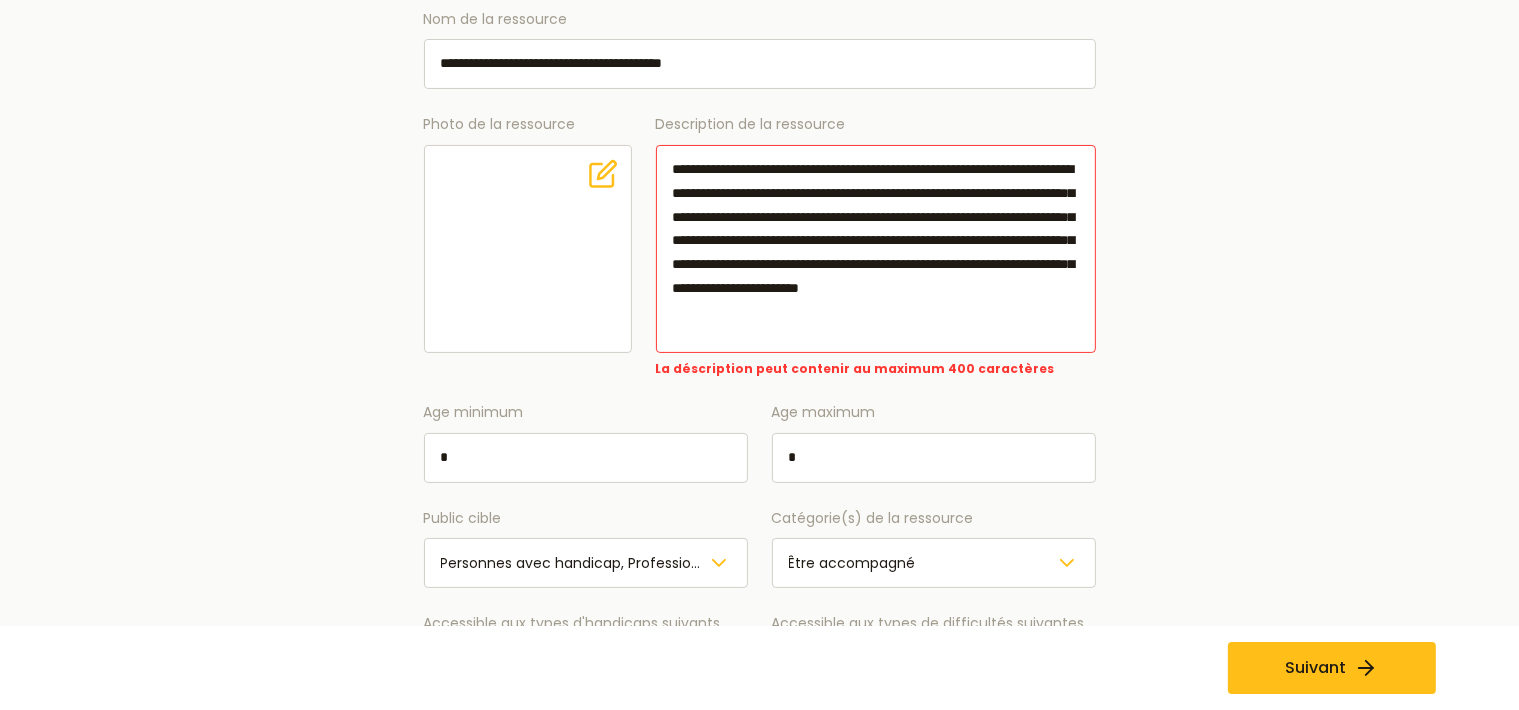 click on "**********" at bounding box center [876, 249] 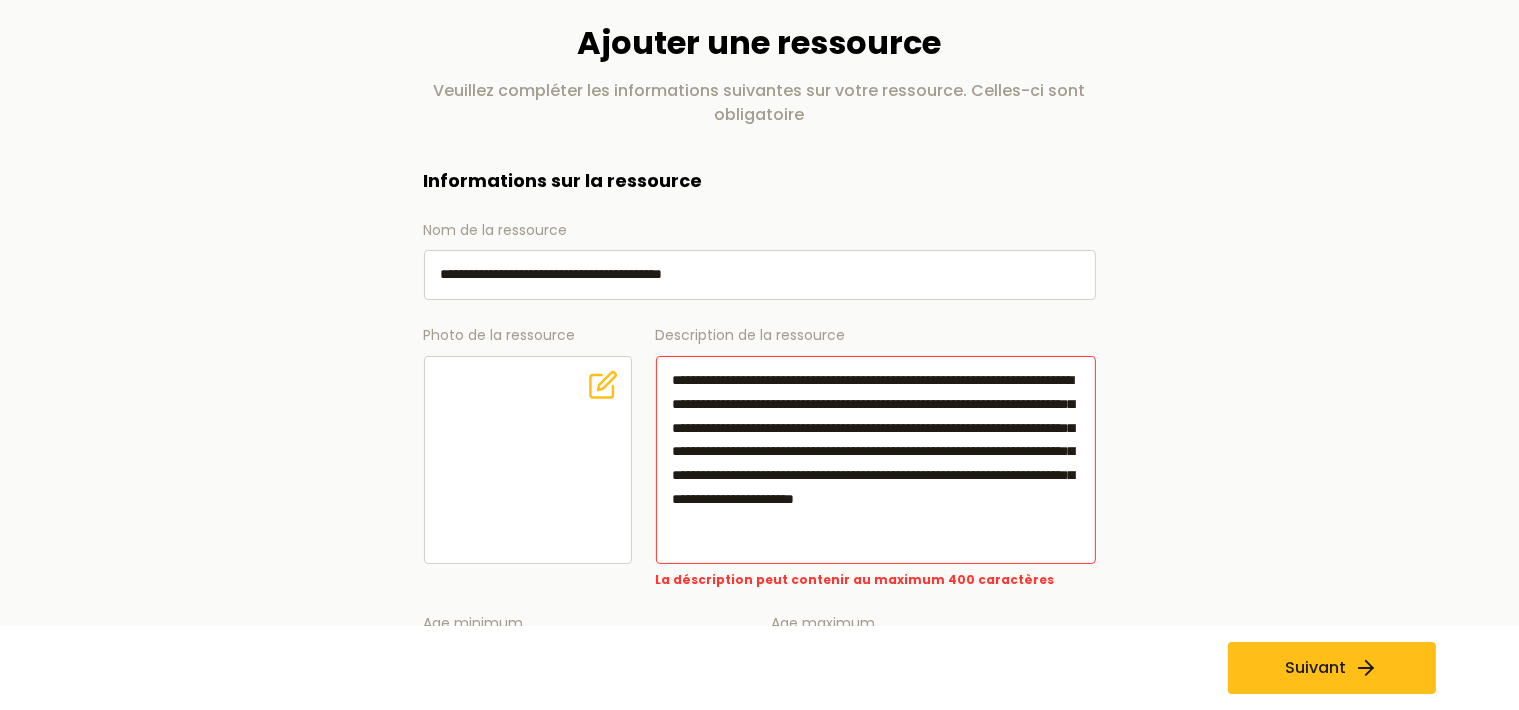 scroll, scrollTop: 422, scrollLeft: 0, axis: vertical 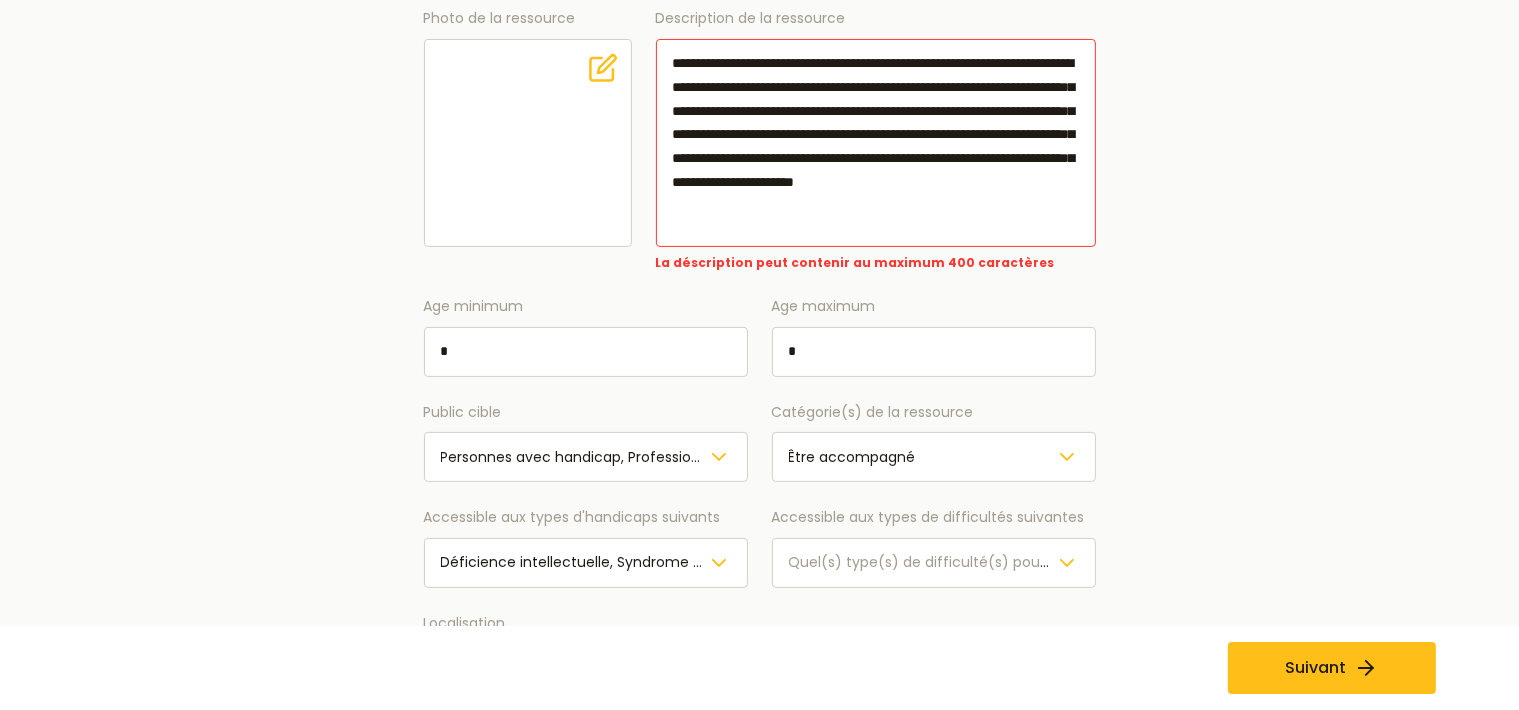drag, startPoint x: 810, startPoint y: 157, endPoint x: 860, endPoint y: 184, distance: 56.82429 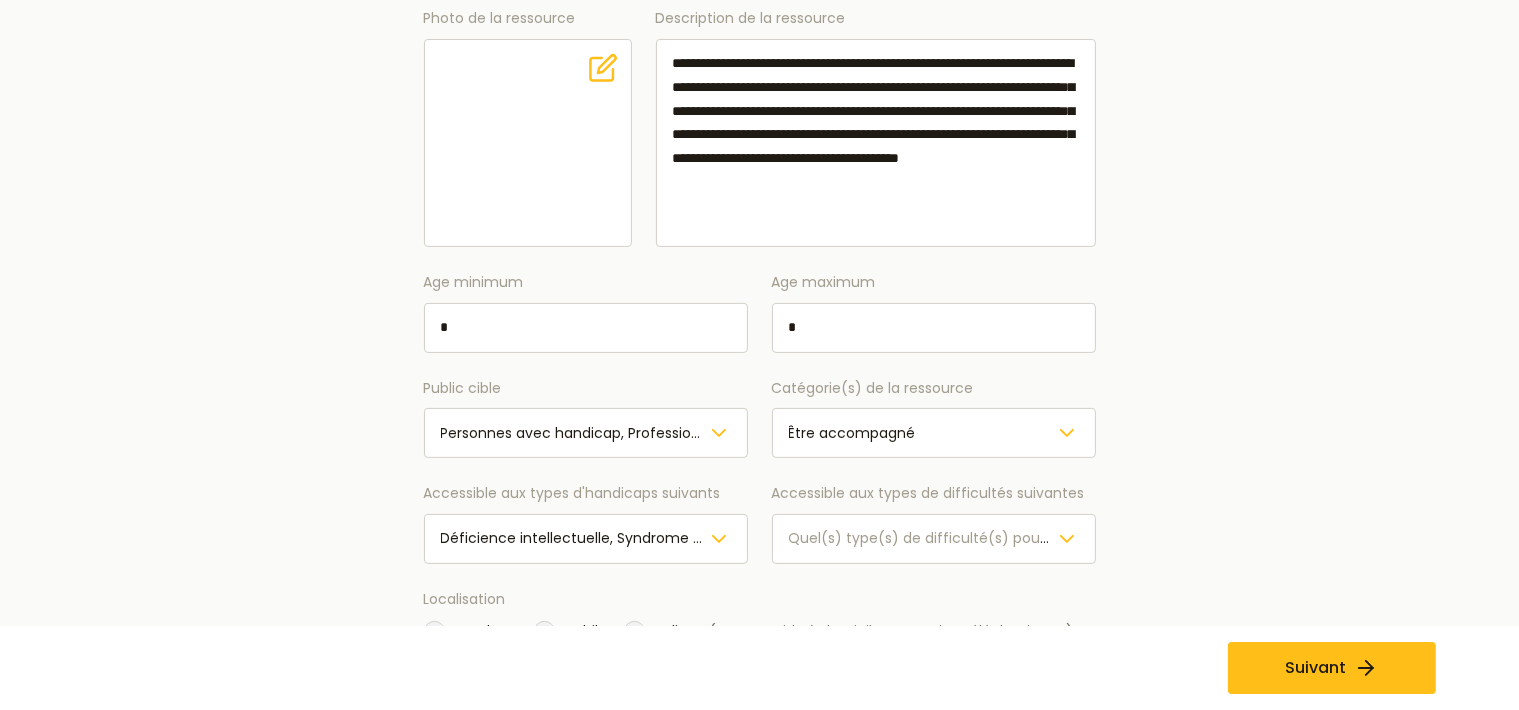 click on "**********" at bounding box center (876, 143) 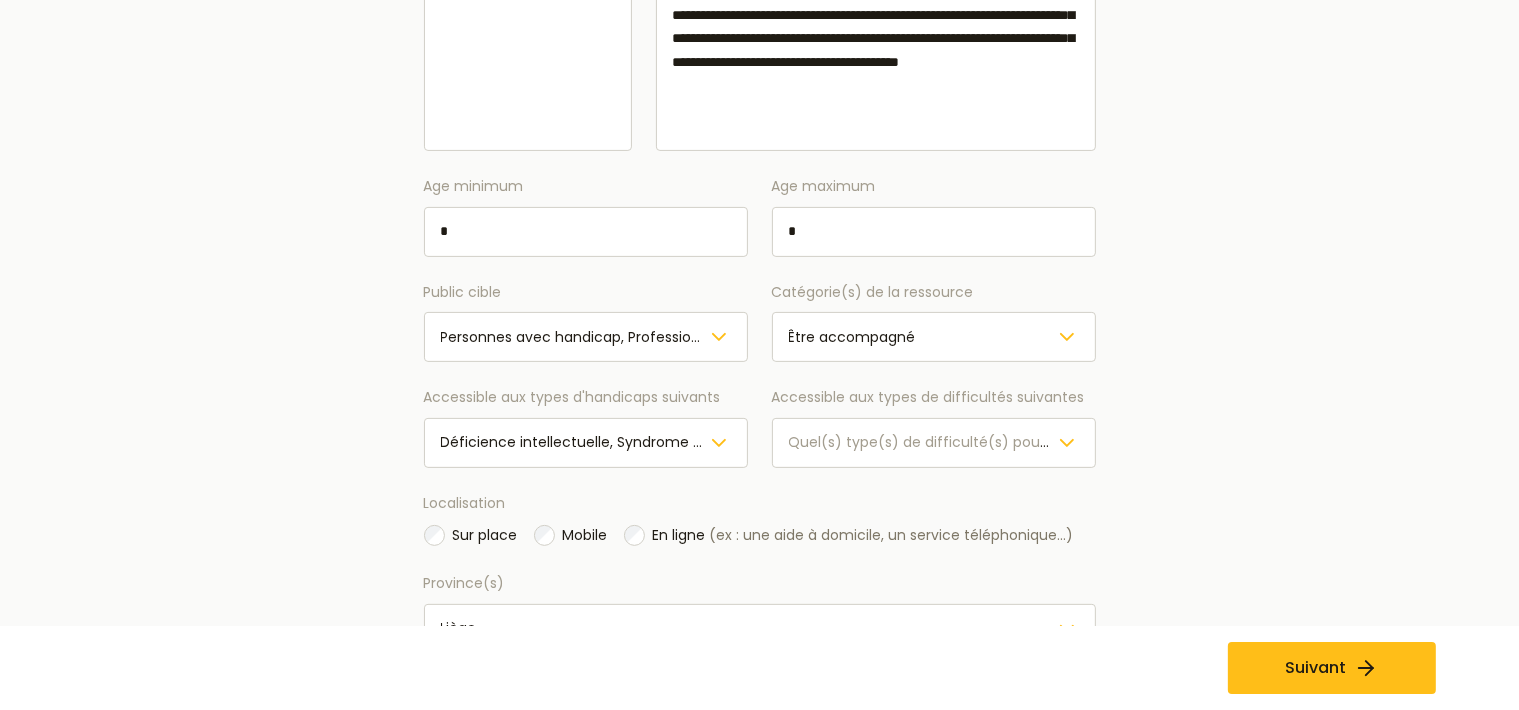 scroll, scrollTop: 611, scrollLeft: 0, axis: vertical 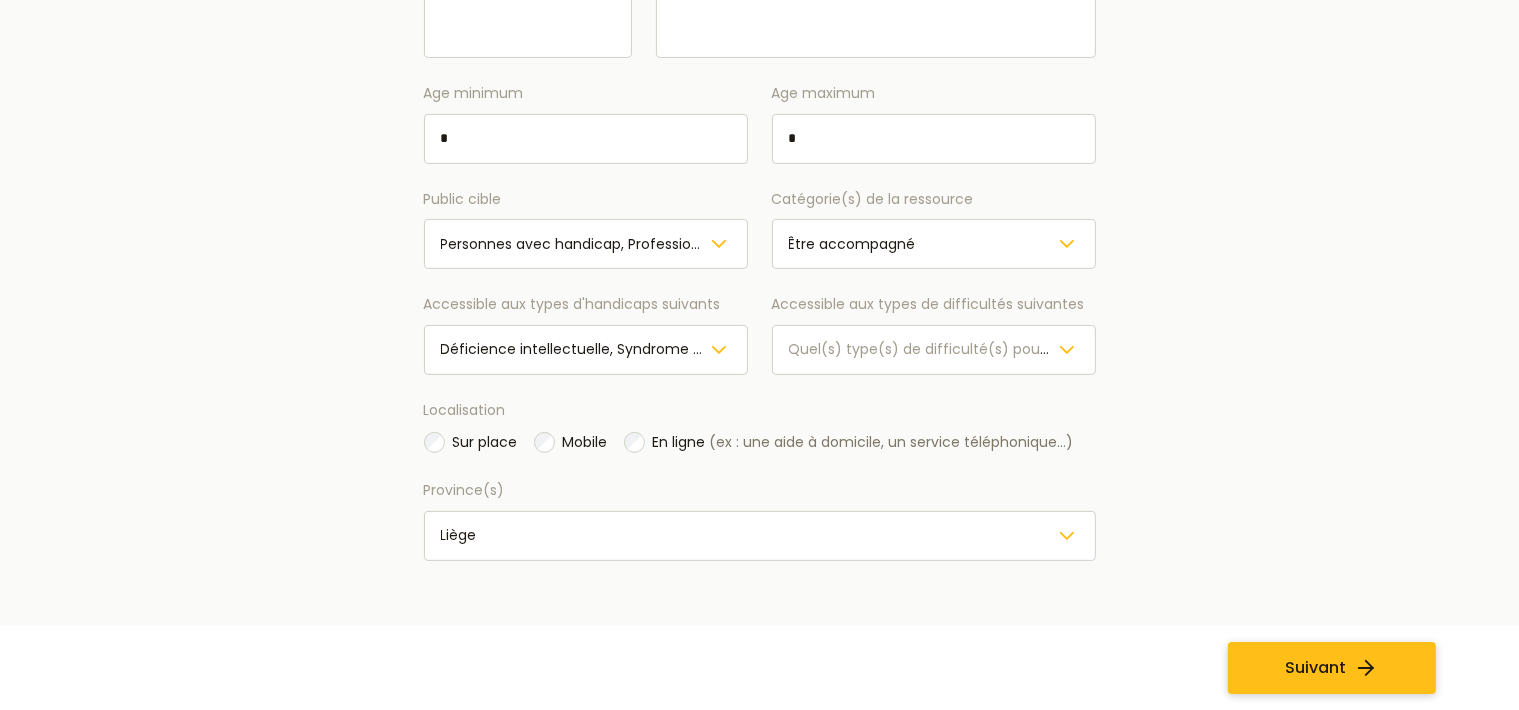 click on "Suivant" at bounding box center (1315, 668) 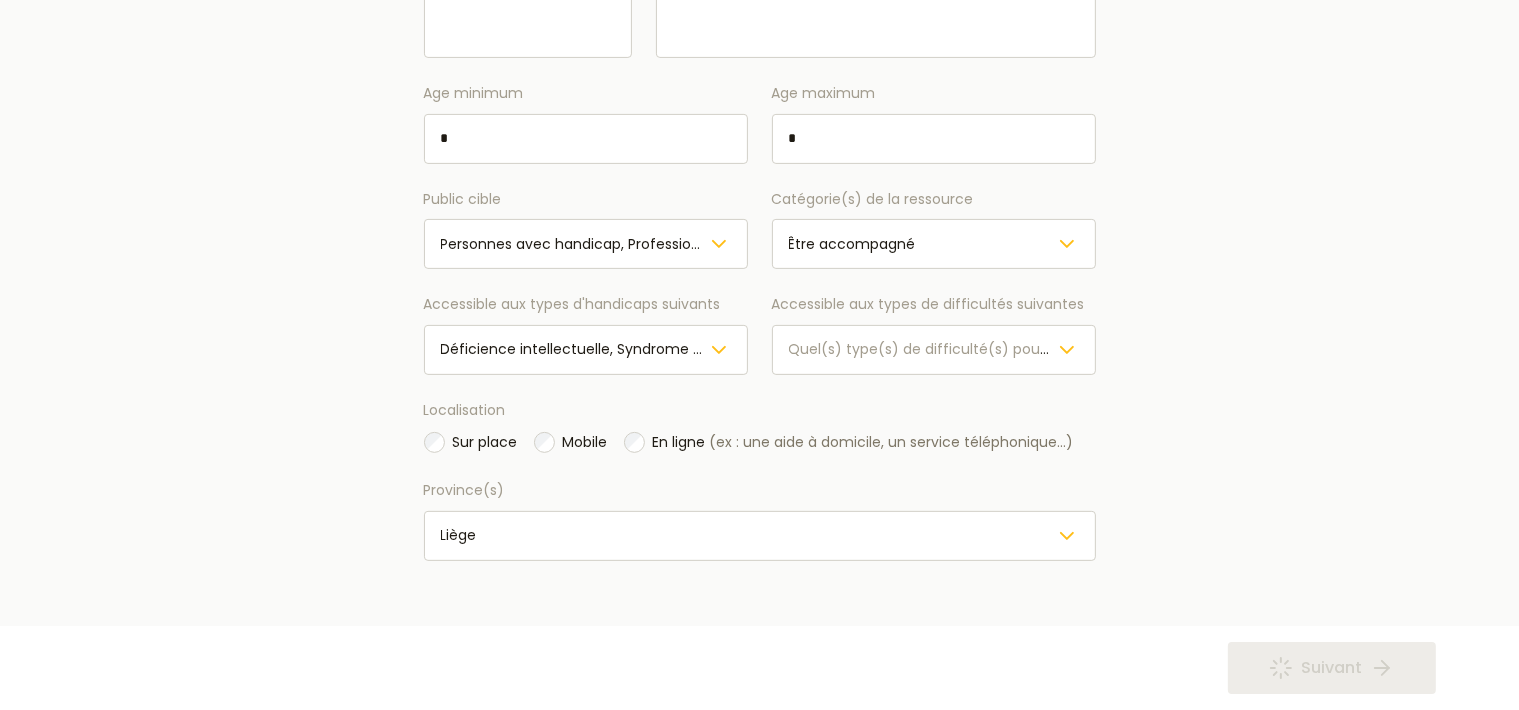 scroll, scrollTop: 0, scrollLeft: 0, axis: both 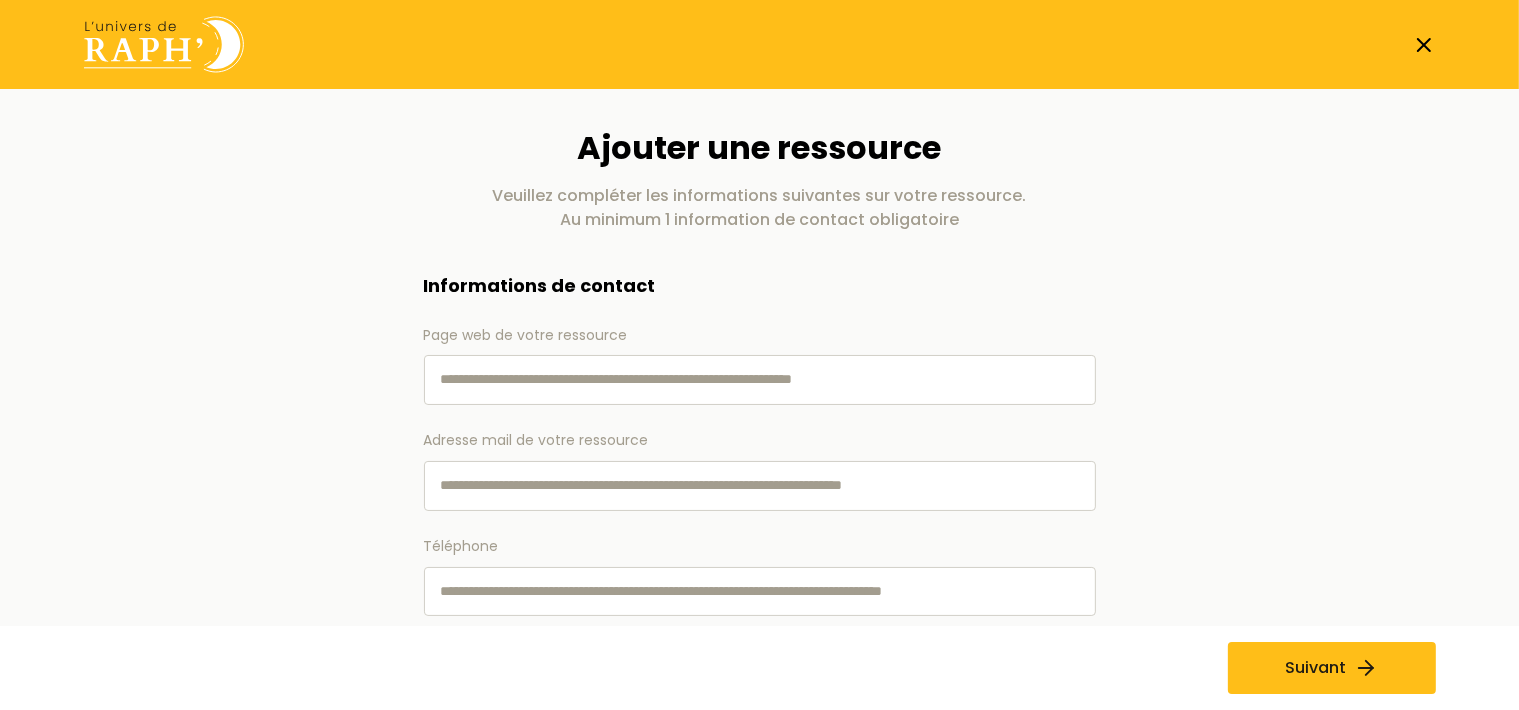 click on "Page web de votre ressource" at bounding box center (760, 380) 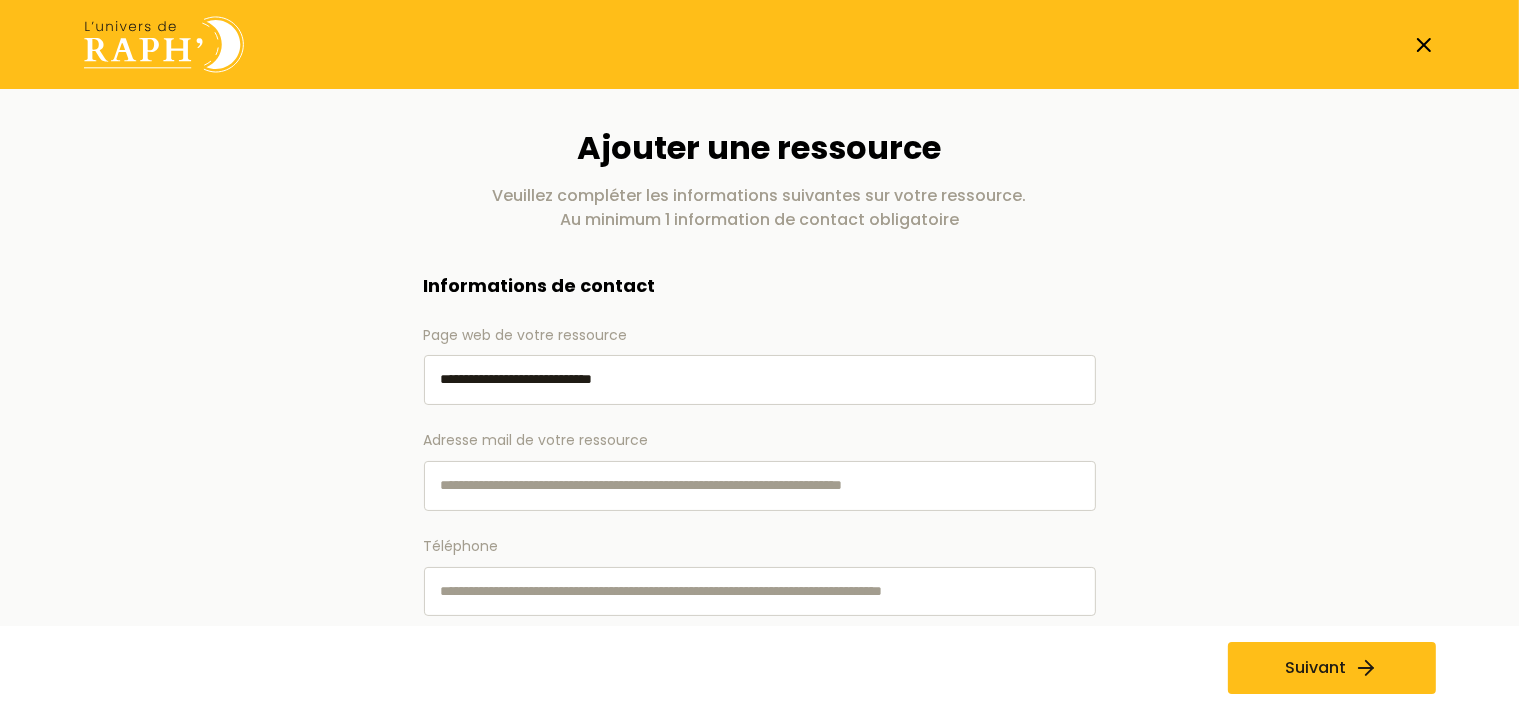type on "**********" 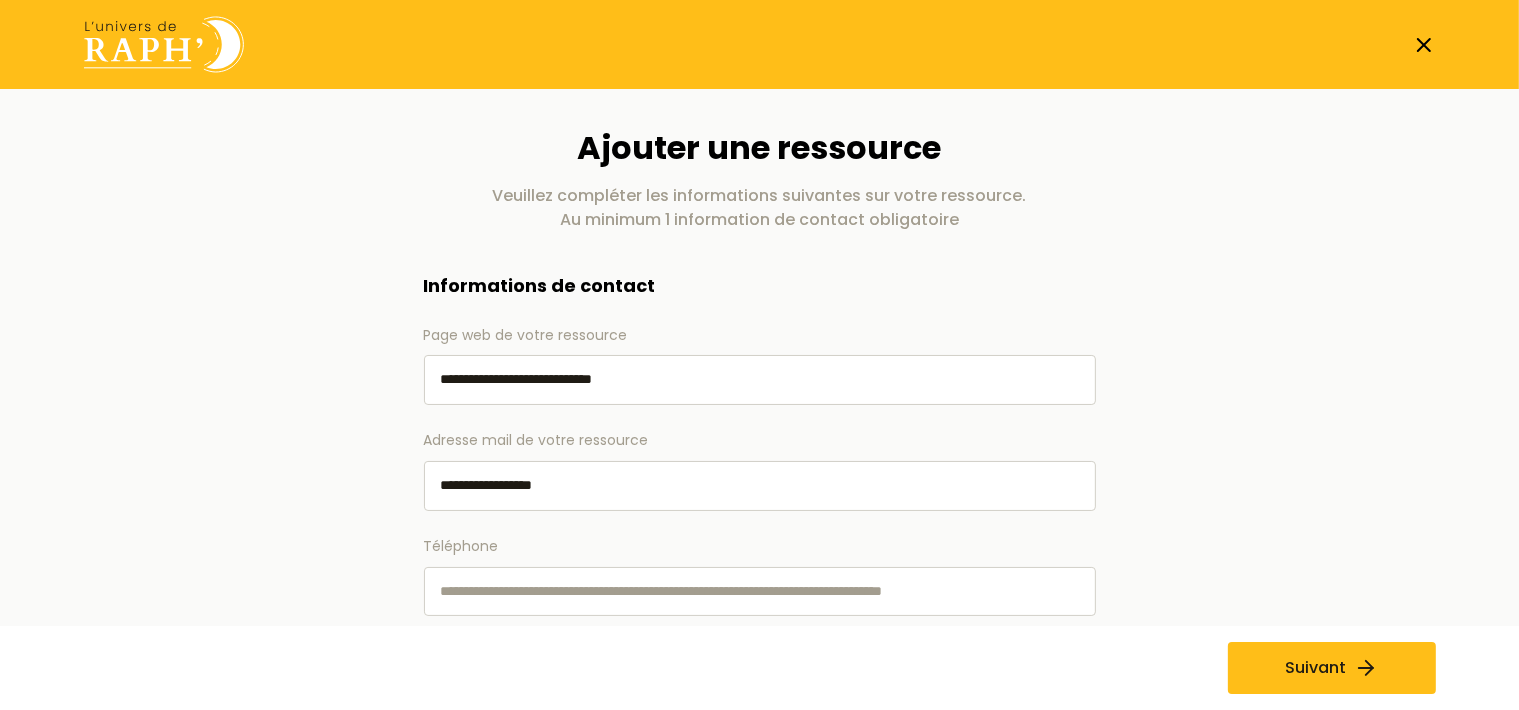 type on "**********" 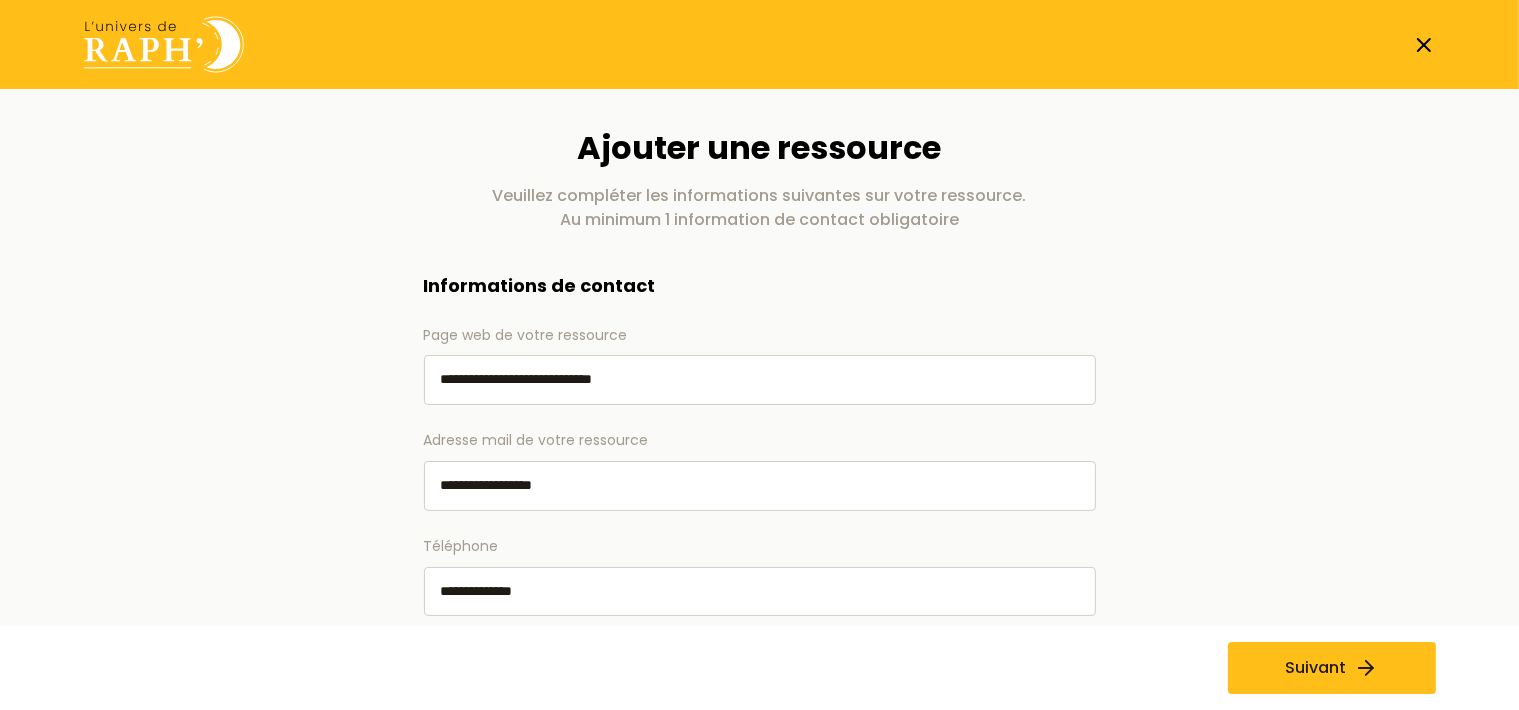 type on "**********" 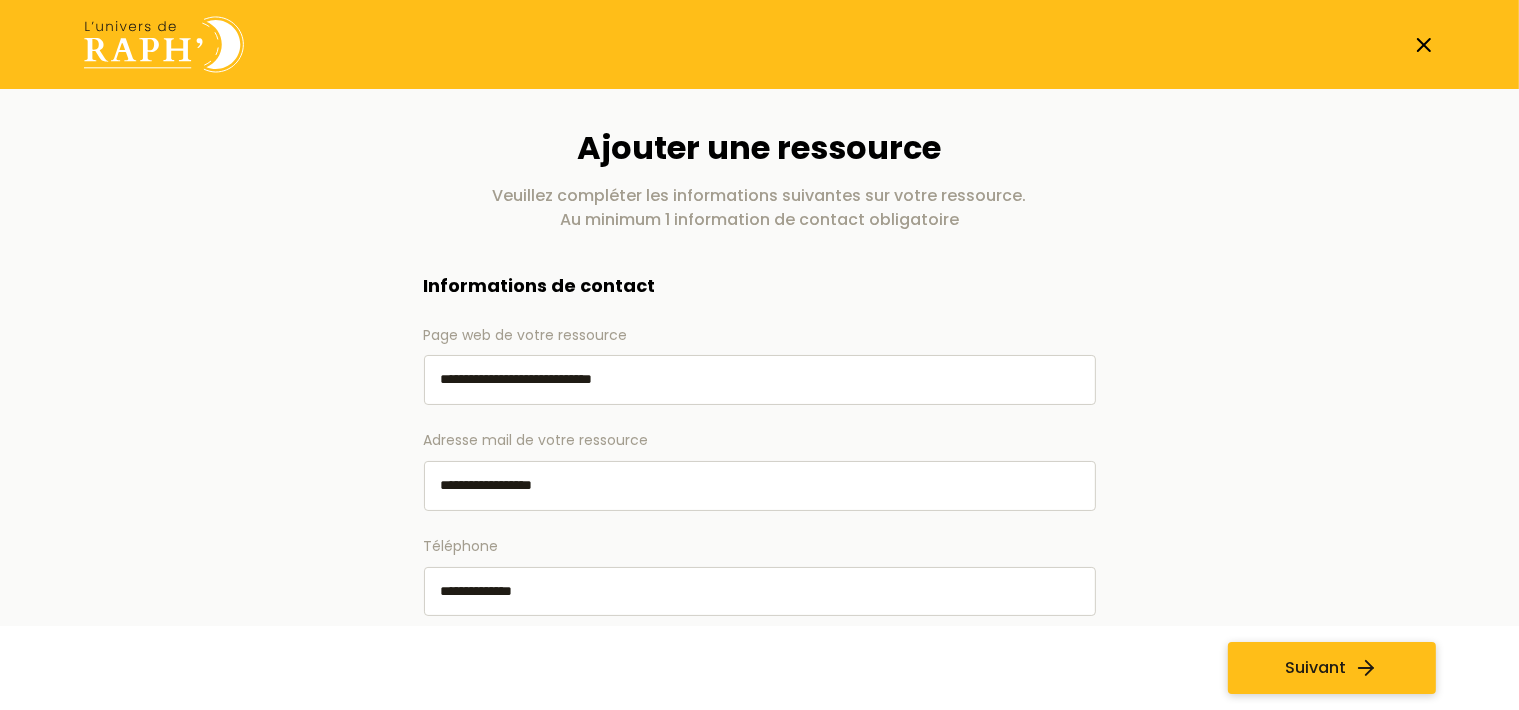click on "Suivant" at bounding box center [1315, 668] 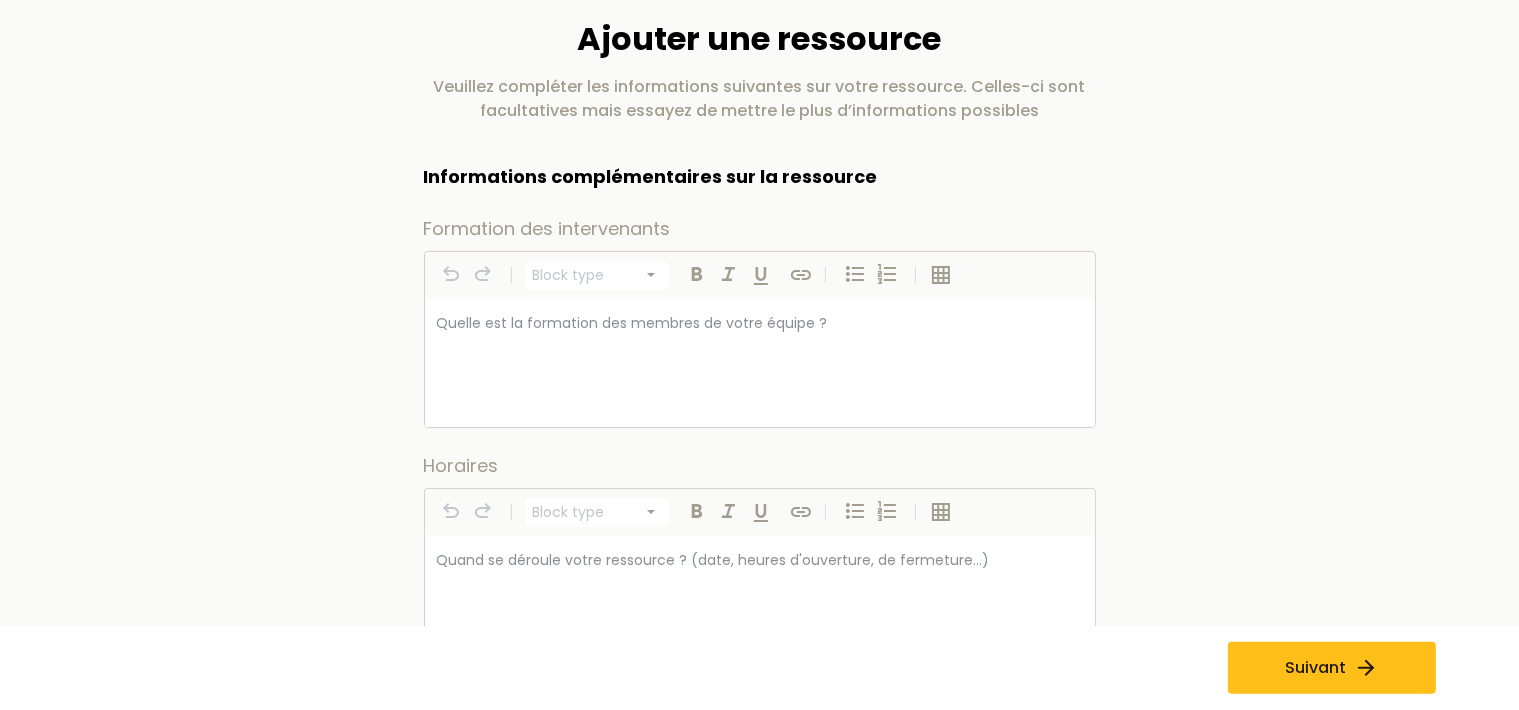 scroll, scrollTop: 316, scrollLeft: 0, axis: vertical 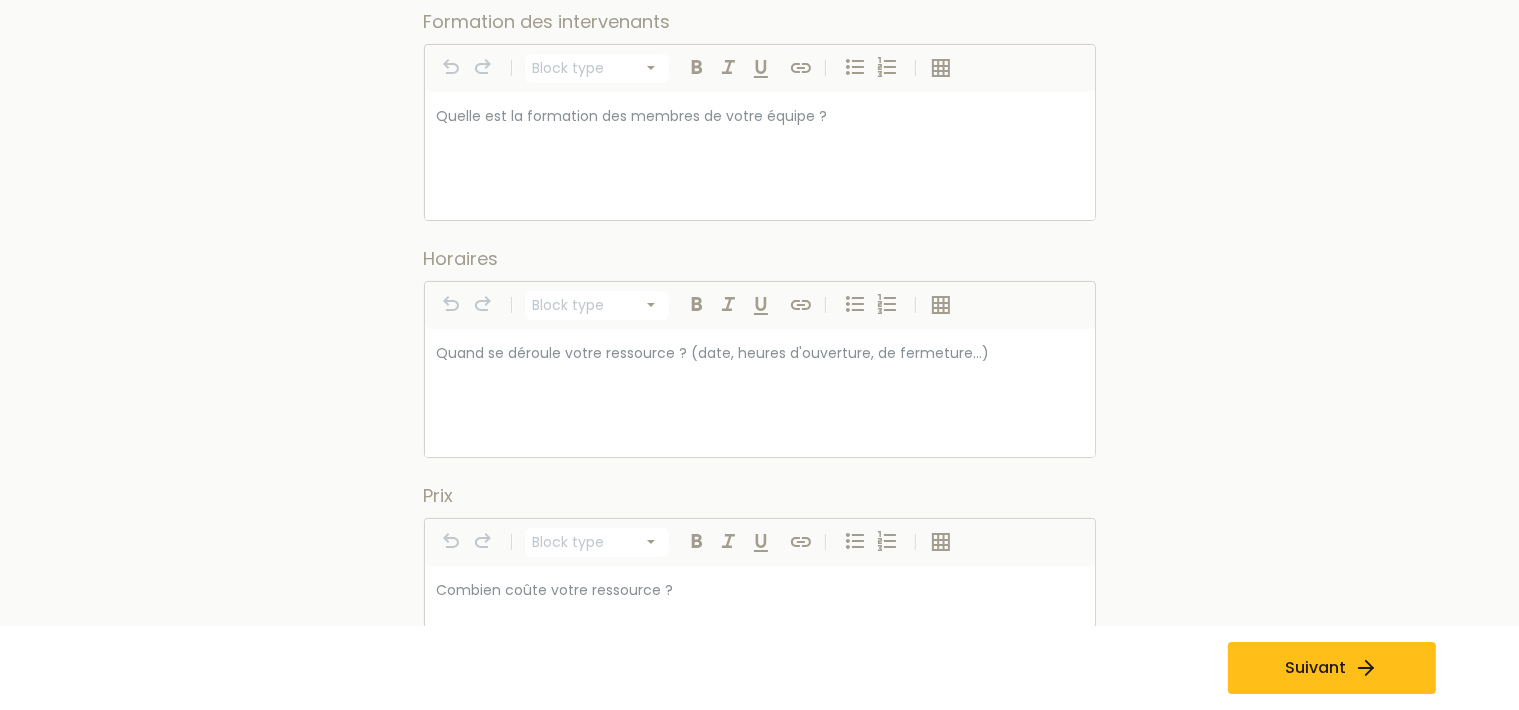 select on "*********" 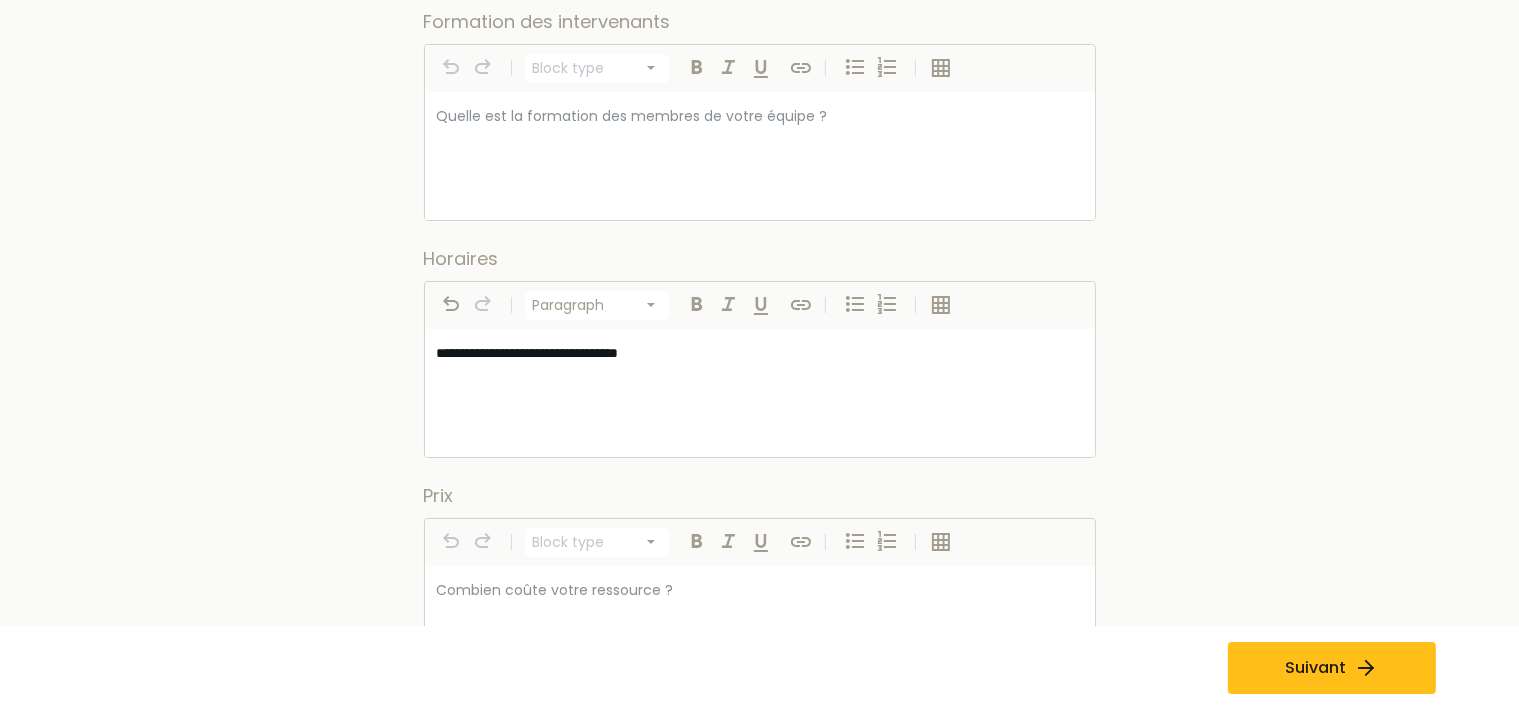 select on "*********" 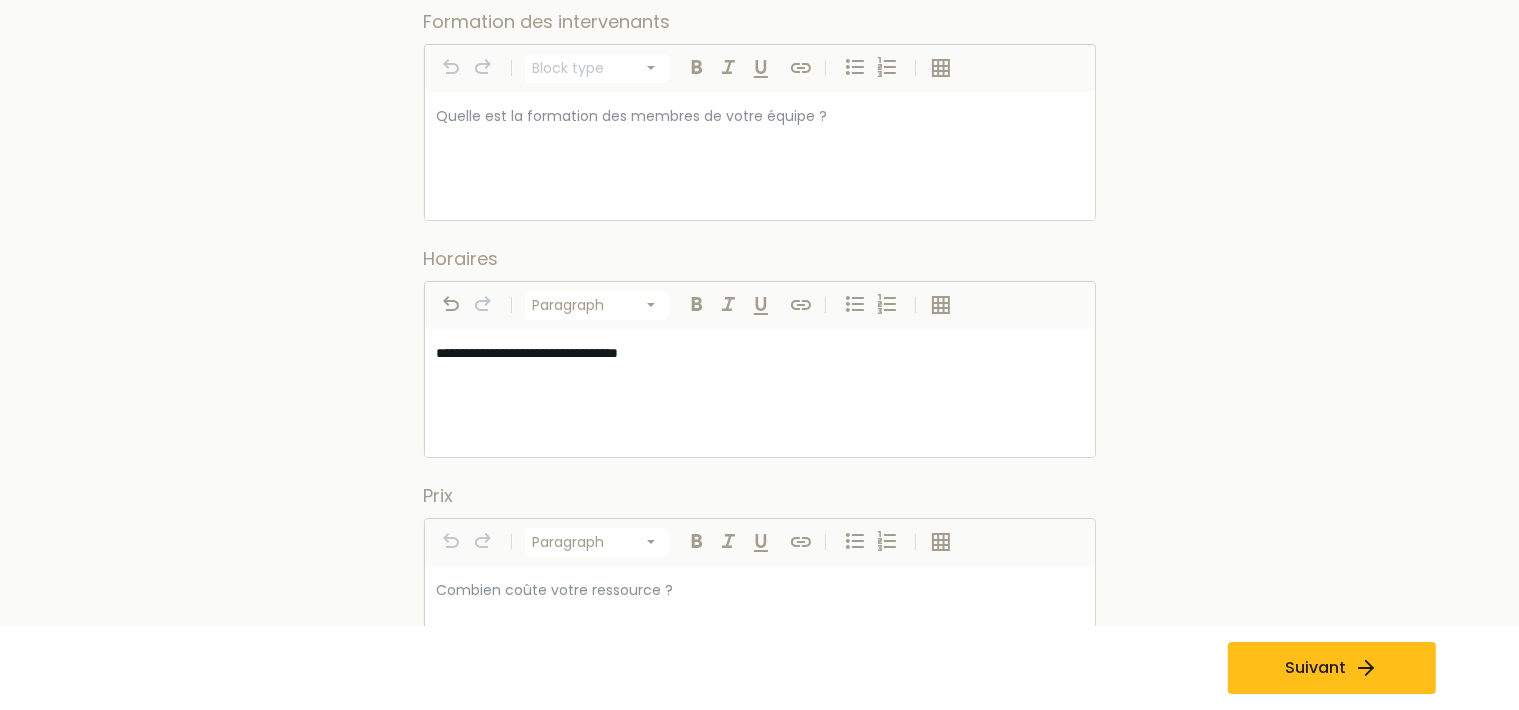 click at bounding box center [760, 590] 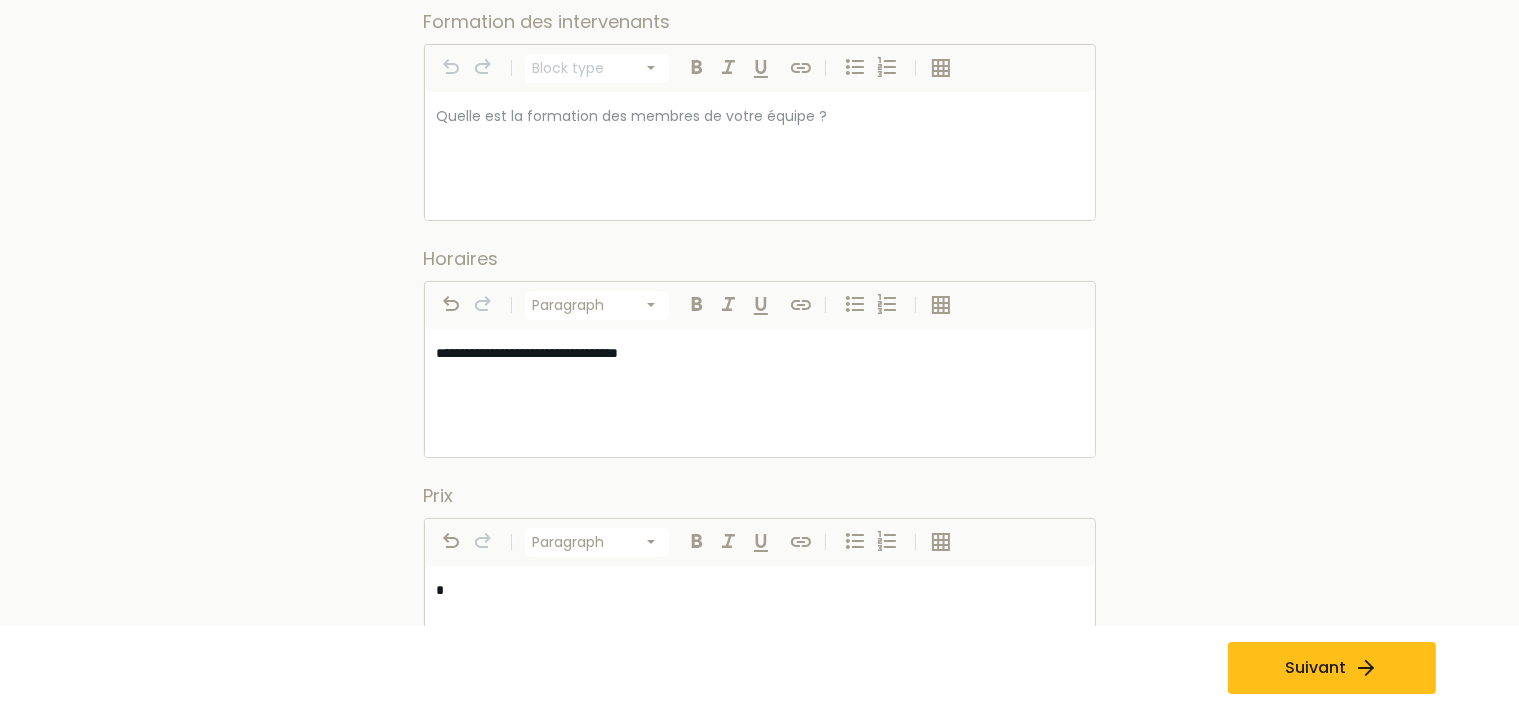 type 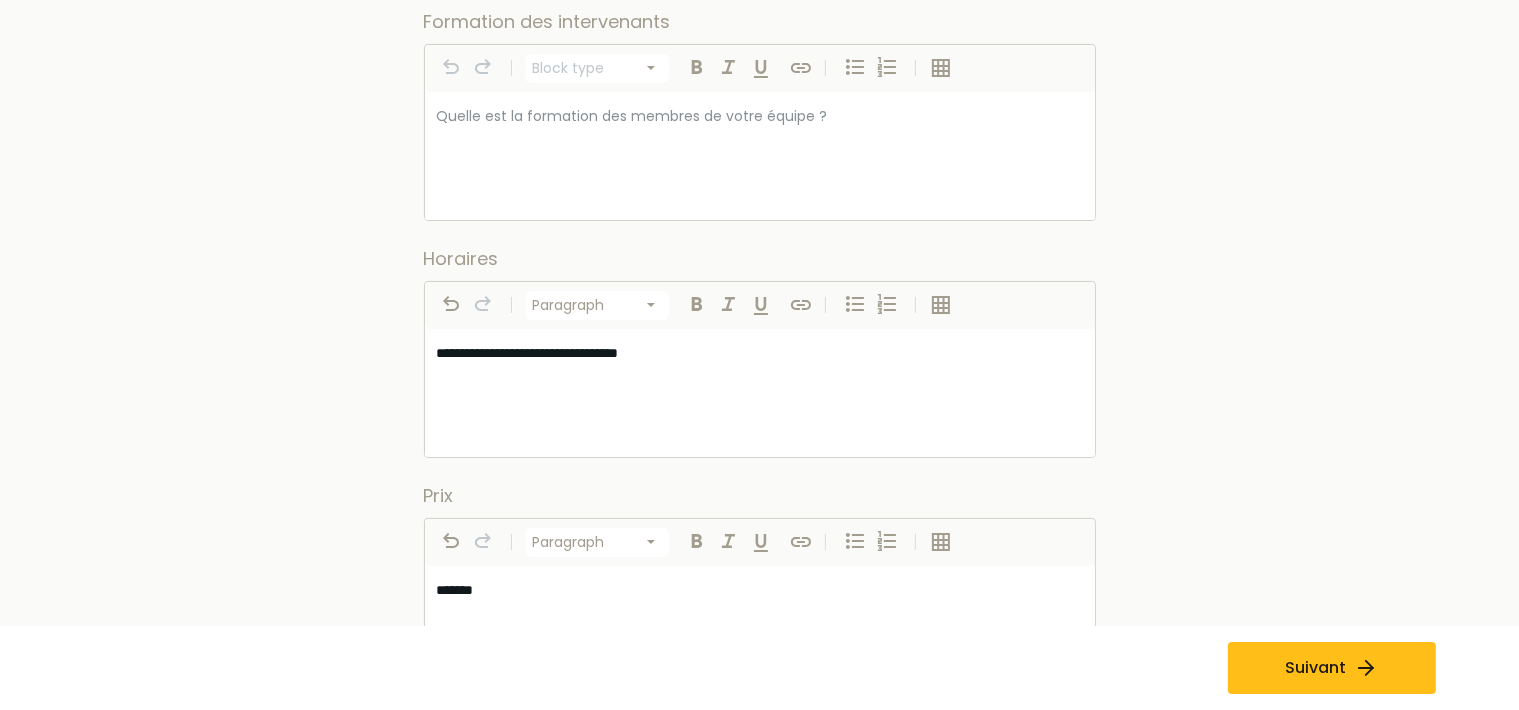 click on "**********" at bounding box center (528, 353) 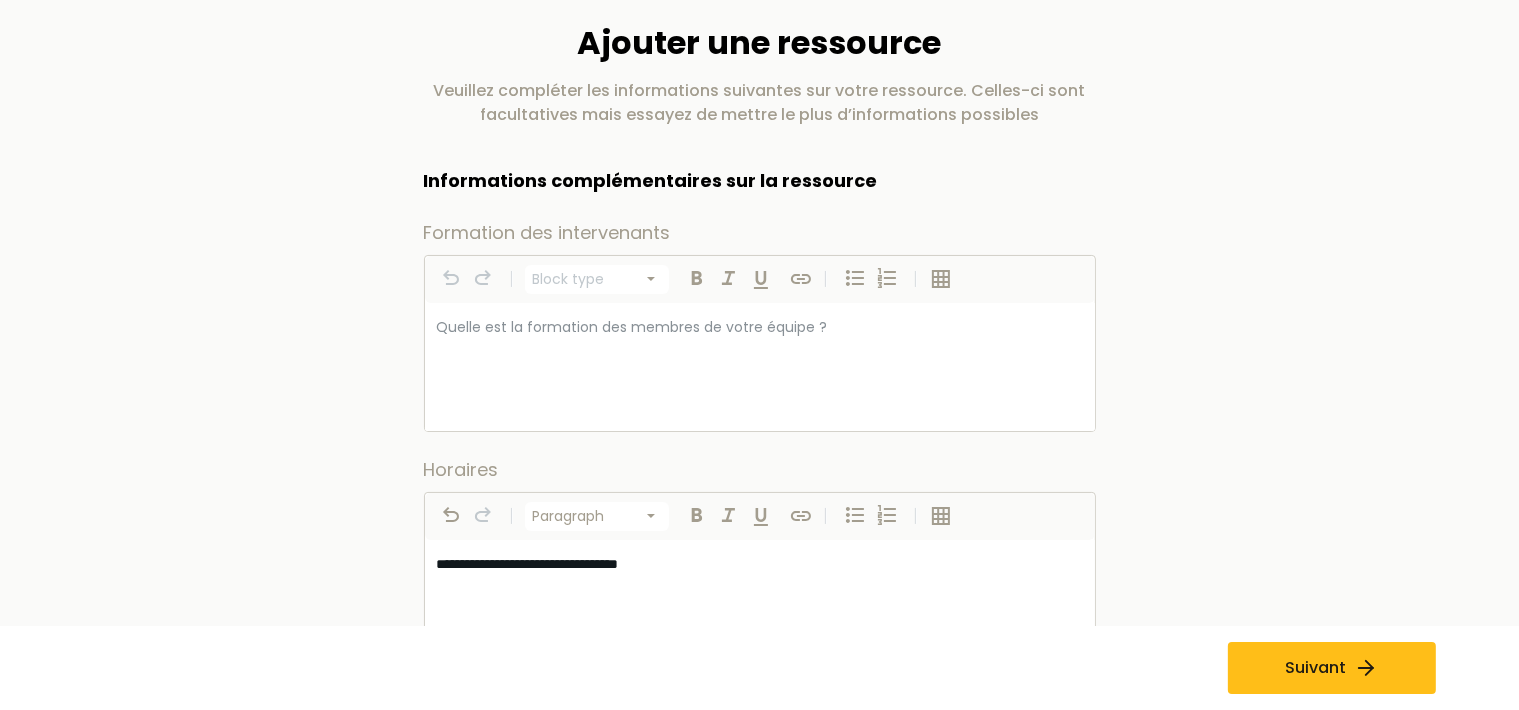 select on "*********" 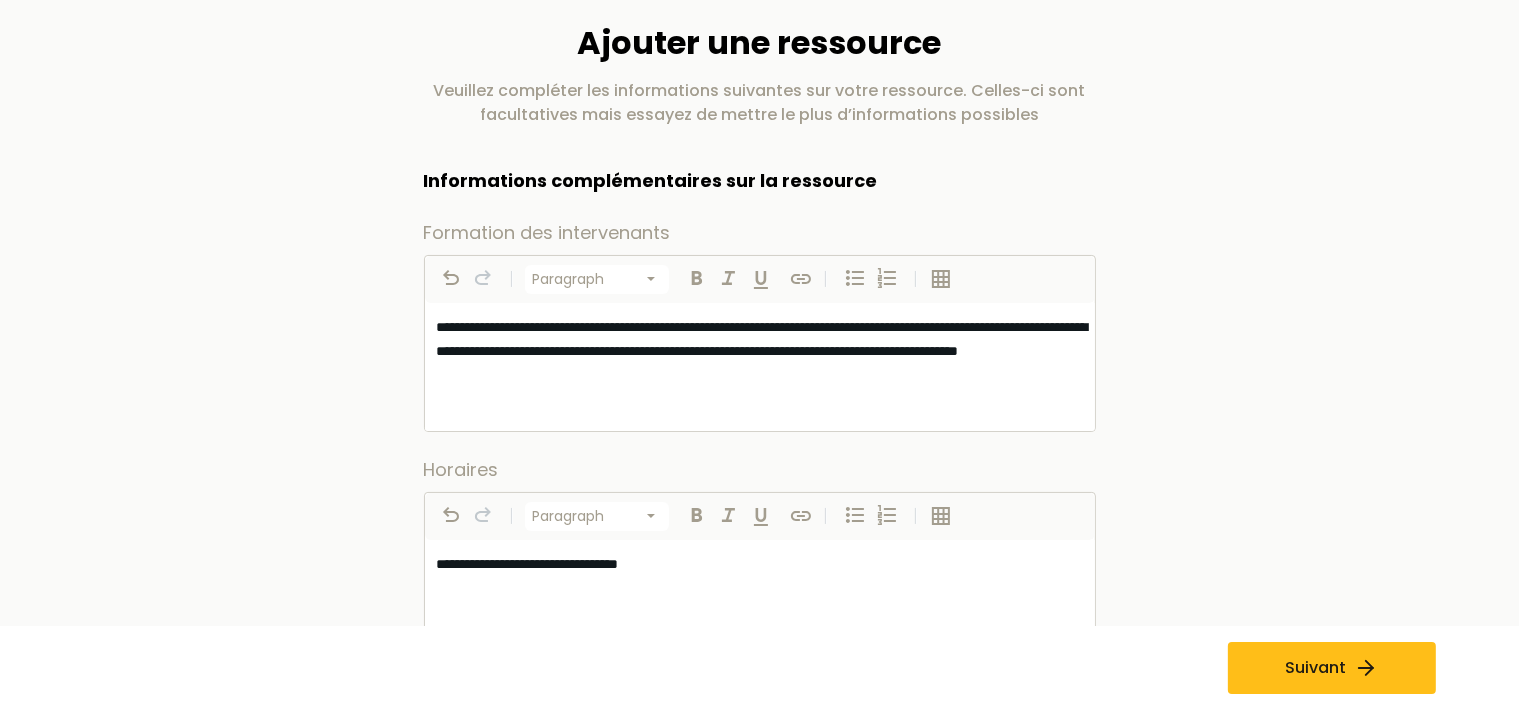 type 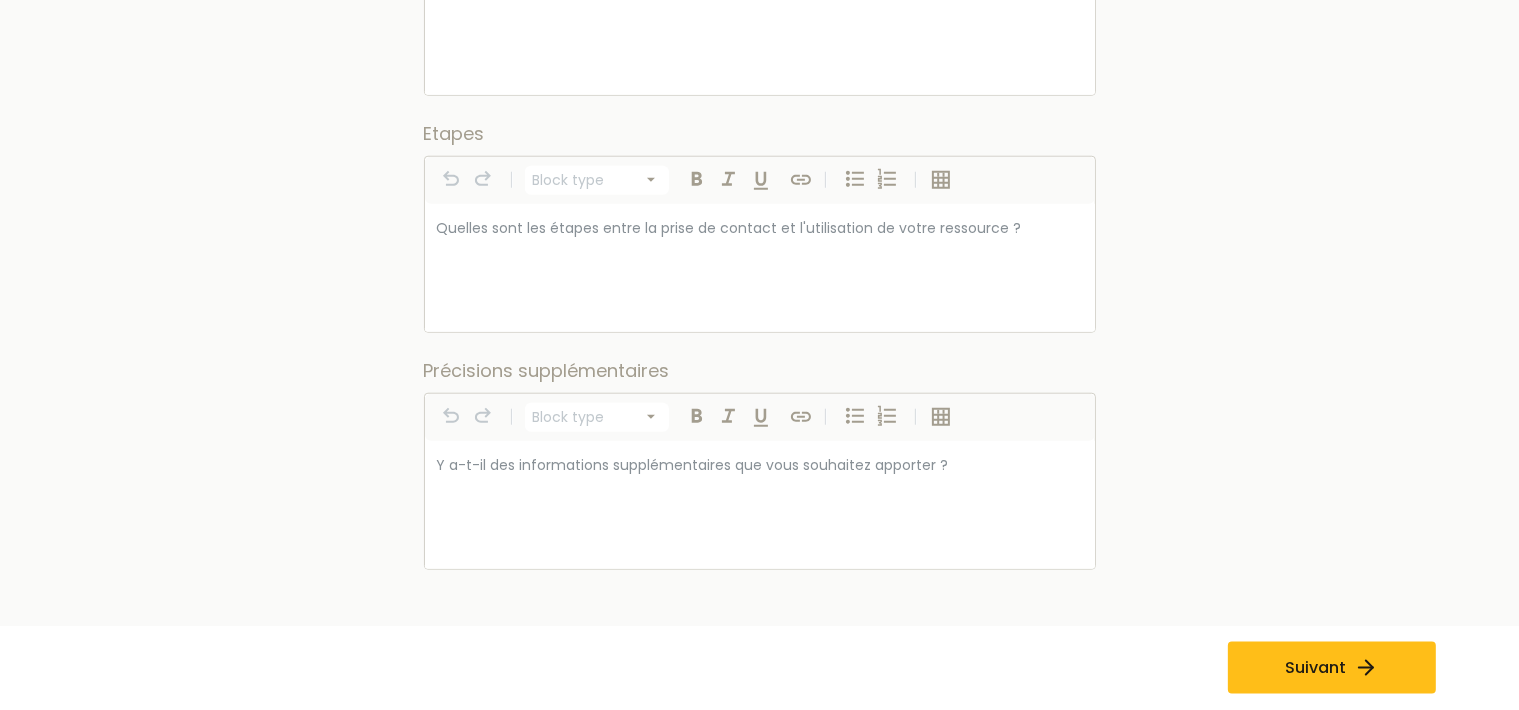 scroll, scrollTop: 1865, scrollLeft: 0, axis: vertical 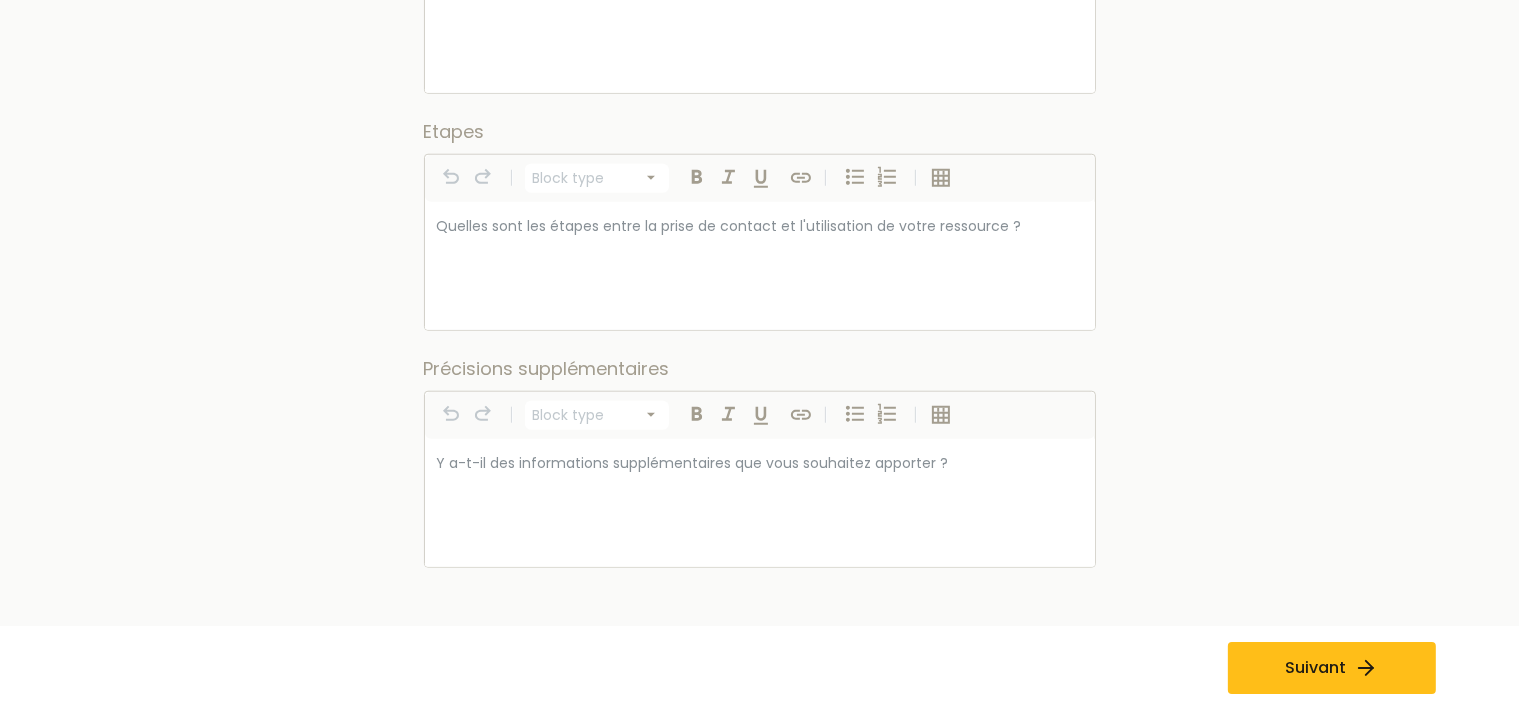 select on "*********" 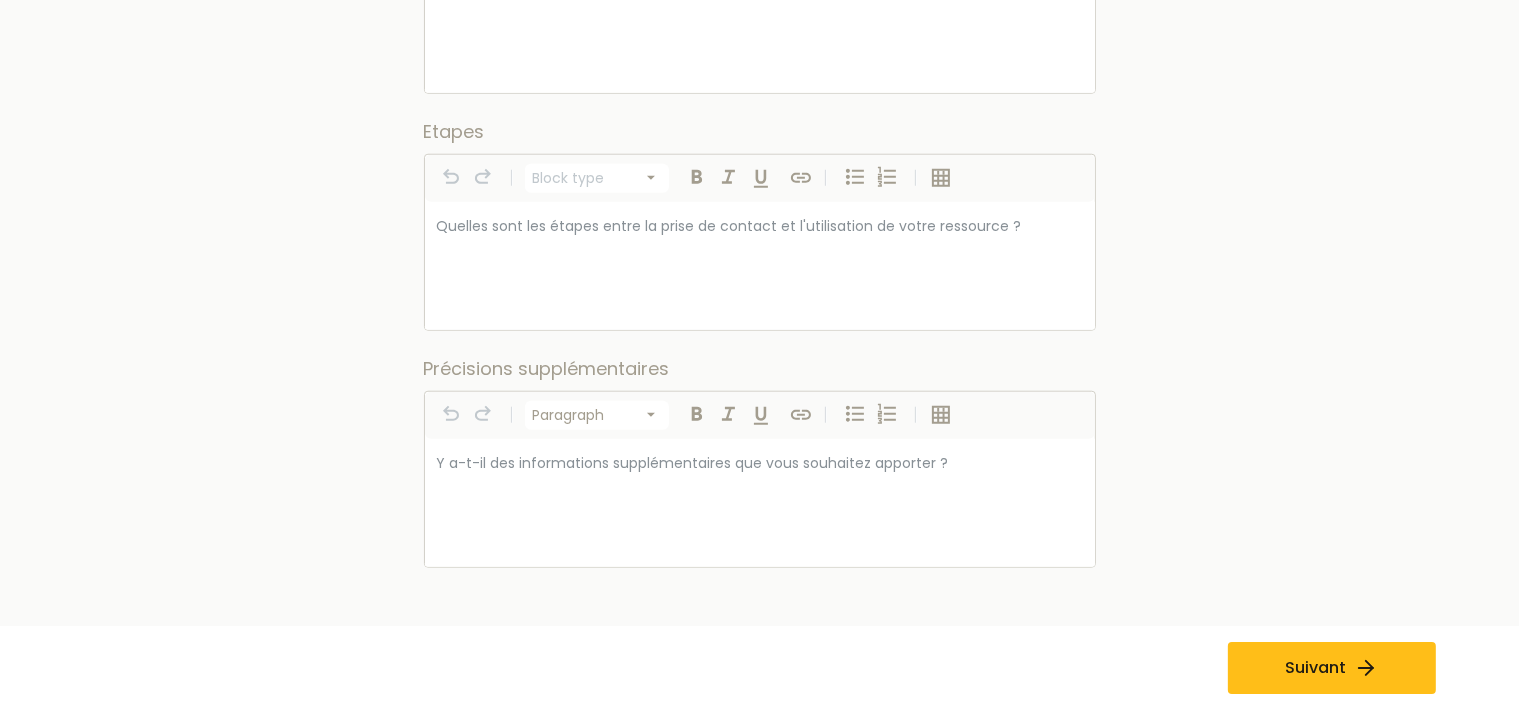 select 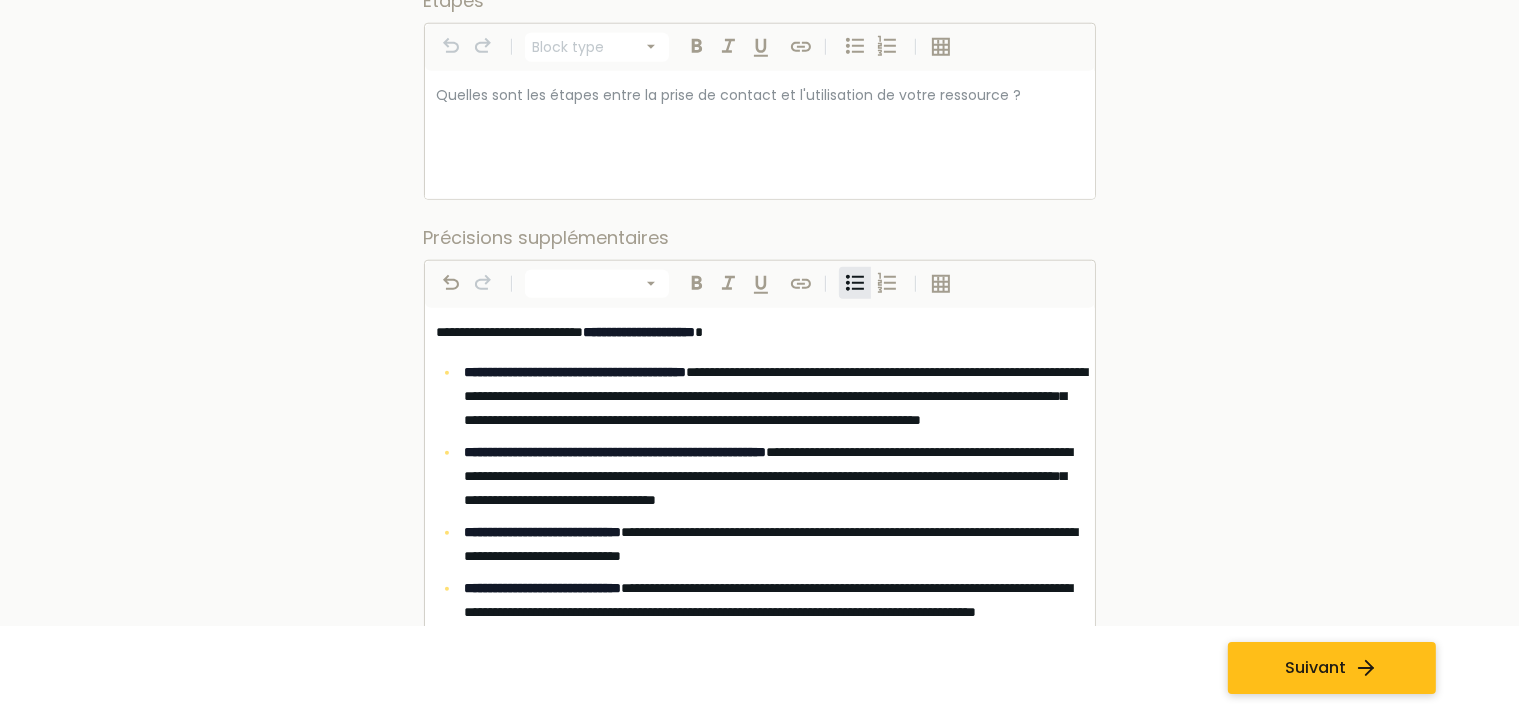 click on "Suivant" at bounding box center [1315, 668] 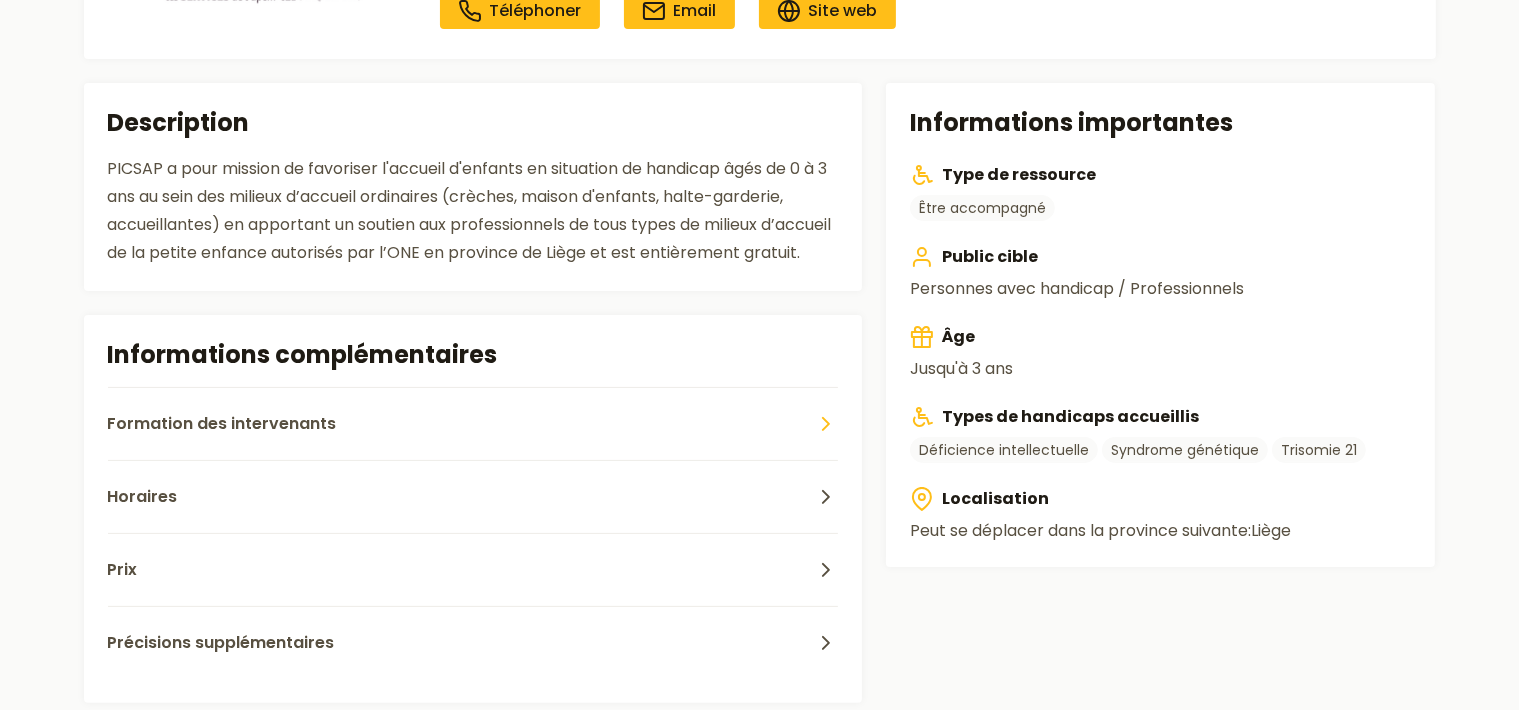 scroll, scrollTop: 422, scrollLeft: 0, axis: vertical 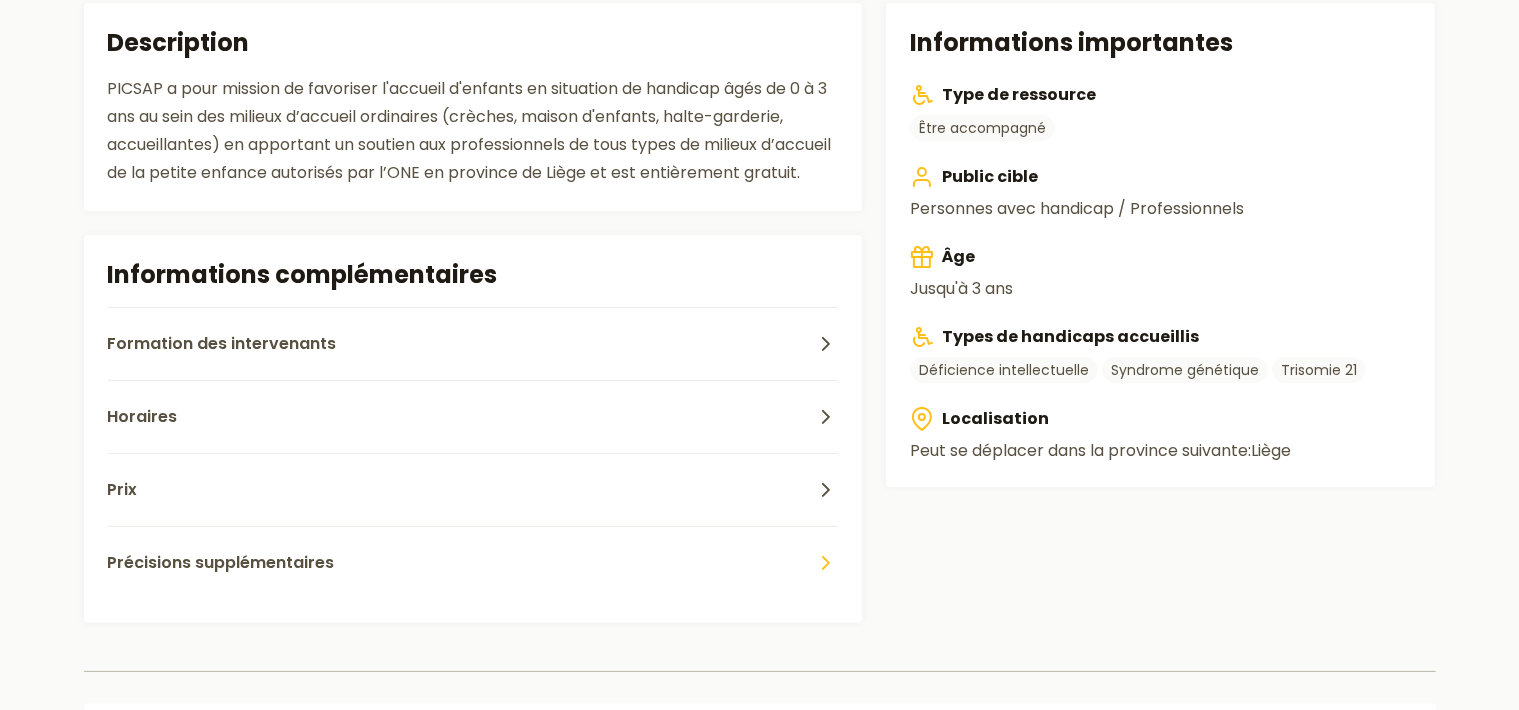 click on "Précisions supplémentaires" at bounding box center (473, 562) 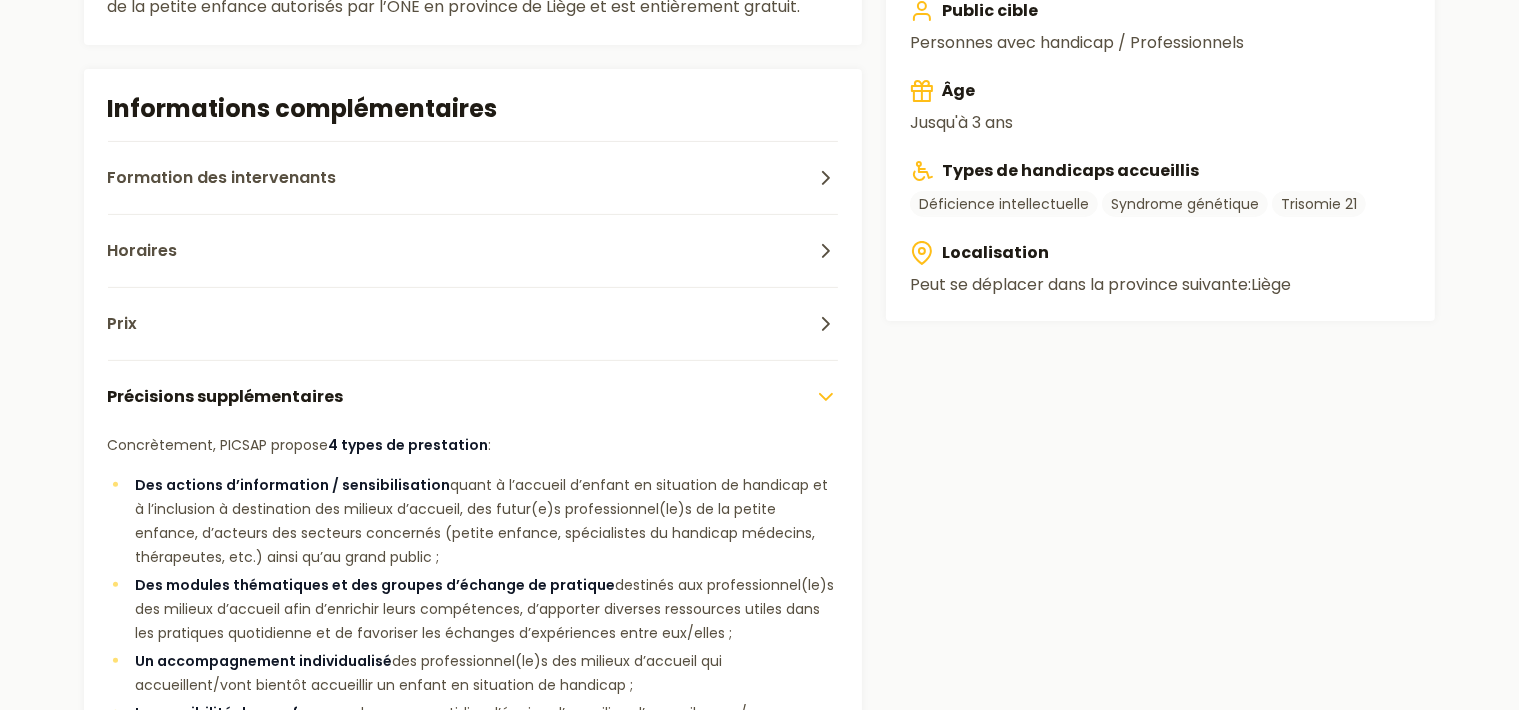 scroll, scrollTop: 528, scrollLeft: 0, axis: vertical 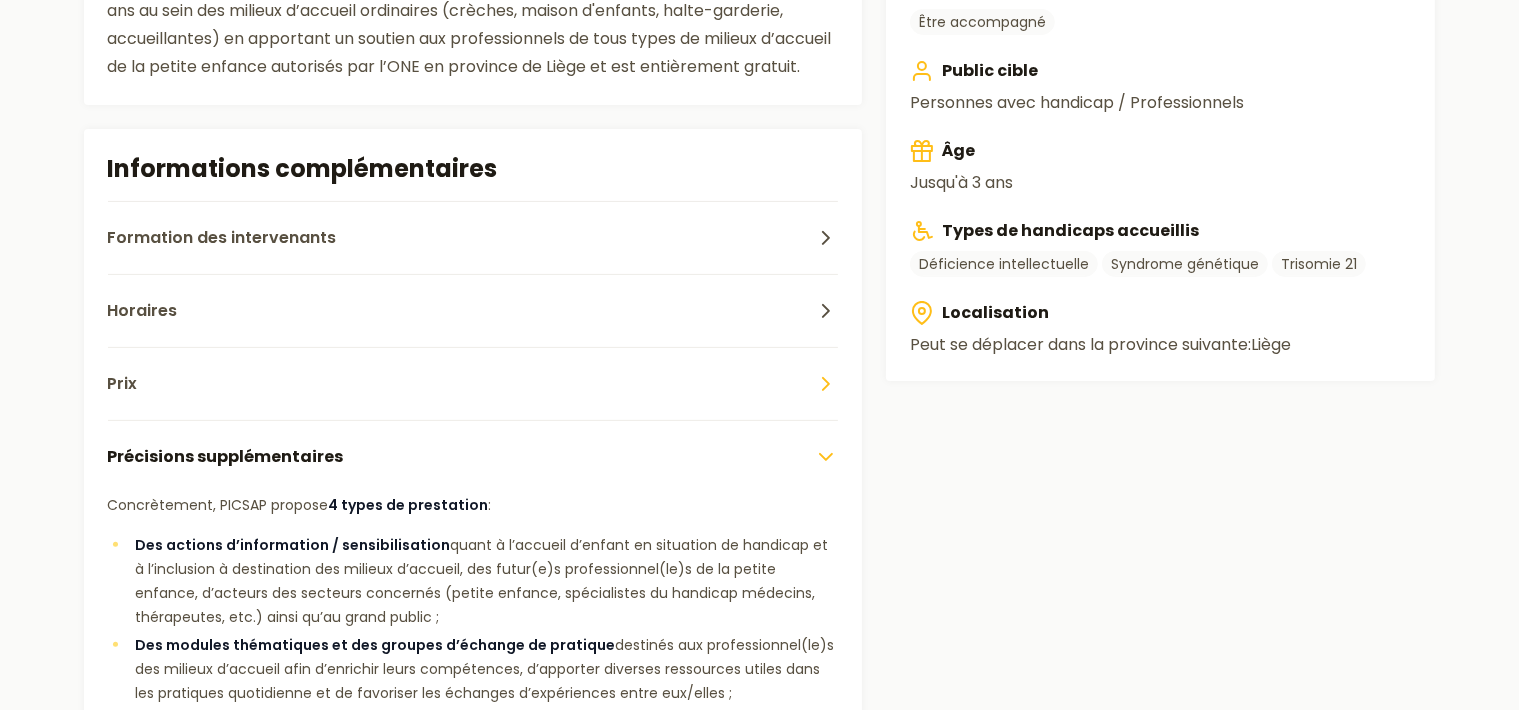 click 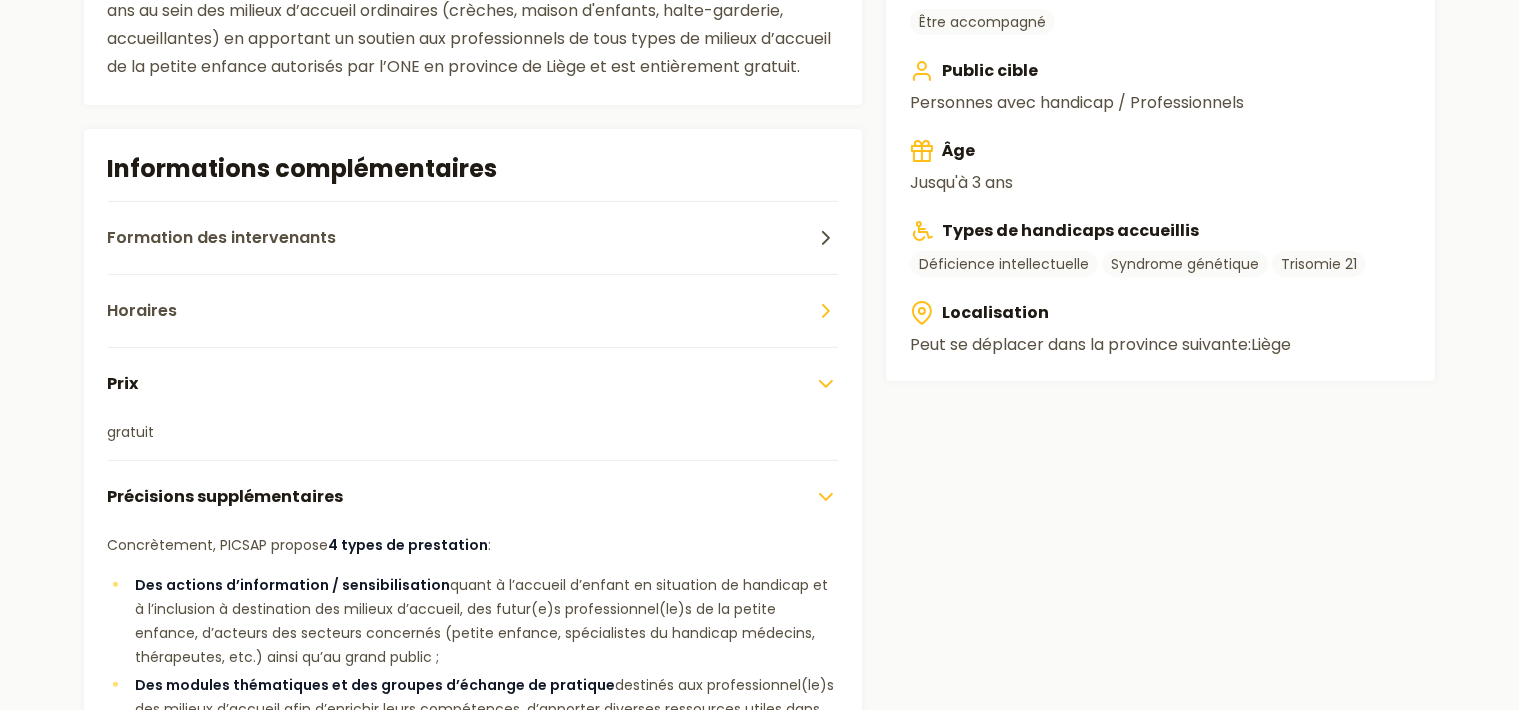 click 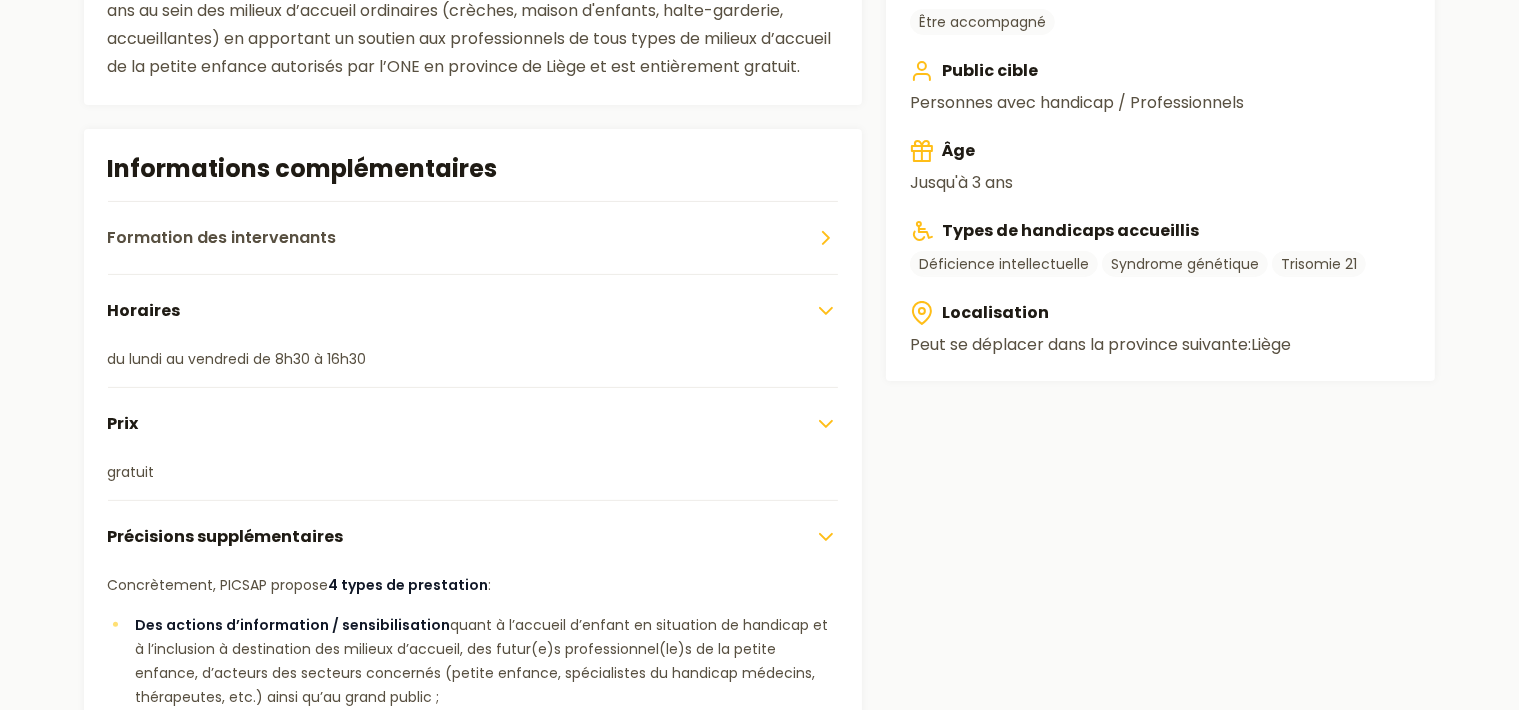 click 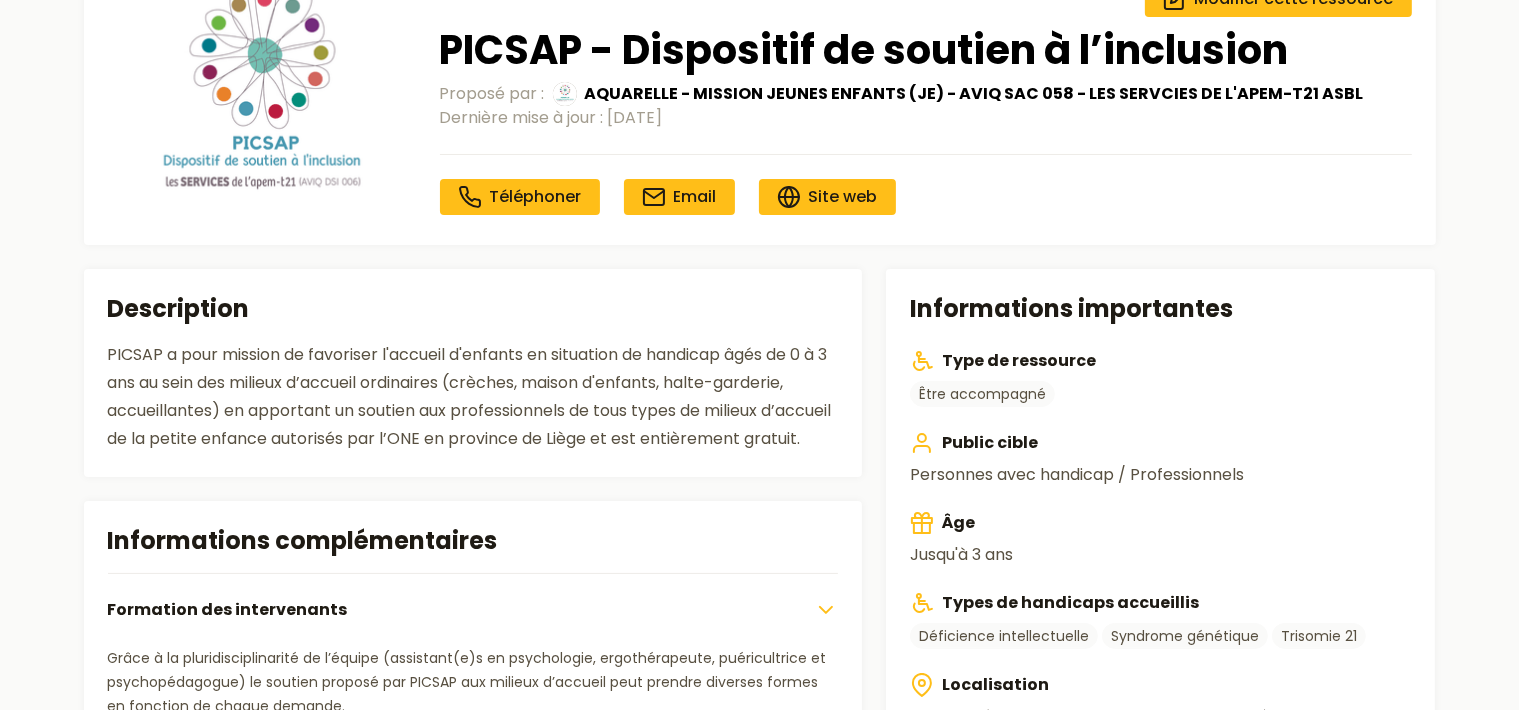 scroll, scrollTop: 105, scrollLeft: 0, axis: vertical 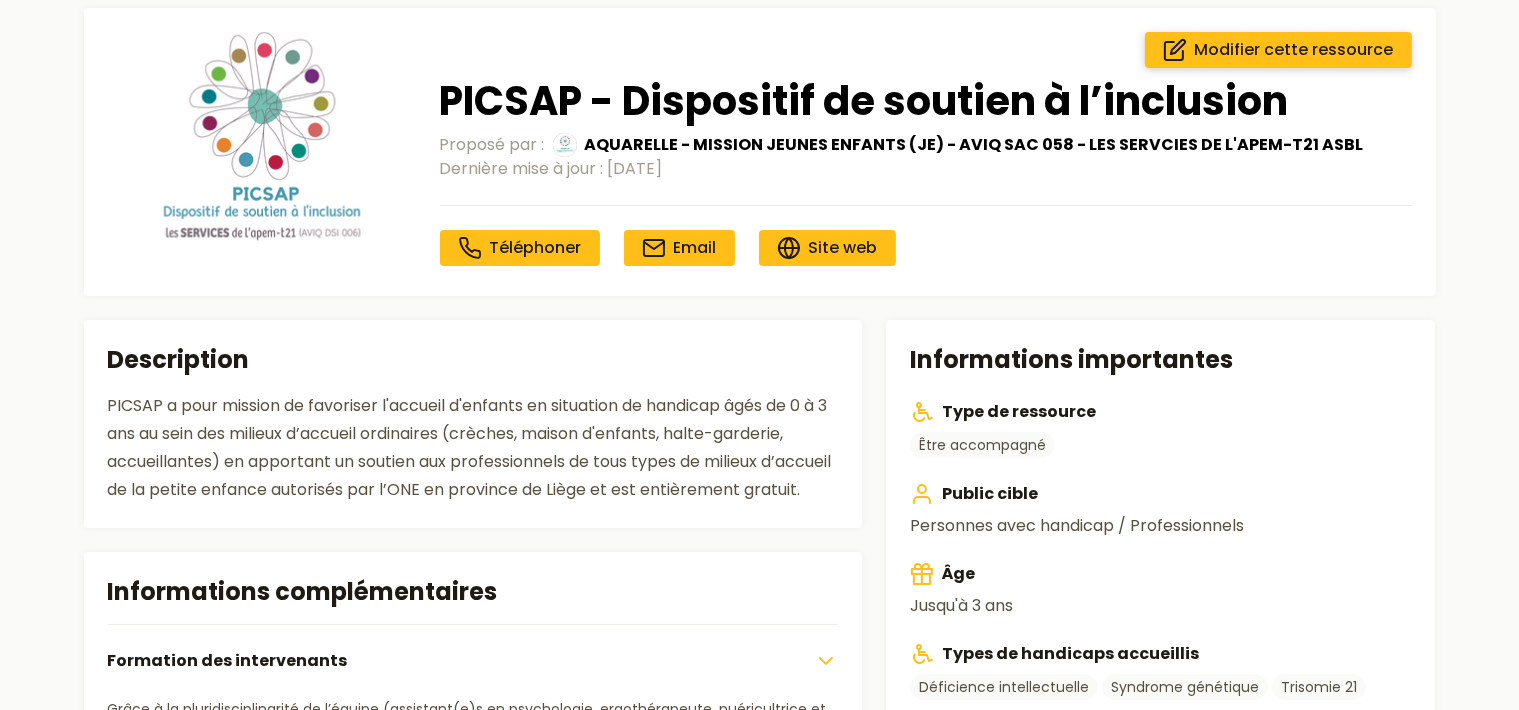 click on "Modifier cette ressource" at bounding box center (1294, 50) 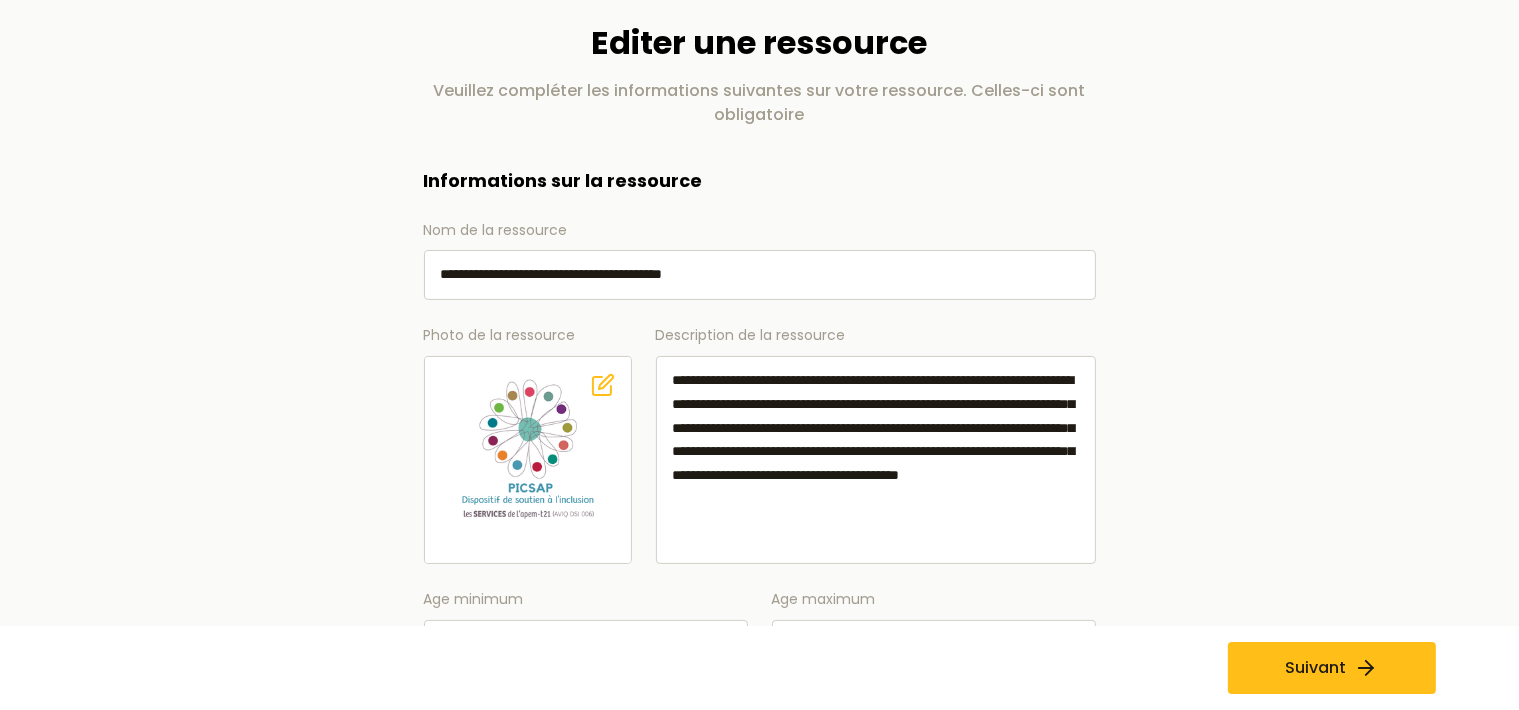 click on "Informations sur la ressource" at bounding box center (760, 181) 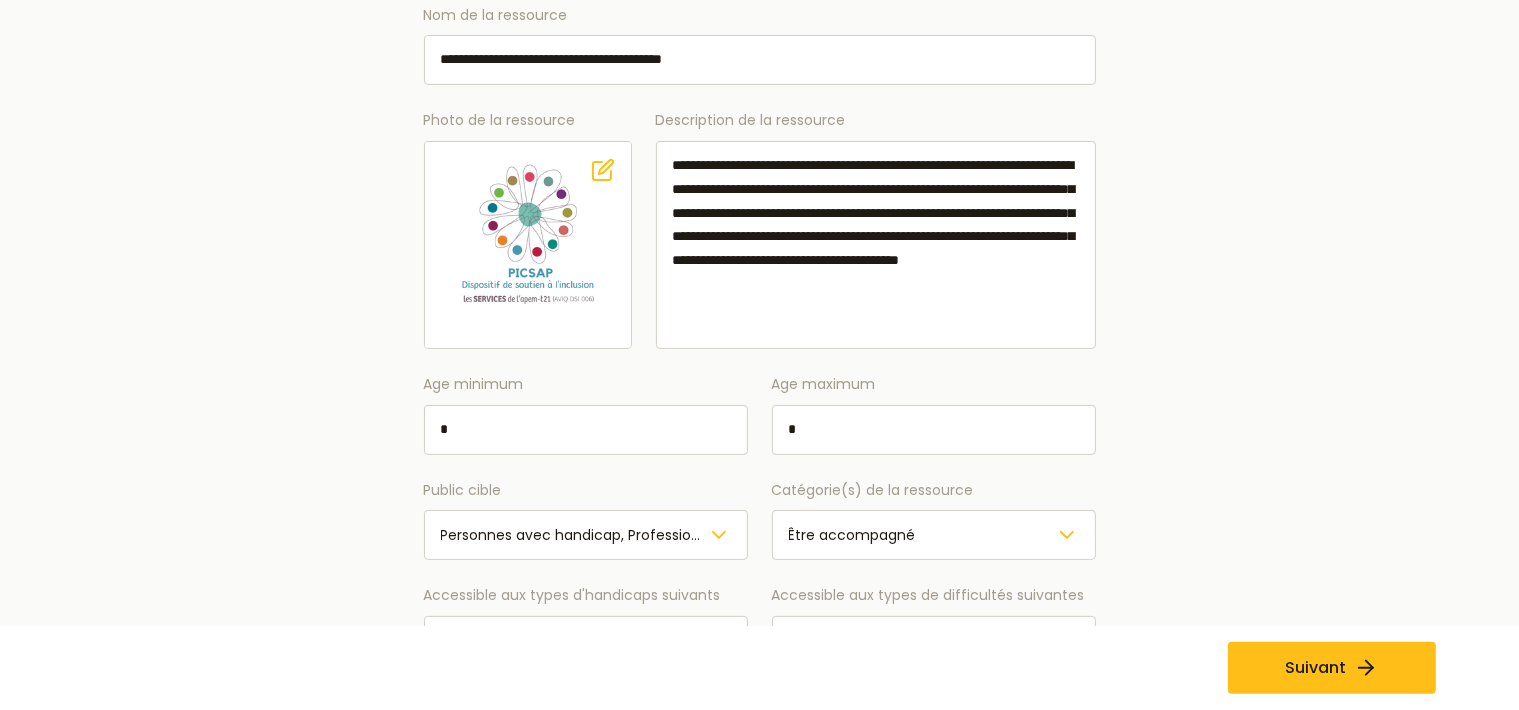 scroll, scrollTop: 422, scrollLeft: 0, axis: vertical 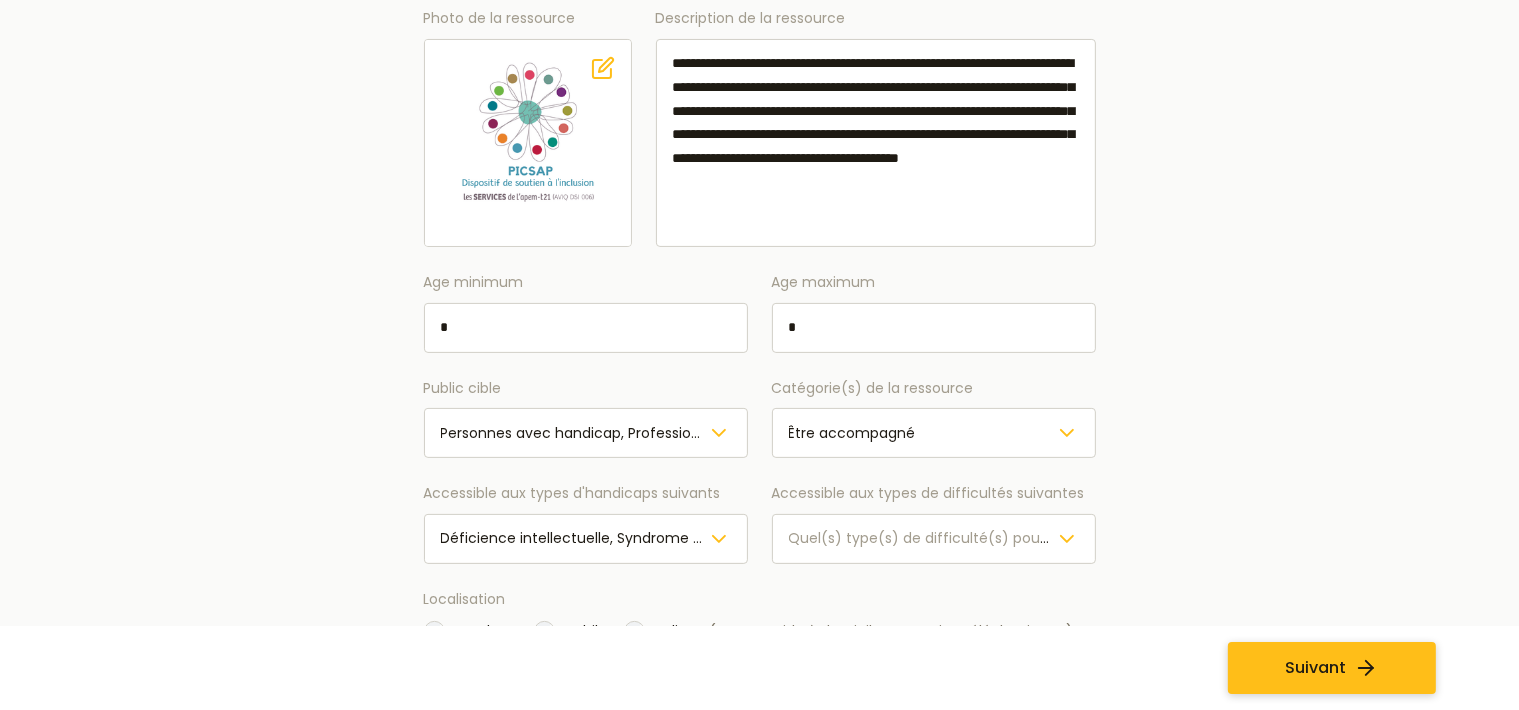 click on "Suivant" at bounding box center (1315, 668) 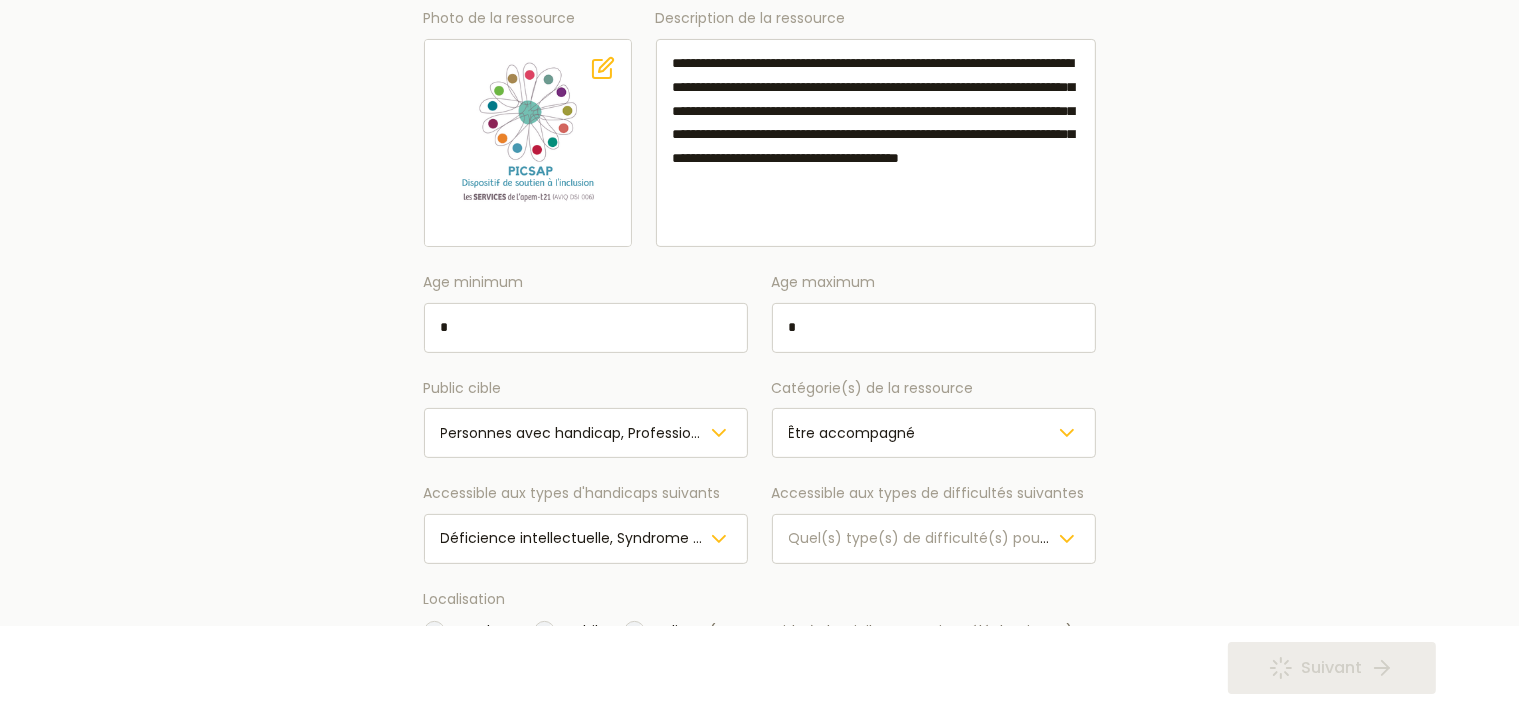 scroll, scrollTop: 0, scrollLeft: 0, axis: both 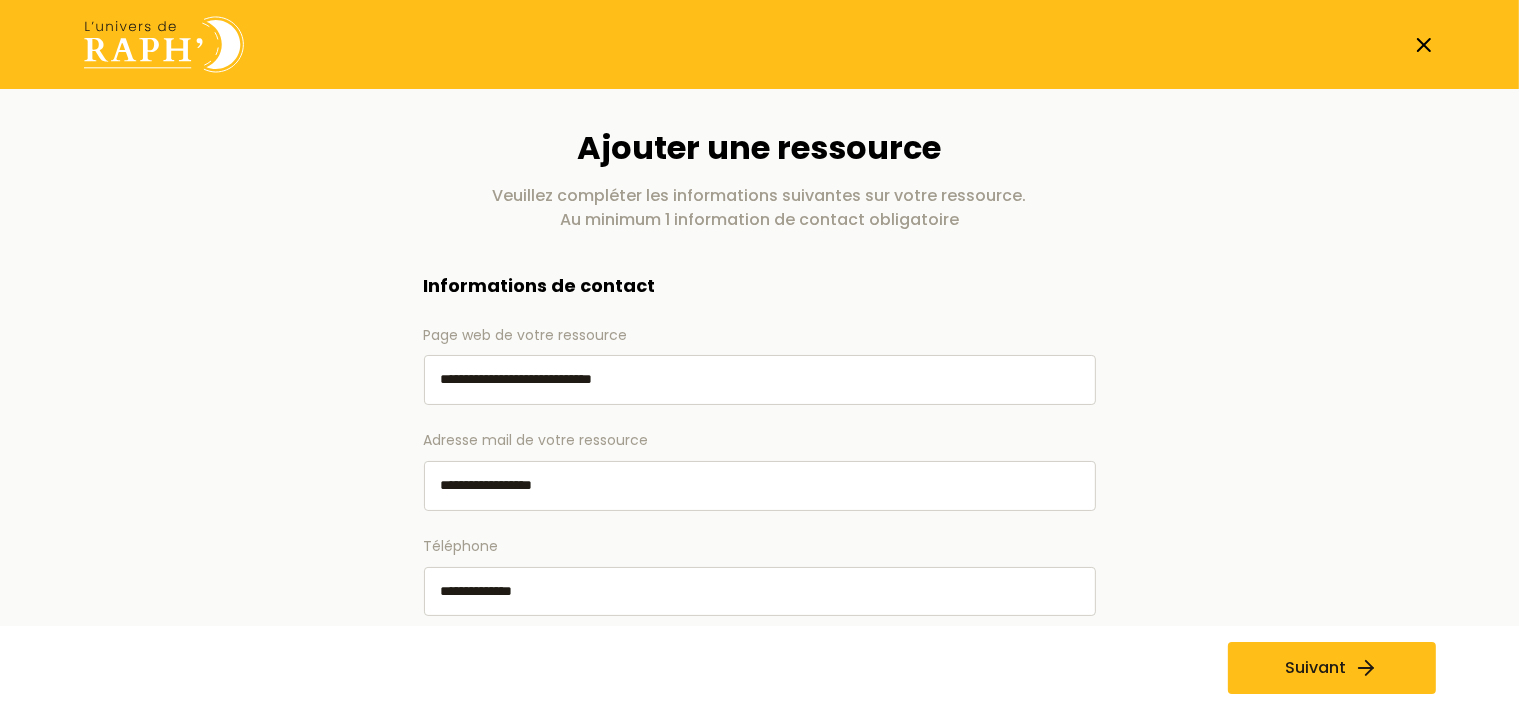 click on "Suivant" at bounding box center [1315, 668] 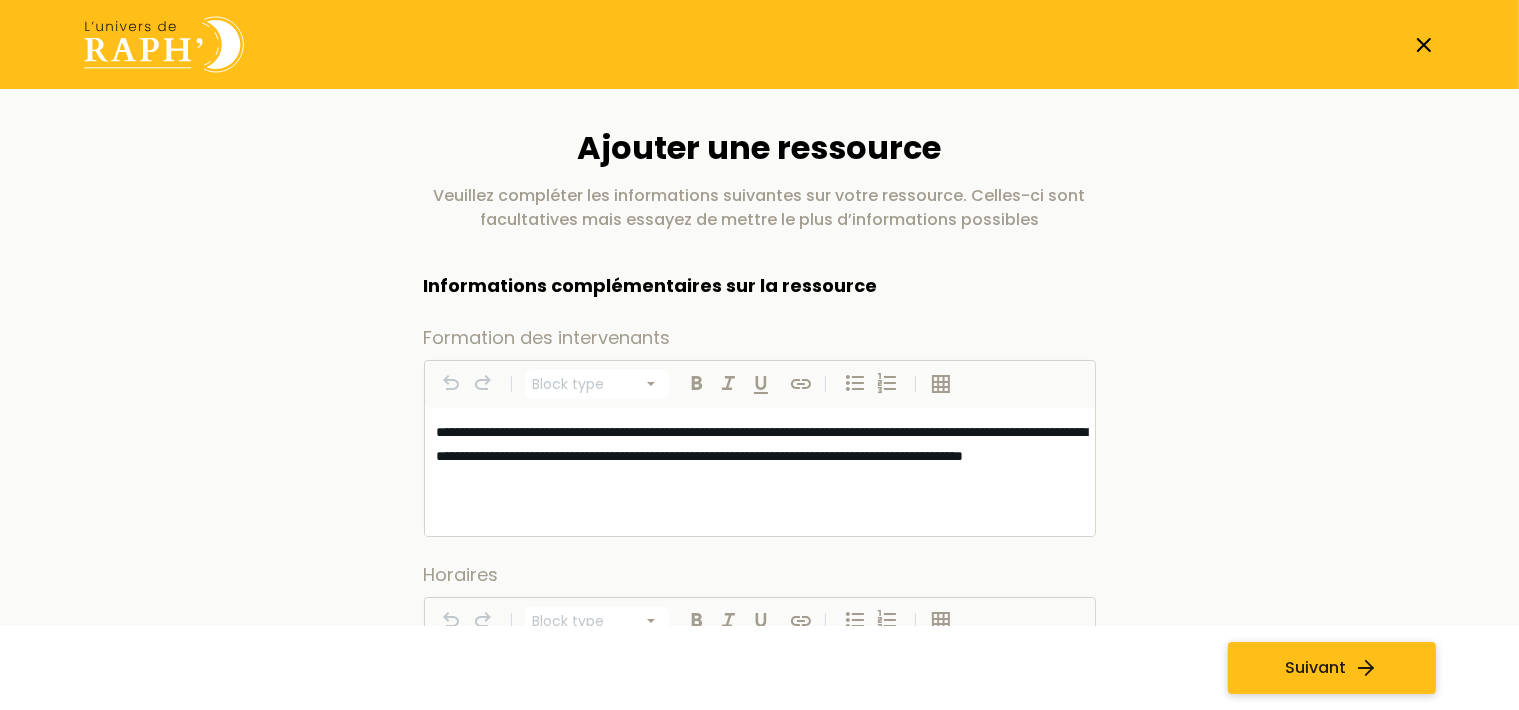 click on "Suivant" at bounding box center [1332, 668] 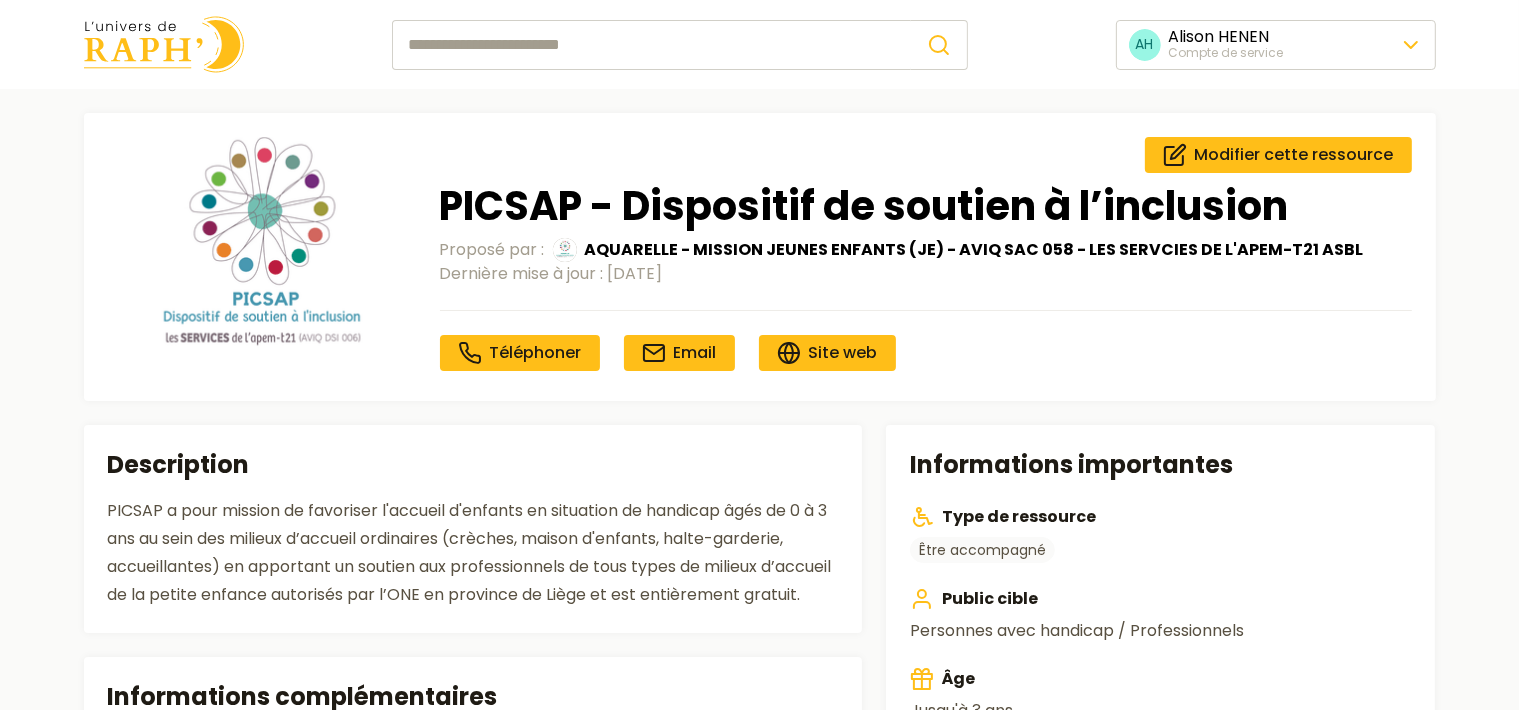 click on "Modifier cette ressource PICSAP - Dispositif de soutien à l’inclusion Proposé par : AQUARELLE - MISSION JEUNES ENFANTS (JE) - AVIQ SAC 058 - LES SERVCIES DE L'APEM-T21 ASBL Dernière mise à jour : 05/08/2025 Téléphoner Email Site web Informations importantes Type de ressource Être accompagné Public cible Personnes avec handicap / Professionnels Âge Jusqu'à 3 ans Types de handicaps accueillis Déficience intellectuelle Syndrome génétique Trisomie 21 Localisation Peut se déplacer dans la province suivante : Liège Description PICSAP a pour mission de favoriser l'accueil d'enfants en situation de handicap âgés de 0 à 3 ans au sein des milieux d’accueil ordinaires (crèches, maison d’enfants, halte-garderie, accueillantes) en apportant un soutien aux professionnels de tous types de milieux d’accueil de la petite enfance autorisés par l’ONE en province de Liège et est entièrement gratuit. Informations complémentaires Formation des intervenants Horaires Prix gratuit :" at bounding box center (759, 591) 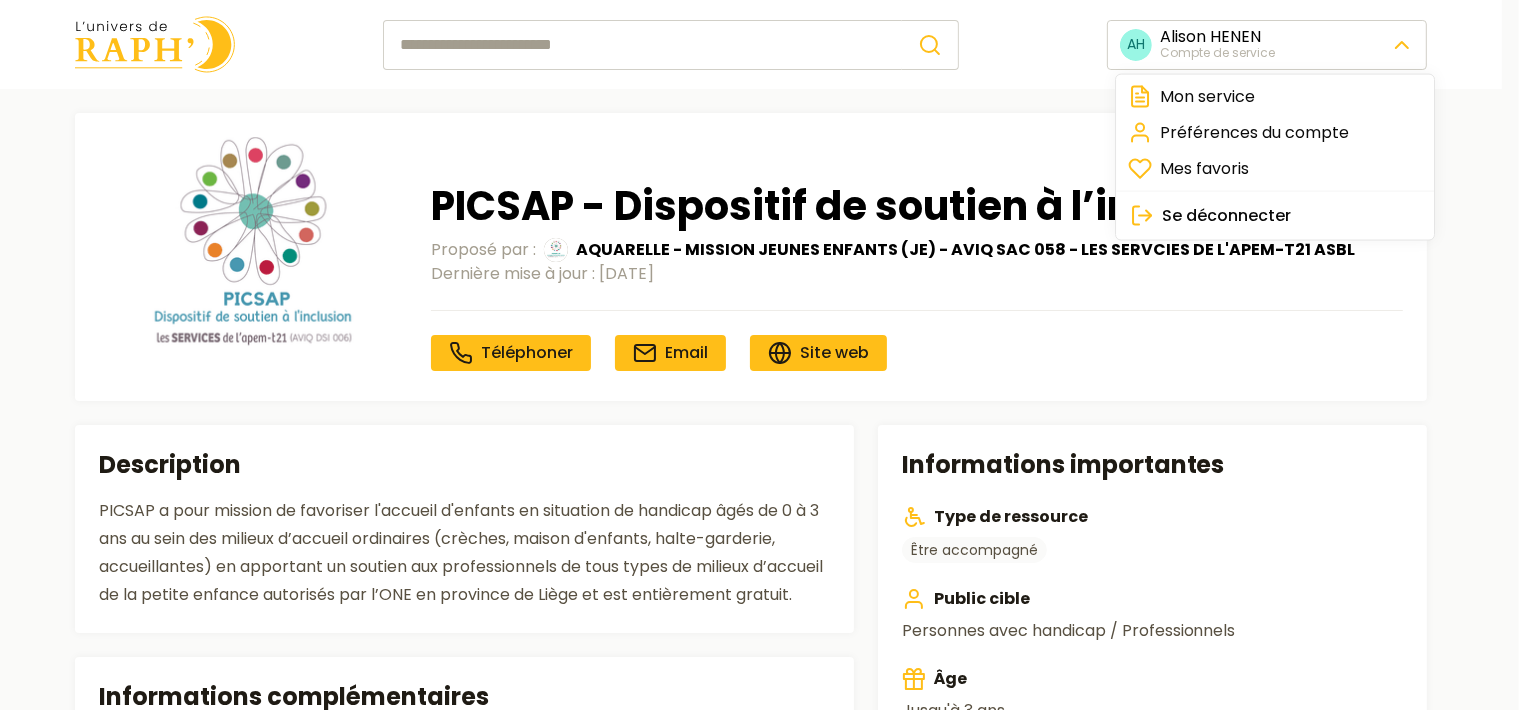 click on "AH Alison   HENEN Compte de service Modifier cette ressource PICSAP - Dispositif de soutien à l’inclusion Proposé par :  AQUARELLE - MISSION JEUNES ENFANTS (JE) - AVIQ SAC 058 - LES SERVCIES DE L'APEM-T21 ASBL Dernière mise à jour :   05/08/2025   Téléphoner Email Site web Informations importantes Type de ressource Être accompagné Public cible Personnes avec handicap / Professionnels Âge Jusqu'à 3 ans Types de handicaps accueillis Déficience intellectuelle Syndrome génétique Trisomie 21 Localisation Peut se déplacer dans   la province suivante  :  [PROVINCE] Description PICSAP a pour mission de favoriser l'accueil d'enfants en situation de handicap âgés de 0 à 3 ans au sein des milieux d'accueil ordinaires (crèches, maison d'enfants, halte-garderie, accueillantes) en apportant un soutien aux professionnels de tous types de milieux d’accueil de la petite enfance autorisés par l’ONE en province de Liège et est entièrement gratuit. Informations complémentaires Formation des intervenants" at bounding box center (759, 734) 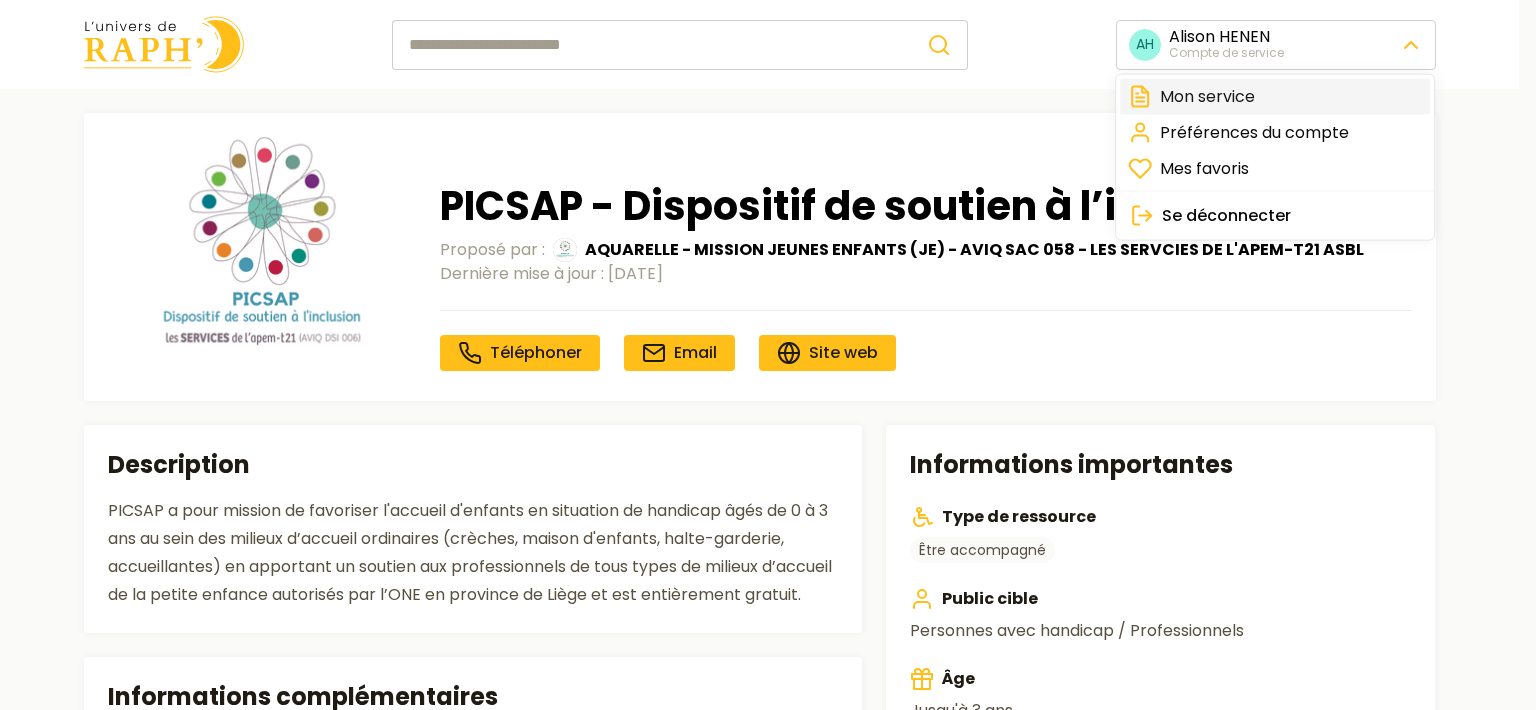 click on "Mon service" at bounding box center (1275, 97) 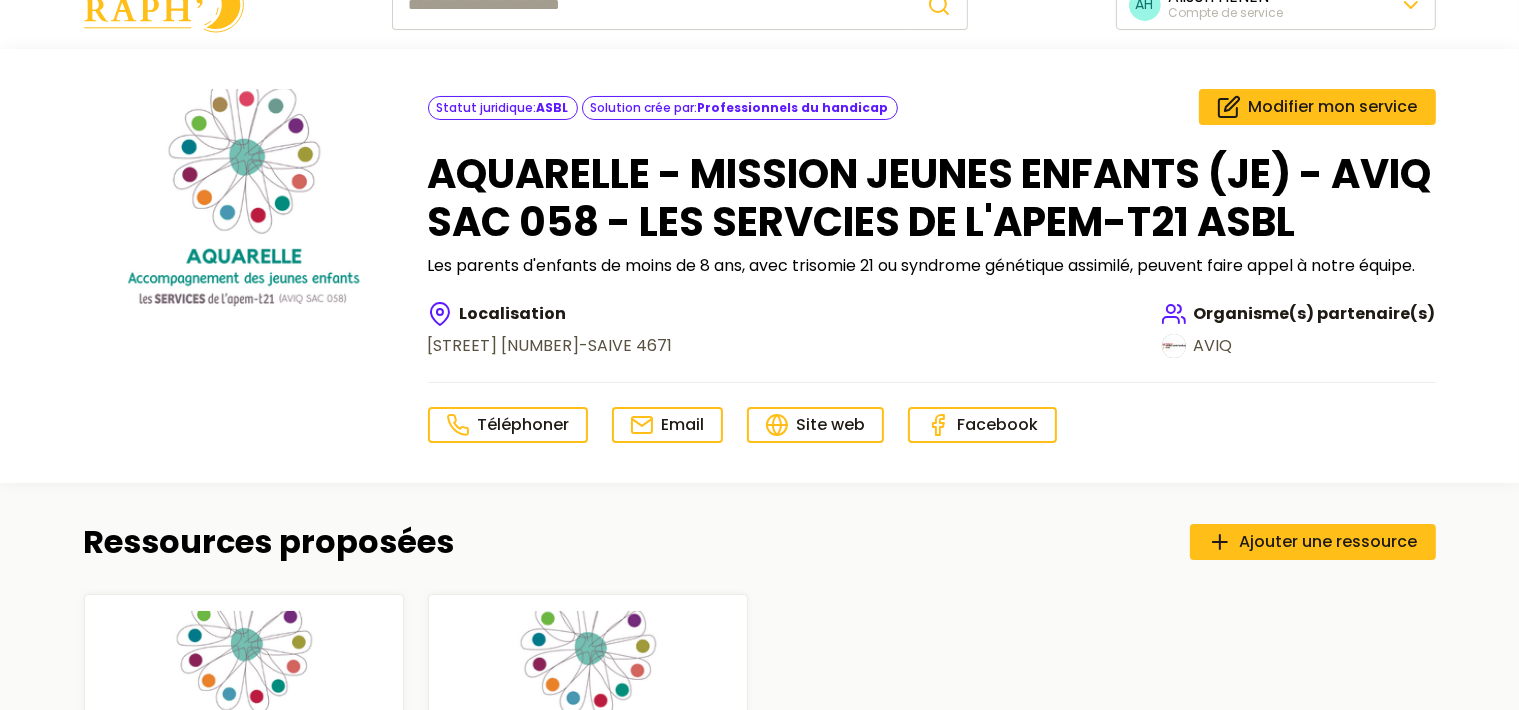 scroll, scrollTop: 37, scrollLeft: 0, axis: vertical 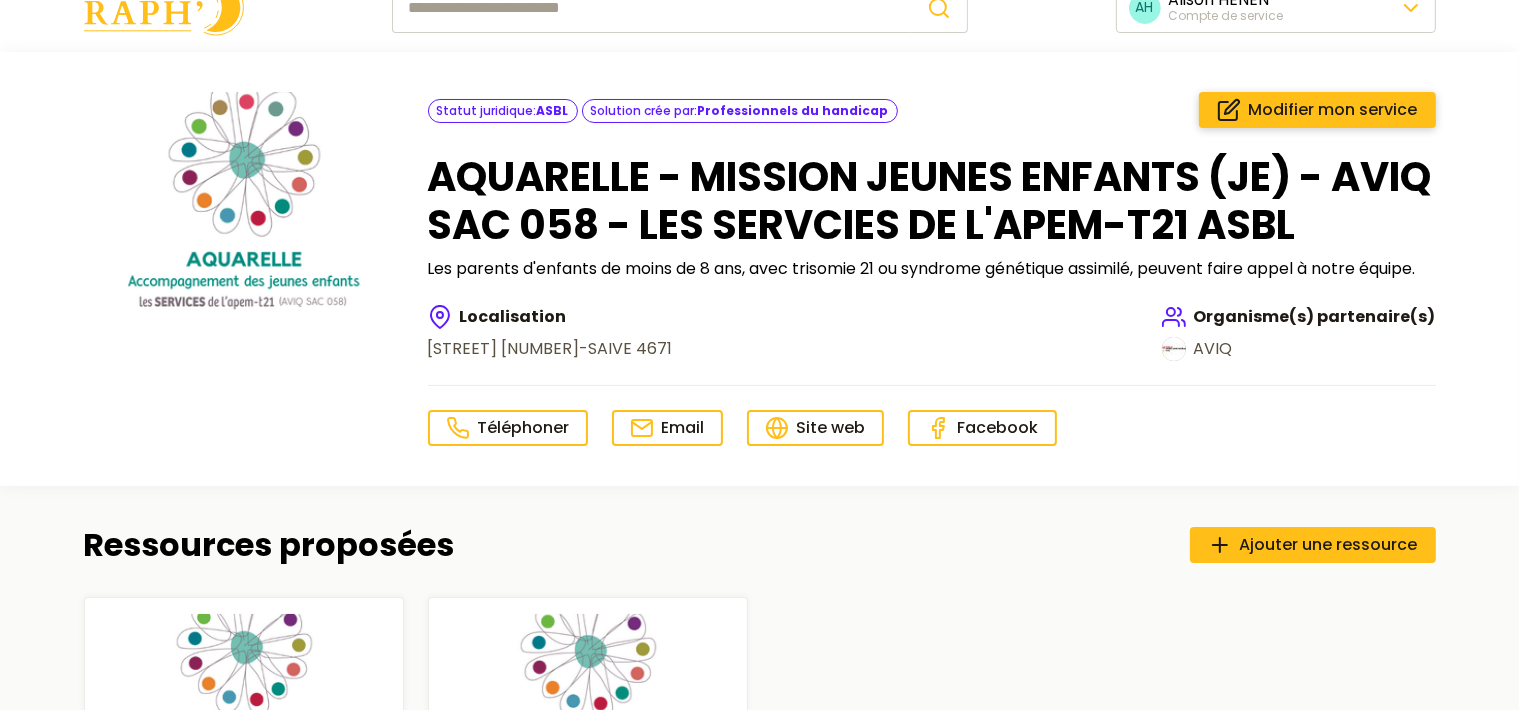 click on "Modifier mon service" at bounding box center (1333, 110) 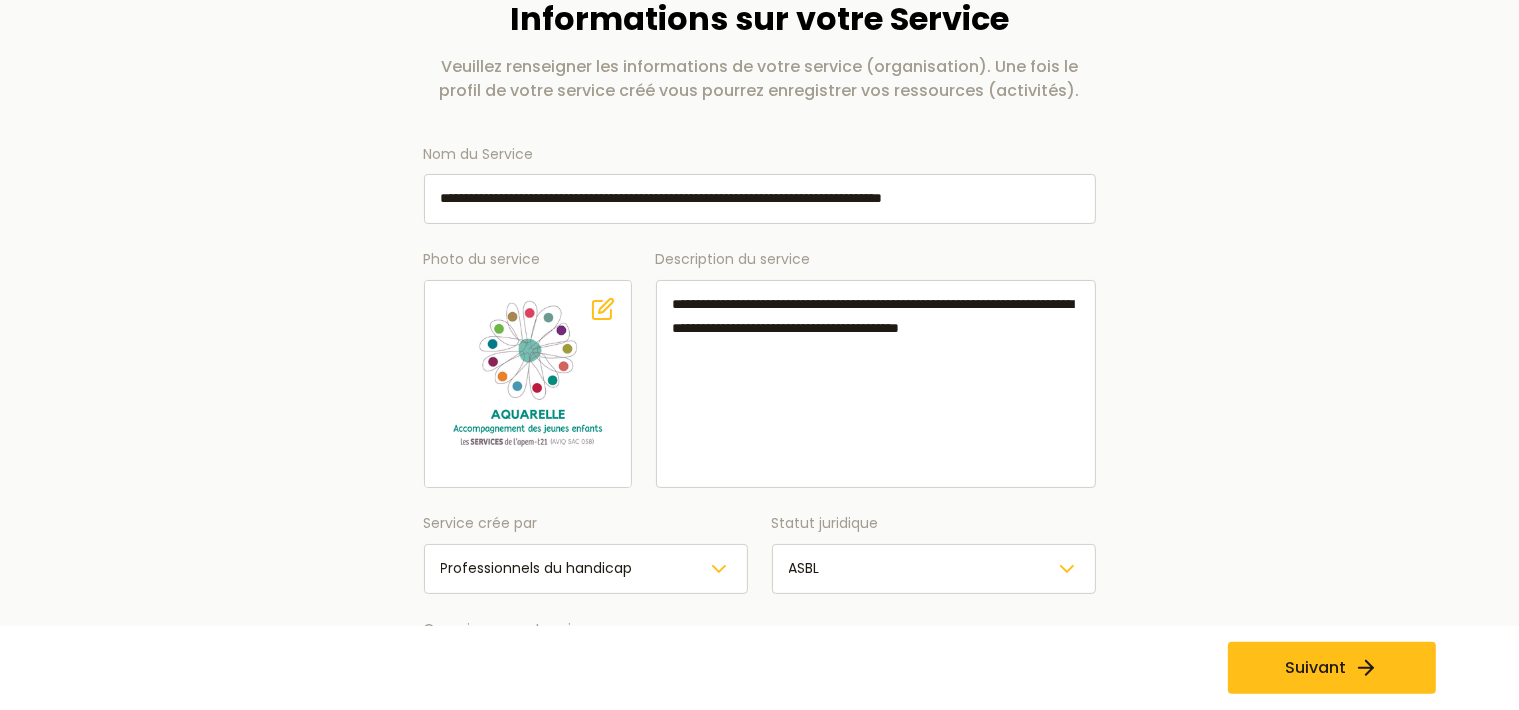 scroll, scrollTop: 0, scrollLeft: 0, axis: both 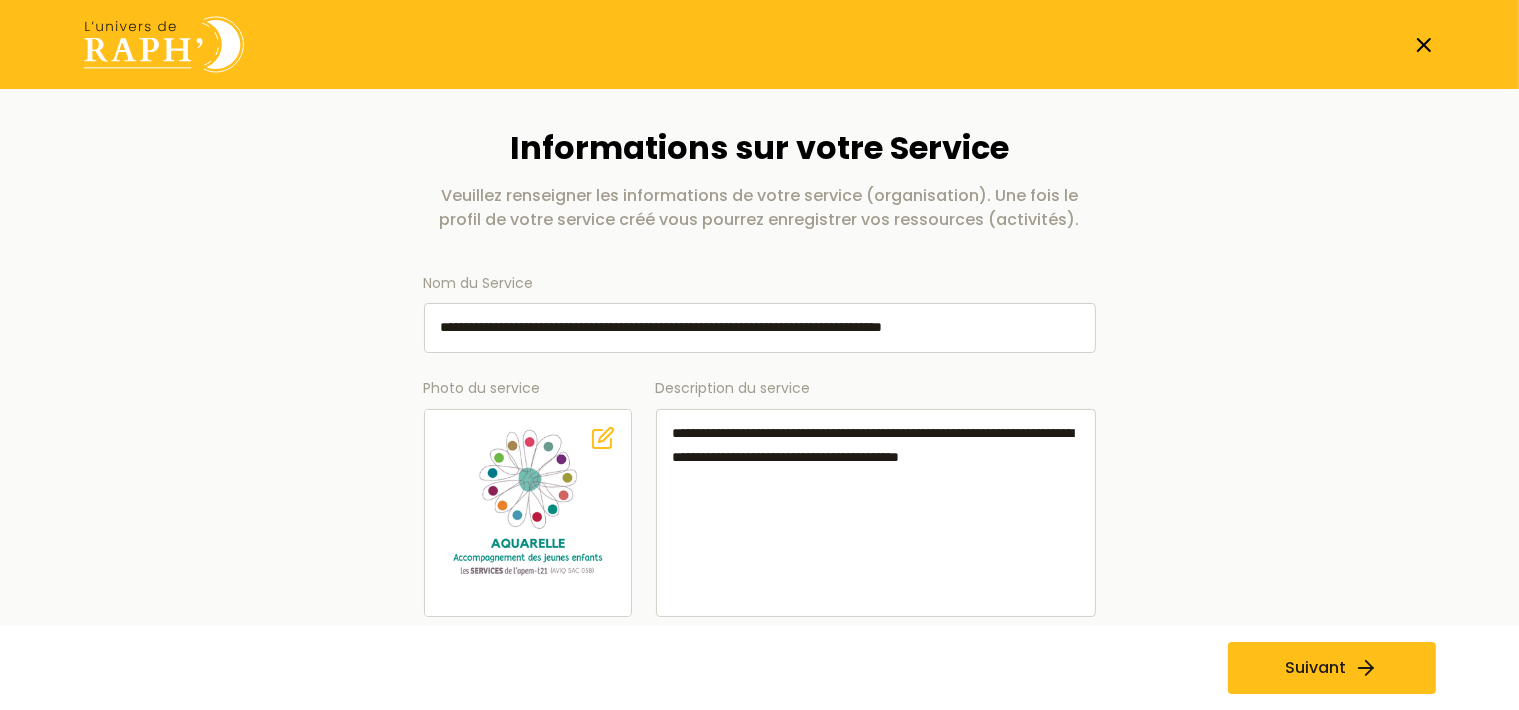 click on "**********" at bounding box center (760, 328) 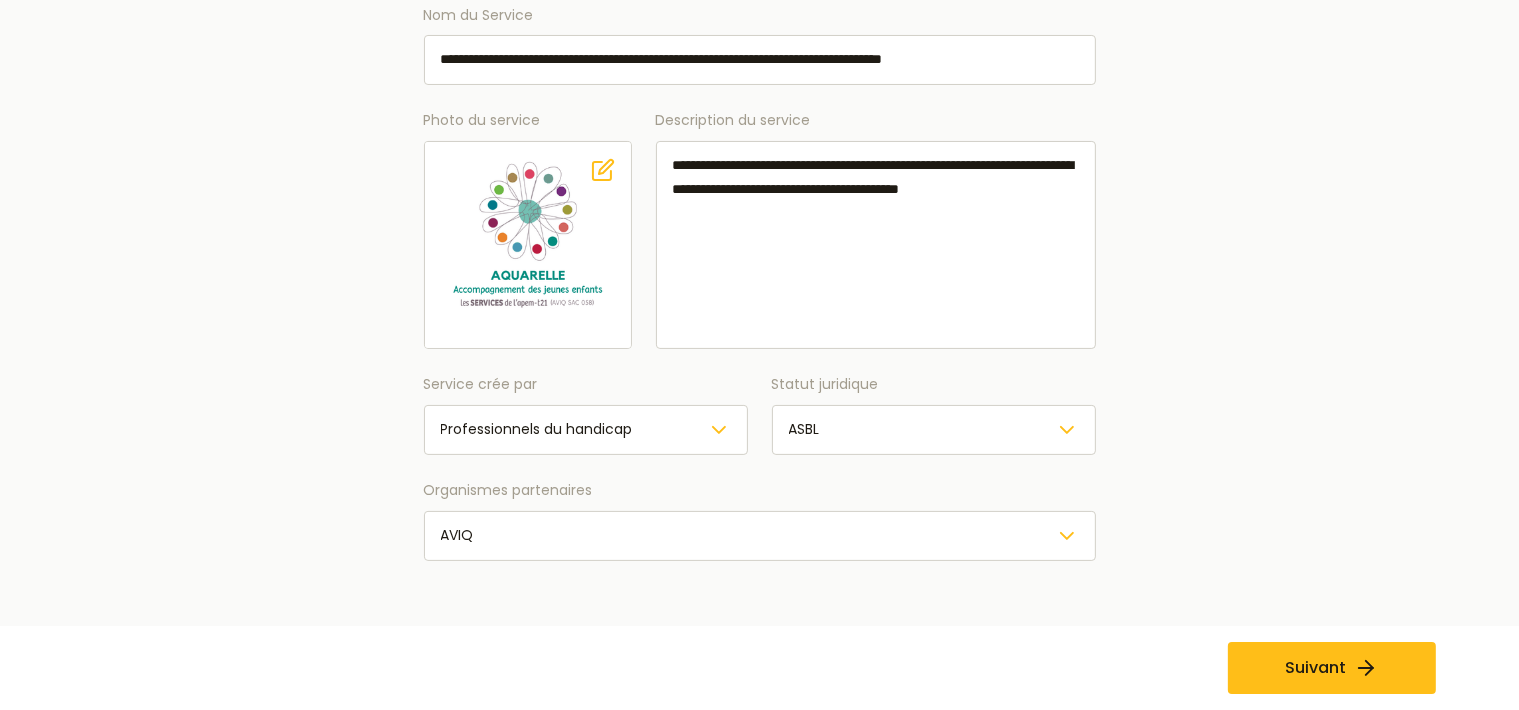 scroll, scrollTop: 0, scrollLeft: 0, axis: both 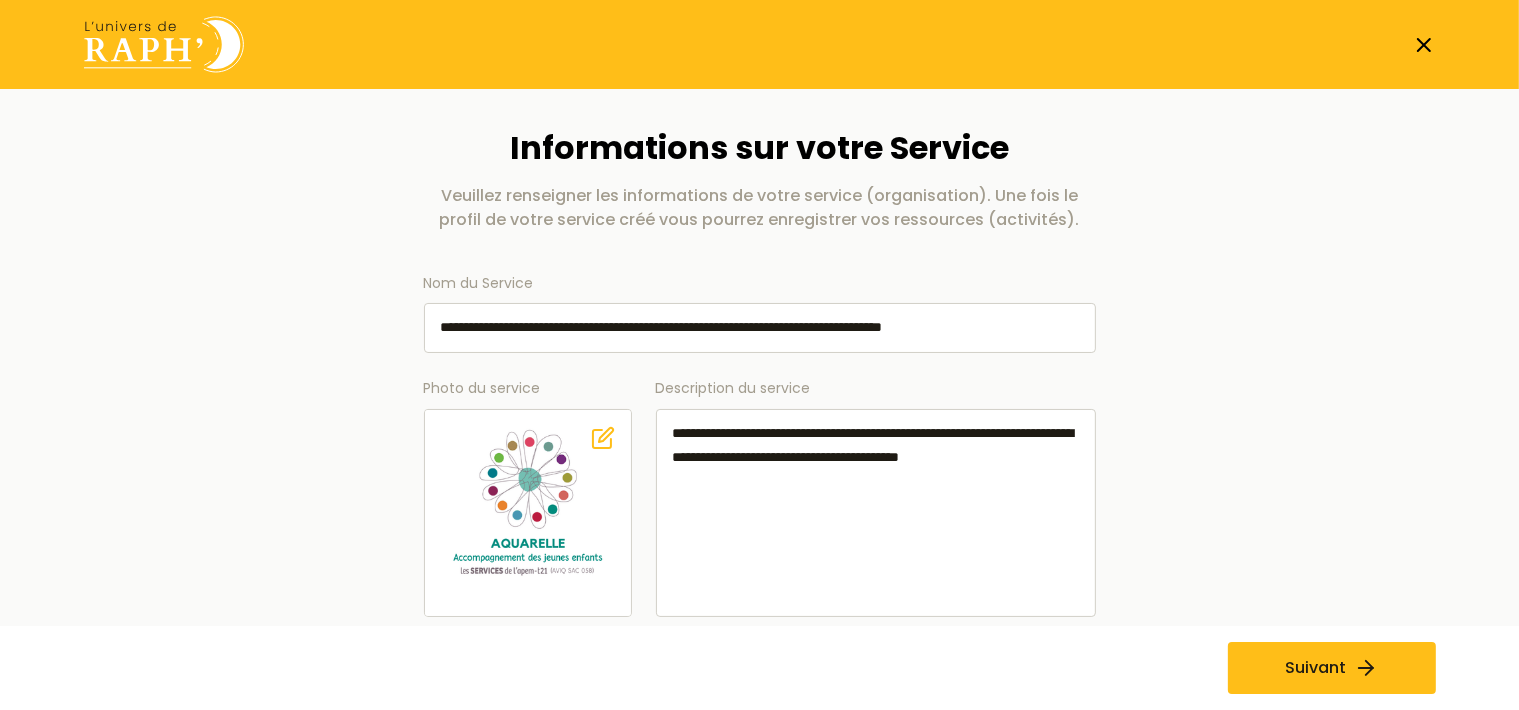 click 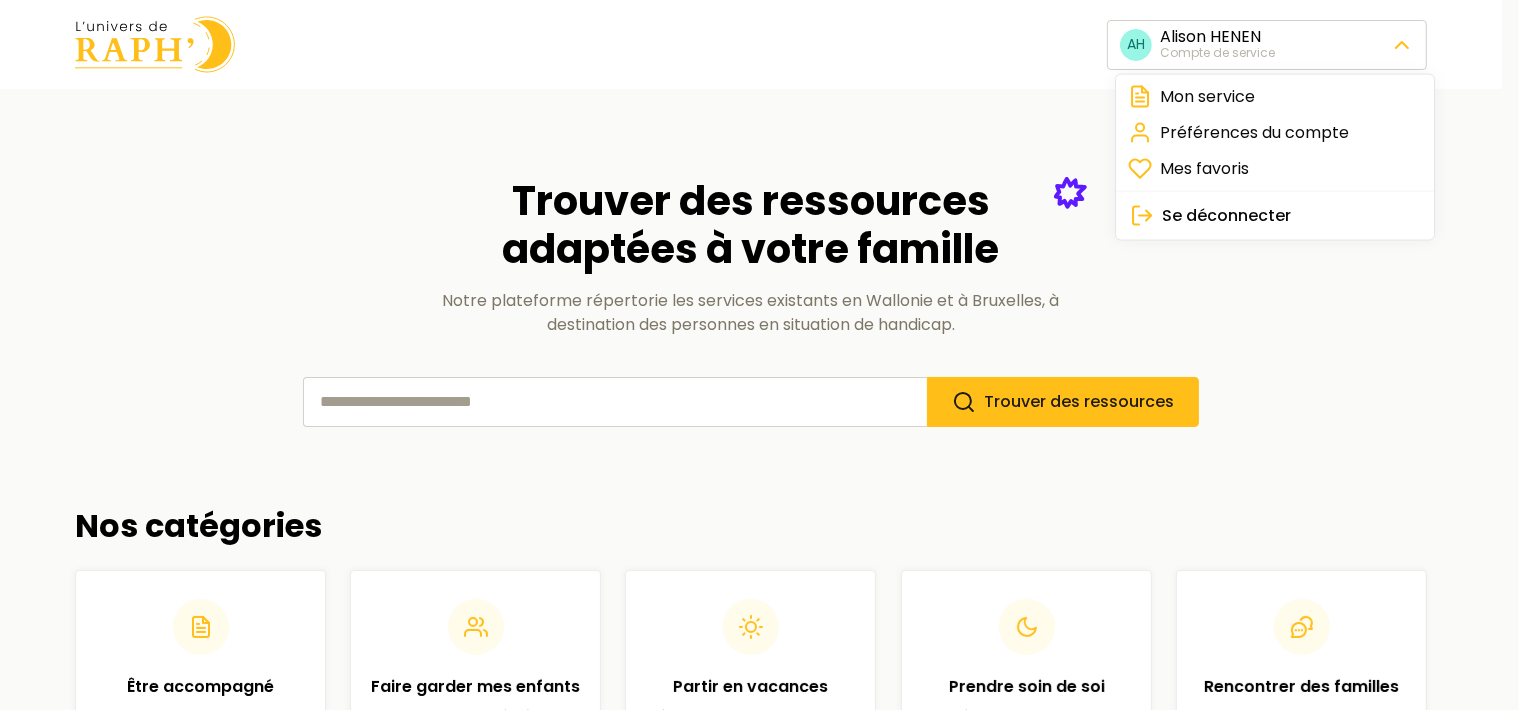 click on "AH [LAST] [LAST] Compte de service Trouver des ressources adaptées à votre famille Notre plateforme répertorie les services existants en Wallonie et à Bruxelles, à destination des personnes en situation de handicap. Trouver des ressources Nos catégories Être accompagné Aide administrative, service social, aide au quotidien… 97   ressources Faire garder mes enfants Babysitting adapté, crèches inclusives, hébergements… 60   ressources Partir en vacances Séjours, vacances avec ou sans son enfant… 27   ressources Prendre soin de soi Activités pour prendre soin de soi, de son couple… 57   ressources Rencontrer des familles Groupes de parole, groupe de travail,  événements… 45   ressources Se déplacer Transports en commun, services de transport, équipements de transport… 14   ressources S'engager Groupes de travail, bénévolat, actions pour le handicap… 21   ressources Trouver des idées de cadeaux Idées de cadeaux adaptés au handicap de l'enfant 27   ressources 63   ressources" at bounding box center [759, 762] 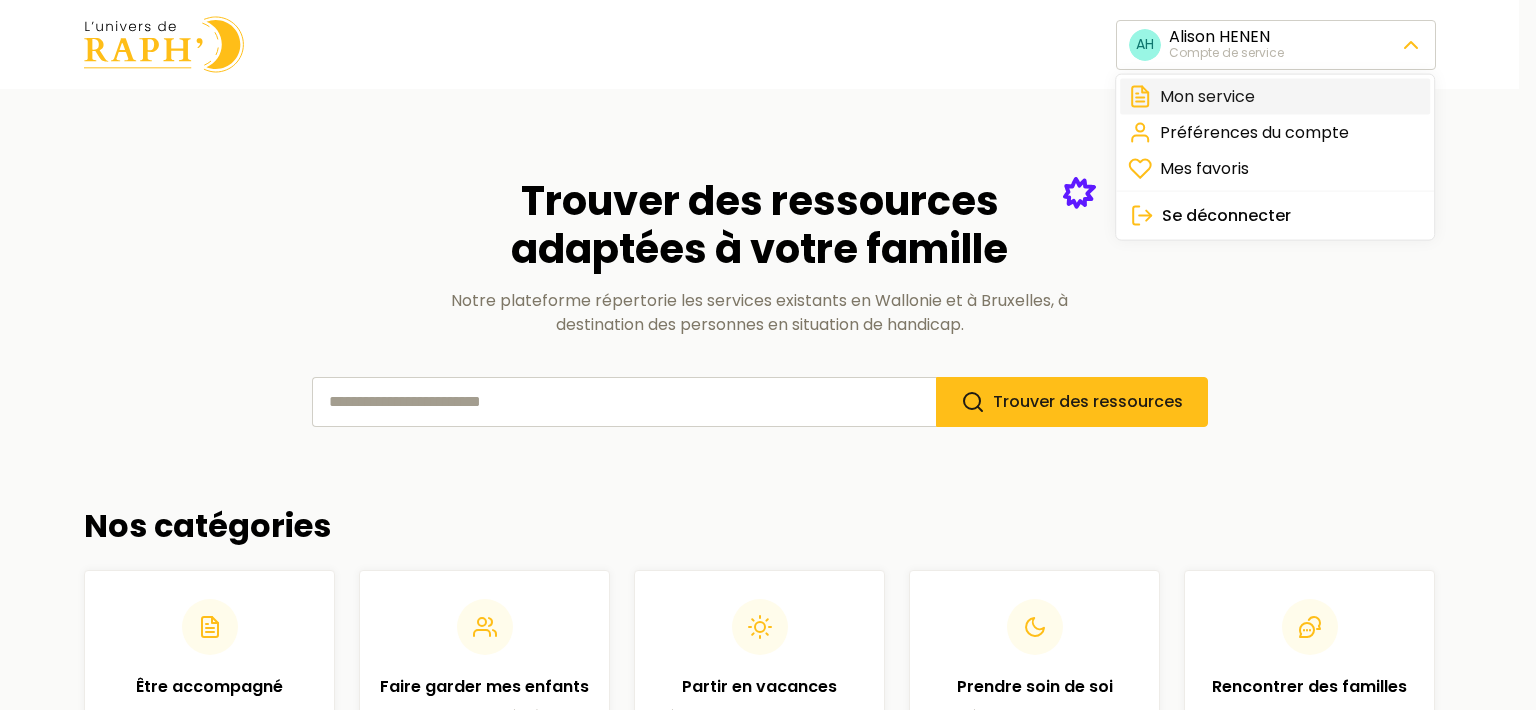 click on "Mon service" at bounding box center [1275, 97] 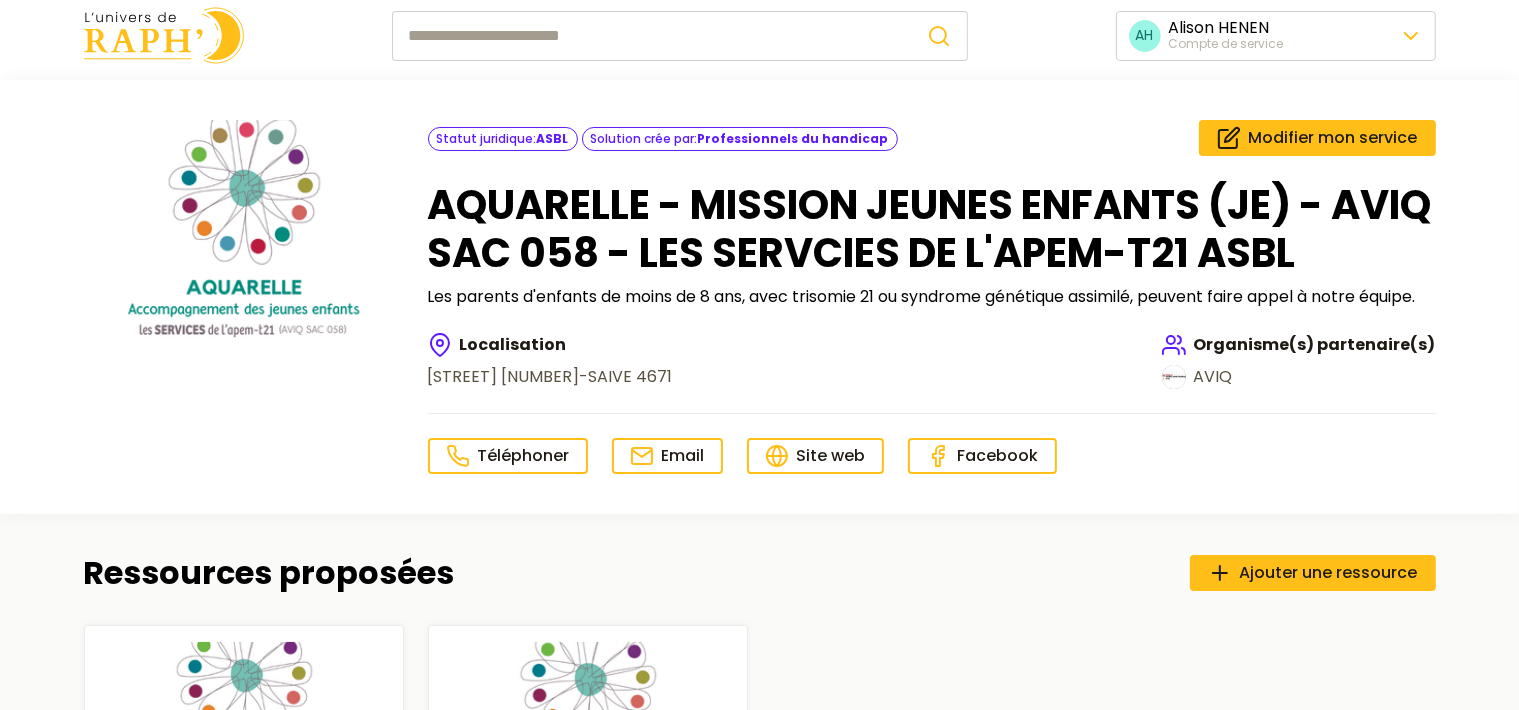 scroll, scrollTop: 0, scrollLeft: 0, axis: both 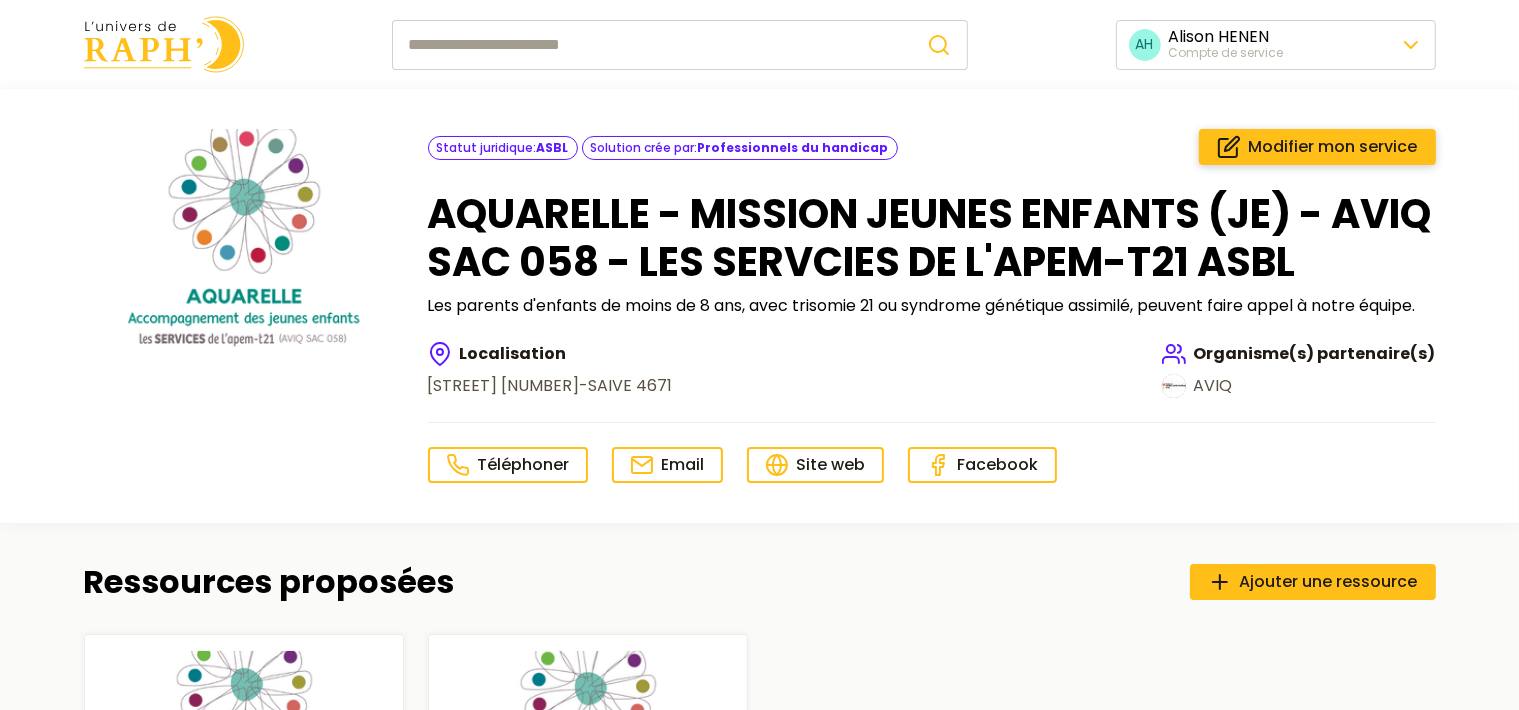 click on "Modifier mon service" at bounding box center (1333, 147) 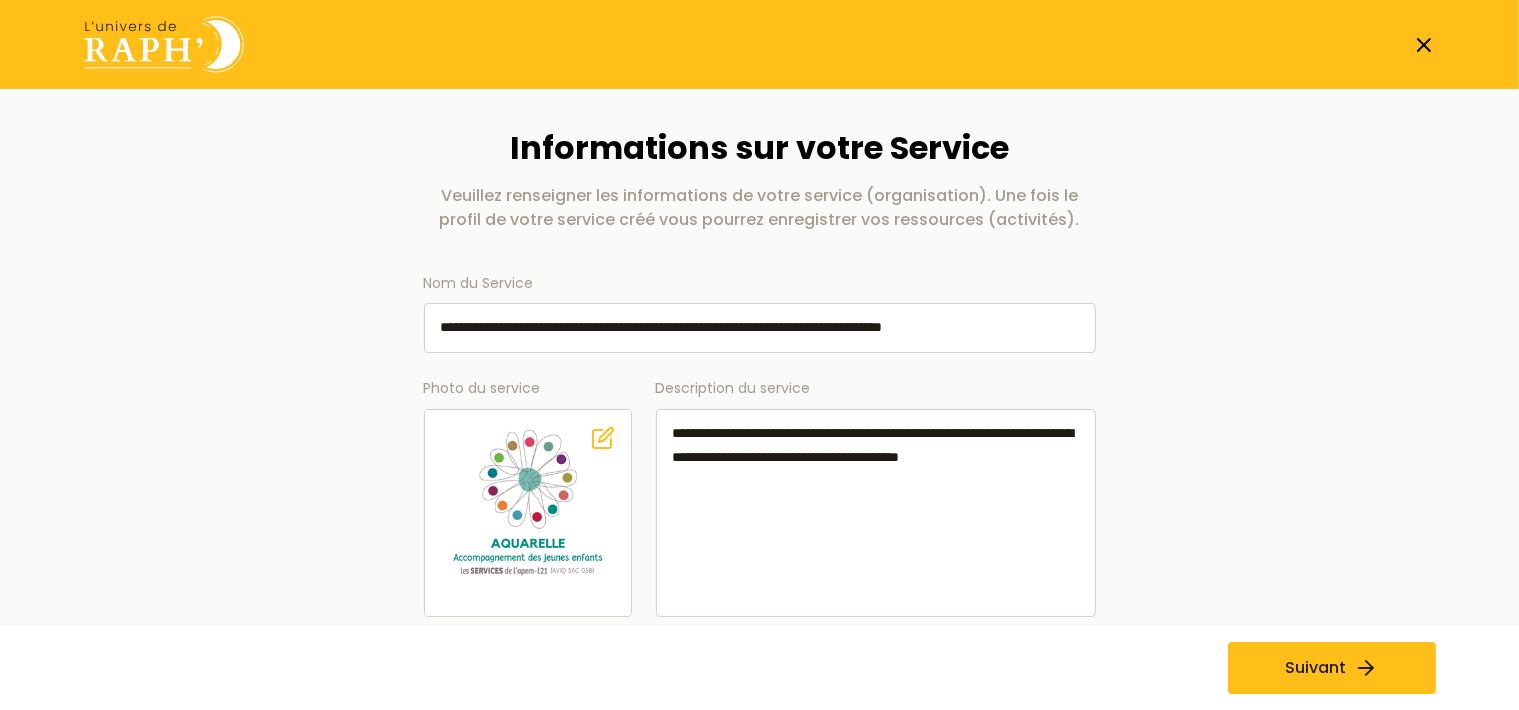 click on "**********" at bounding box center [760, 328] 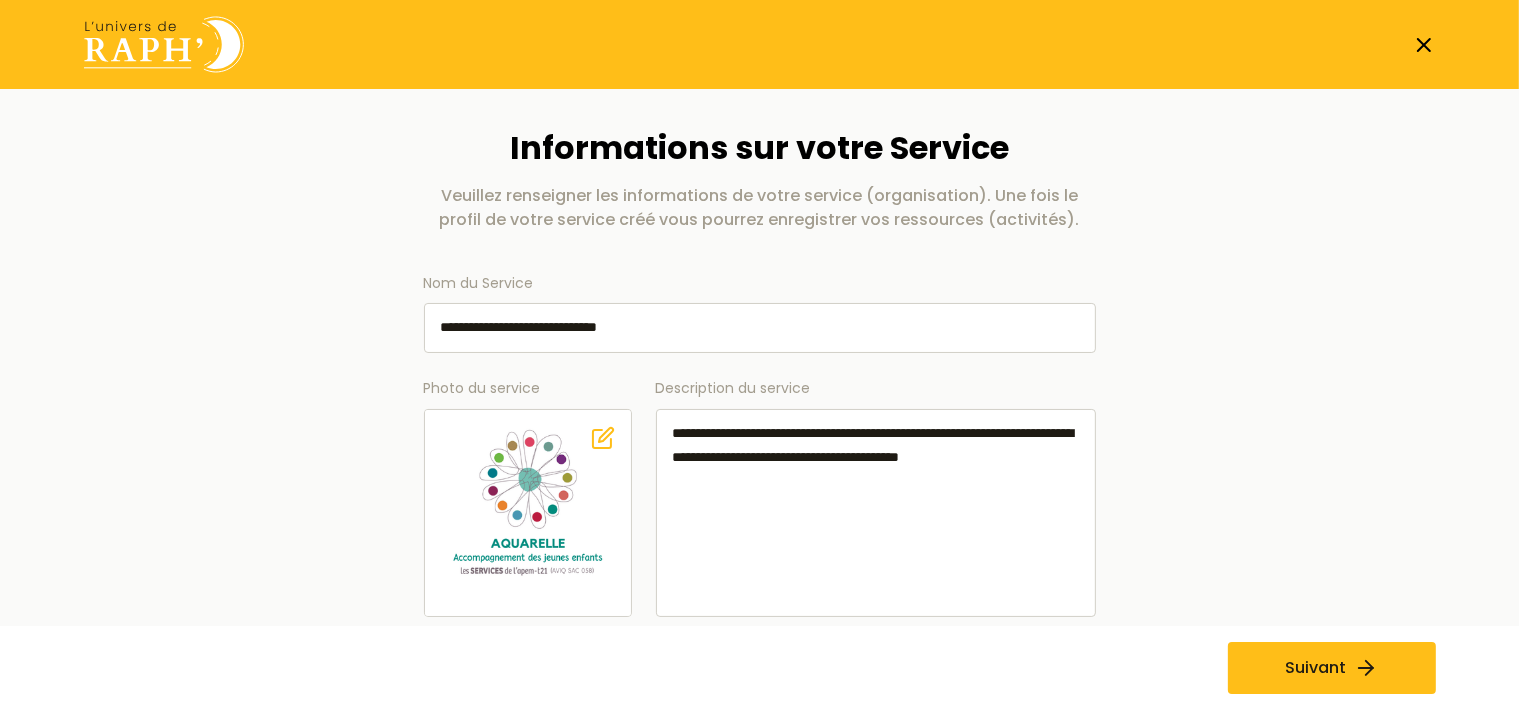 type on "**********" 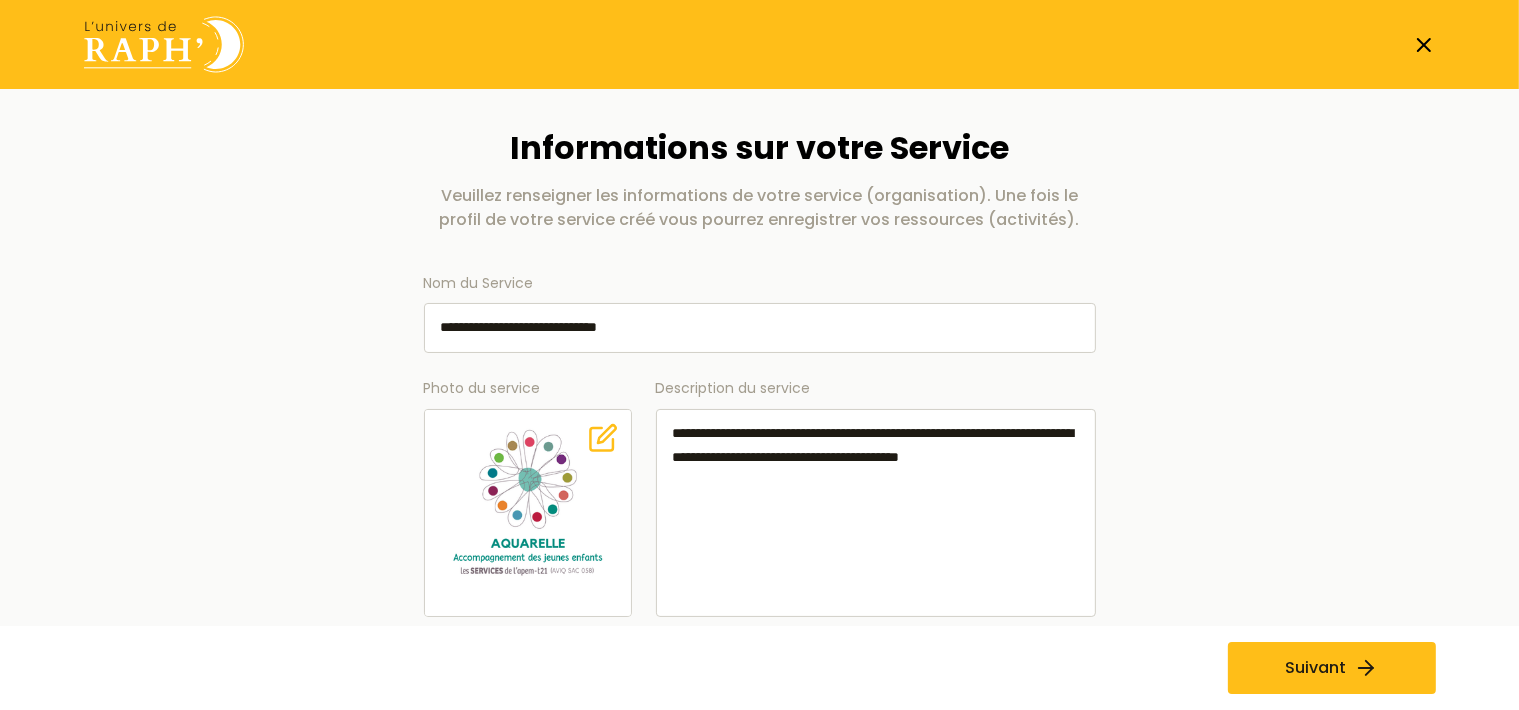 click 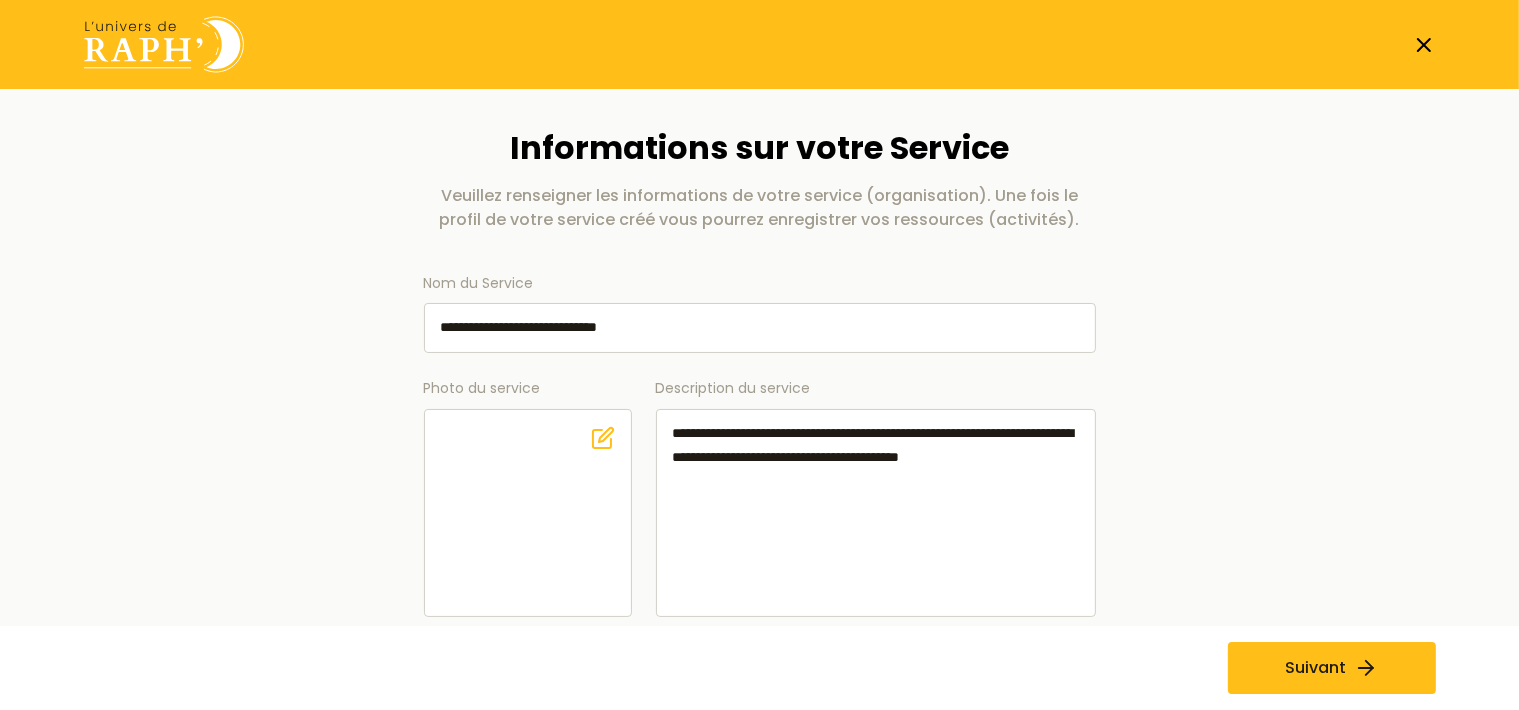 click on "**********" at bounding box center (760, 534) 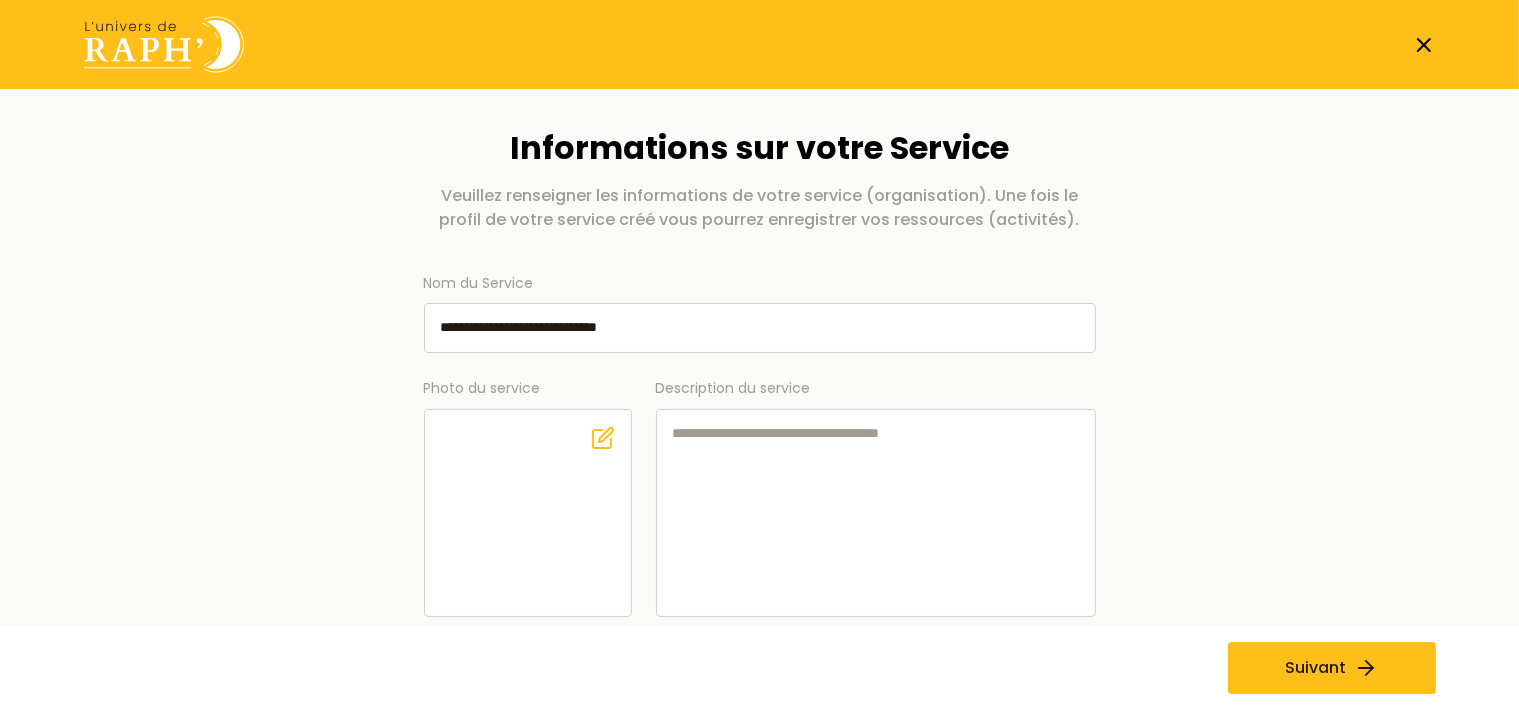 paste on "**********" 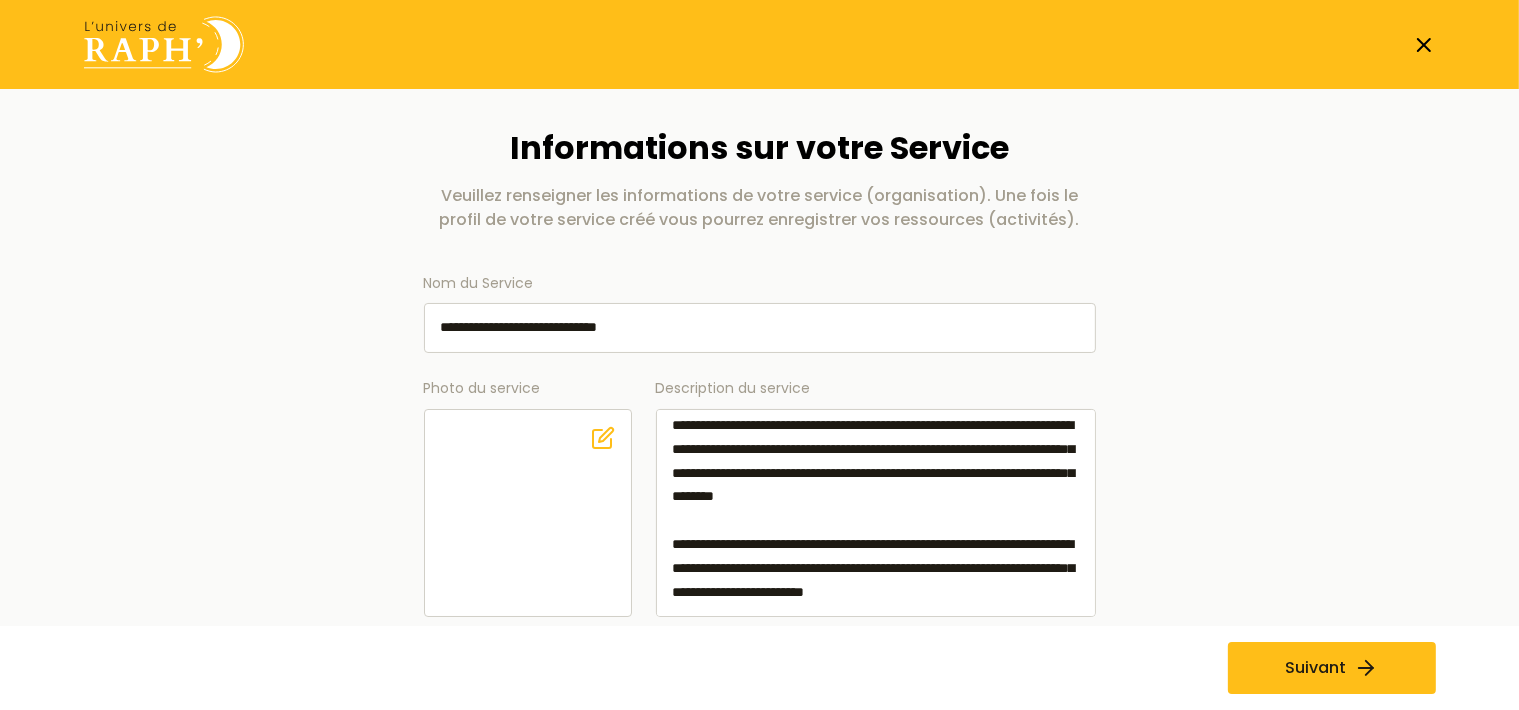 scroll, scrollTop: 55, scrollLeft: 0, axis: vertical 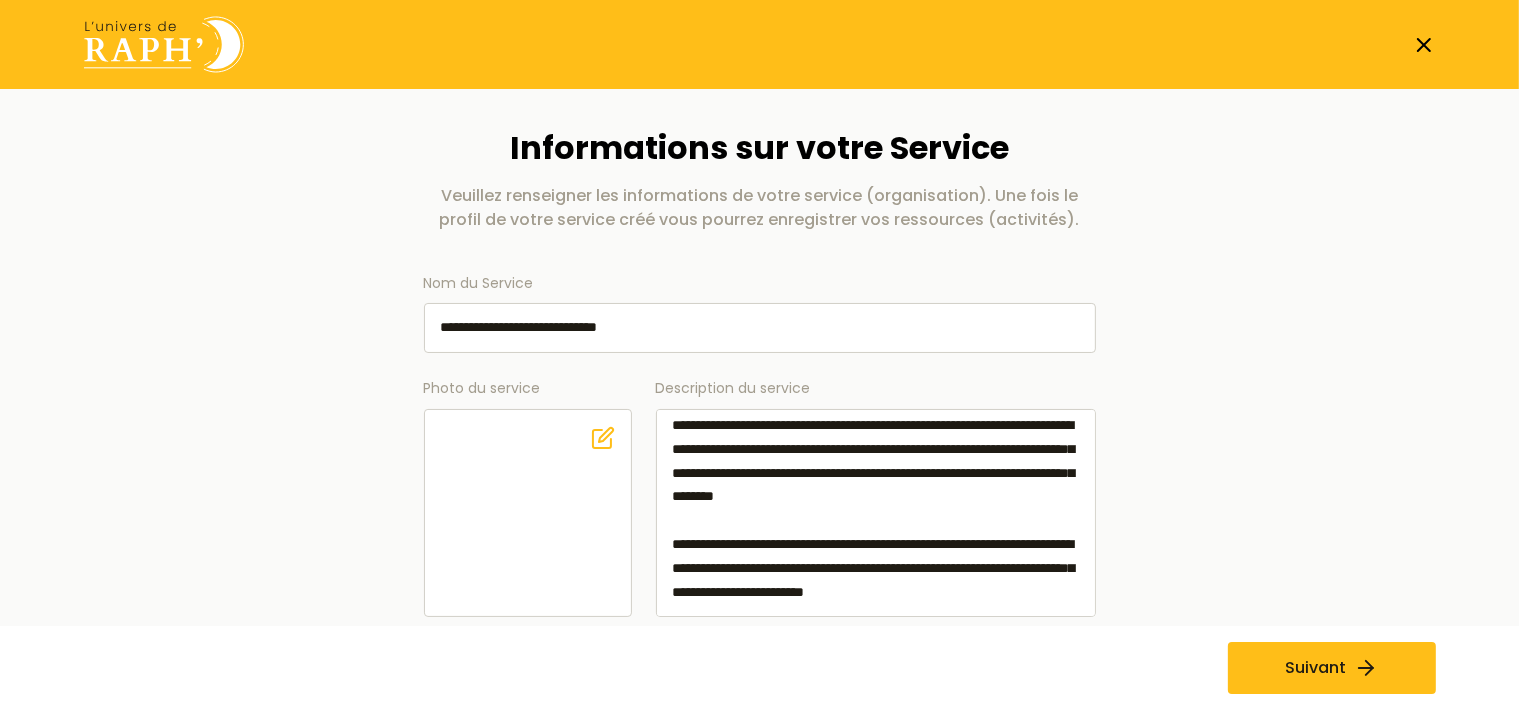 click on "**********" at bounding box center (760, 534) 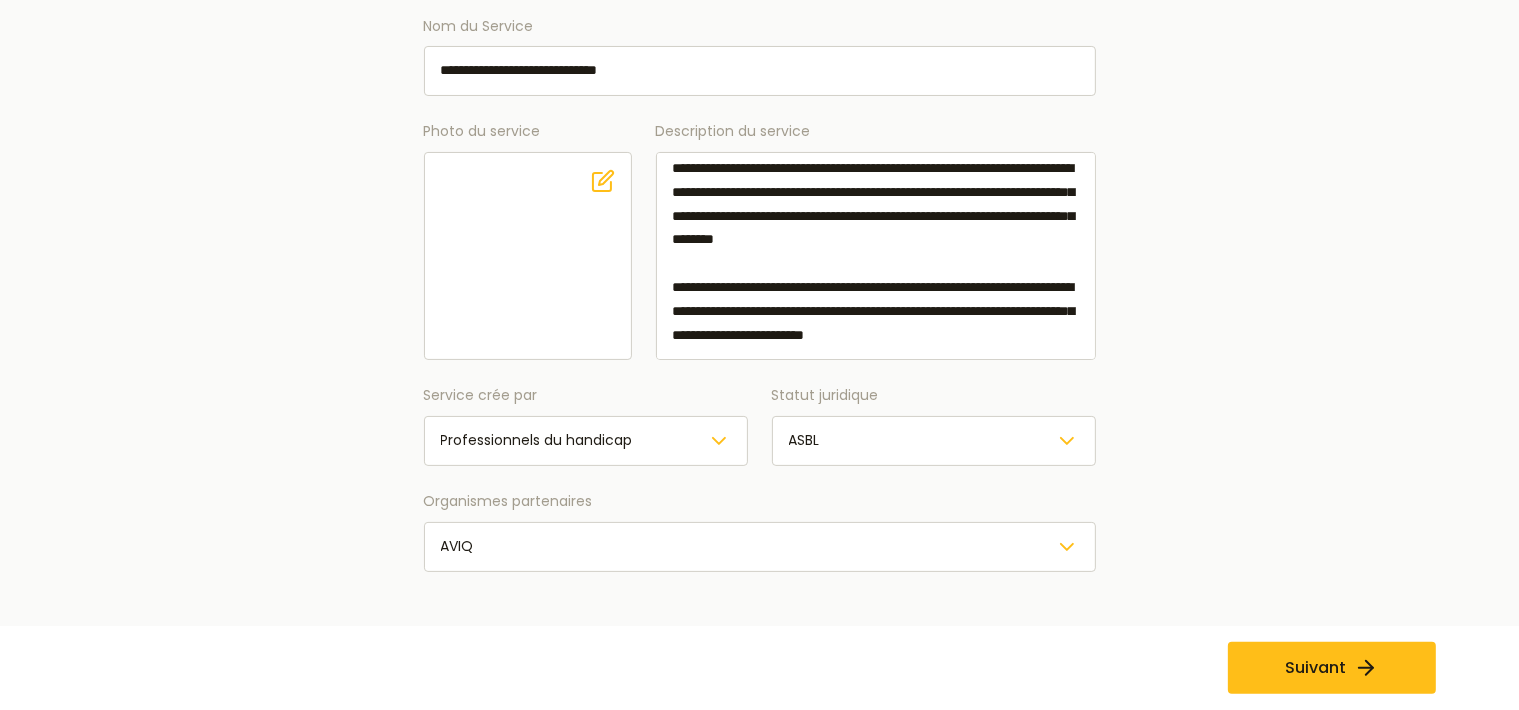 scroll, scrollTop: 268, scrollLeft: 0, axis: vertical 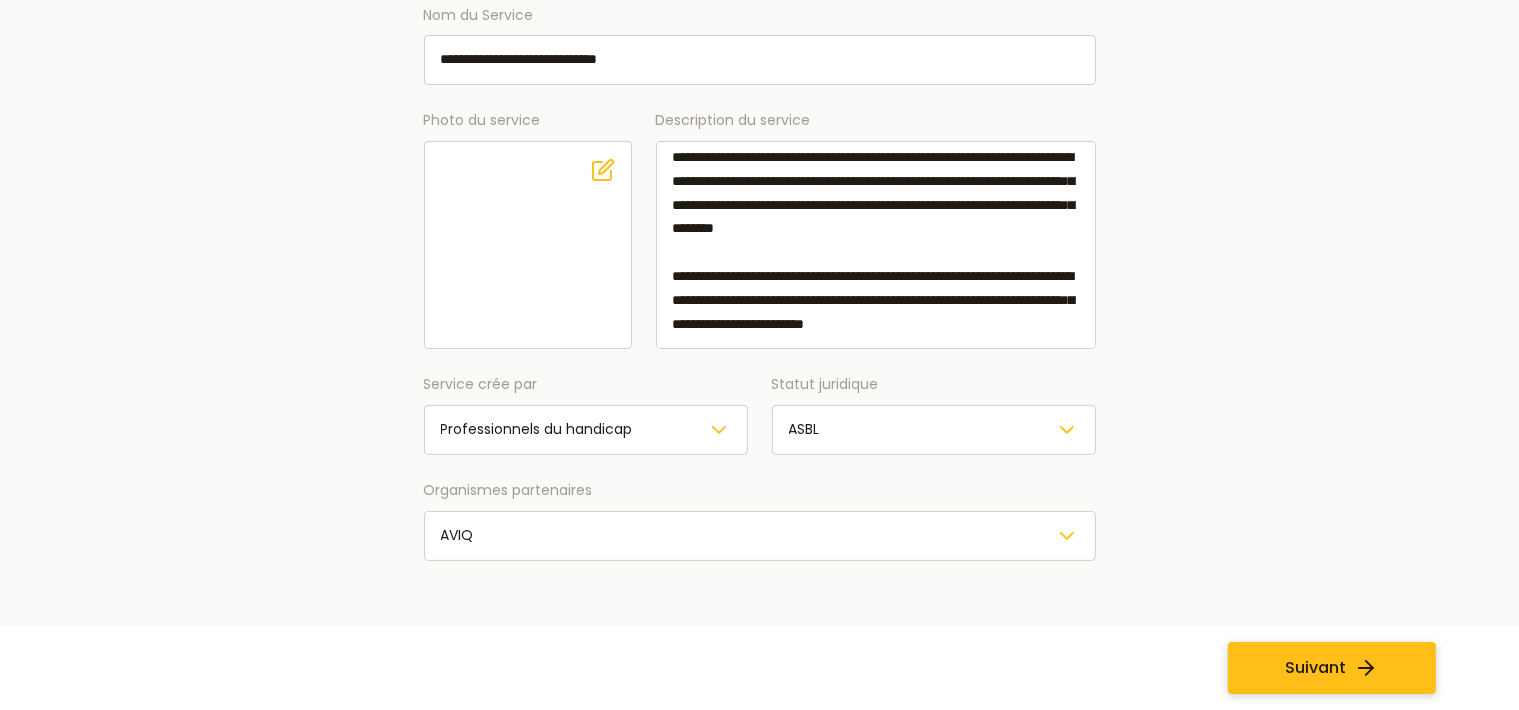 click on "Suivant" at bounding box center [1315, 668] 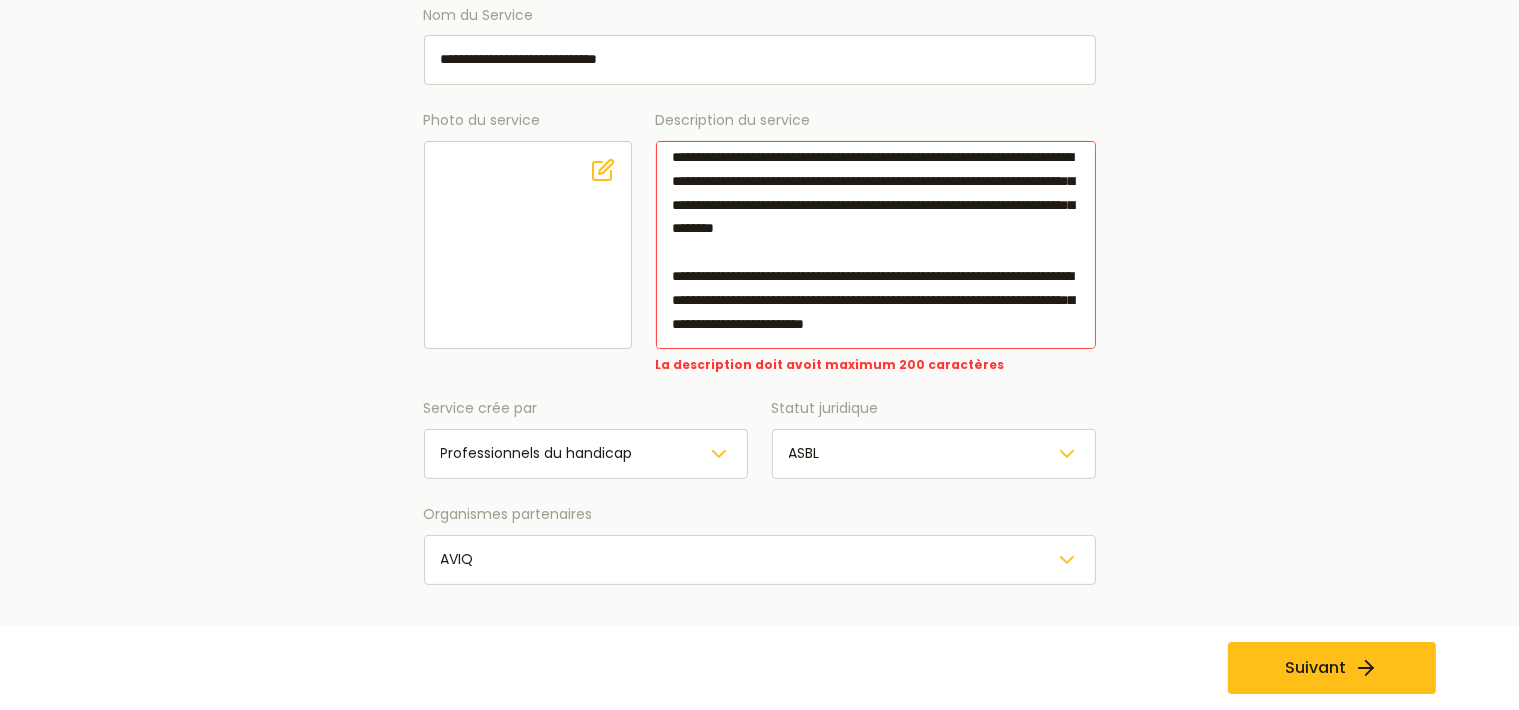 click on "**********" at bounding box center [876, 245] 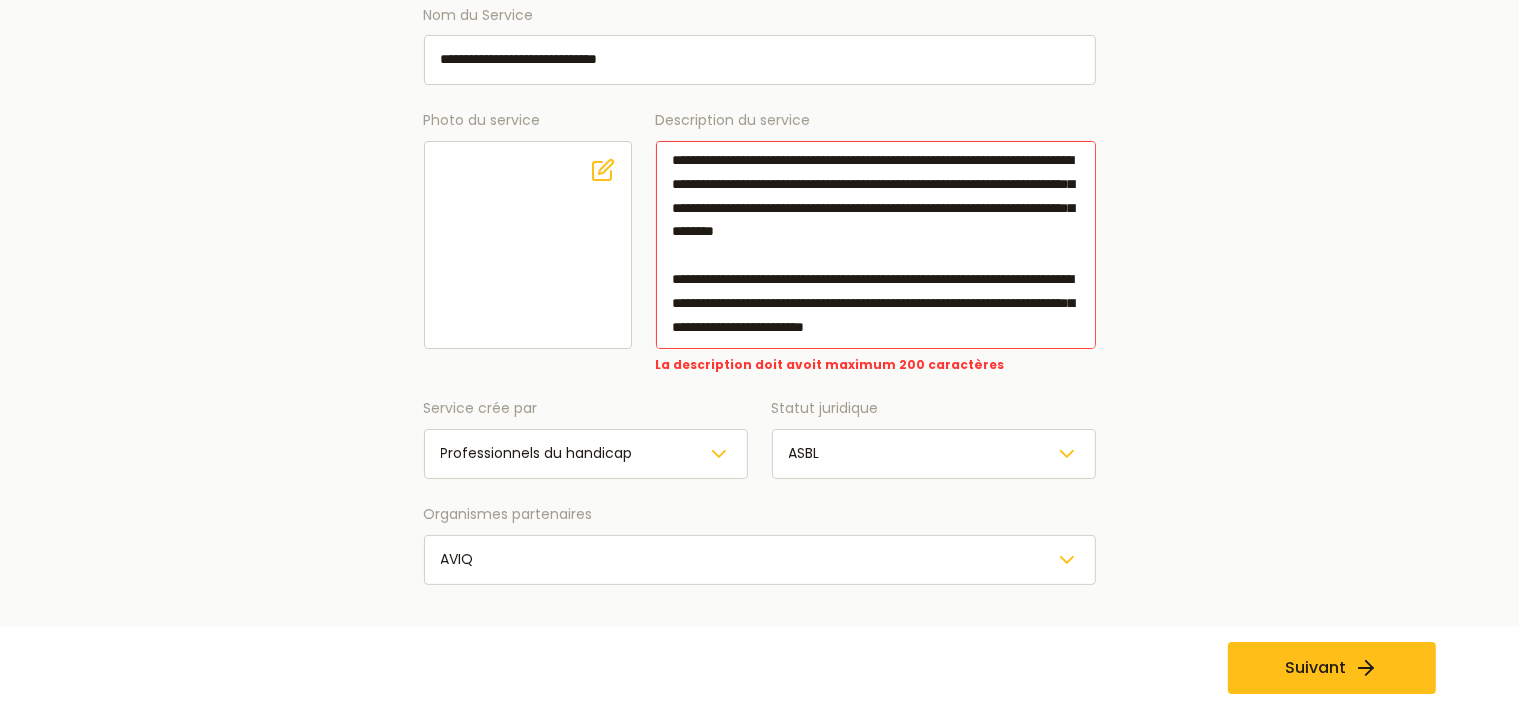 scroll, scrollTop: 0, scrollLeft: 0, axis: both 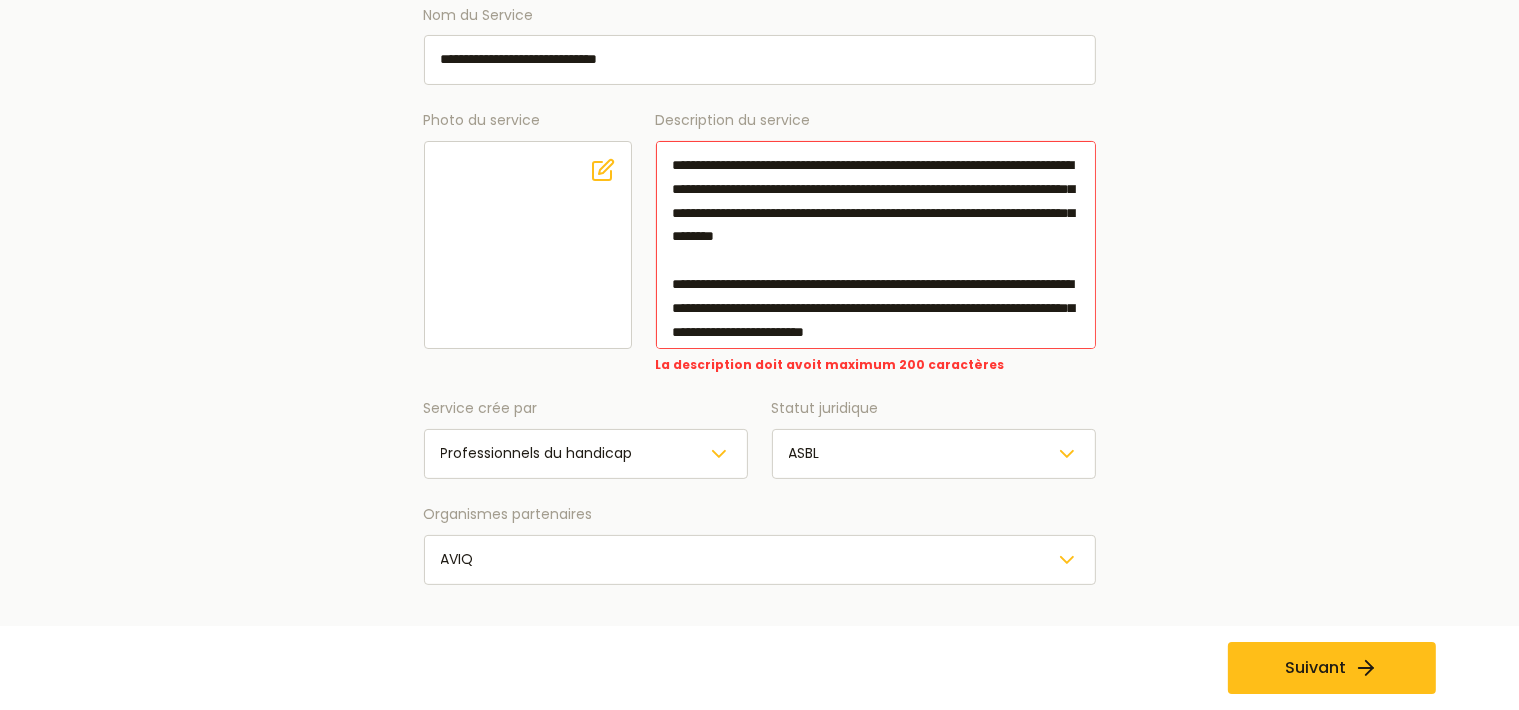 click on "**********" at bounding box center [876, 245] 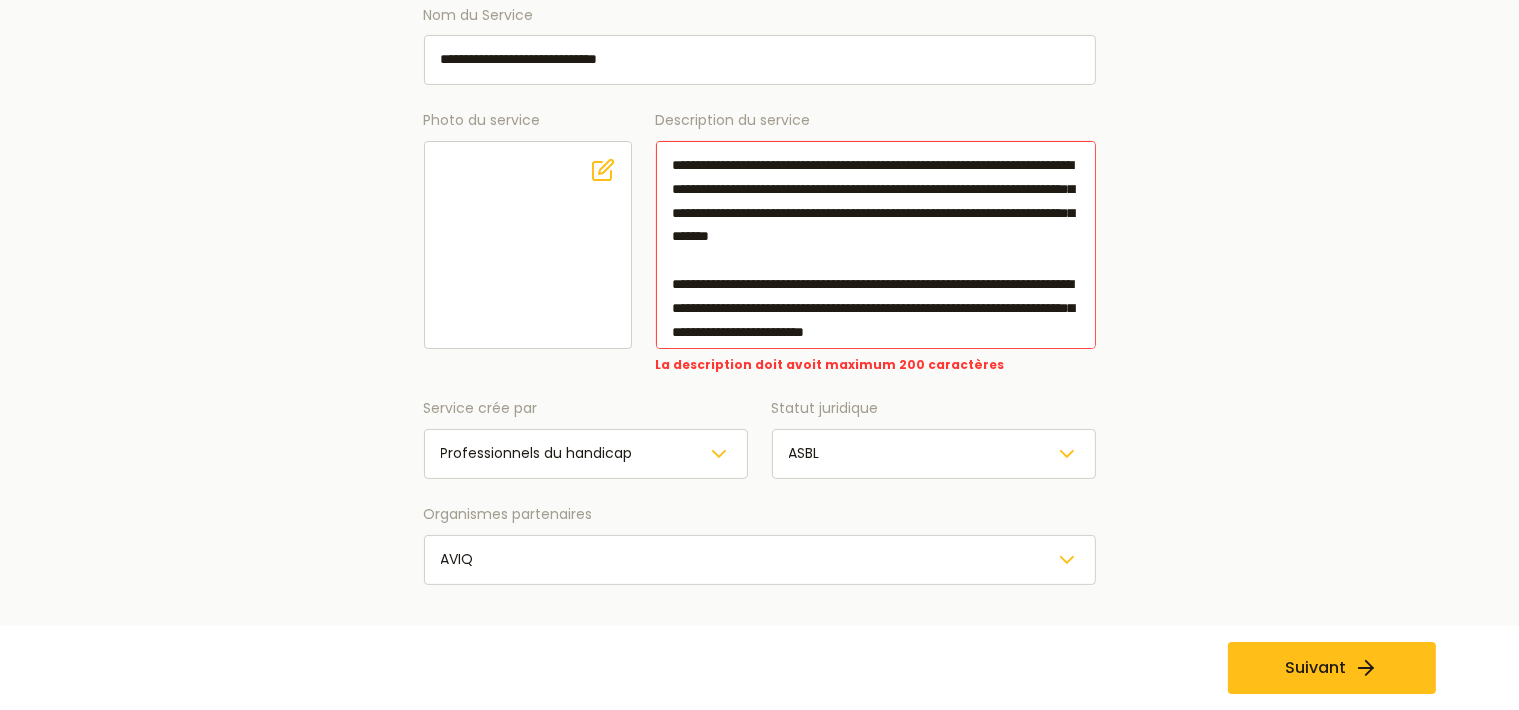 click on "**********" at bounding box center [876, 245] 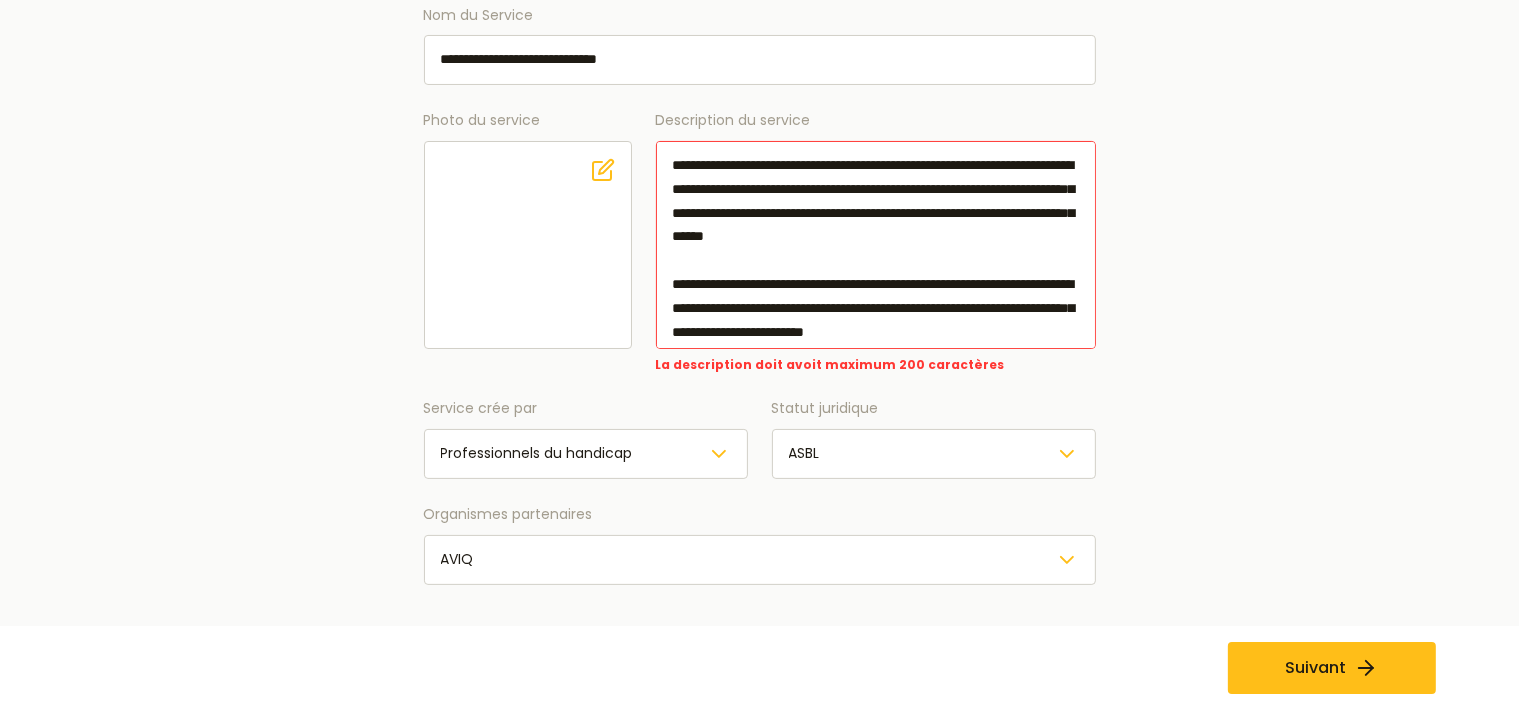 click on "**********" at bounding box center (876, 245) 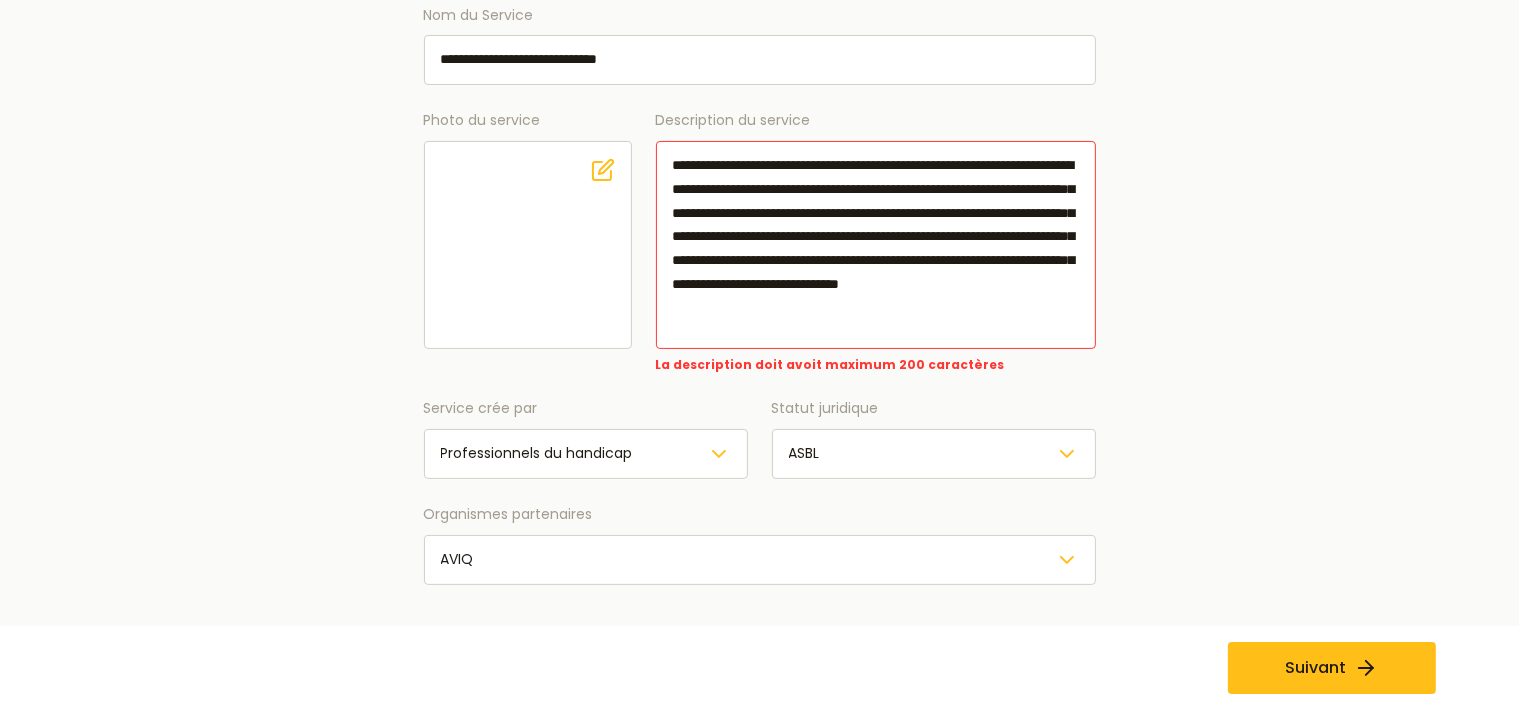 scroll, scrollTop: 8, scrollLeft: 0, axis: vertical 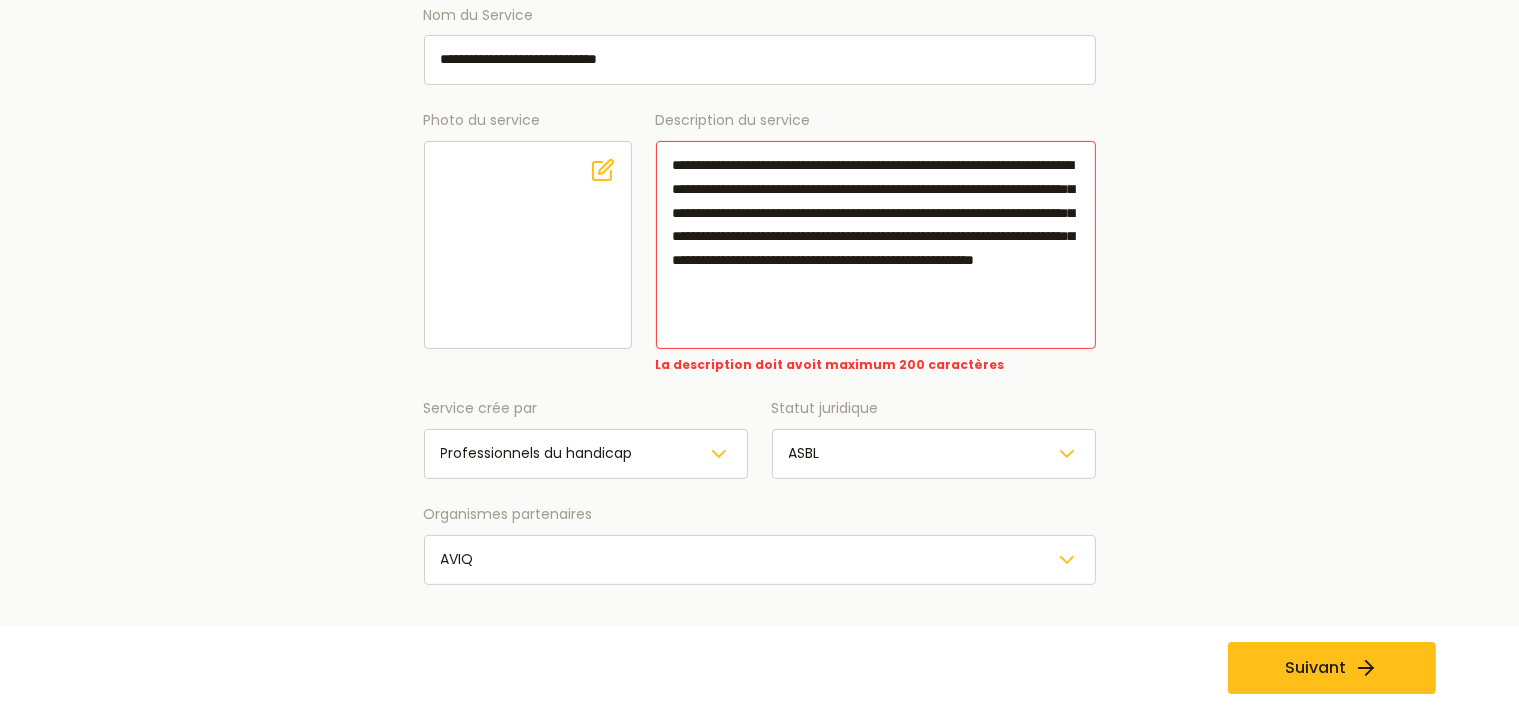 click on "**********" at bounding box center [876, 245] 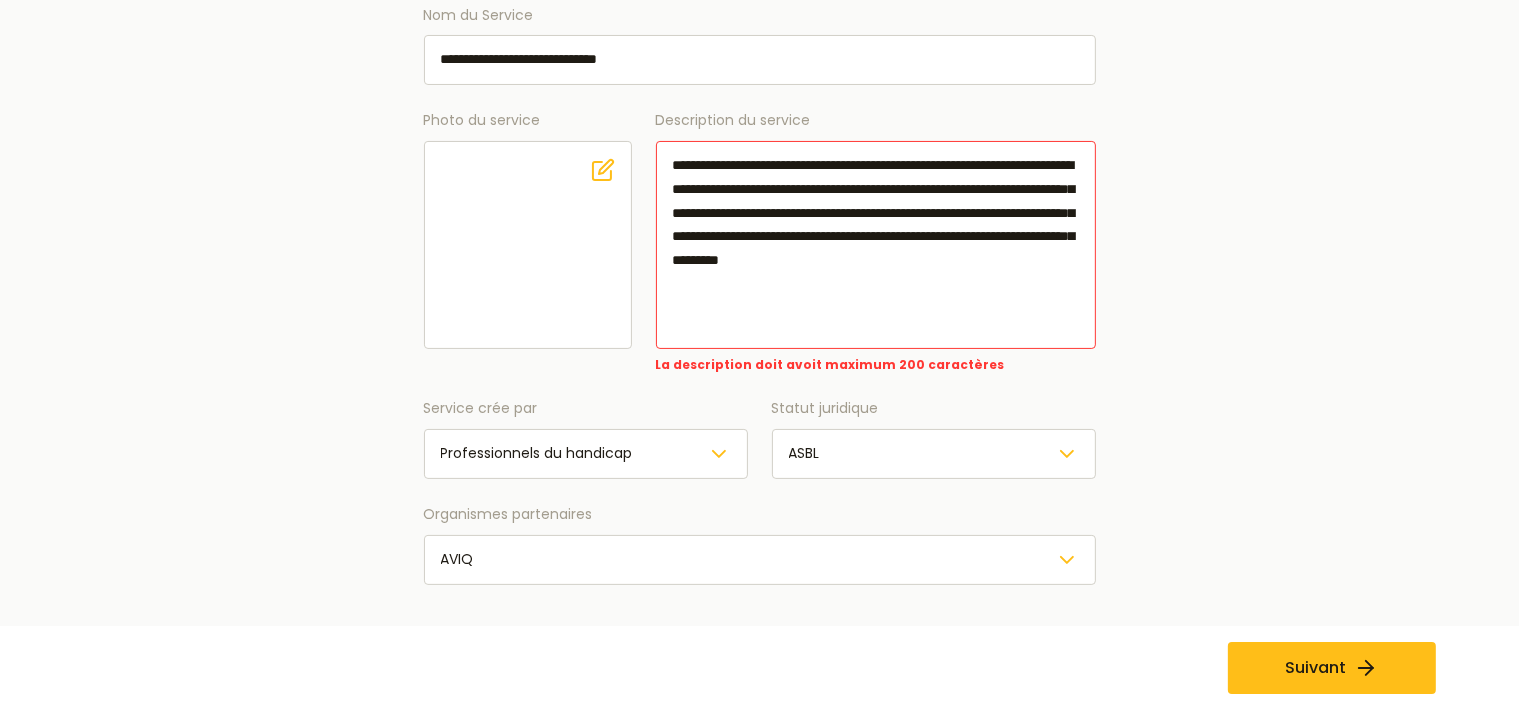 drag, startPoint x: 842, startPoint y: 259, endPoint x: 788, endPoint y: 285, distance: 59.933296 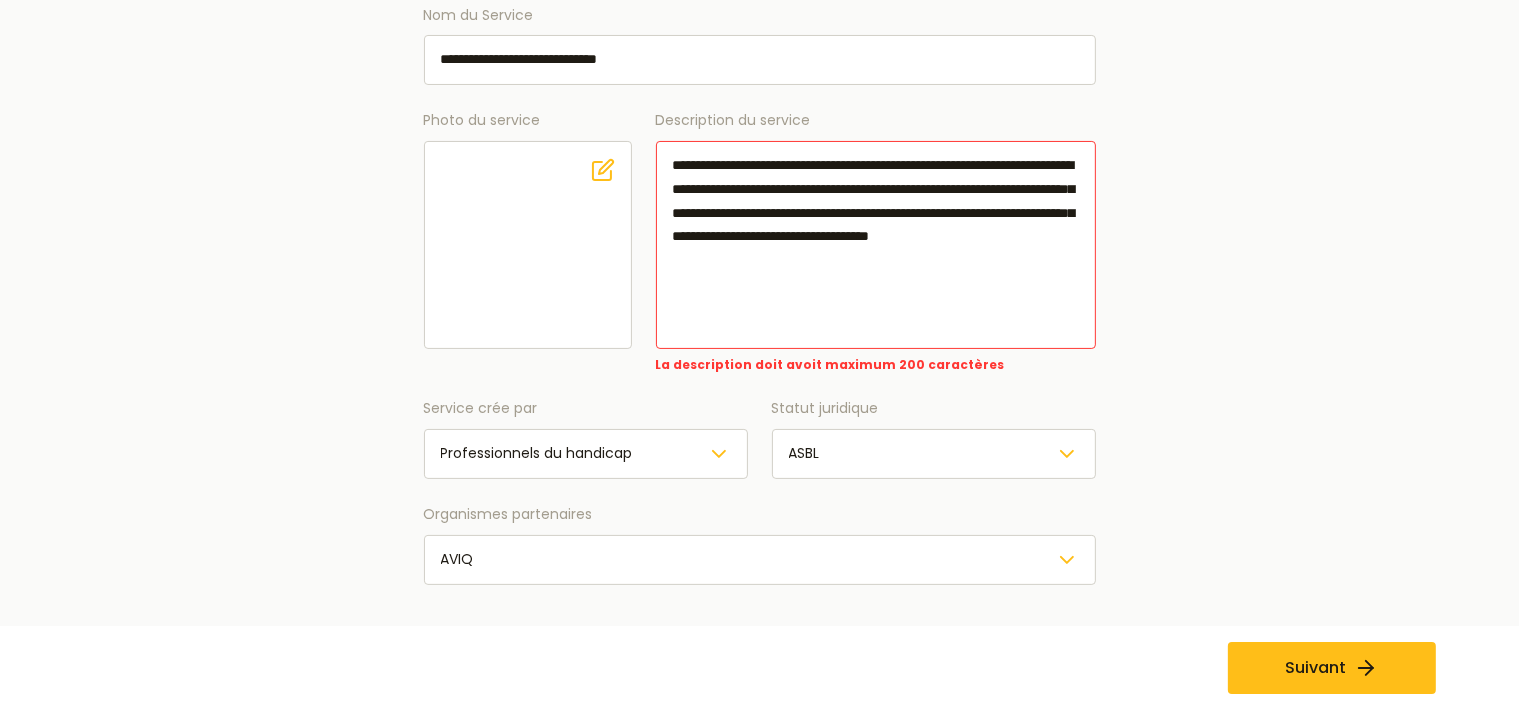 click on "**********" at bounding box center (760, 278) 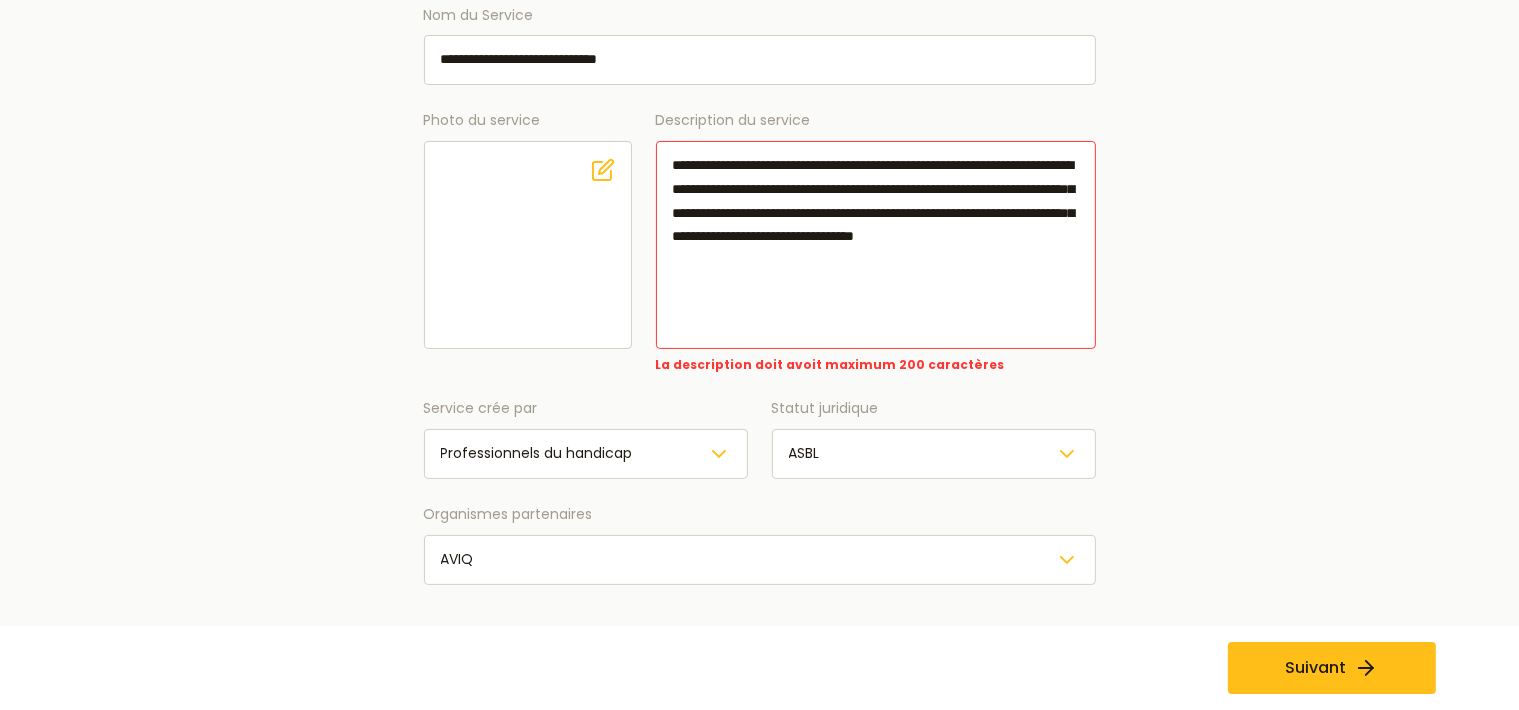 click on "**********" at bounding box center [876, 245] 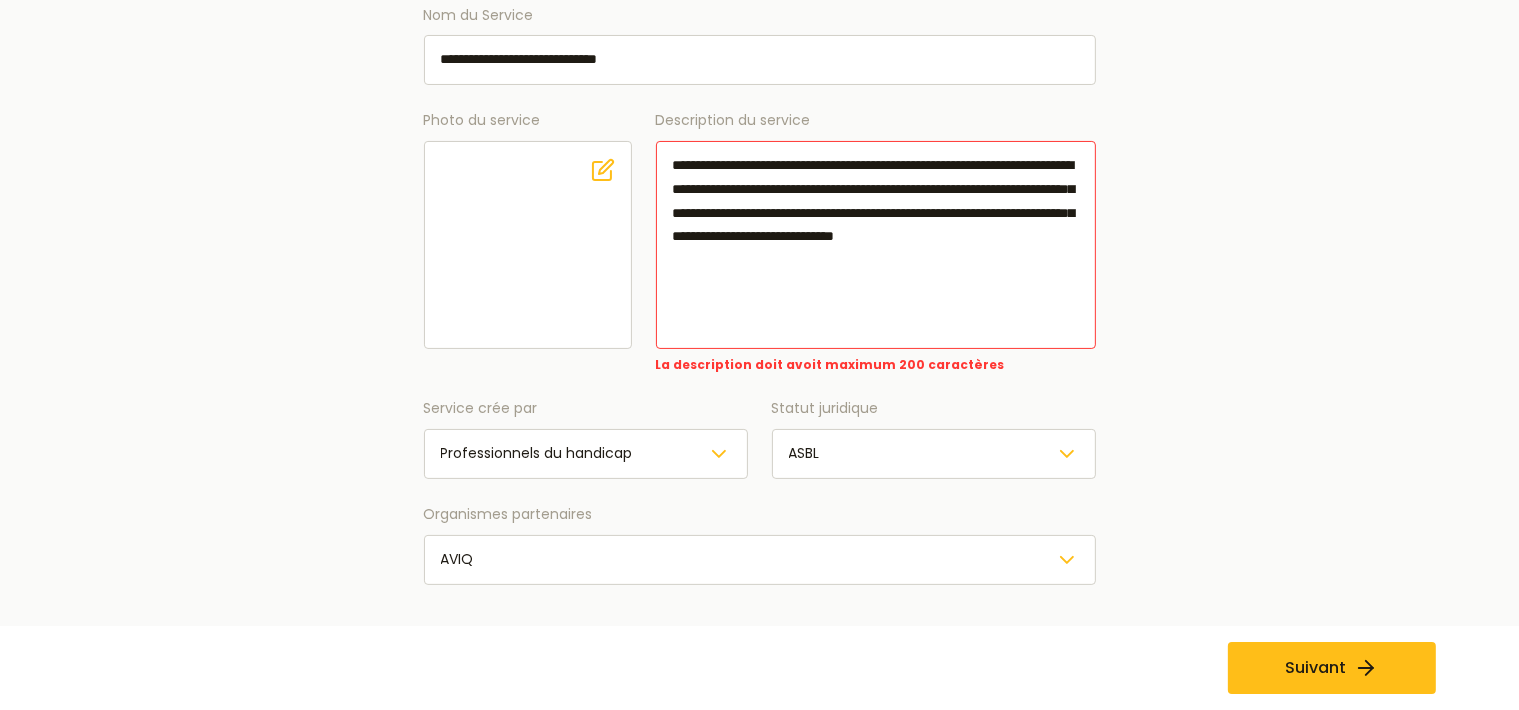 click on "**********" at bounding box center [876, 245] 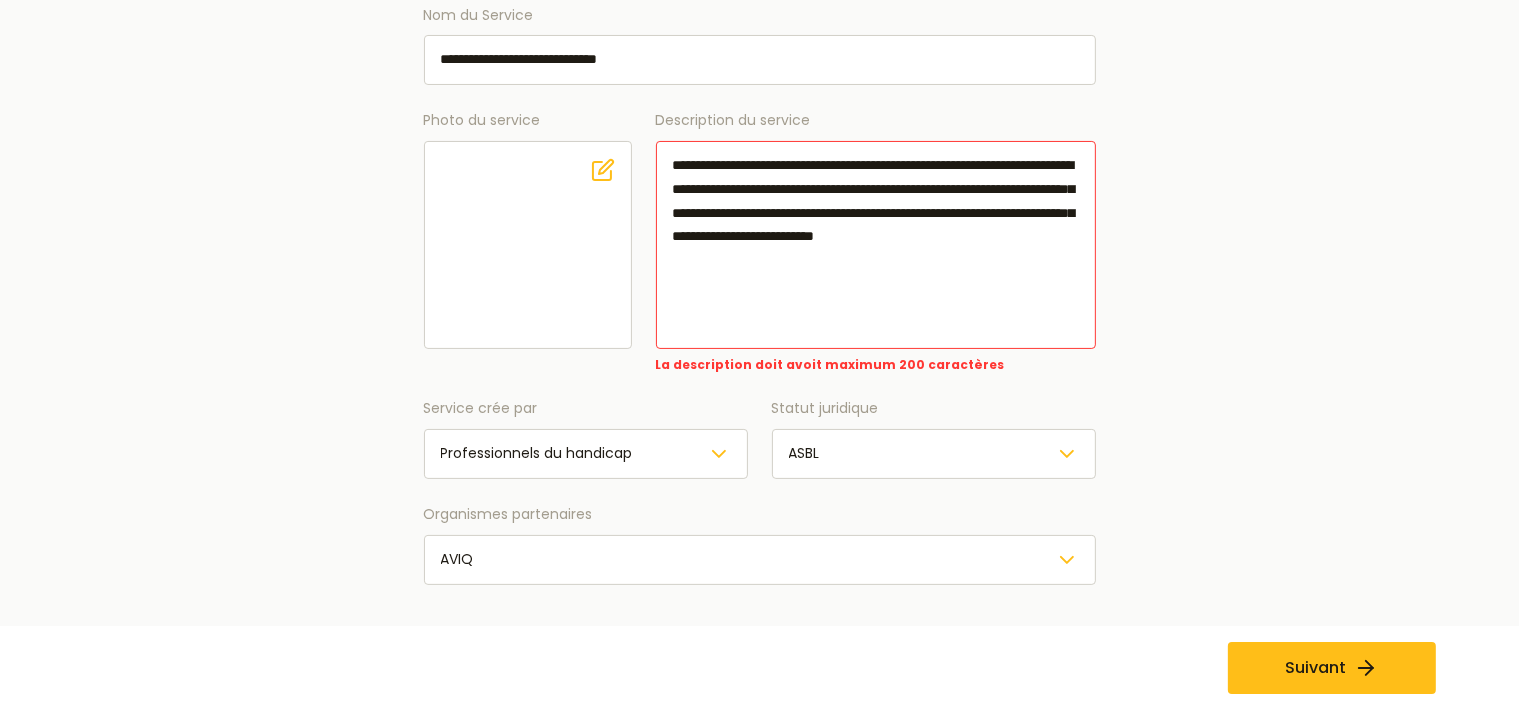 drag, startPoint x: 994, startPoint y: 212, endPoint x: 1069, endPoint y: 215, distance: 75.059975 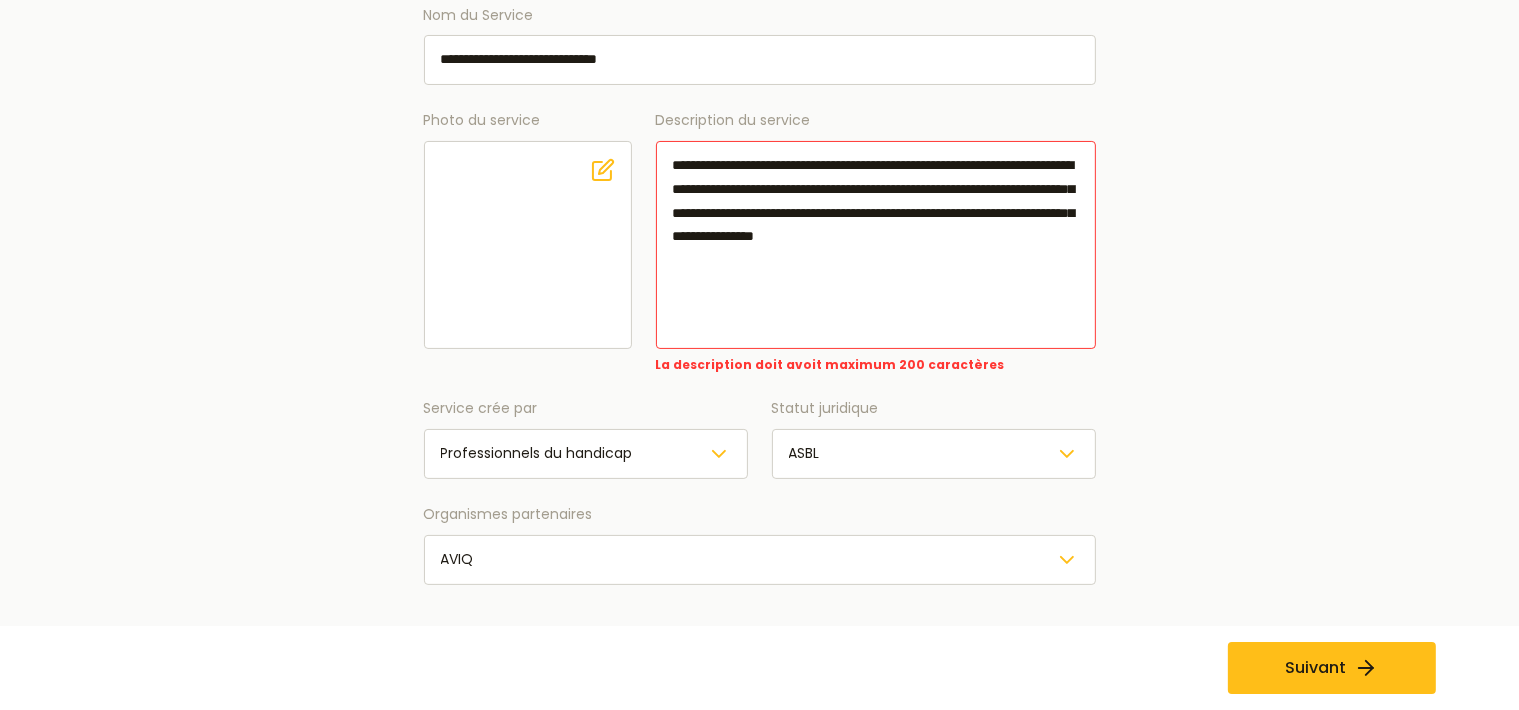 click on "**********" at bounding box center (876, 245) 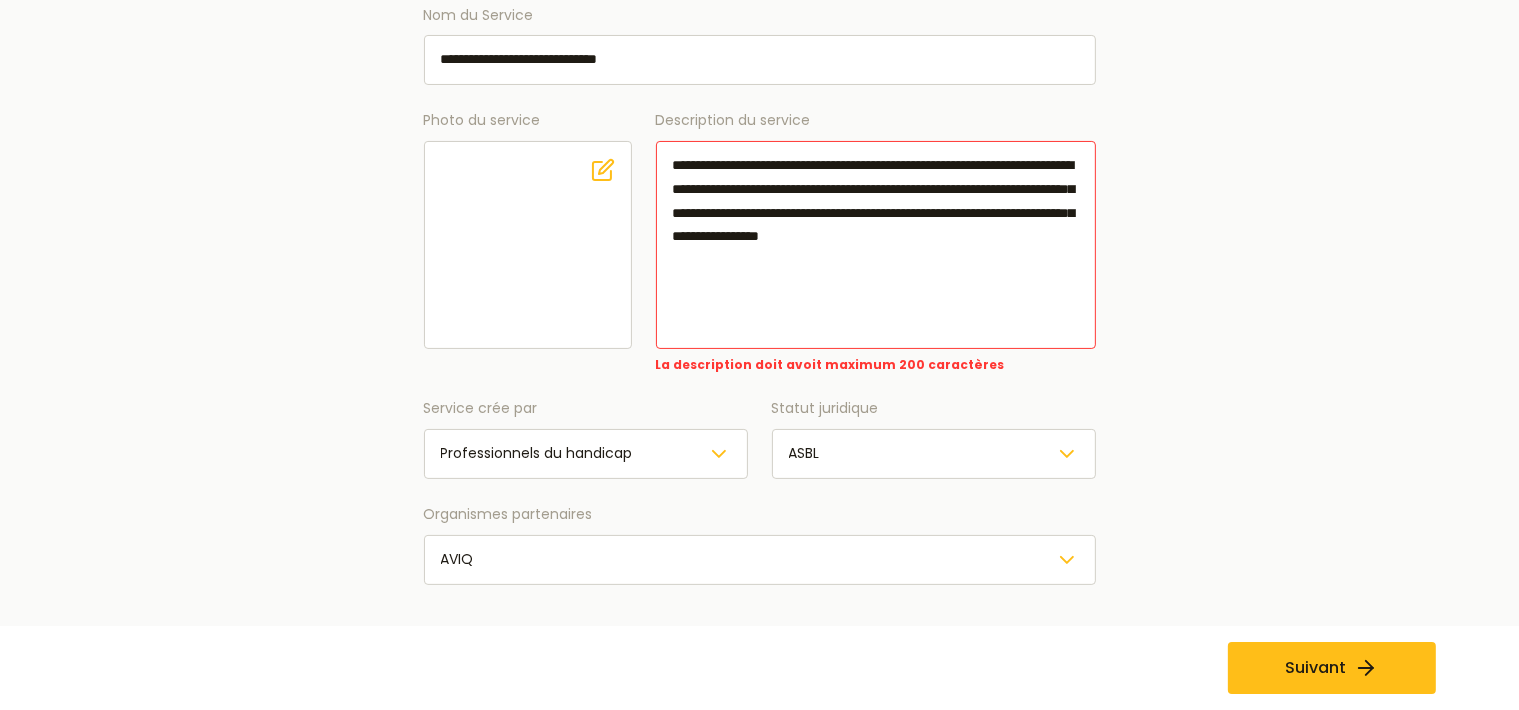 click on "**********" at bounding box center (876, 245) 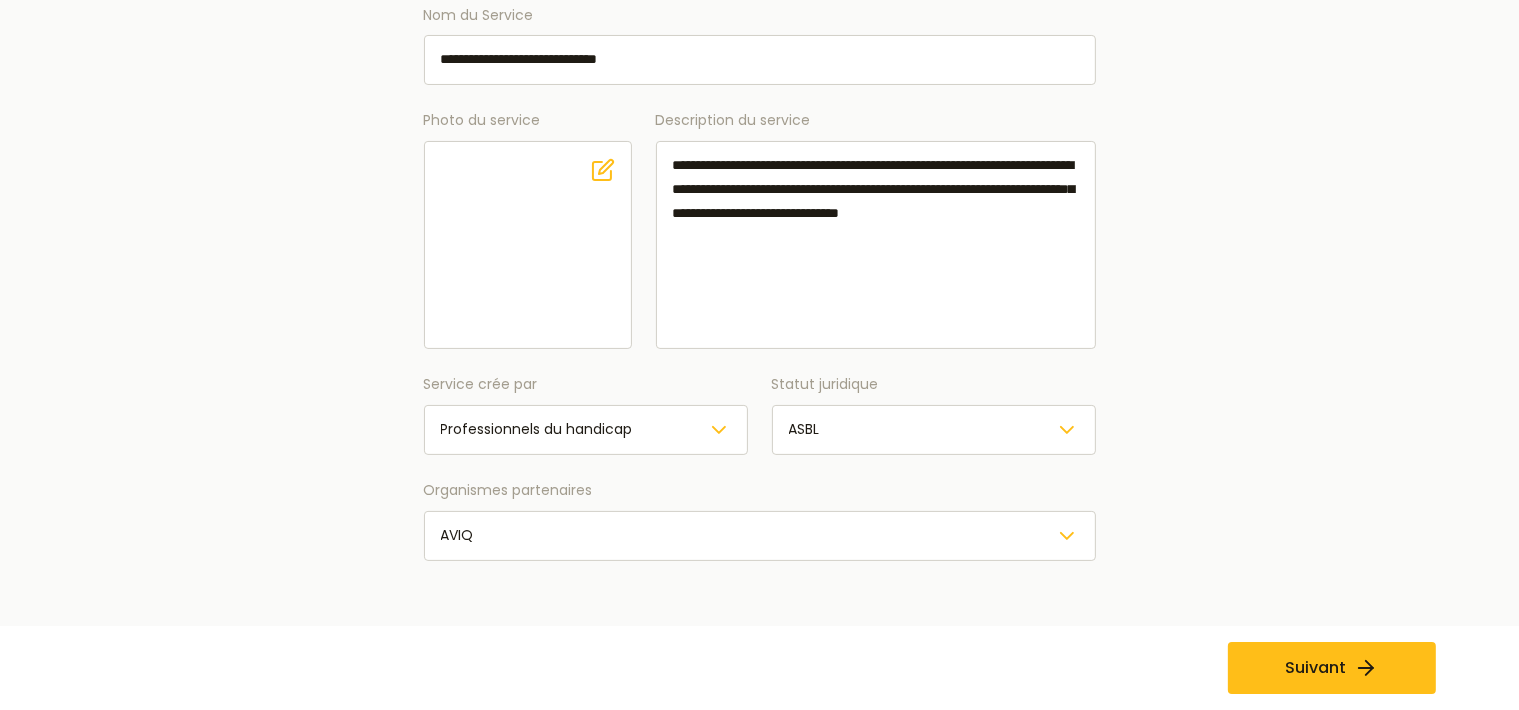 click on "**********" at bounding box center (876, 245) 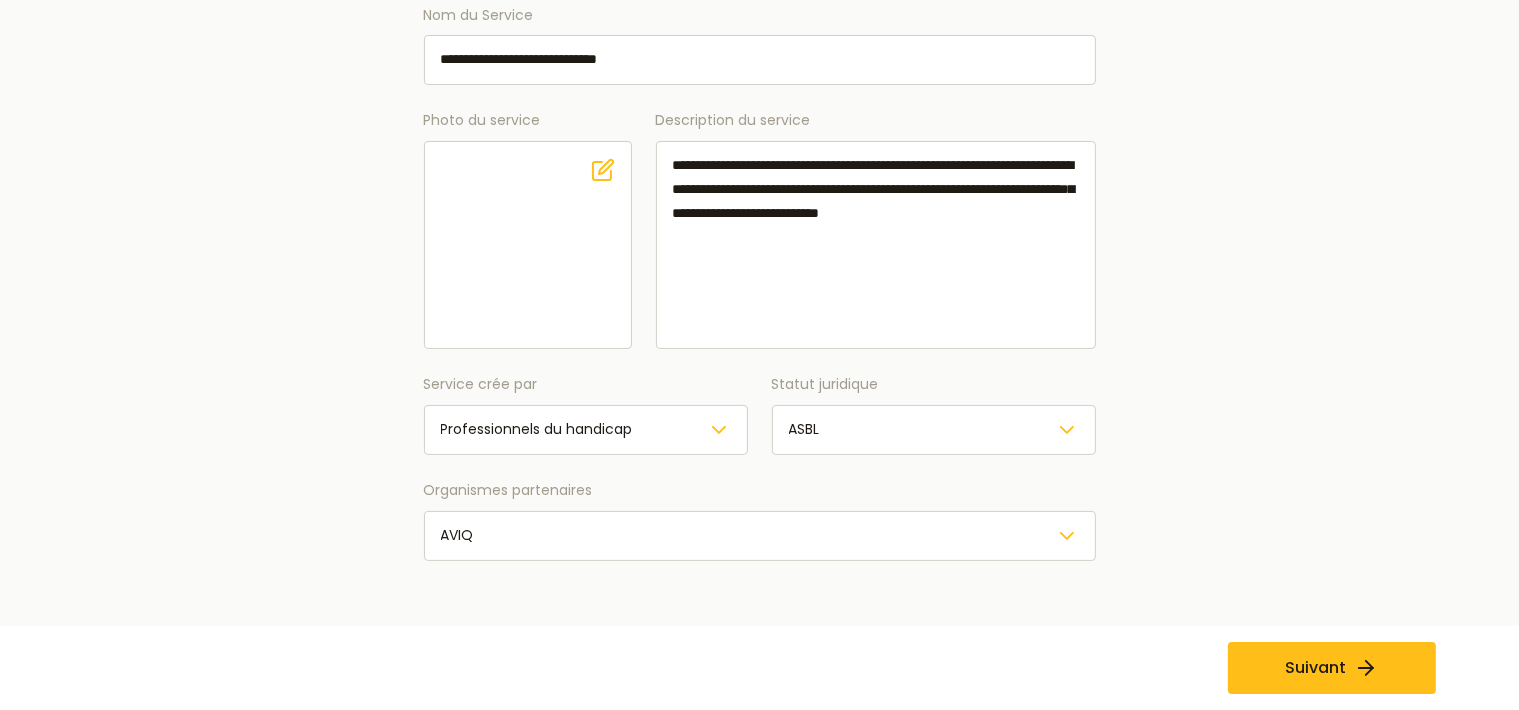 click on "**********" at bounding box center (876, 245) 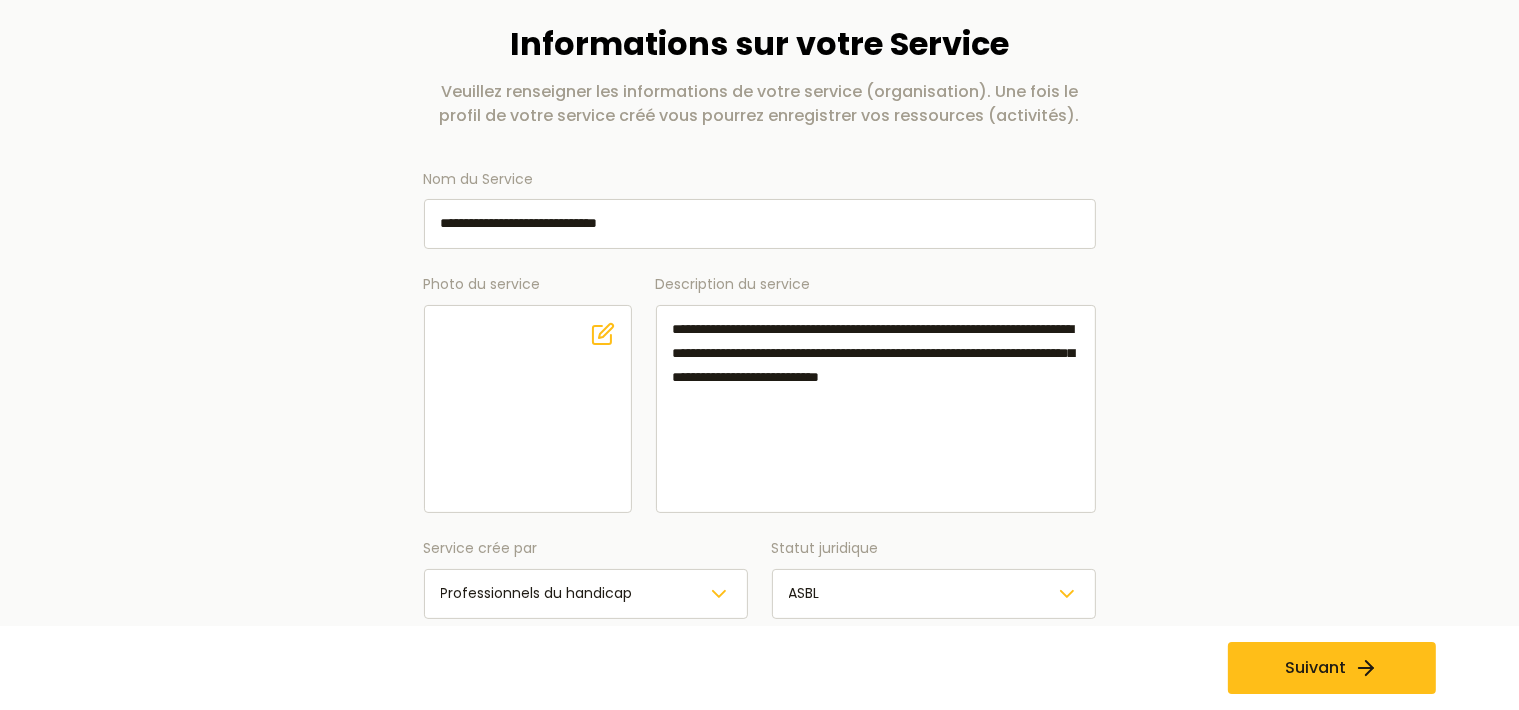 scroll, scrollTop: 211, scrollLeft: 0, axis: vertical 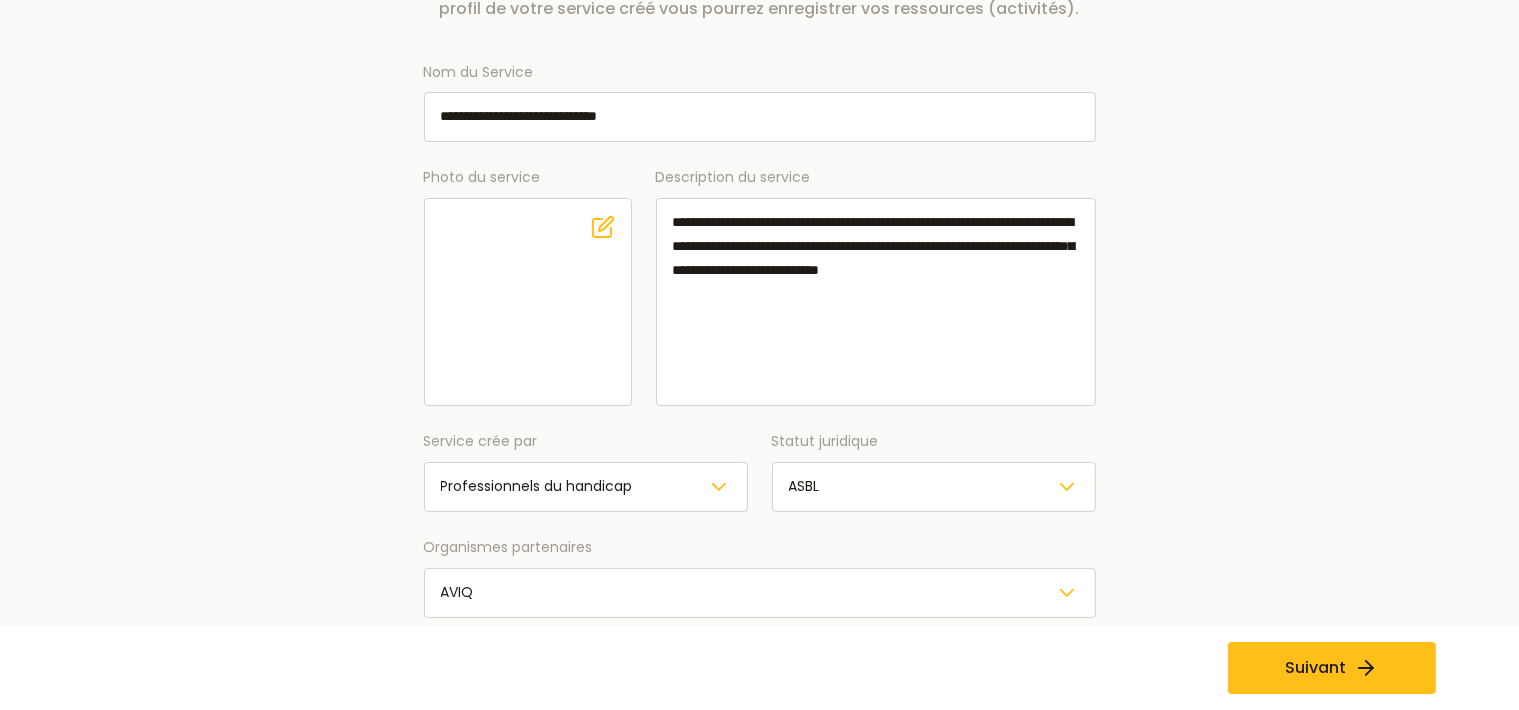 click on "**********" at bounding box center (876, 302) 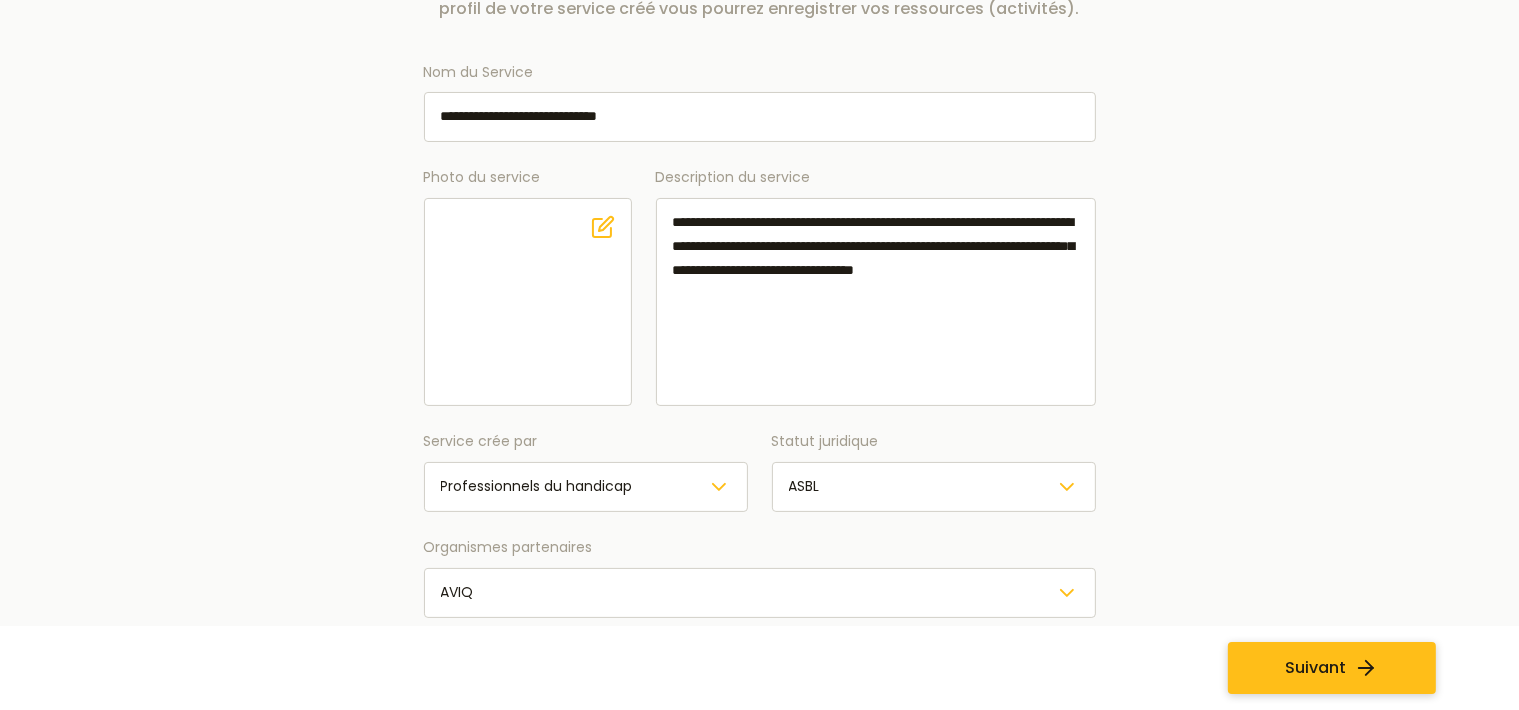 type on "**********" 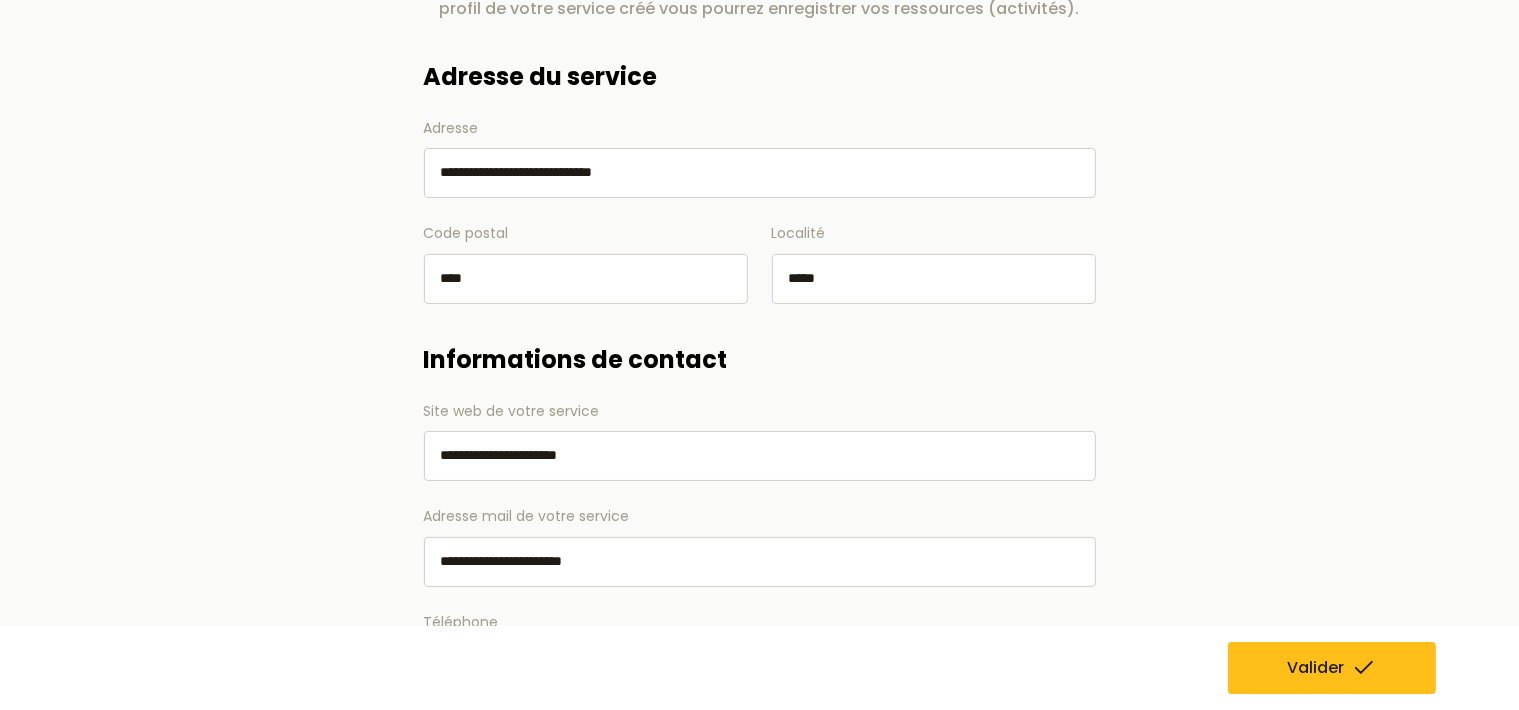 scroll, scrollTop: 0, scrollLeft: 0, axis: both 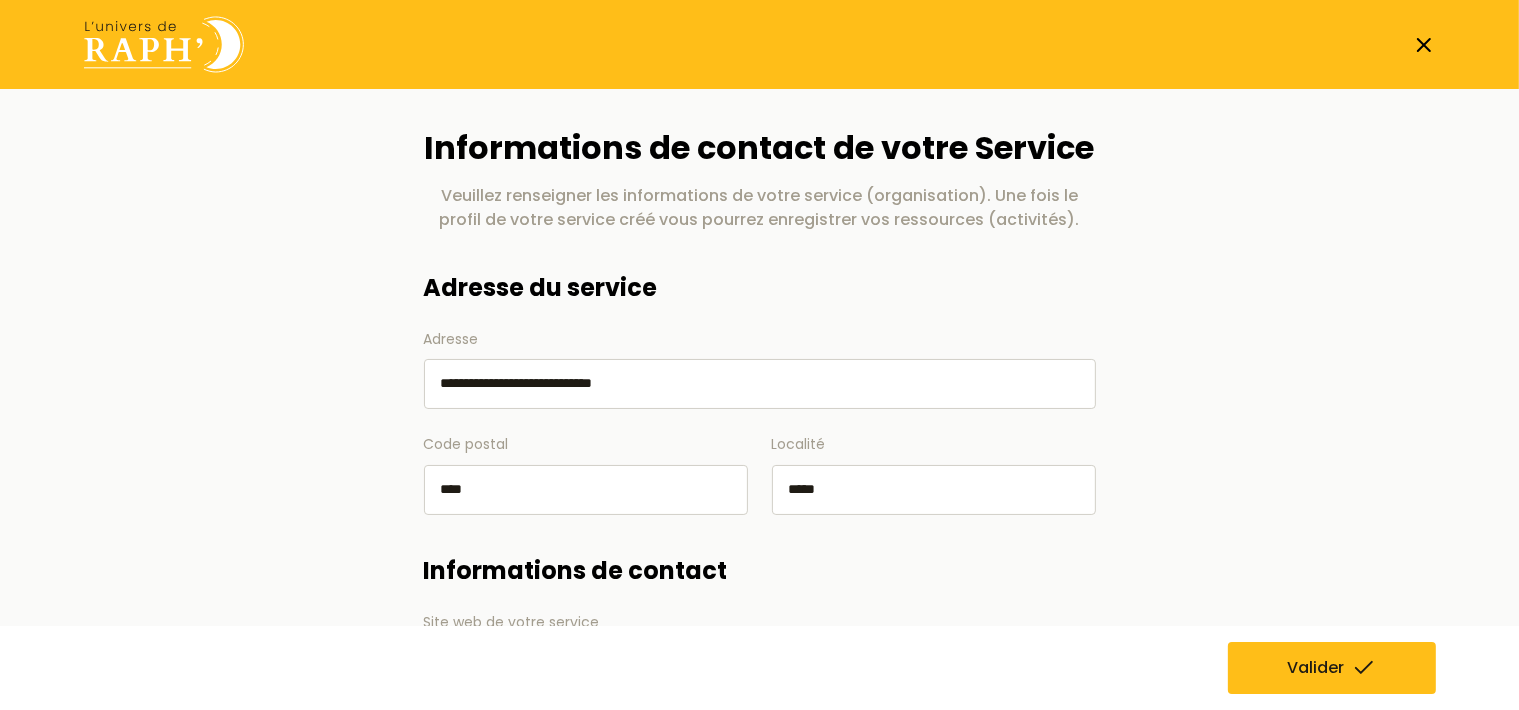 click on "**********" at bounding box center (760, 384) 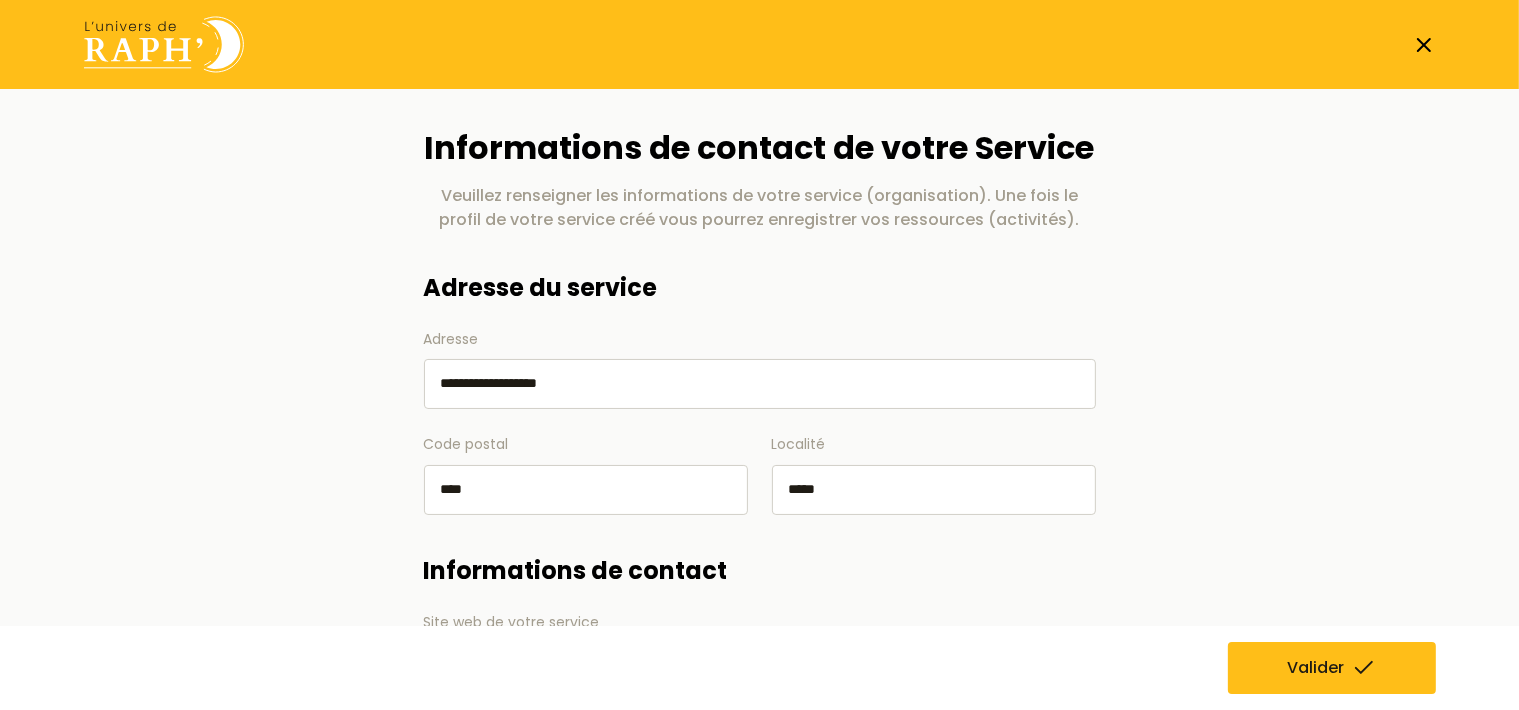 type on "**********" 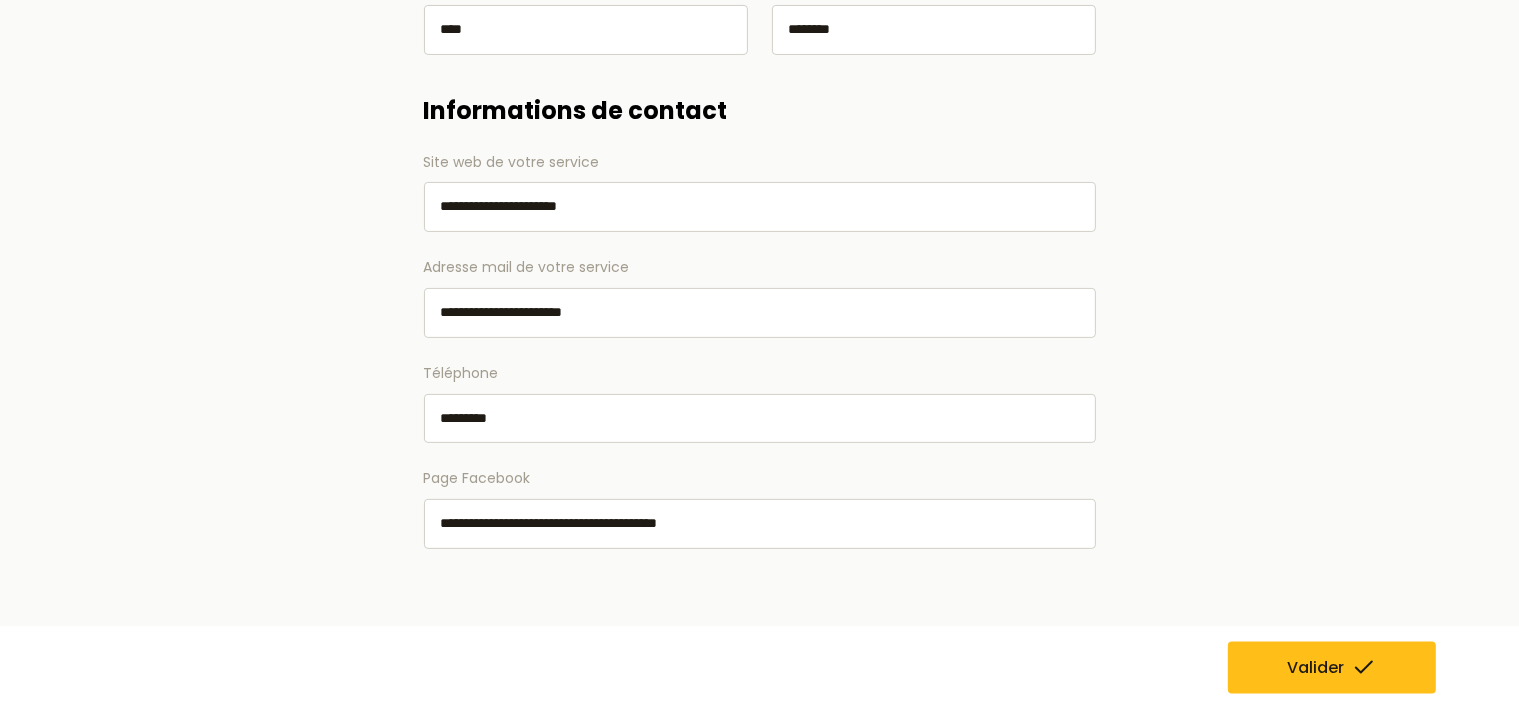 scroll, scrollTop: 464, scrollLeft: 0, axis: vertical 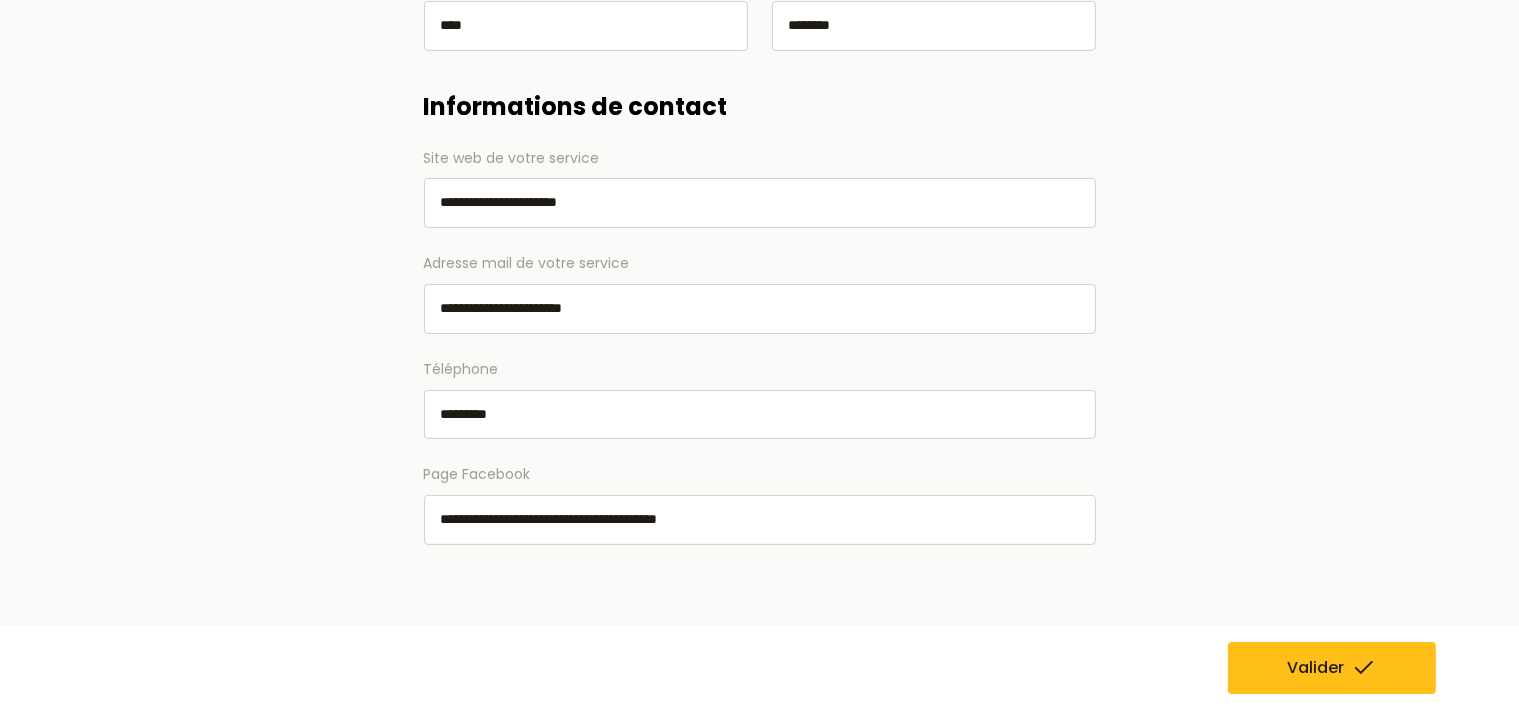 type on "********" 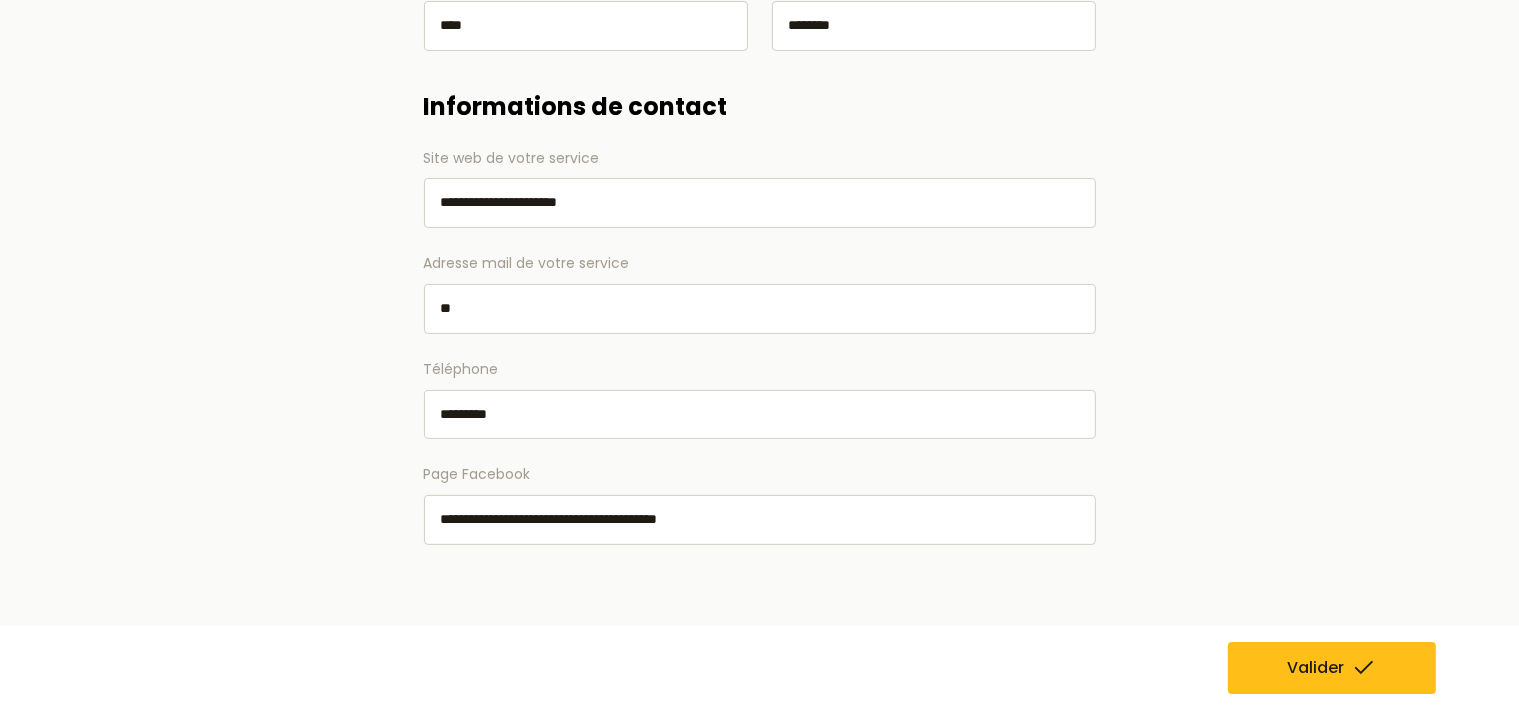 type on "*" 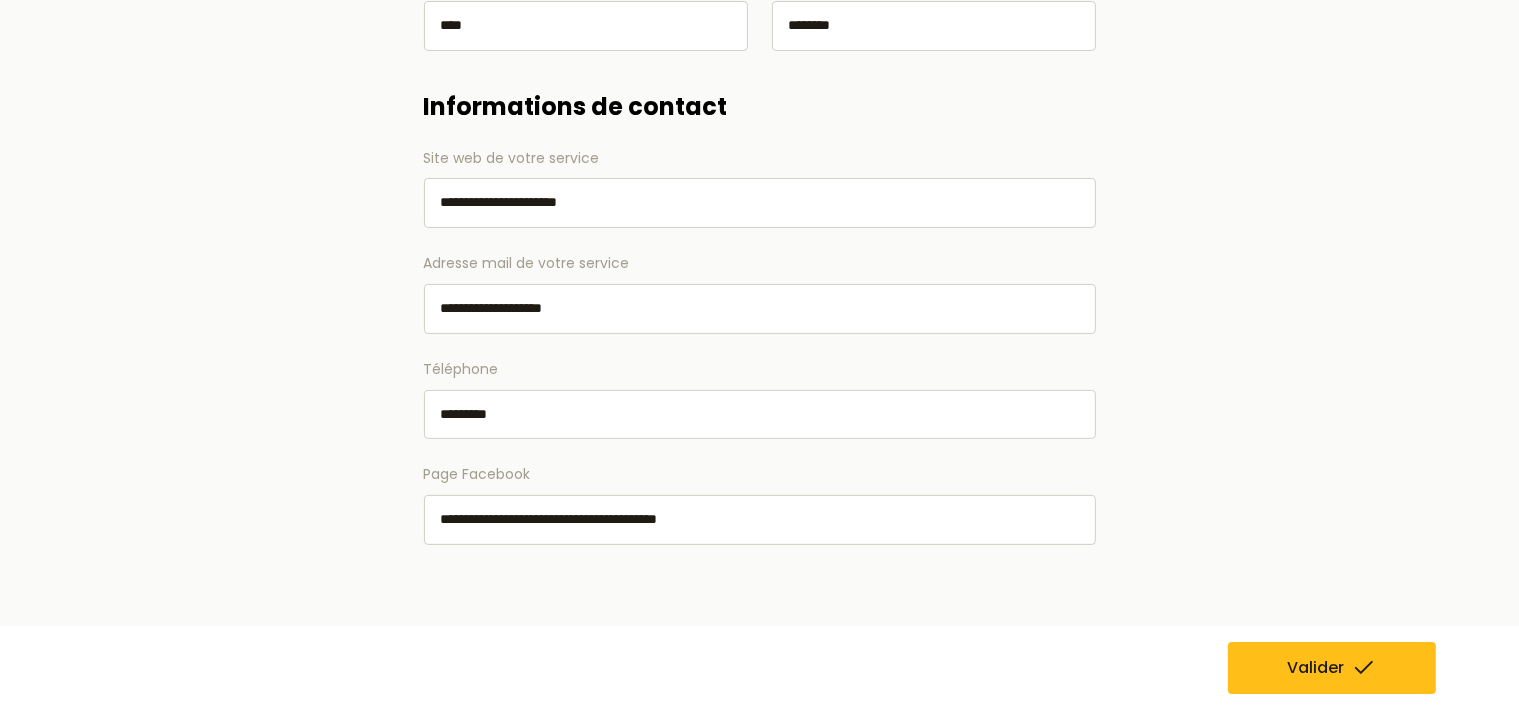type on "**********" 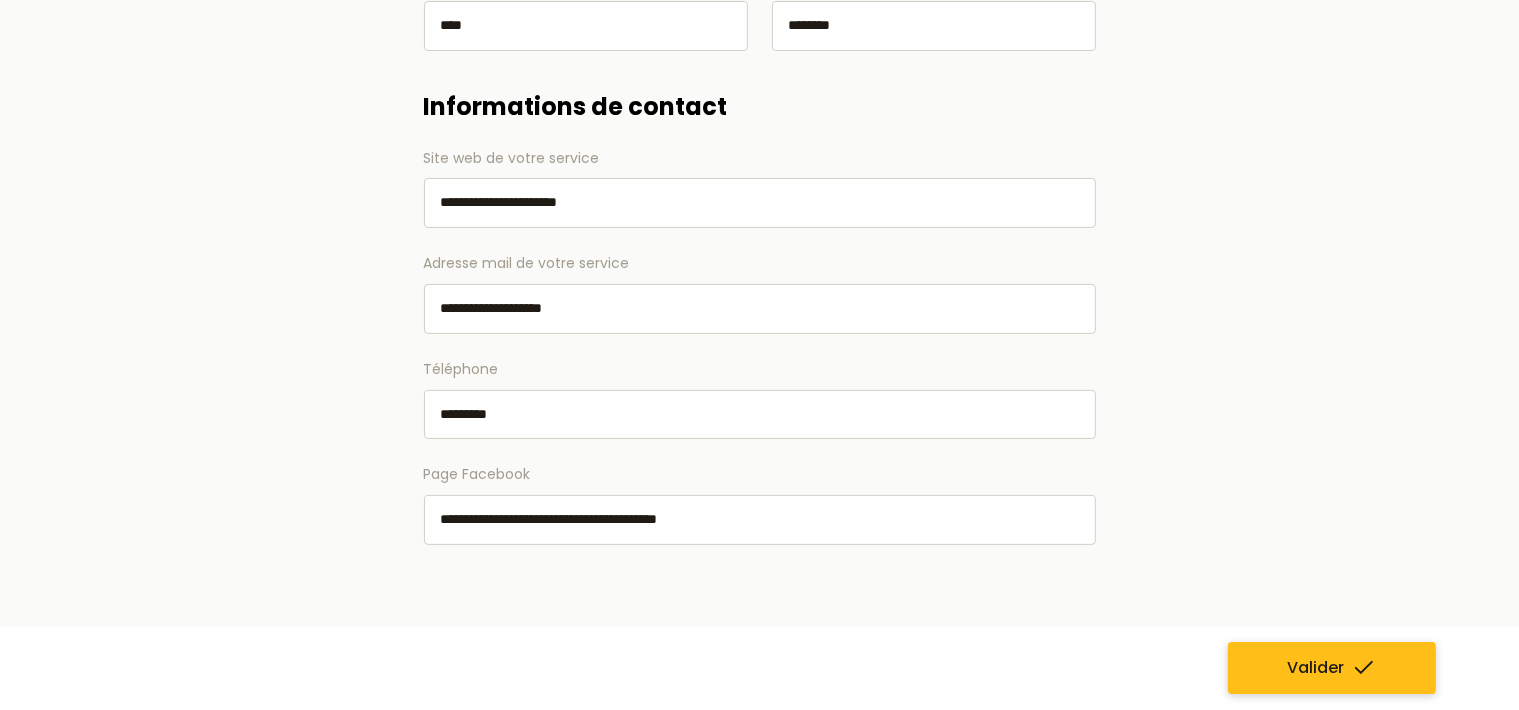type on "*********" 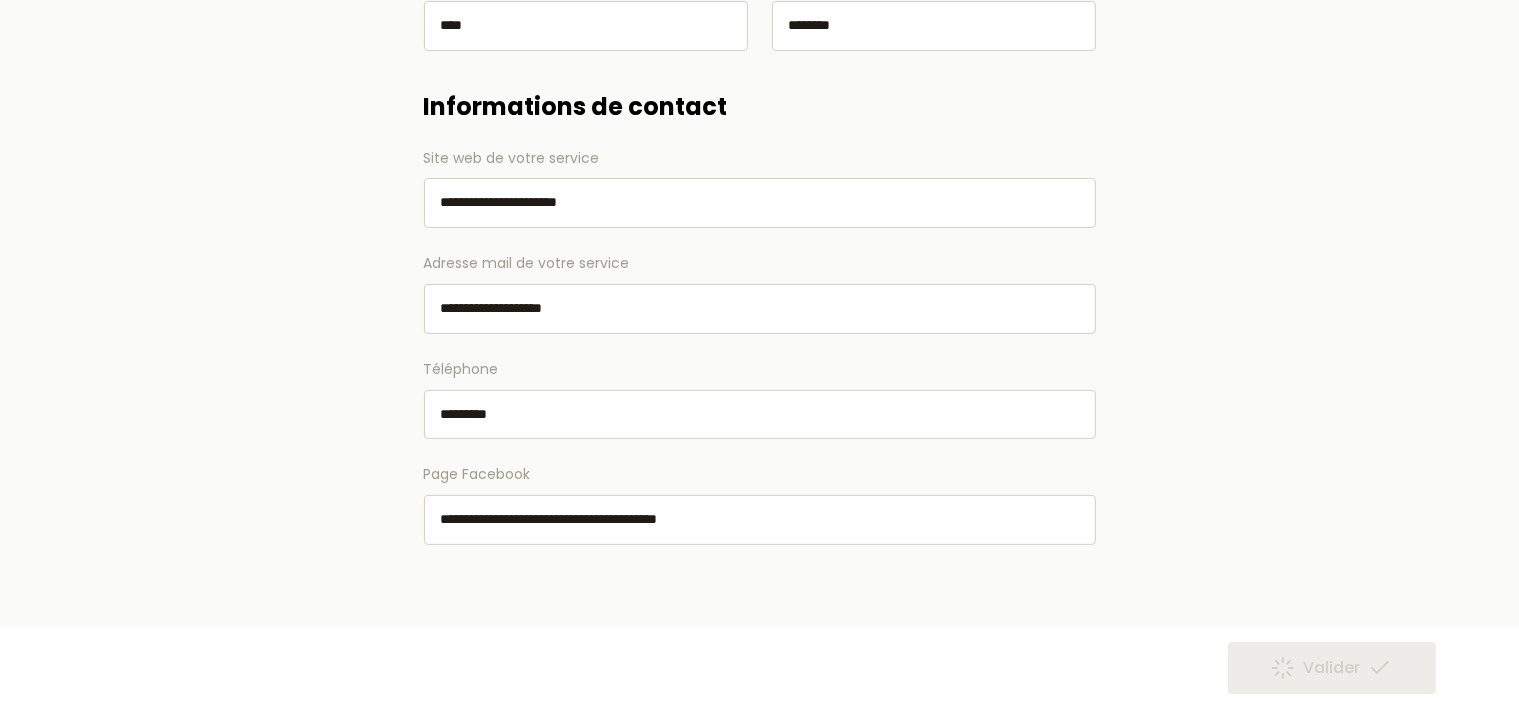 scroll, scrollTop: 0, scrollLeft: 0, axis: both 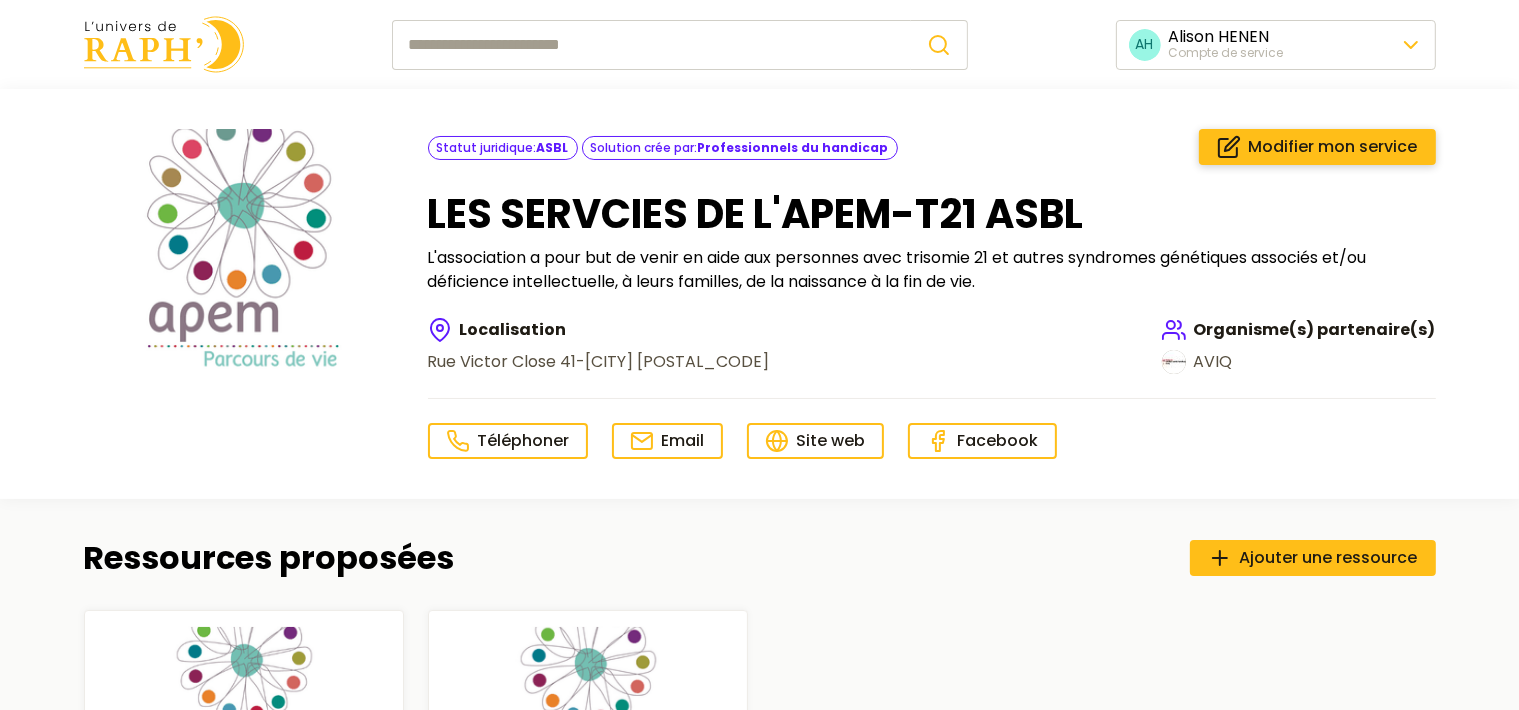 click on "Modifier mon service" at bounding box center (1333, 147) 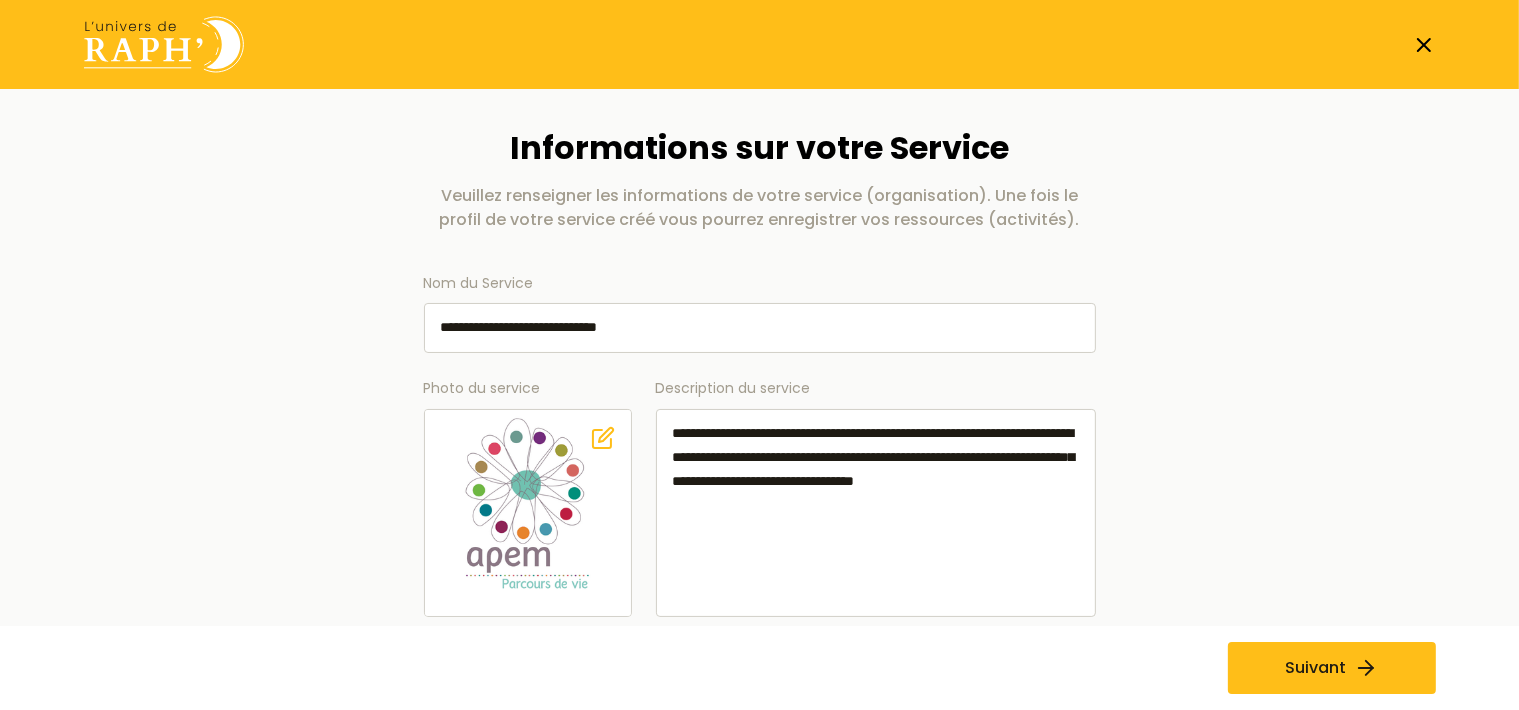 click on "**********" at bounding box center [760, 328] 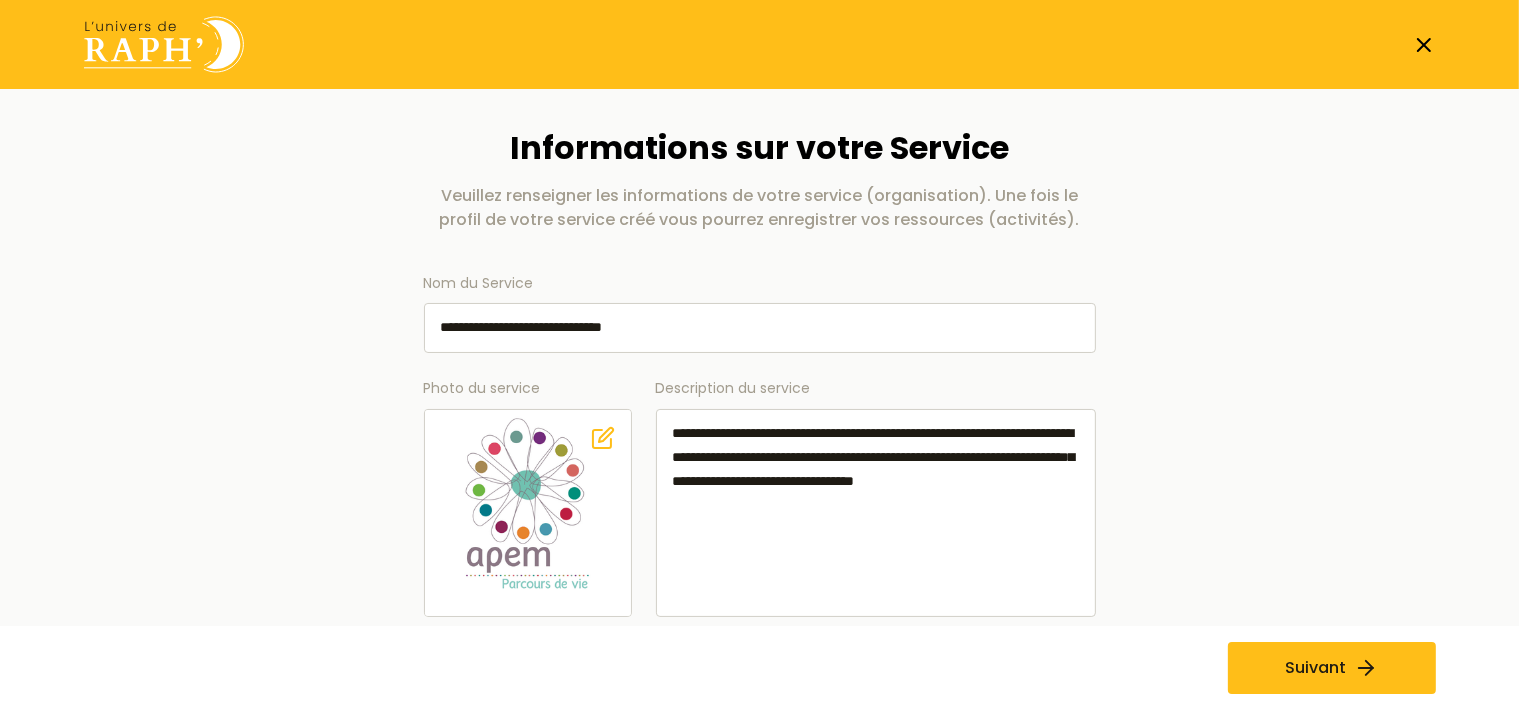 click on "**********" at bounding box center (760, 328) 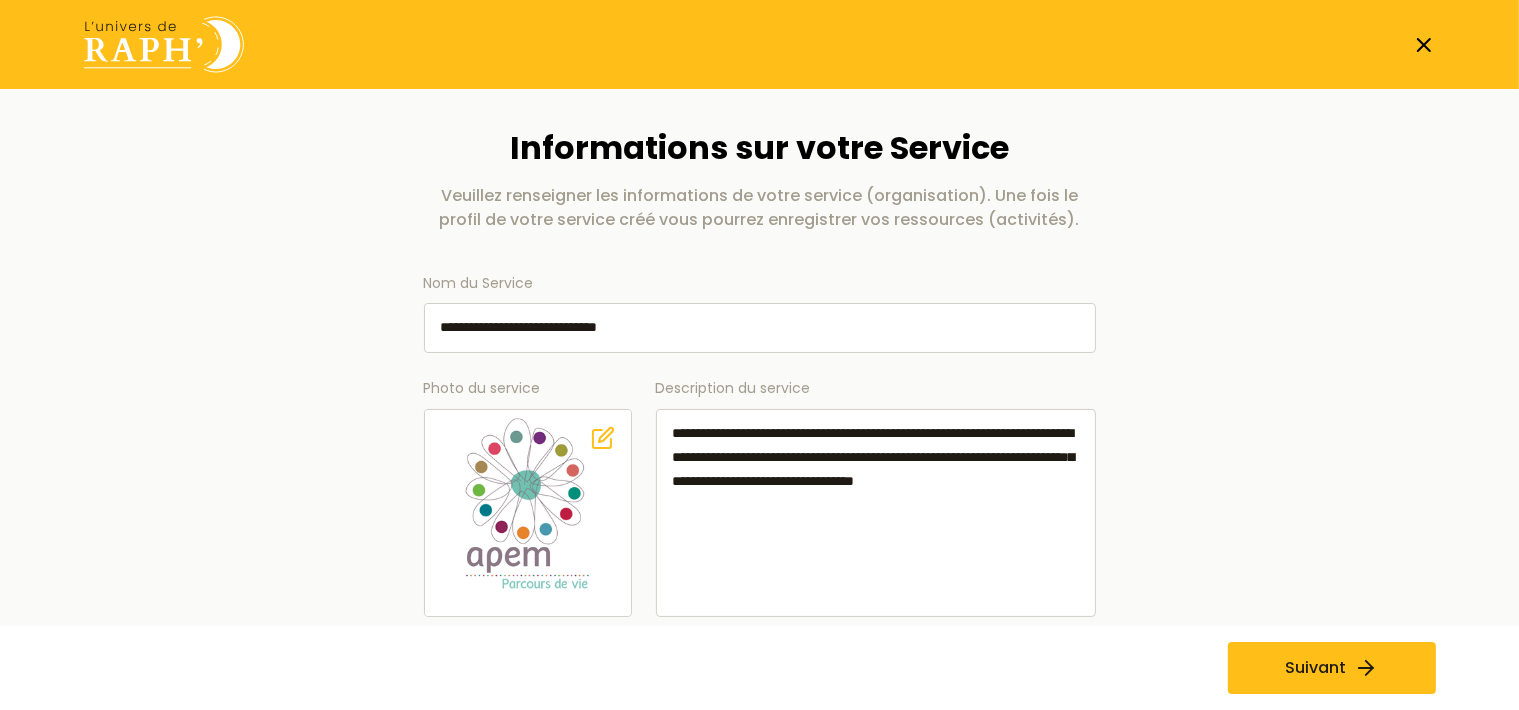 type on "**********" 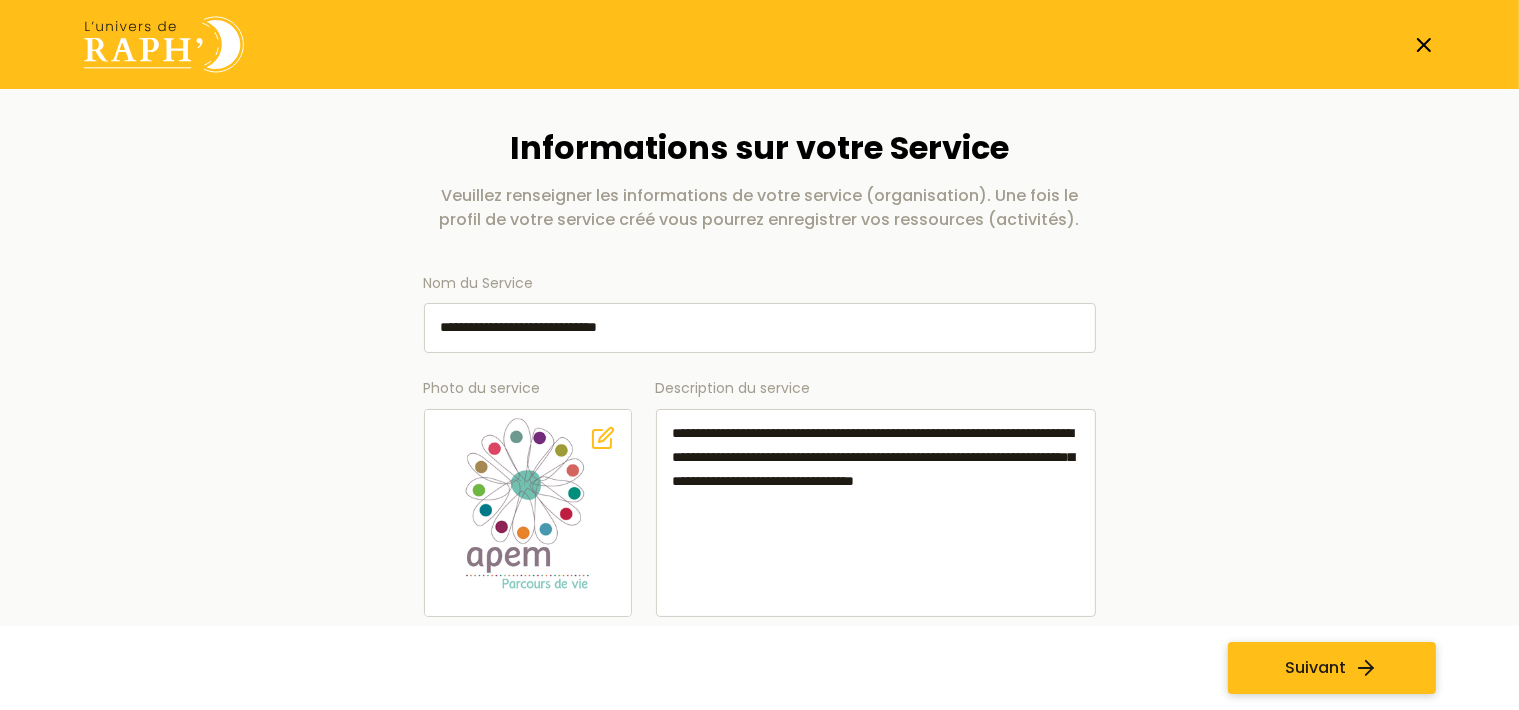 click on "Suivant" at bounding box center [1332, 668] 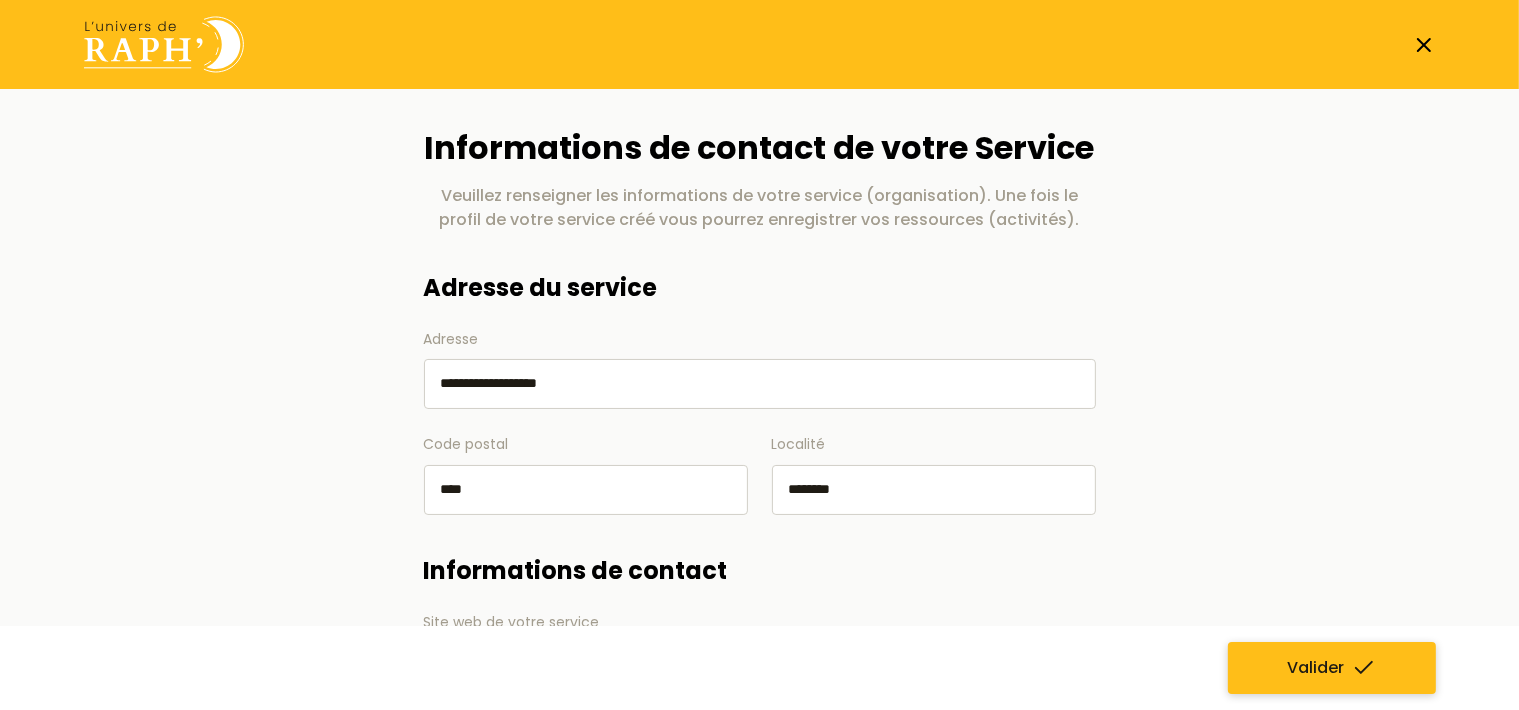click on "Valider" at bounding box center [1315, 668] 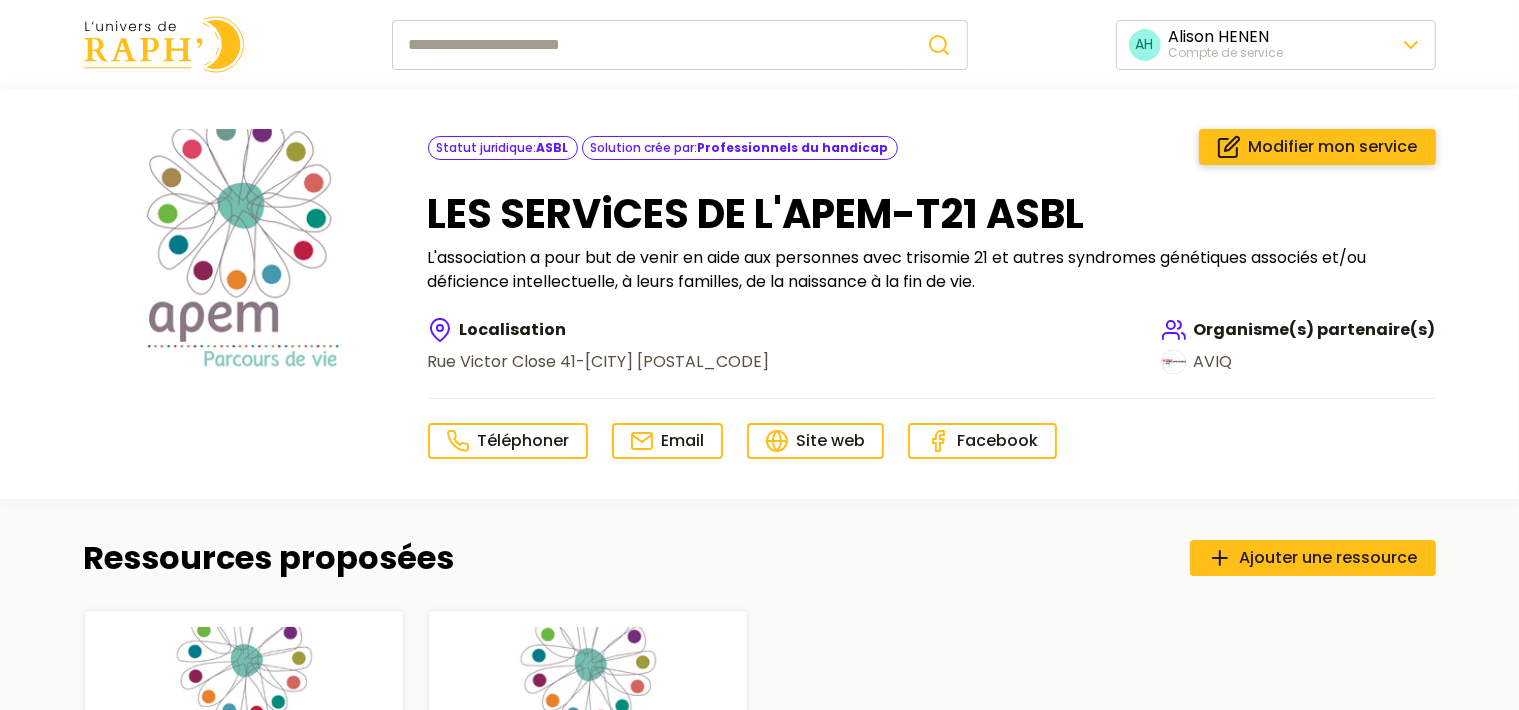 click on "Modifier mon service" at bounding box center (1333, 147) 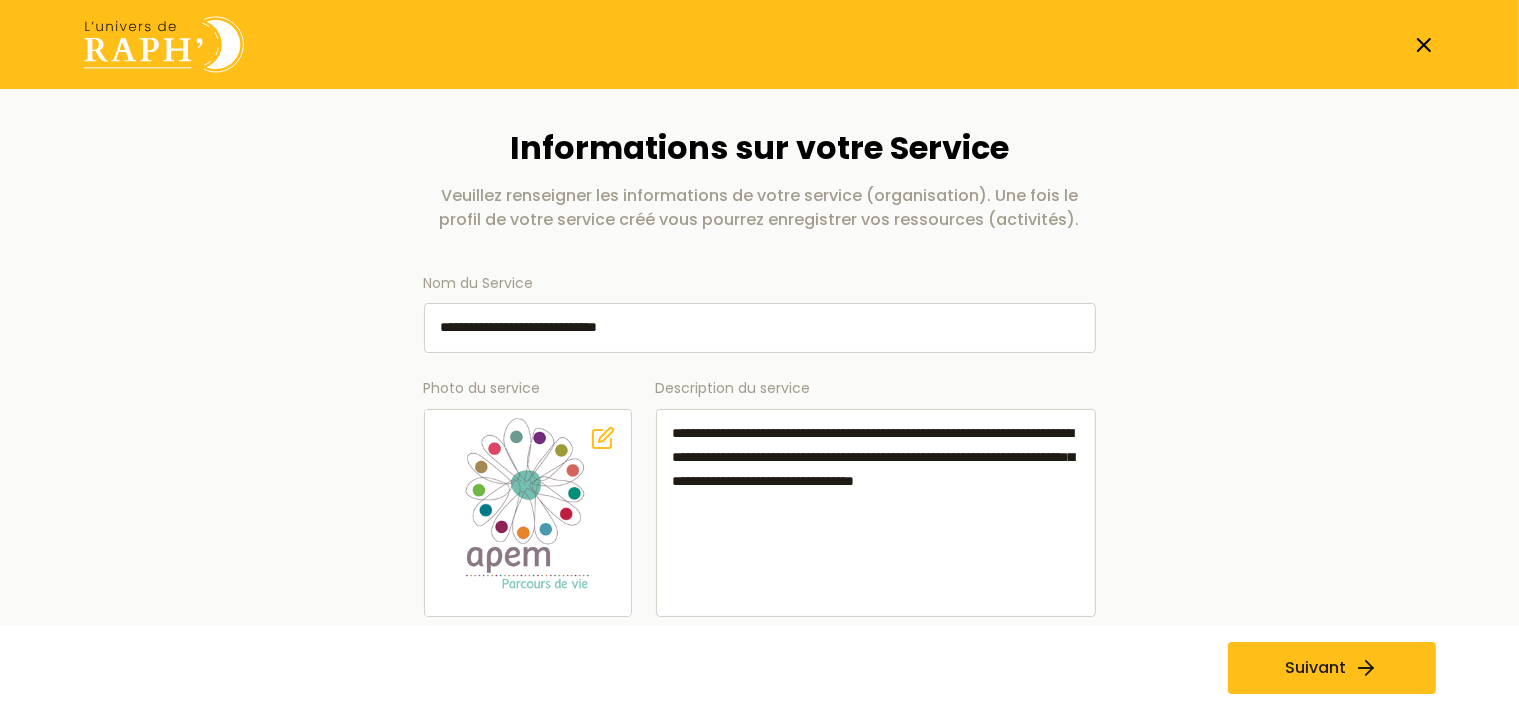 click on "**********" at bounding box center (760, 328) 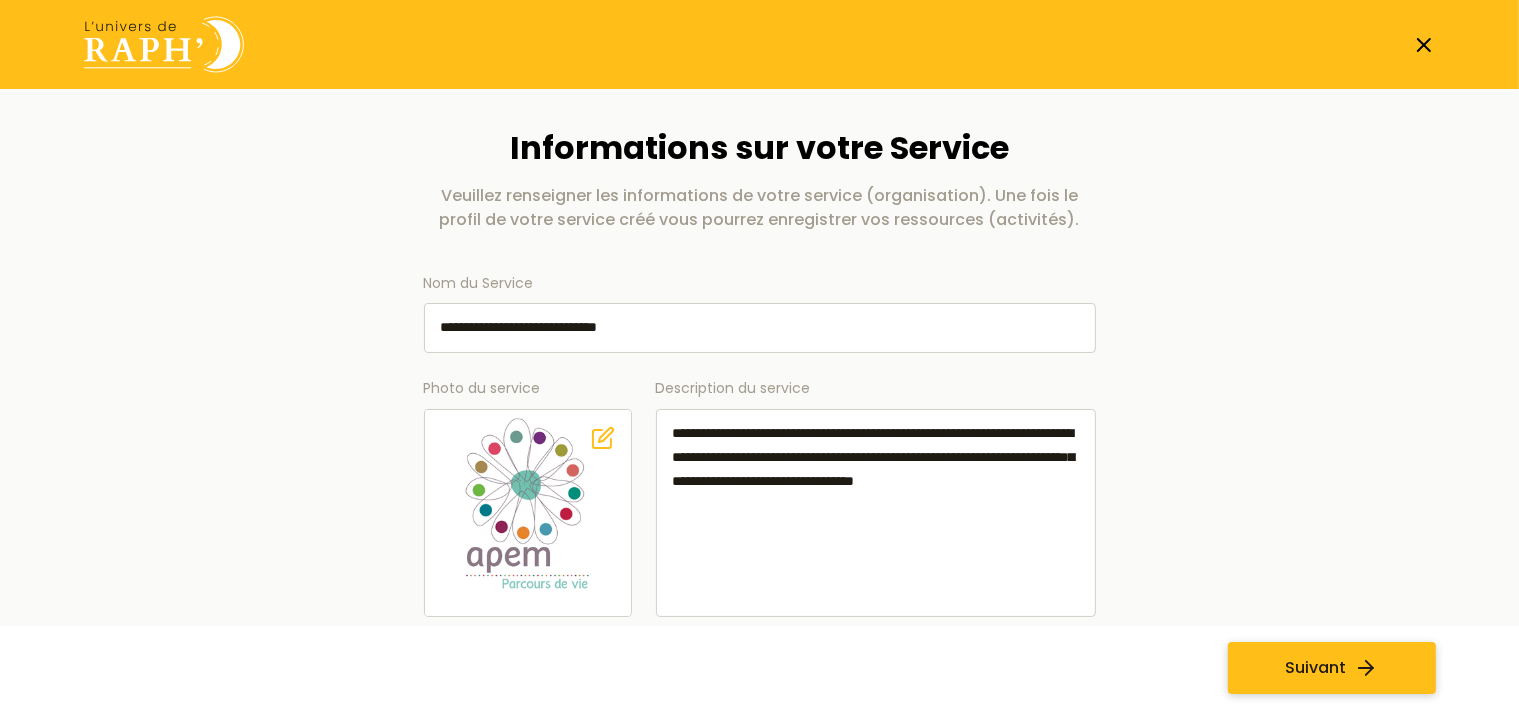 click on "Suivant" at bounding box center (1315, 668) 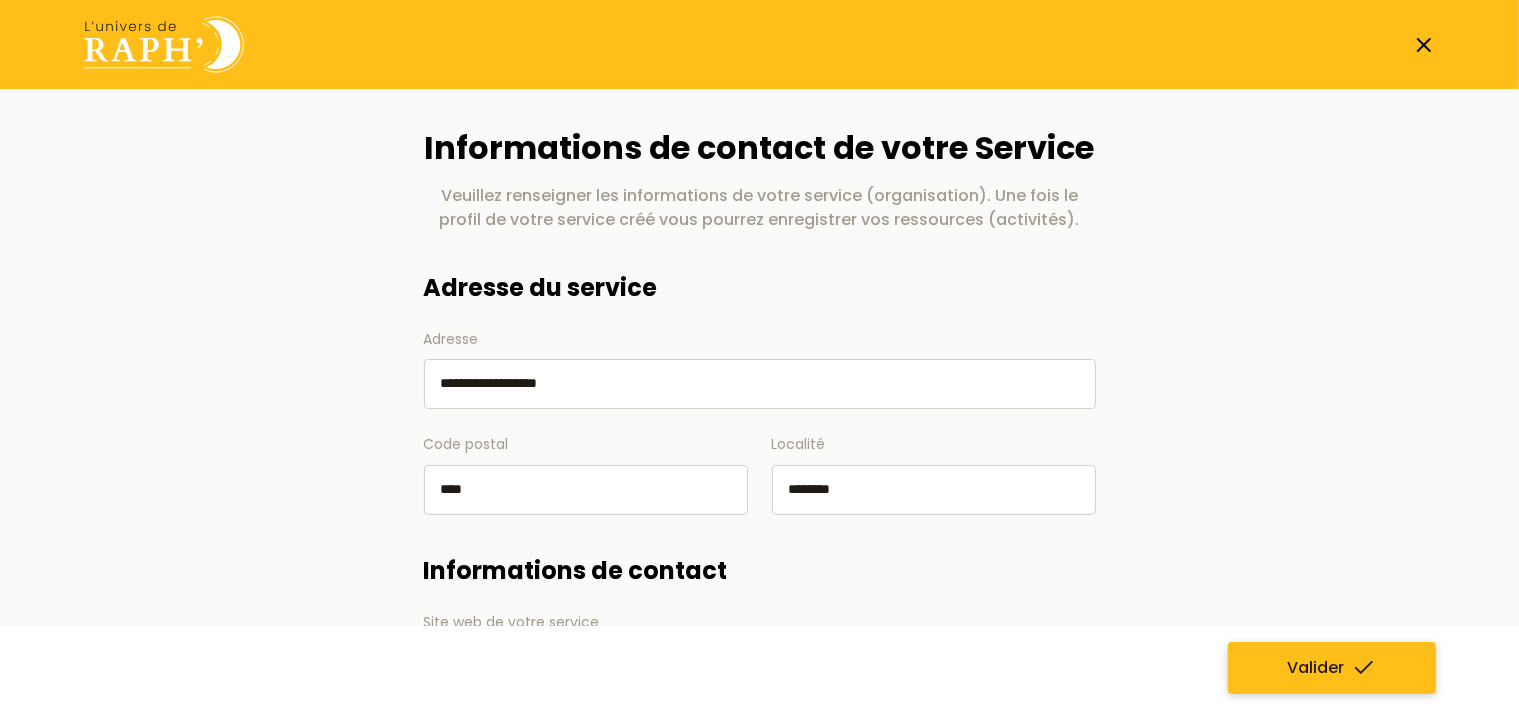 click on "Valider" at bounding box center (1332, 668) 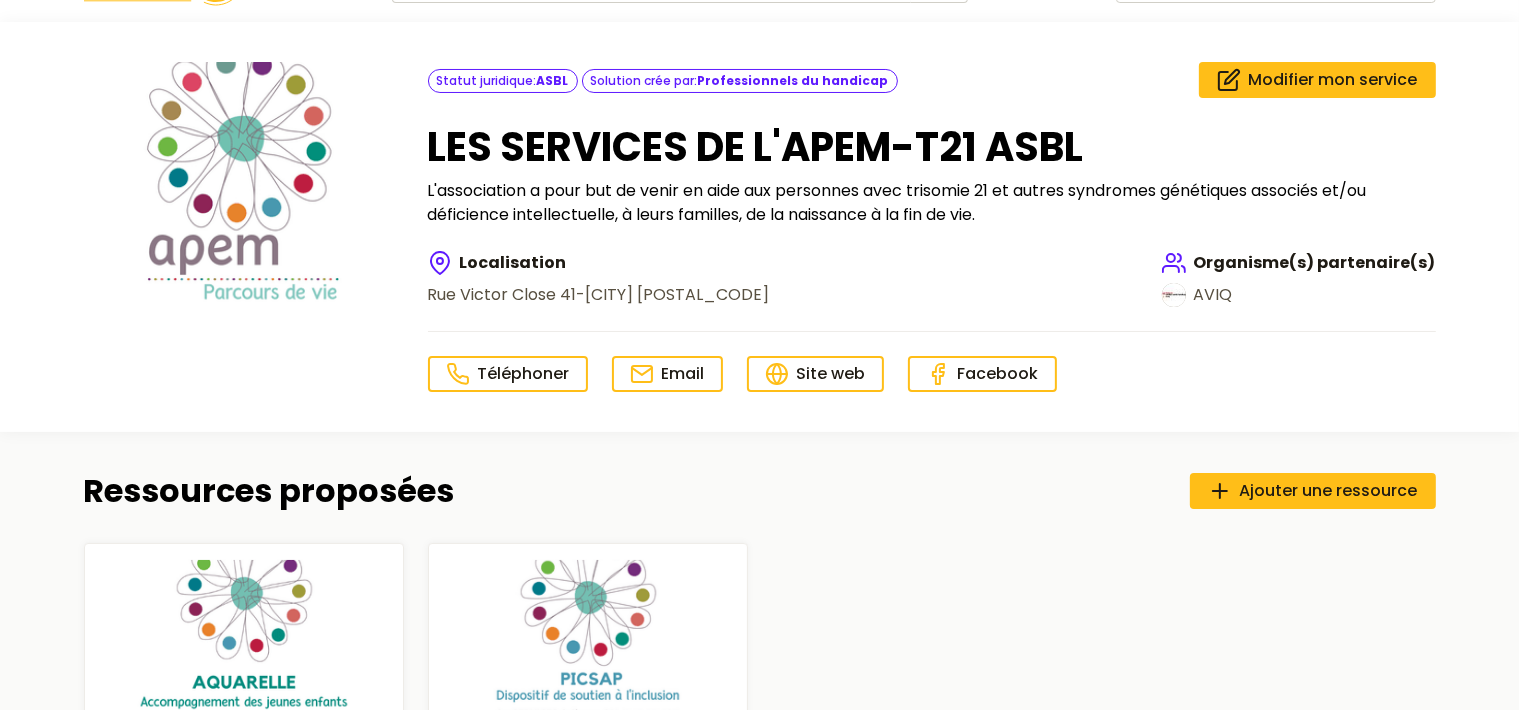 scroll, scrollTop: 105, scrollLeft: 0, axis: vertical 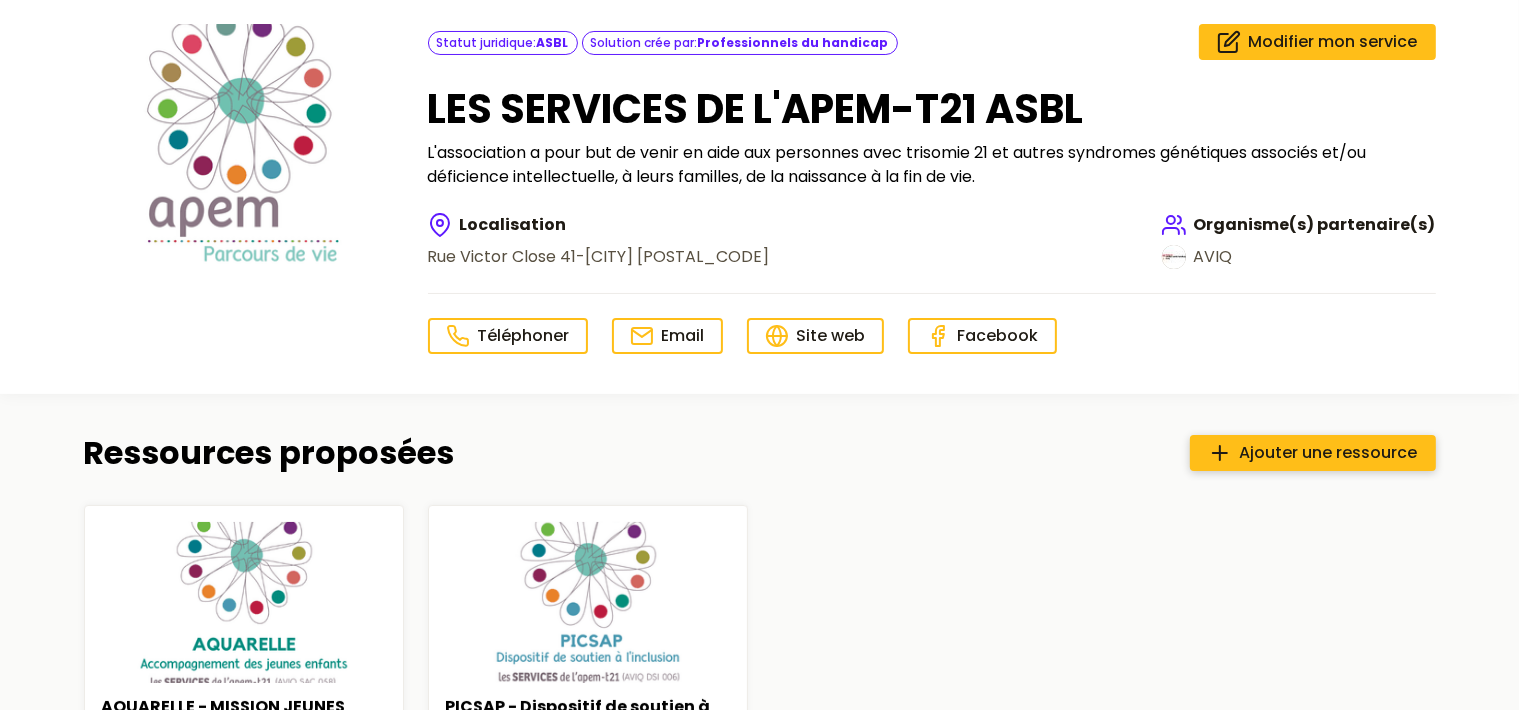 click on "Ajouter une ressource" at bounding box center (1329, 453) 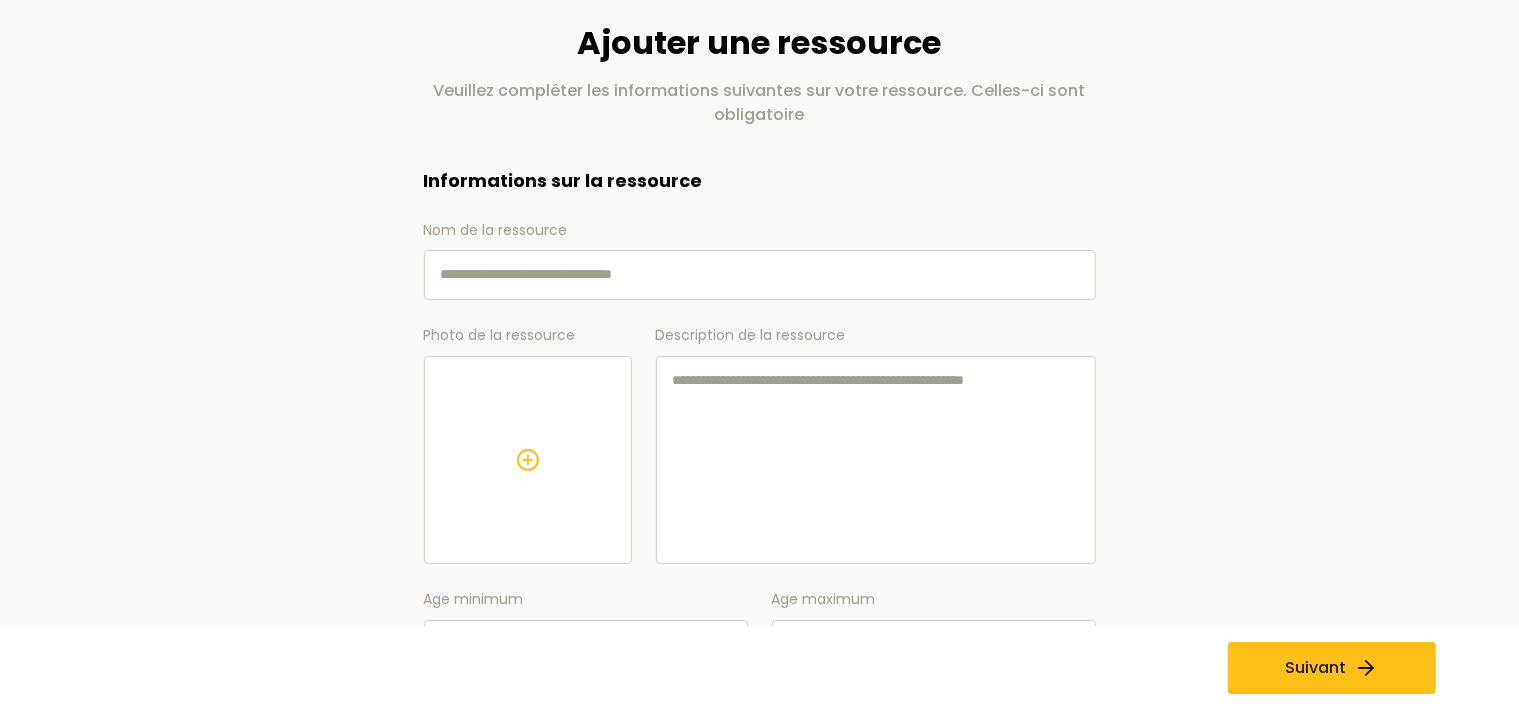 paste on "**********" 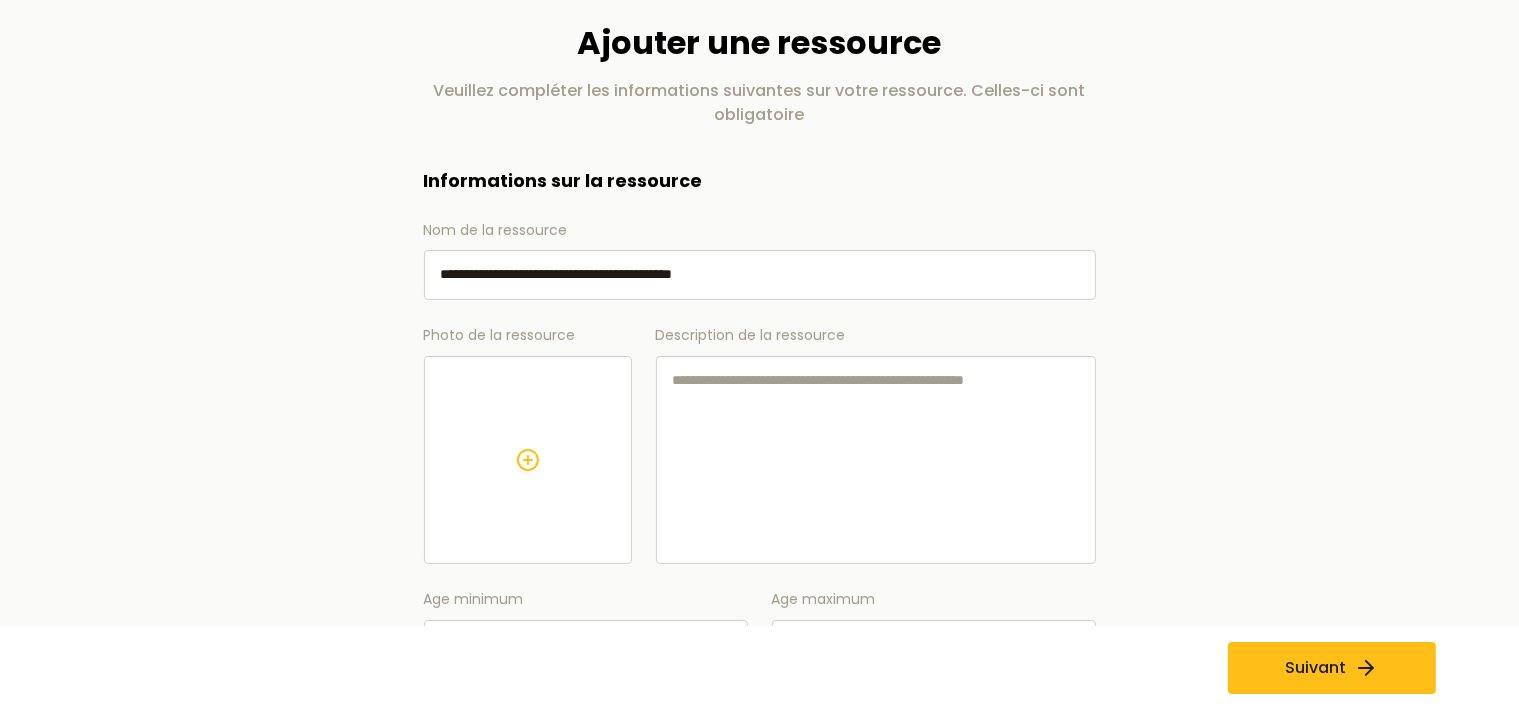 type on "**********" 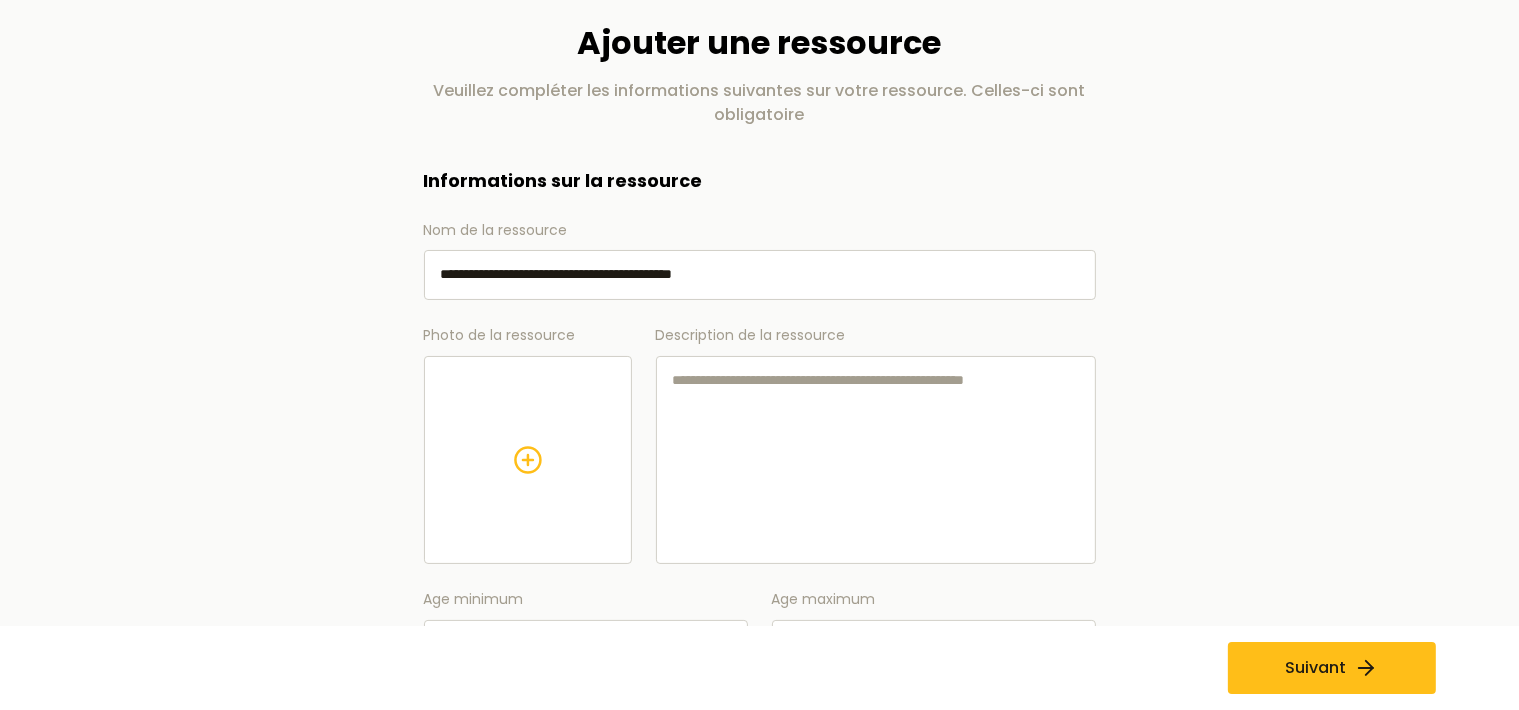 click 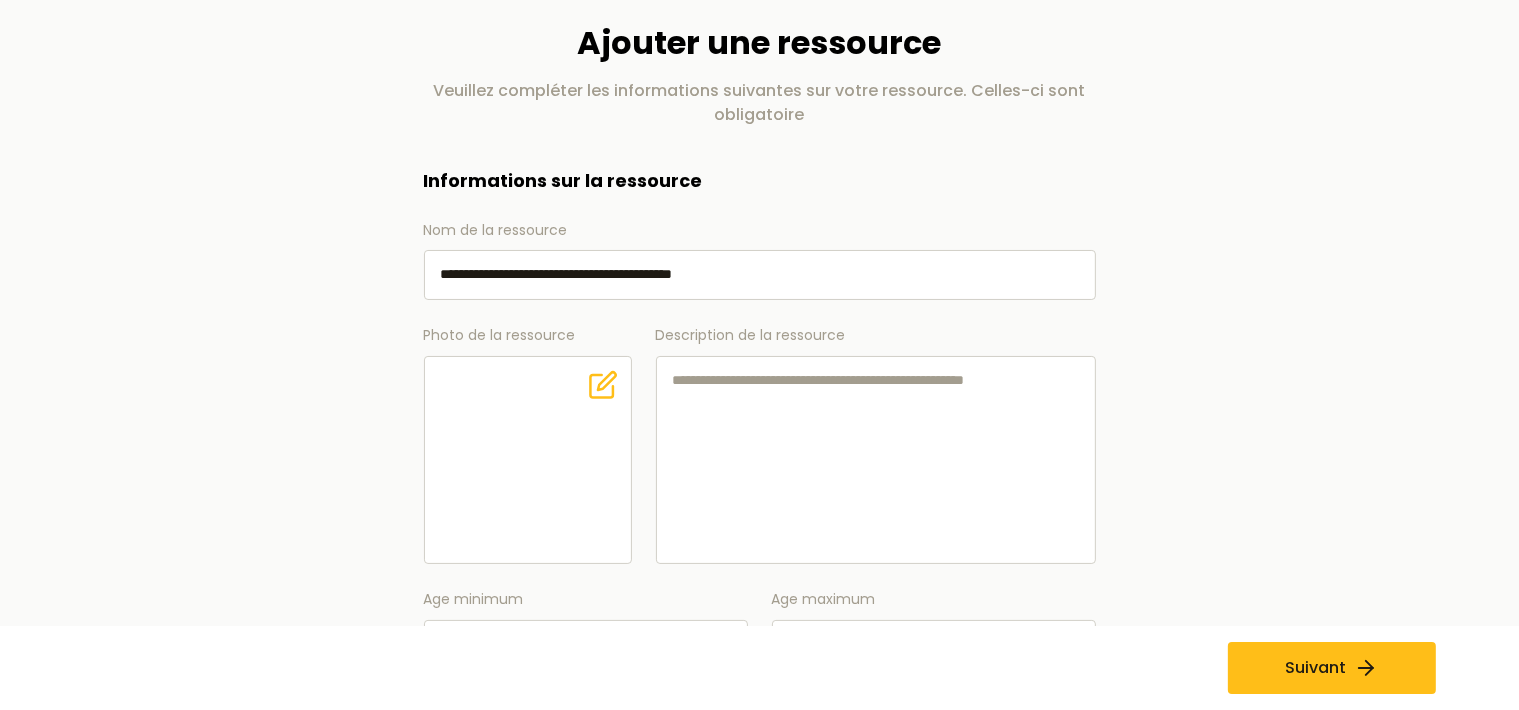 paste on "**********" 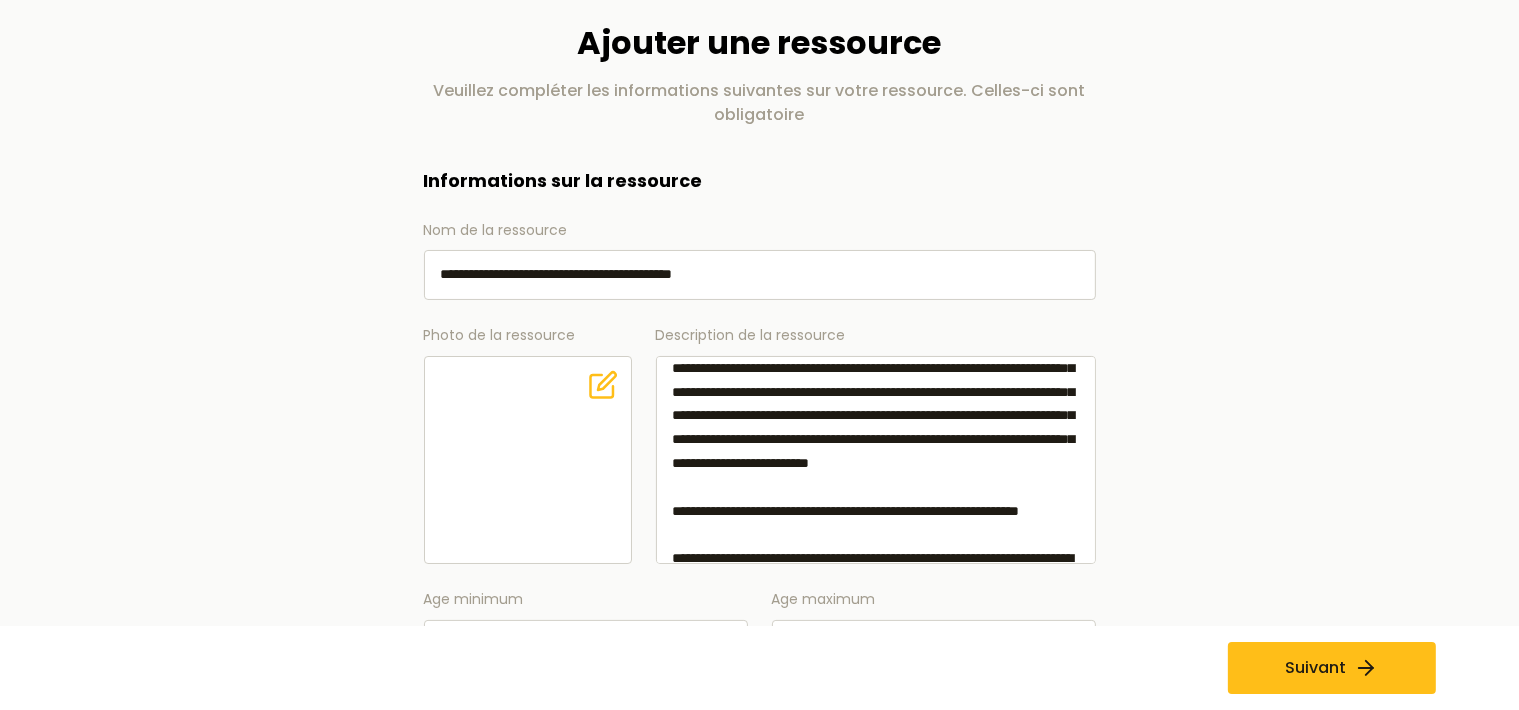 scroll, scrollTop: 0, scrollLeft: 0, axis: both 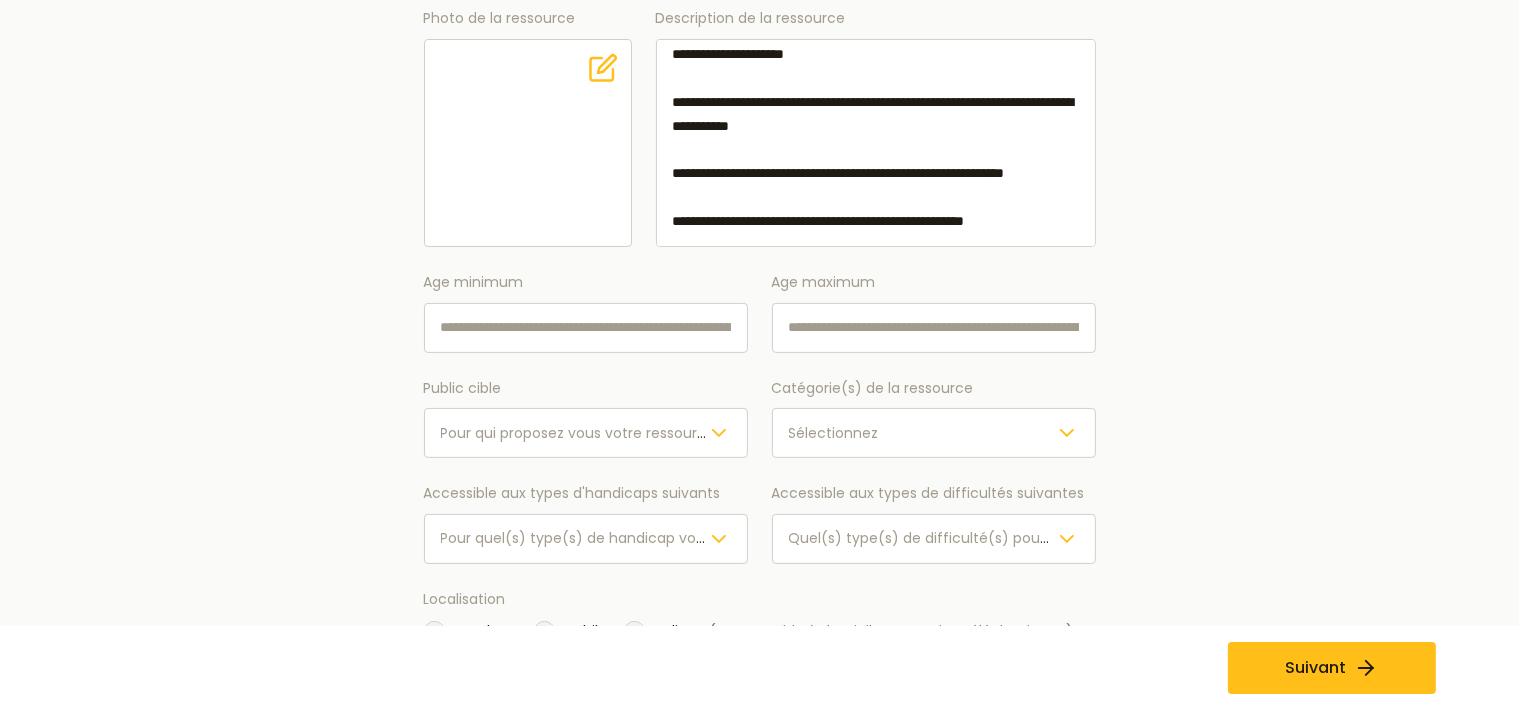 drag, startPoint x: 669, startPoint y: 378, endPoint x: 1035, endPoint y: 254, distance: 386.435 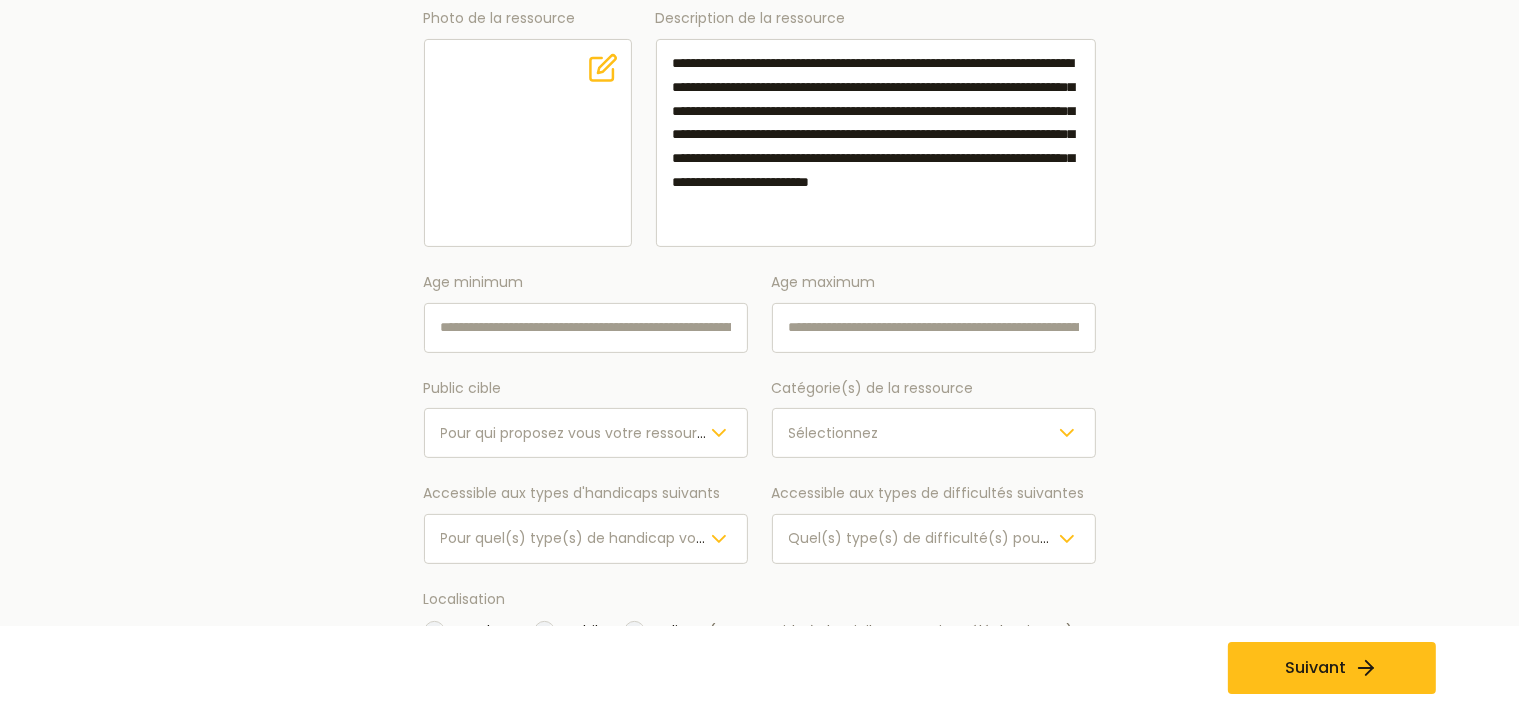 scroll, scrollTop: 0, scrollLeft: 0, axis: both 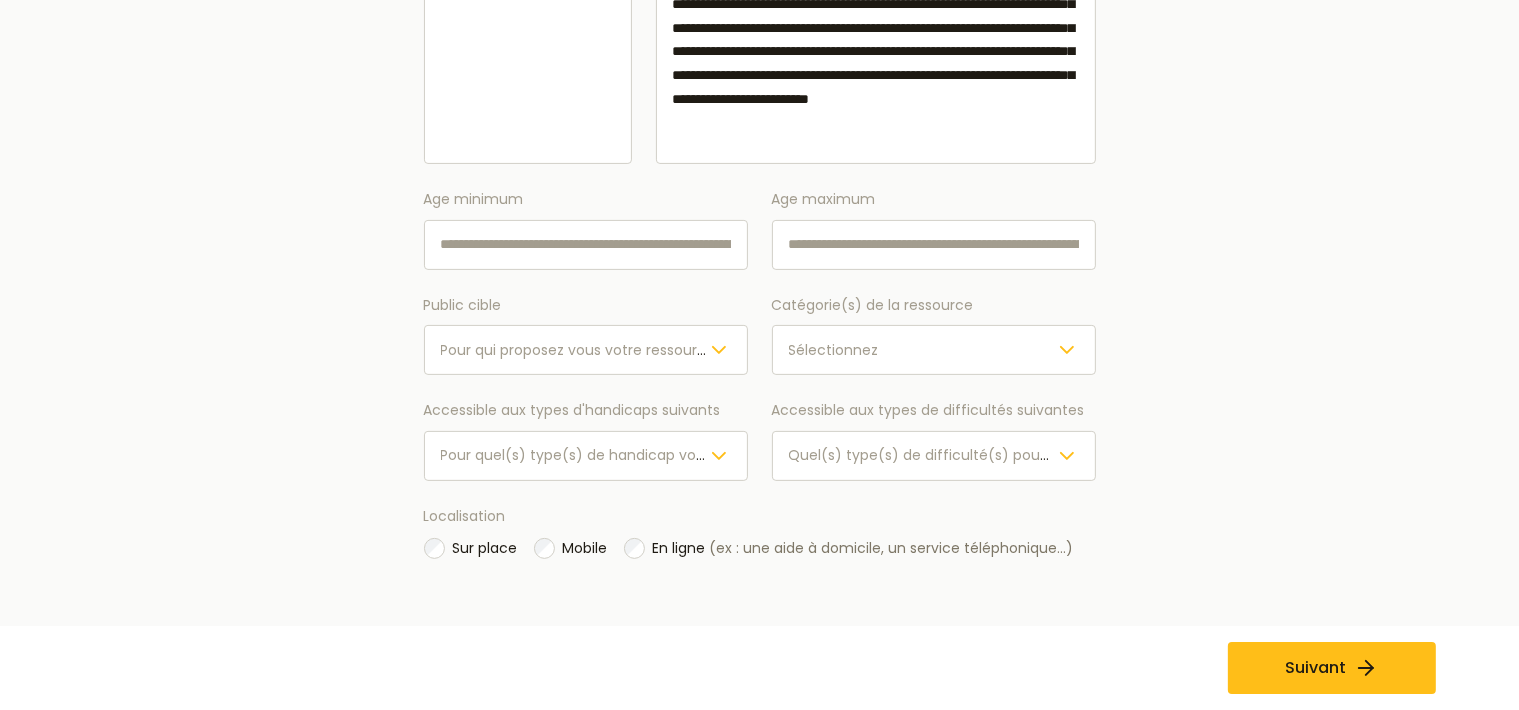 type on "**********" 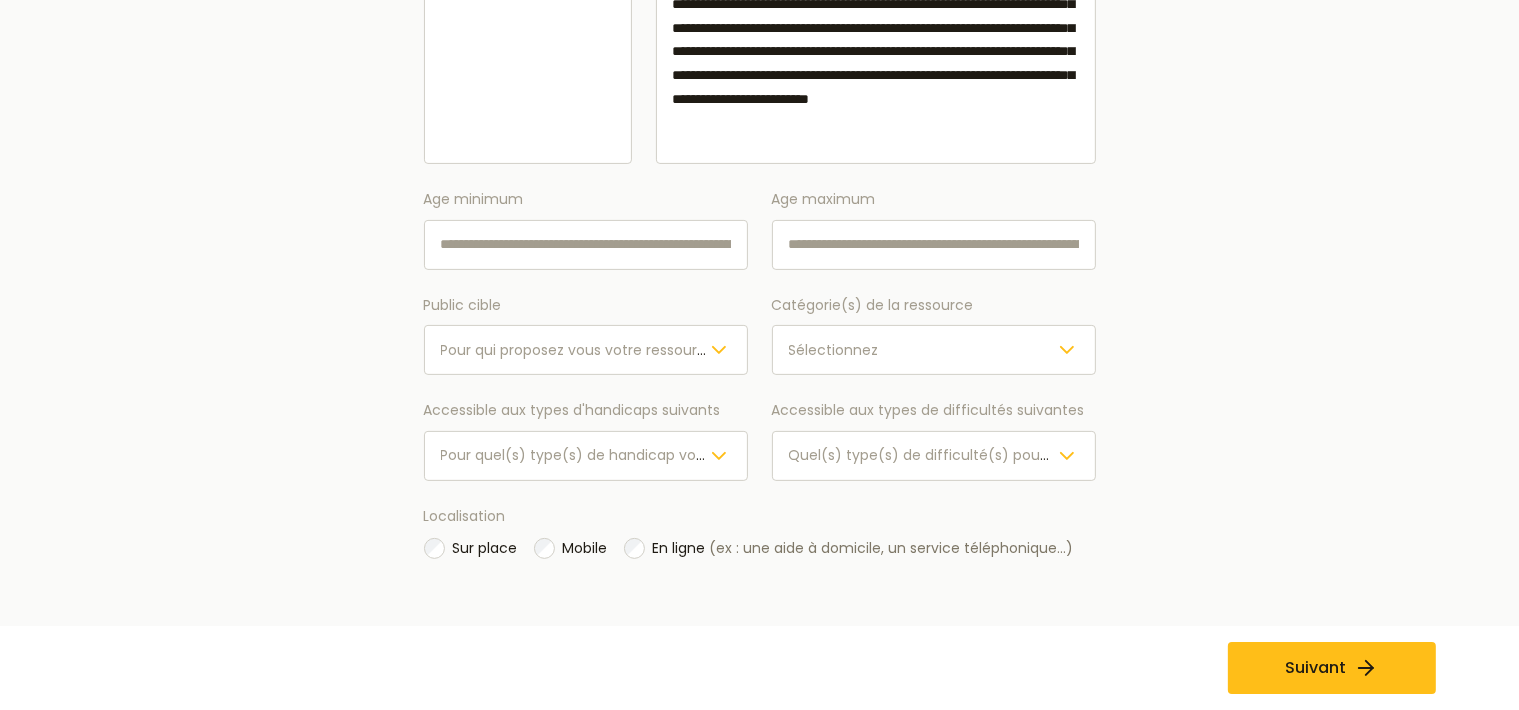 click on "Age minimum" at bounding box center (586, 245) 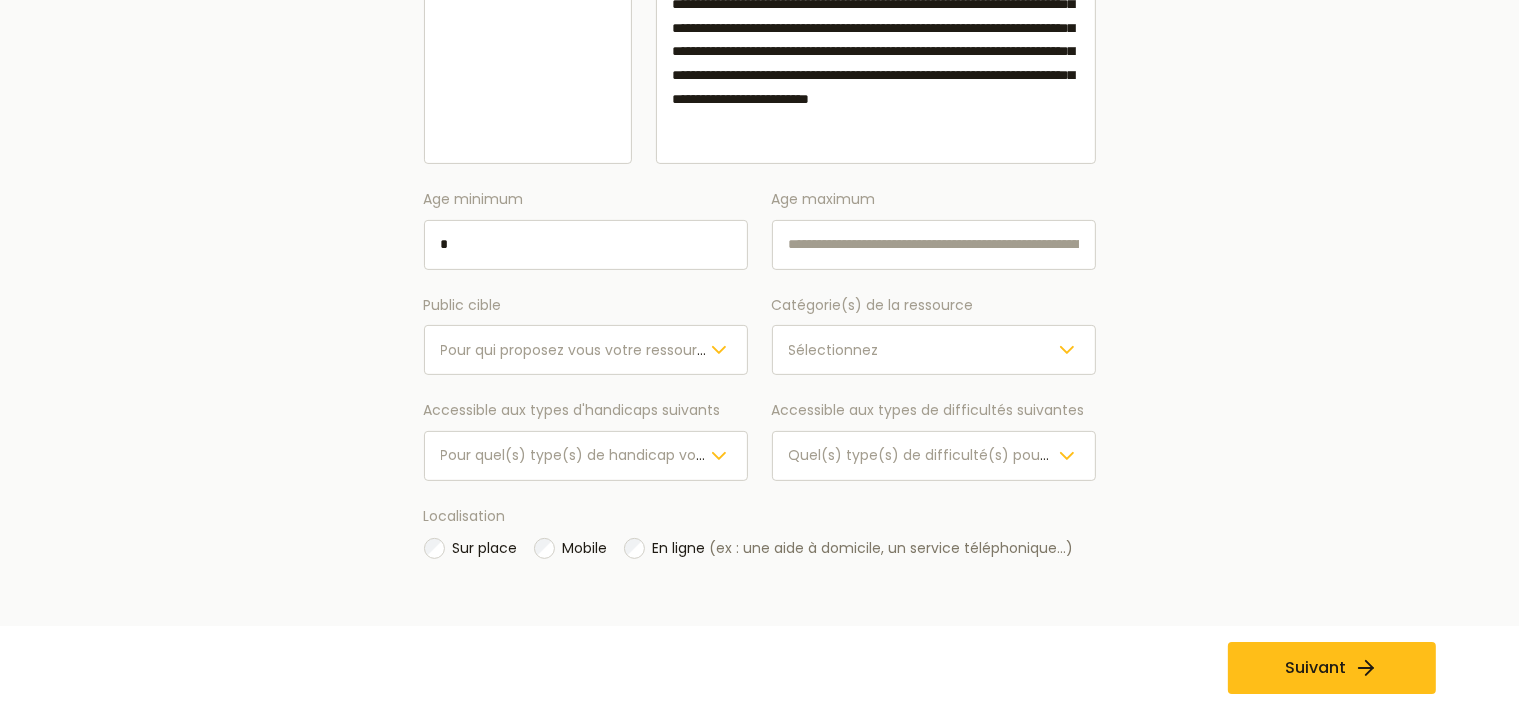 type on "*" 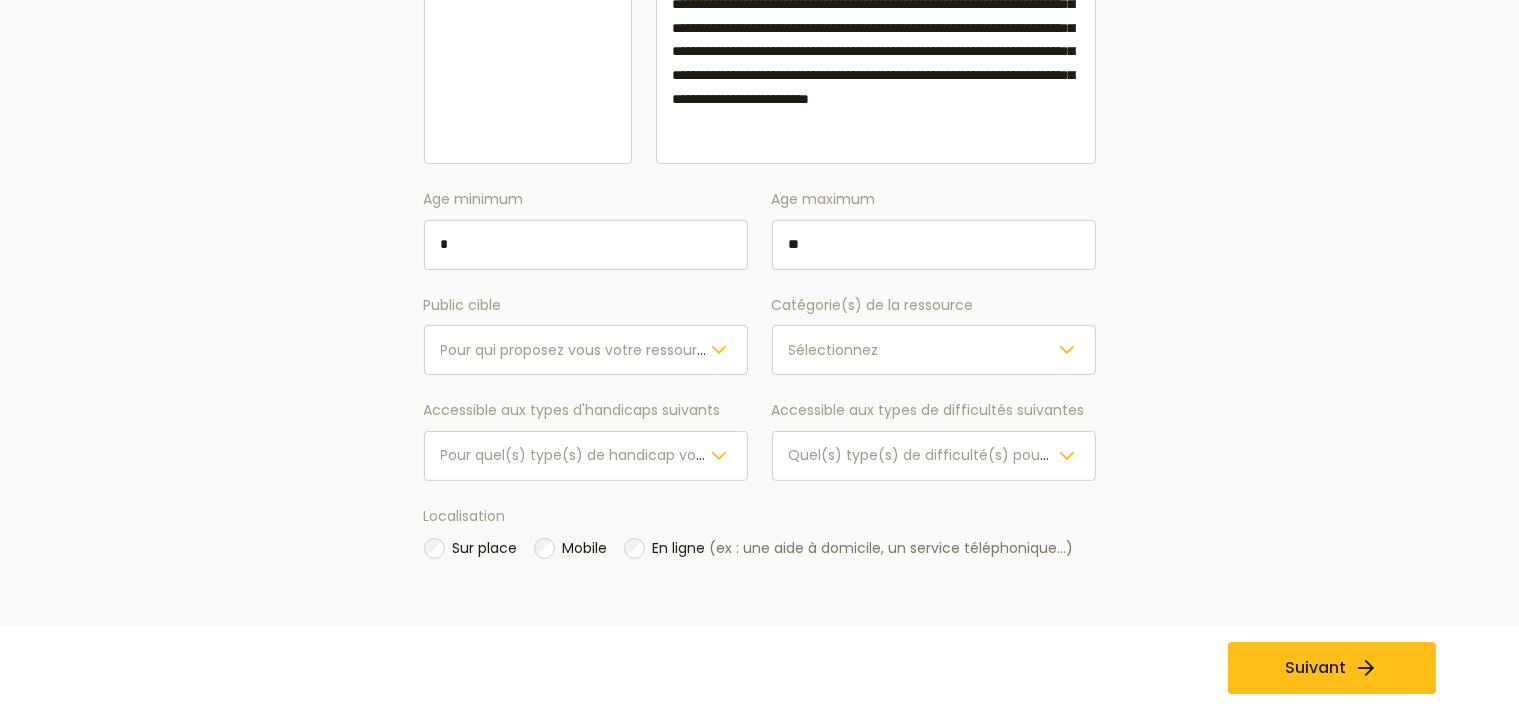 type on "**" 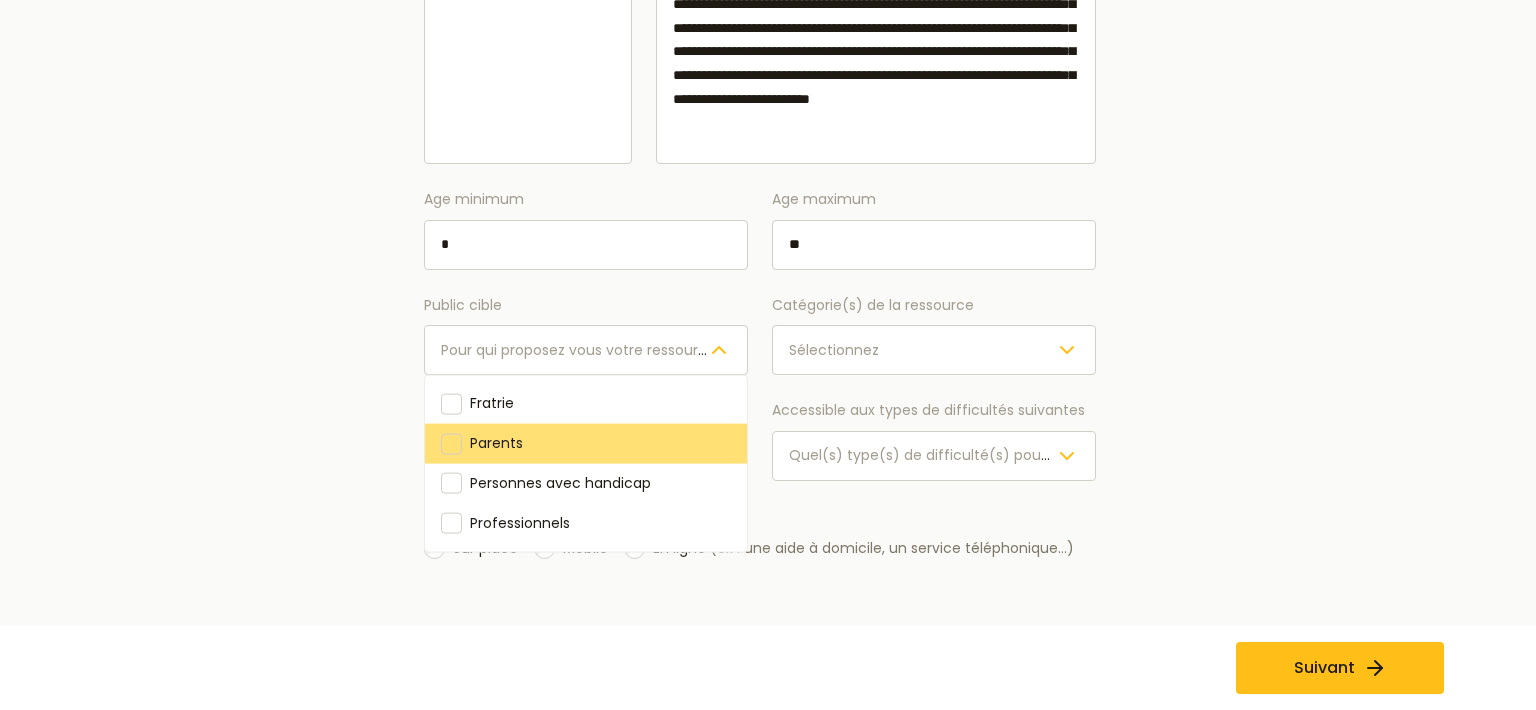 click at bounding box center (451, 443) 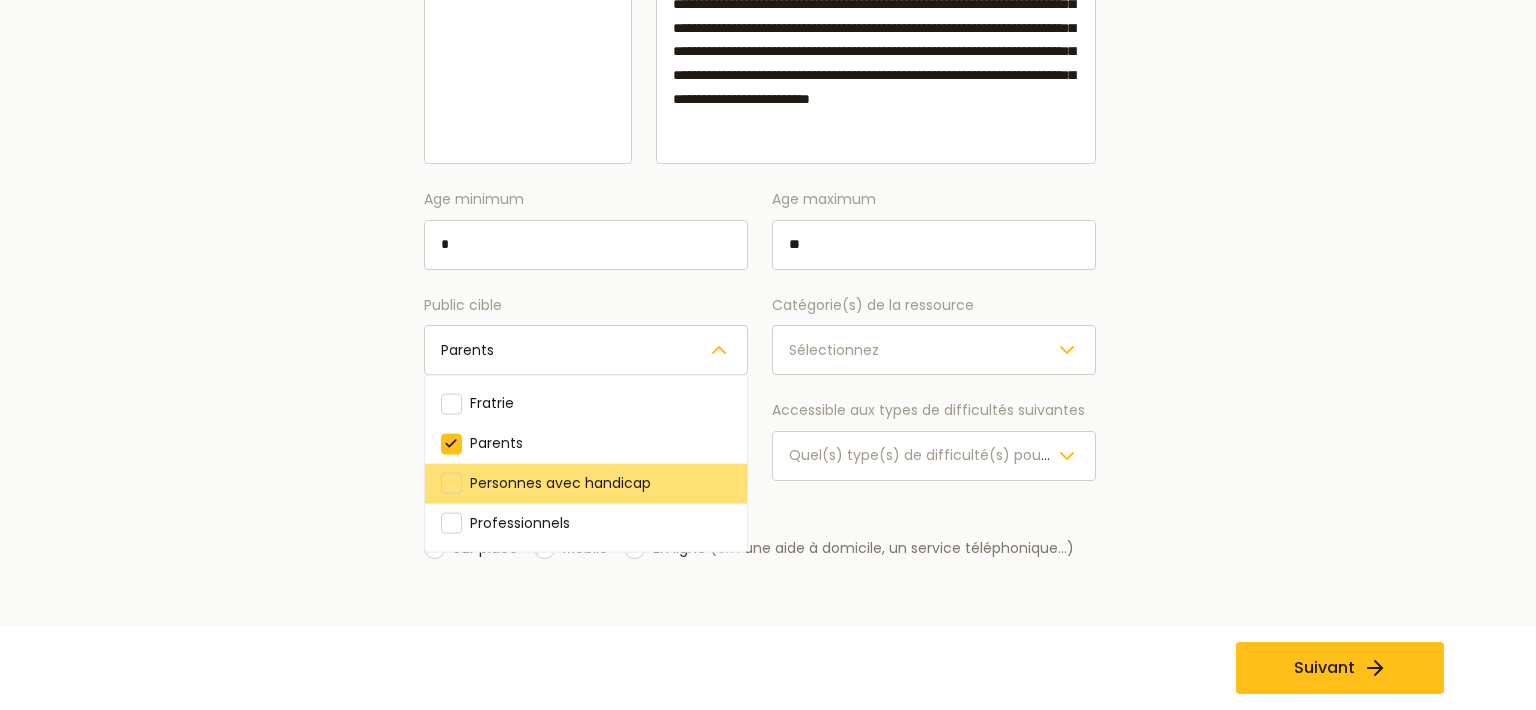 click at bounding box center [451, 483] 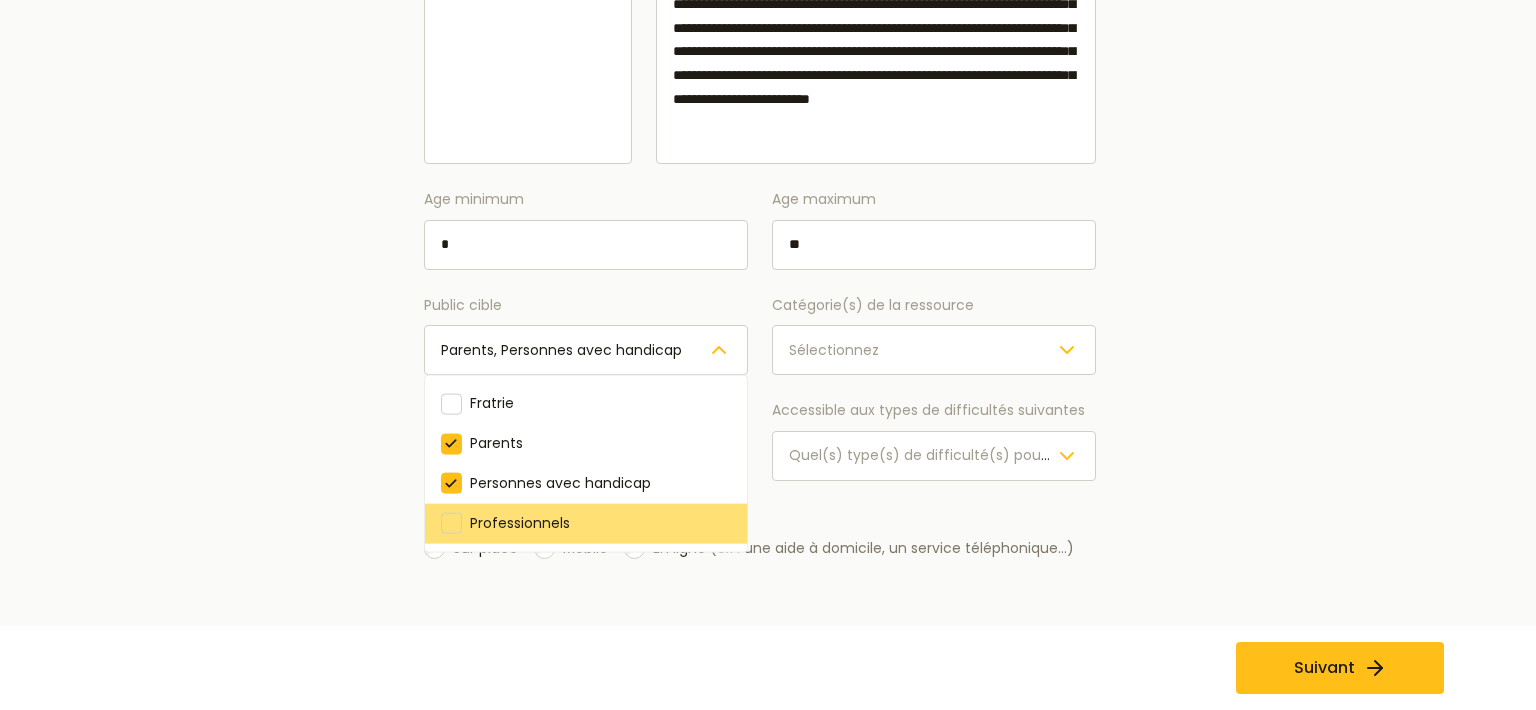 click at bounding box center [451, 523] 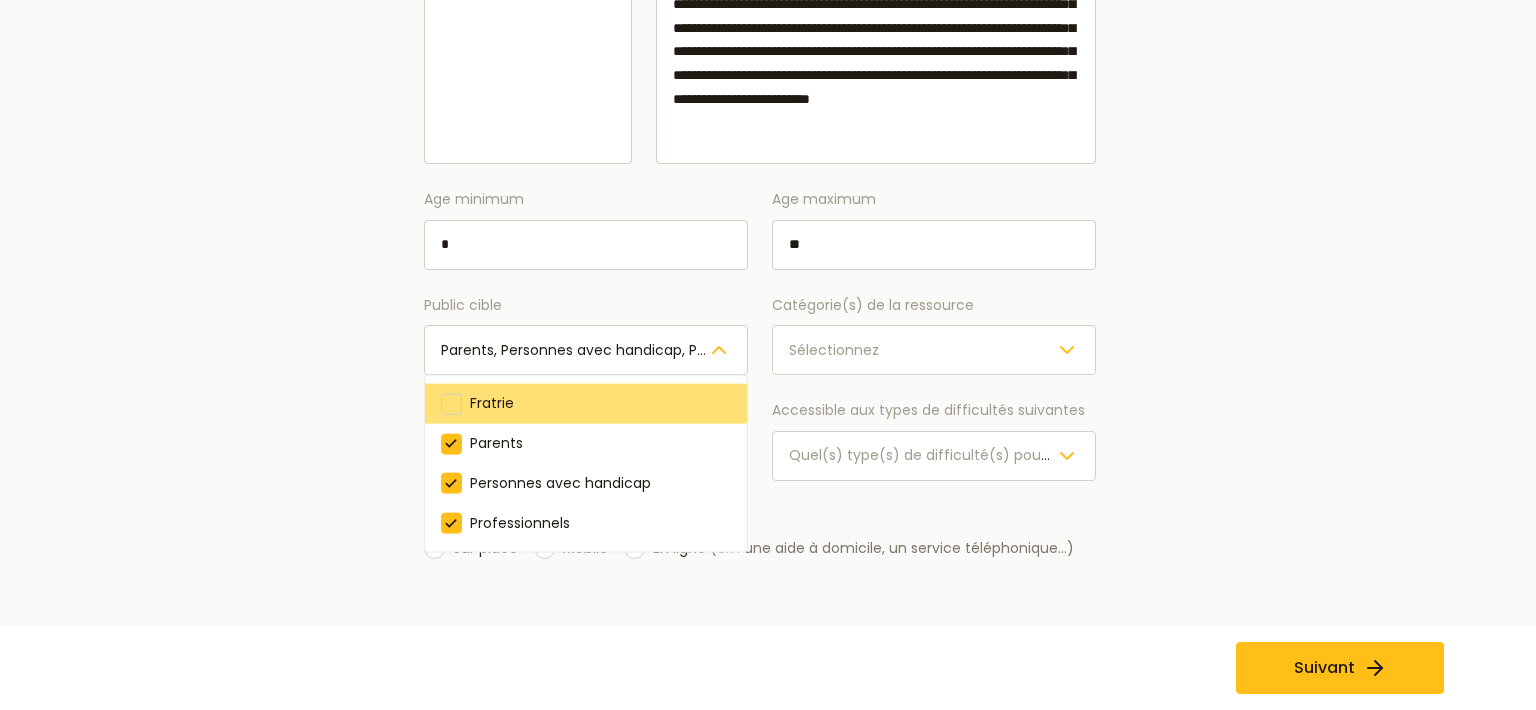click at bounding box center [451, 403] 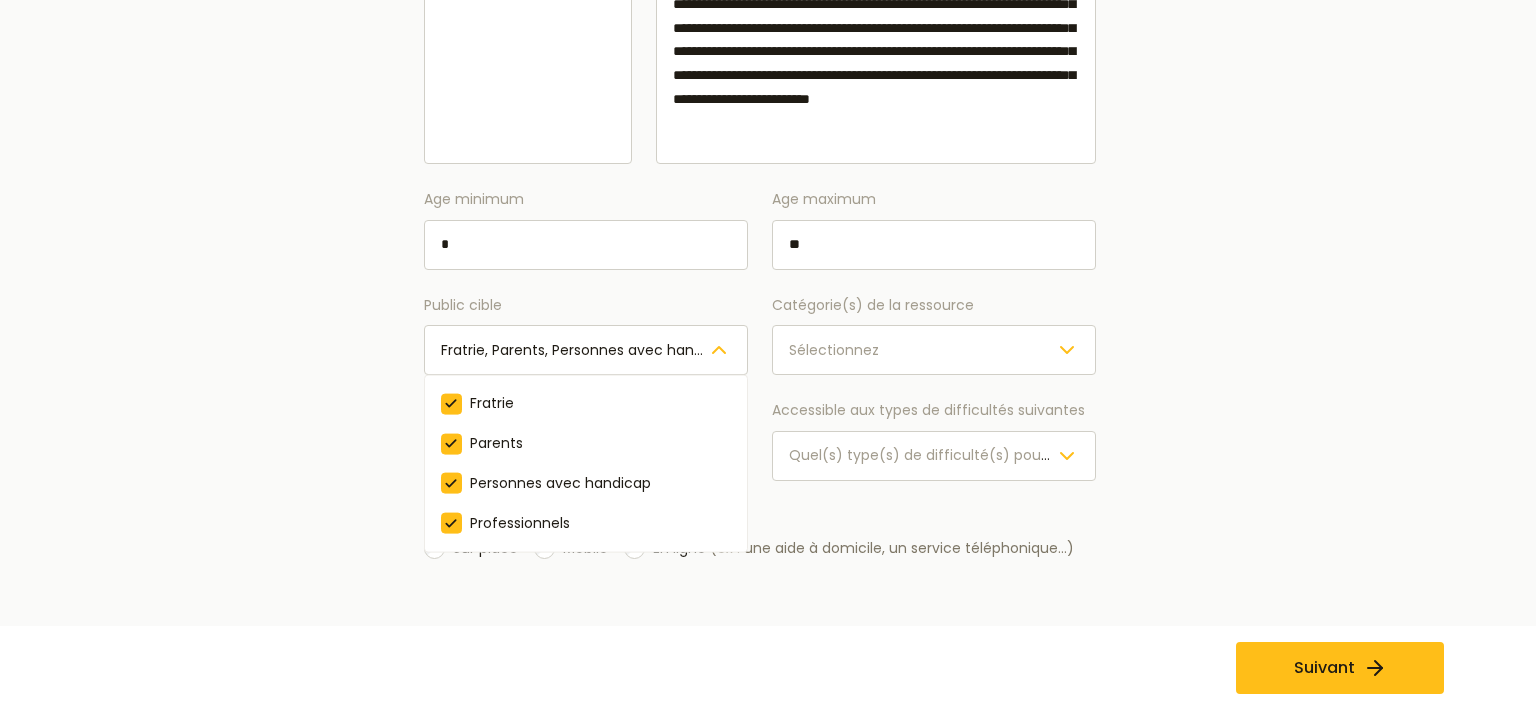 click on "Age minimum * Age maximum ** Public cible Fratrie, Parents, Personnes avec handicap, Professionnels Fratrie Parents Personnes avec handicap Professionnels Catégorie(s) de la ressource Sélectionnez Accessible aux types d'handicaps suivants Pour quel(s) type(s) de handicap votre ressource est elle prévue ? Accessible aux types de difficultés suivantes Quel(s) type(s) de difficulté(s) pouvez vous prendre en charge ?" at bounding box center [760, 334] 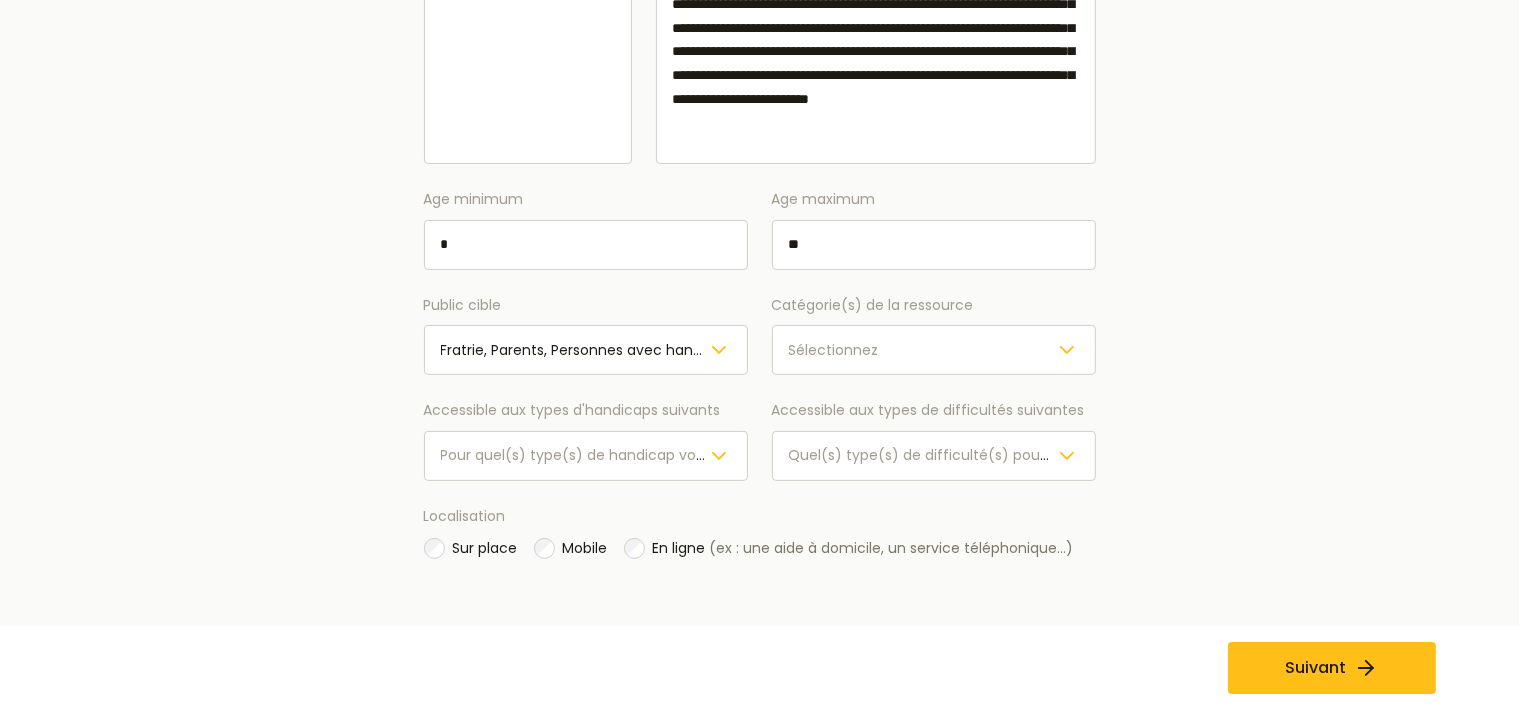 click on "Sélectionnez" at bounding box center (834, 350) 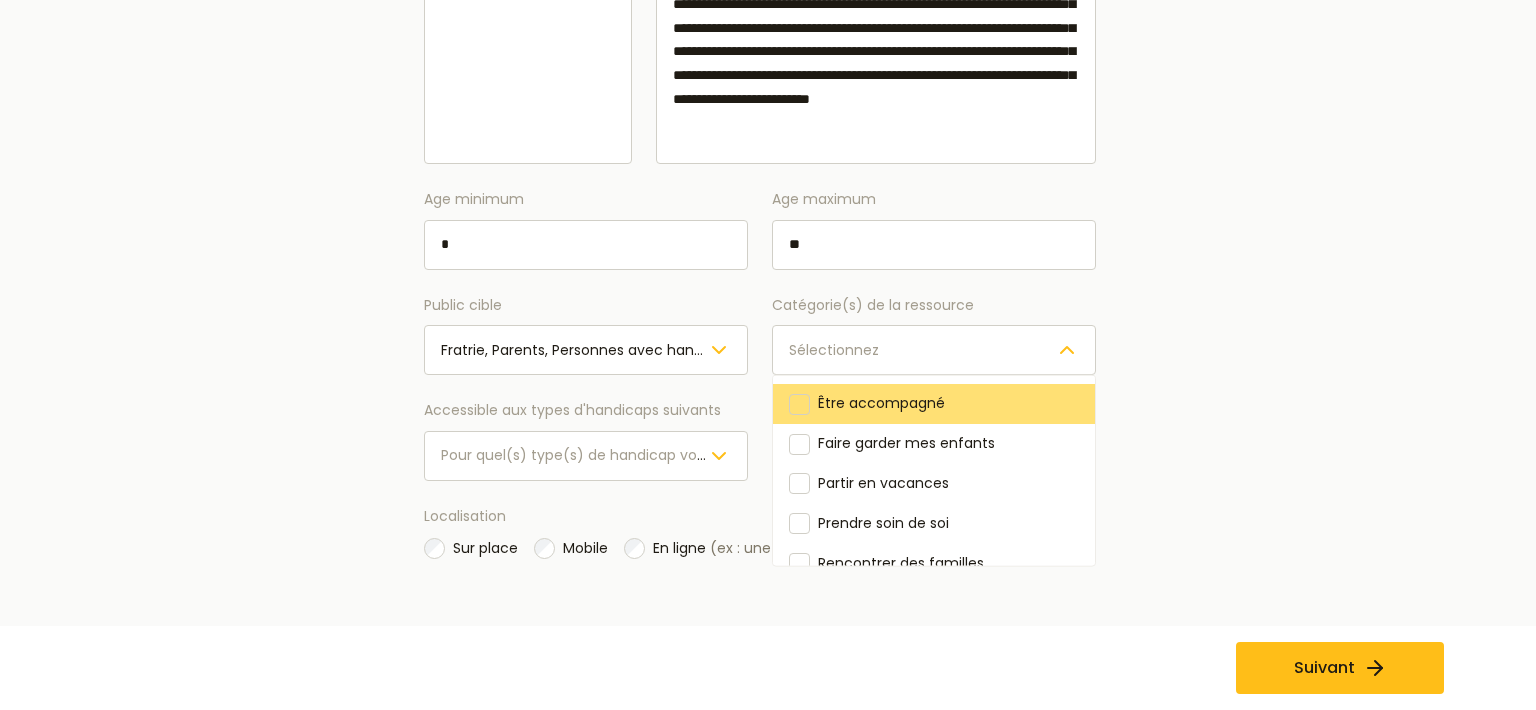 click at bounding box center (799, 403) 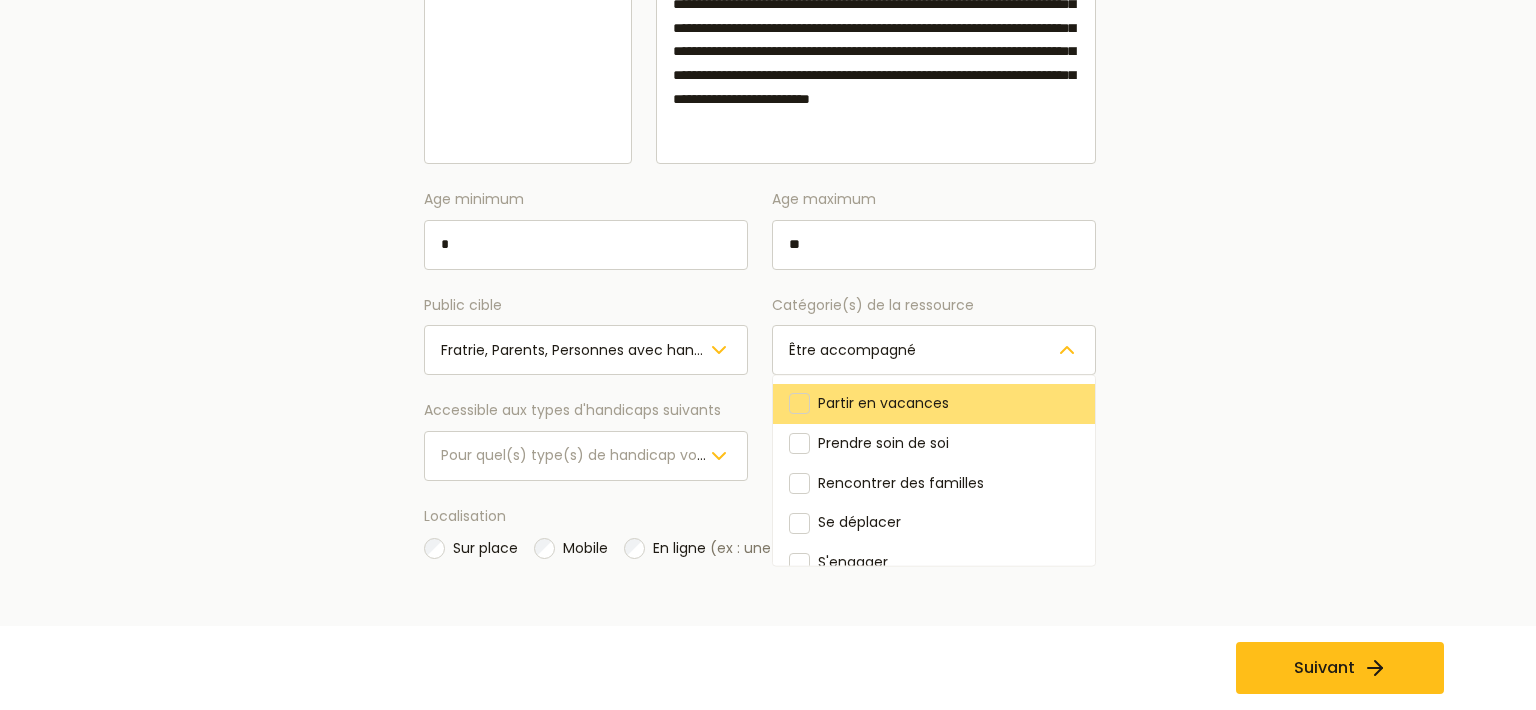 scroll, scrollTop: 115, scrollLeft: 0, axis: vertical 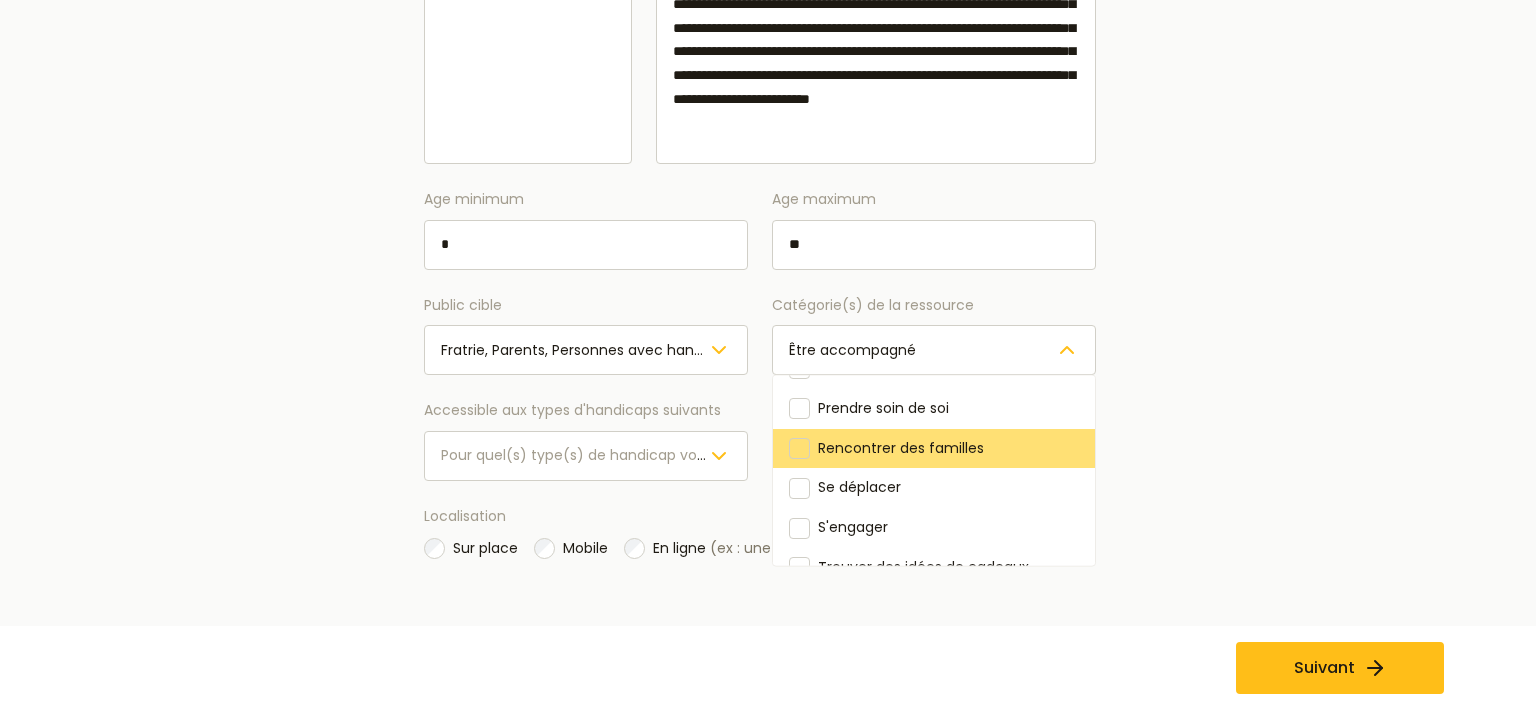 click at bounding box center [799, 448] 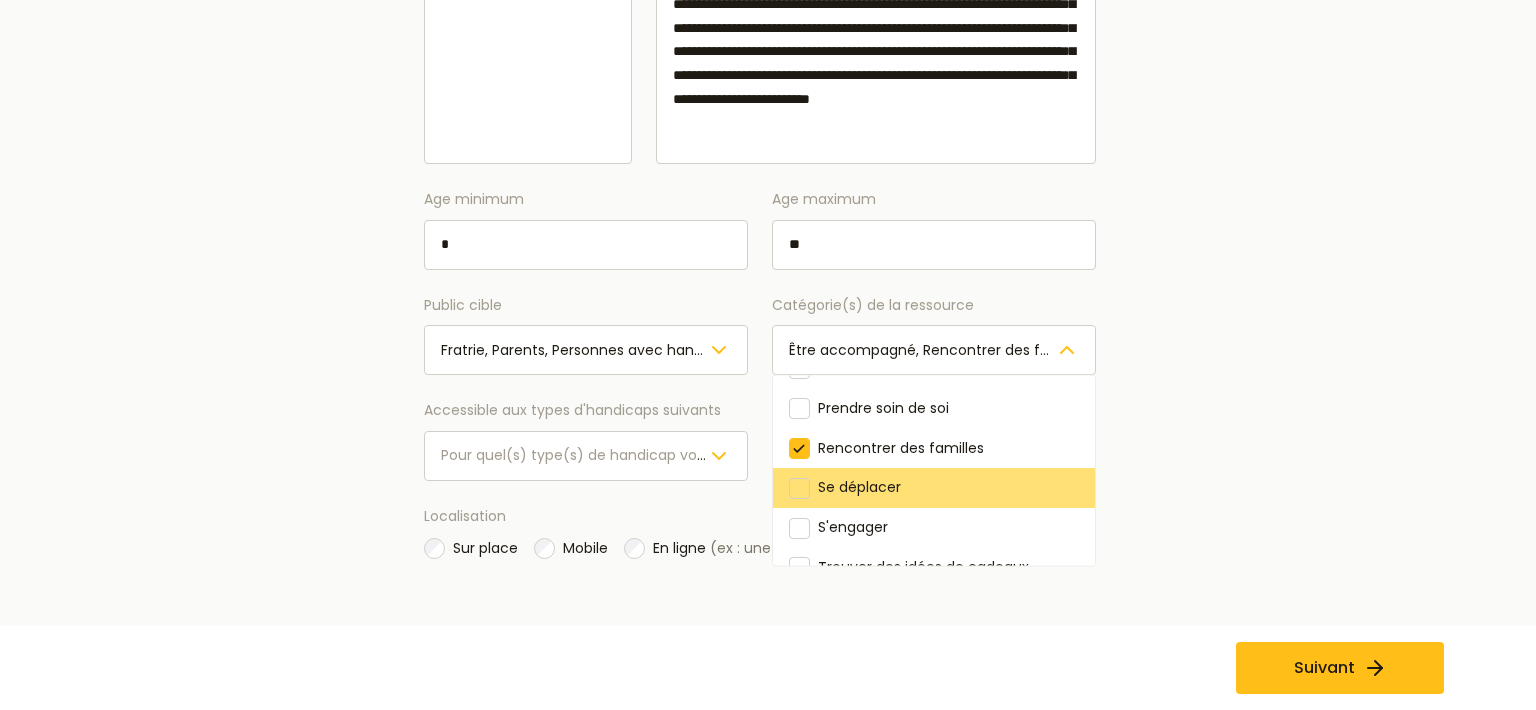scroll, scrollTop: 224, scrollLeft: 0, axis: vertical 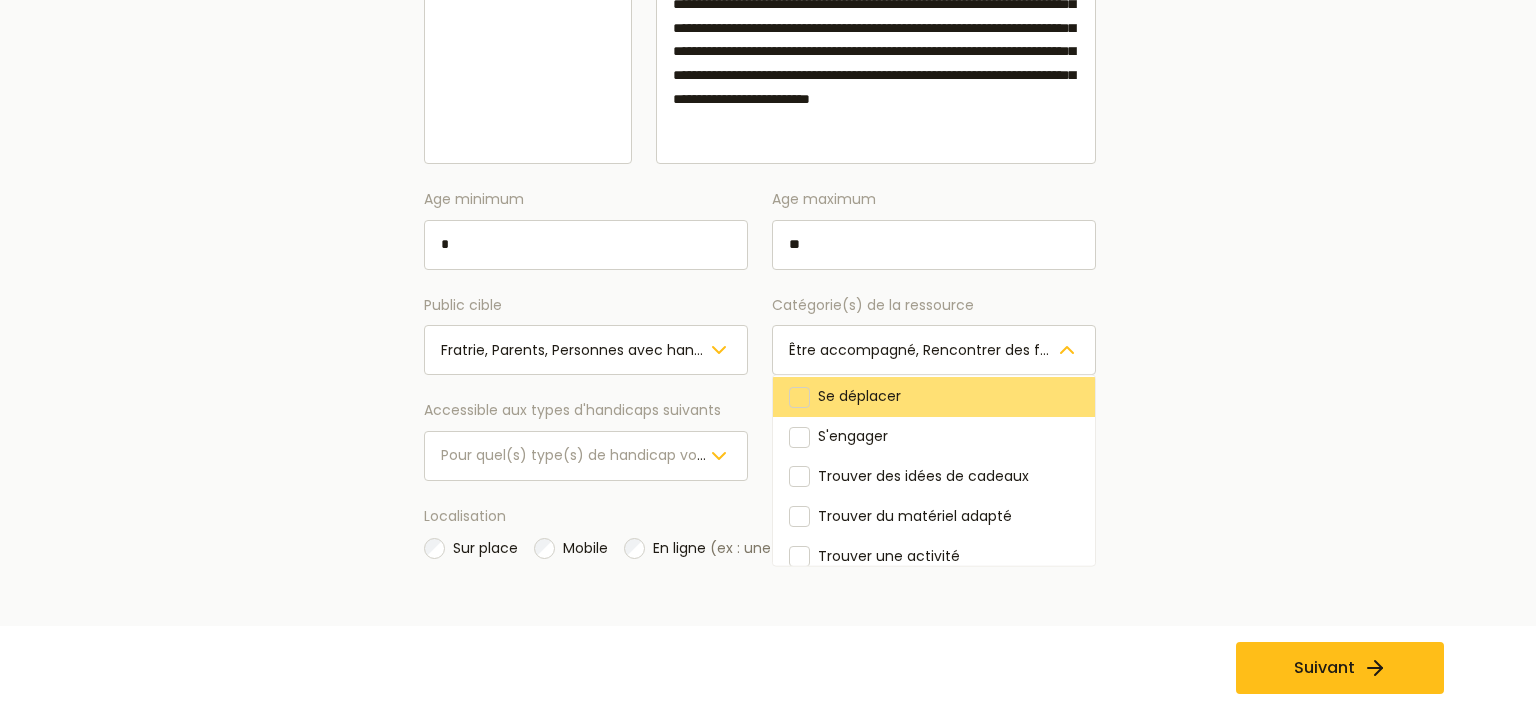 click on "Se déplacer" at bounding box center (934, 397) 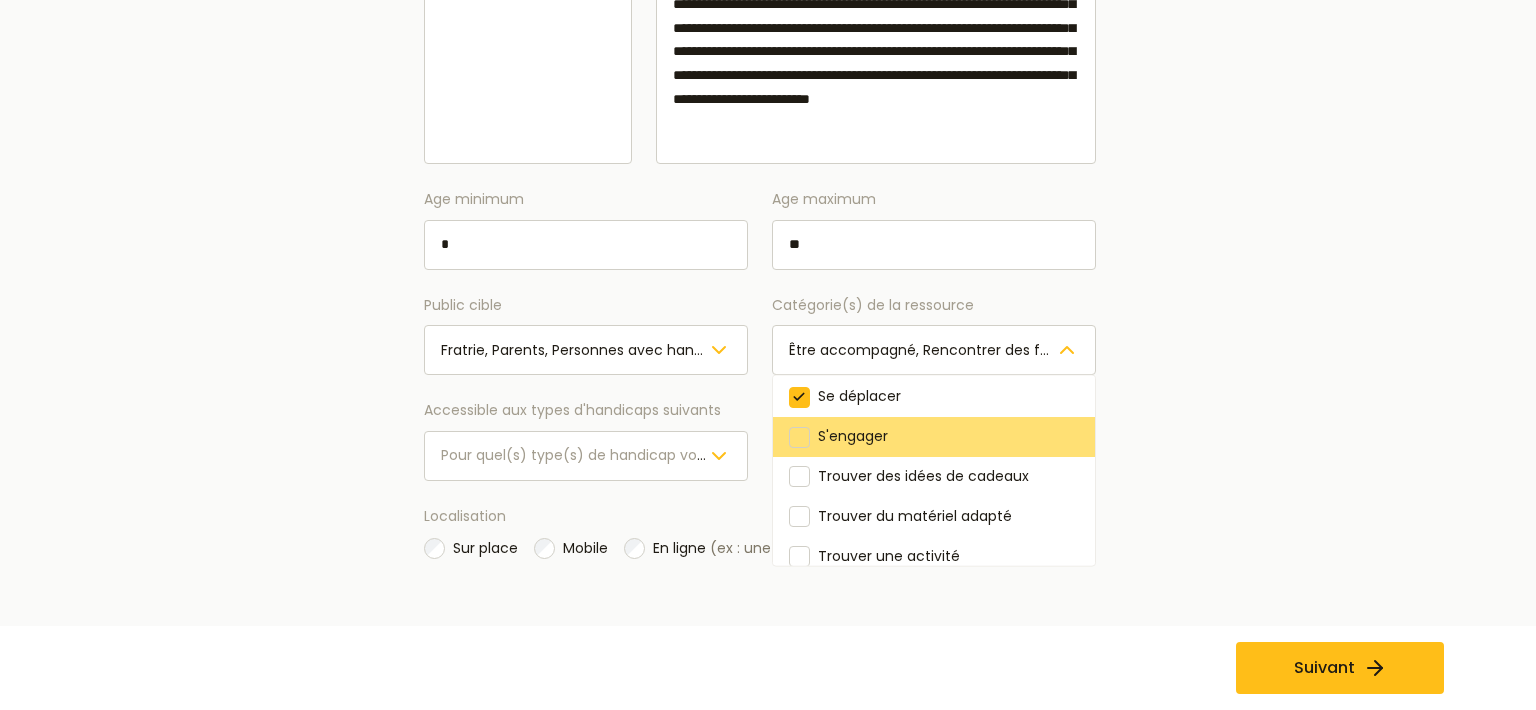 click at bounding box center (799, 436) 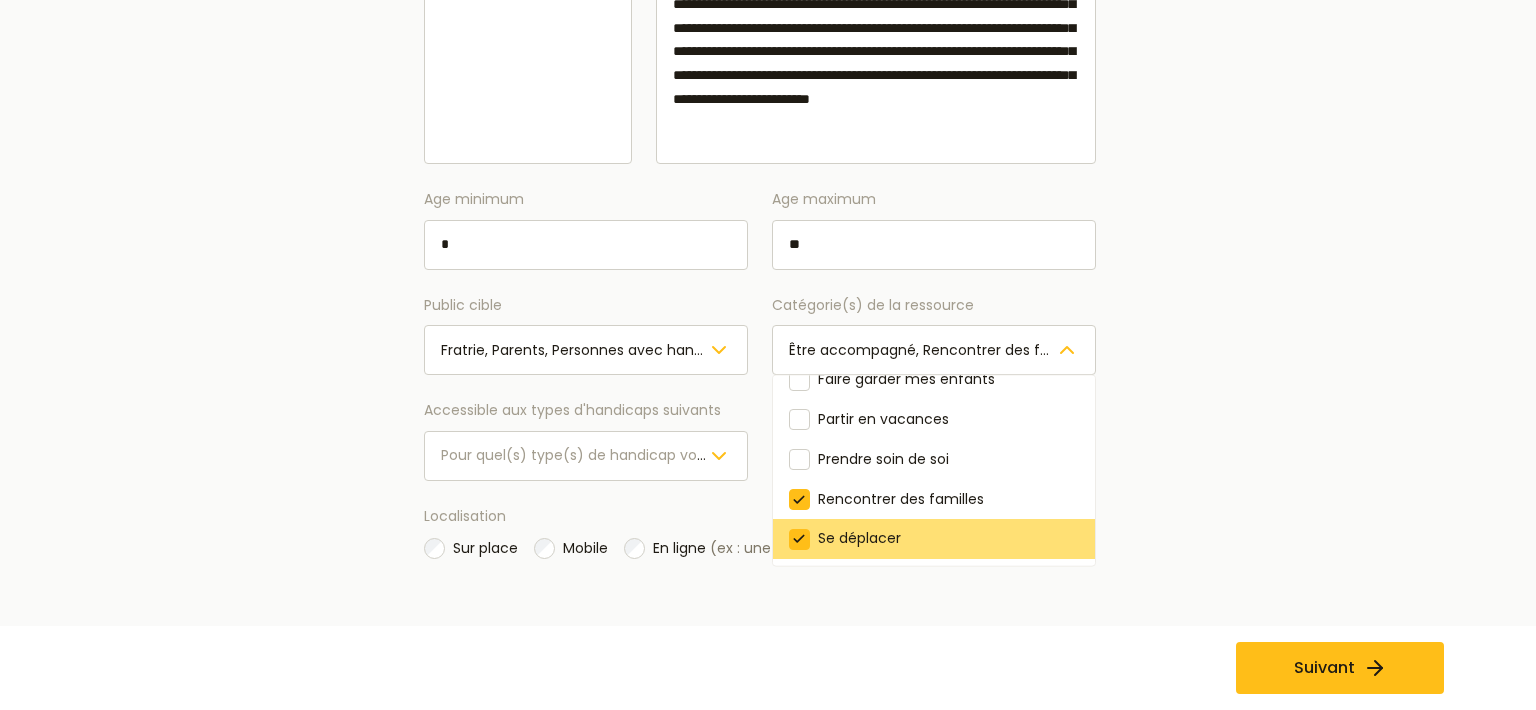 scroll, scrollTop: 115, scrollLeft: 0, axis: vertical 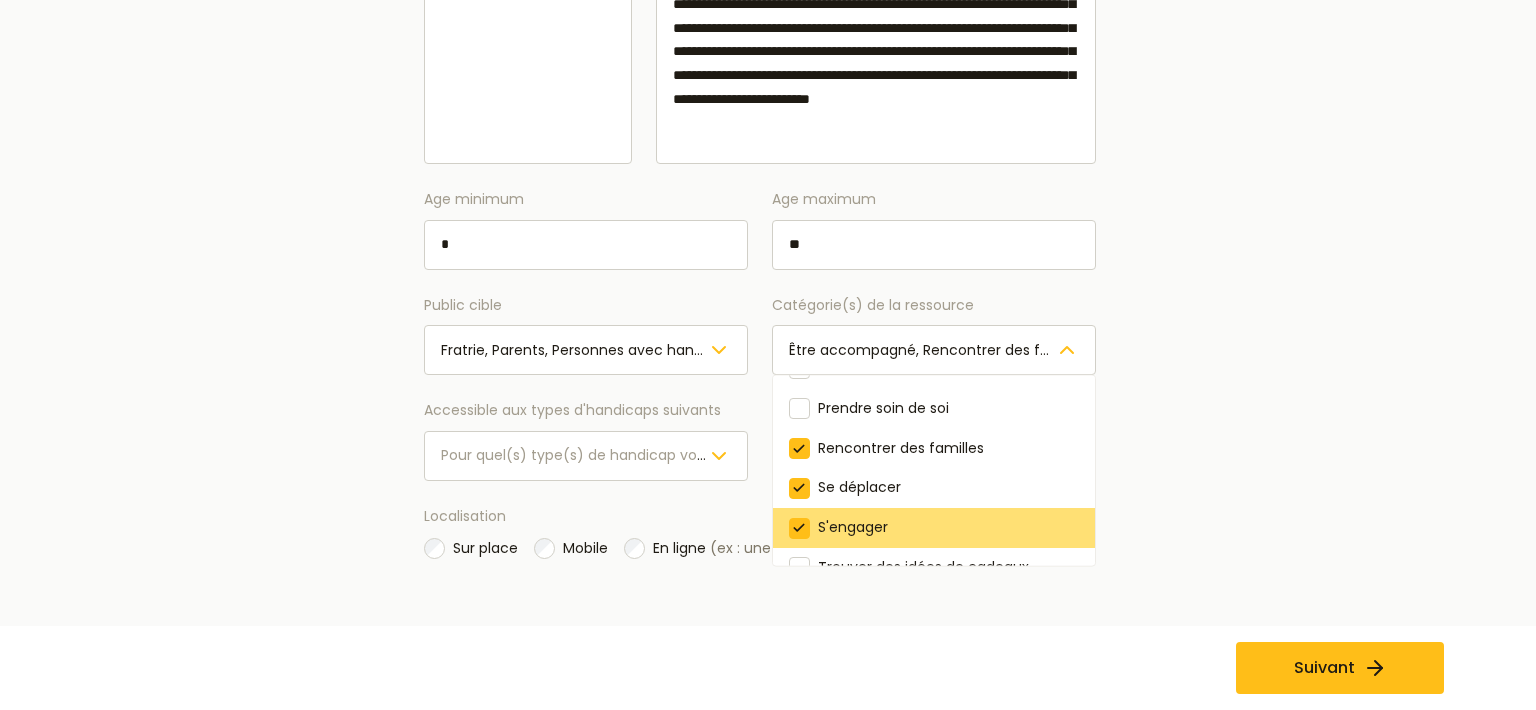 click at bounding box center [799, 527] 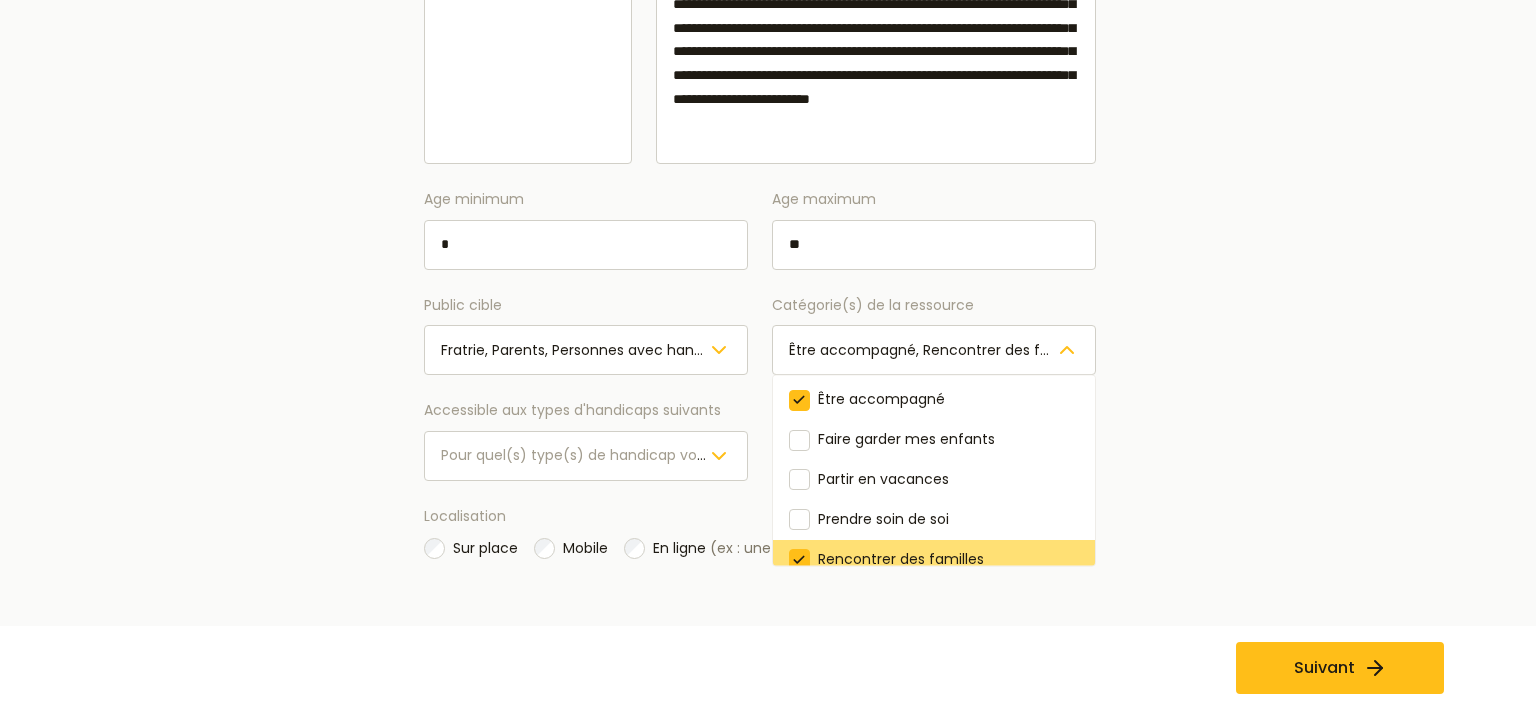 scroll, scrollTop: 0, scrollLeft: 0, axis: both 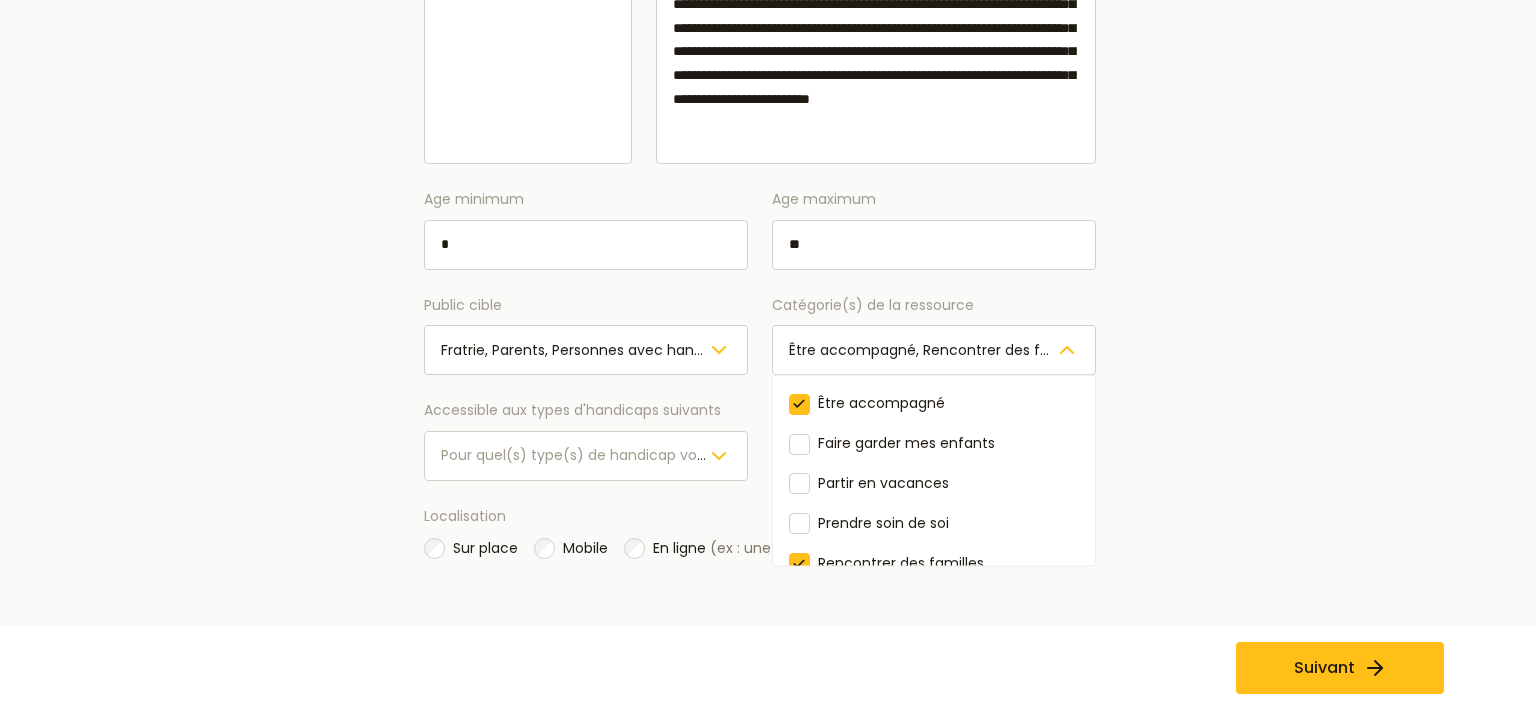 click on "Age minimum * Age maximum ** Public cible Fratrie, Parents, Personnes avec handicap, Professionnels Catégorie(s) de la ressource Être accompagné, Rencontrer des familles, Se déplacer Être accompagné Faire garder mes enfants Partir en vacances Prendre soin de soi Rencontrer des familles Se déplacer S'engager Trouver des idées de cadeaux Trouver du matériel adapté Trouver une activité Accessible aux types d'handicaps suivants Pour quel(s) type(s) de handicap votre ressource est elle prévue ? Accessible aux types de difficultés suivantes Quel(s) type(s) de difficulté(s) pouvez vous prendre en charge ?" at bounding box center (760, 334) 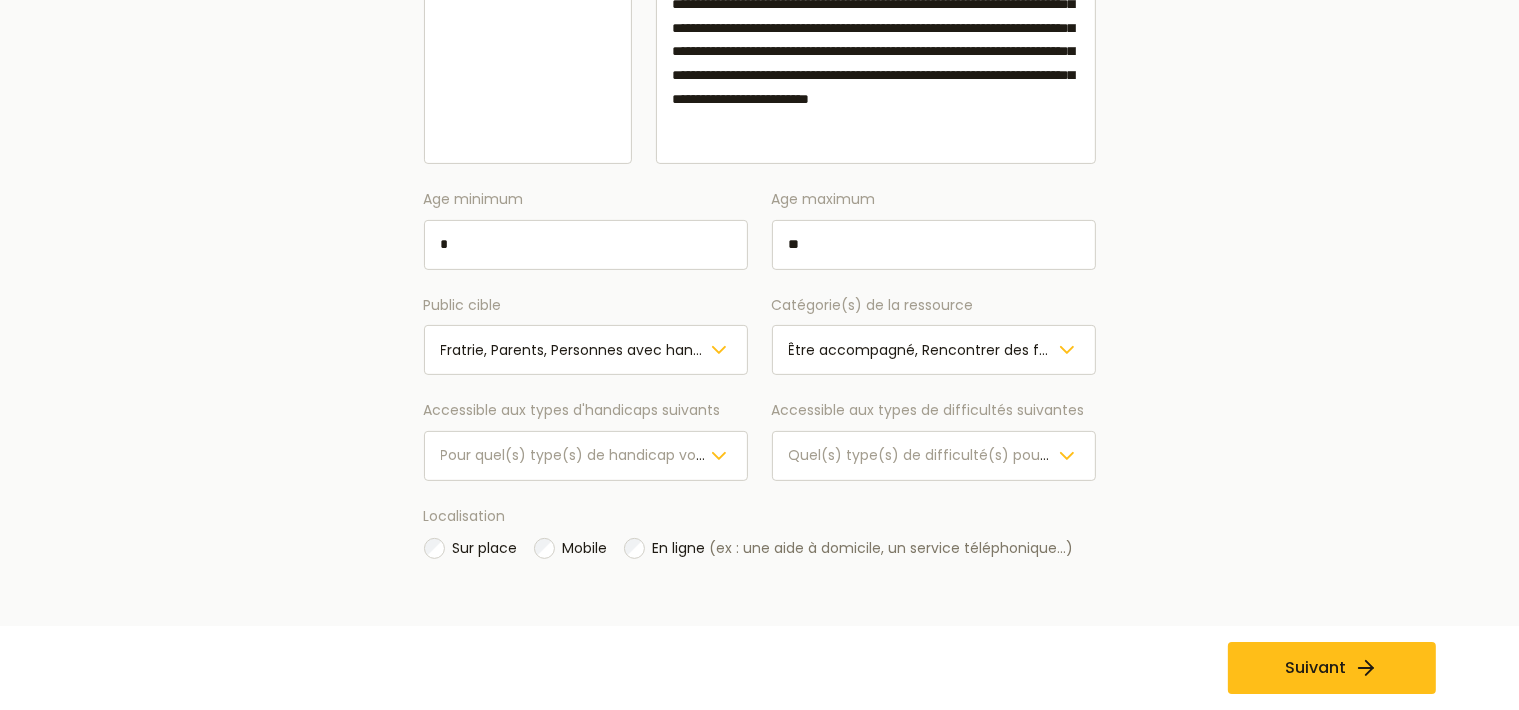 click on "Pour quel(s) type(s) de handicap votre ressource est elle prévue ?" at bounding box center [675, 455] 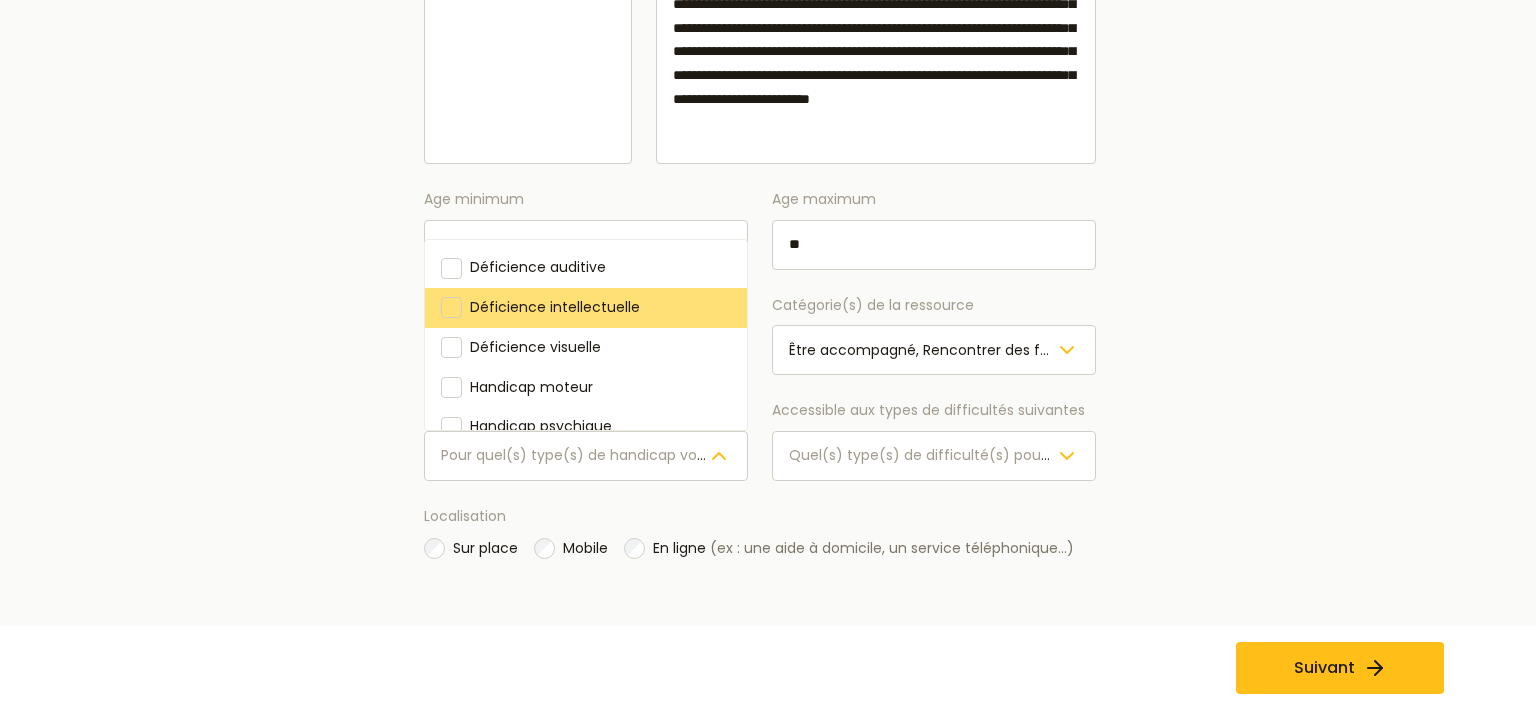 click at bounding box center (451, 307) 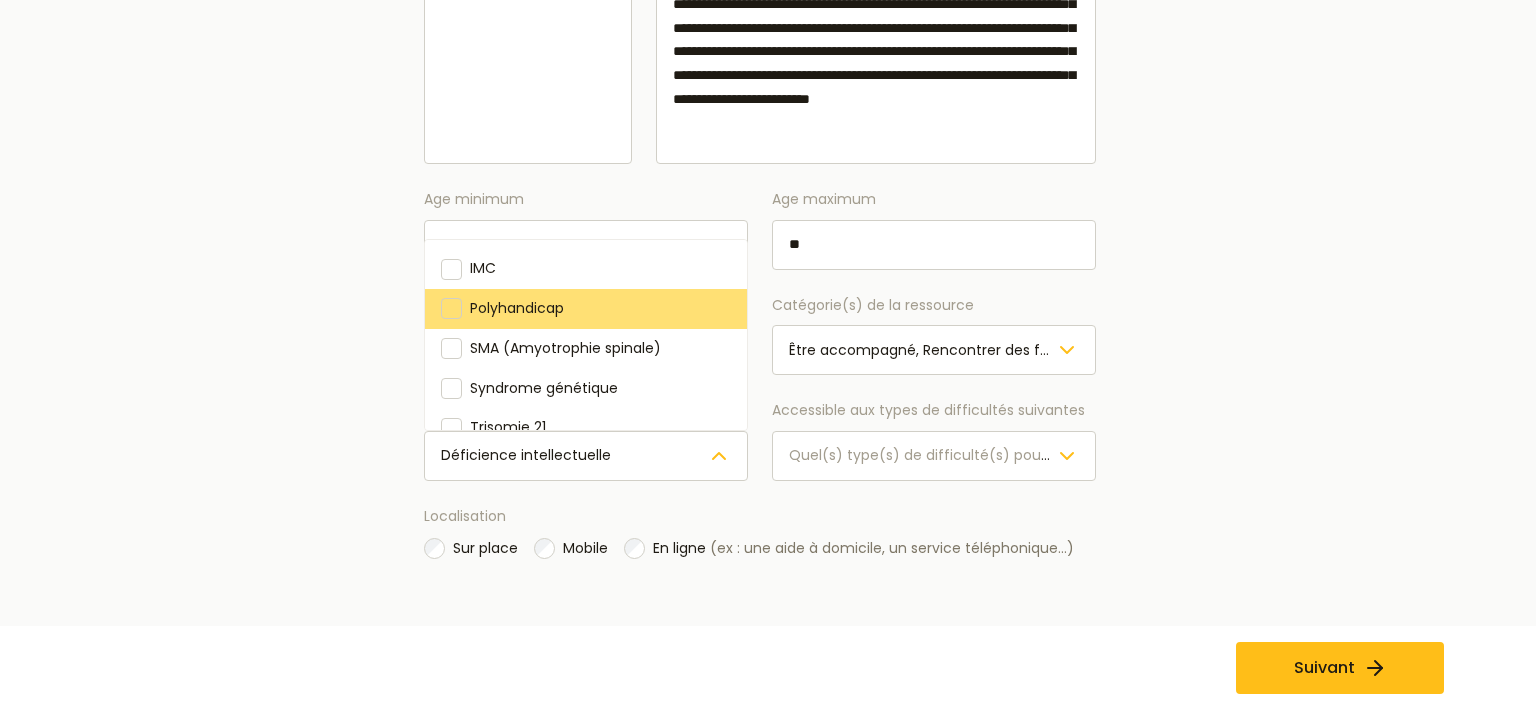 scroll, scrollTop: 230, scrollLeft: 0, axis: vertical 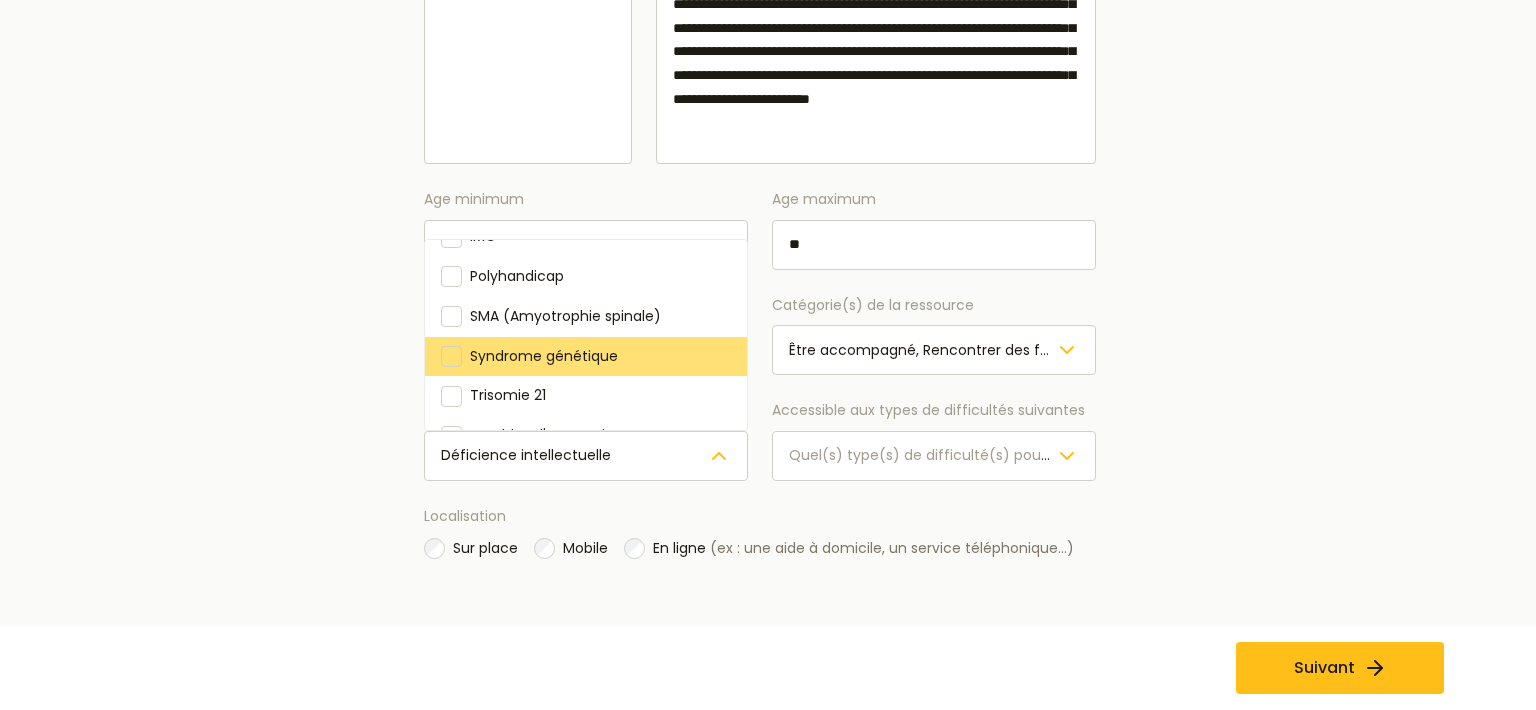 click at bounding box center [451, 356] 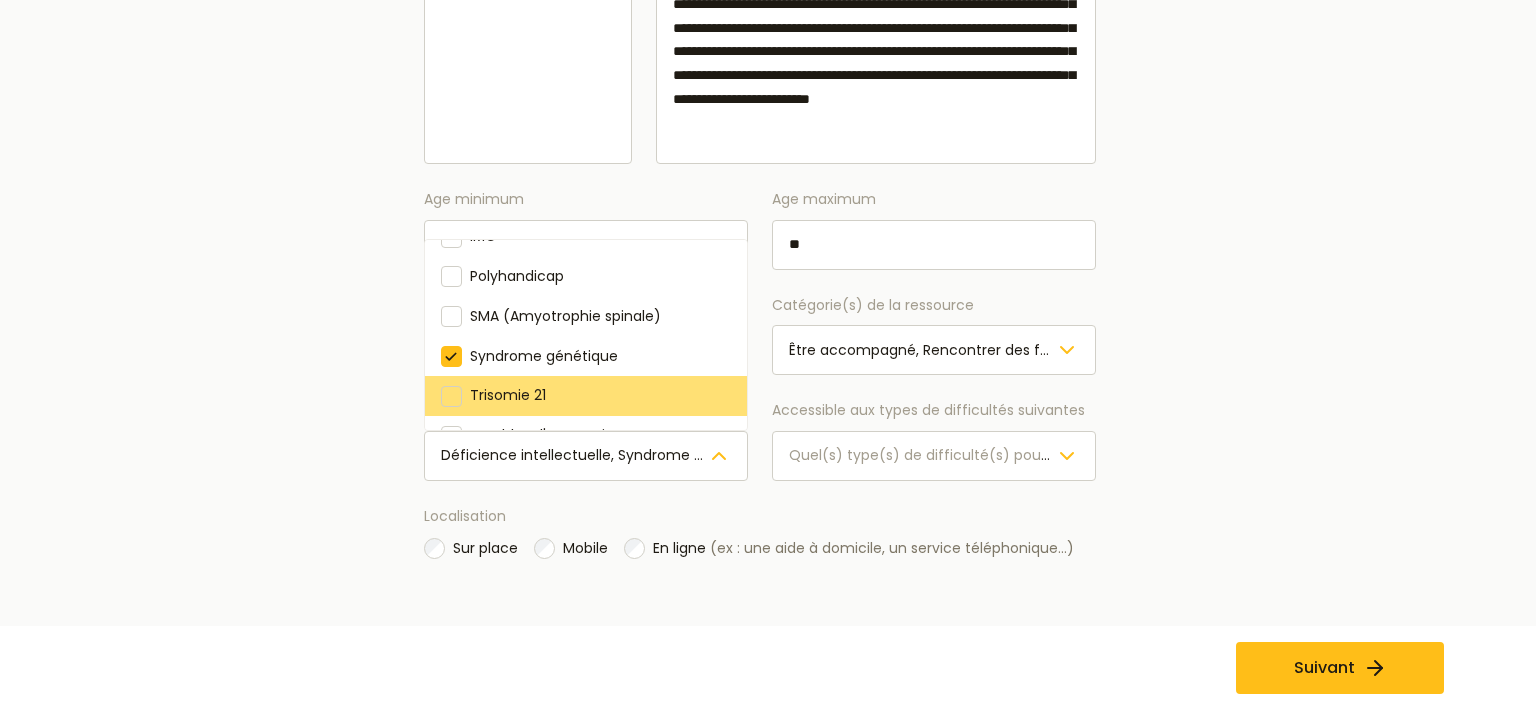 click at bounding box center (451, 396) 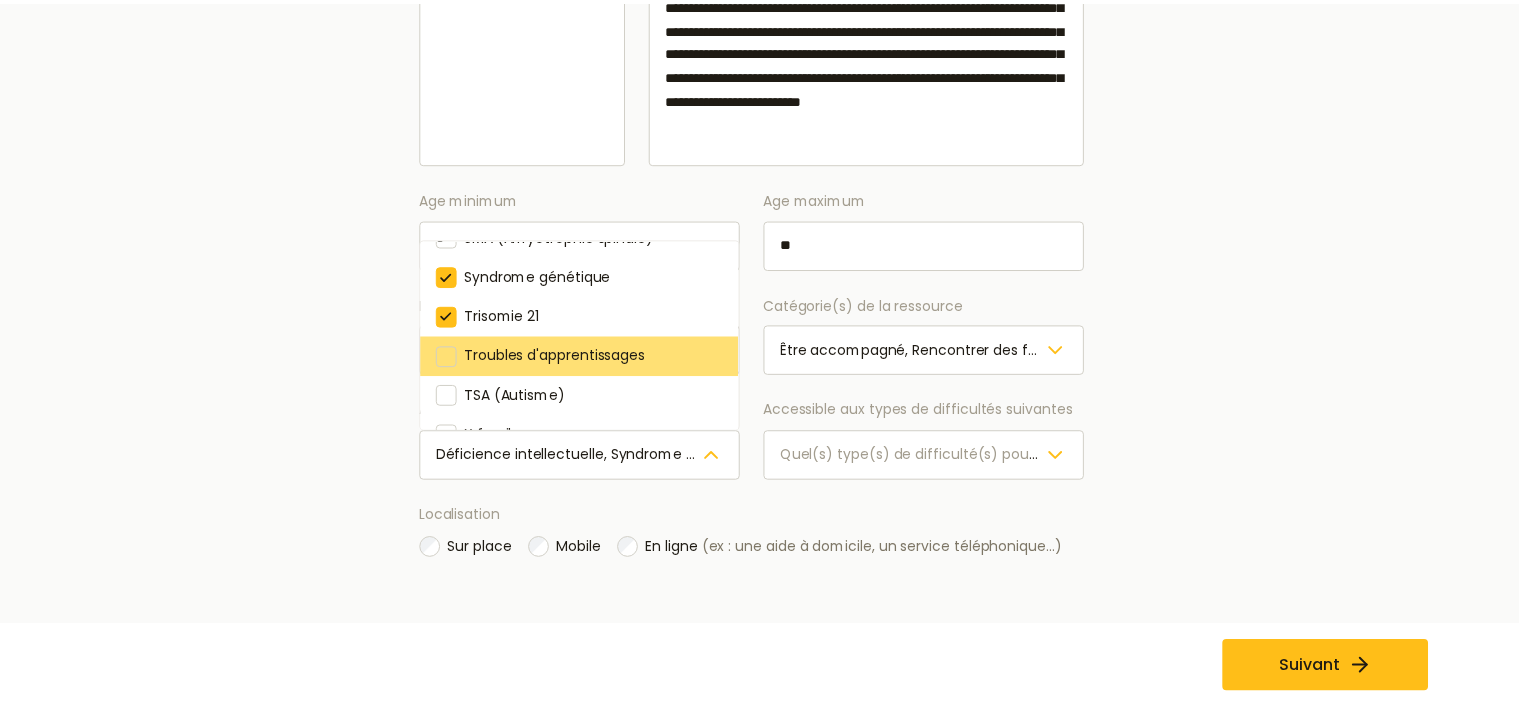 scroll, scrollTop: 343, scrollLeft: 0, axis: vertical 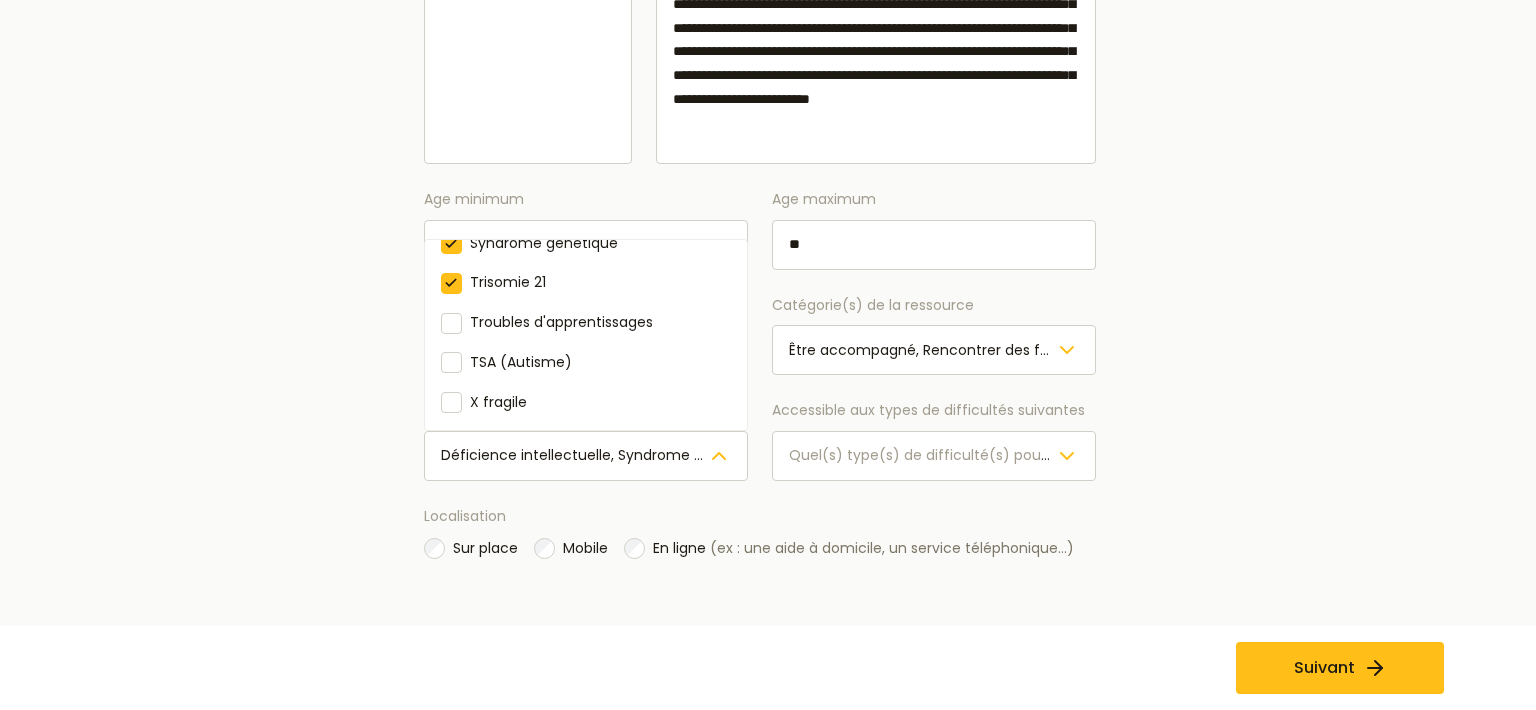 click on "Age minimum * Age maximum ** Public cible Fratrie, Parents, Personnes avec handicap, Professionnels Catégorie(s) de la ressource Être accompagné, Rencontrer des familles, Se déplacer Accessible aux types d'handicaps suivants Déficience intellectuelle, Syndrome génétique, Trisomie 21 Déficience auditive Déficience intellectuelle Déficience visuelle Handicap moteur Handicap psychique IMC Polyhandicap SMA (Amyotrophie spinale) Syndrome génétique Trisomie 21 Troubles d'apprentissages TSA (Autisme) X fragile Accessible aux types de difficultés suivantes Quel(s) type(s) de difficulté(s) pouvez vous prendre en charge ?" at bounding box center (760, 334) 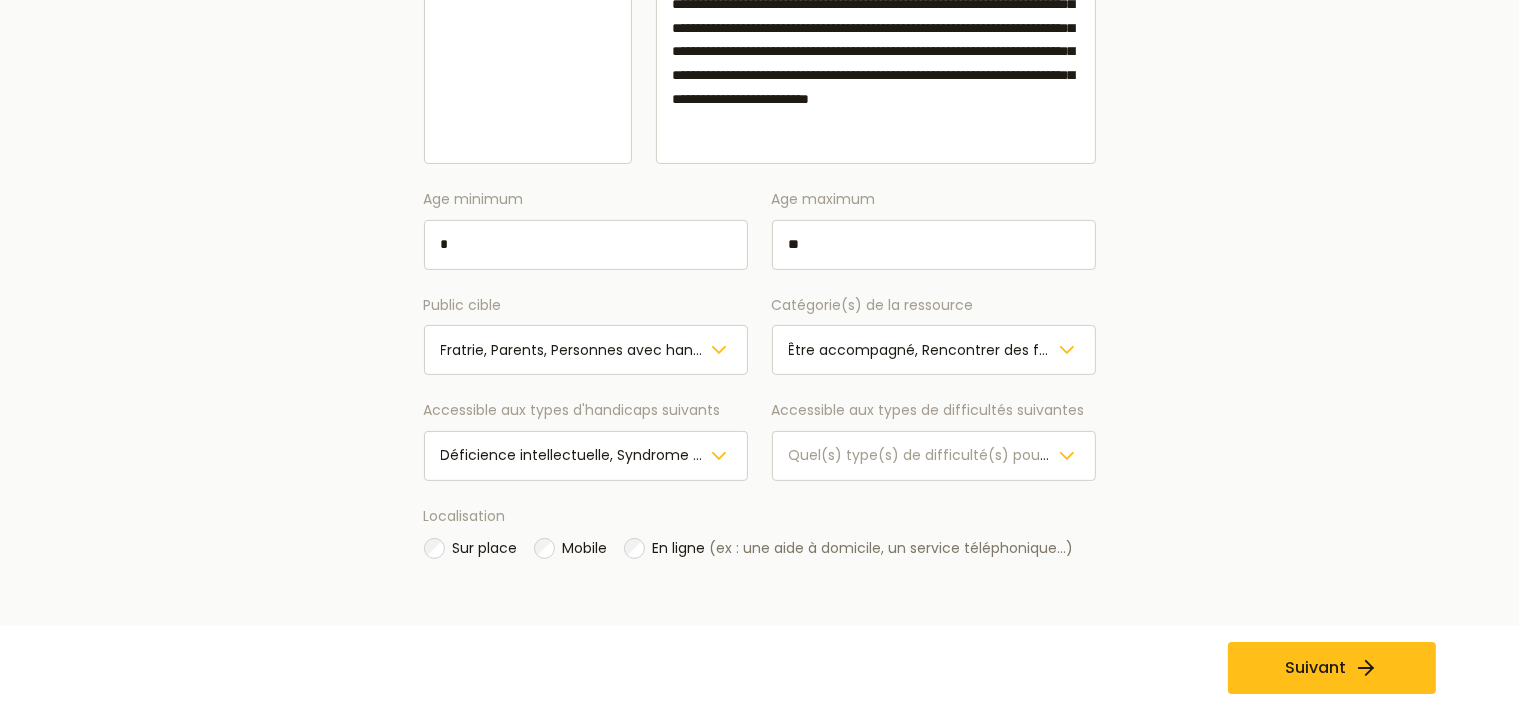 click on "Quel(s) type(s) de difficulté(s) pouvez vous prendre en charge ?" at bounding box center (1019, 455) 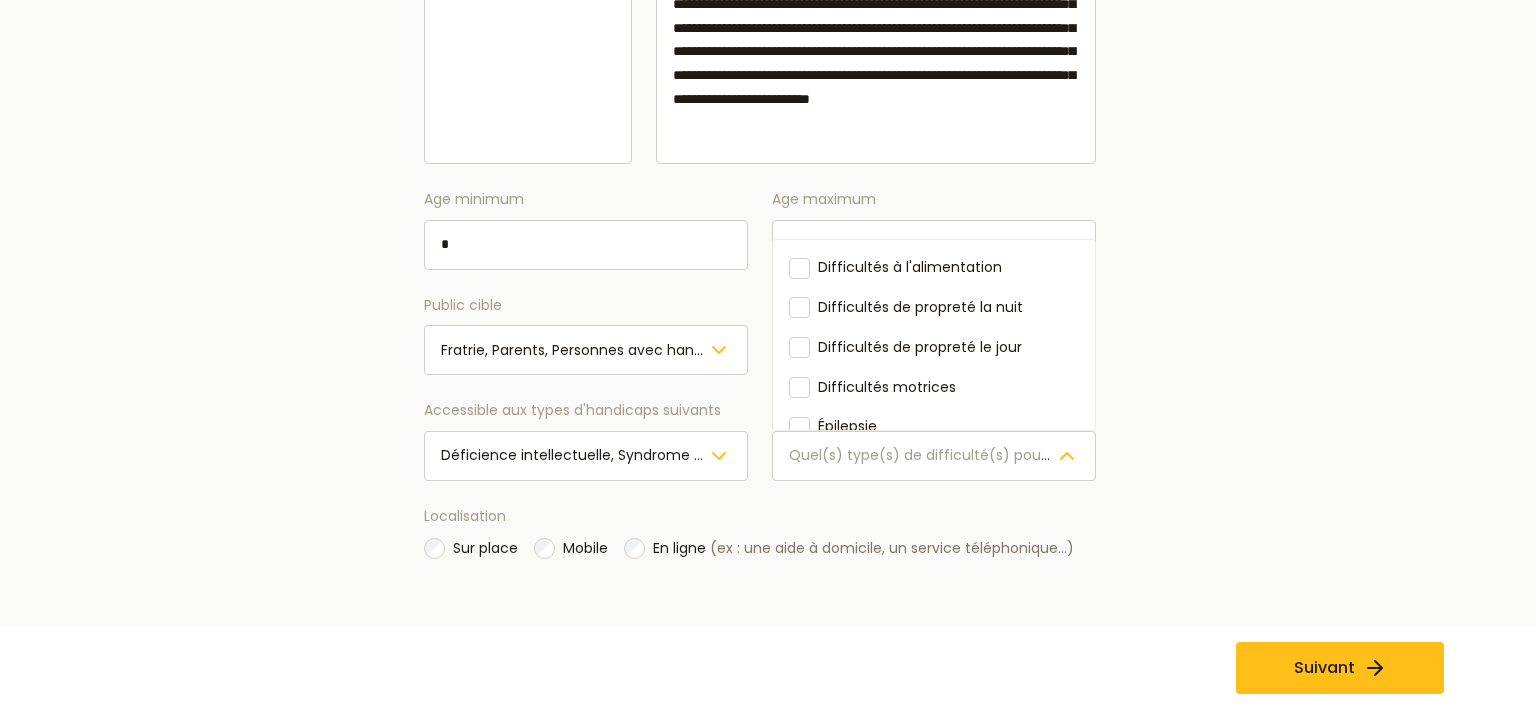 click on "**********" at bounding box center (760, 148) 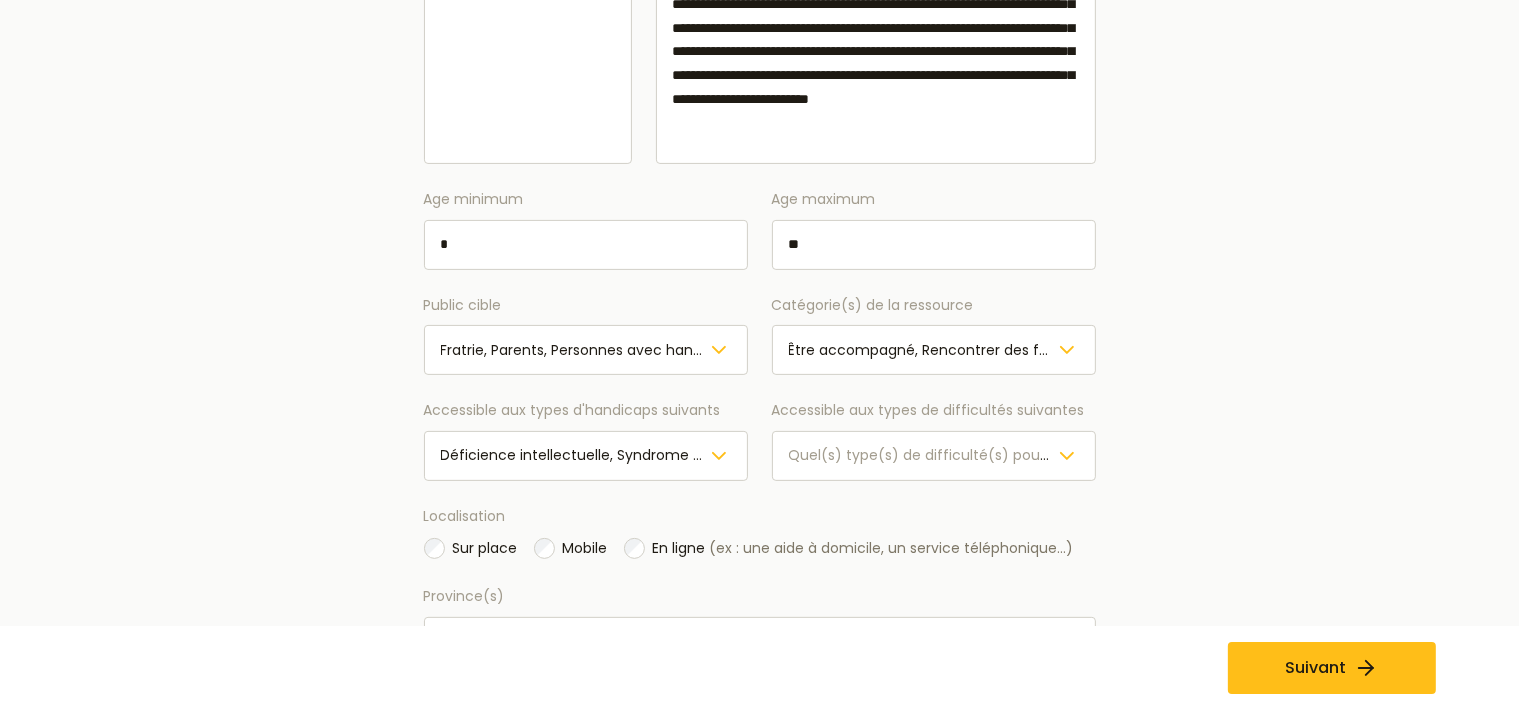 click on "Province(s) Dans quelle(s) province(s) votre ressource est disponible ?" at bounding box center [760, 626] 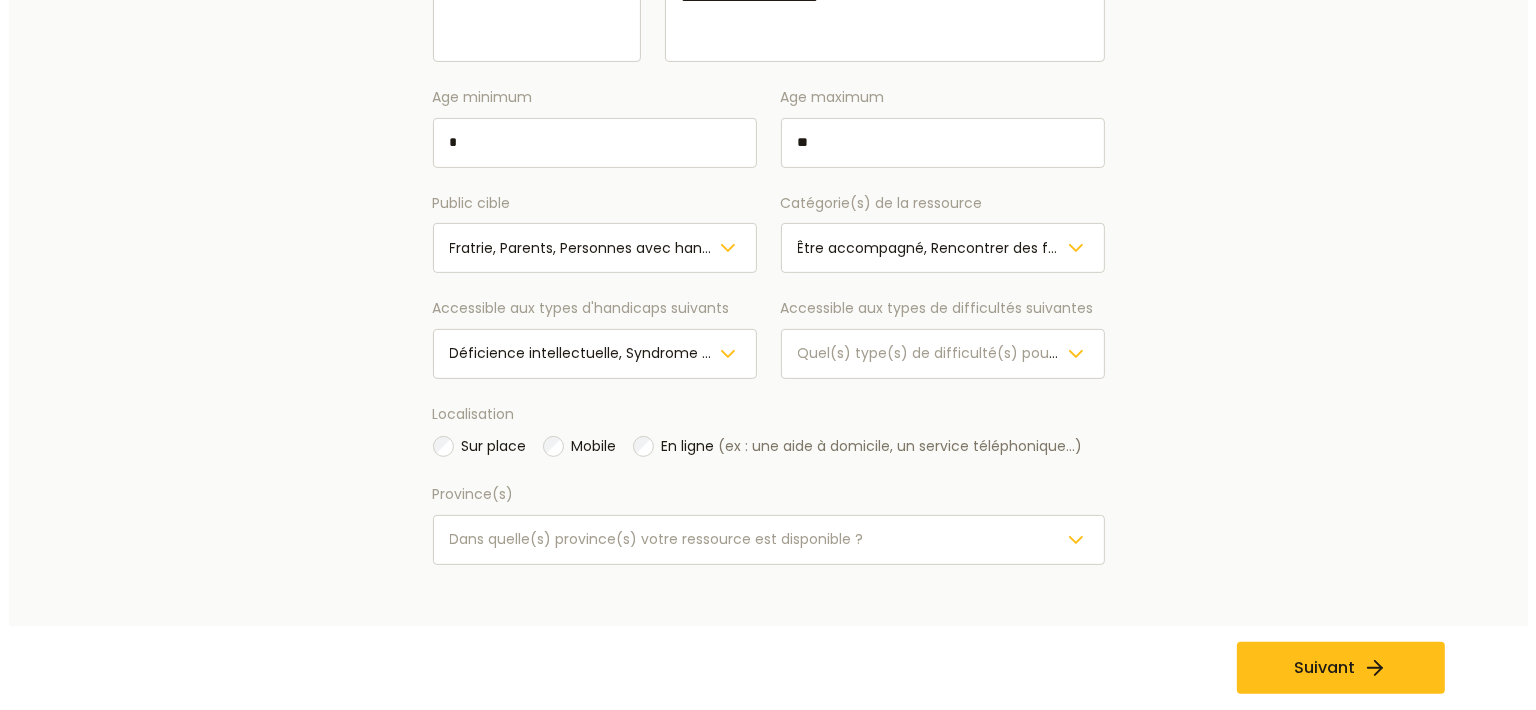 scroll, scrollTop: 611, scrollLeft: 0, axis: vertical 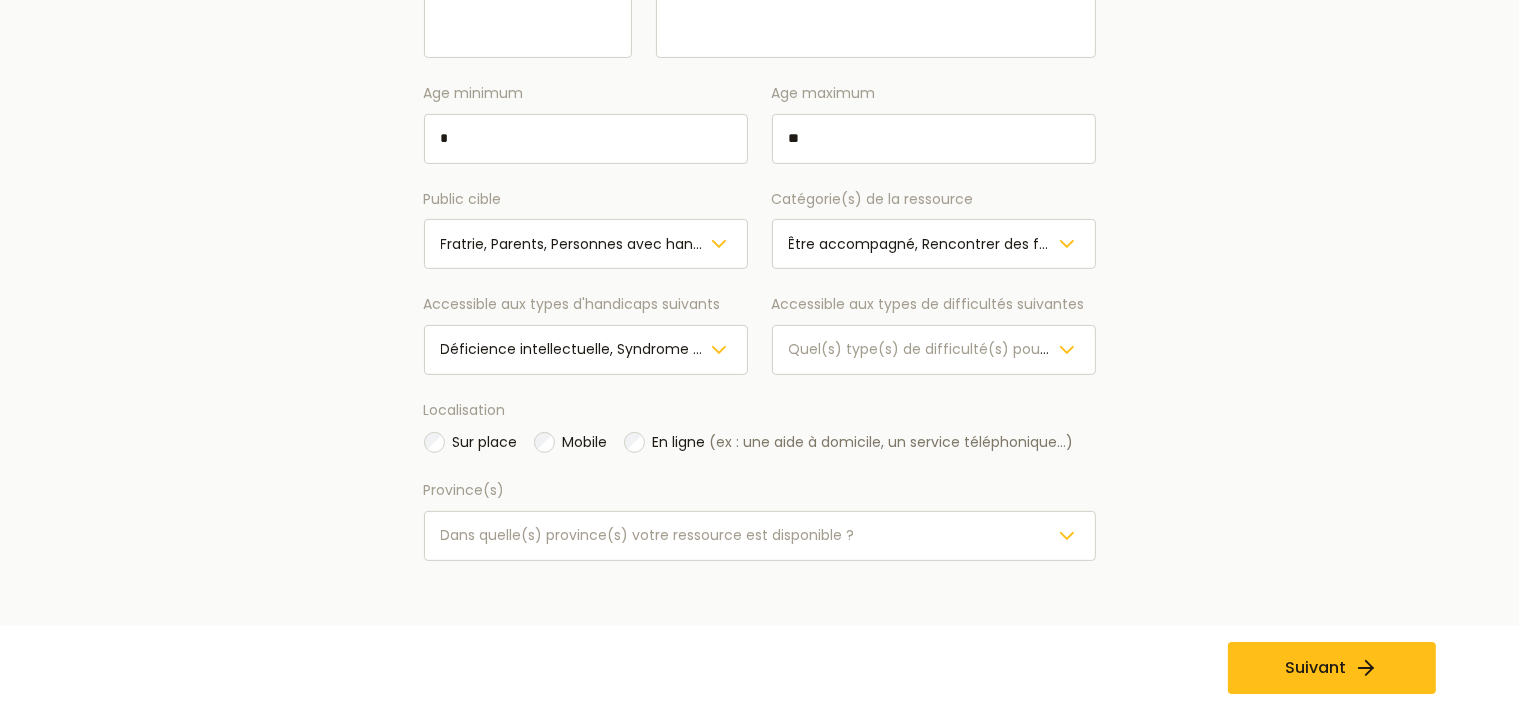 click on "Dans quelle(s) province(s) votre ressource est disponible ?" at bounding box center (648, 535) 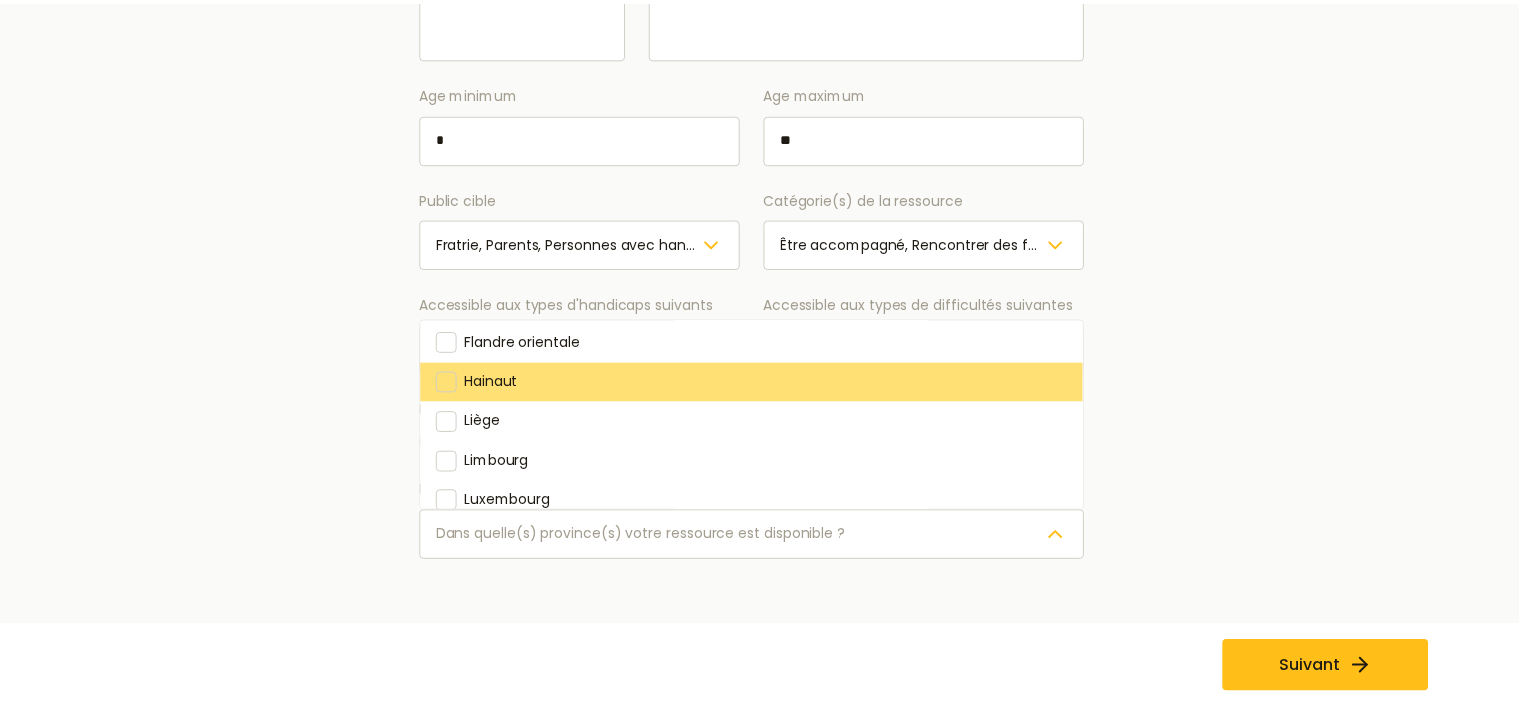 scroll, scrollTop: 224, scrollLeft: 0, axis: vertical 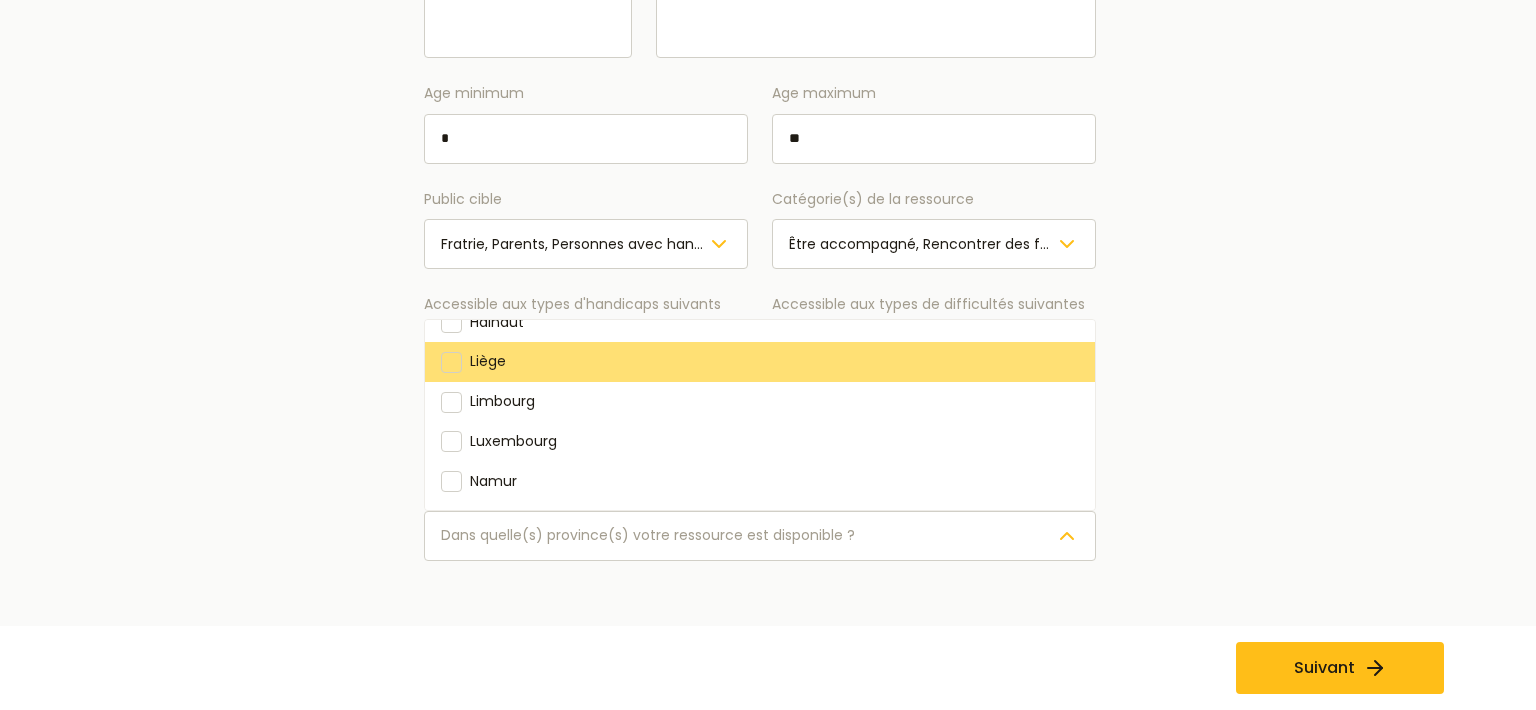 click on "Liège" at bounding box center (488, 361) 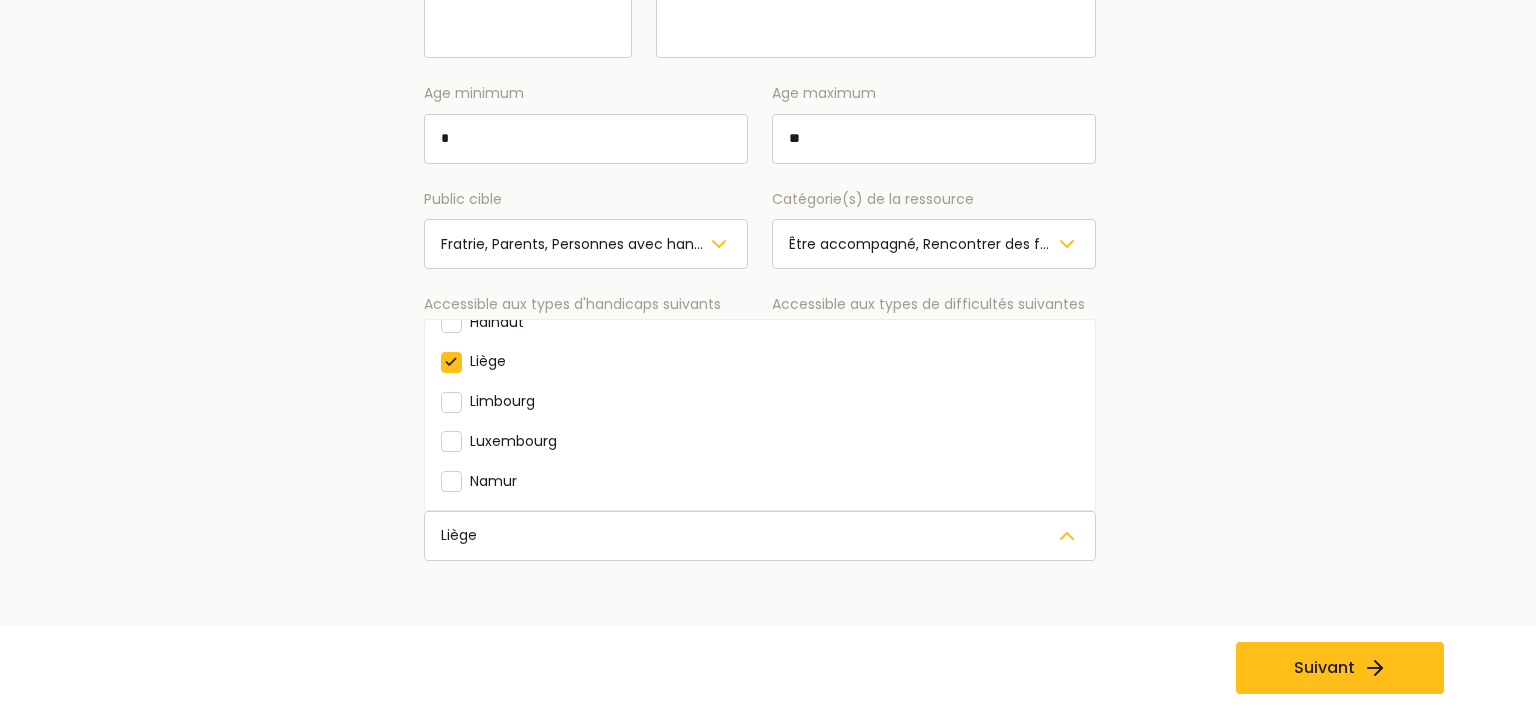 click on "**********" at bounding box center (760, 95) 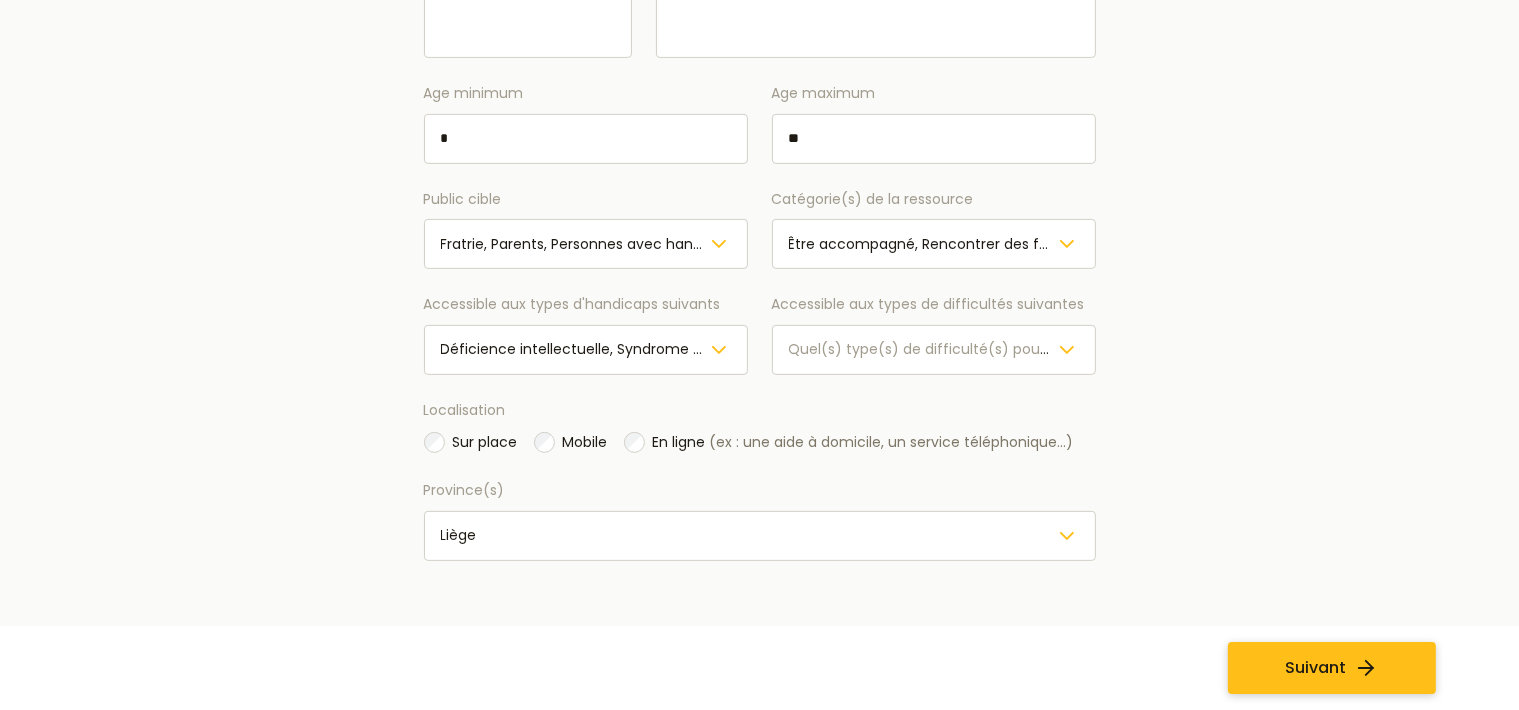 click on "Suivant" at bounding box center [1315, 668] 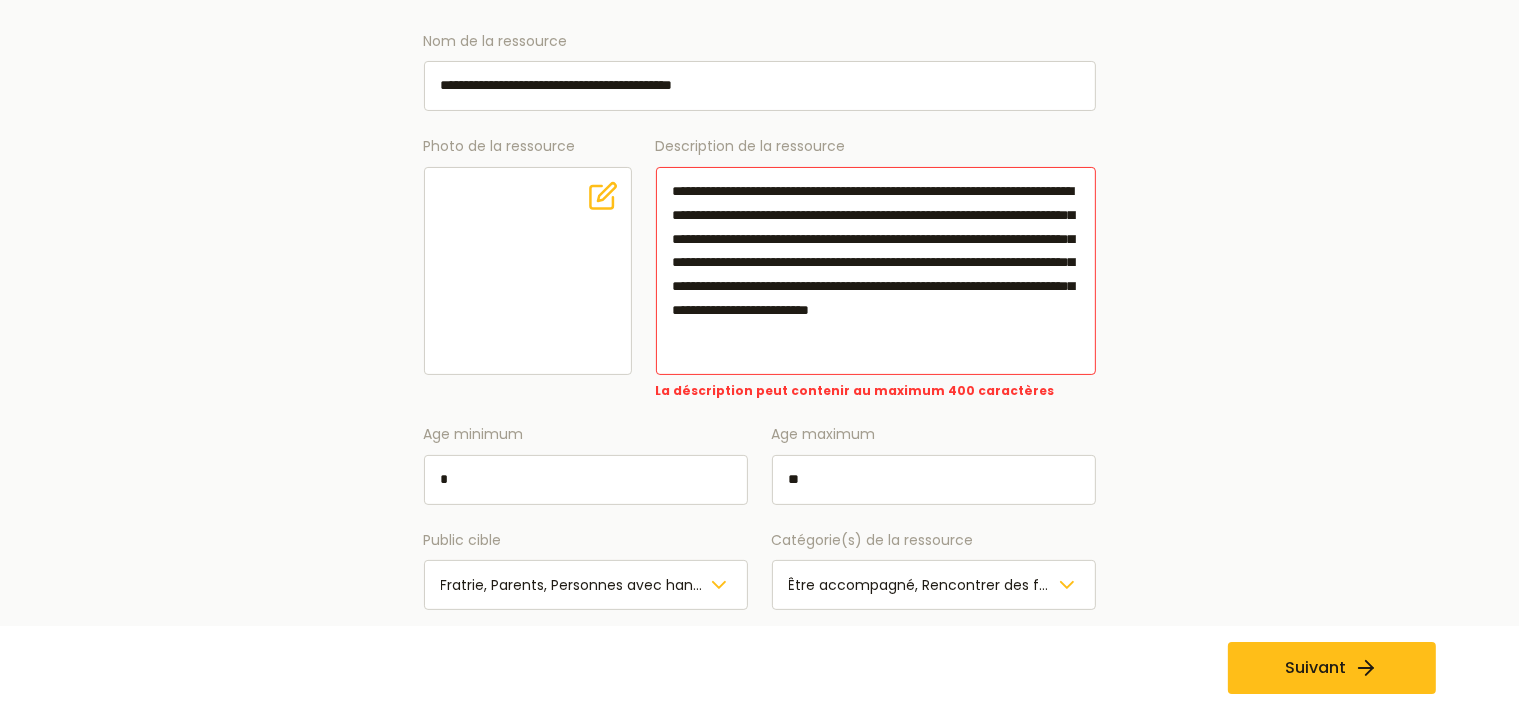 scroll, scrollTop: 188, scrollLeft: 0, axis: vertical 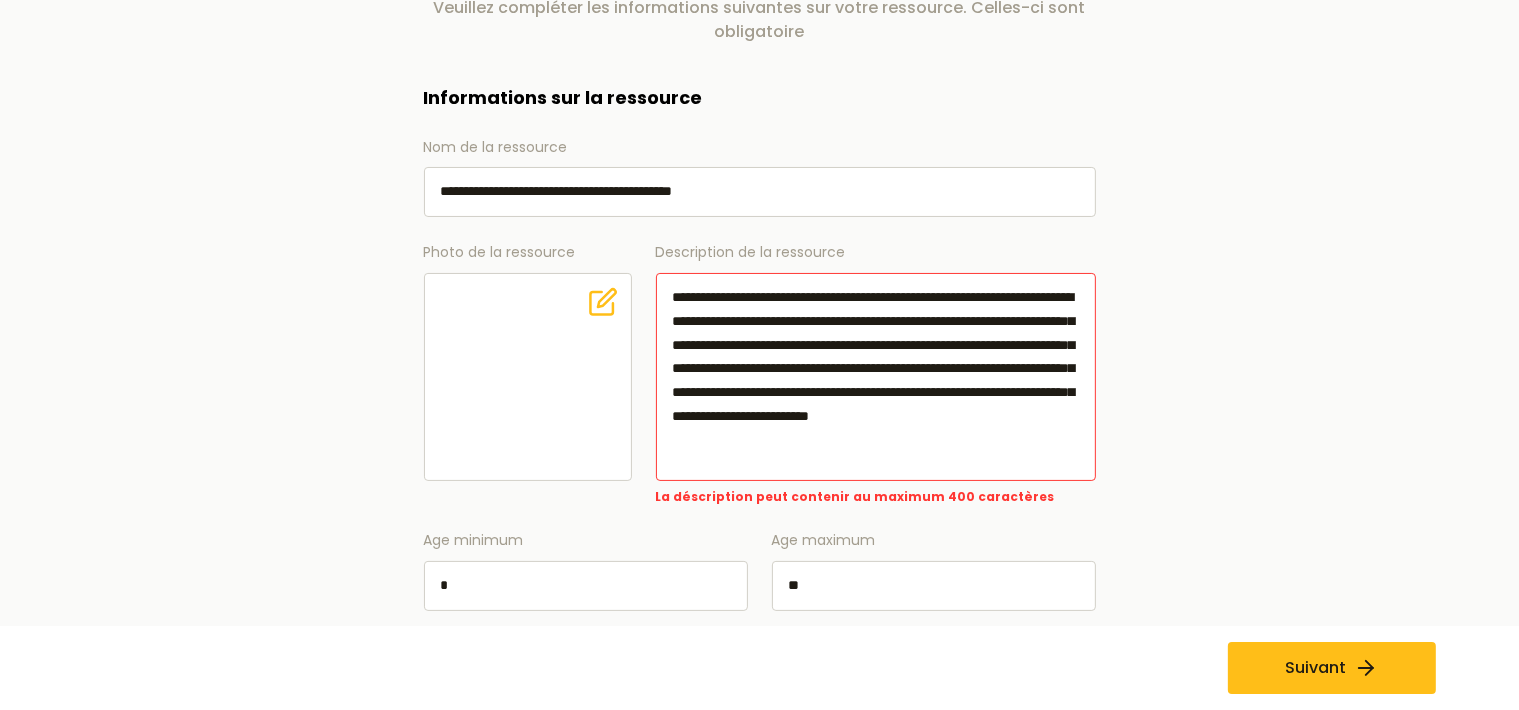 drag, startPoint x: 782, startPoint y: 323, endPoint x: 920, endPoint y: 324, distance: 138.00362 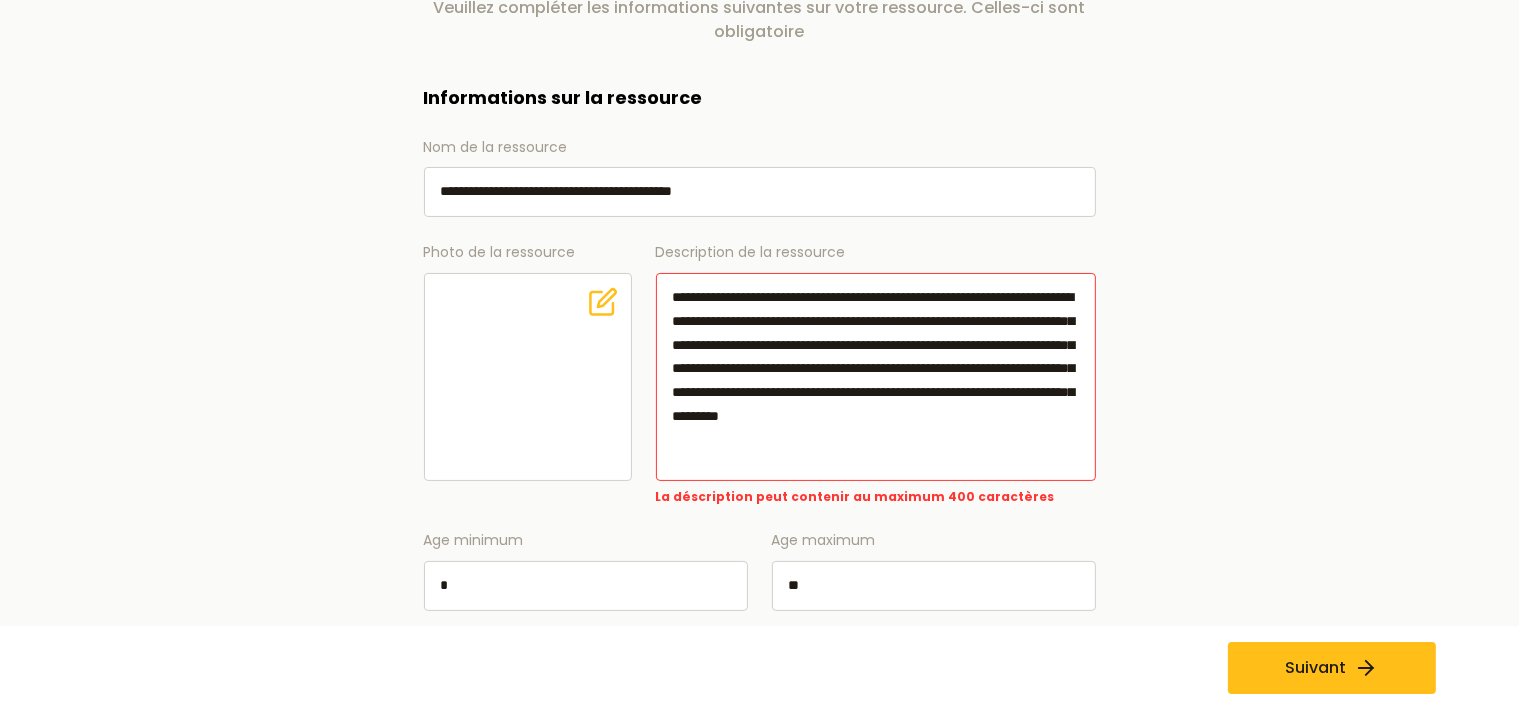 drag, startPoint x: 1010, startPoint y: 418, endPoint x: 1015, endPoint y: 468, distance: 50.24938 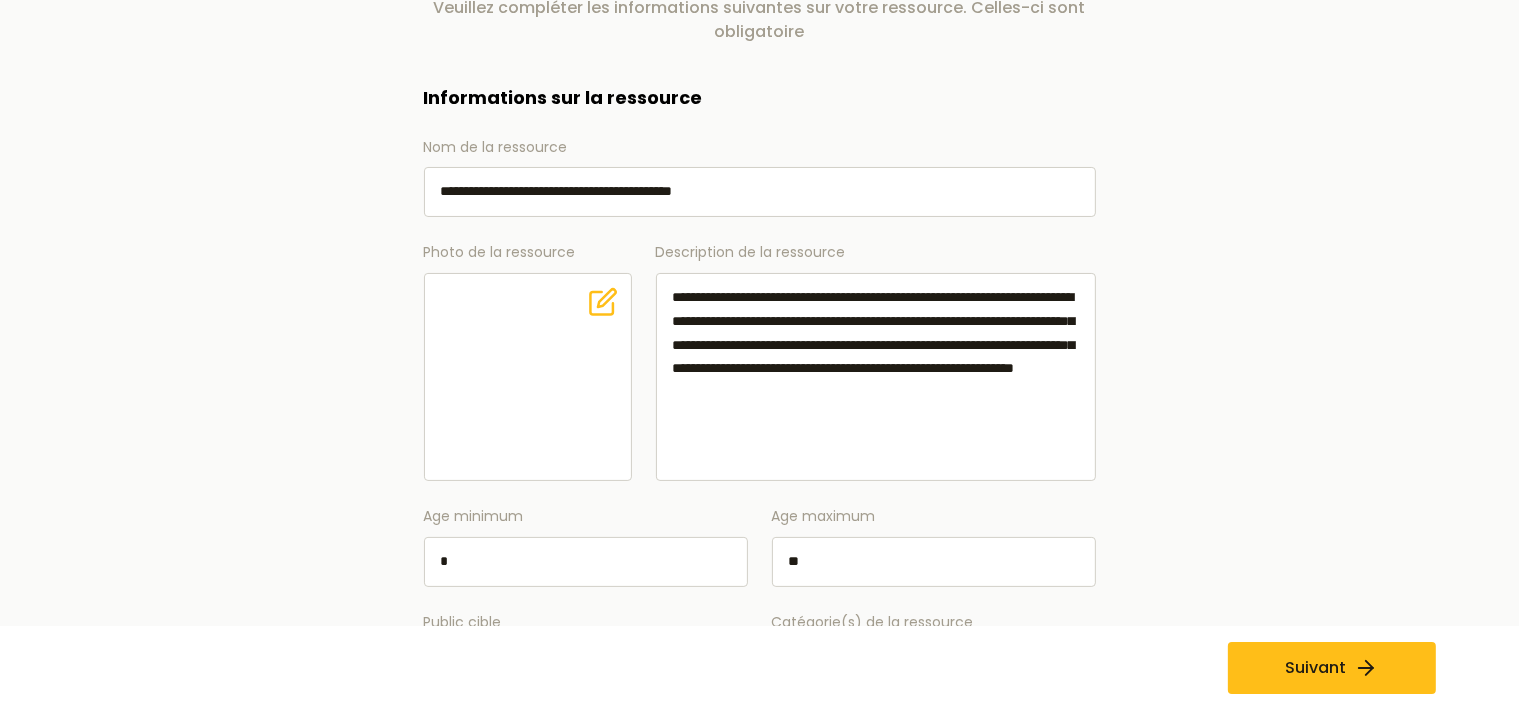 type on "**********" 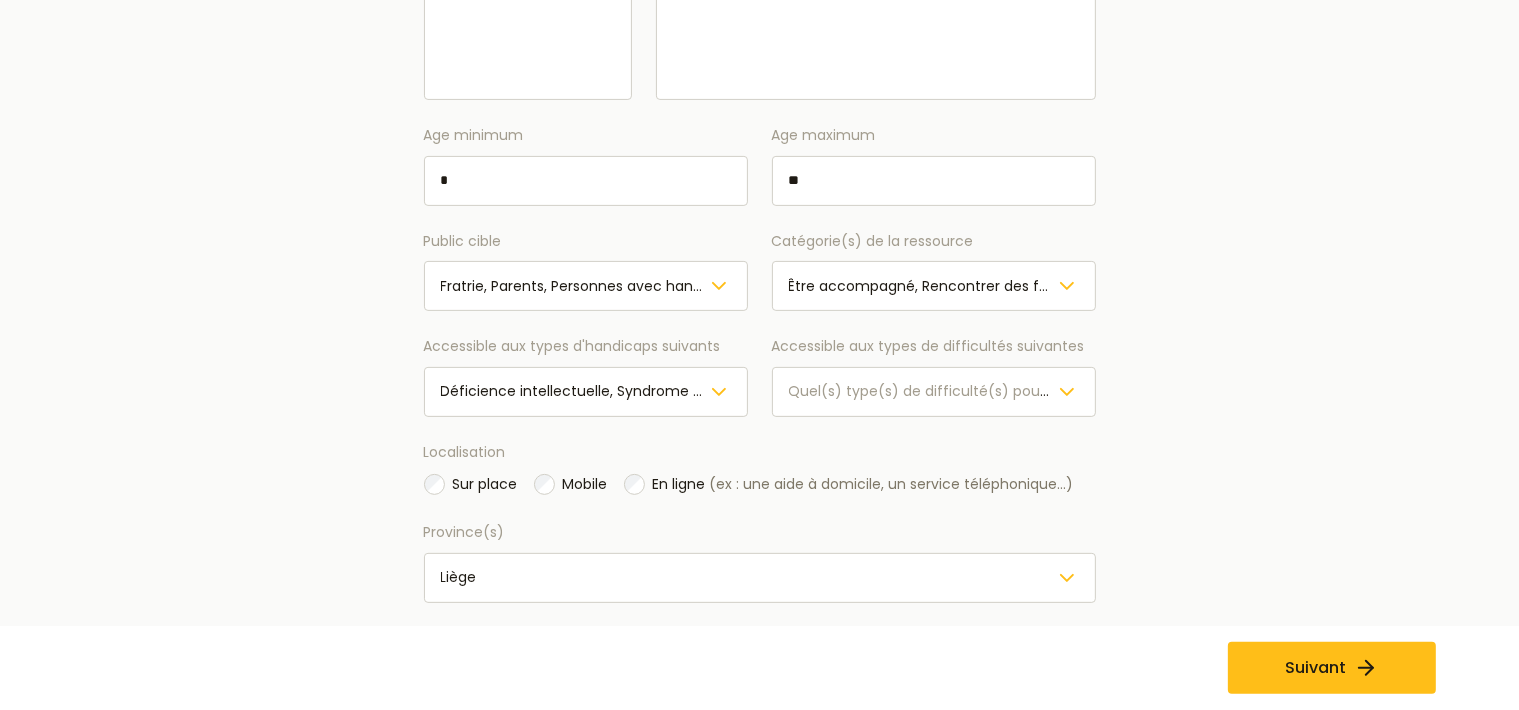 scroll, scrollTop: 611, scrollLeft: 0, axis: vertical 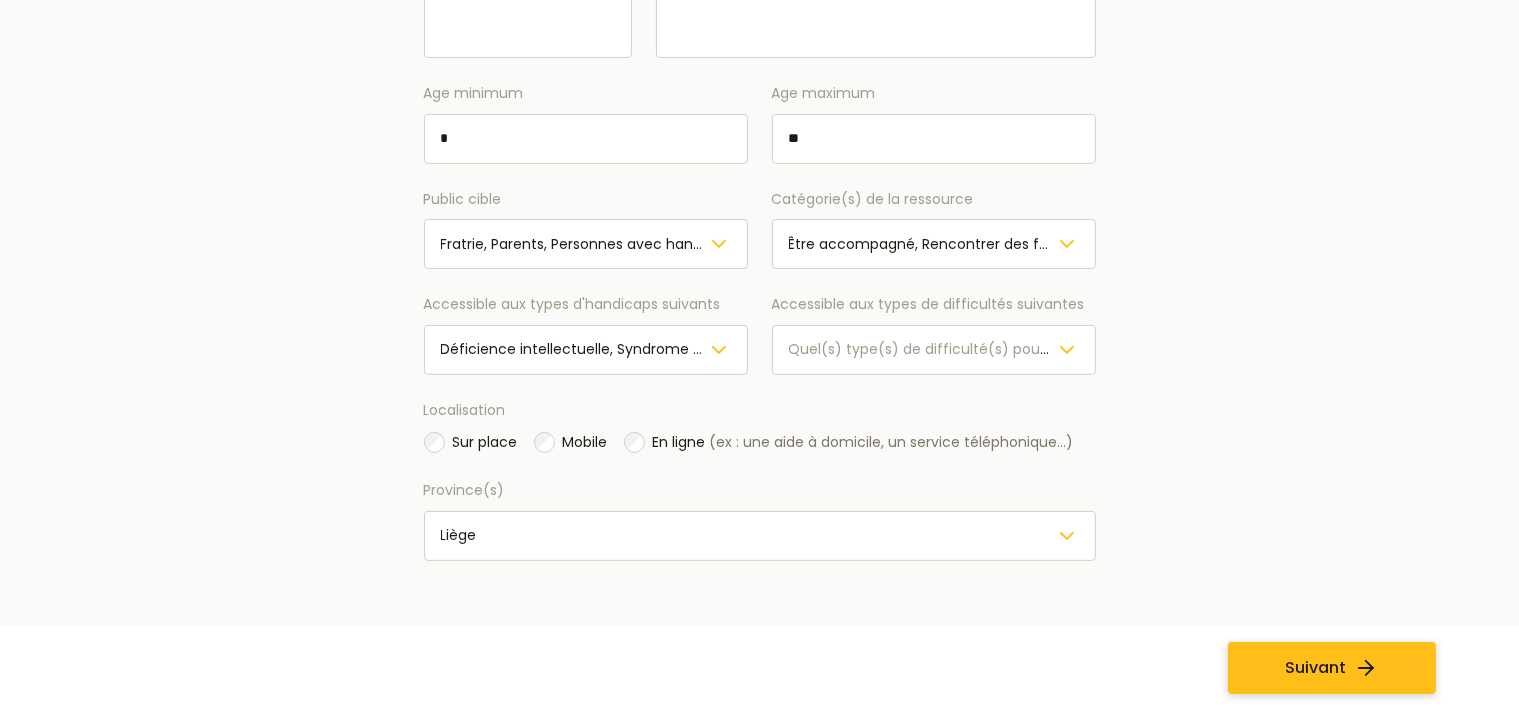 click on "Suivant" at bounding box center [1315, 668] 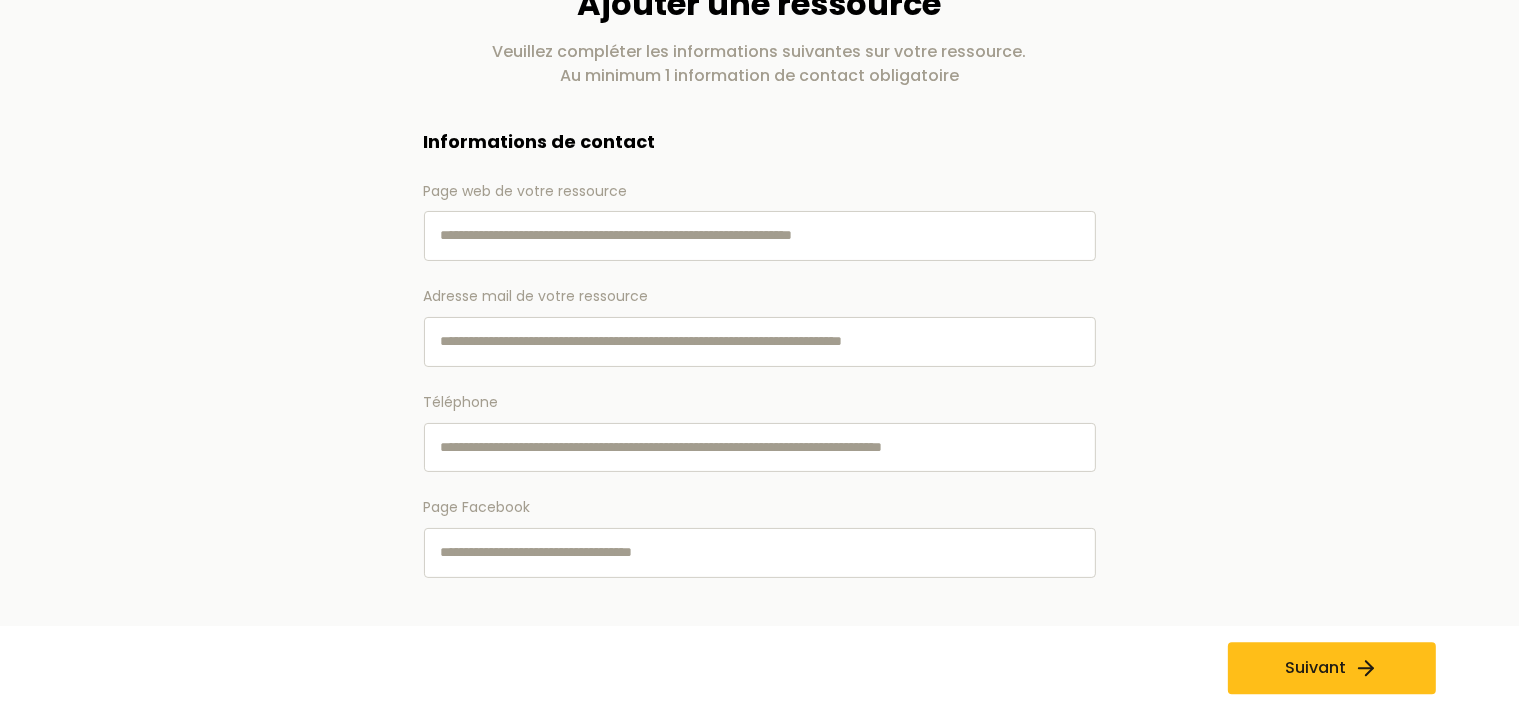 scroll, scrollTop: 162, scrollLeft: 0, axis: vertical 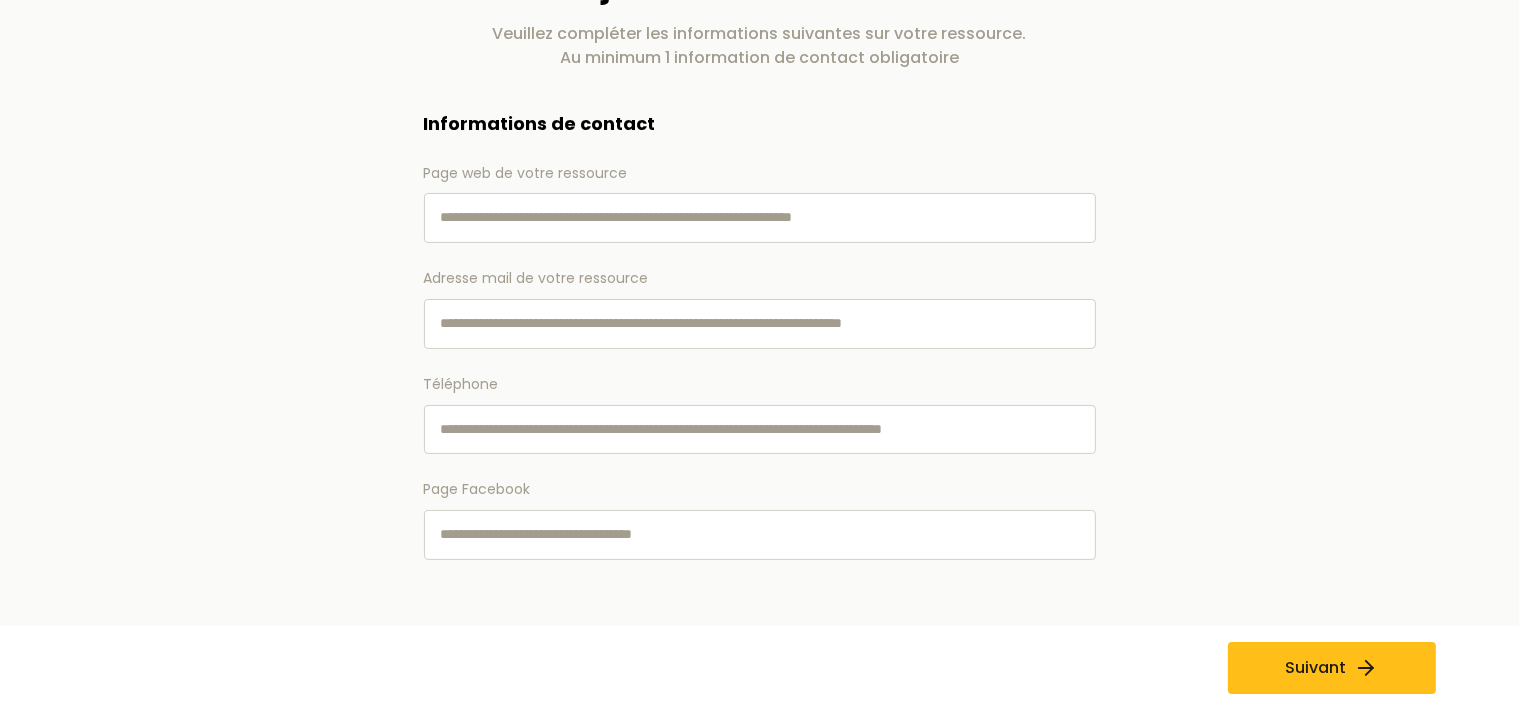 click on "Page web de votre ressource" at bounding box center [760, 218] 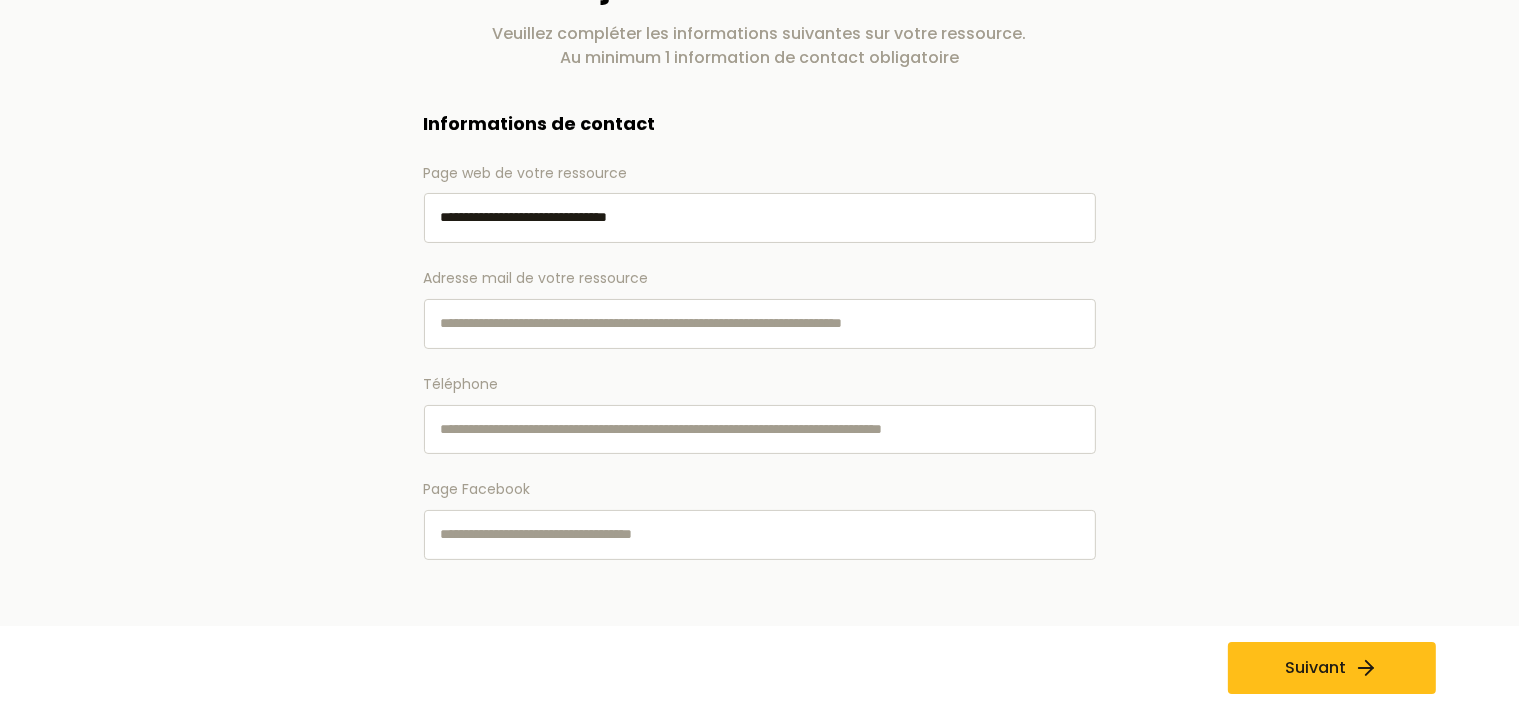 type on "**********" 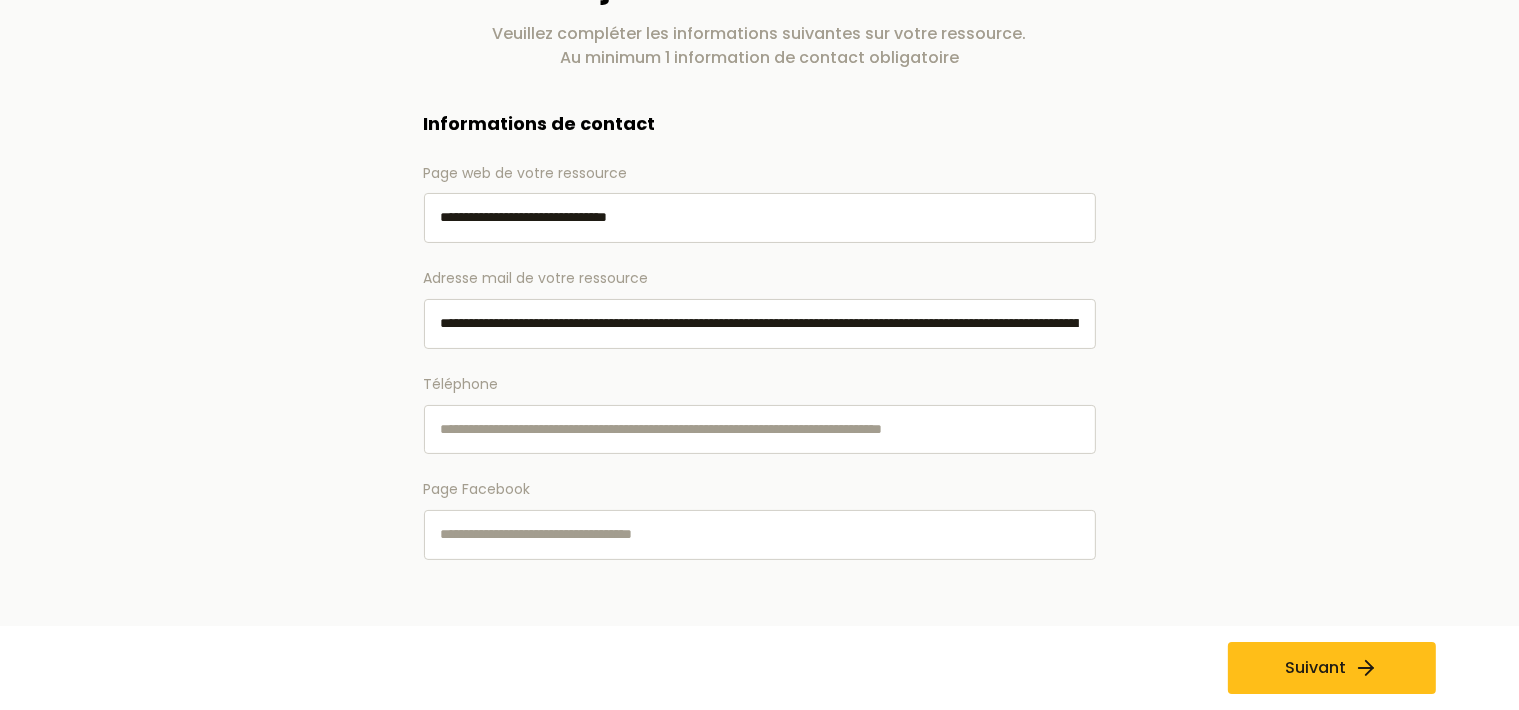 scroll, scrollTop: 0, scrollLeft: 7534, axis: horizontal 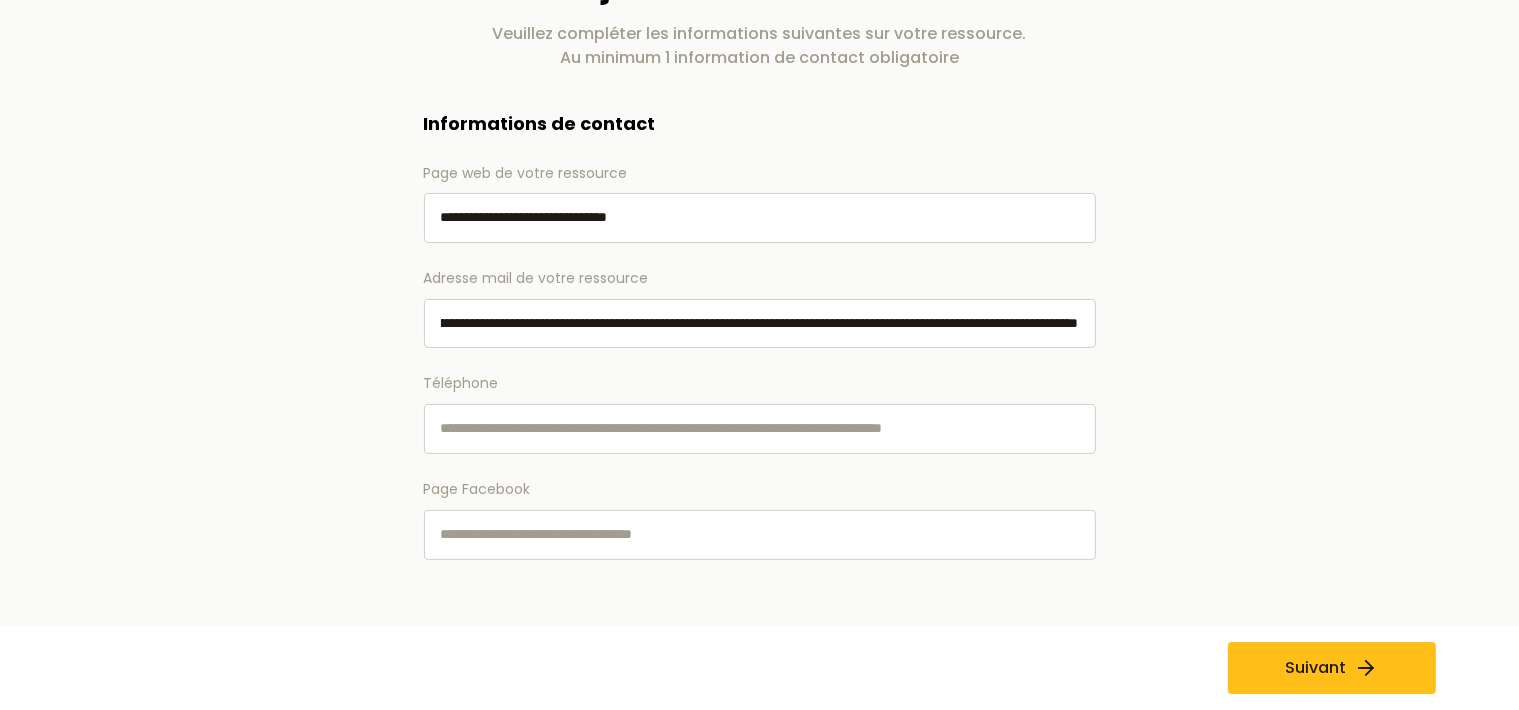 type on "**********" 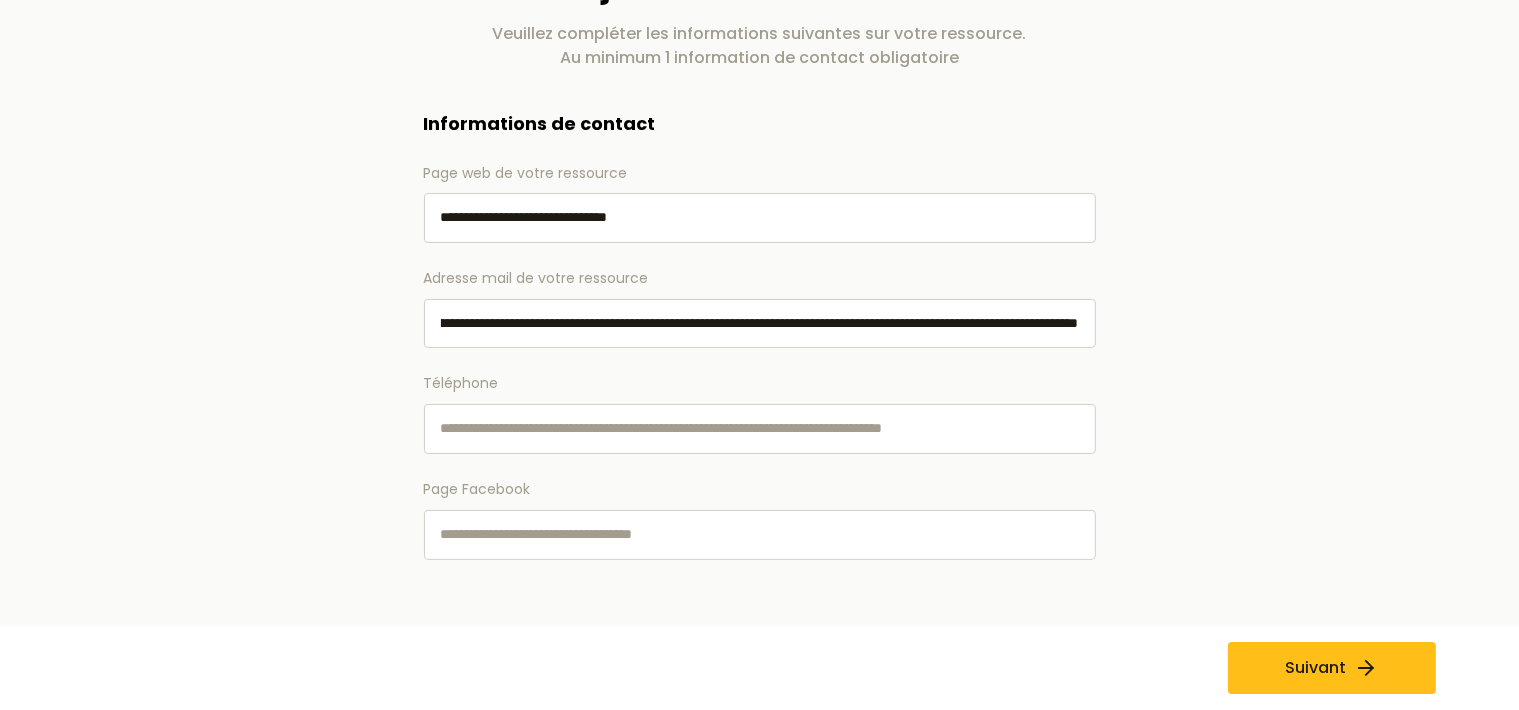 click on "Téléphone" at bounding box center (760, 429) 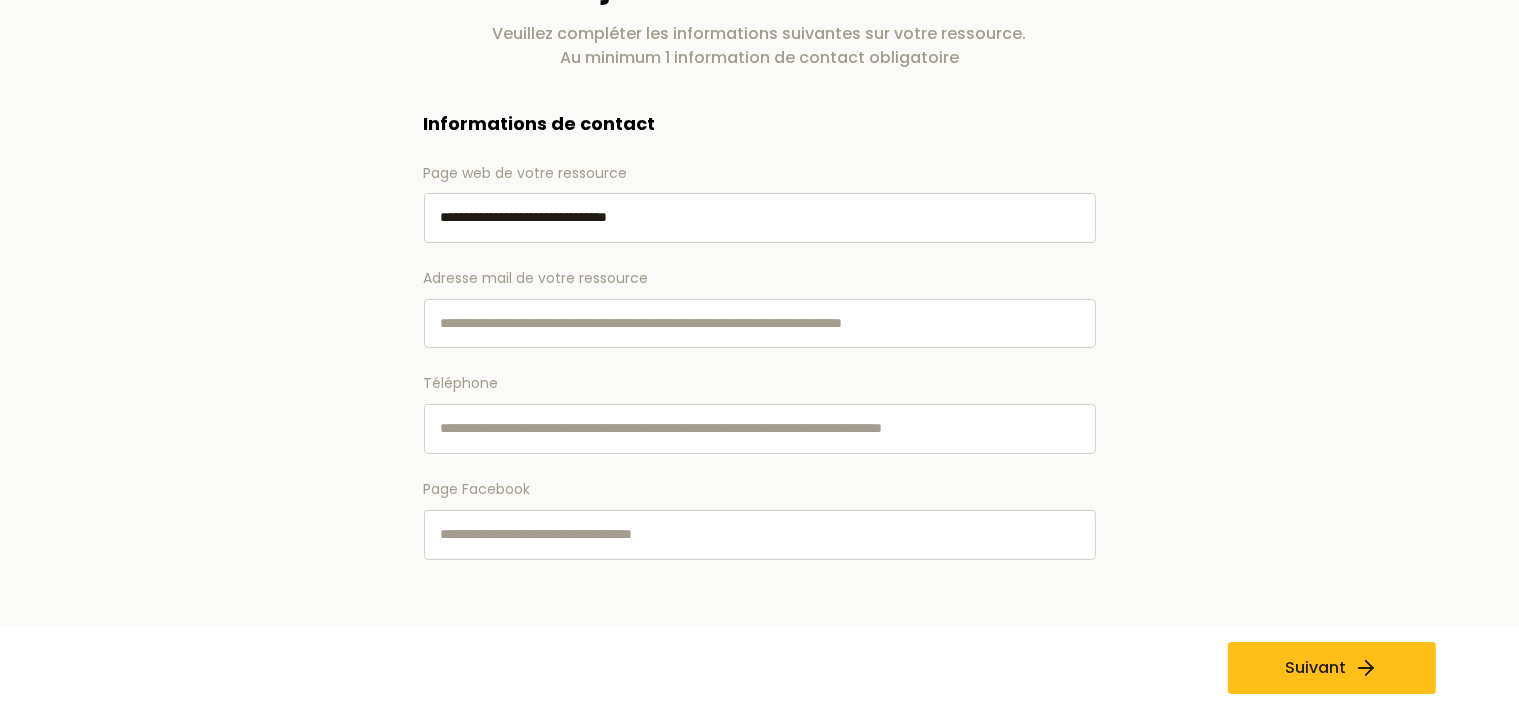 scroll, scrollTop: 0, scrollLeft: 0, axis: both 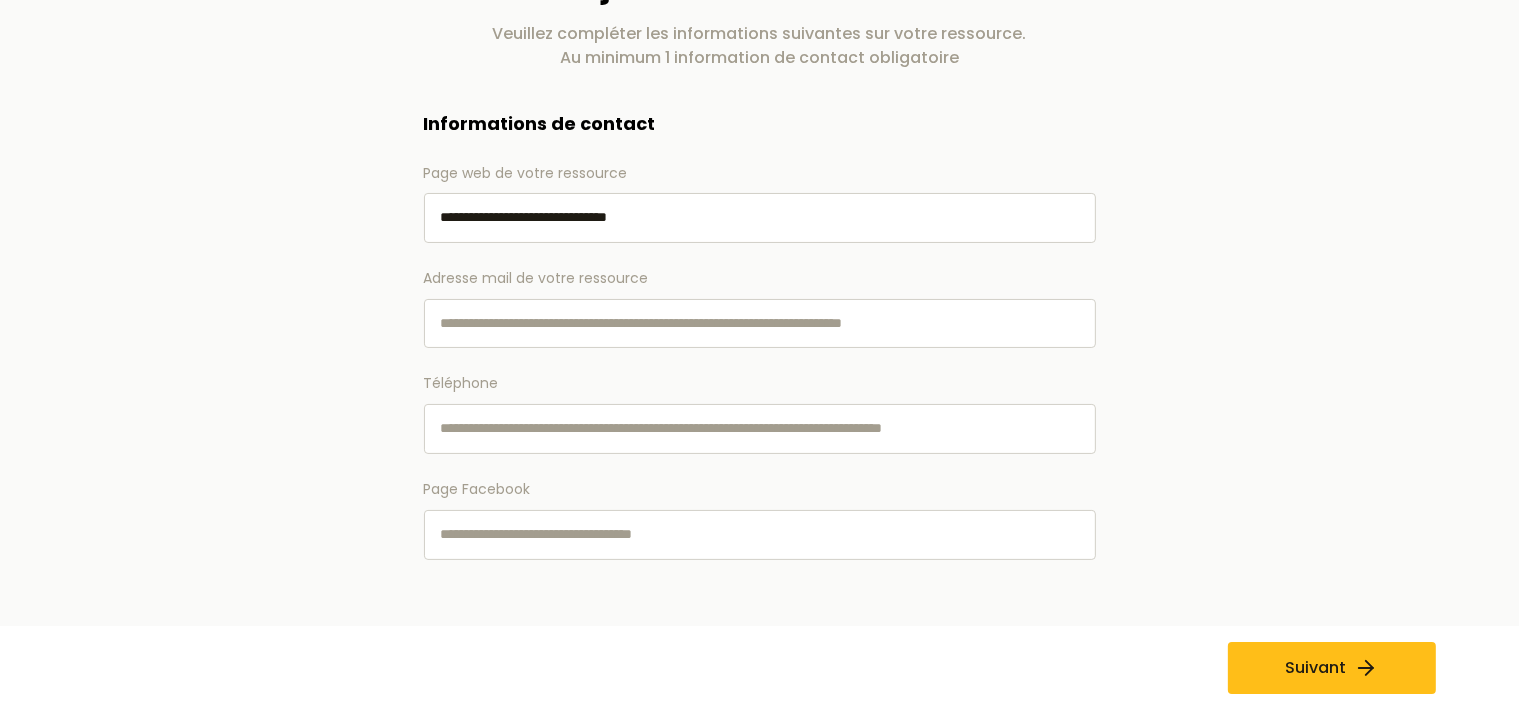 paste on "**********" 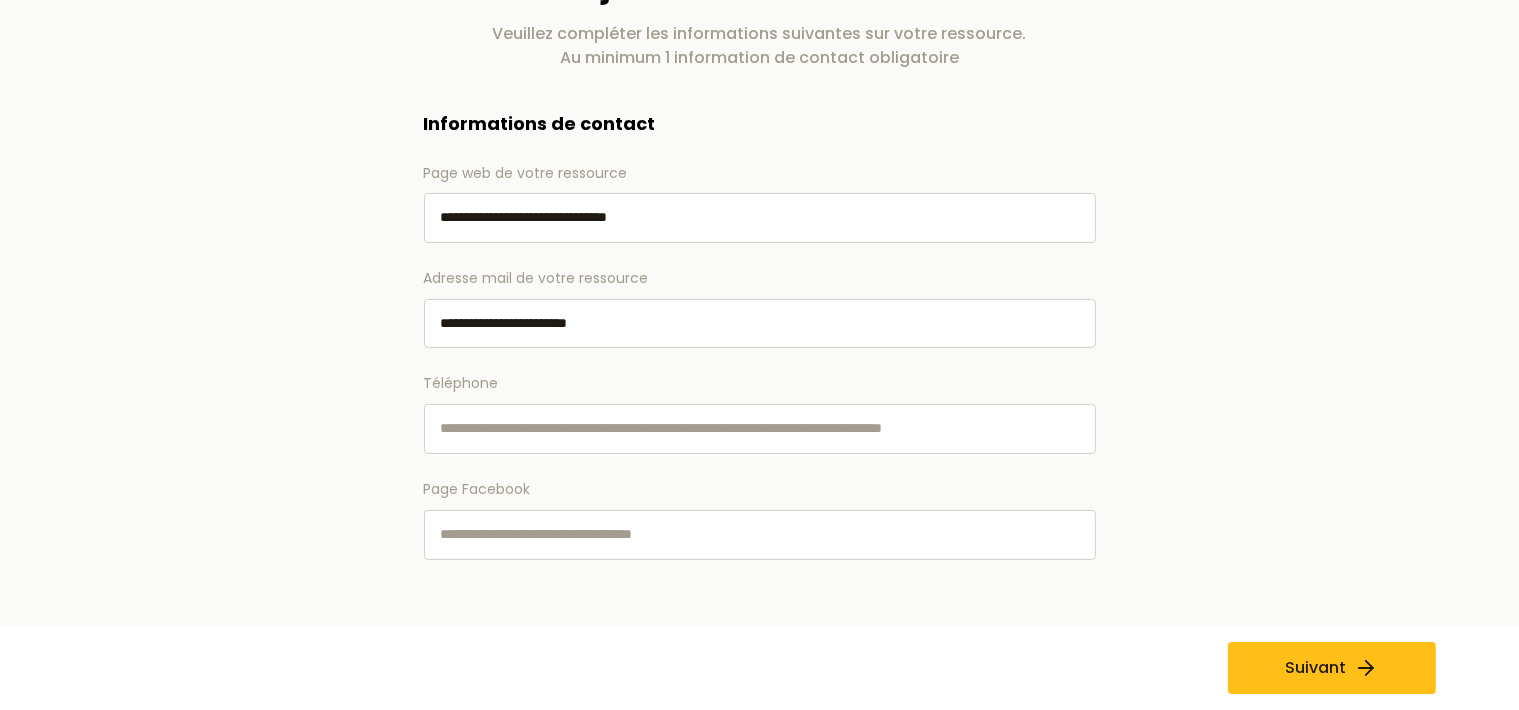 type on "**********" 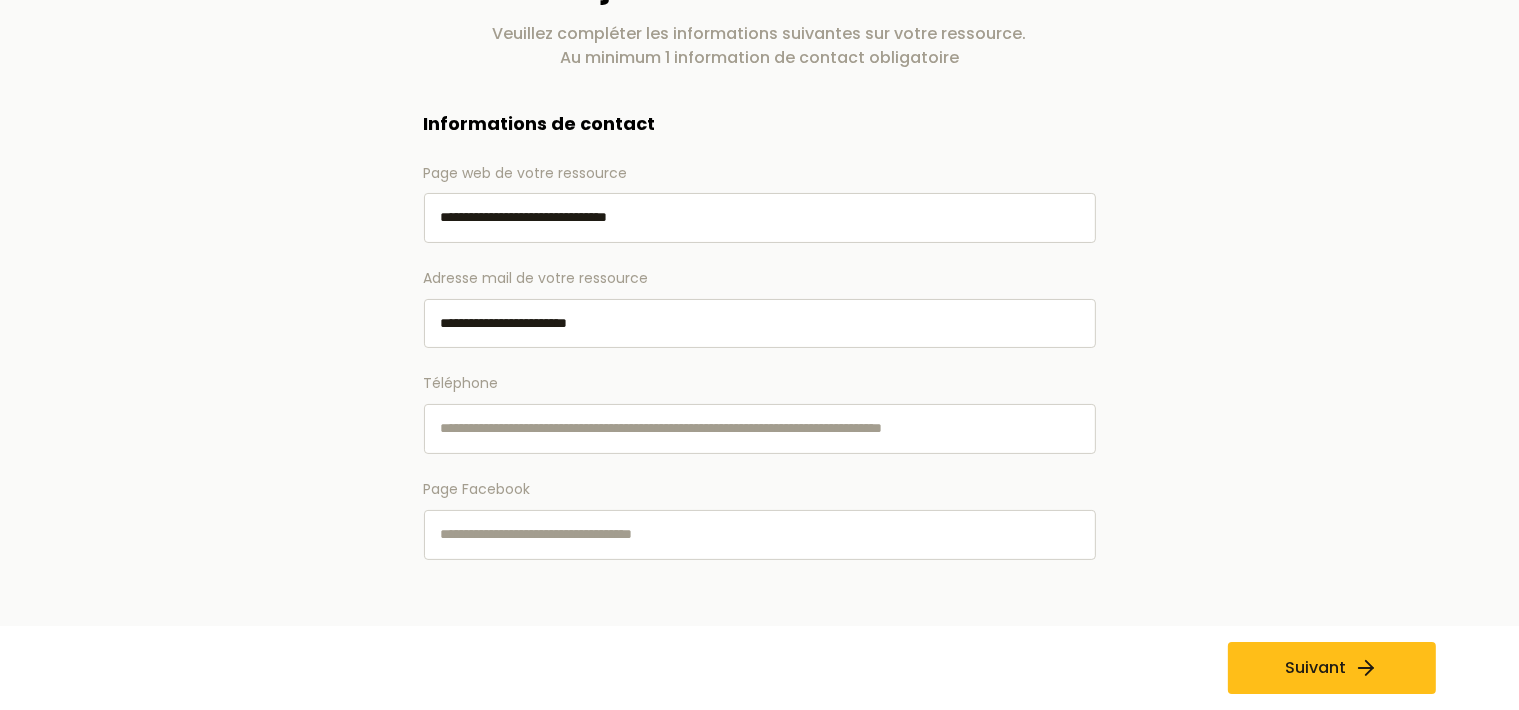 click on "Téléphone" at bounding box center [760, 429] 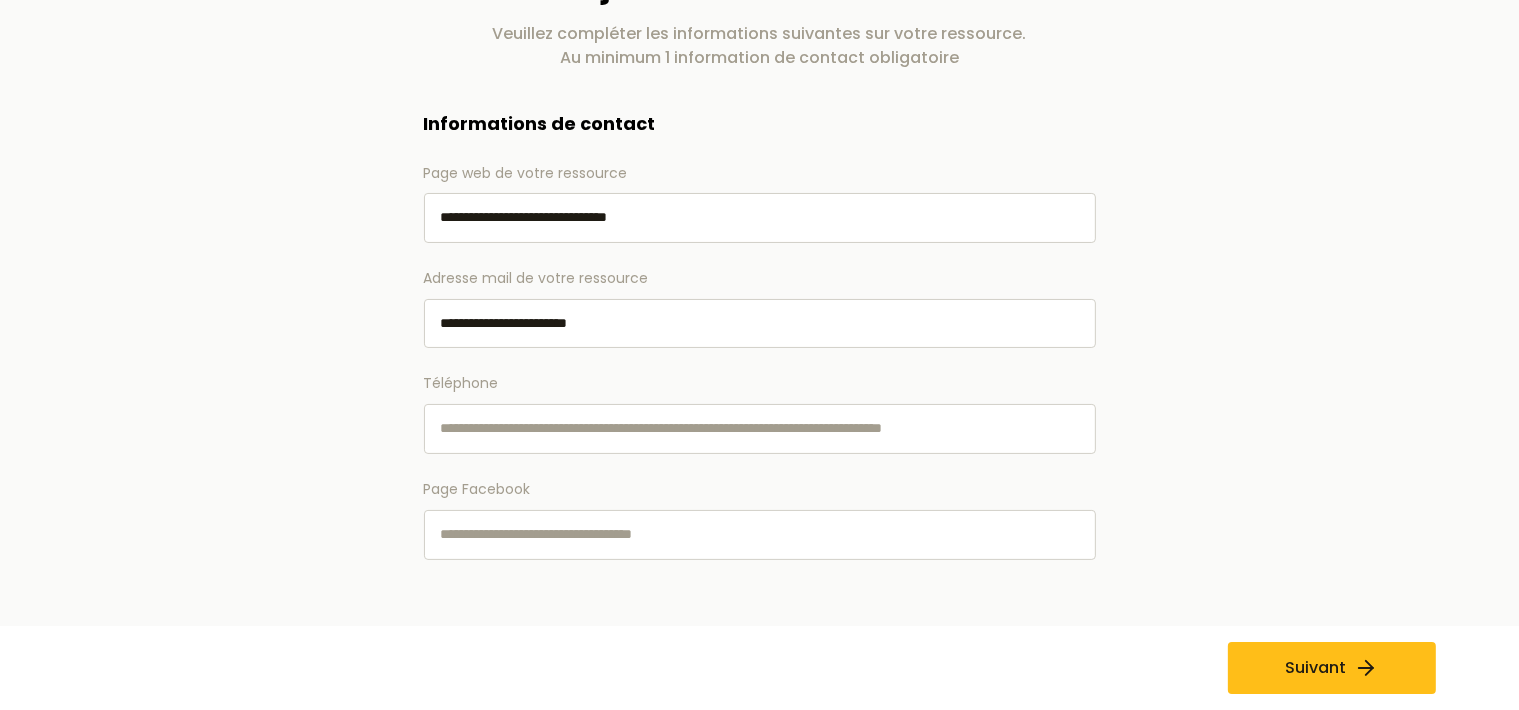 paste on "**********" 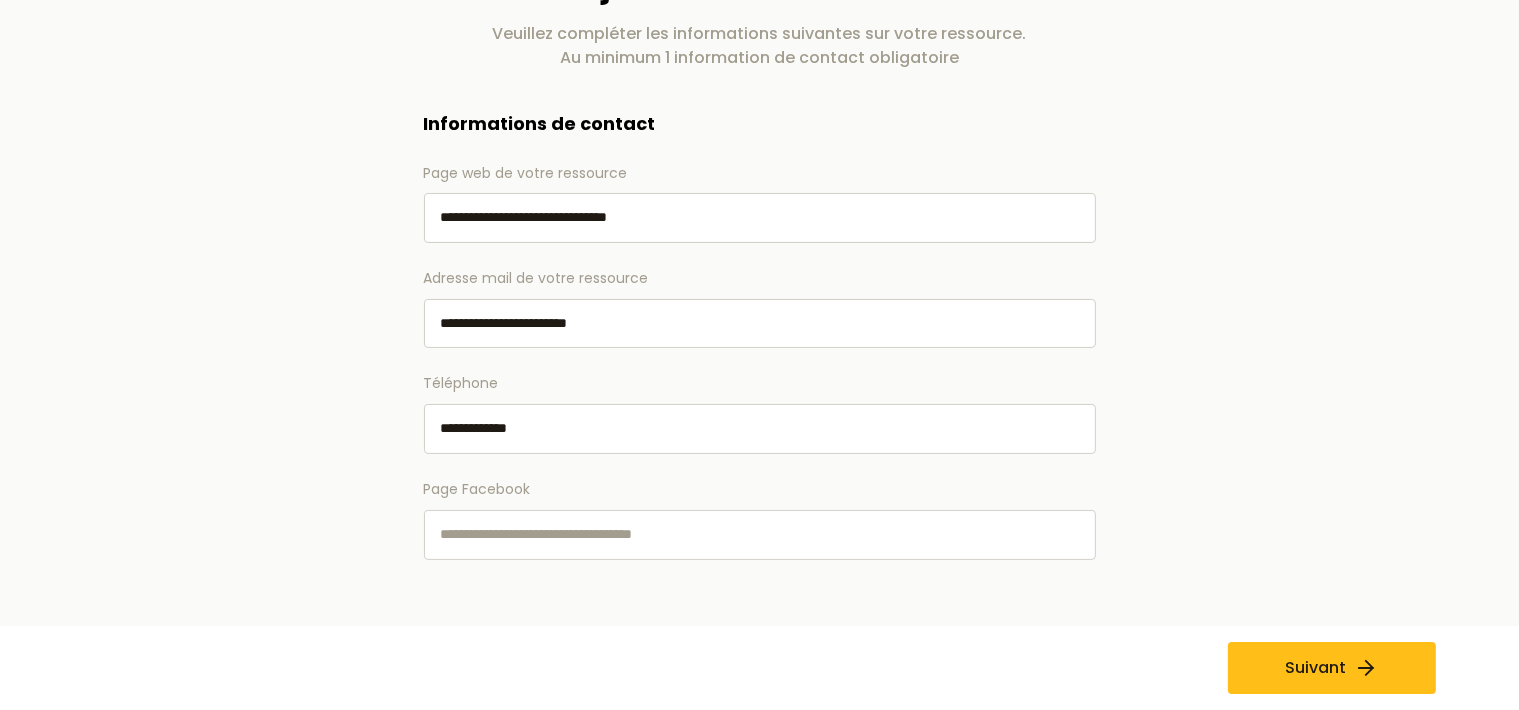 type on "**********" 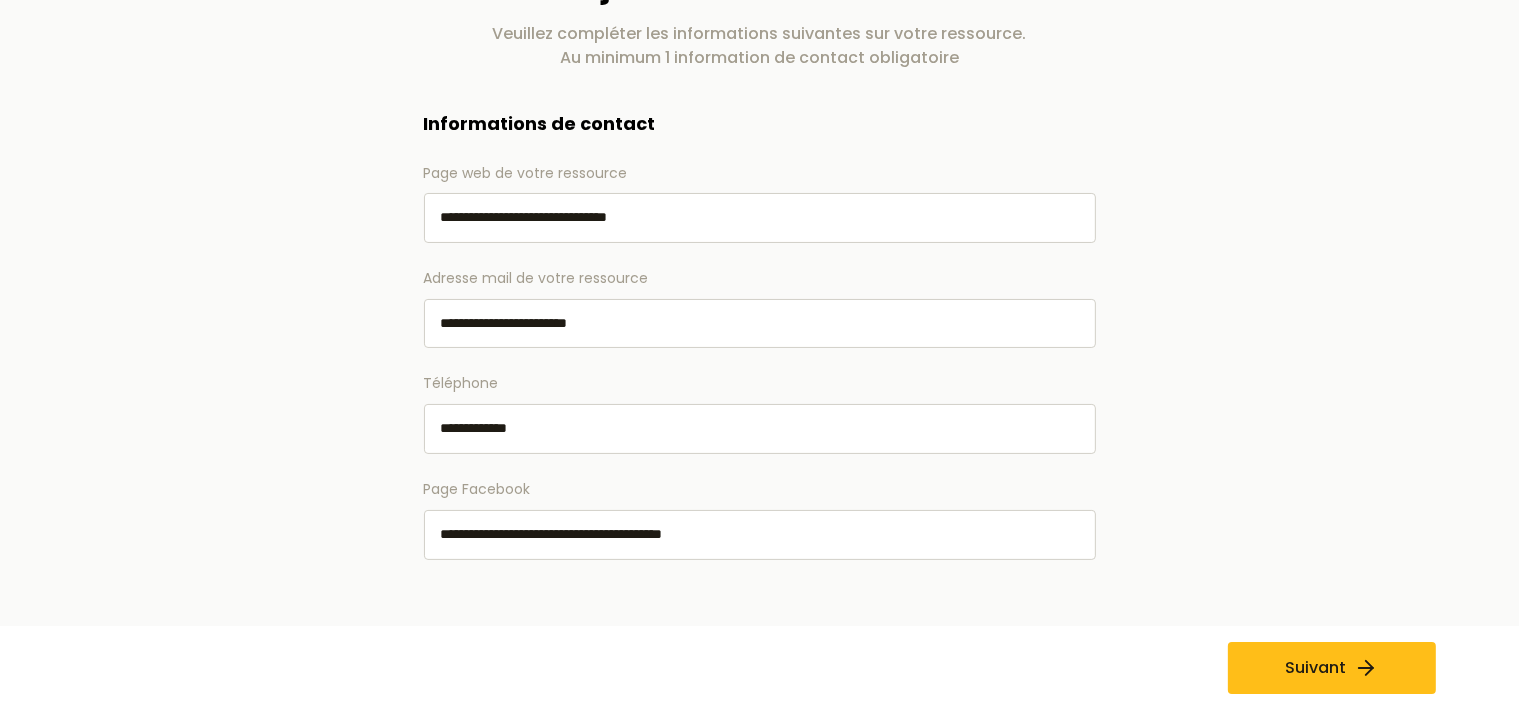 type on "**********" 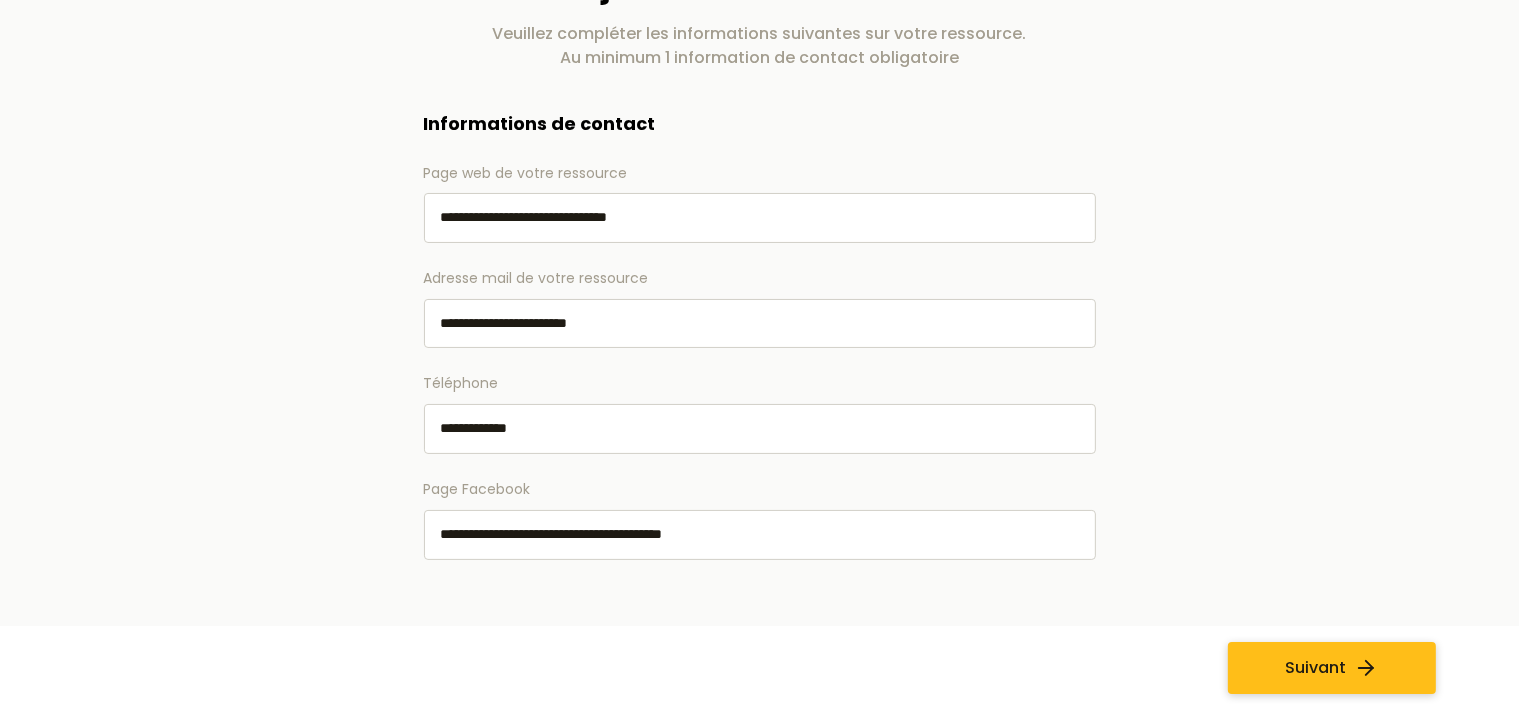 click on "Suivant" at bounding box center [1315, 668] 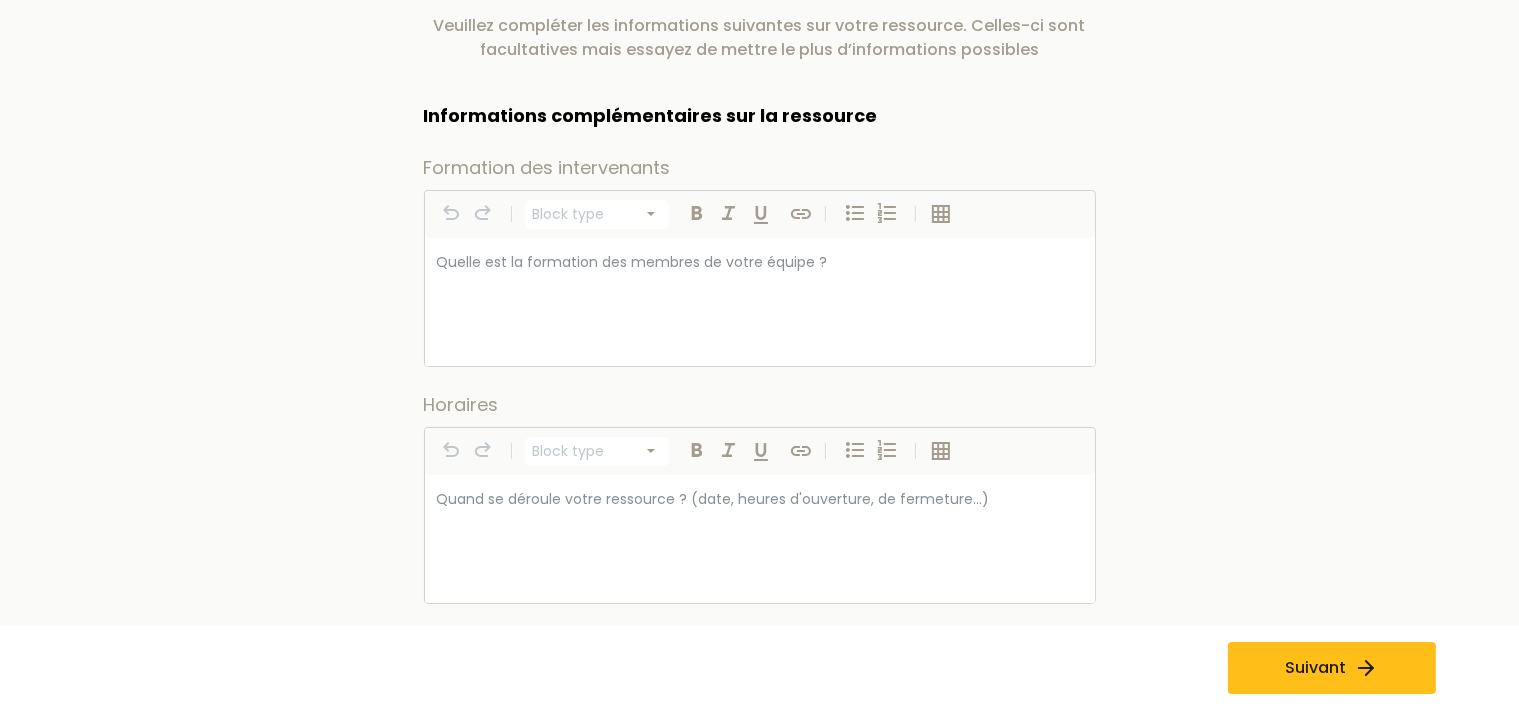 scroll, scrollTop: 105, scrollLeft: 0, axis: vertical 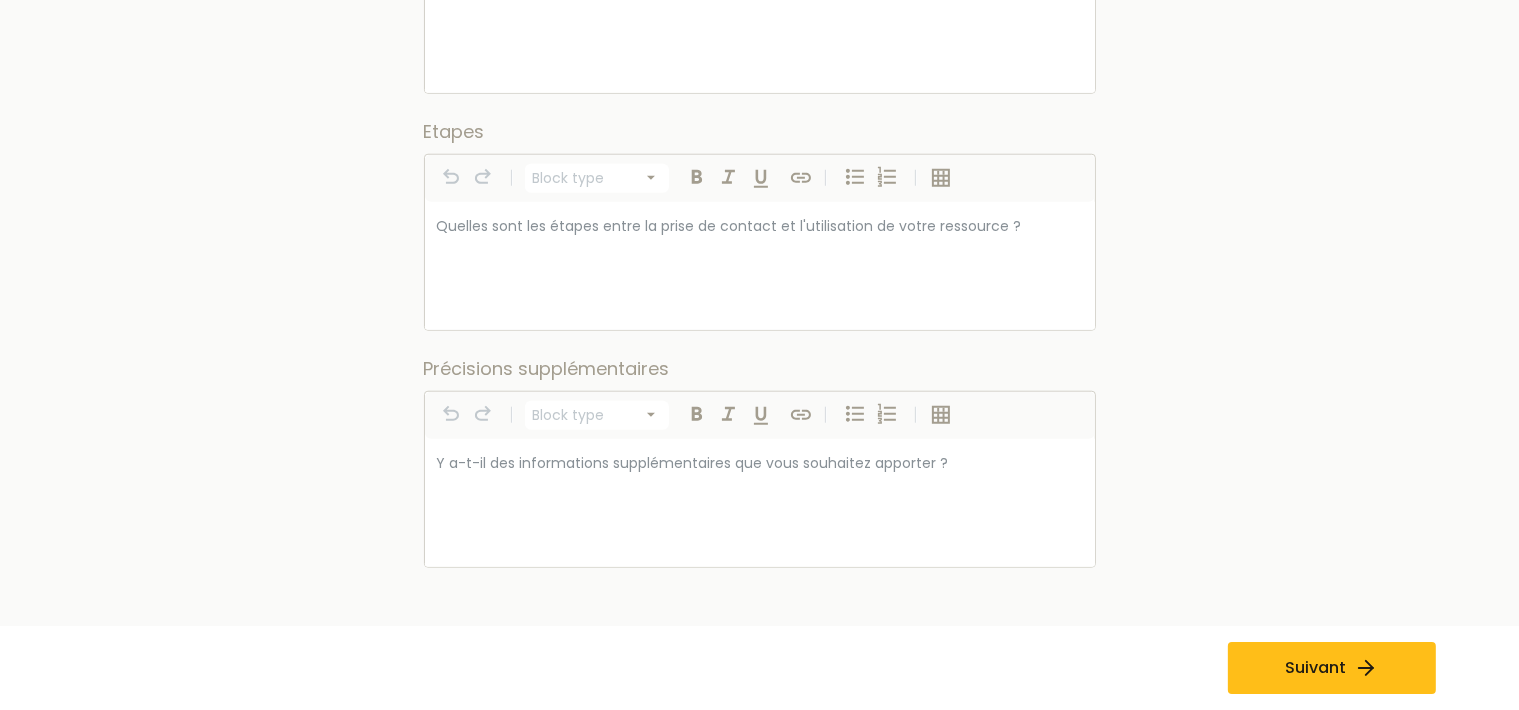 select on "*********" 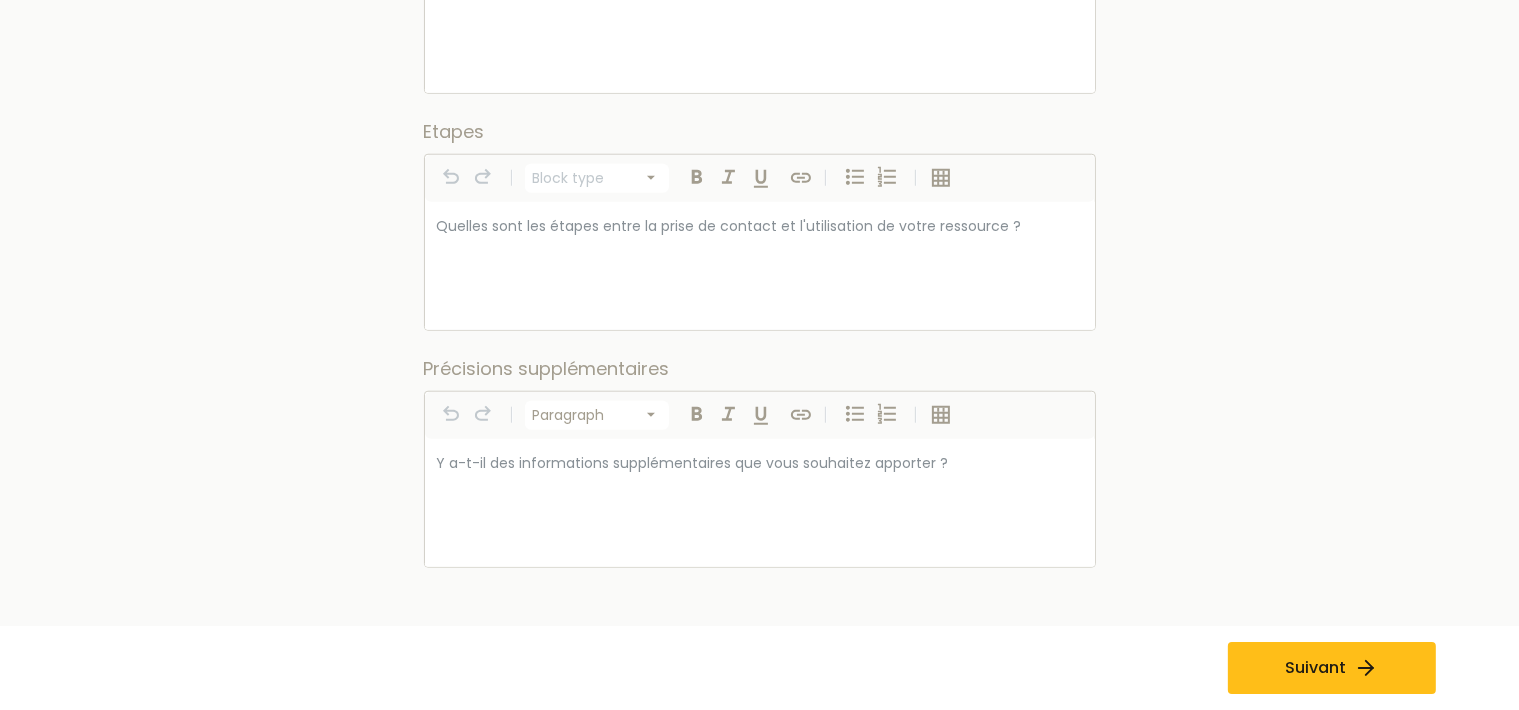 click at bounding box center (760, 463) 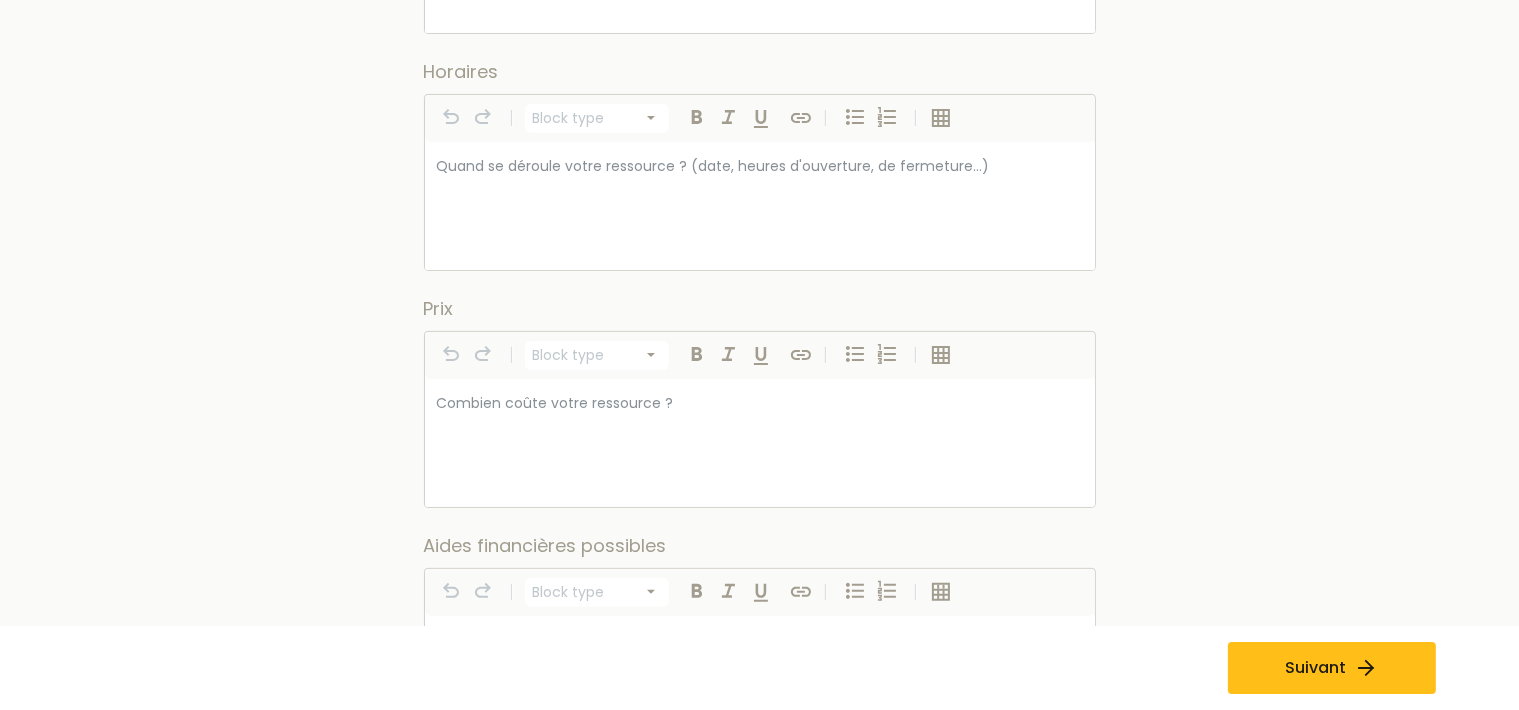 scroll, scrollTop: 186, scrollLeft: 0, axis: vertical 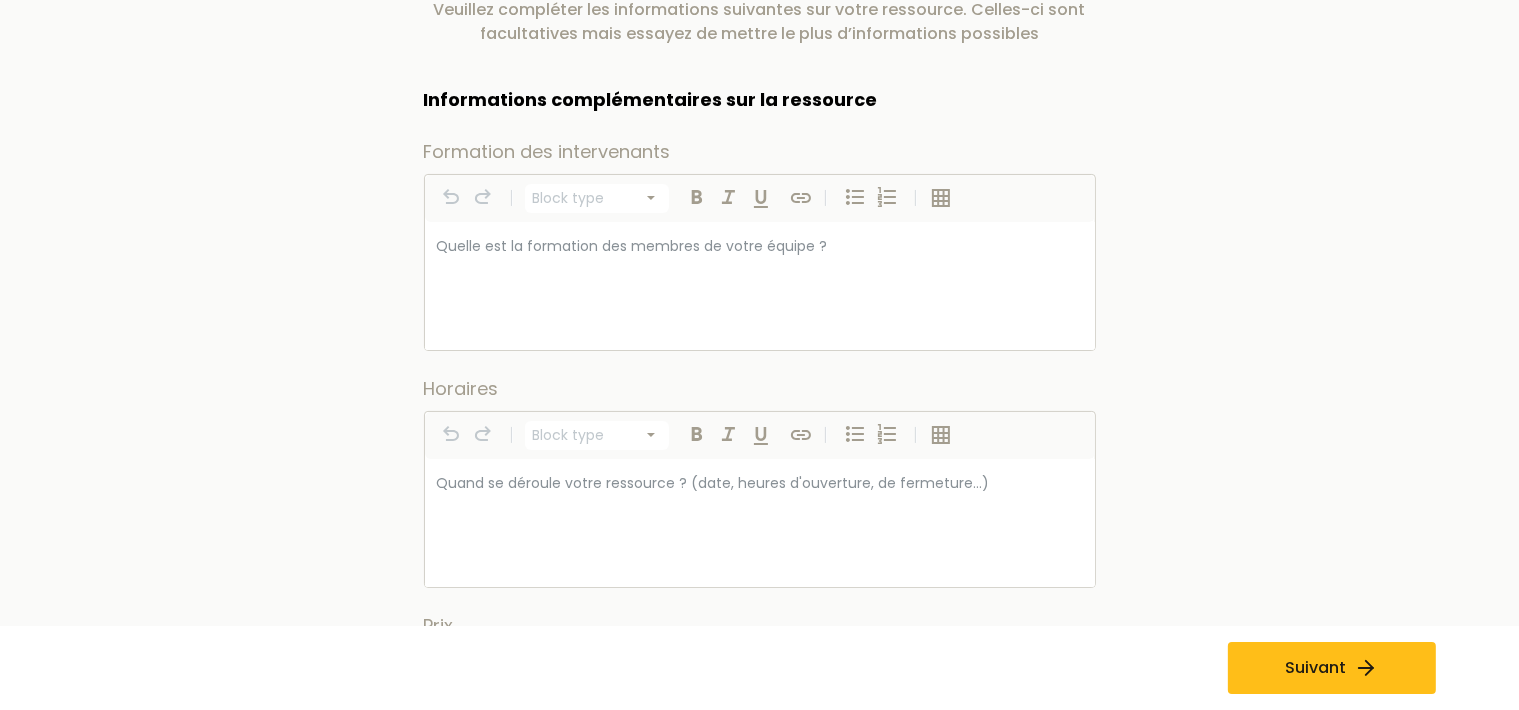 select on "*********" 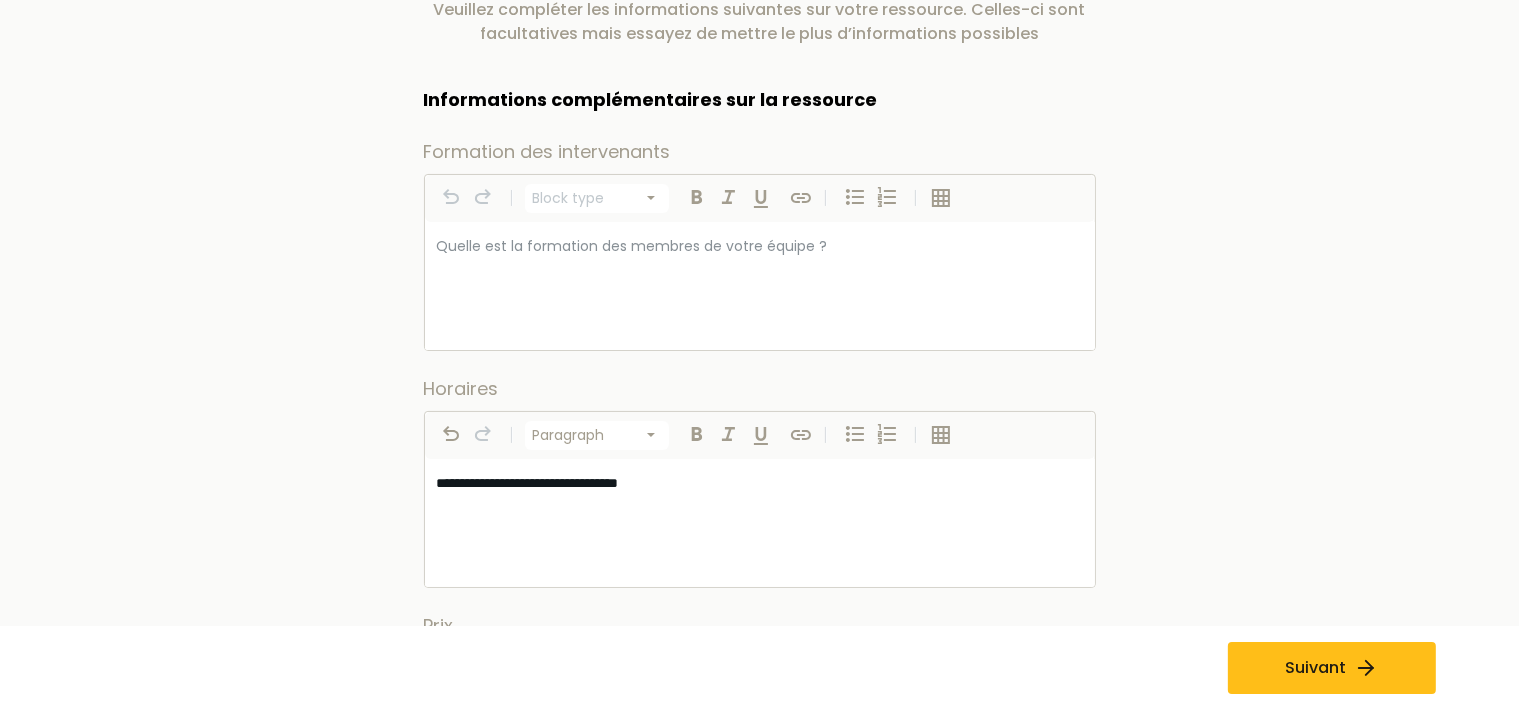 select on "*********" 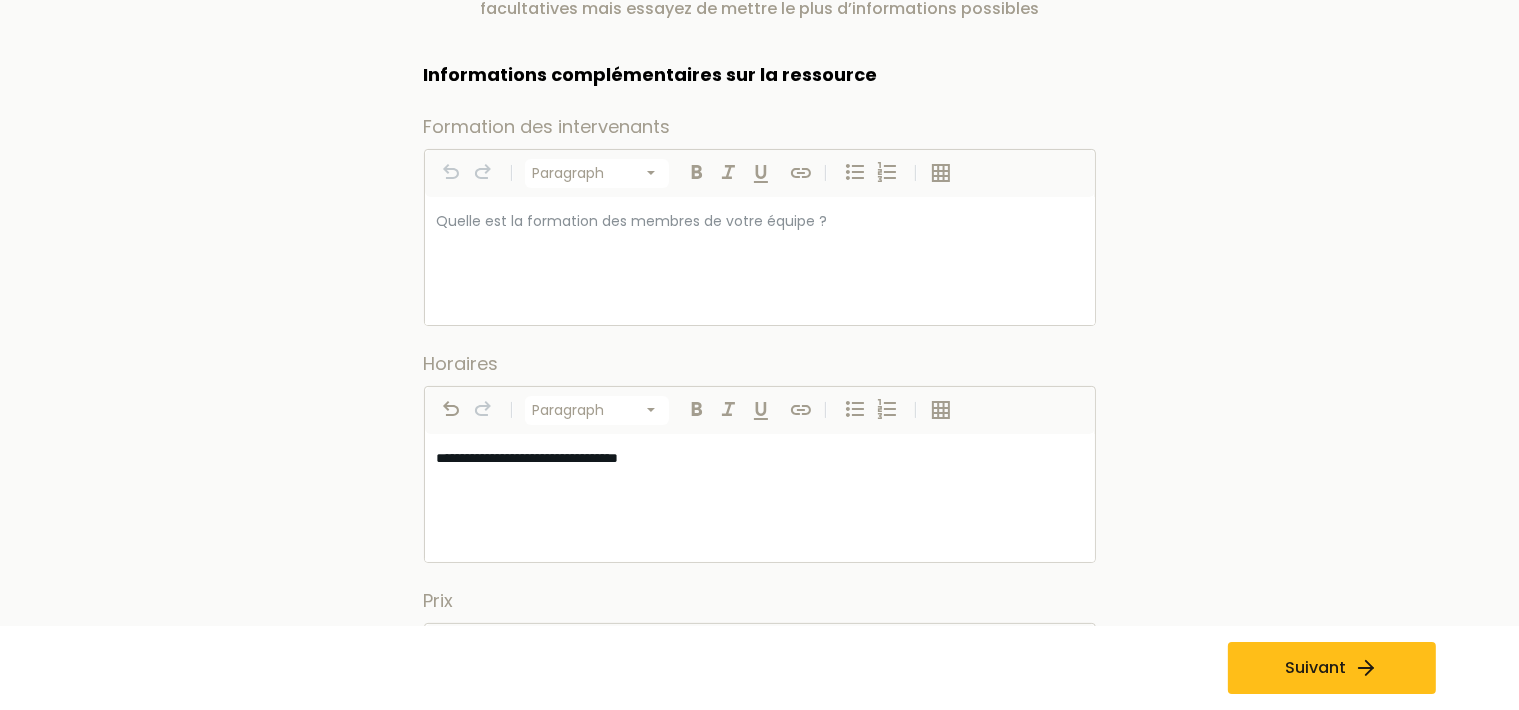 scroll, scrollTop: 633, scrollLeft: 0, axis: vertical 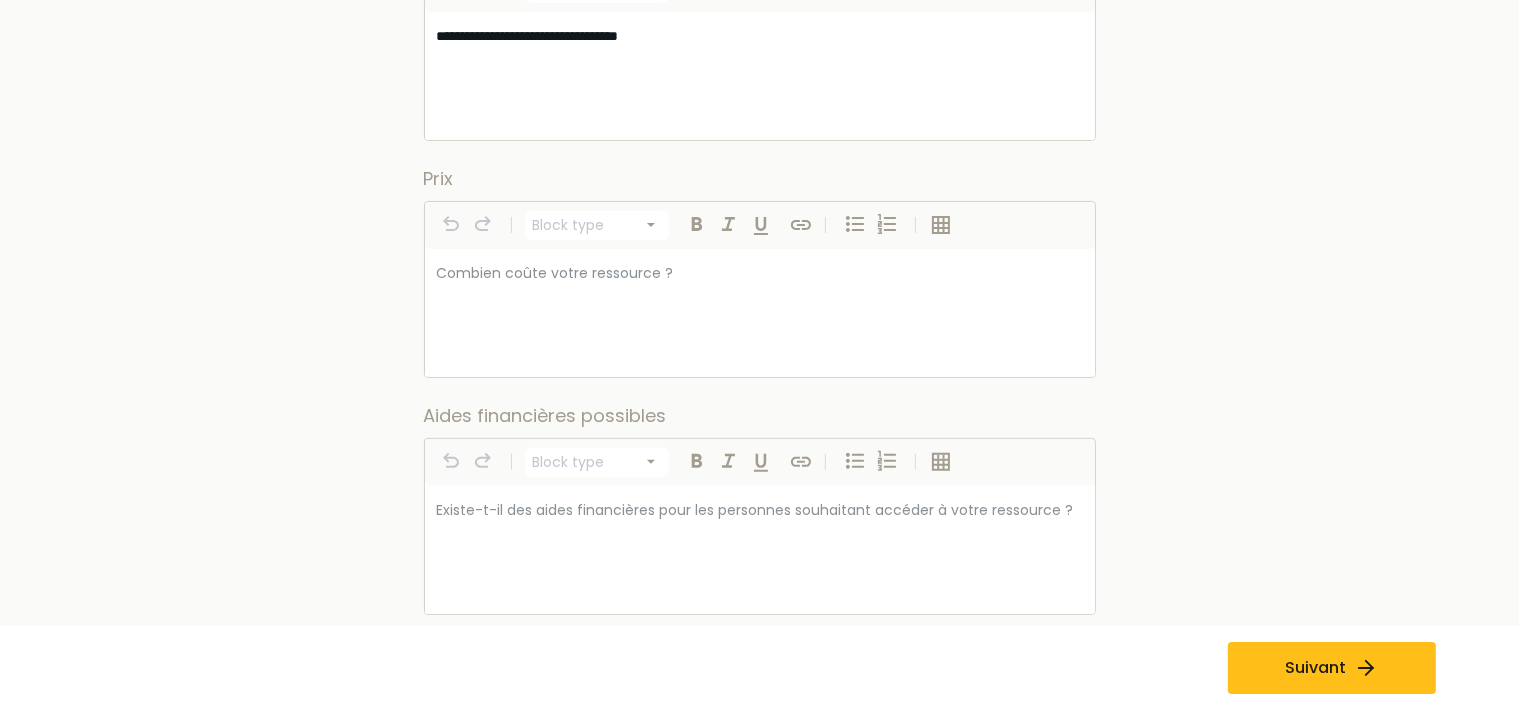 select on "*********" 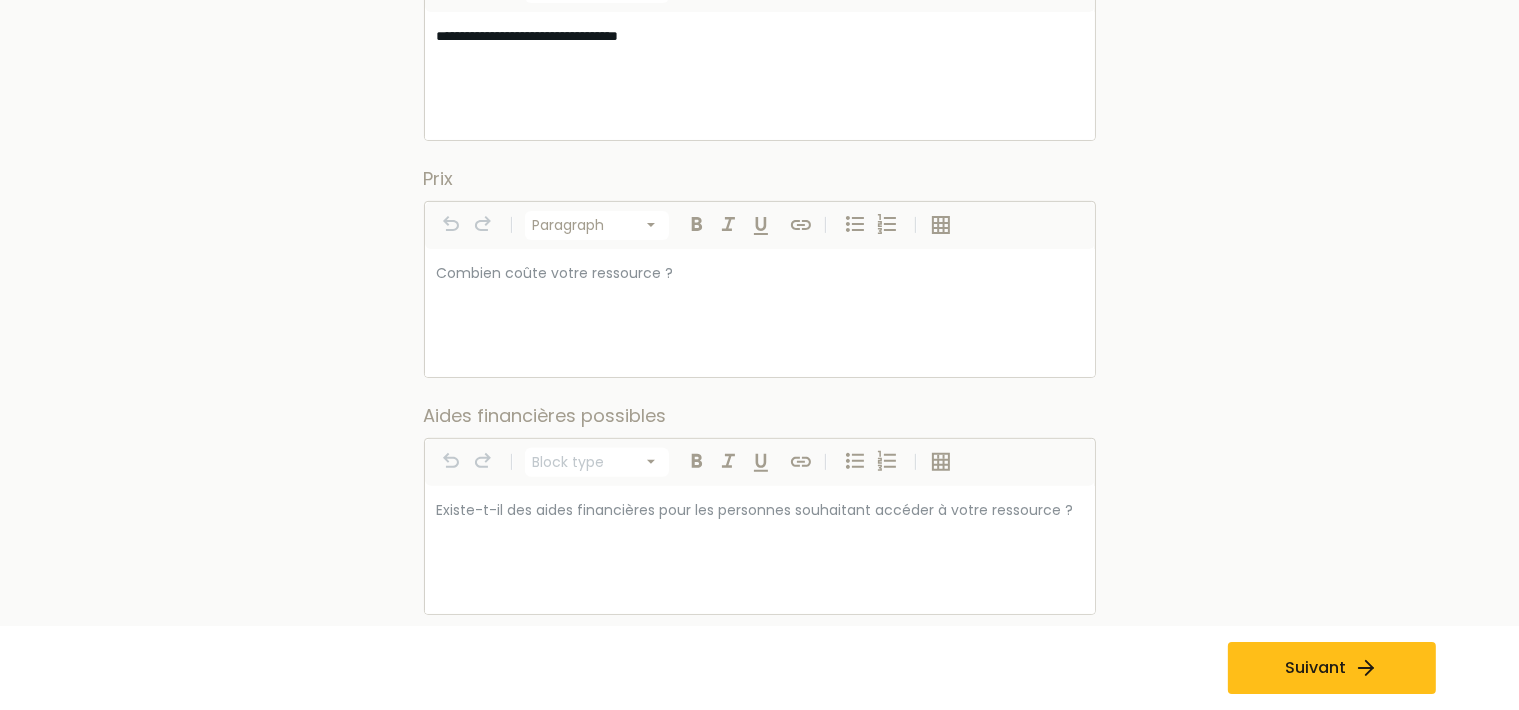 click at bounding box center [760, 273] 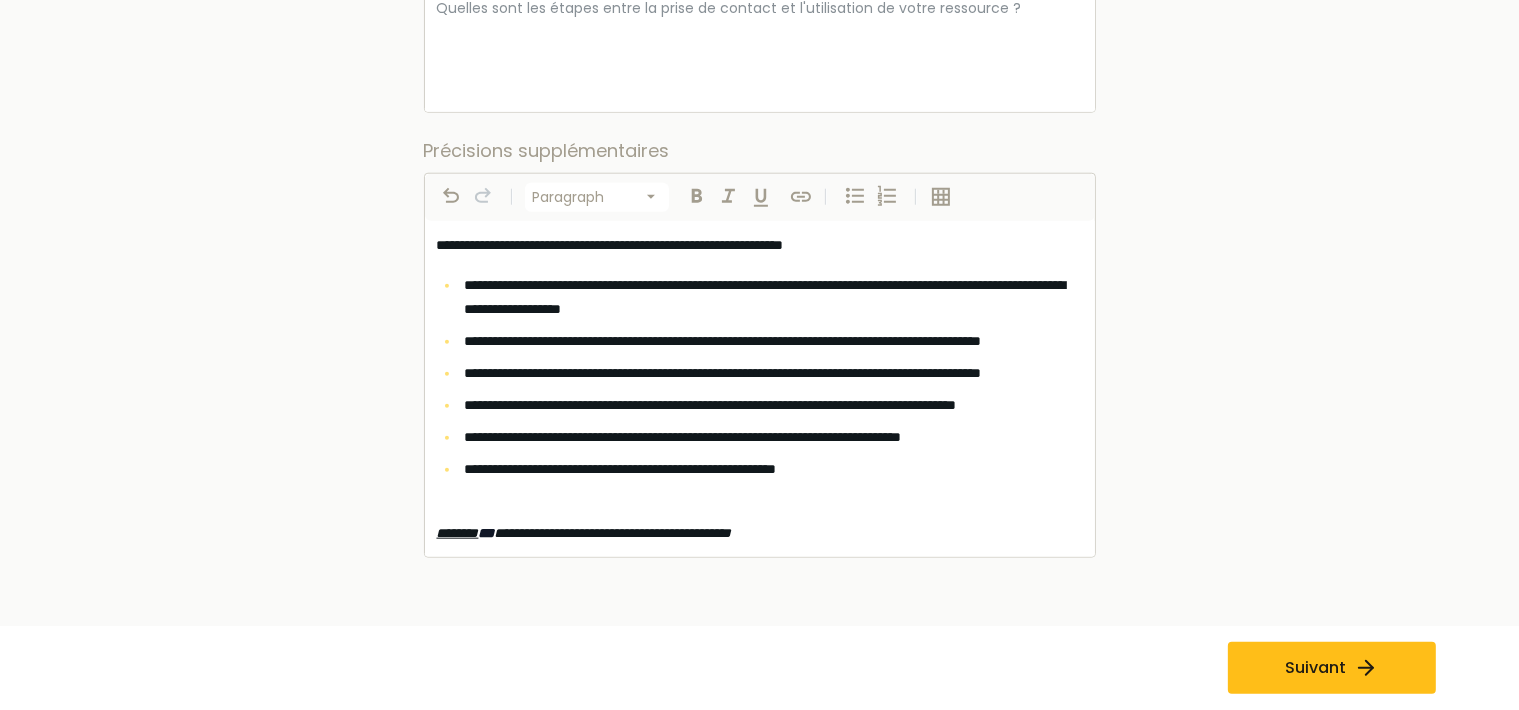 scroll, scrollTop: 2148, scrollLeft: 0, axis: vertical 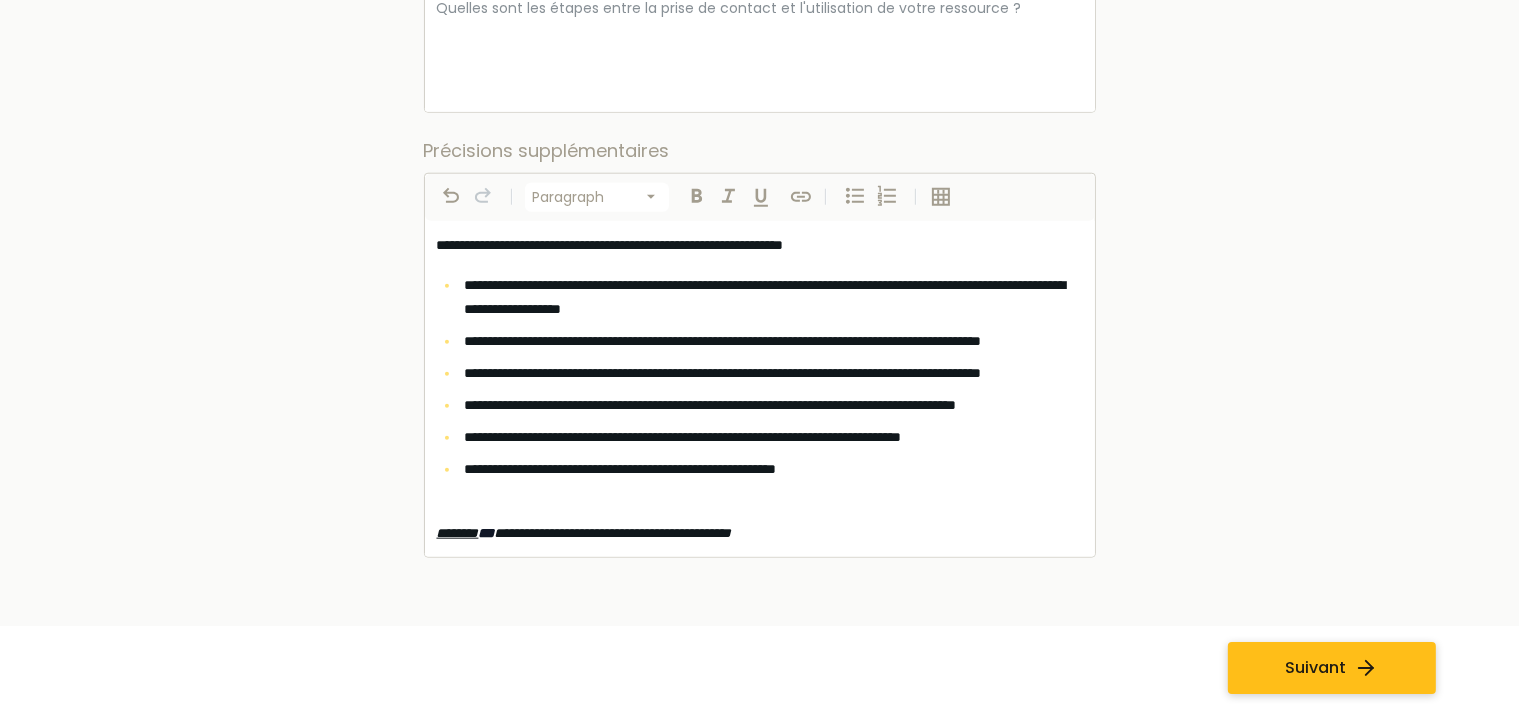 click on "Suivant" at bounding box center (1315, 668) 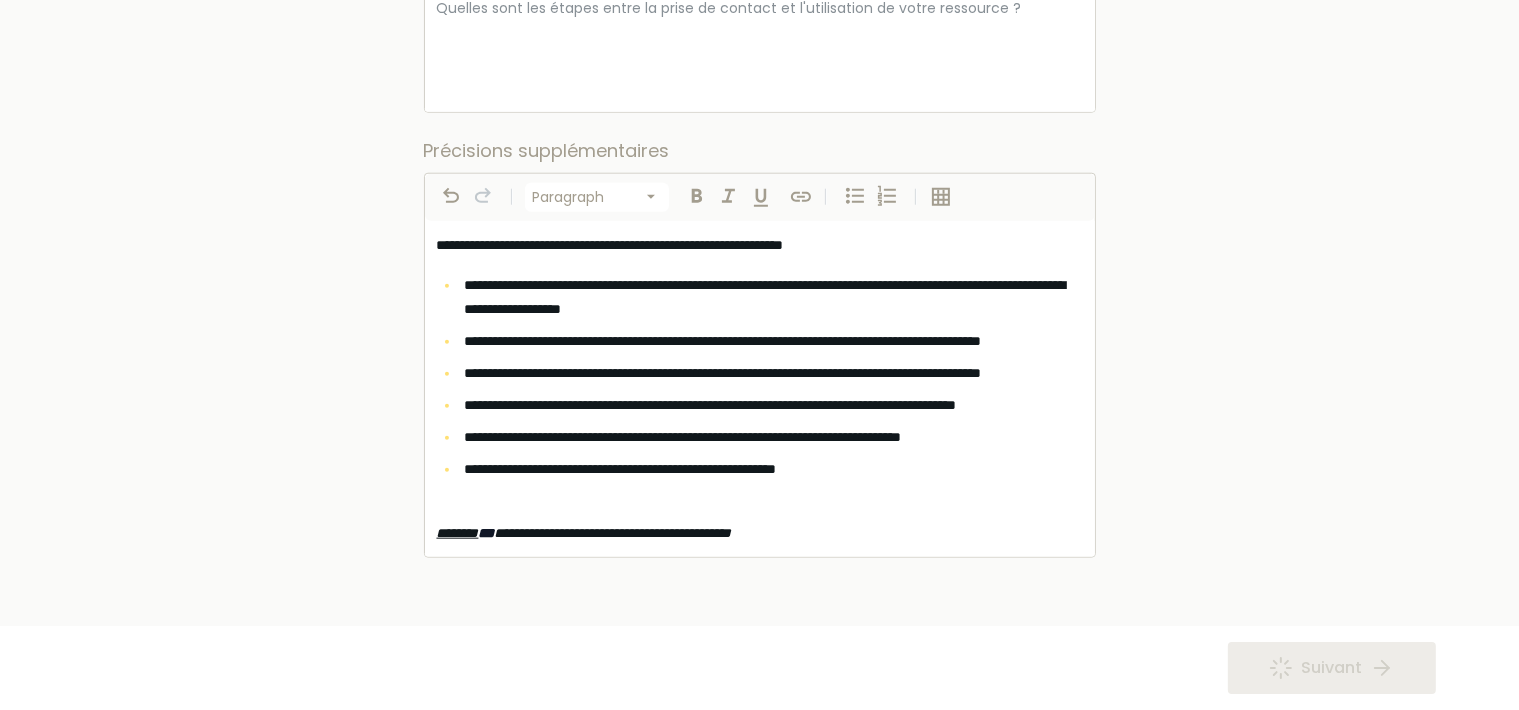 scroll, scrollTop: 0, scrollLeft: 0, axis: both 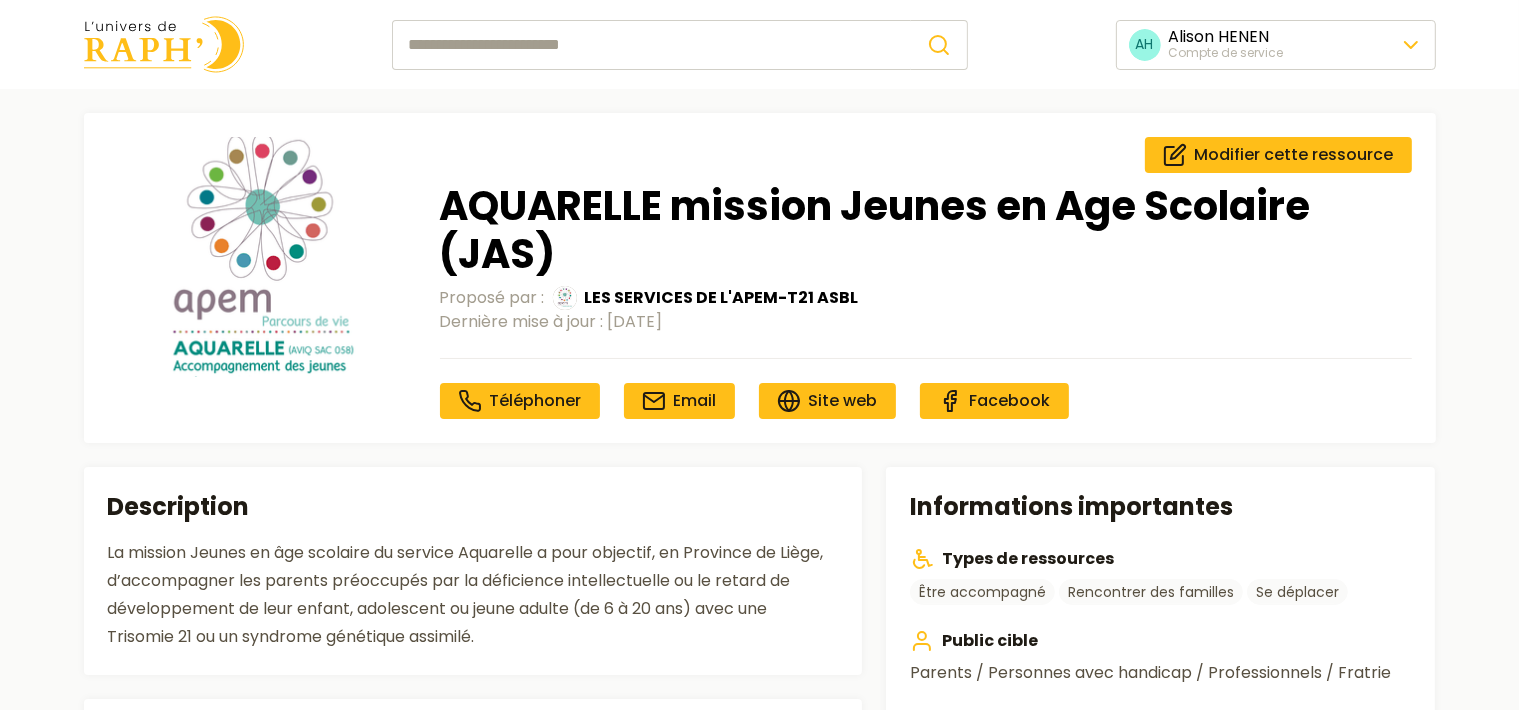 click on "AH [LAST_NAME]  [CITY] Compte de service Modifier cette ressource AQUARELLE mission Jeunes en Age Scolaire (JAS) Proposé par :  LES SERVICES DE L'APEM-T21 ASBL Dernière mise à jour :   [DATE]   Téléphoner Email Site web Facebook Informations importantes Types de ressources Être accompagné Rencontrer des familles Se déplacer Public cible [RELATIONSHIP] / Personnes avec handicap / Professionnels / [RELATIONSHIP] Âge Entre 6 et 20 ans Types de handicaps accueillis Déficience intellectuelle Syndrome génétique Trisomie 21 Localisation Peut se déplacer dans   la province suivante  :  [CITY] Description La mission Jeunes en âge scolaire du service Aquarelle a pour objectif, en Province de [CITY], d’accompagner les parents préoccupés par la déficience intellectuelle ou le retard de développement de leur enfant, adolescent ou jeune adulte (de 6 à 20 ans) avec une Trisomie 21 ou un syndrome génétique assimilé. Informations complémentaires Horaires du lundi au vendredi de 8h30 à 16h30
:" at bounding box center [759, 723] 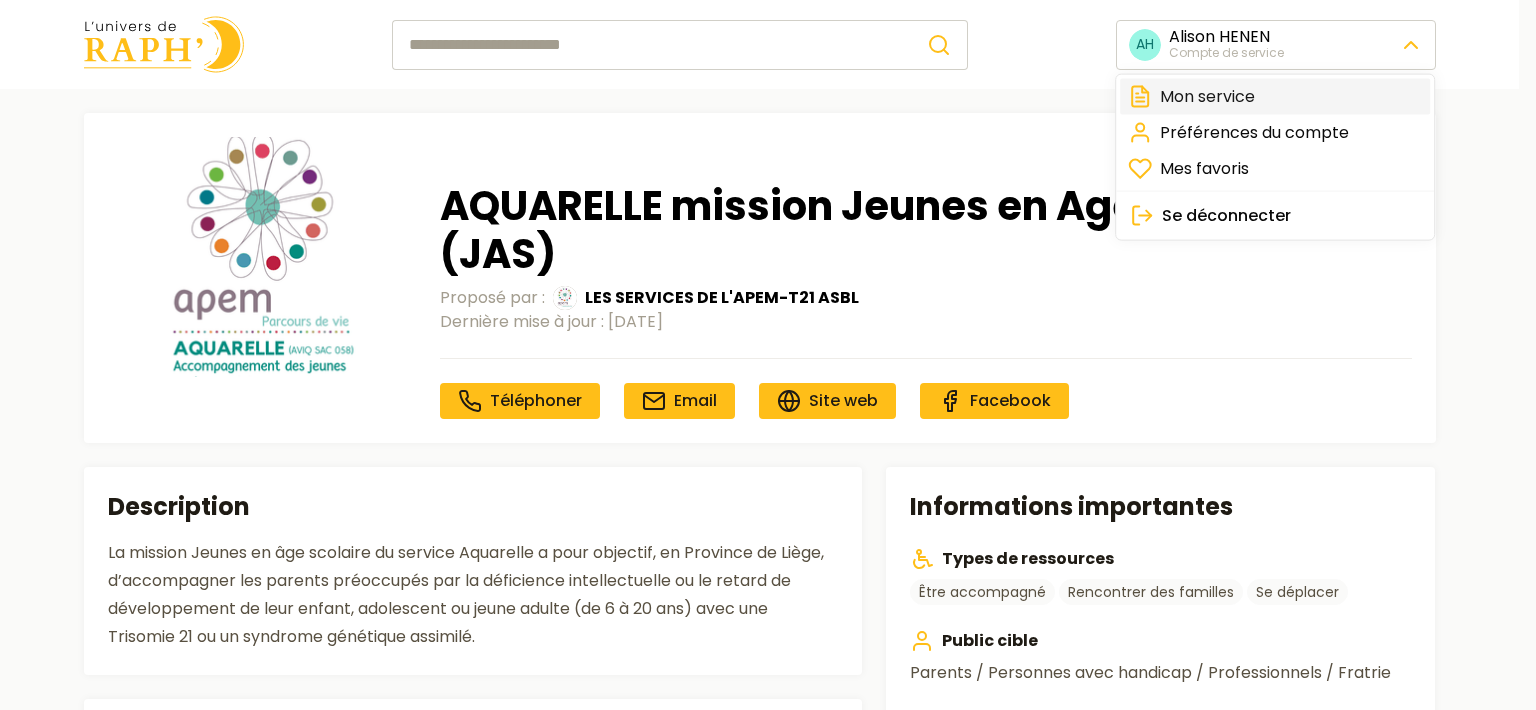 click on "Mon service" at bounding box center (1275, 97) 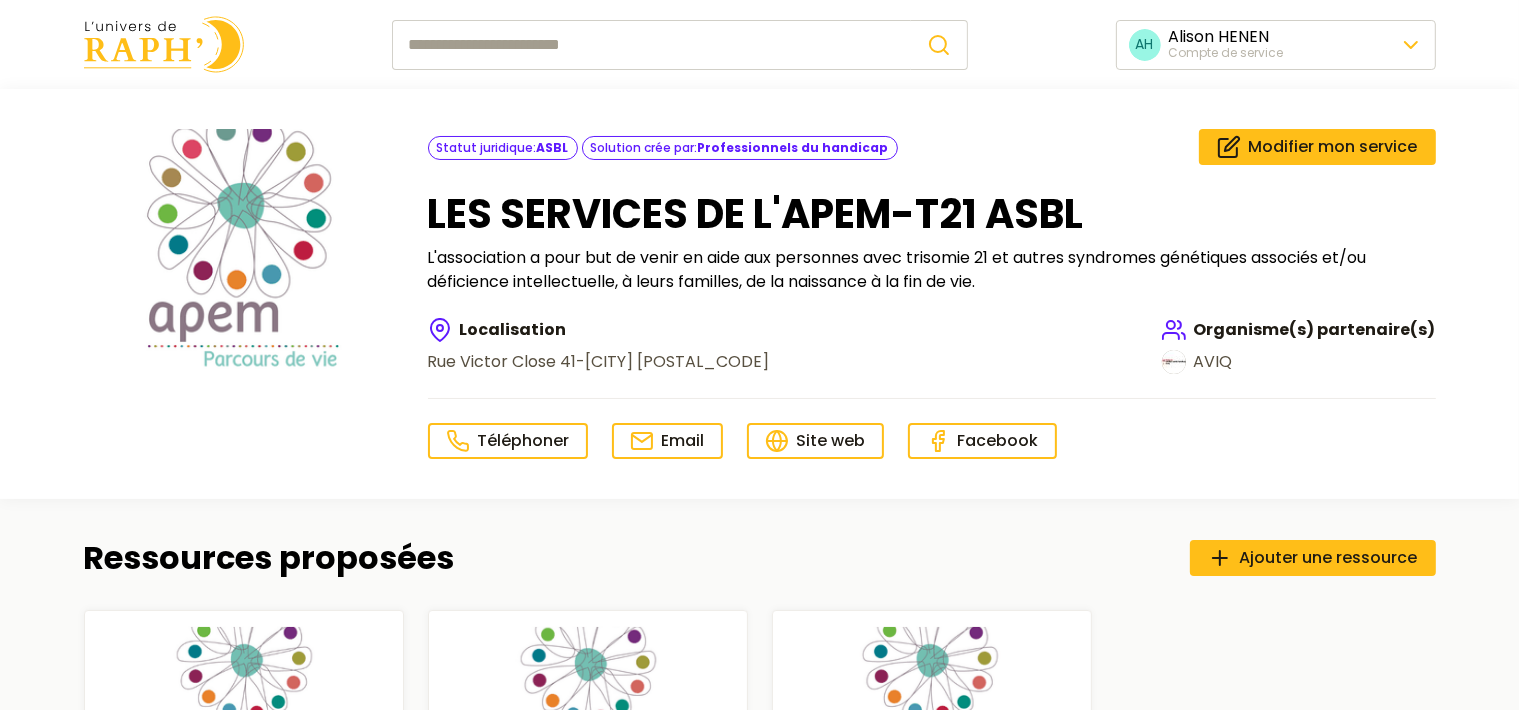 scroll, scrollTop: 422, scrollLeft: 0, axis: vertical 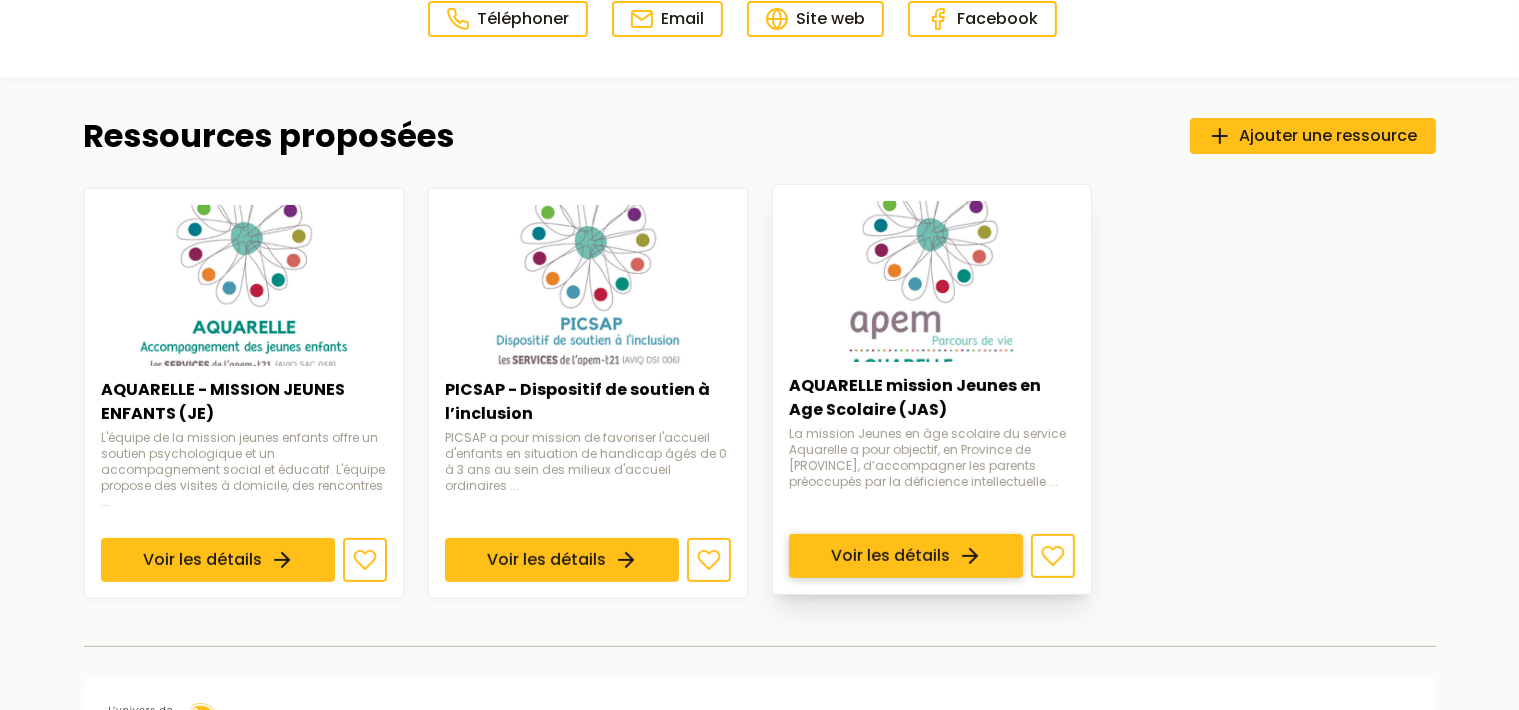 click on "Voir les détails" at bounding box center (906, 555) 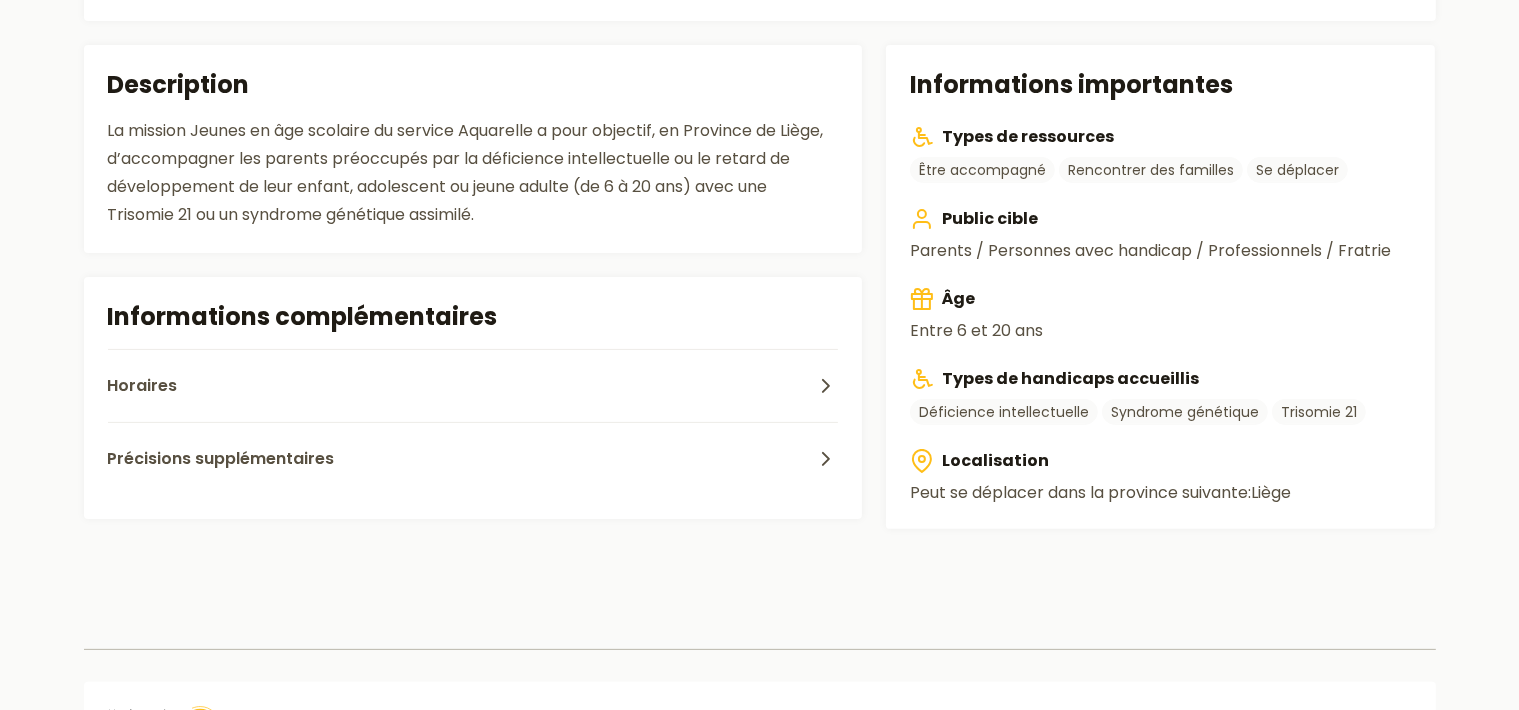 scroll, scrollTop: 0, scrollLeft: 0, axis: both 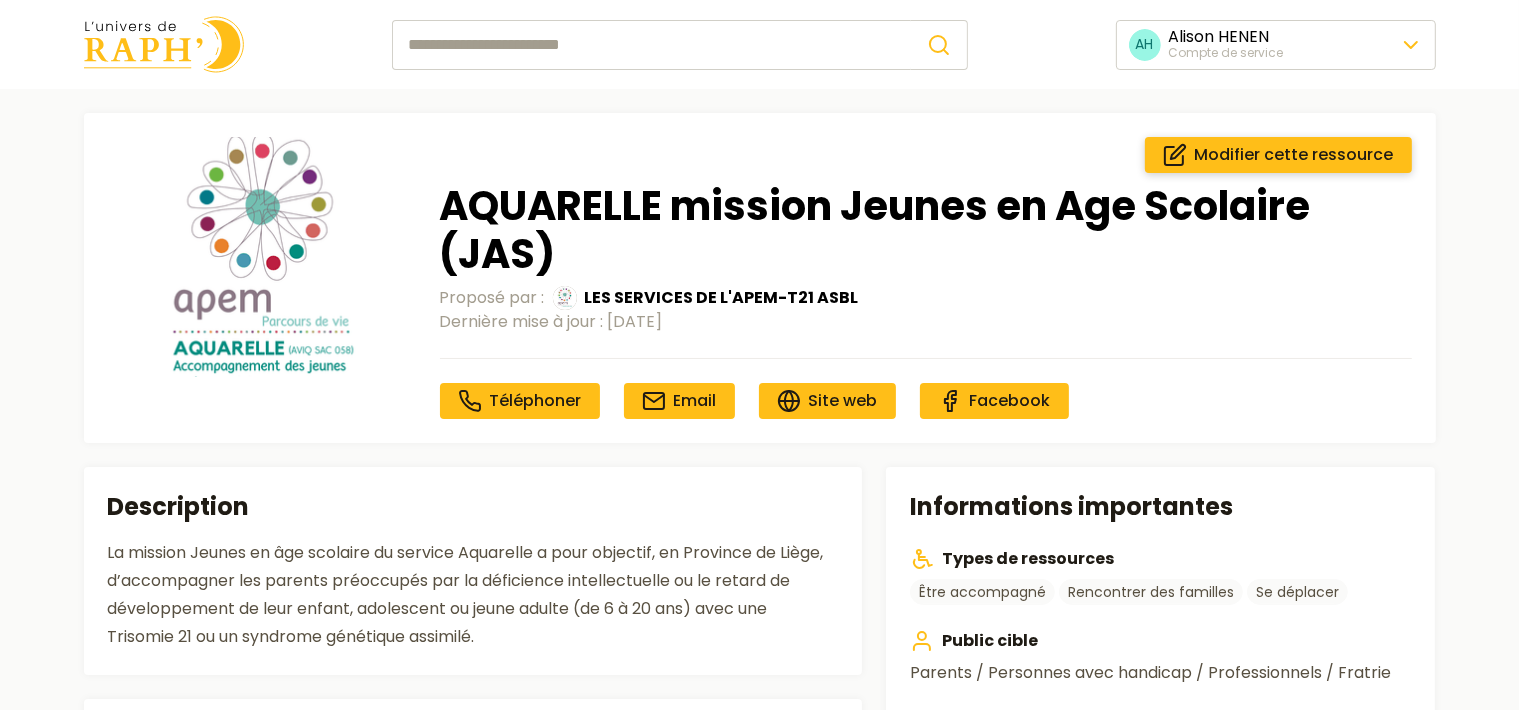 click on "Modifier cette ressource" at bounding box center (1278, 155) 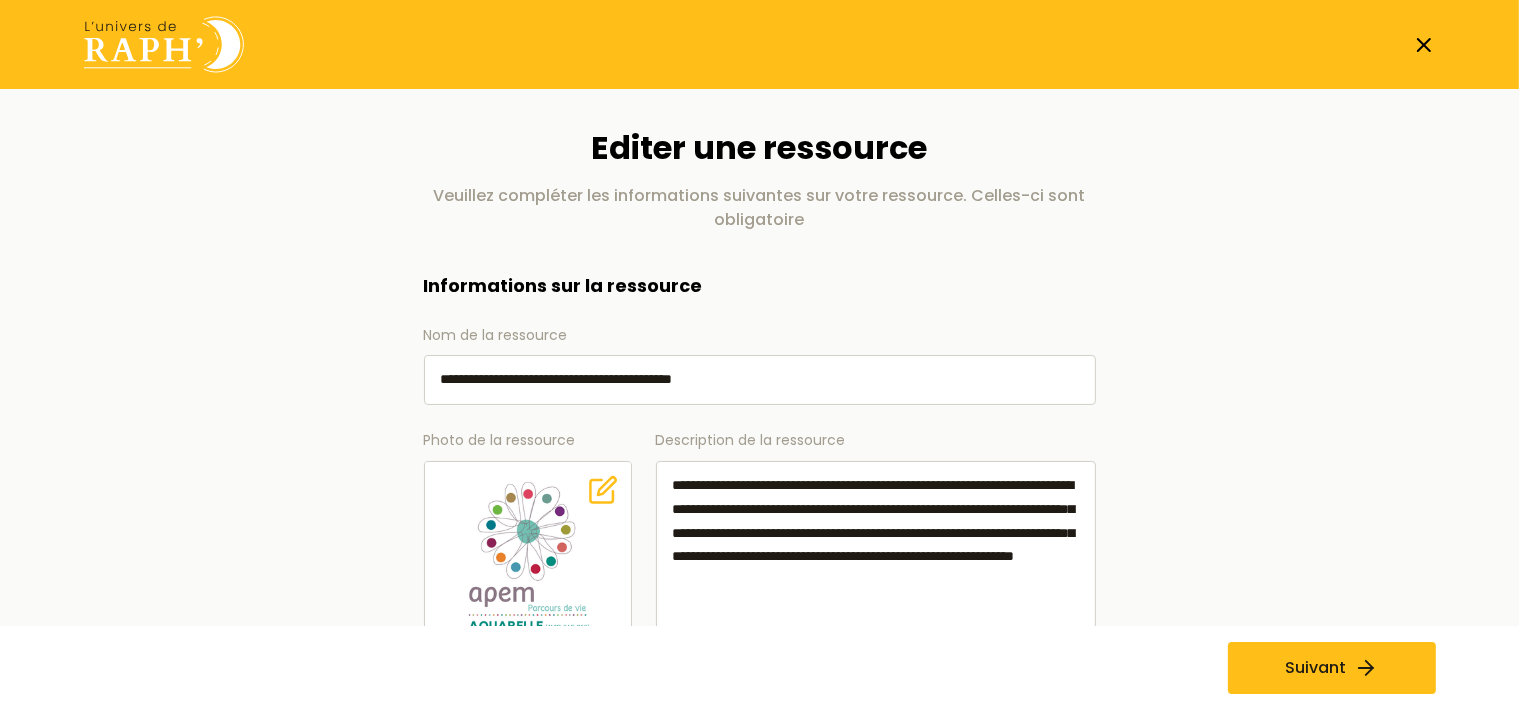 click 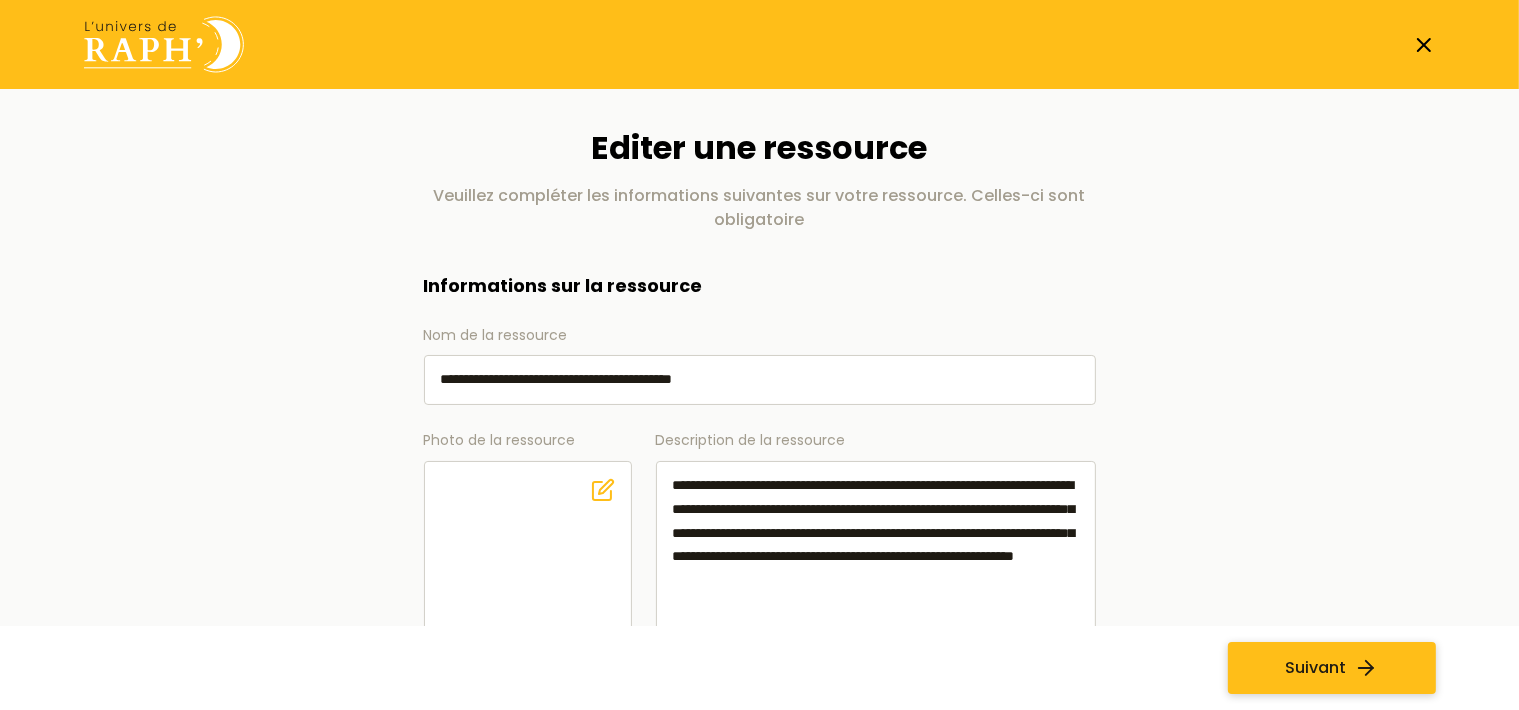 click on "Suivant" at bounding box center [1332, 668] 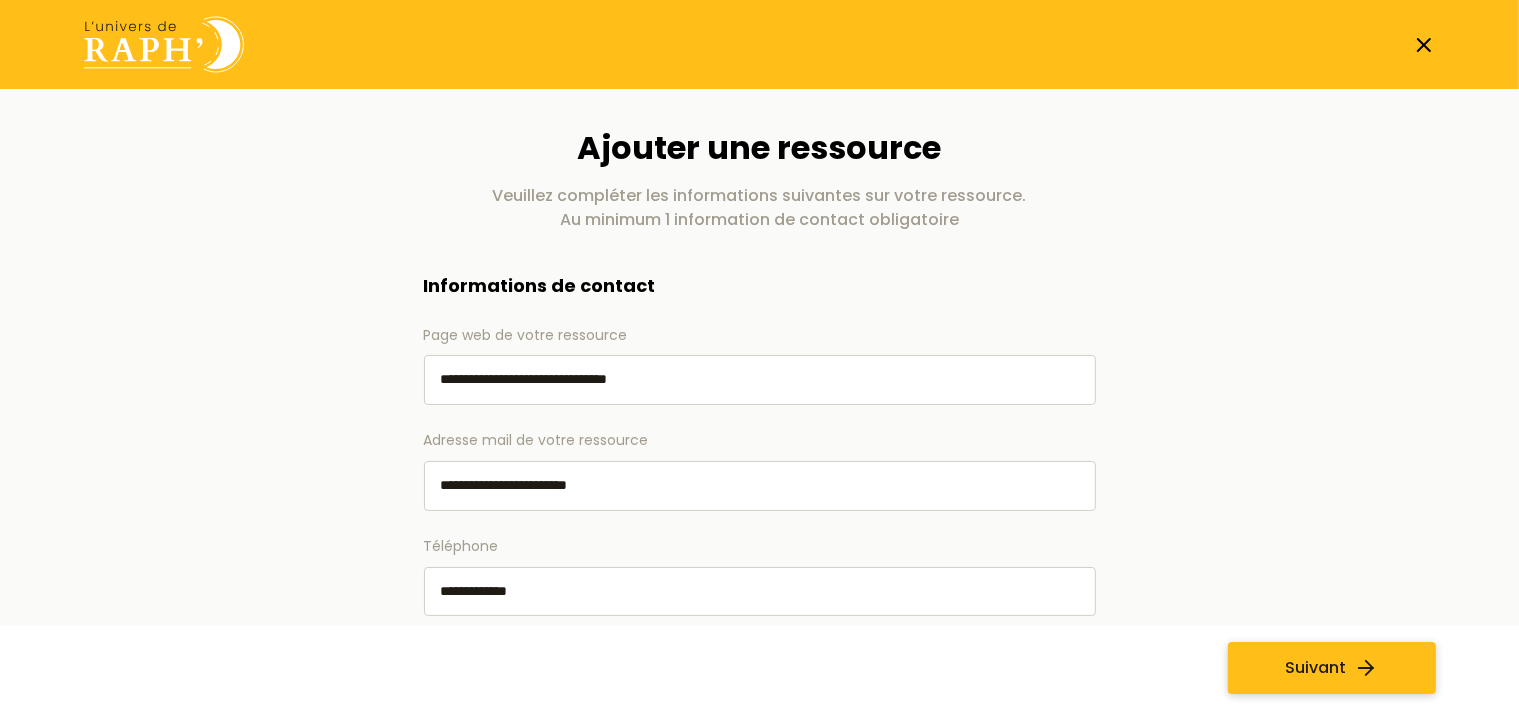 click on "Suivant" at bounding box center [1332, 668] 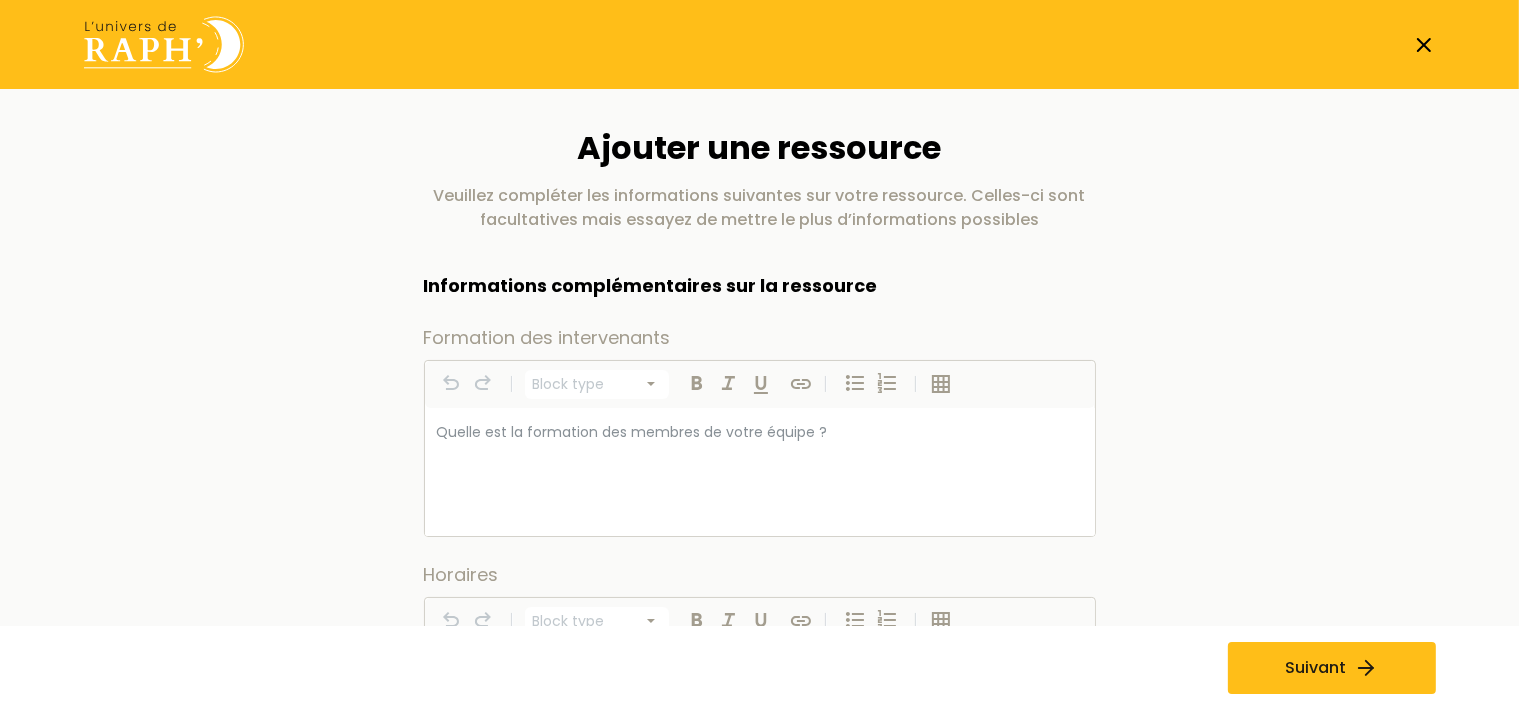 click on "Suivant" at bounding box center (1315, 668) 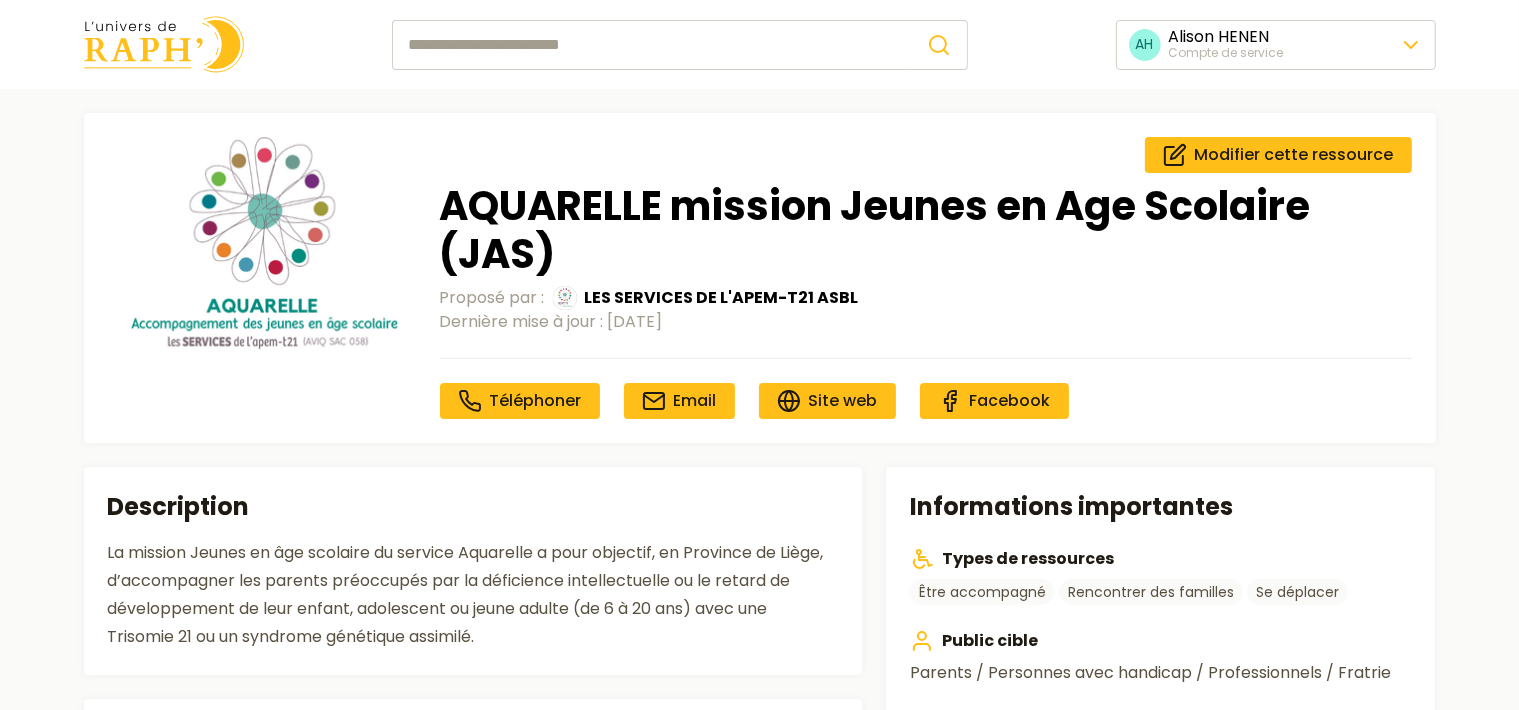 click on "AH [LAST_NAME]  [CITY] Compte de service Modifier cette ressource AQUARELLE mission Jeunes en Age Scolaire (JAS) Proposé par :  LES SERVICES DE L'APEM-T21 ASBL Dernière mise à jour :   [DATE]   Téléphoner Email Site web Facebook Informations importantes Types de ressources Être accompagné Rencontrer des familles Se déplacer Public cible [RELATIONSHIP] / Personnes avec handicap / Professionnels / [RELATIONSHIP] Âge Entre 6 et 20 ans Types de handicaps accueillis Déficience intellectuelle Syndrome génétique Trisomie 21 Localisation Peut se déplacer dans   la province suivante  :  [CITY] Description La mission Jeunes en âge scolaire du service Aquarelle a pour objectif, en Province de [CITY], d’accompagner les parents préoccupés par la déficience intellectuelle ou le retard de développement de leur enfant, adolescent ou jeune adulte (de 6 à 20 ans) avec une Trisomie 21 ou un syndrome génétique assimilé. Informations complémentaires Horaires du lundi au vendredi de 8h30 à 16h30
:" at bounding box center (759, 723) 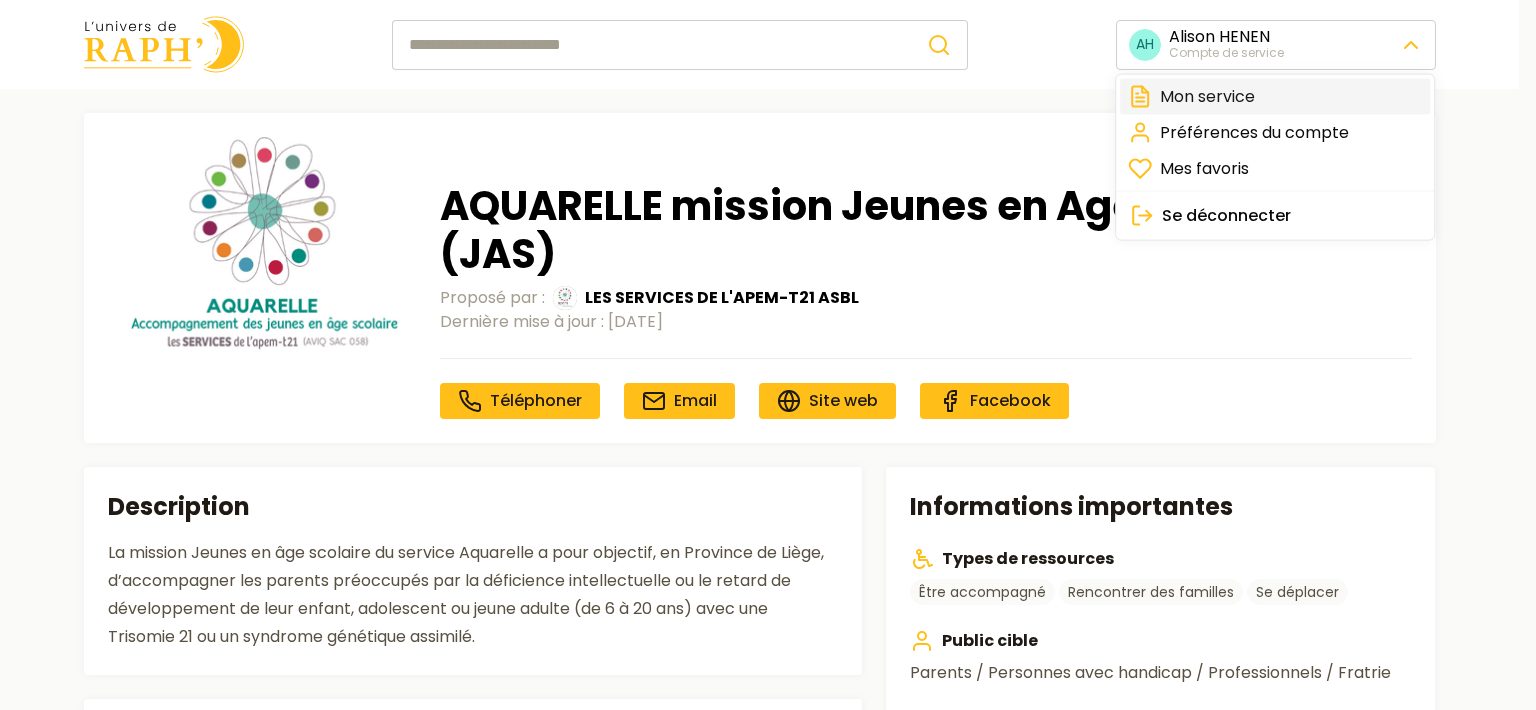click on "Mon service" at bounding box center [1275, 97] 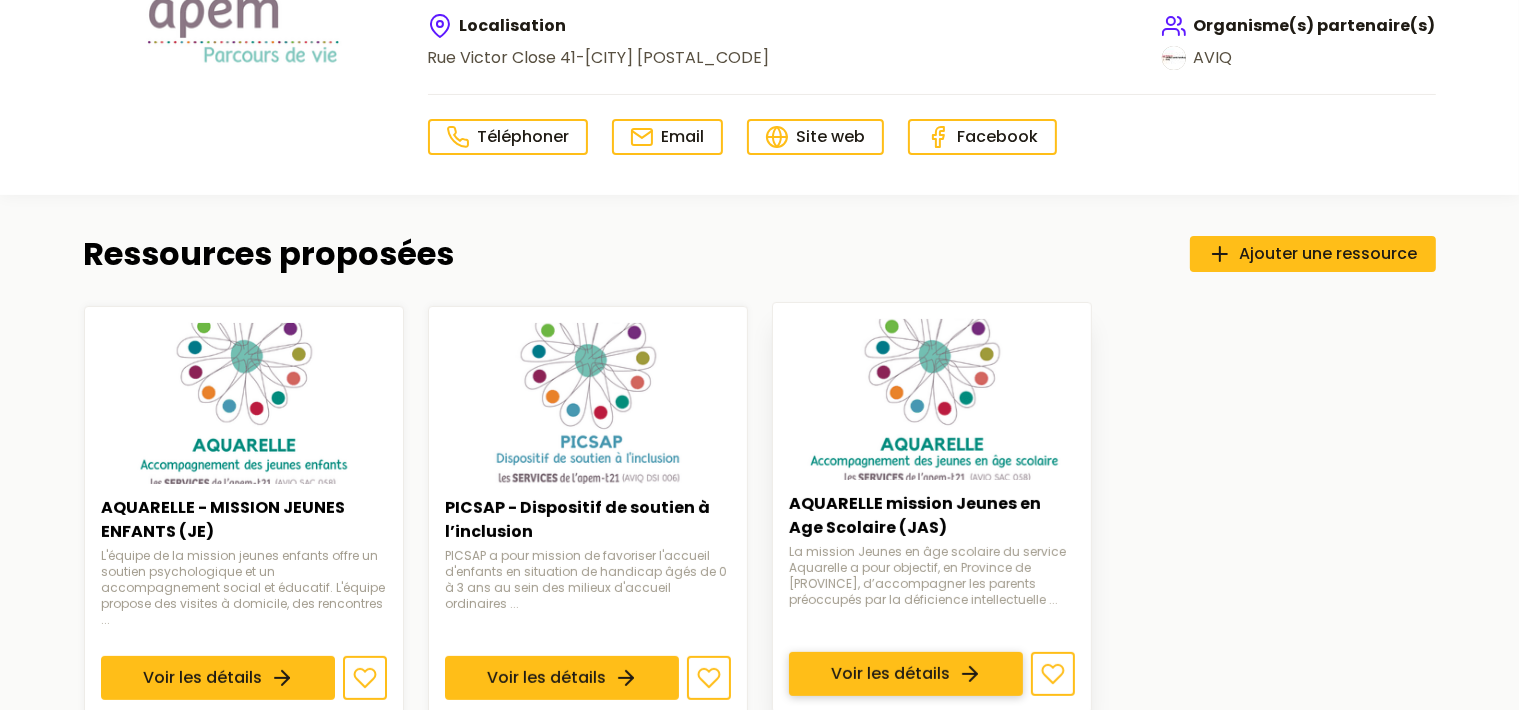 scroll, scrollTop: 528, scrollLeft: 0, axis: vertical 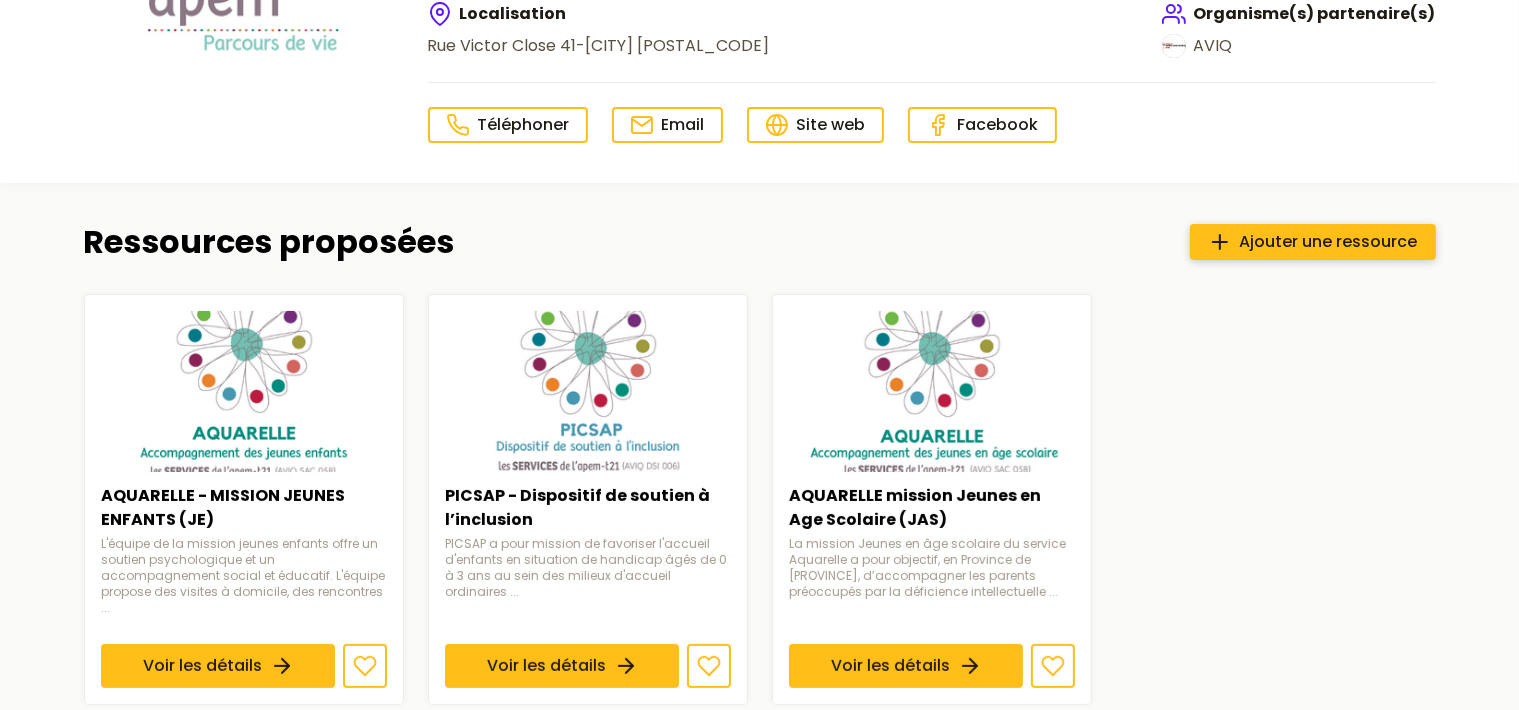 click on "Ajouter une ressource" at bounding box center [1329, 242] 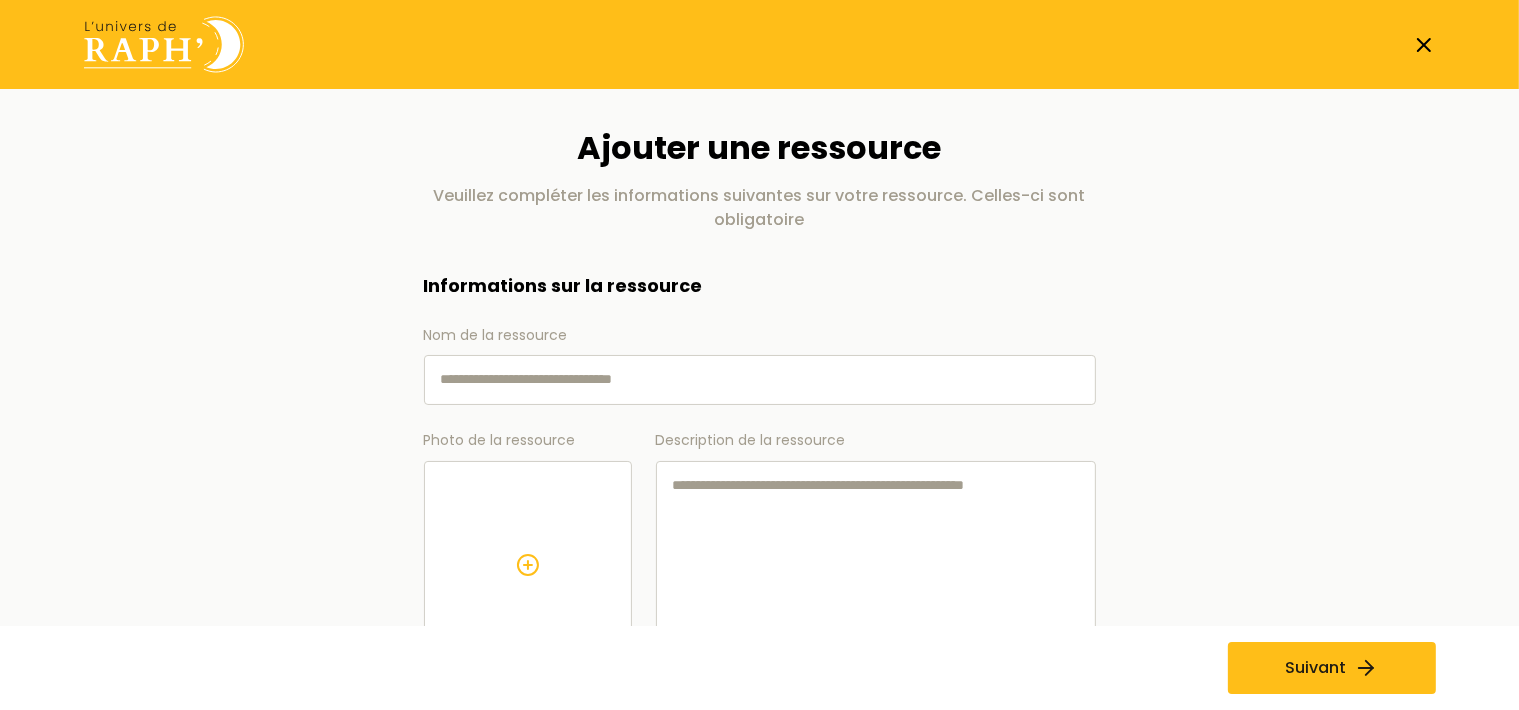 paste on "**********" 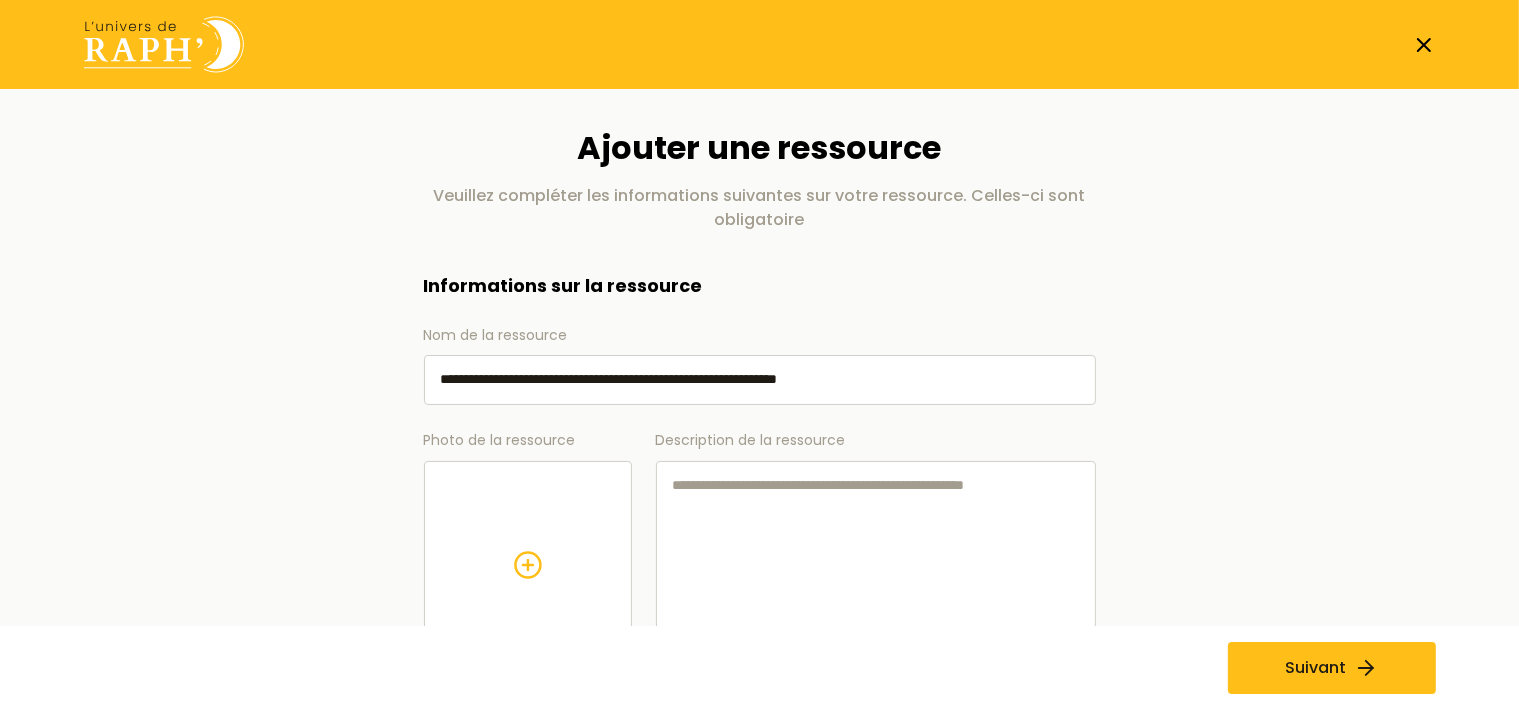 type on "**********" 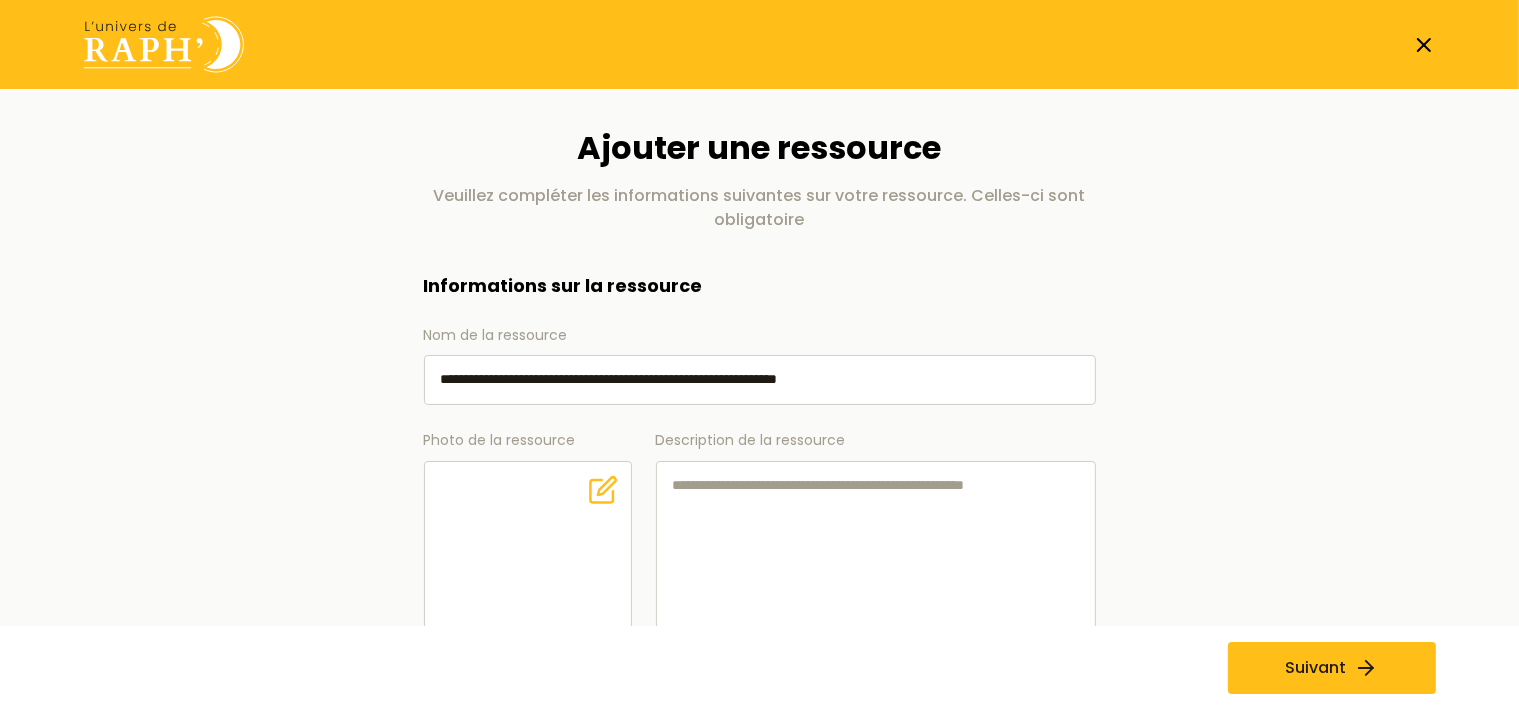 click on "Description de la ressource" at bounding box center (876, 565) 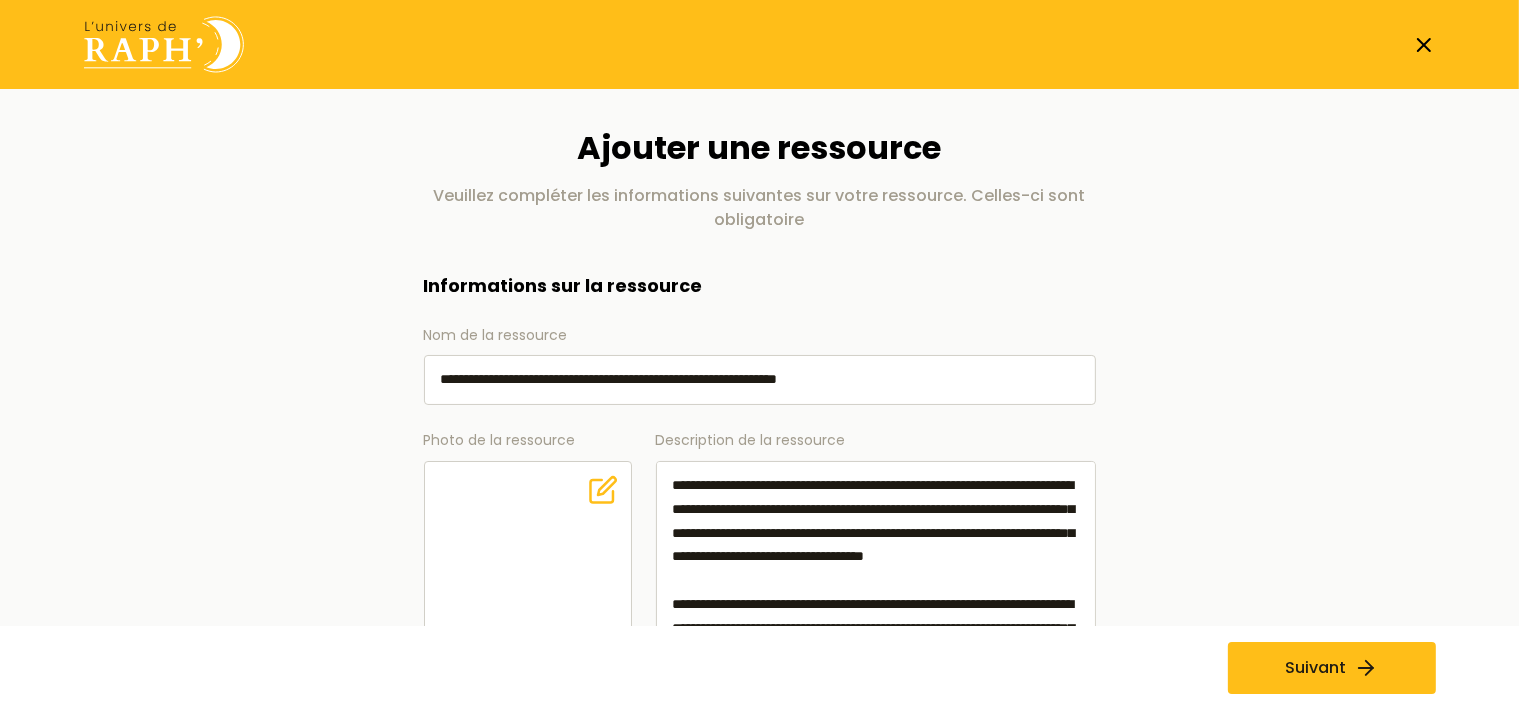 scroll, scrollTop: 65, scrollLeft: 0, axis: vertical 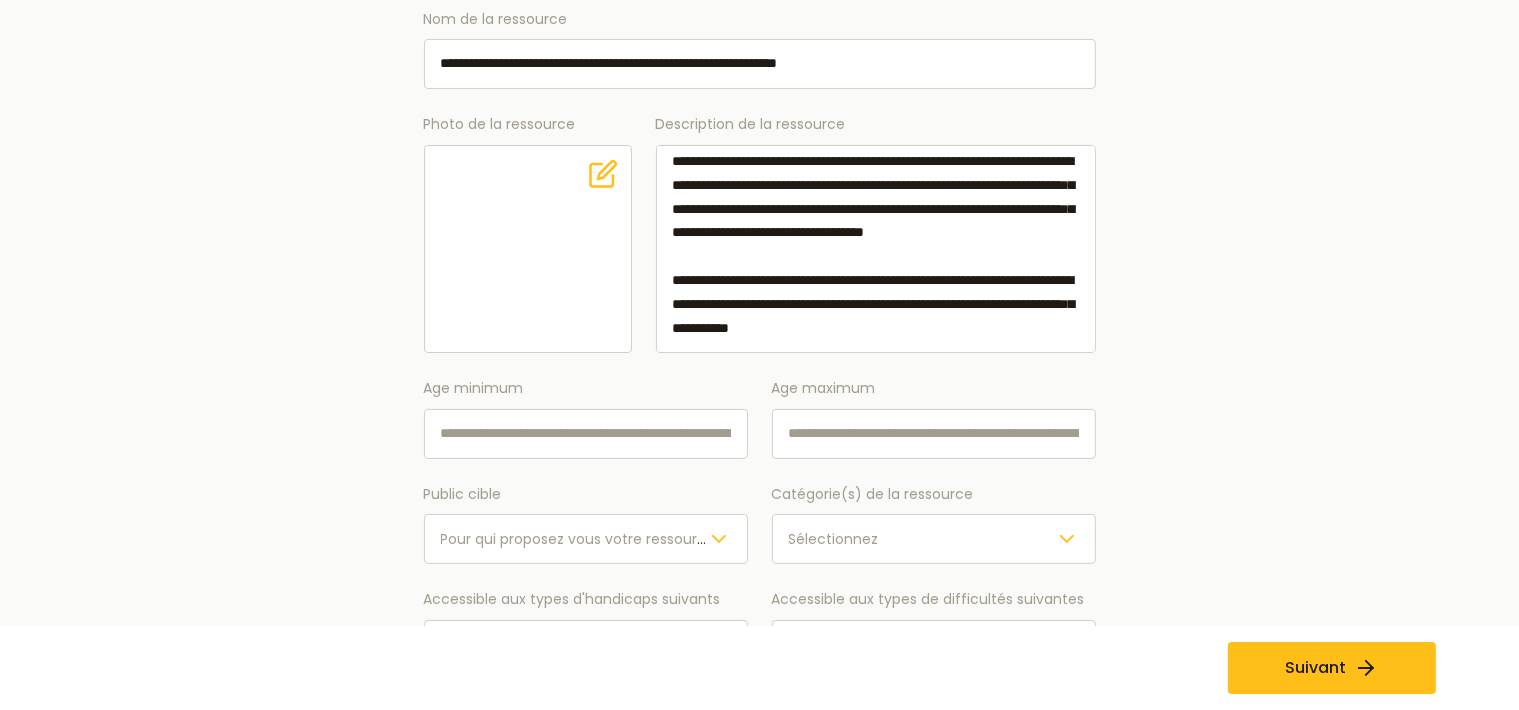 type on "**********" 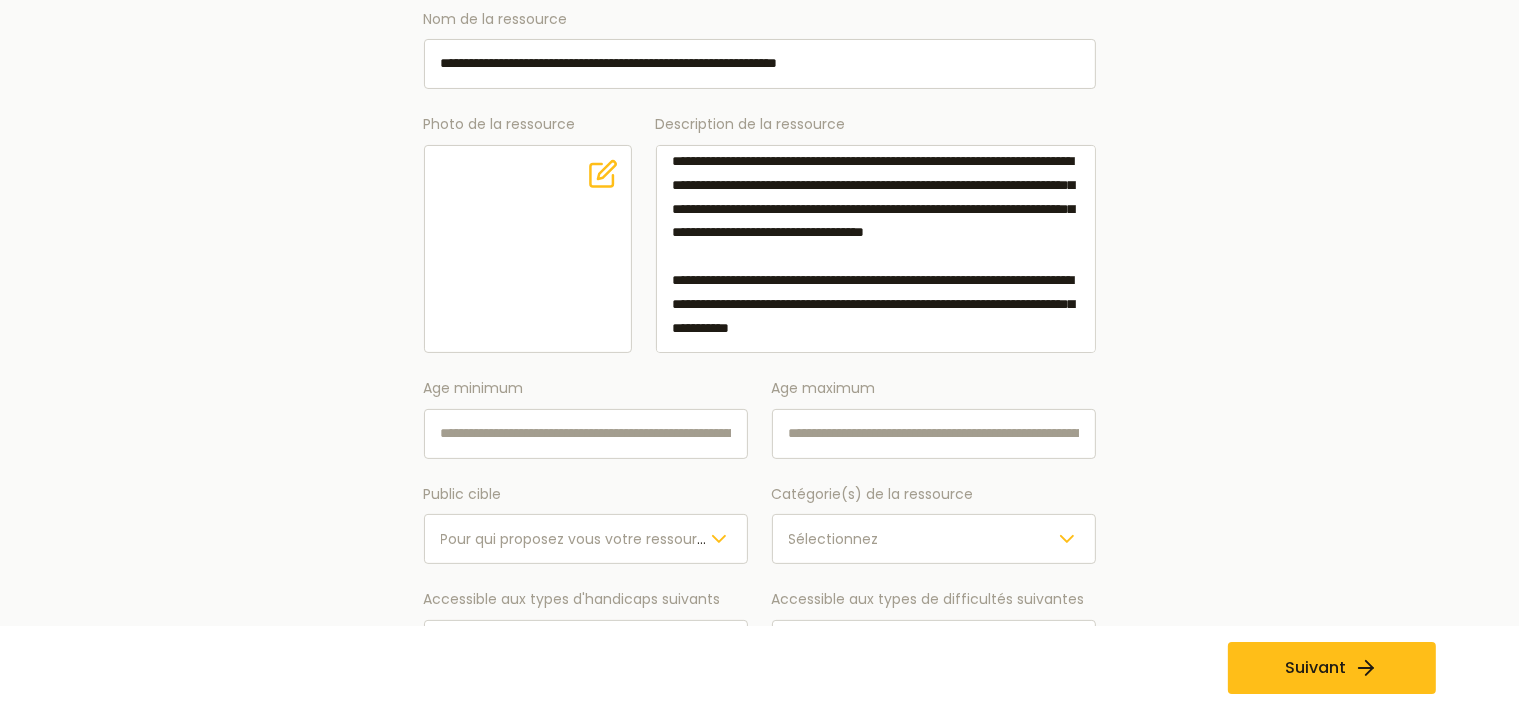 click on "Age minimum" at bounding box center [586, 434] 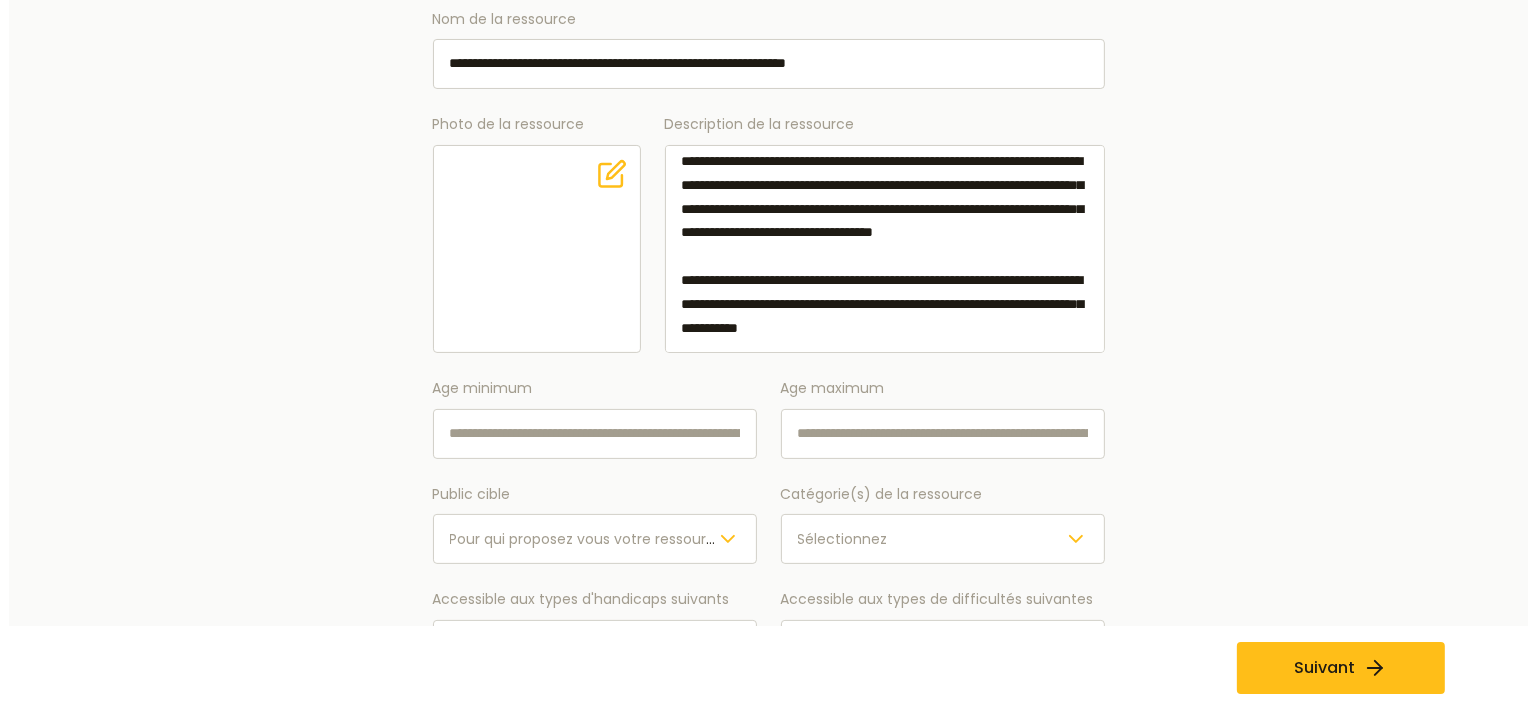 scroll, scrollTop: 0, scrollLeft: 0, axis: both 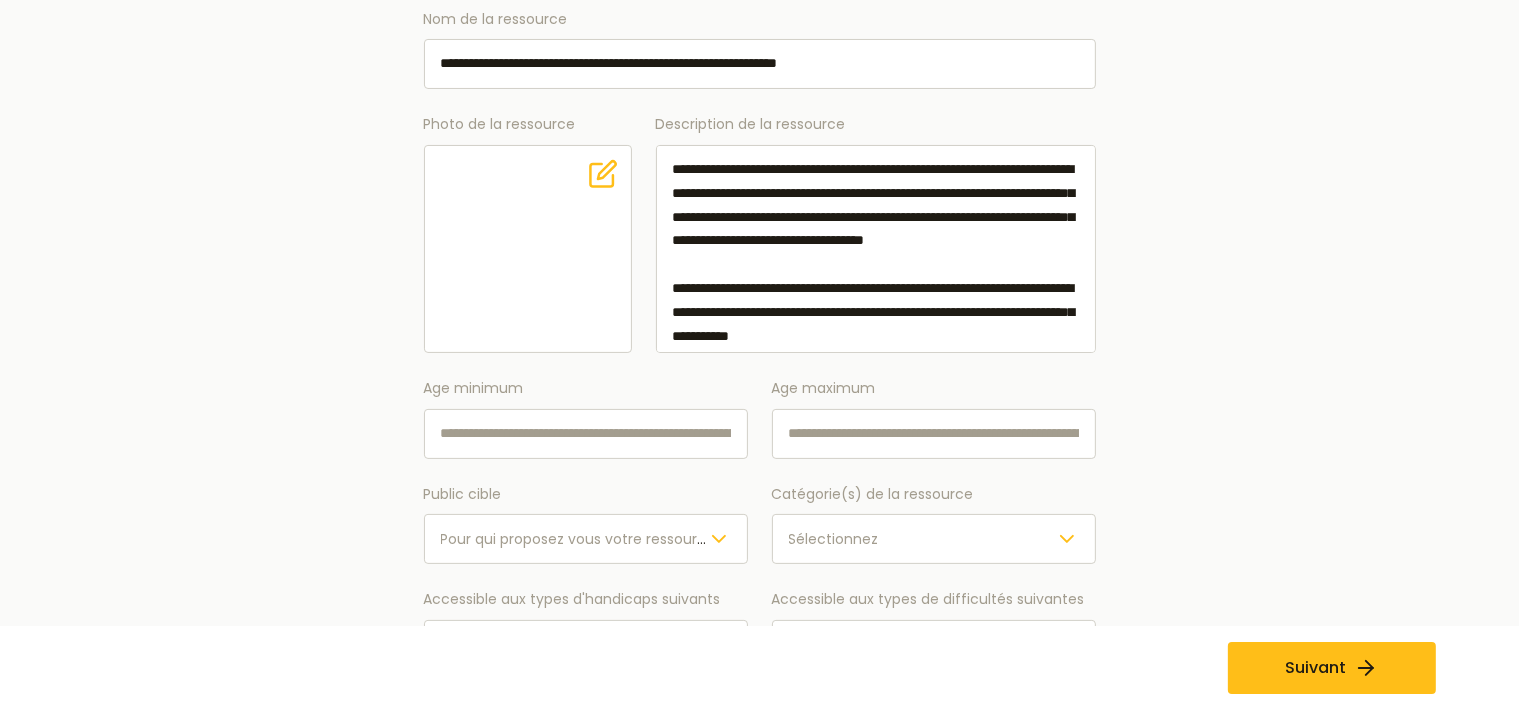 click on "Age minimum" at bounding box center [586, 434] 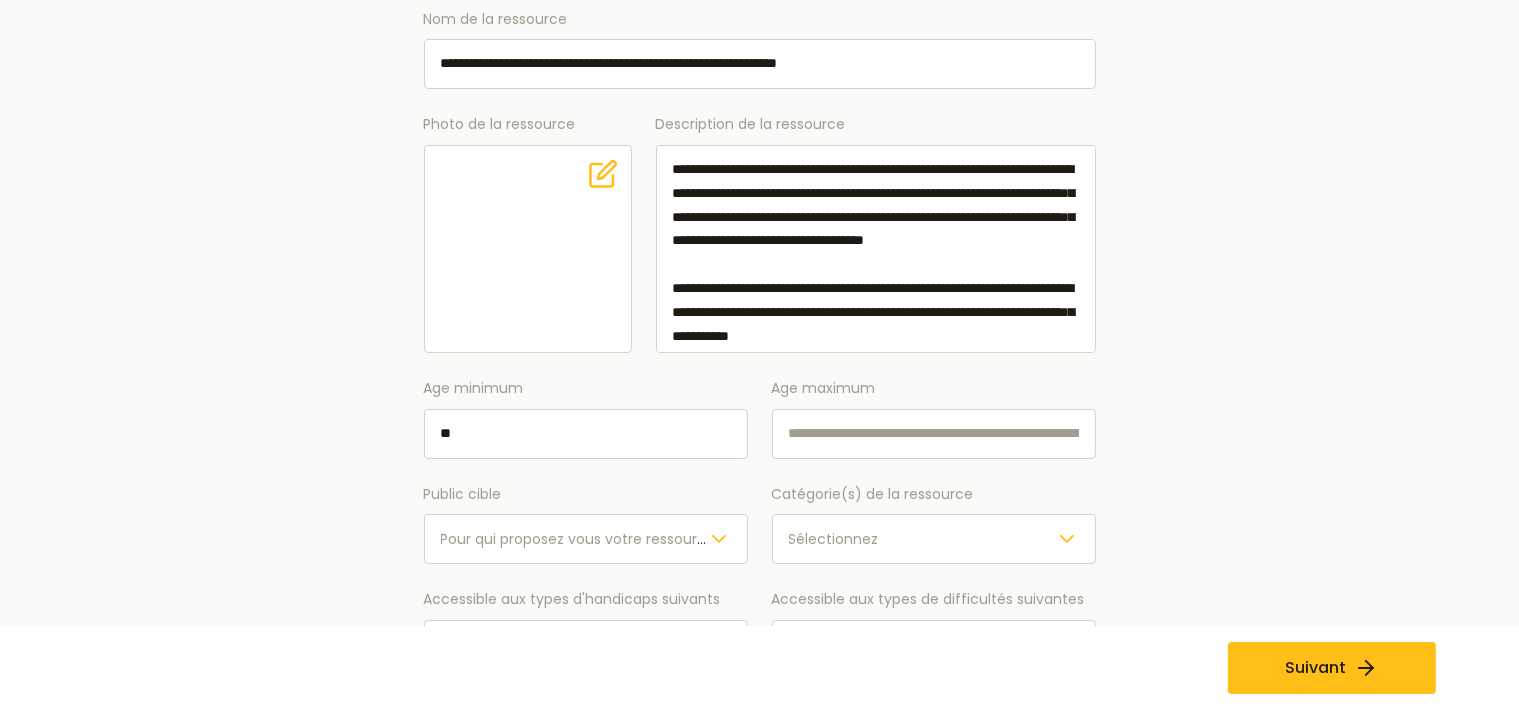 type on "**" 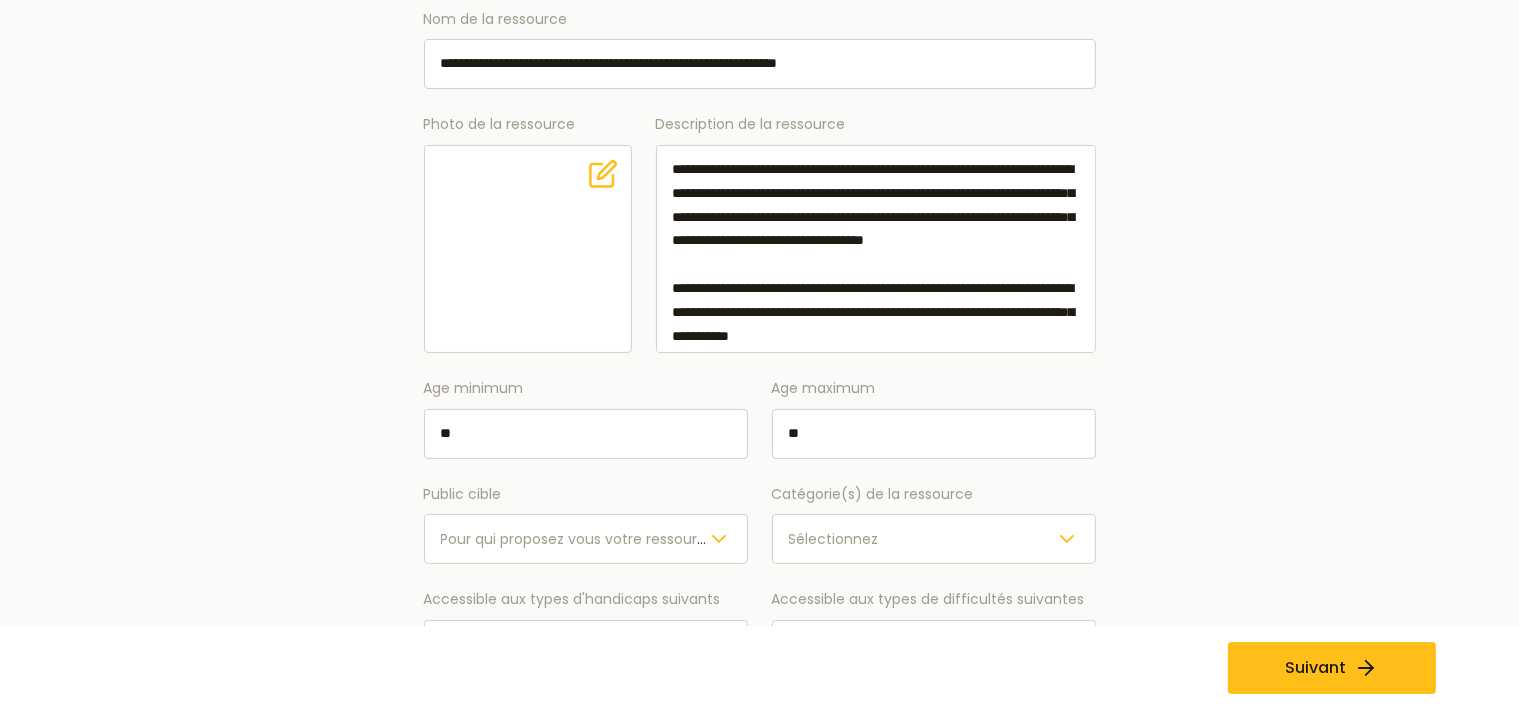 type on "**" 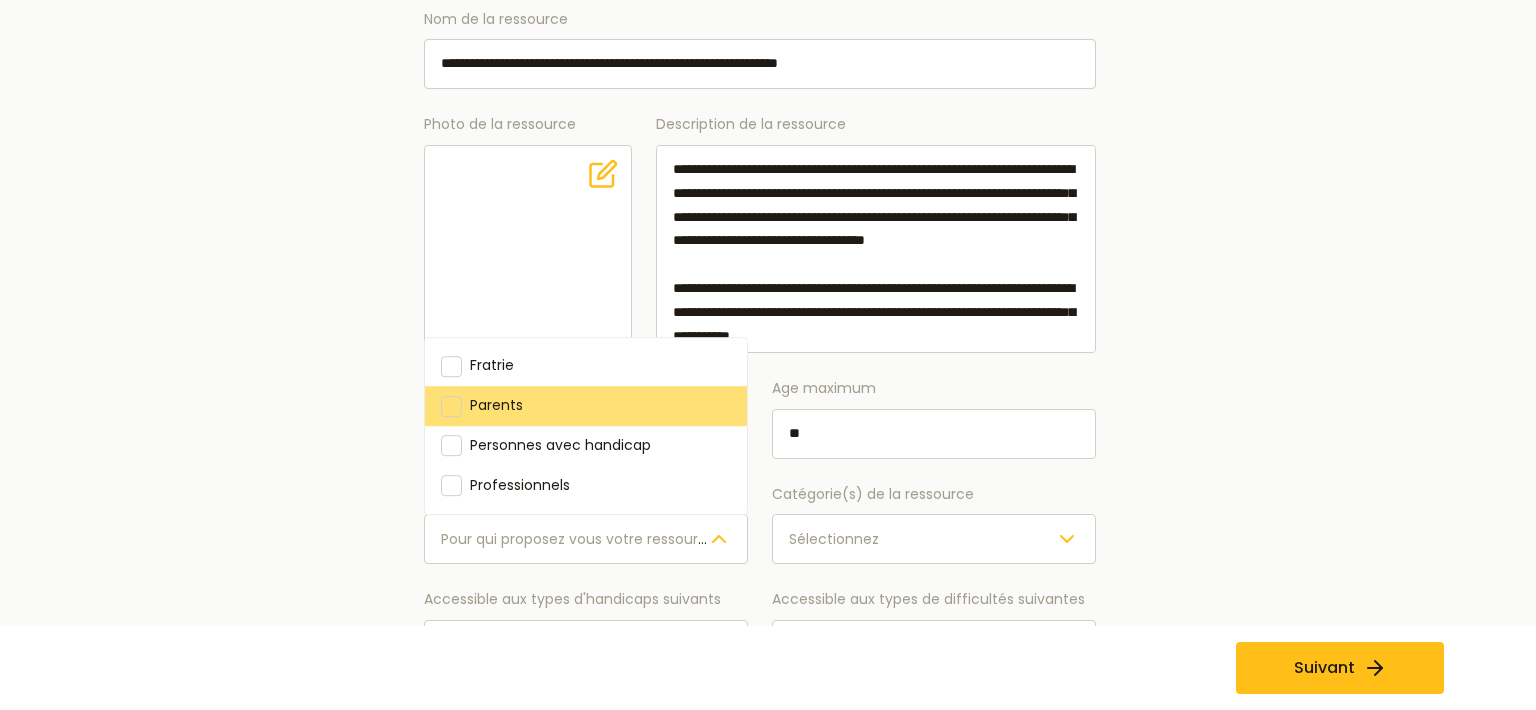 click at bounding box center (451, 406) 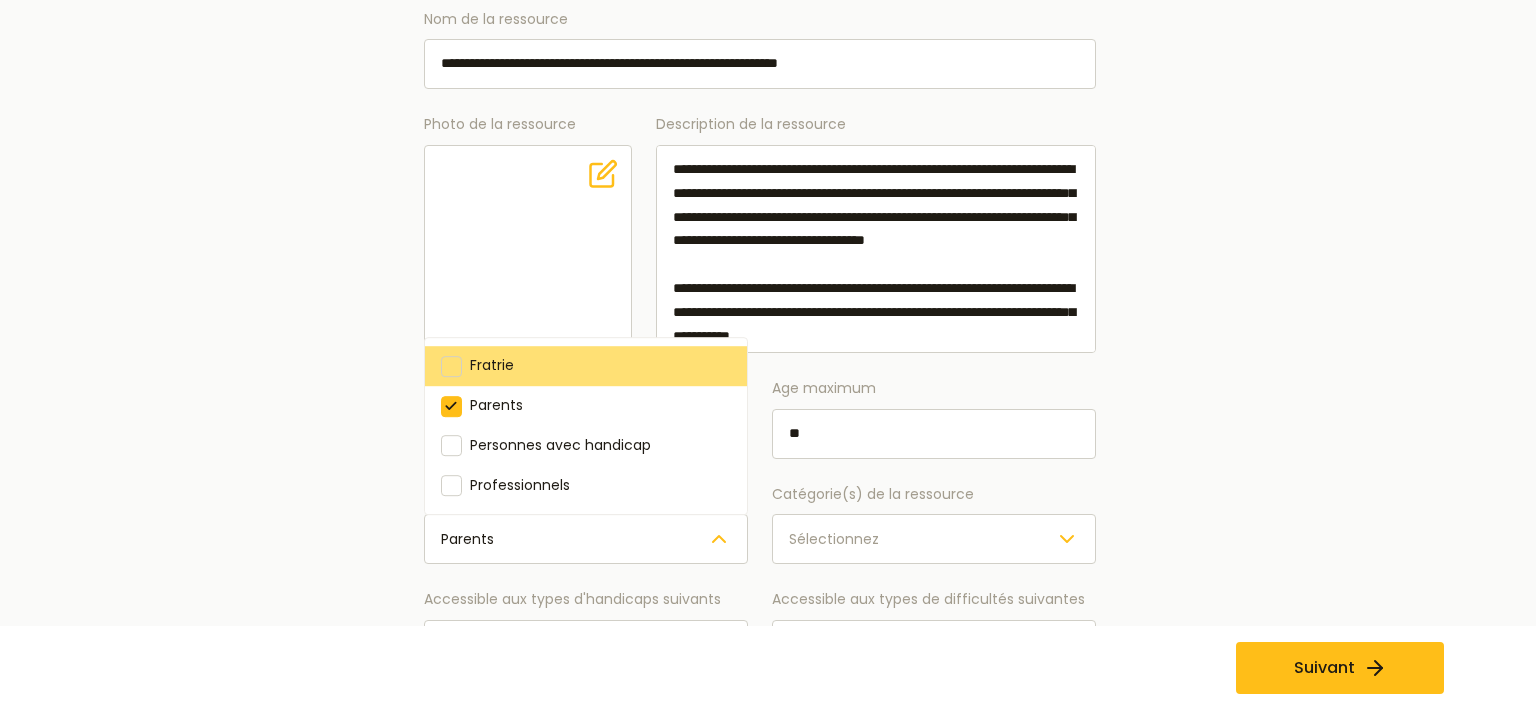 click at bounding box center (451, 366) 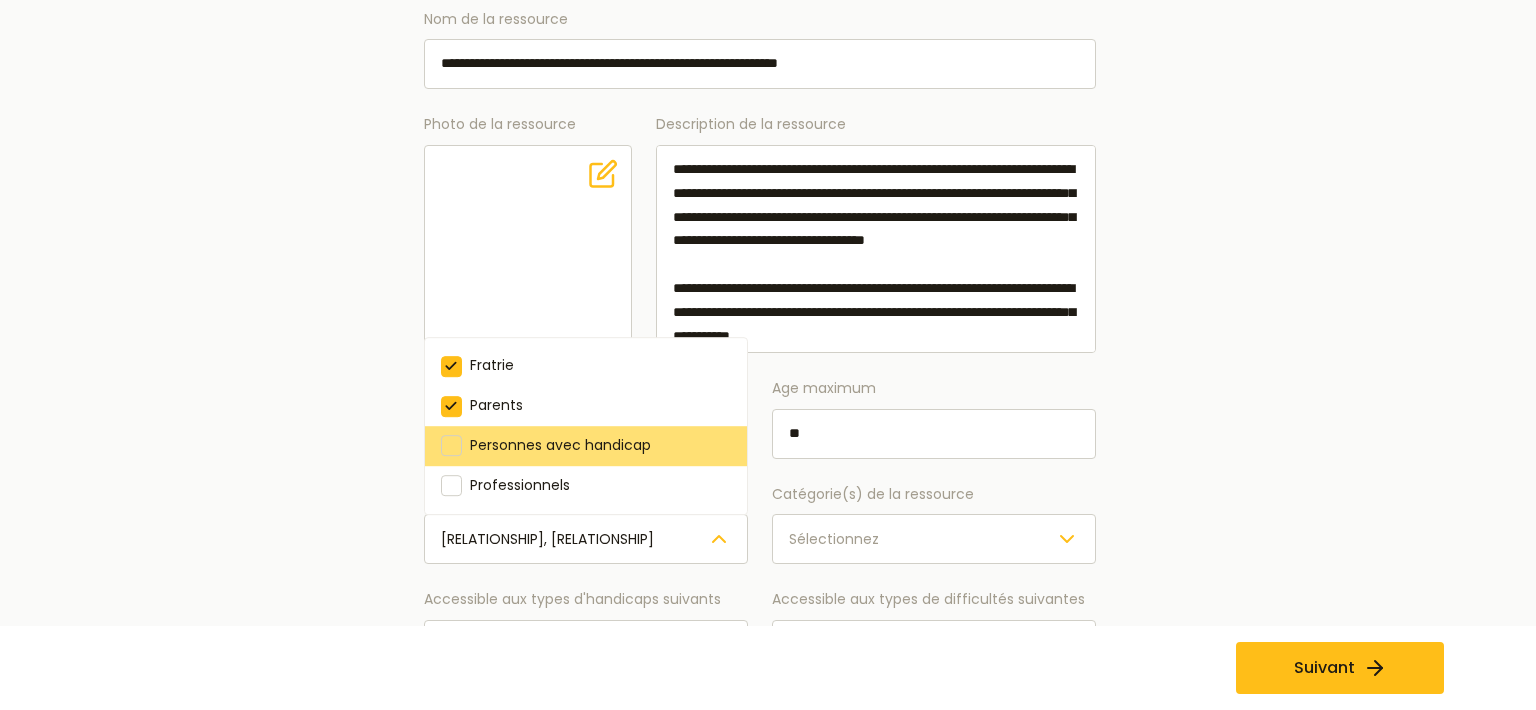 click at bounding box center (451, 446) 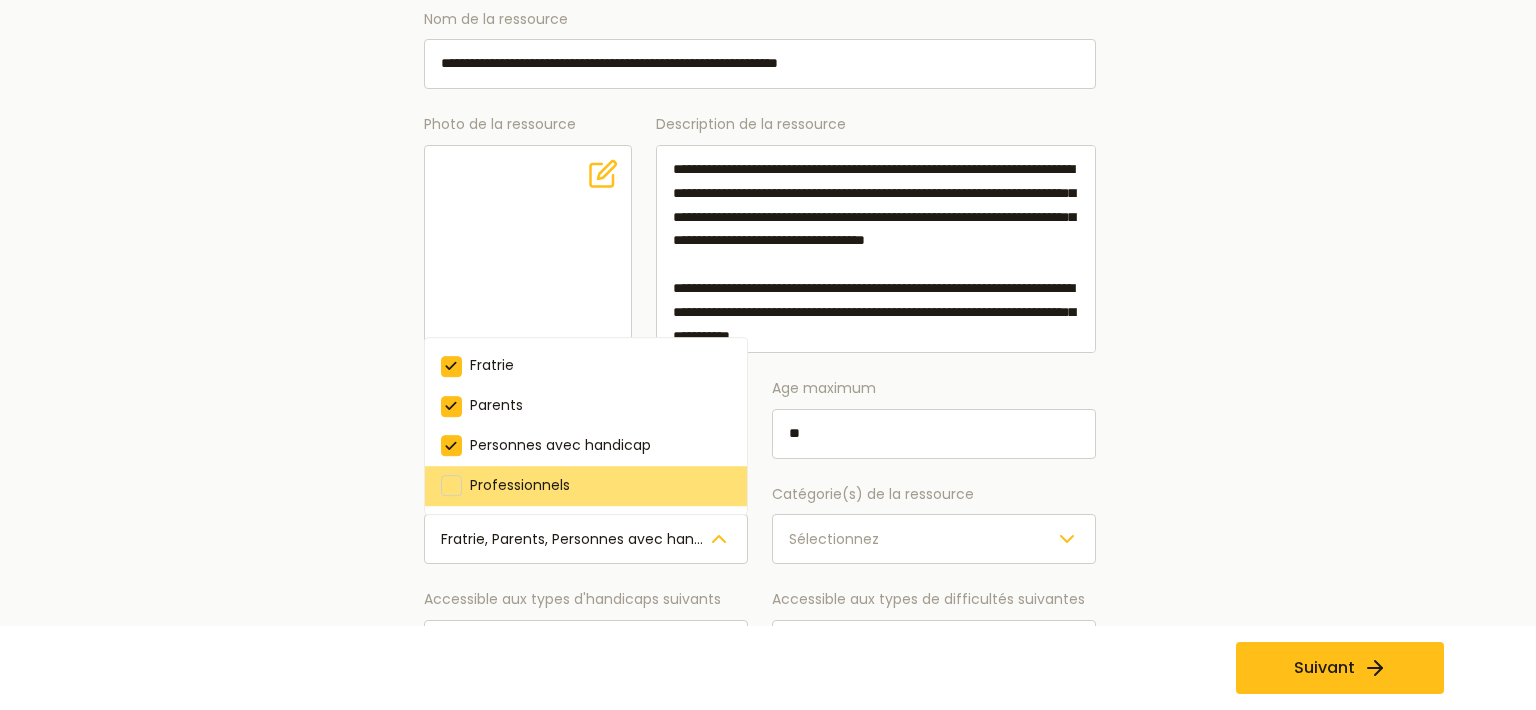 click at bounding box center [451, 485] 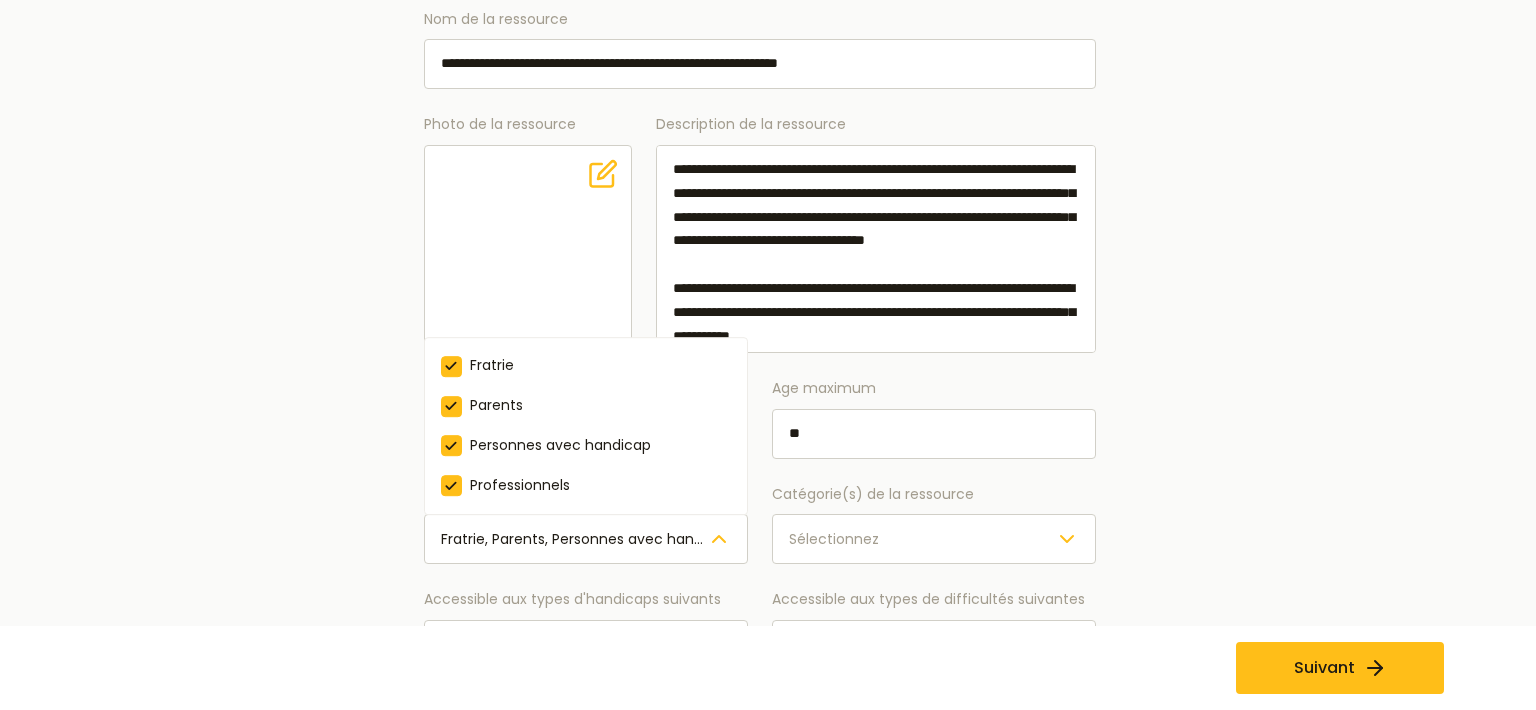 click on "Age minimum ** Age maximum ** Public cible Fratrie, Parents, Personnes avec handicap, Professionnels Fratrie Parents Personnes avec handicap Professionnels Catégorie(s) de la ressource Sélectionnez Accessible aux types d'handicaps suivants Pour quel(s) type(s) de handicap votre ressource est elle prévue ? Accessible aux types de difficultés suivantes Quel(s) type(s) de difficulté(s) pouvez vous prendre en charge ?" at bounding box center (760, 523) 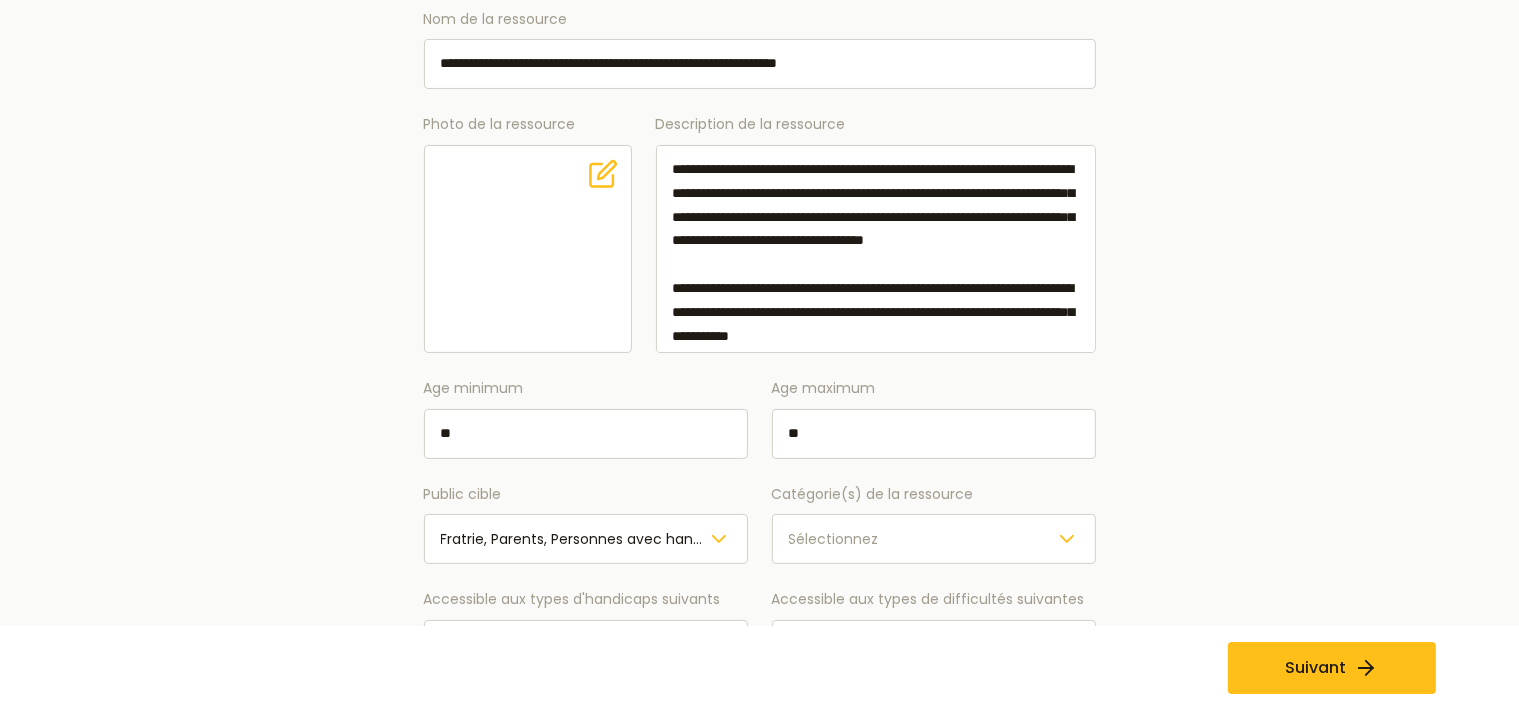 click on "Sélectionnez" at bounding box center (834, 539) 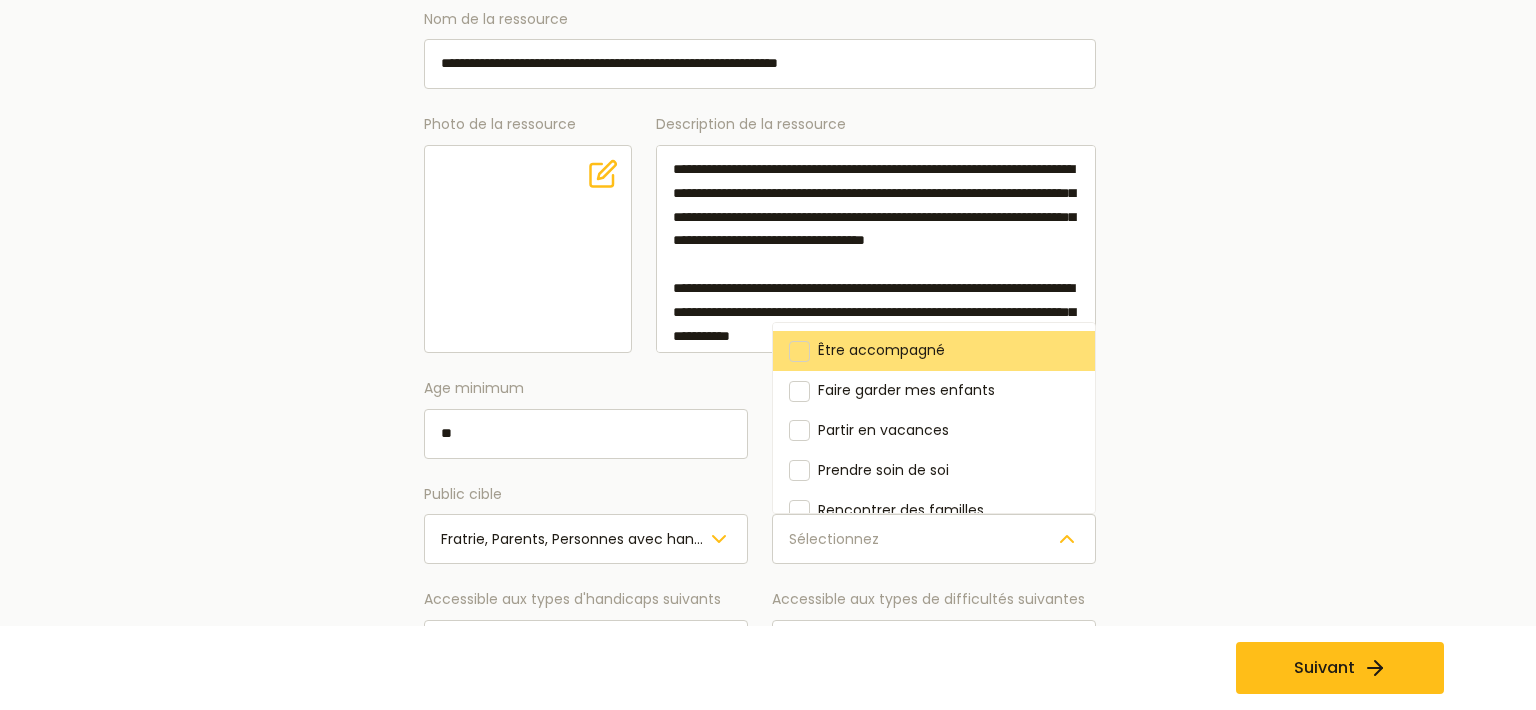click at bounding box center (799, 351) 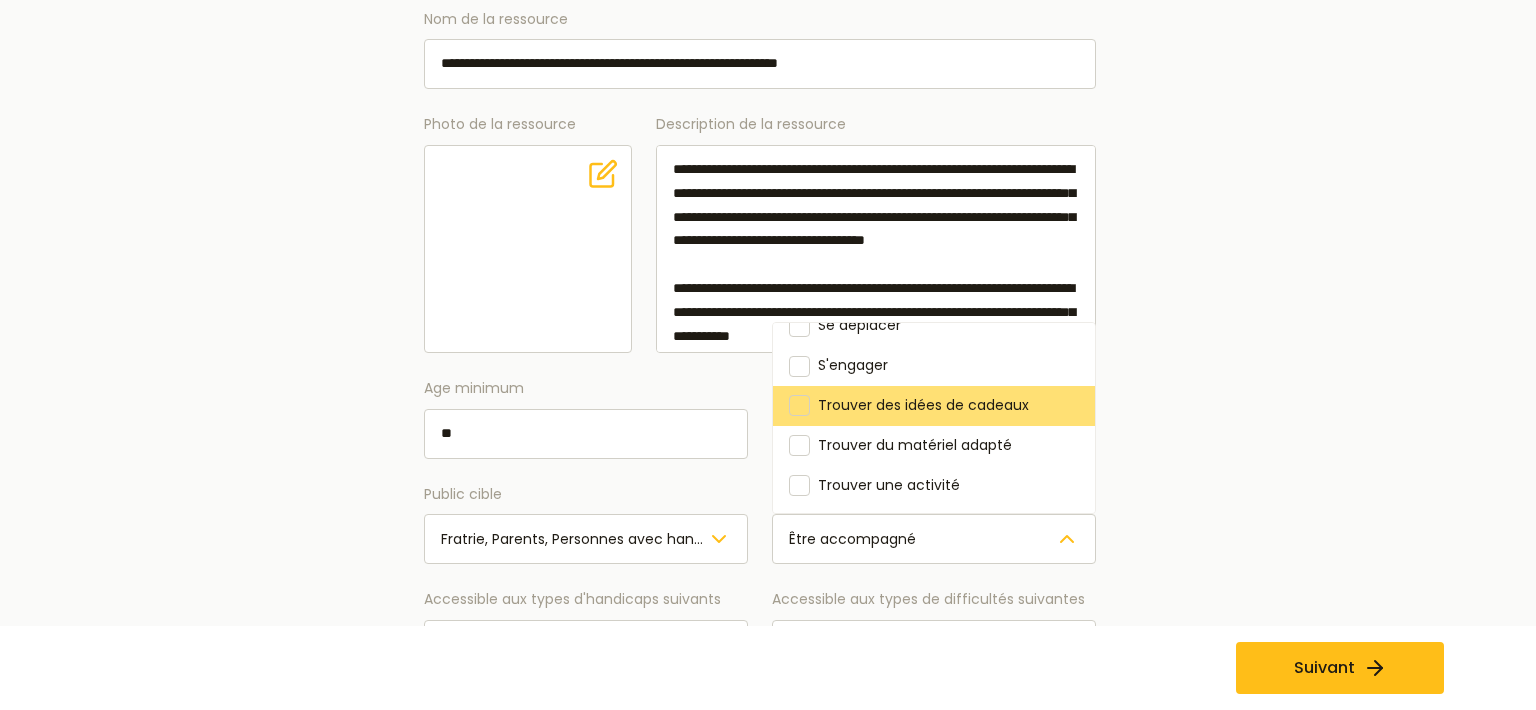 scroll, scrollTop: 108, scrollLeft: 0, axis: vertical 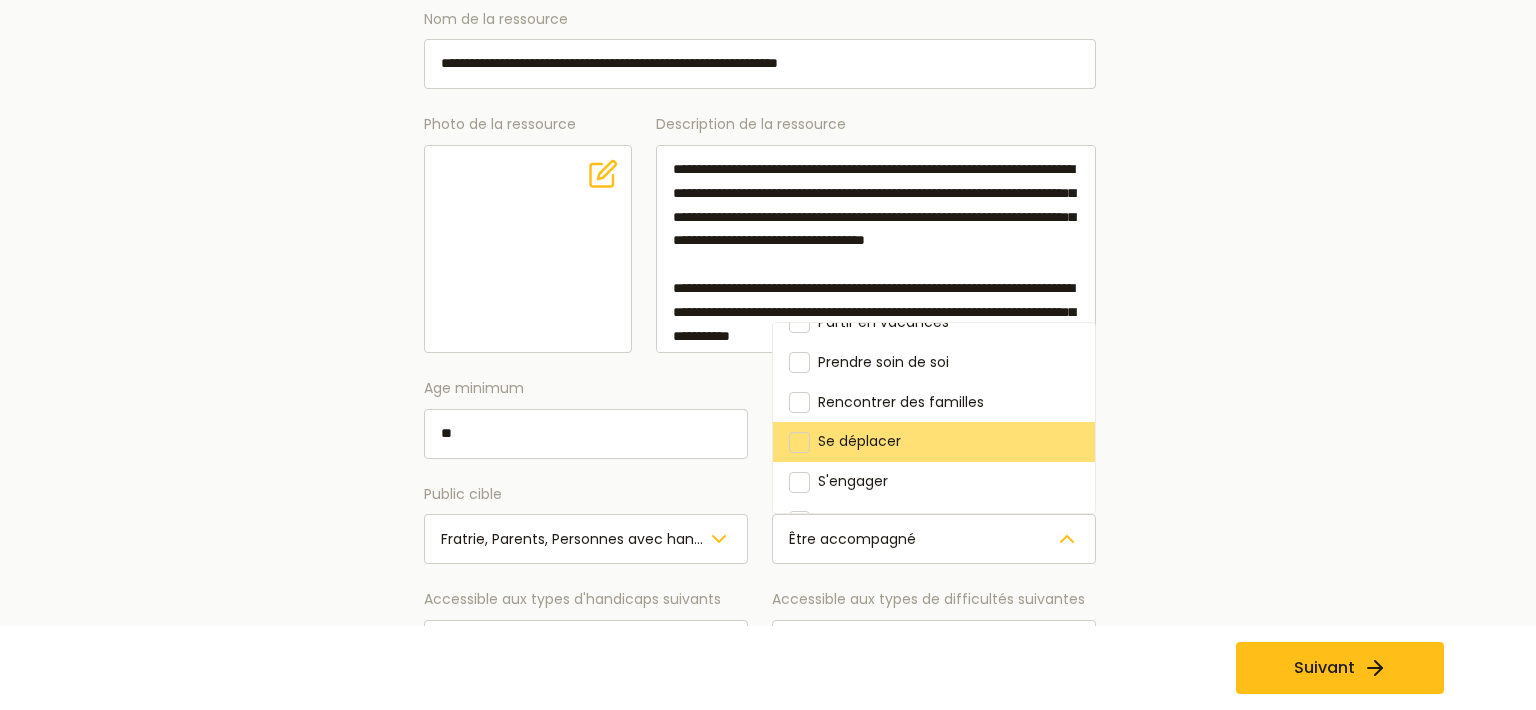 click at bounding box center [799, 442] 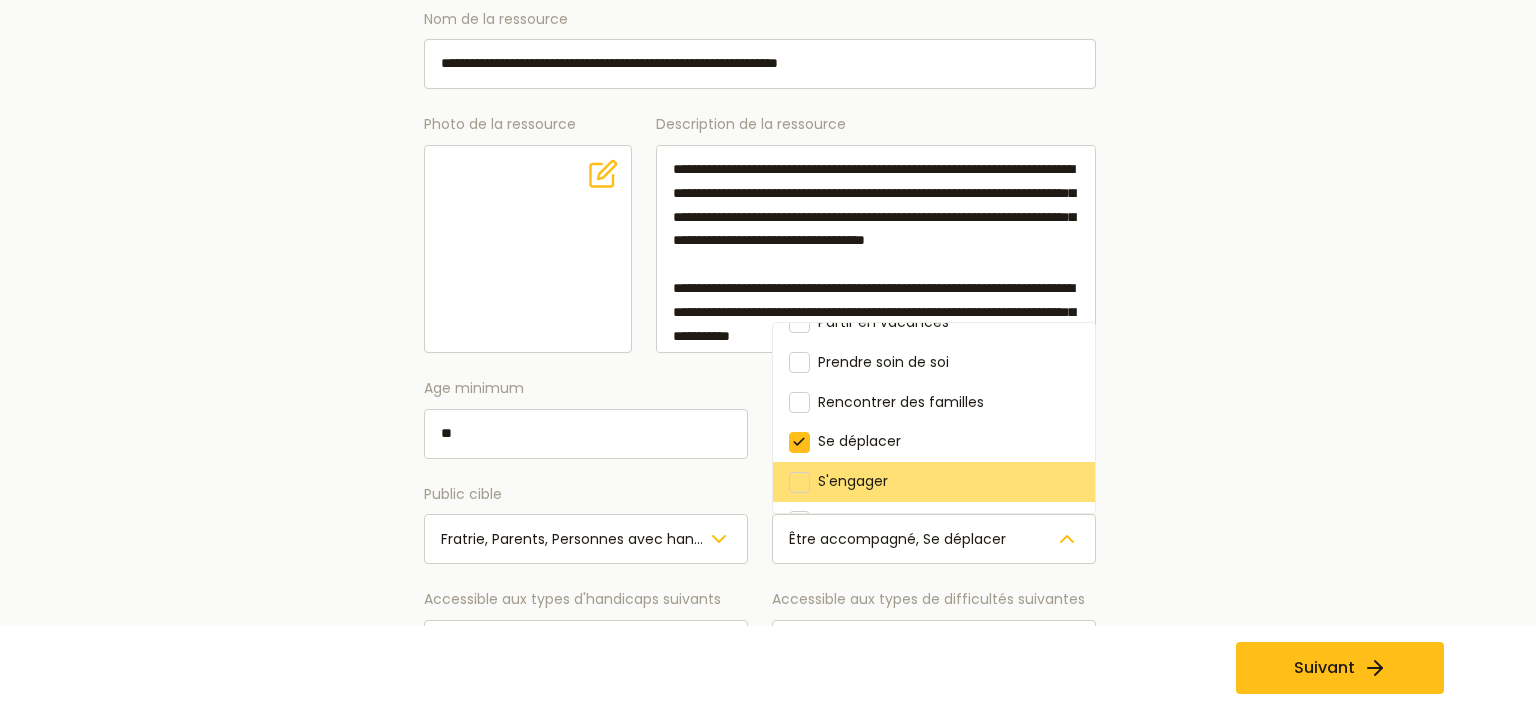 click at bounding box center [799, 482] 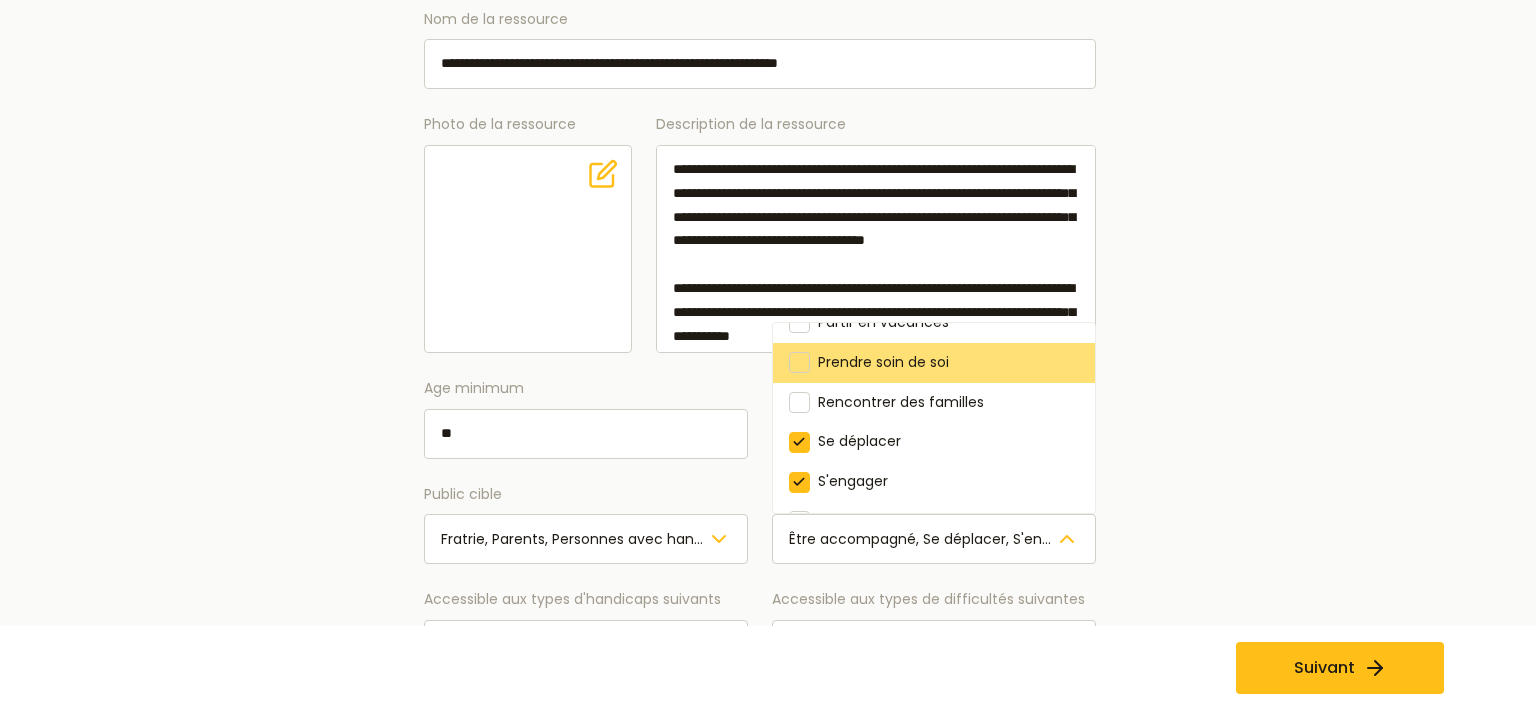 drag, startPoint x: 800, startPoint y: 350, endPoint x: 800, endPoint y: 402, distance: 52 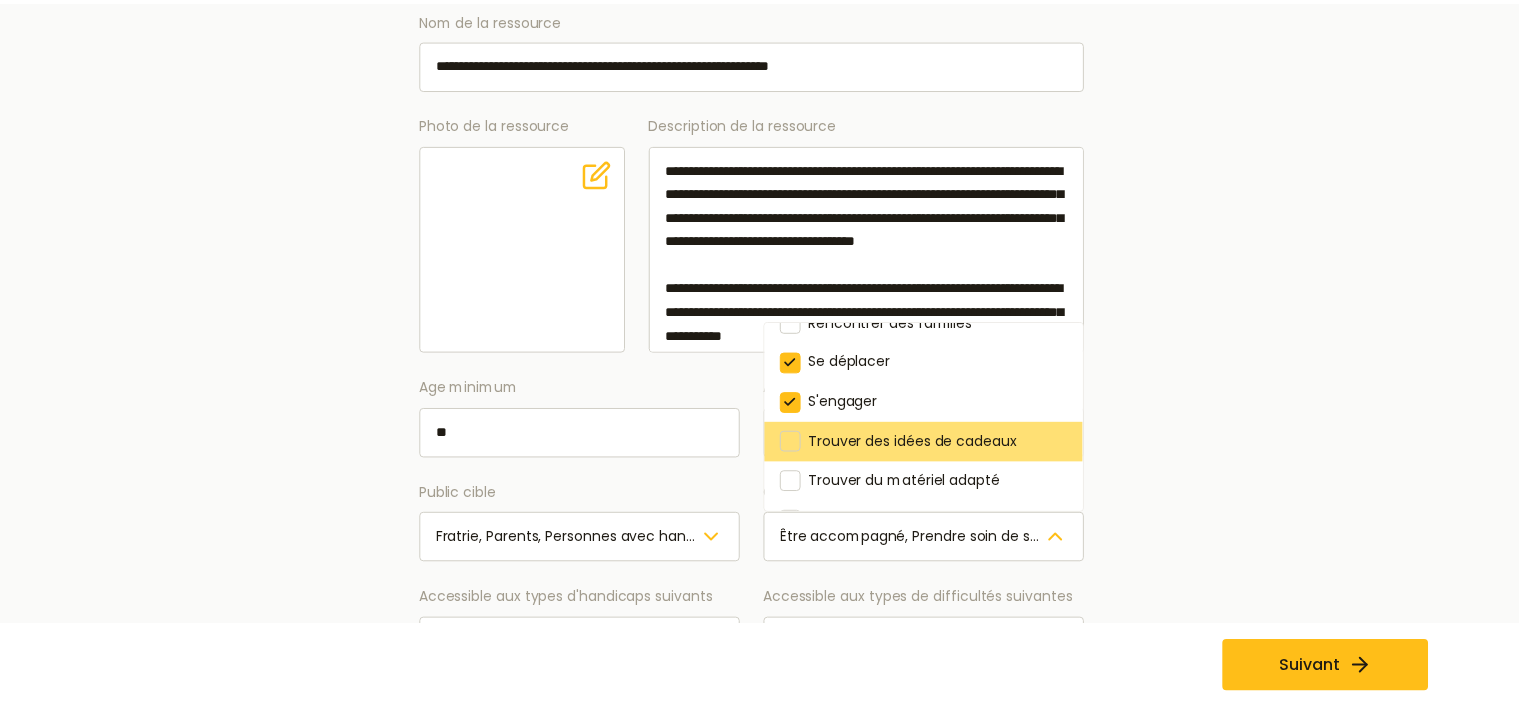 scroll, scrollTop: 224, scrollLeft: 0, axis: vertical 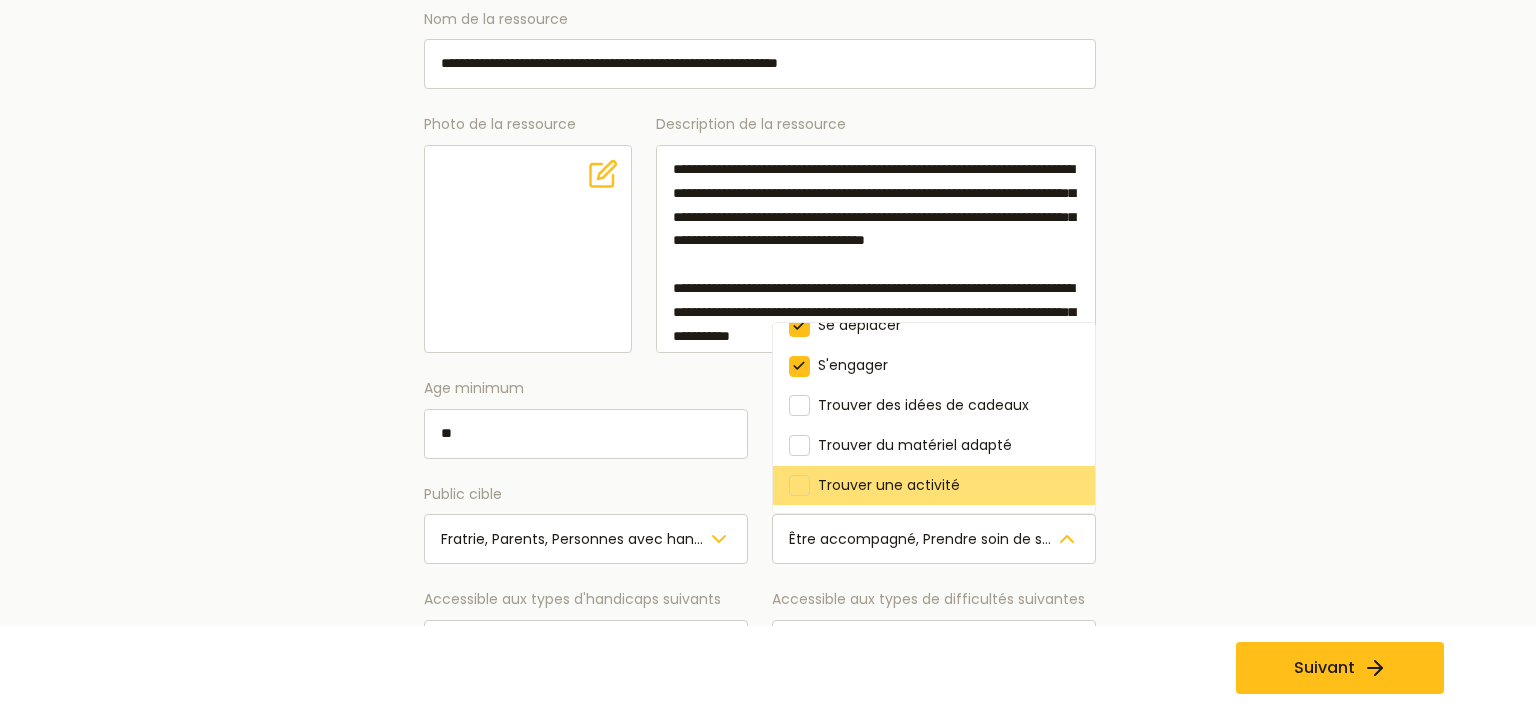 click on "Trouver une activité" at bounding box center (889, 485) 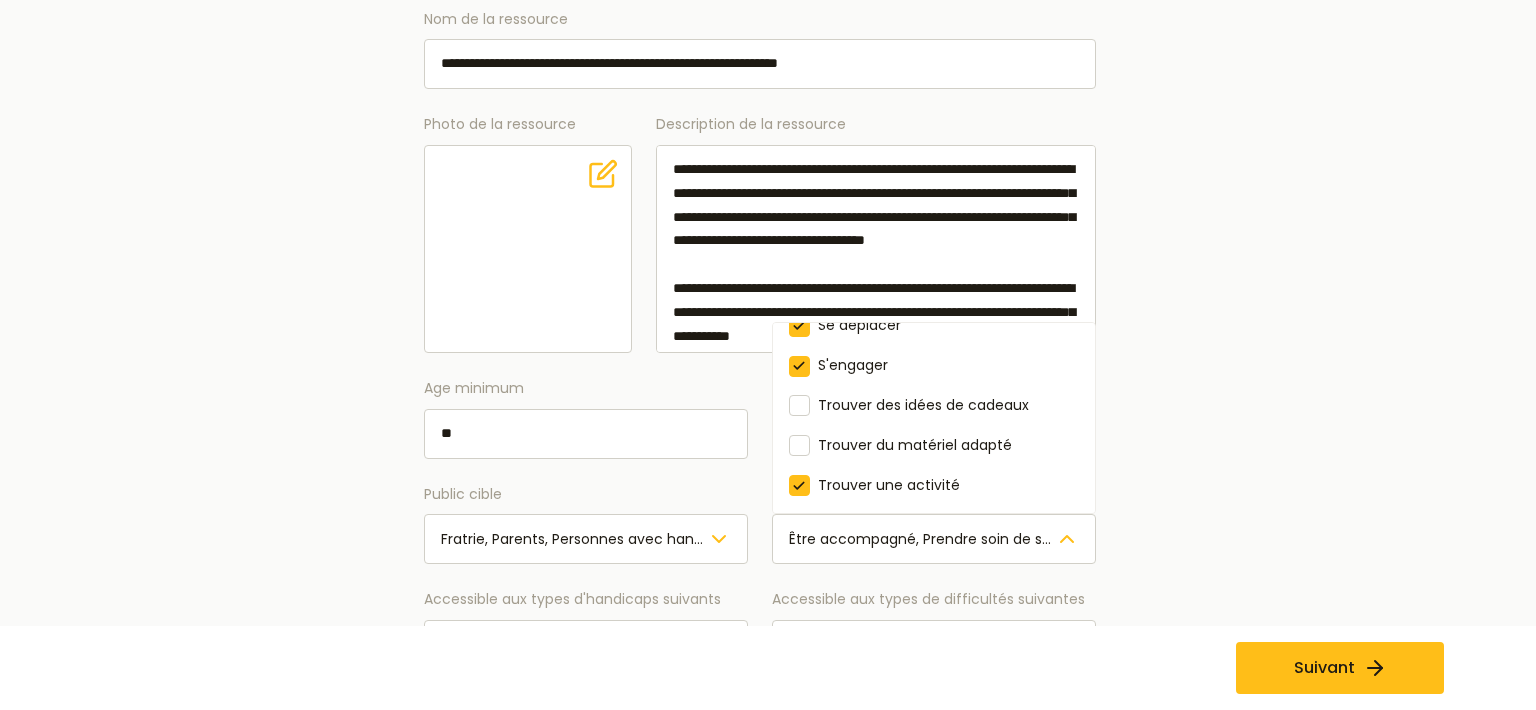 click on "**********" at bounding box center [760, 337] 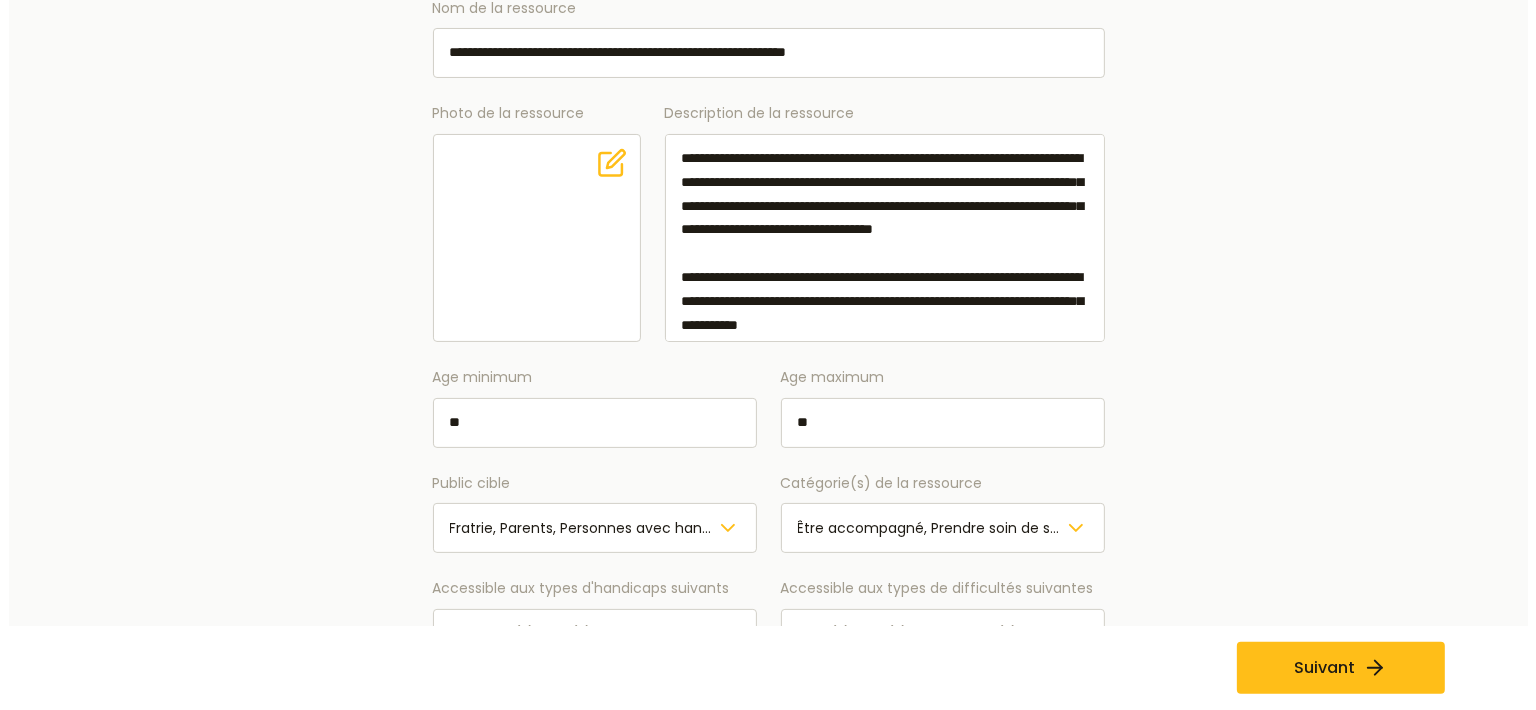 scroll, scrollTop: 505, scrollLeft: 0, axis: vertical 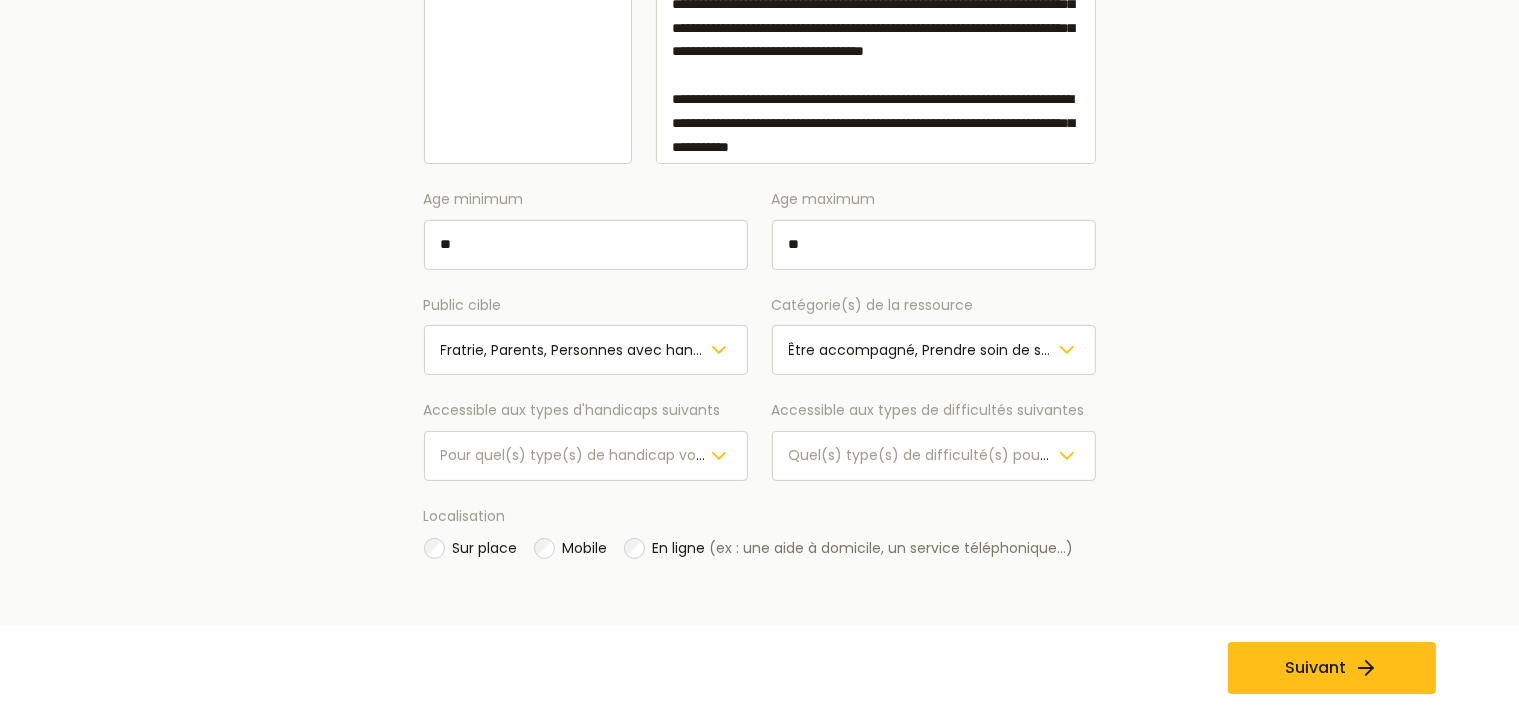 click on "Pour quel(s) type(s) de handicap votre ressource est elle prévue ?" at bounding box center (574, 456) 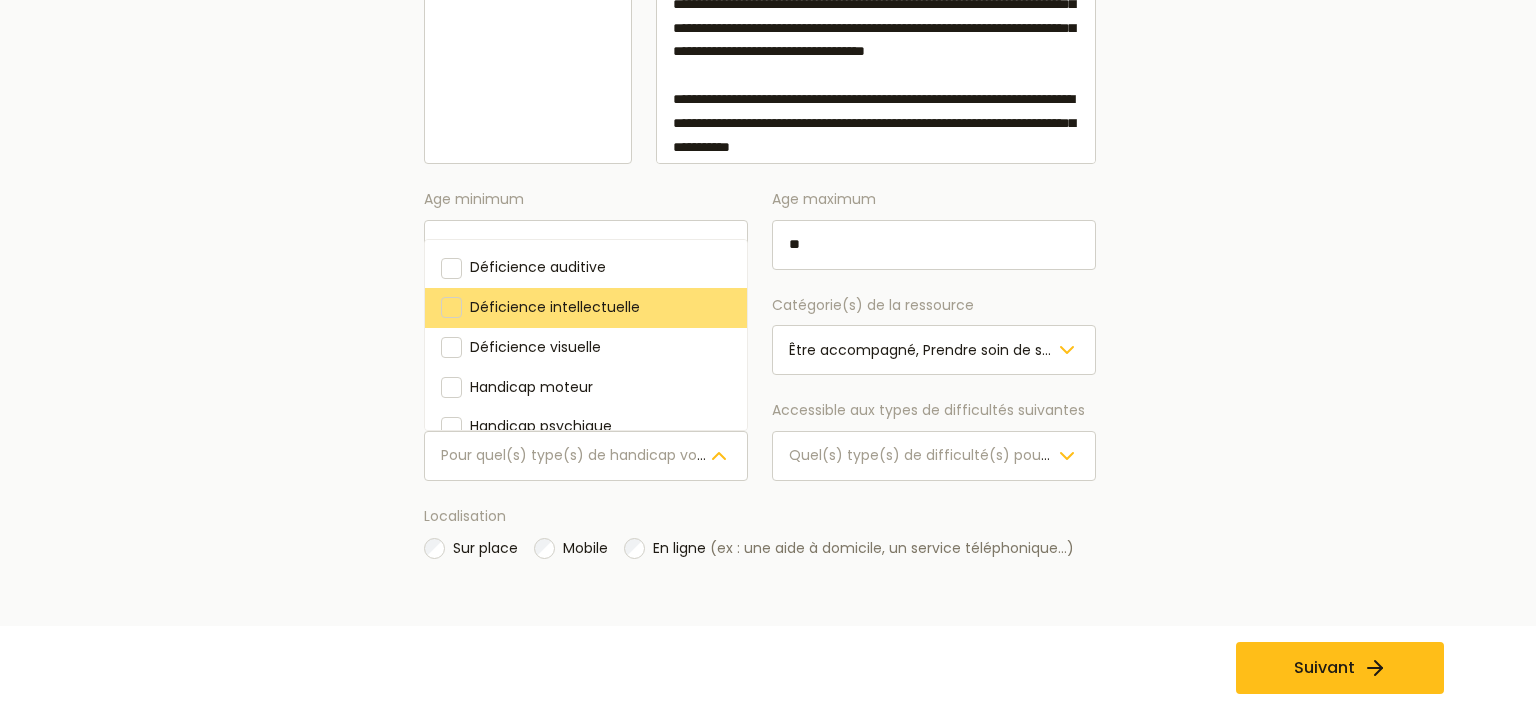 click at bounding box center (451, 307) 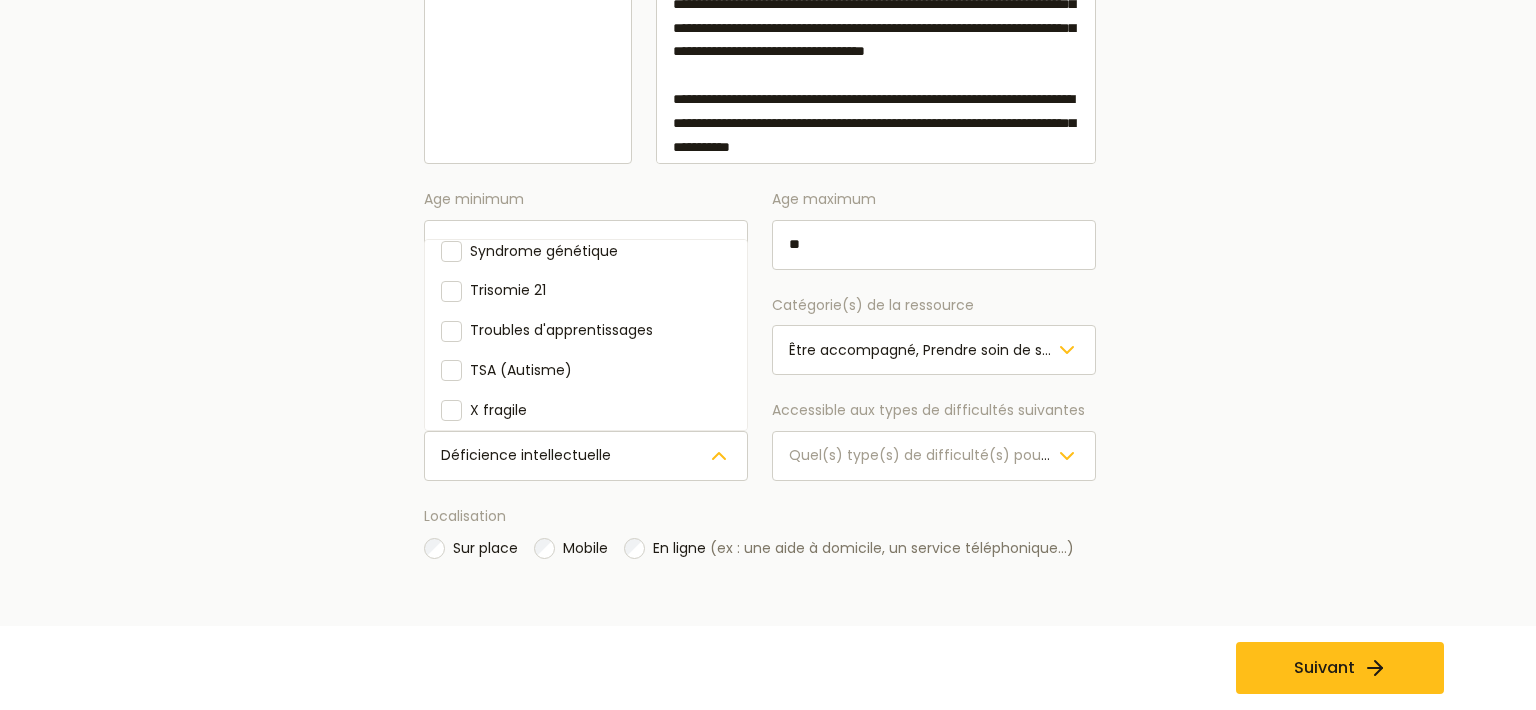 scroll, scrollTop: 343, scrollLeft: 0, axis: vertical 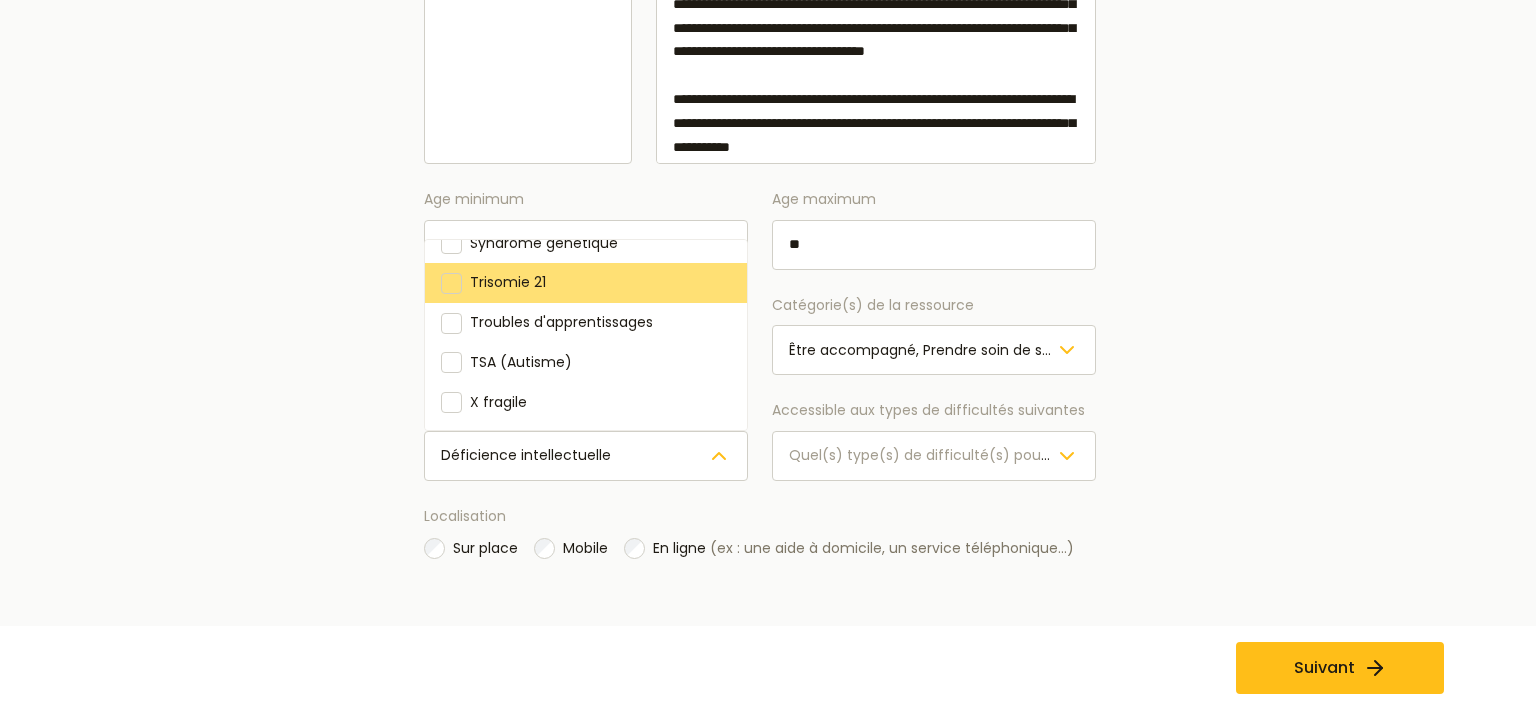 click on "Trisomie 21" at bounding box center [586, 283] 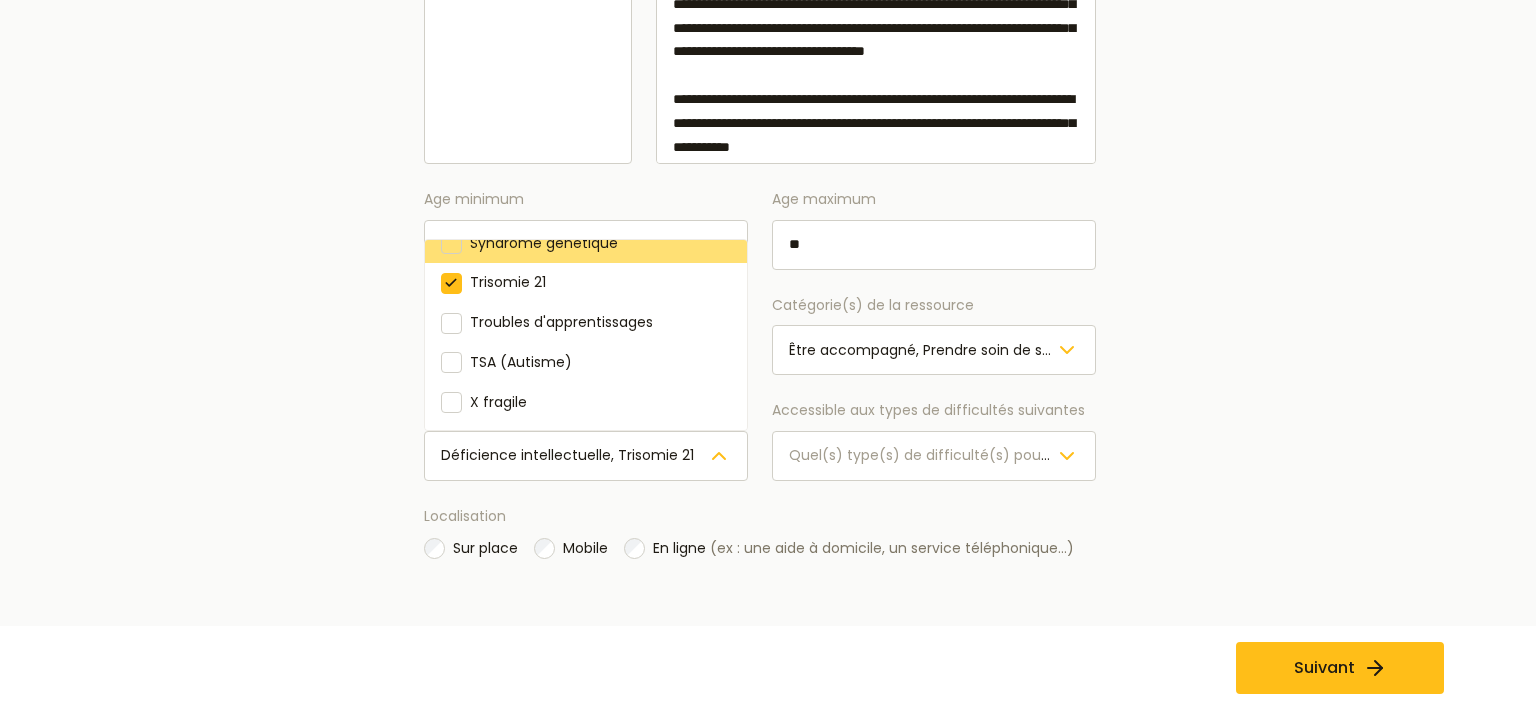 scroll, scrollTop: 326, scrollLeft: 0, axis: vertical 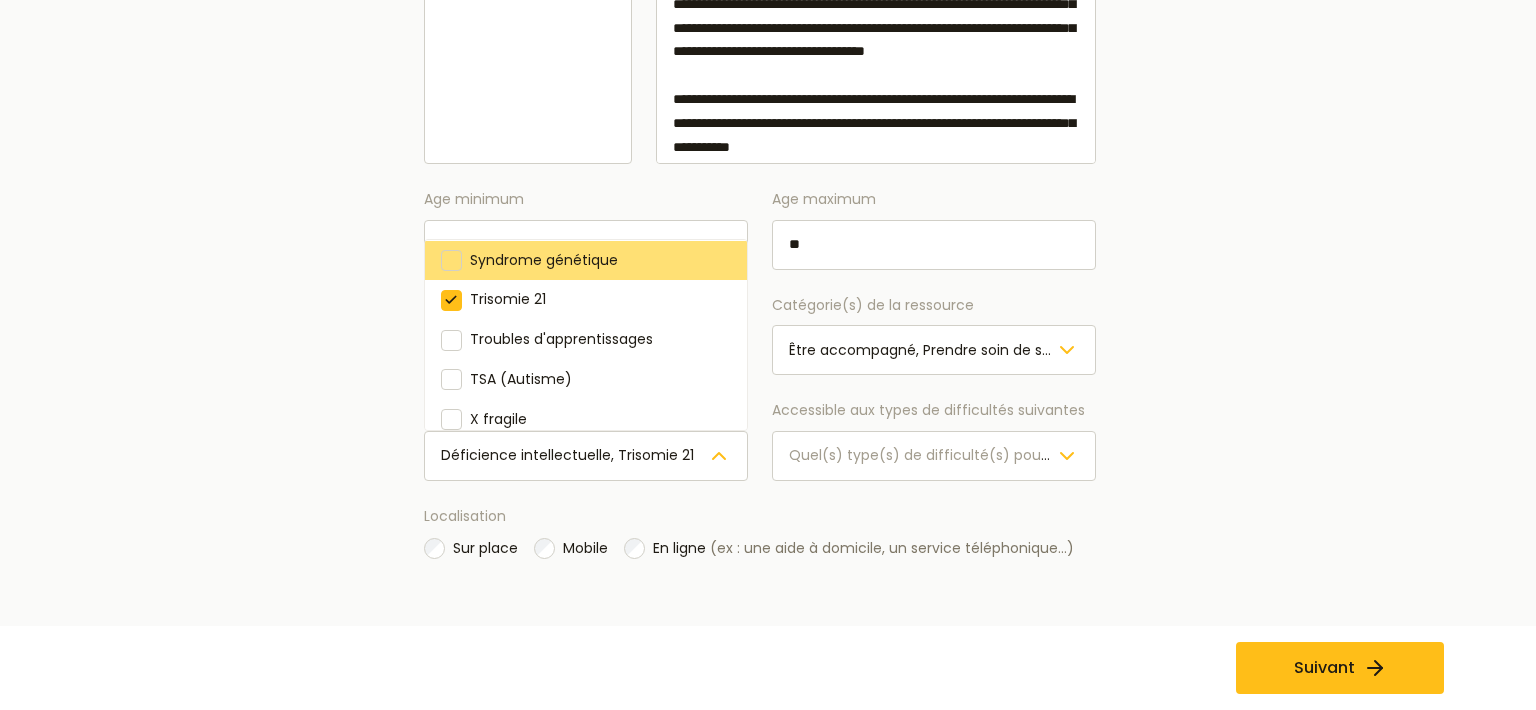 click on "Syndrome génétique" at bounding box center (586, 261) 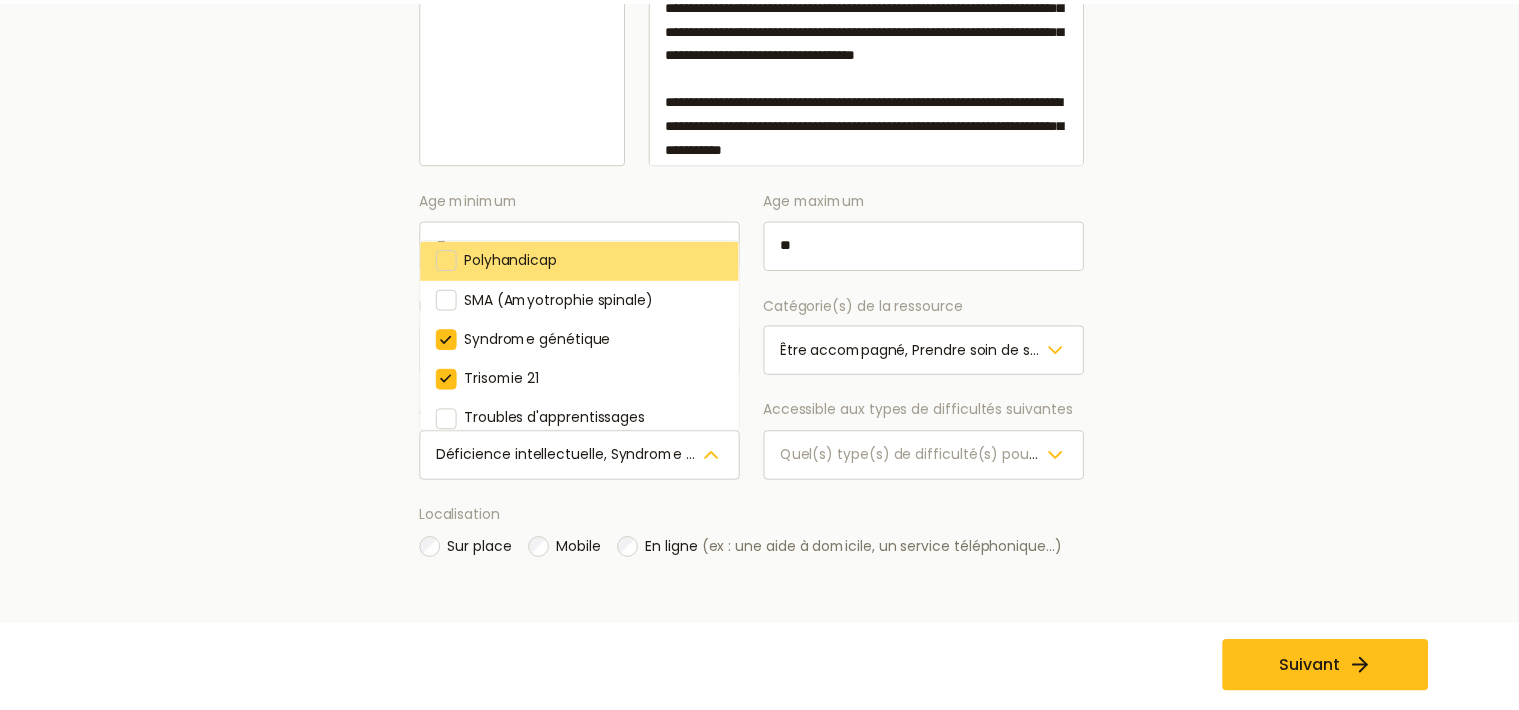 scroll, scrollTop: 343, scrollLeft: 0, axis: vertical 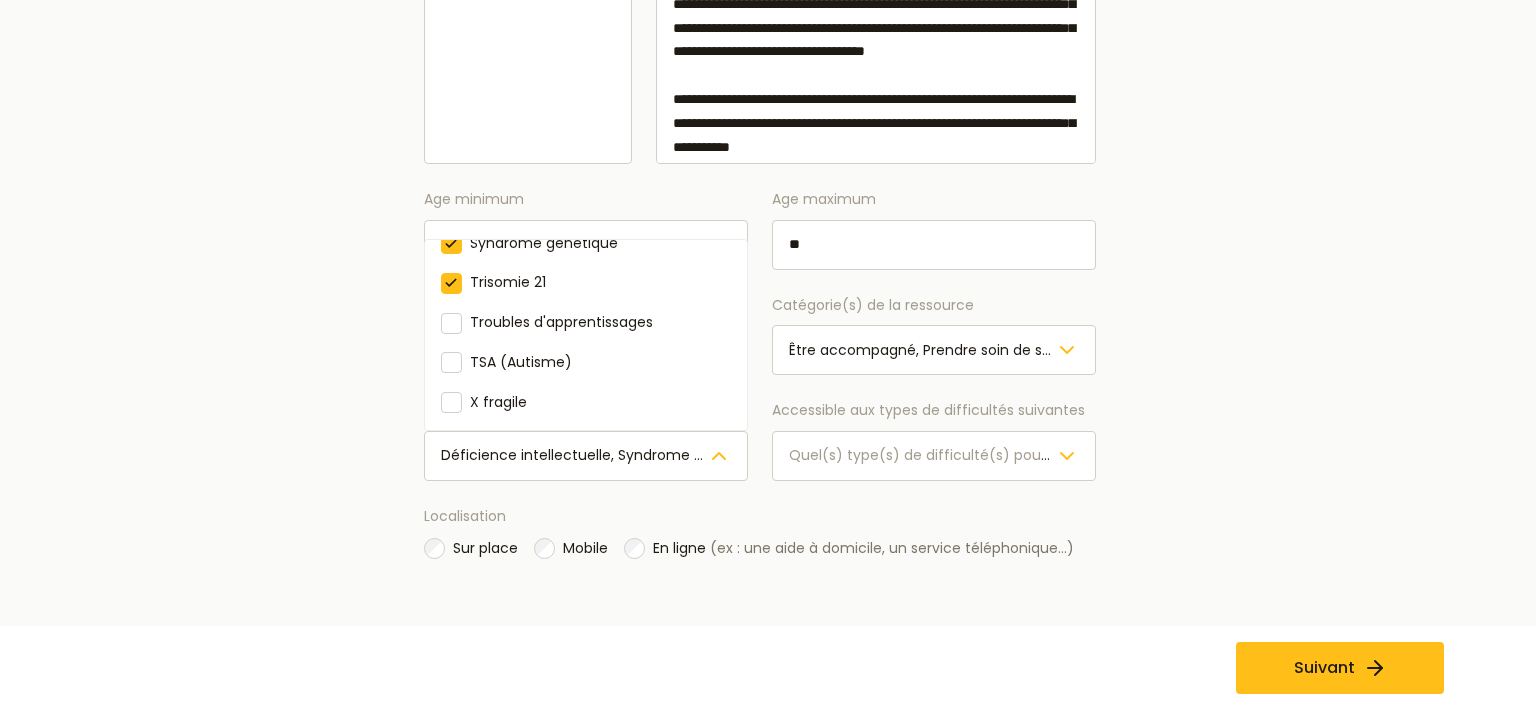 click on "Age minimum ** Age maximum ** Public cible Fratrie, Parents, Personnes avec handicap, Professionnels Catégorie(s) de la ressource Être accompagné, Prendre soin de soi, Se déplacer, S'engager, Trouver une activité Accessible aux types d'handicaps suivants Déficience intellectuelle, Syndrome génétique, Trisomie 21 Déficience auditive Déficience intellectuelle Déficience visuelle Handicap moteur Handicap psychique IMC Polyhandicap SMA (Amyotrophie spinale) Syndrome génétique Trisomie 21 Troubles d'apprentissages TSA (Autisme) X fragile Accessible aux types de difficultés suivantes Quel(s) type(s) de difficulté(s) pouvez vous prendre en charge ?" at bounding box center (760, 334) 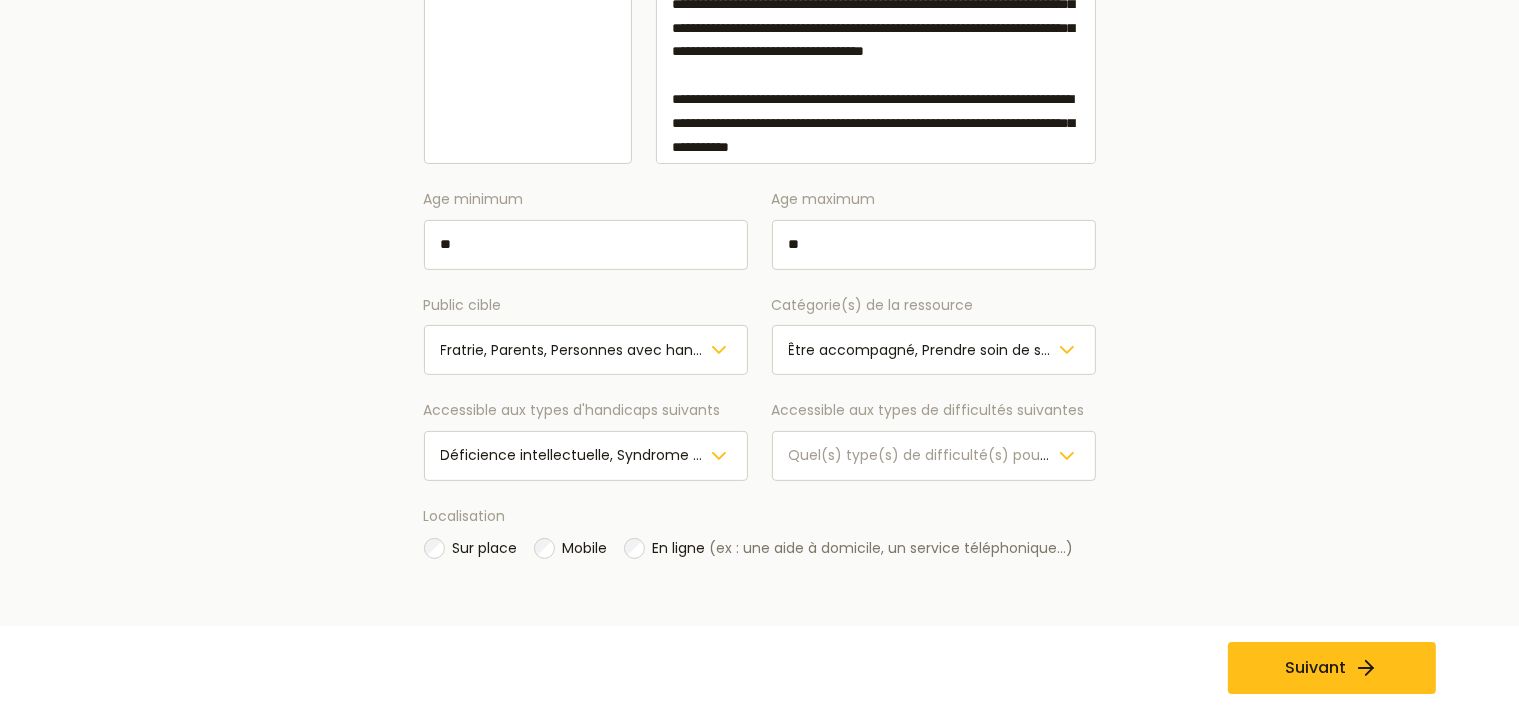 click on "Quel(s) type(s) de difficulté(s) pouvez vous prendre en charge ?" at bounding box center (1019, 455) 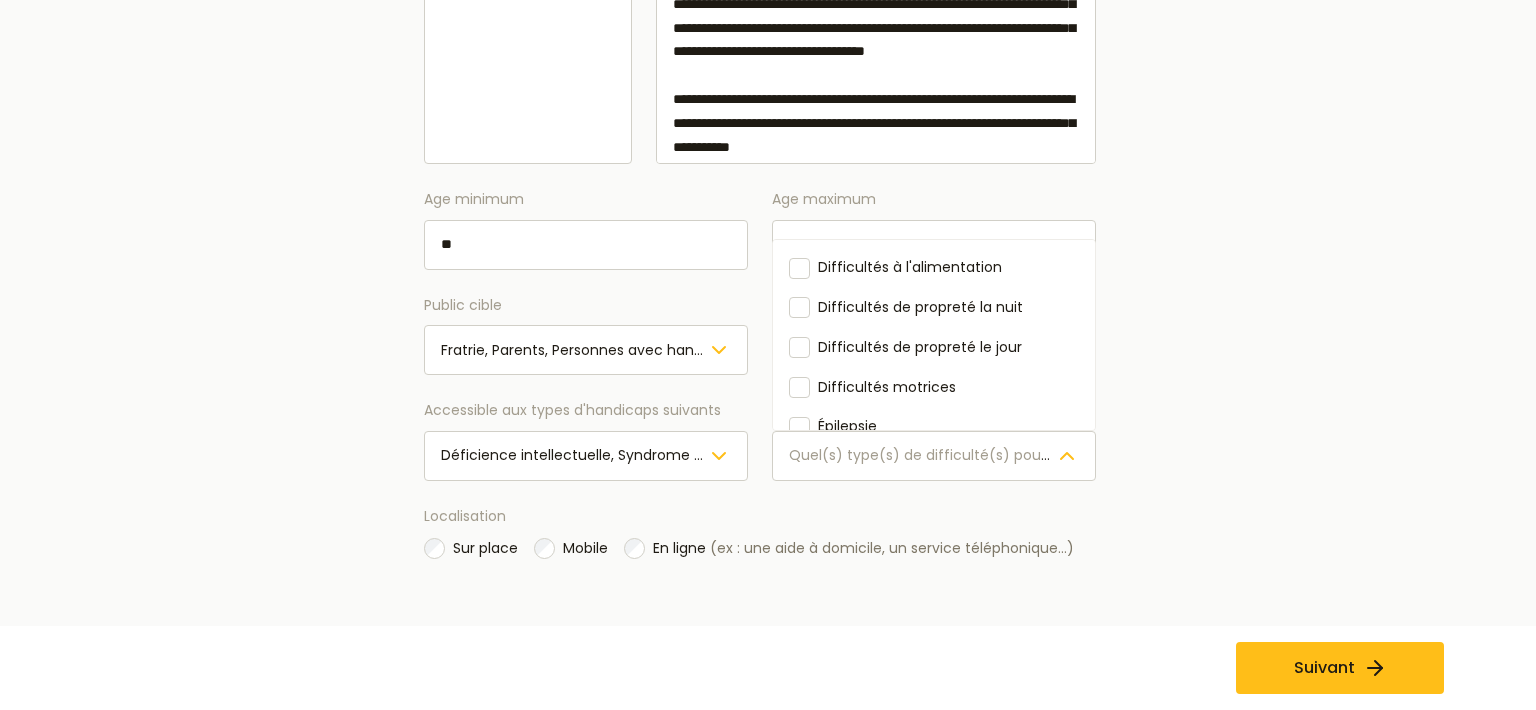 click on "Quel(s) type(s) de difficulté(s) pouvez vous prendre en charge ?" at bounding box center [1019, 455] 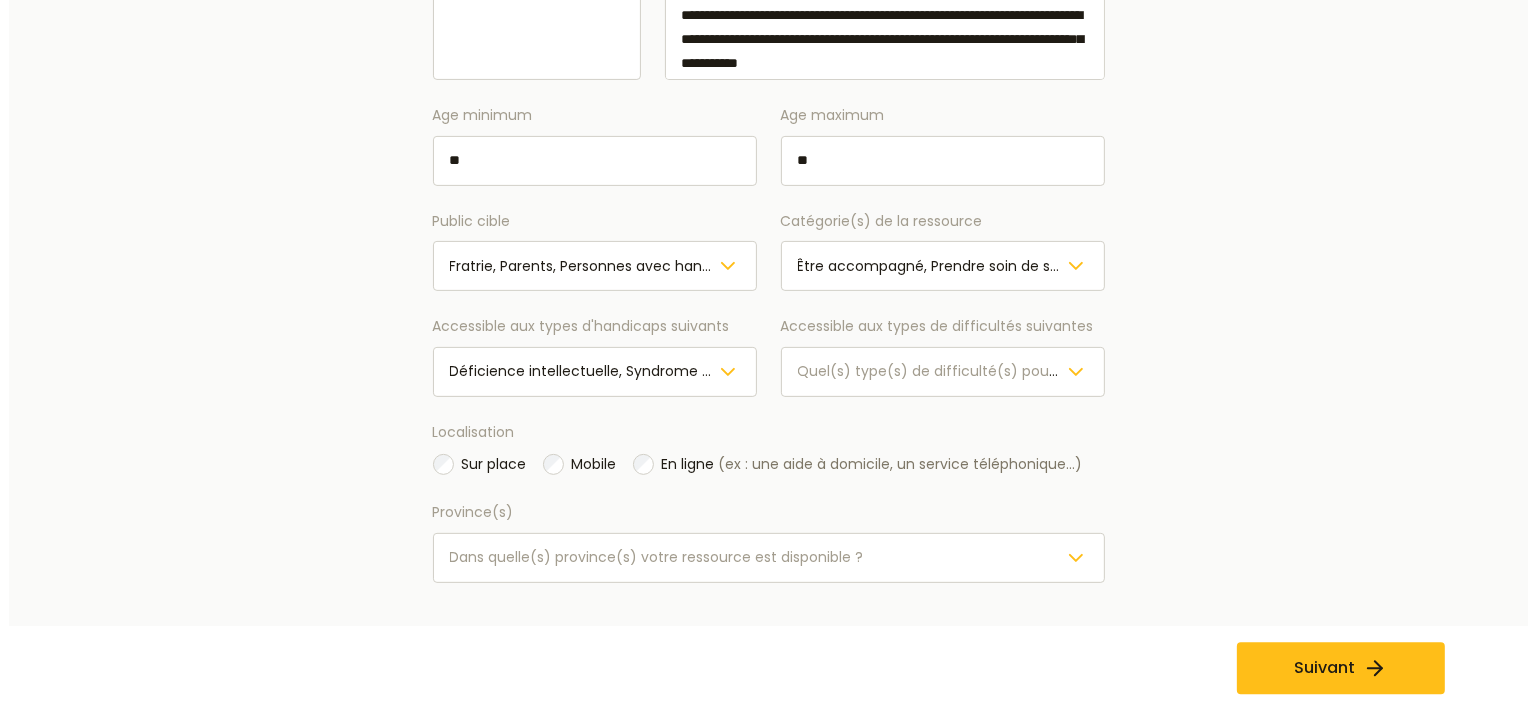 scroll, scrollTop: 611, scrollLeft: 0, axis: vertical 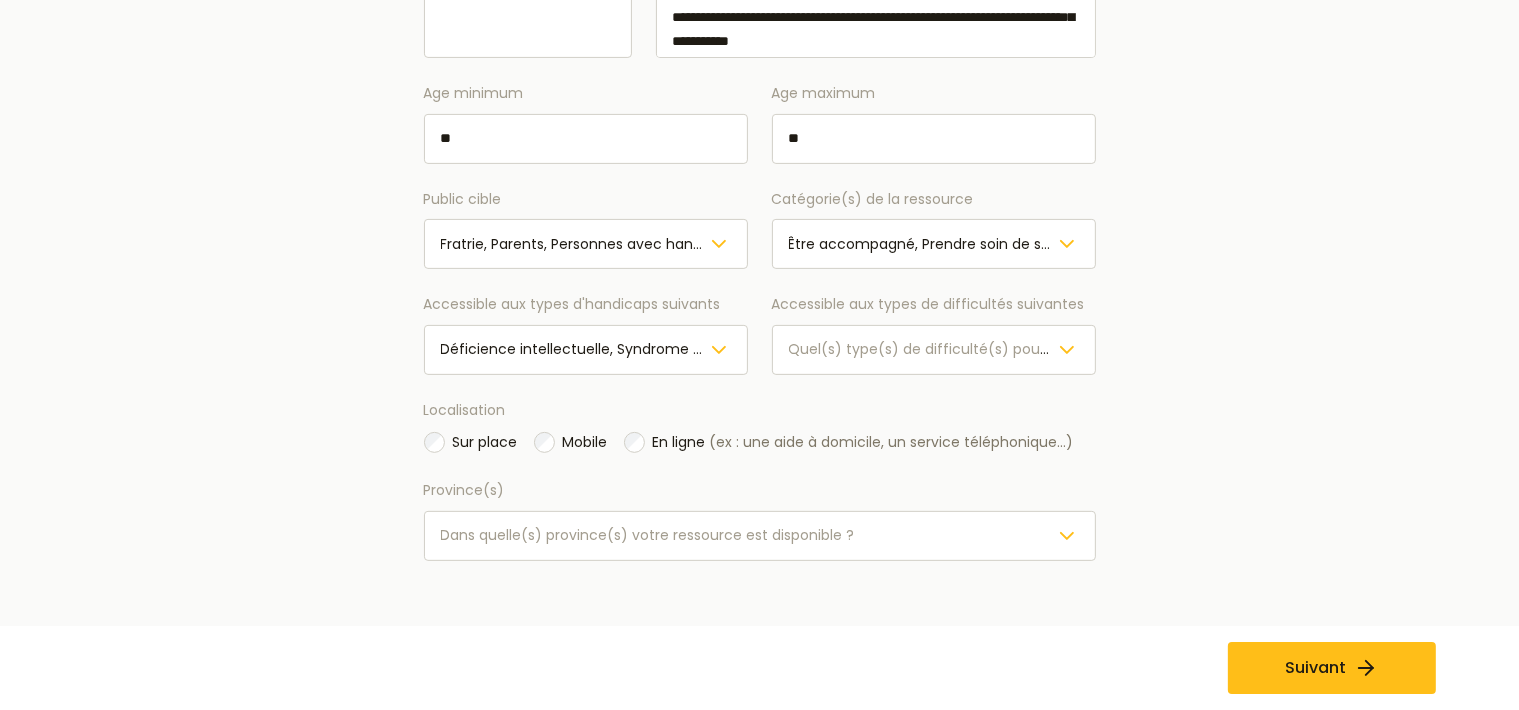 click on "Dans quelle(s) province(s) votre ressource est disponible ?" at bounding box center [648, 535] 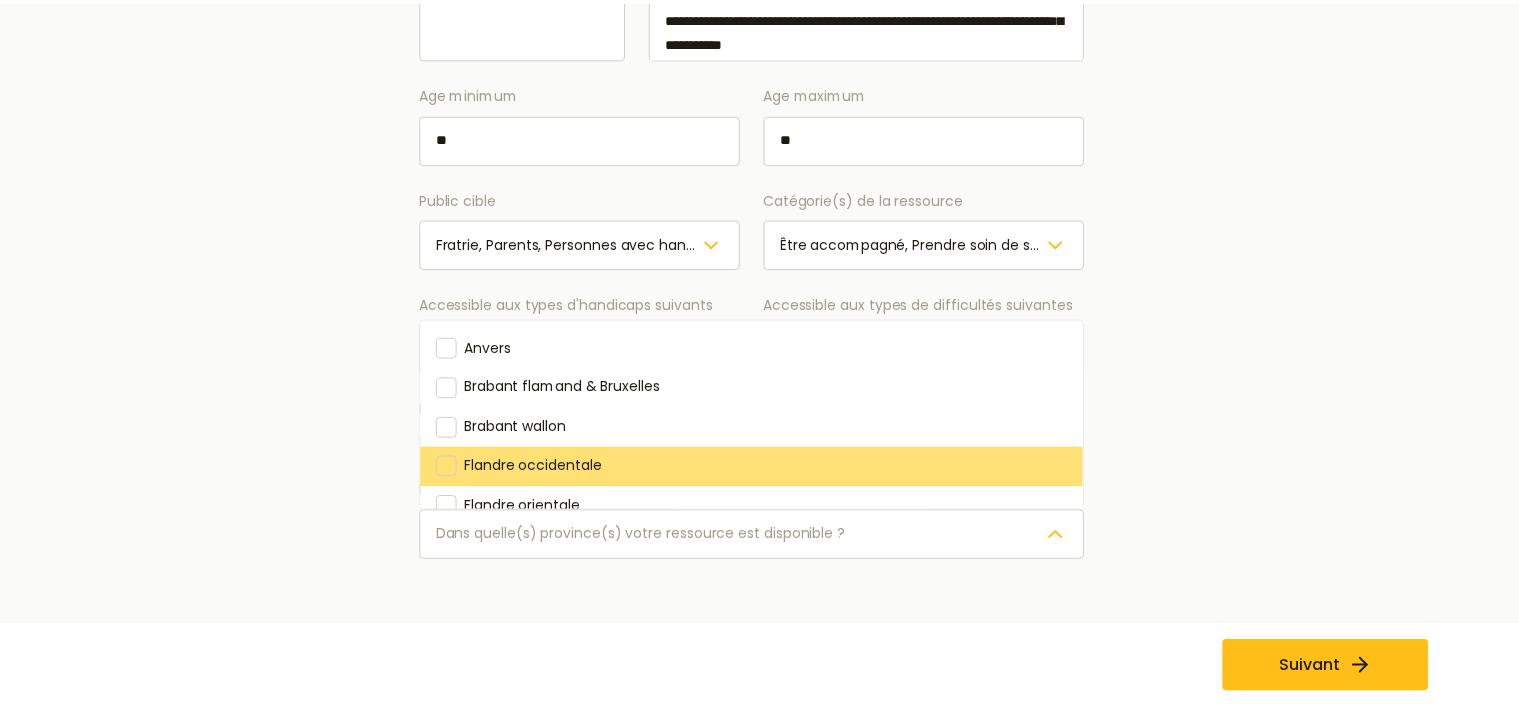 scroll, scrollTop: 224, scrollLeft: 0, axis: vertical 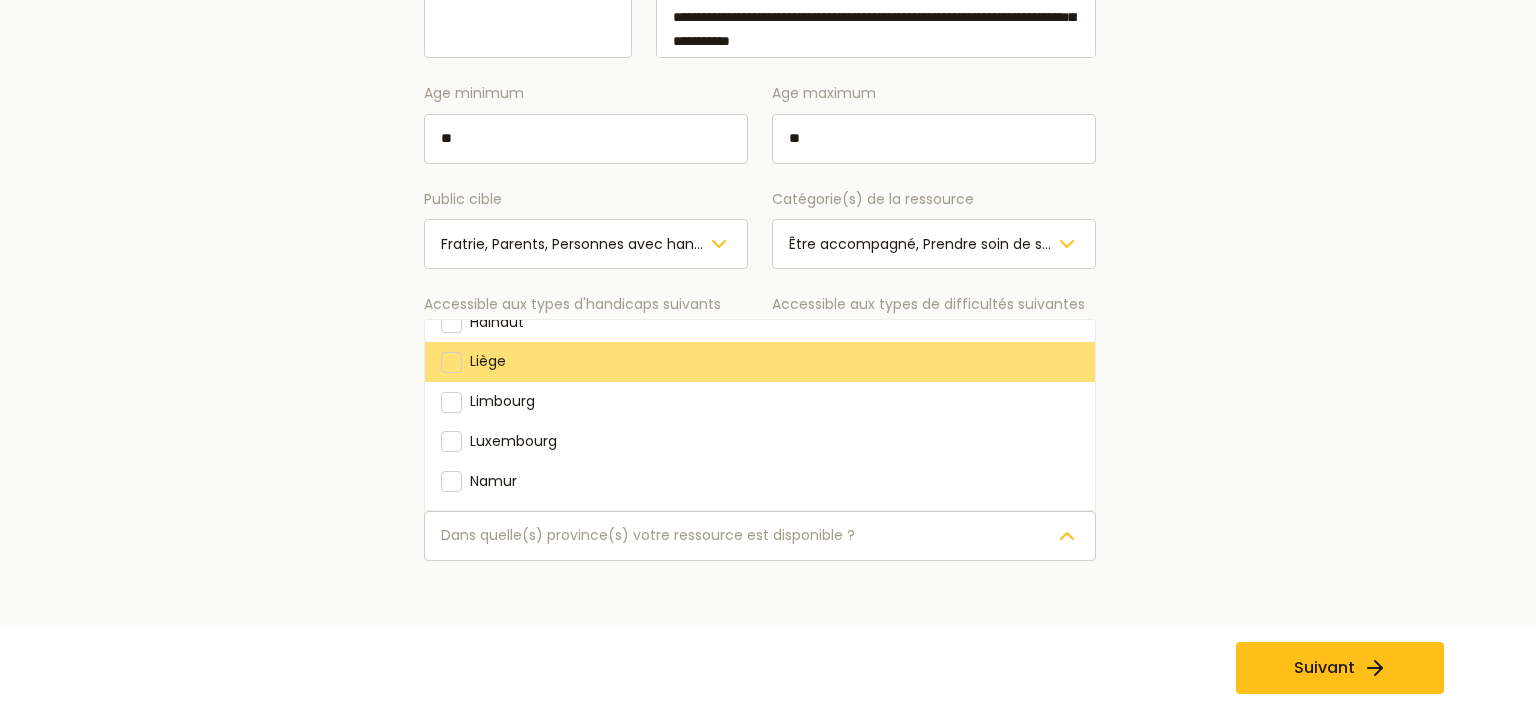 click on "Liège" at bounding box center [488, 361] 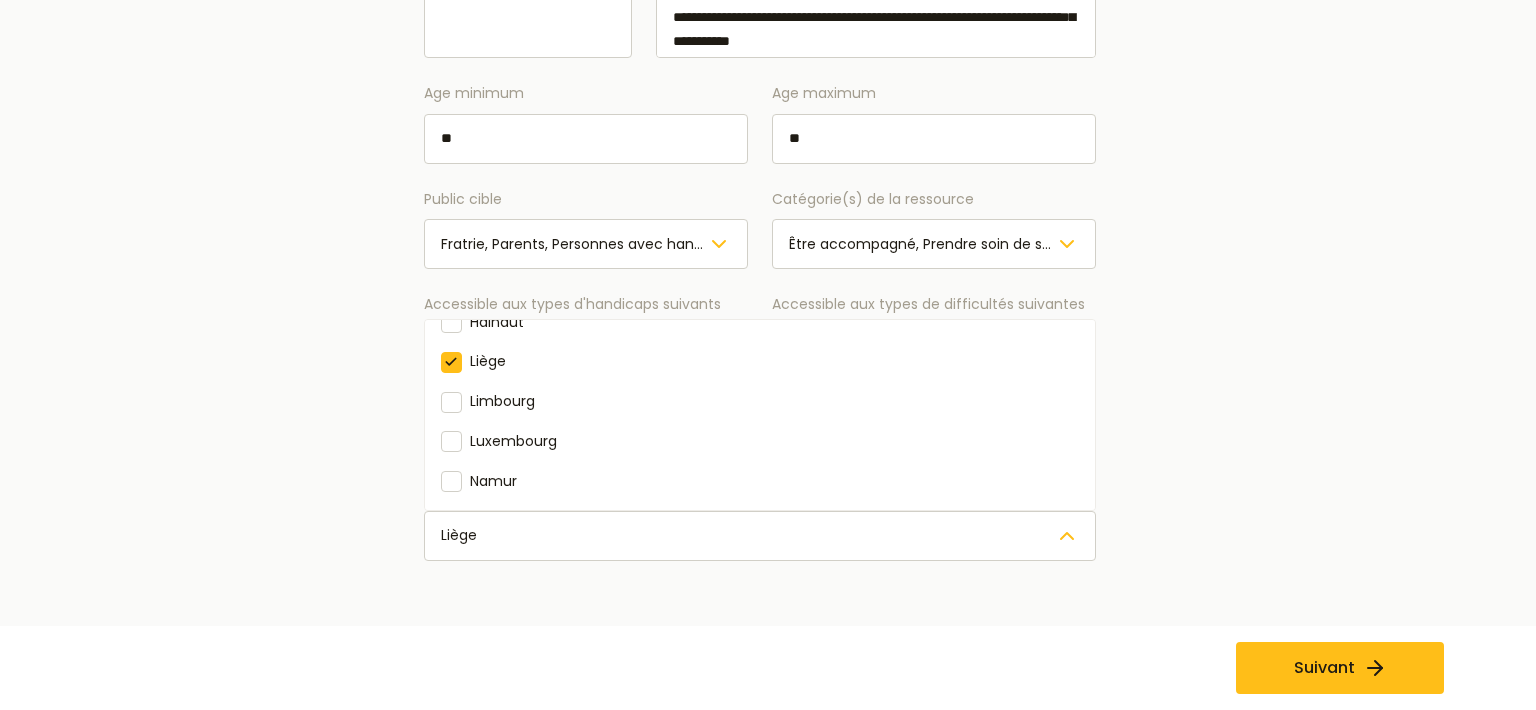 click on "**********" at bounding box center (760, 95) 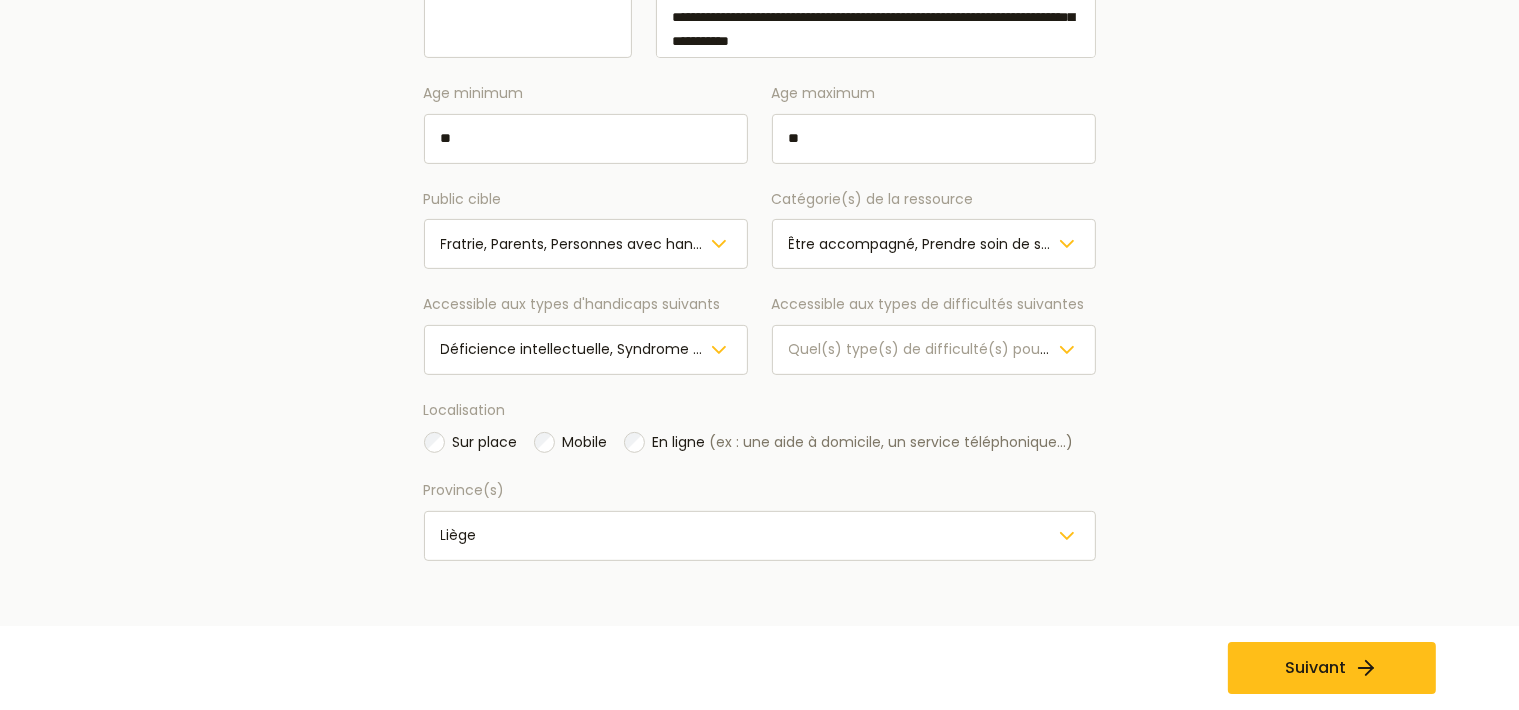 click on "Suivant" at bounding box center (1332, 668) 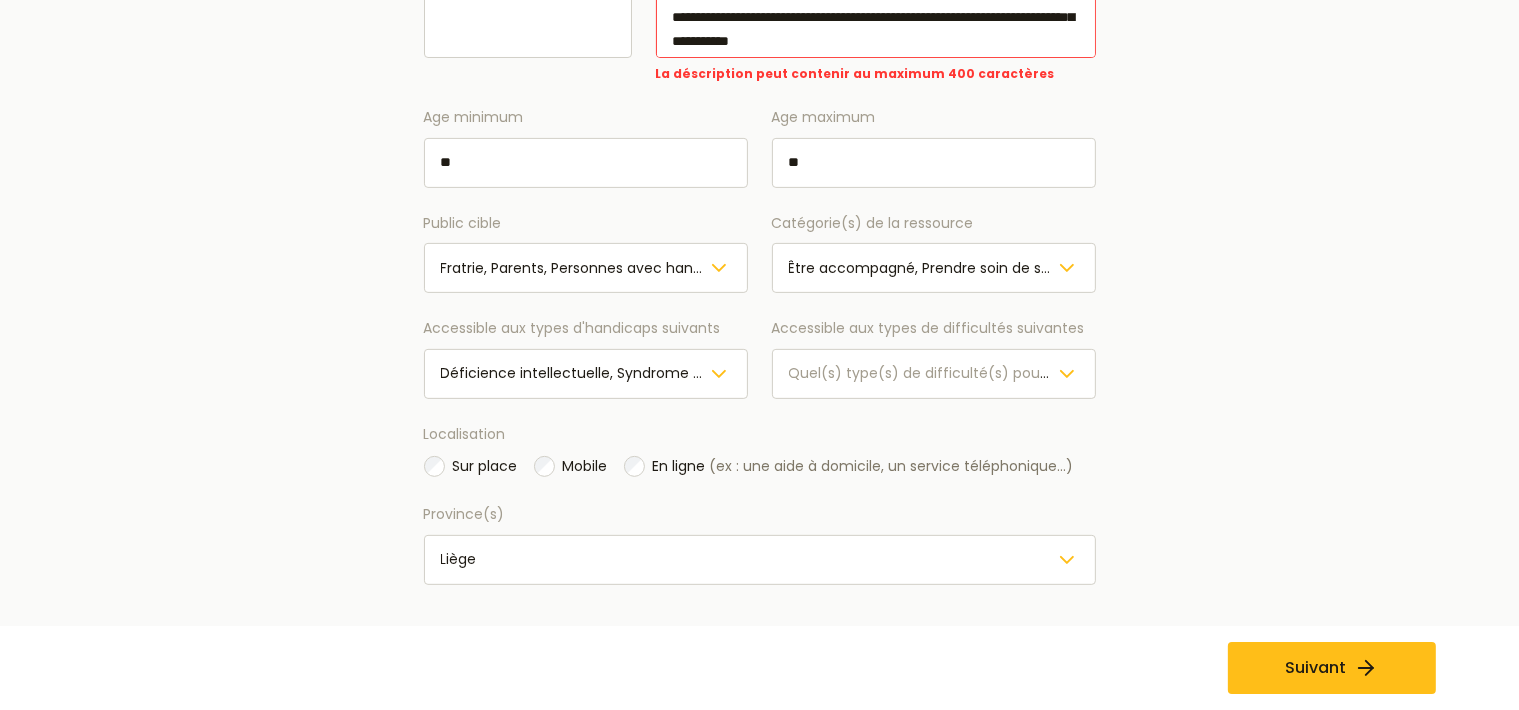 scroll, scrollTop: 65, scrollLeft: 0, axis: vertical 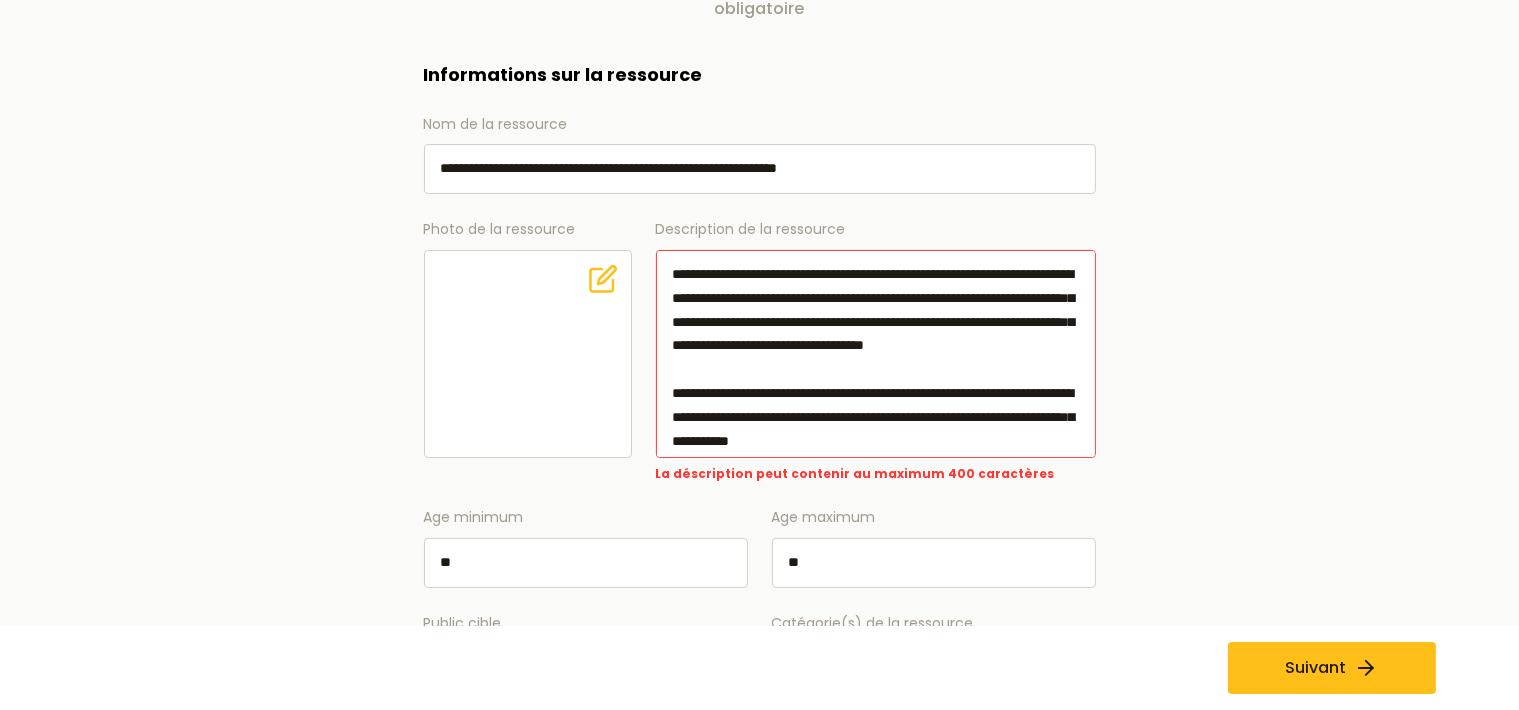 click on "**********" at bounding box center (876, 354) 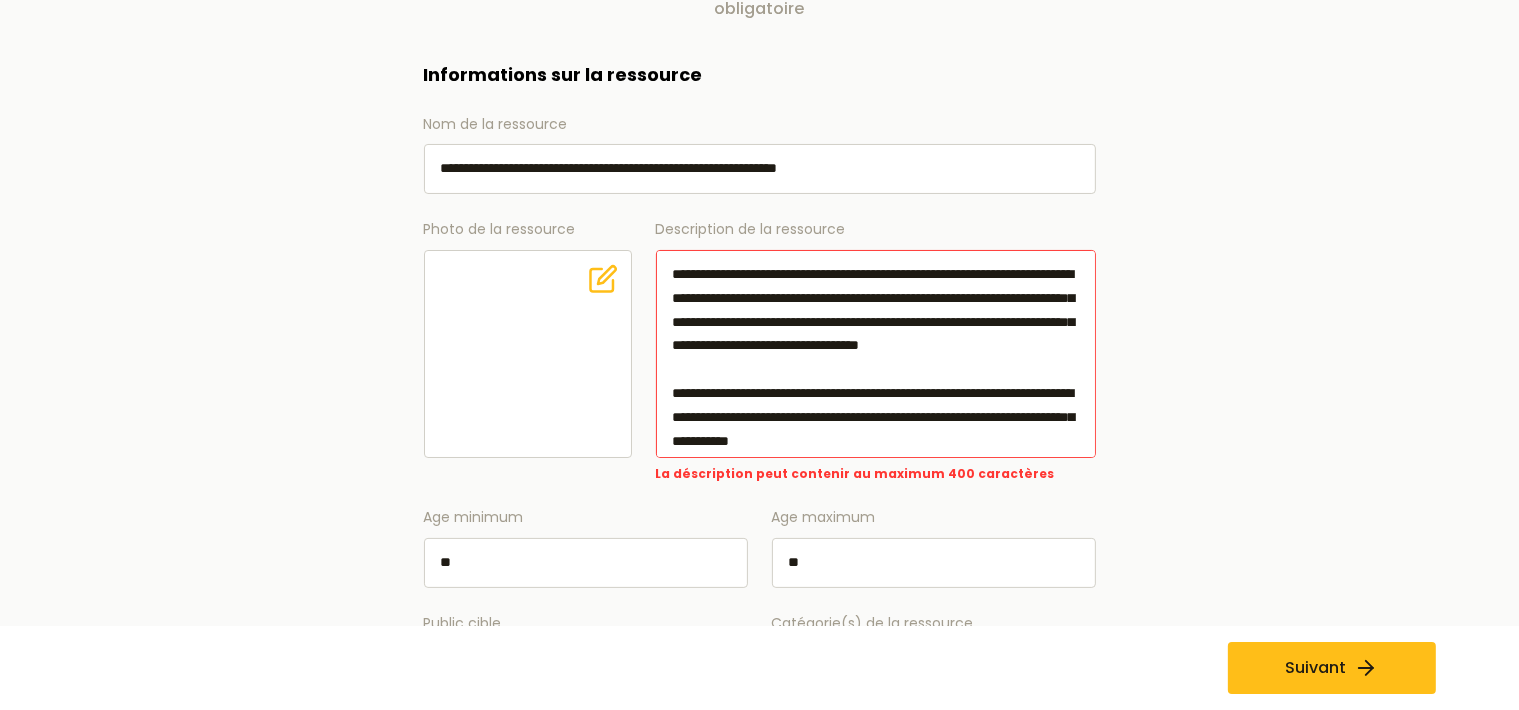 click on "**********" at bounding box center (876, 354) 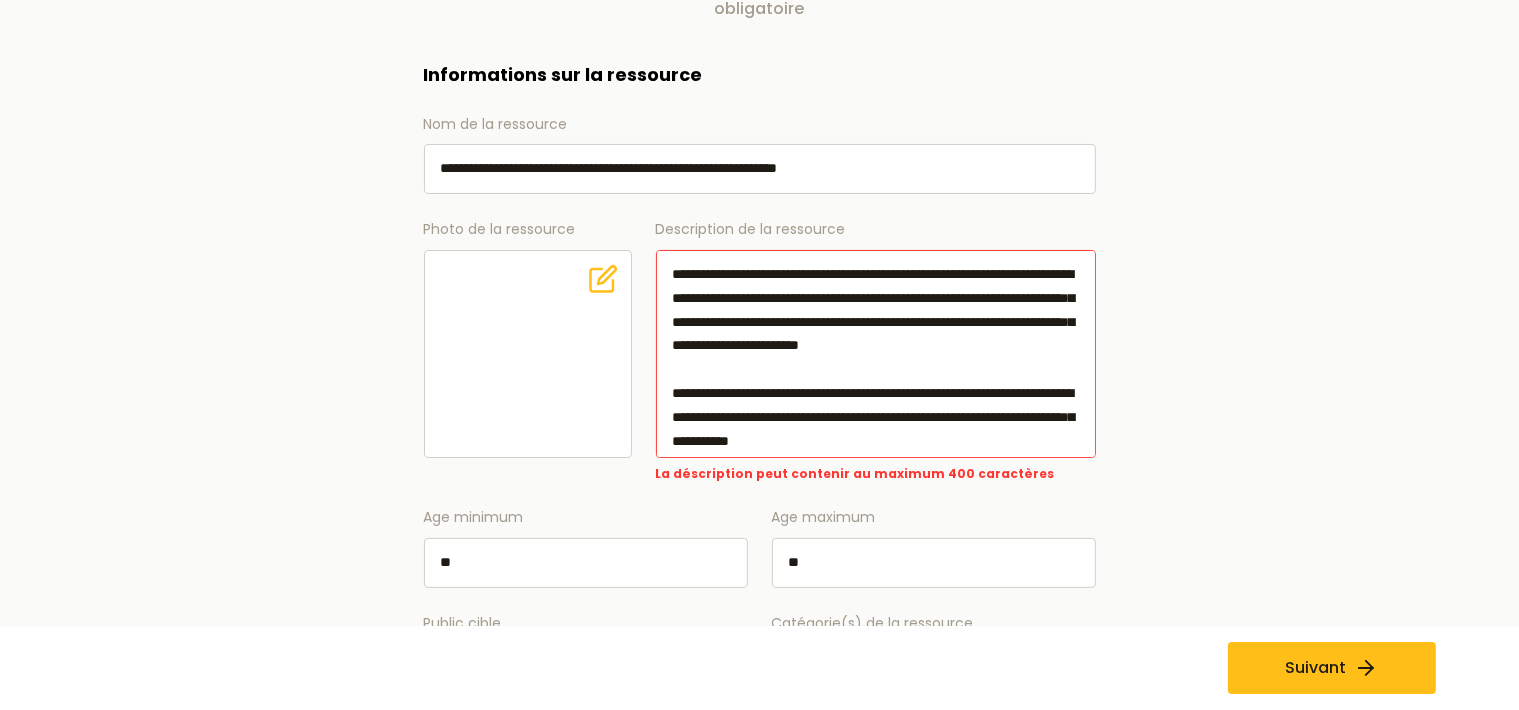 click on "**********" at bounding box center (876, 354) 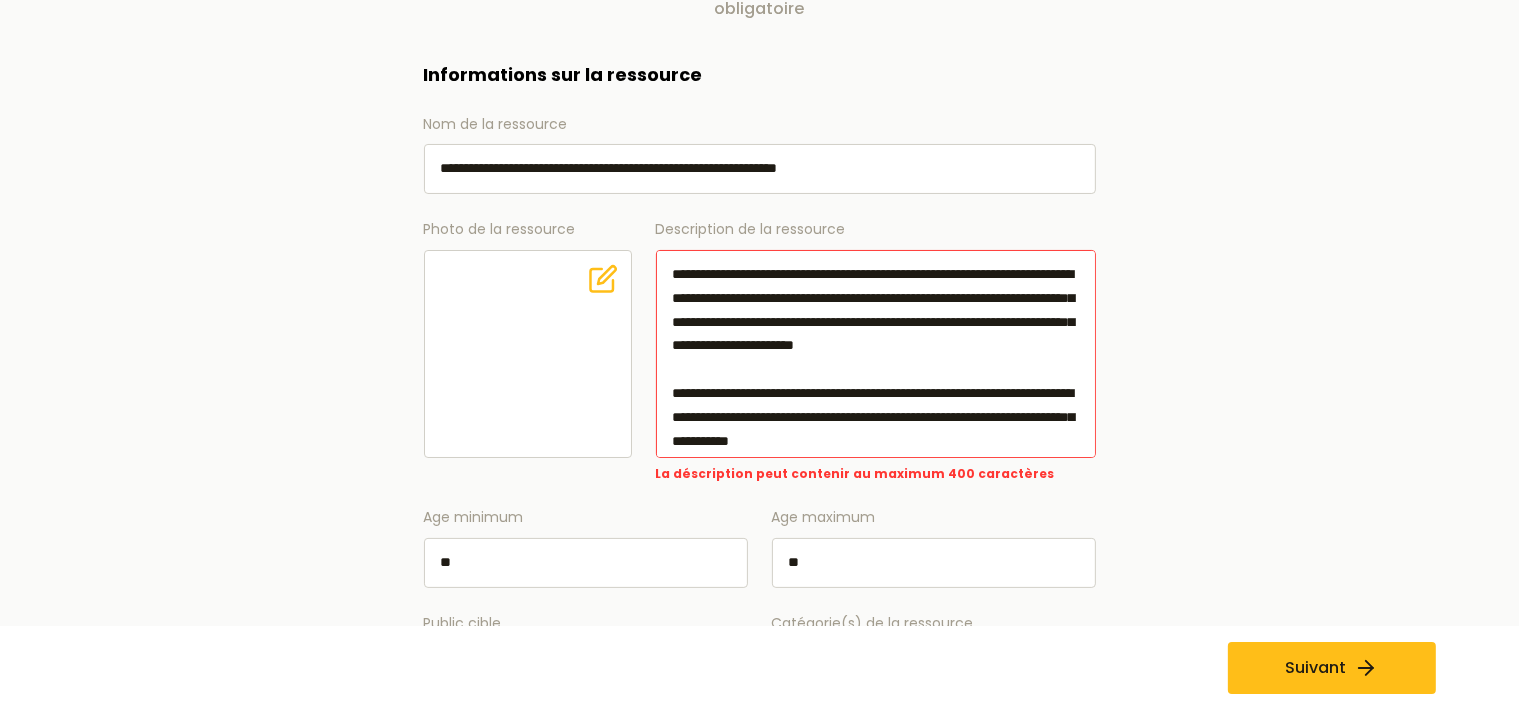 click on "**********" at bounding box center (876, 354) 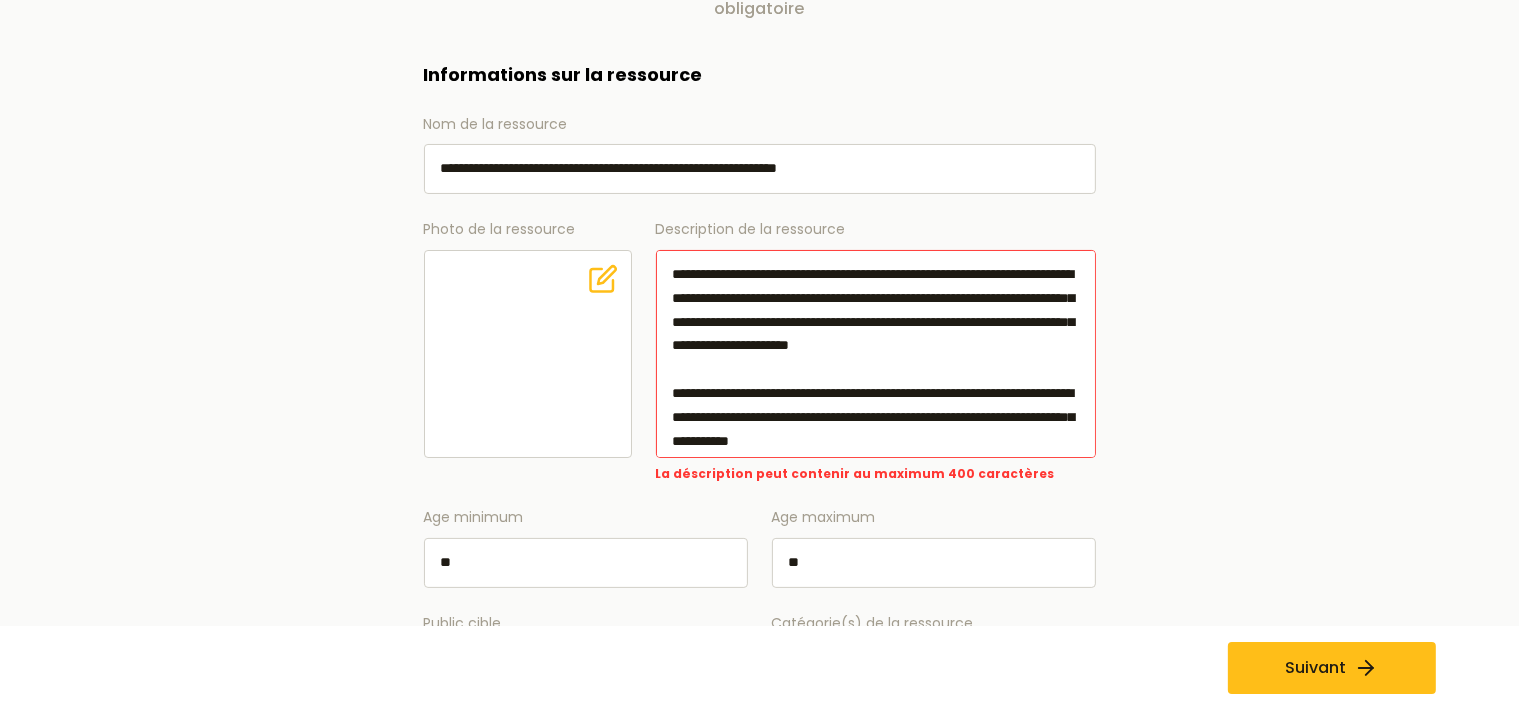 click on "**********" at bounding box center (876, 354) 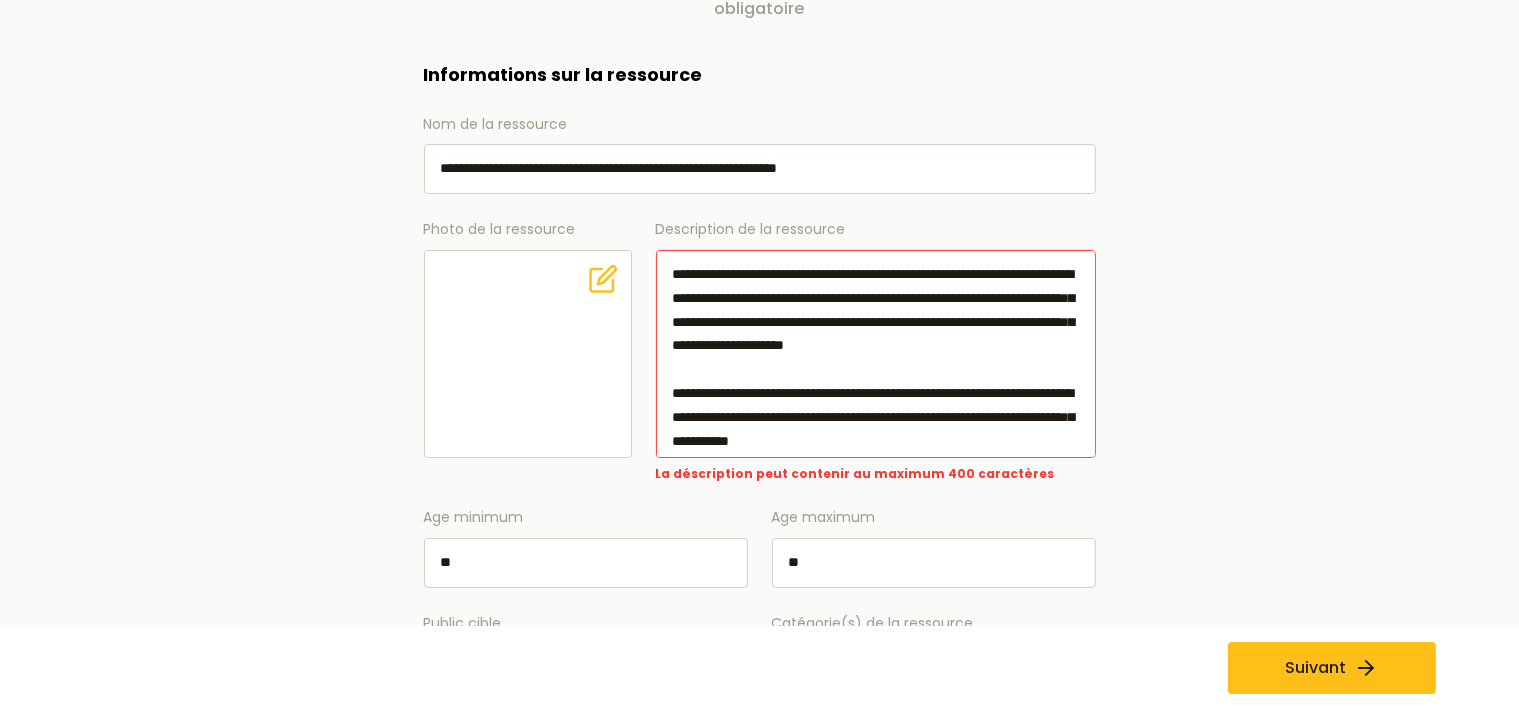 click on "**********" at bounding box center (876, 354) 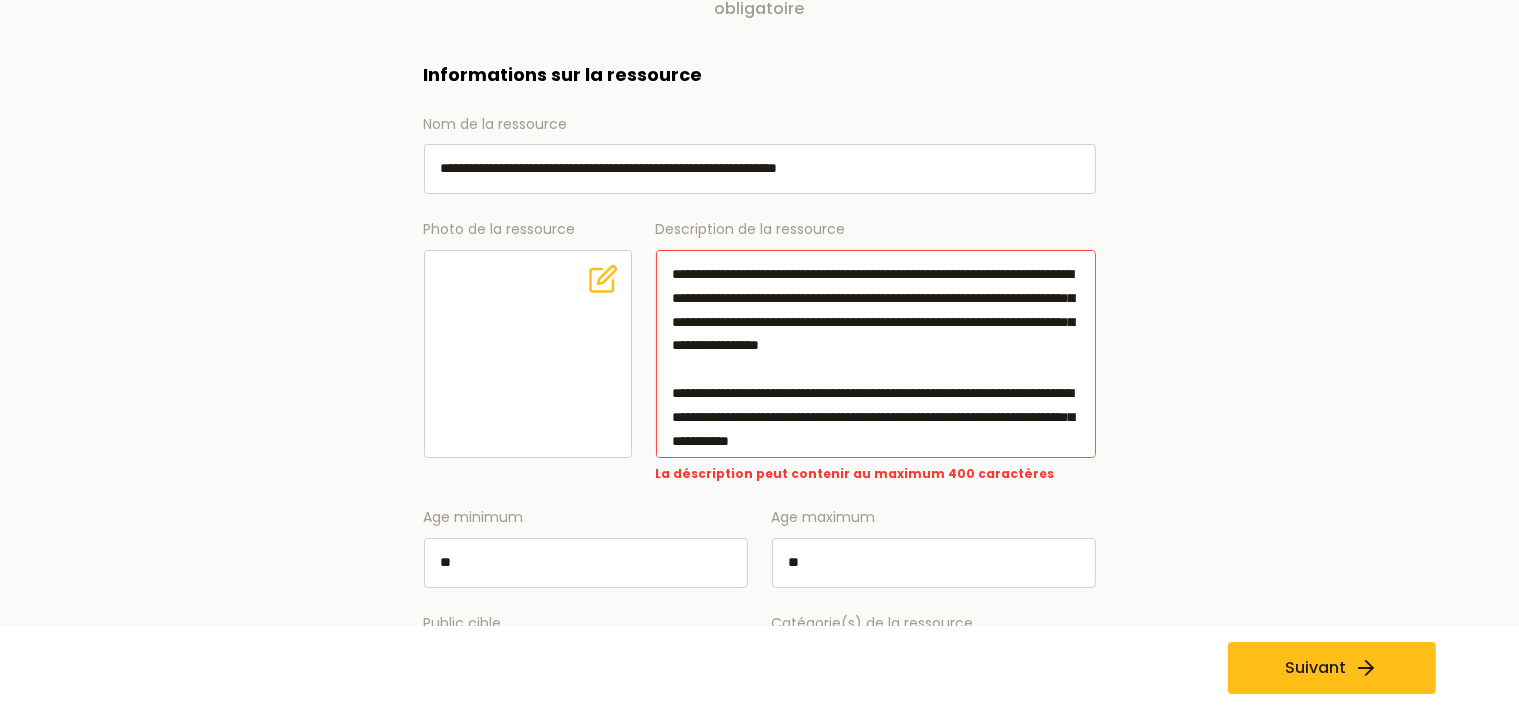 click on "**********" at bounding box center (876, 354) 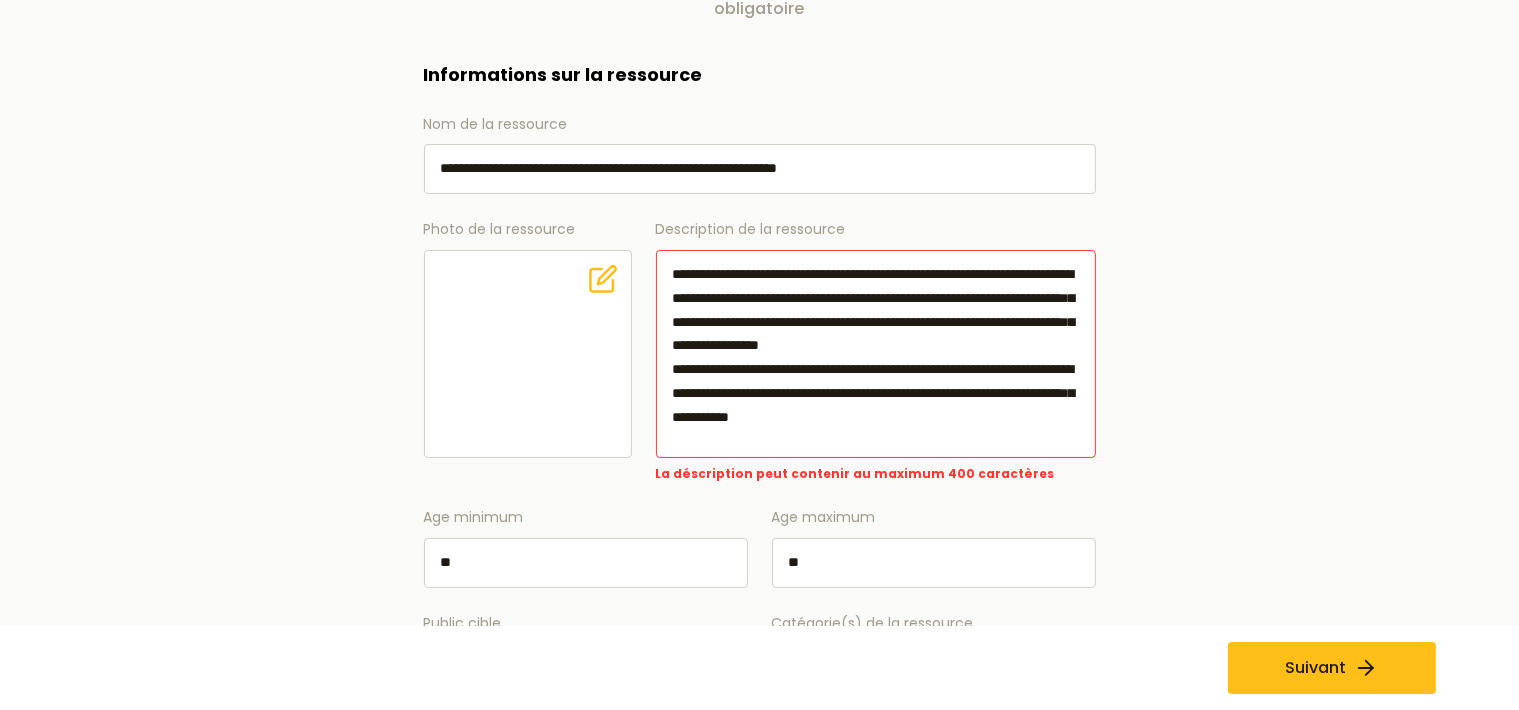 click on "**********" at bounding box center (876, 354) 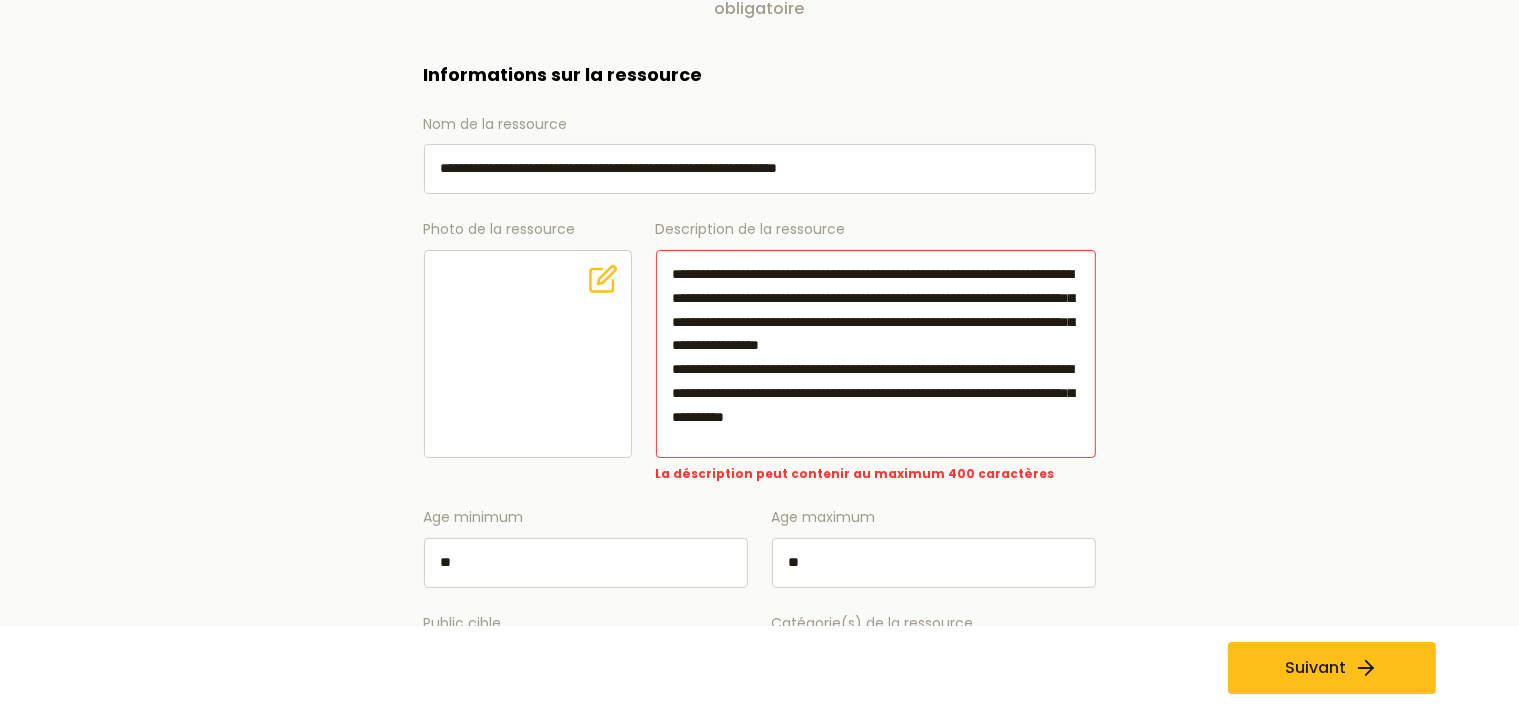 click on "**********" at bounding box center [876, 354] 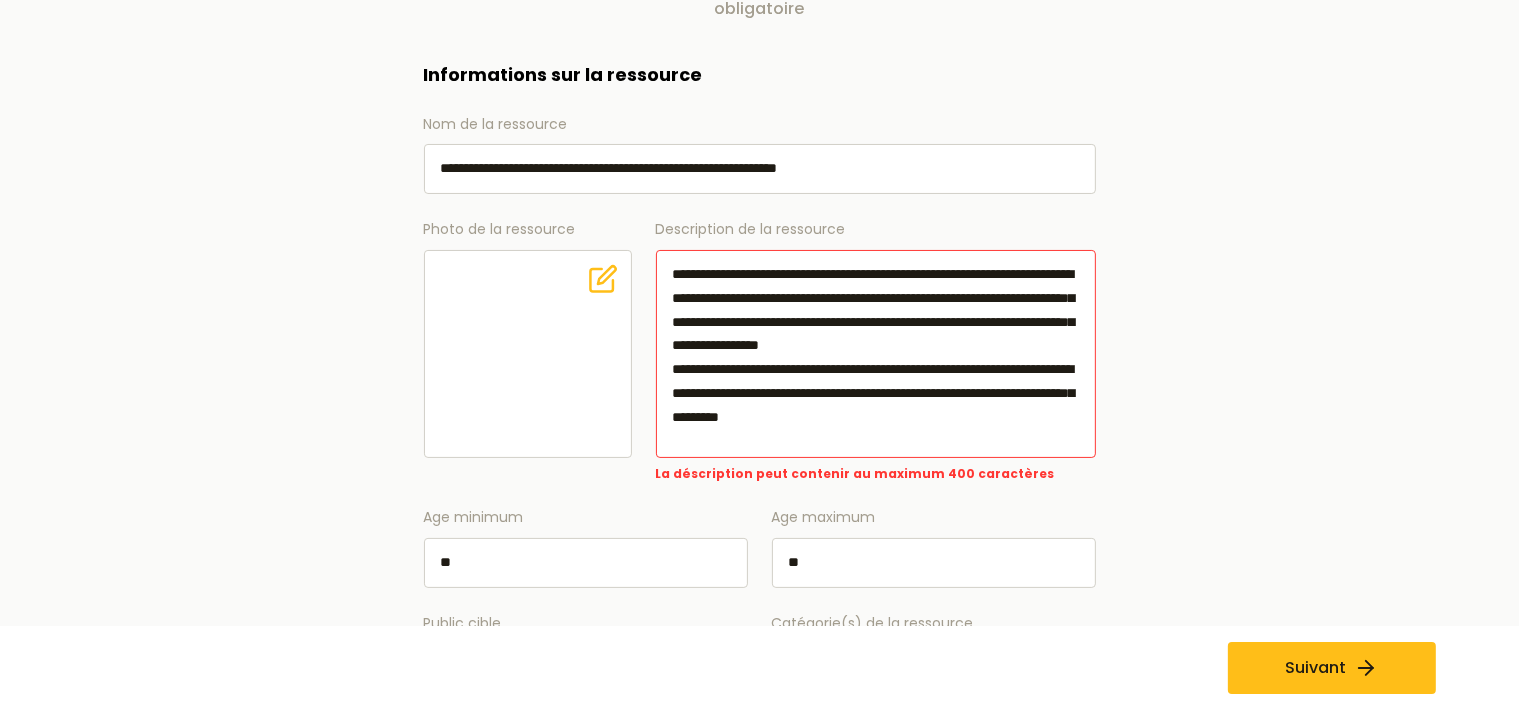 drag, startPoint x: 870, startPoint y: 392, endPoint x: 962, endPoint y: 389, distance: 92.0489 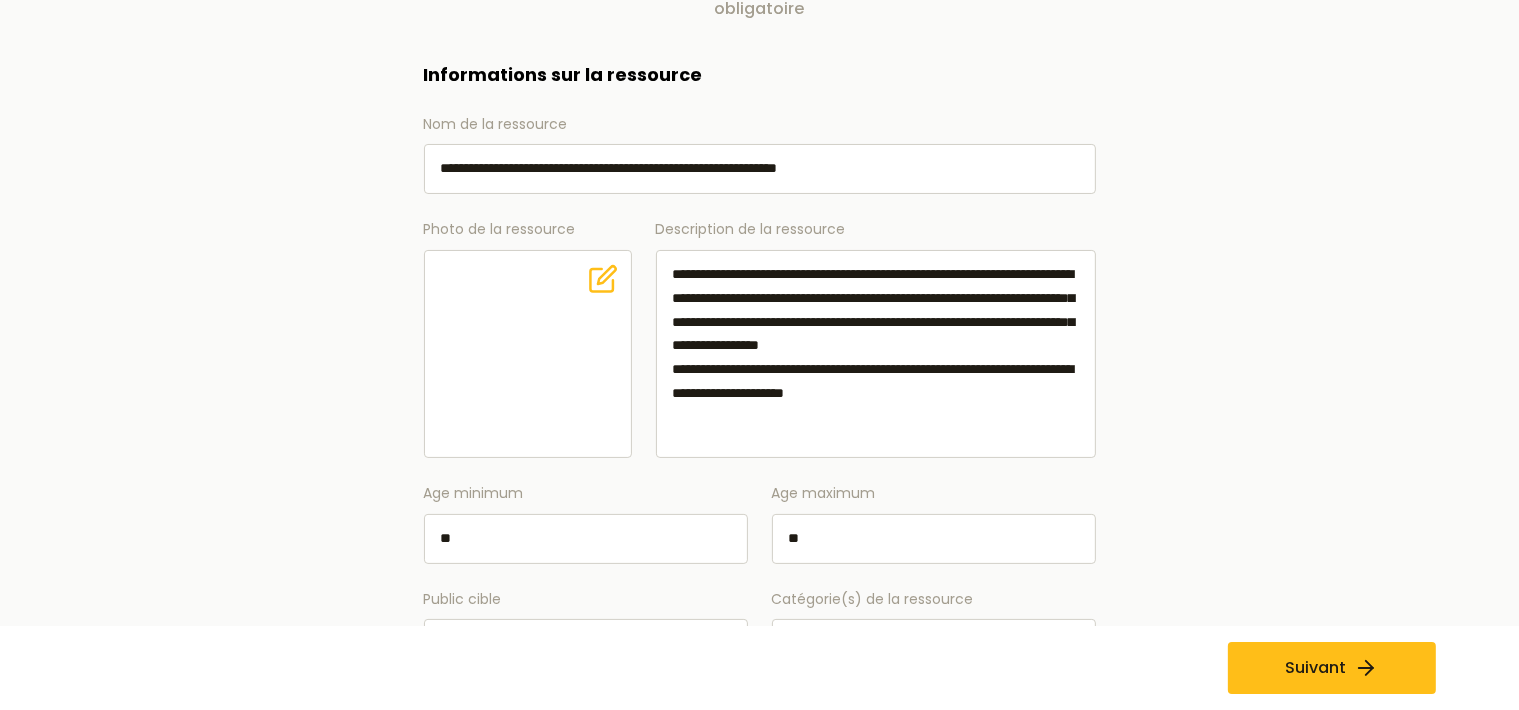 click on "**********" at bounding box center [876, 354] 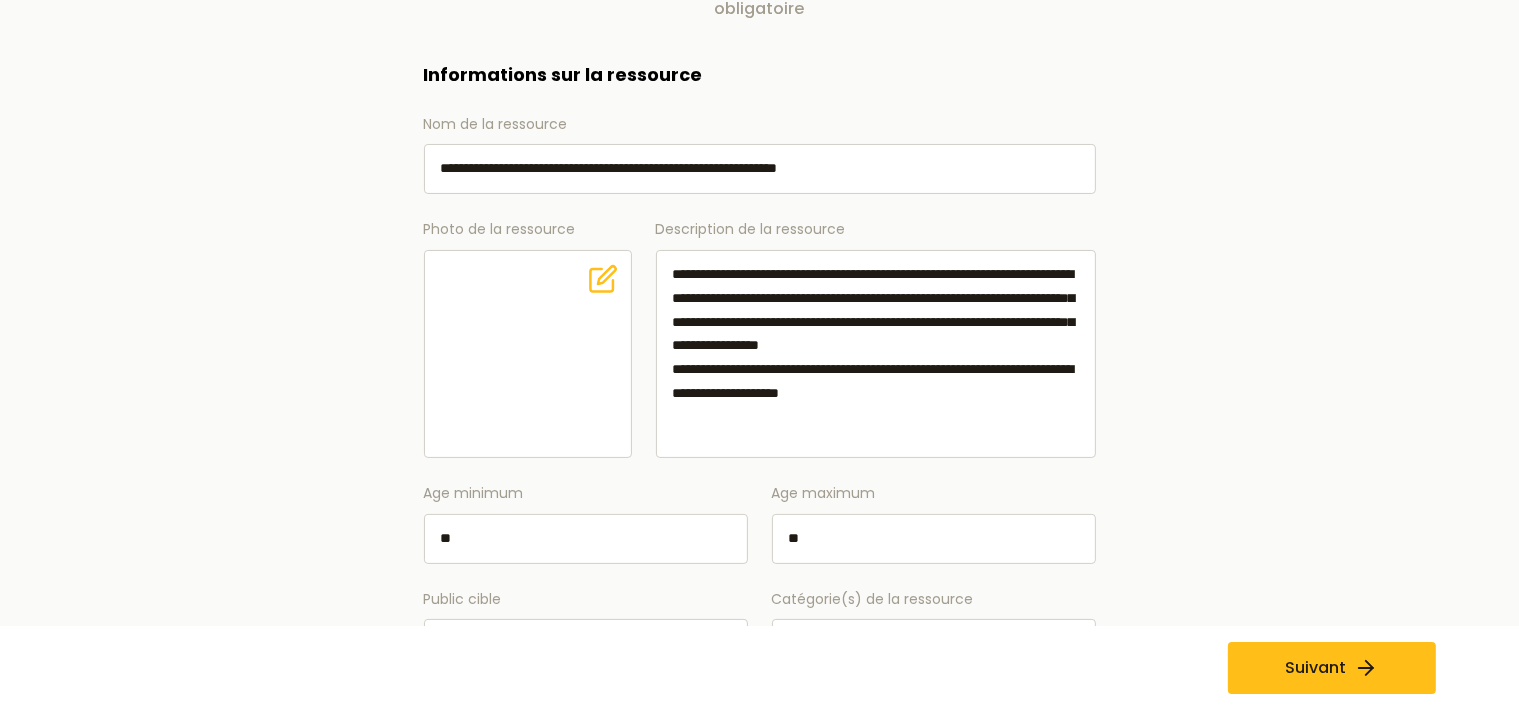 click on "**********" at bounding box center (876, 354) 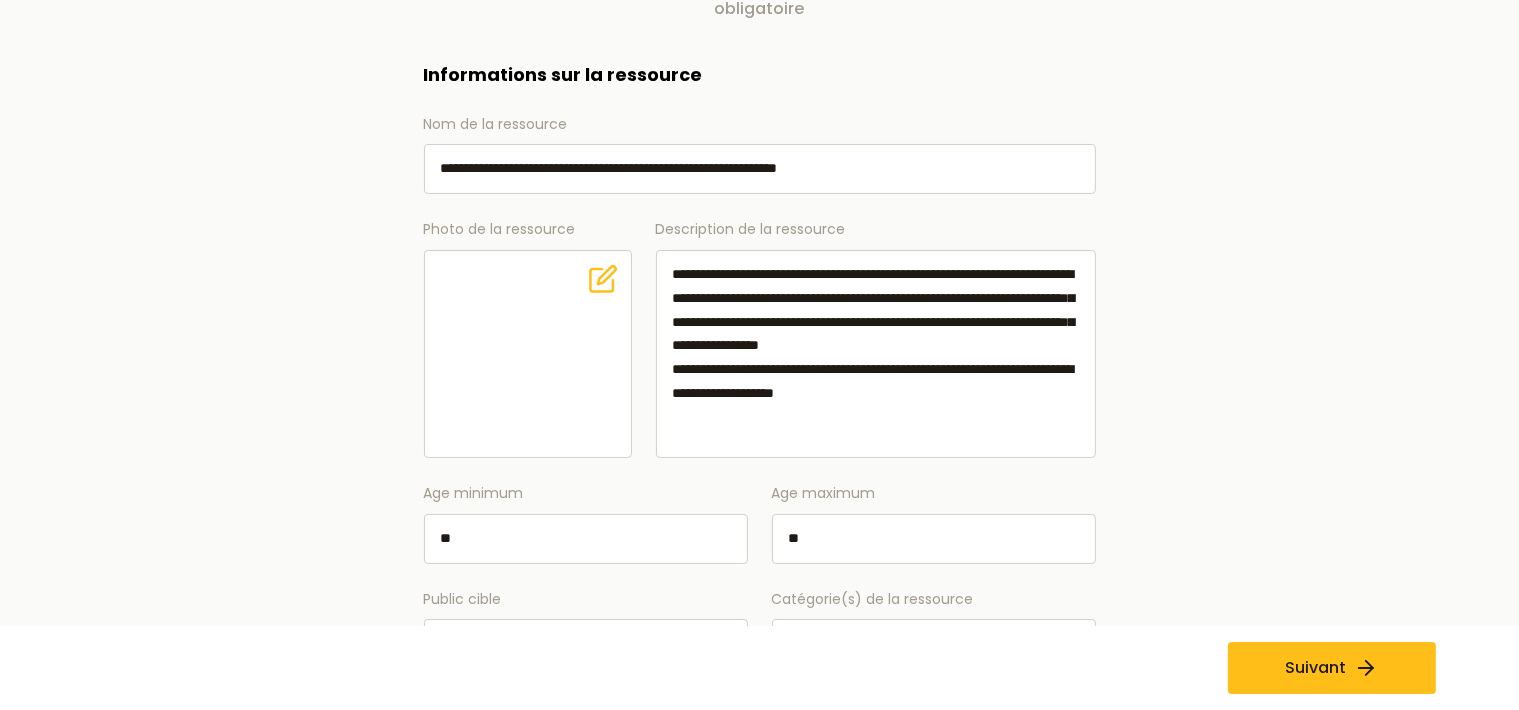 type on "**********" 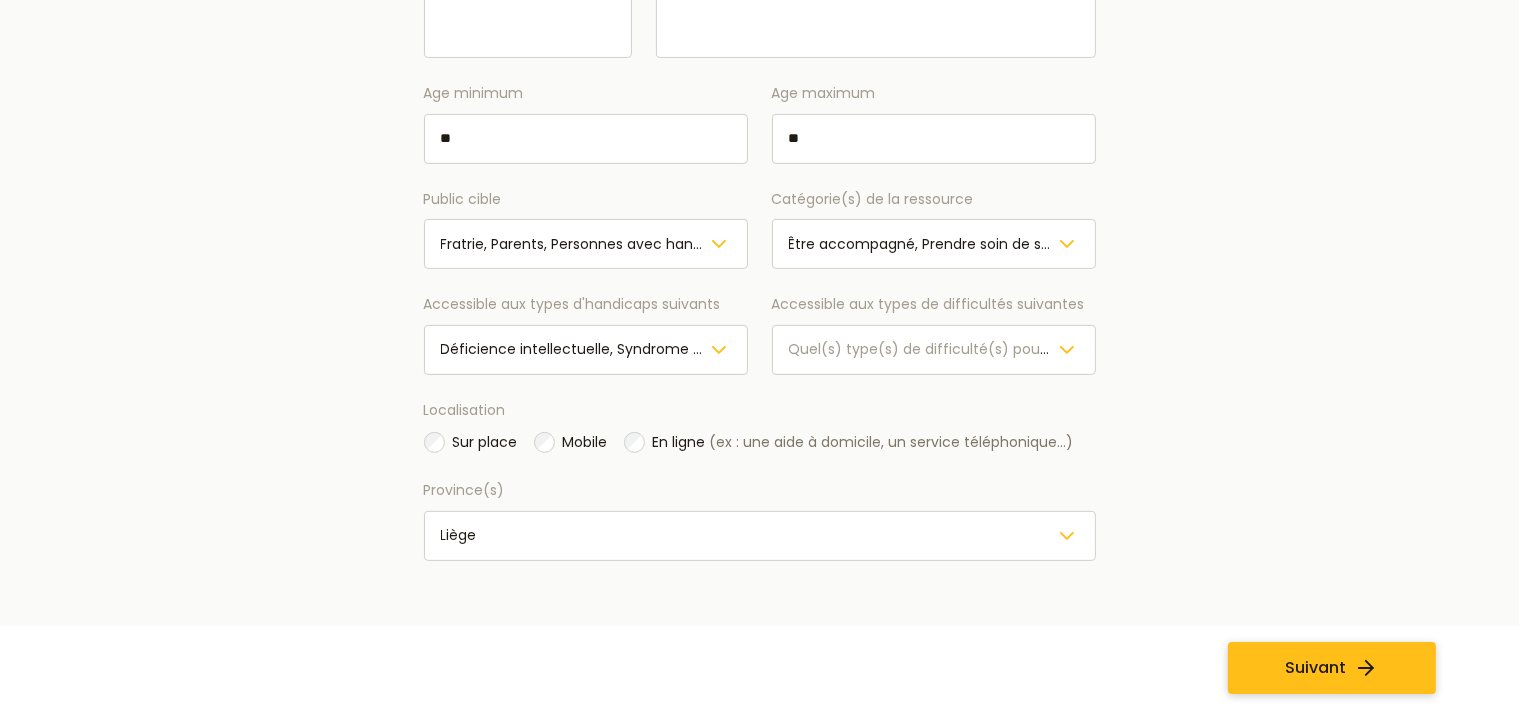 click on "Suivant" at bounding box center (1332, 668) 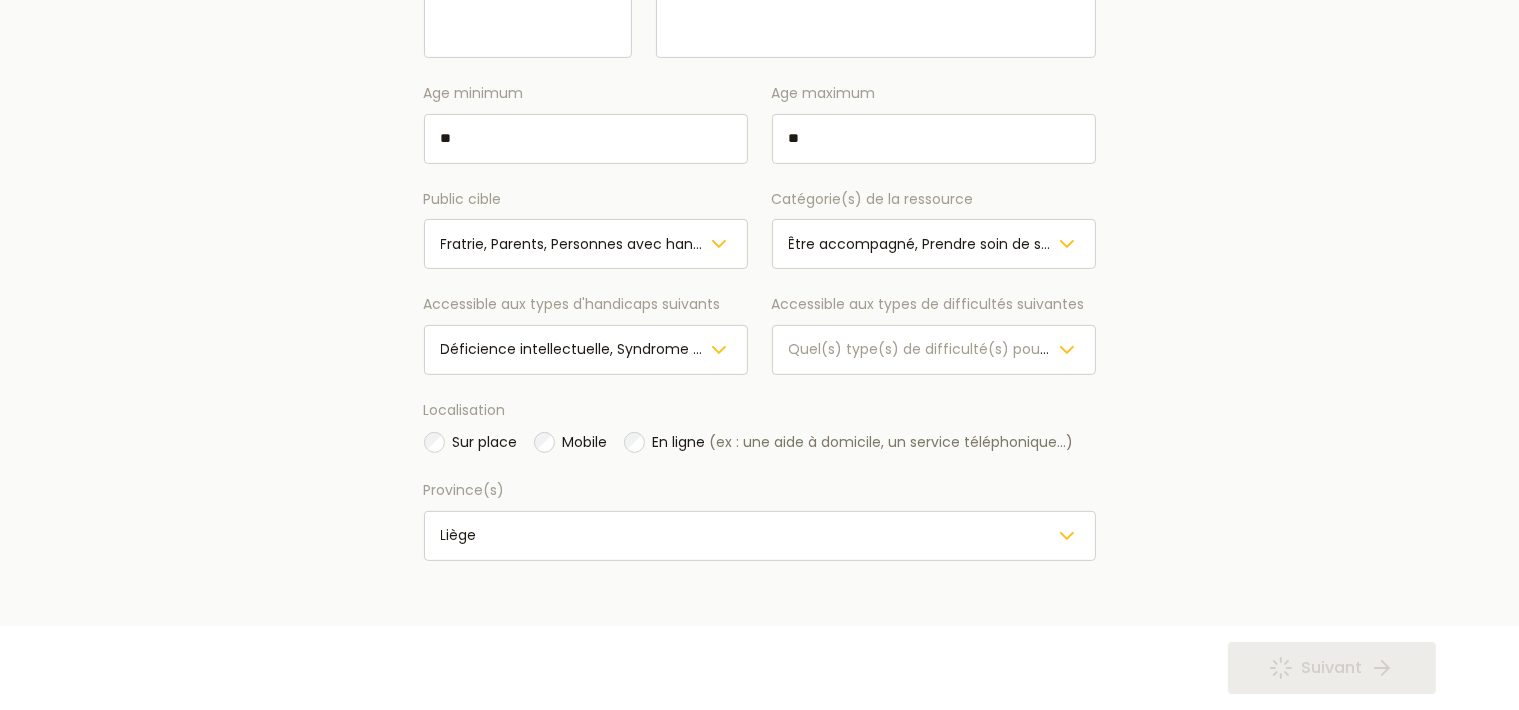 scroll, scrollTop: 0, scrollLeft: 0, axis: both 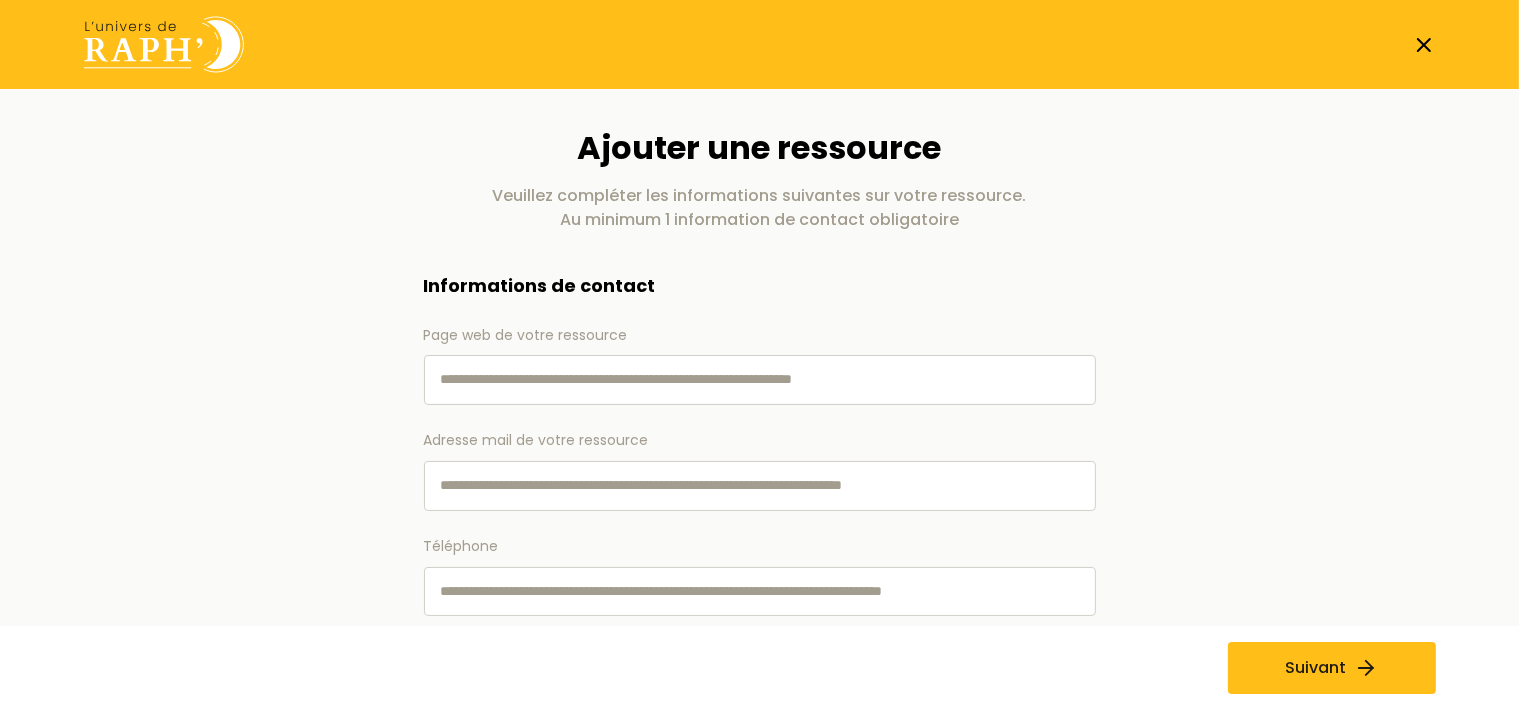 click on "Page web de votre ressource" at bounding box center [760, 380] 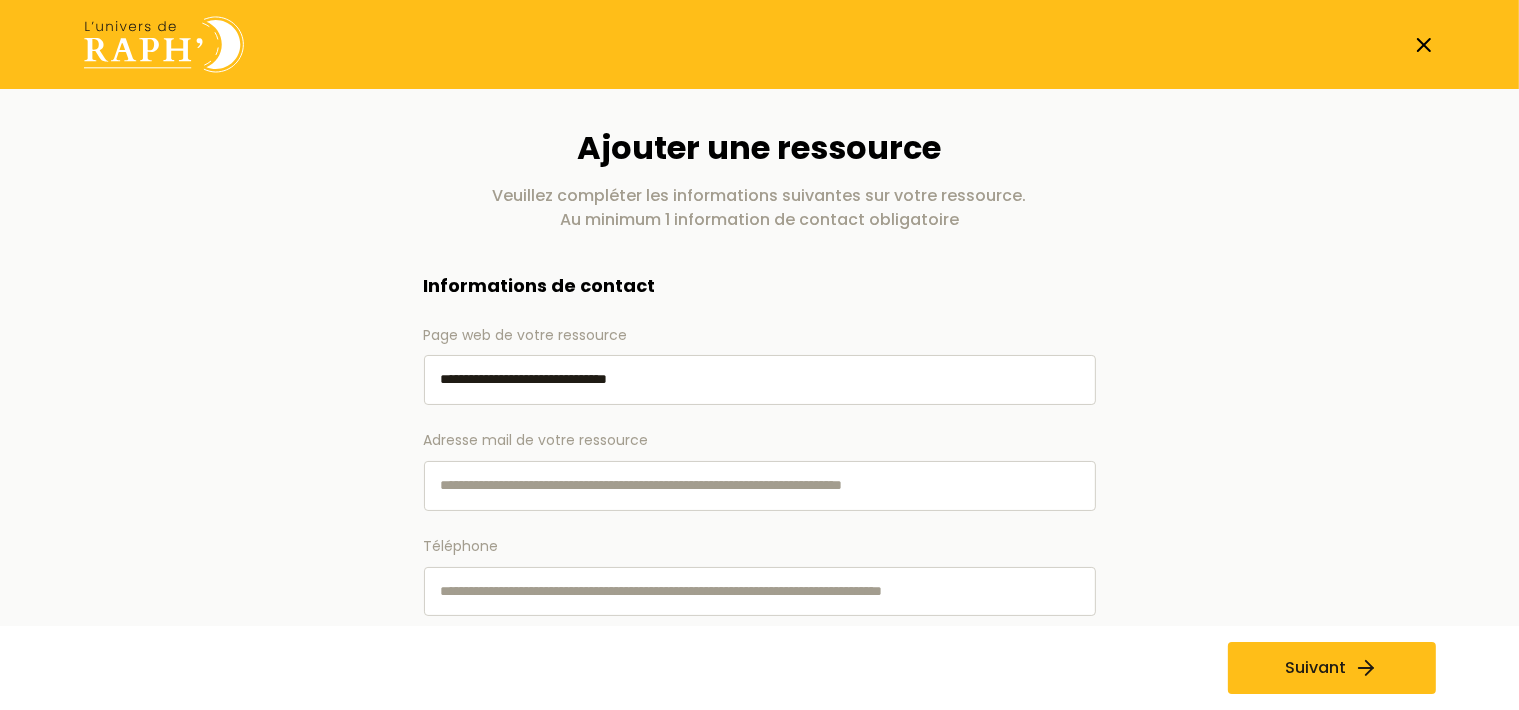 type on "**********" 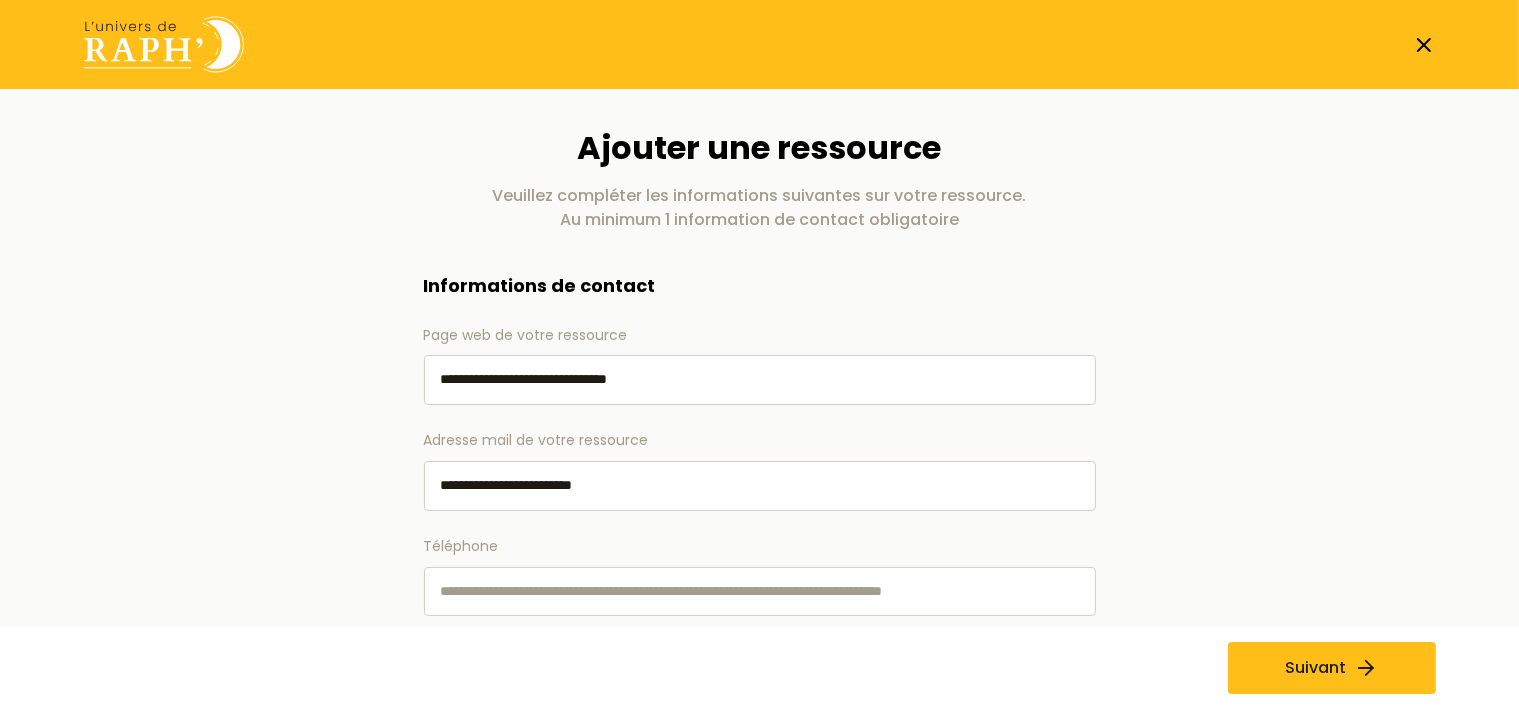 type on "**********" 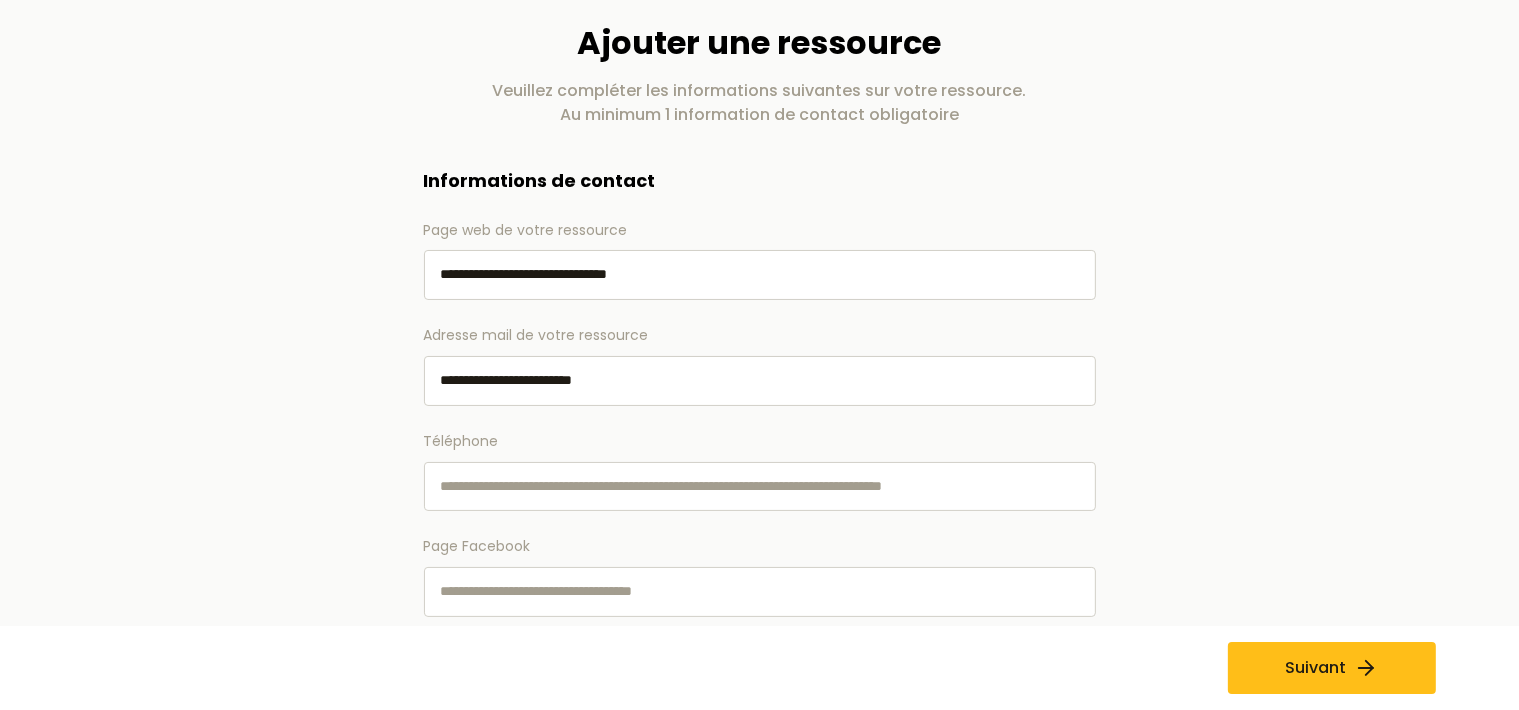 scroll, scrollTop: 162, scrollLeft: 0, axis: vertical 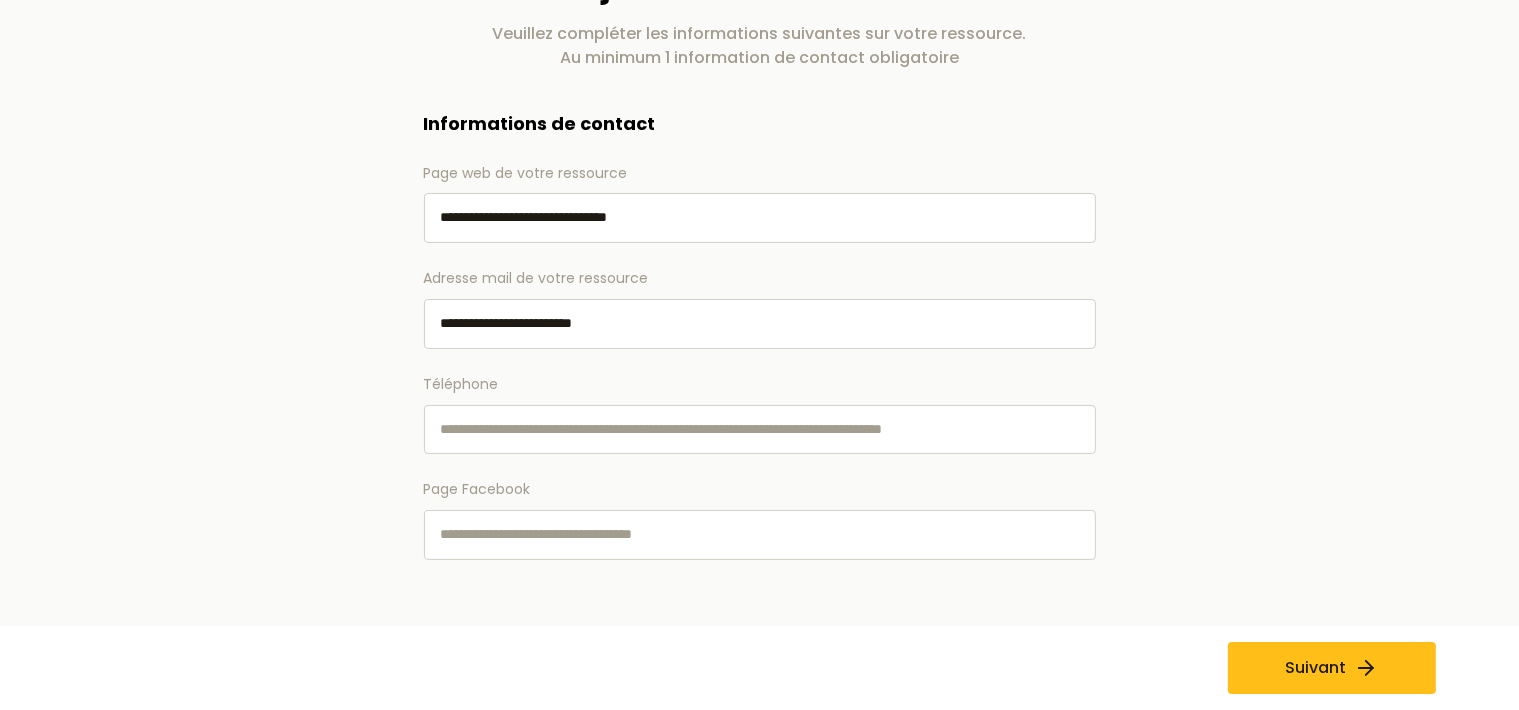 paste on "**********" 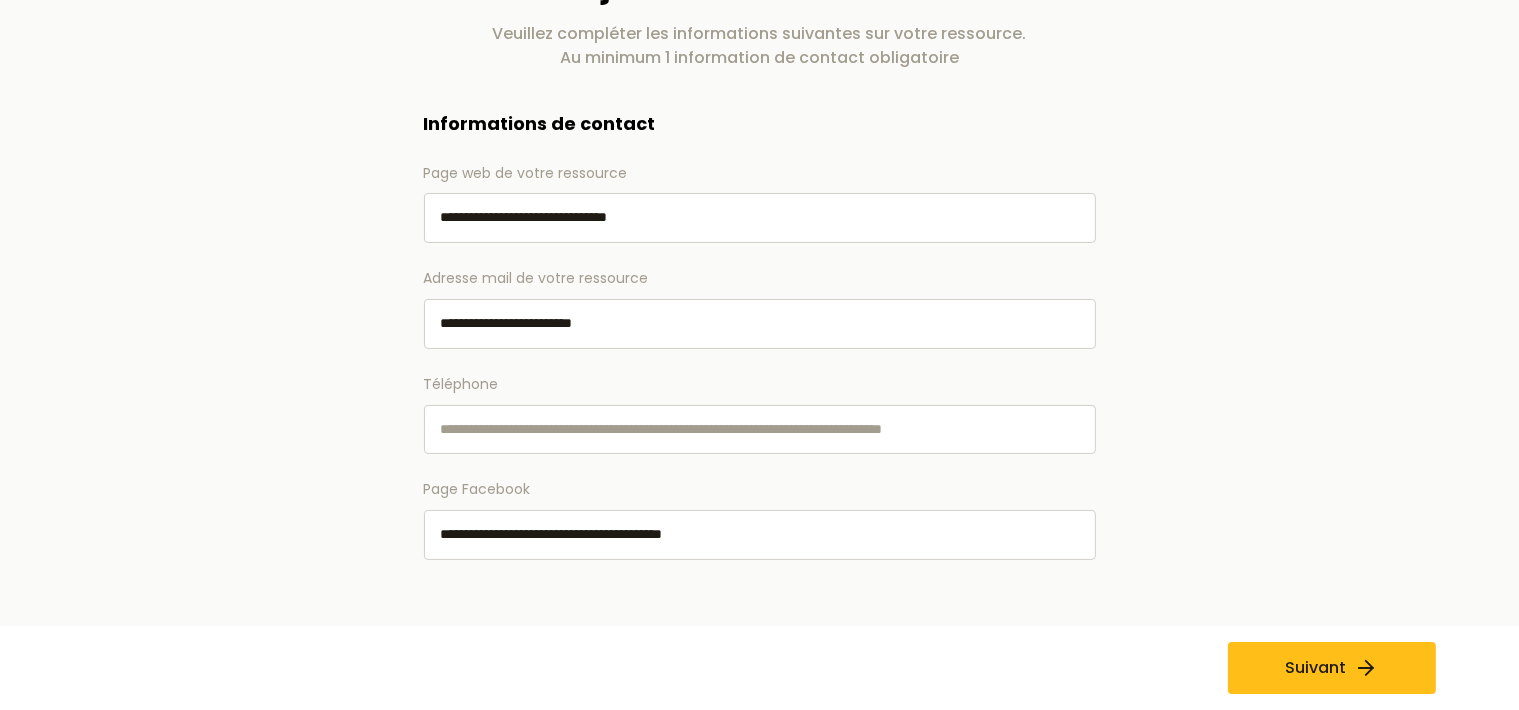 type on "**********" 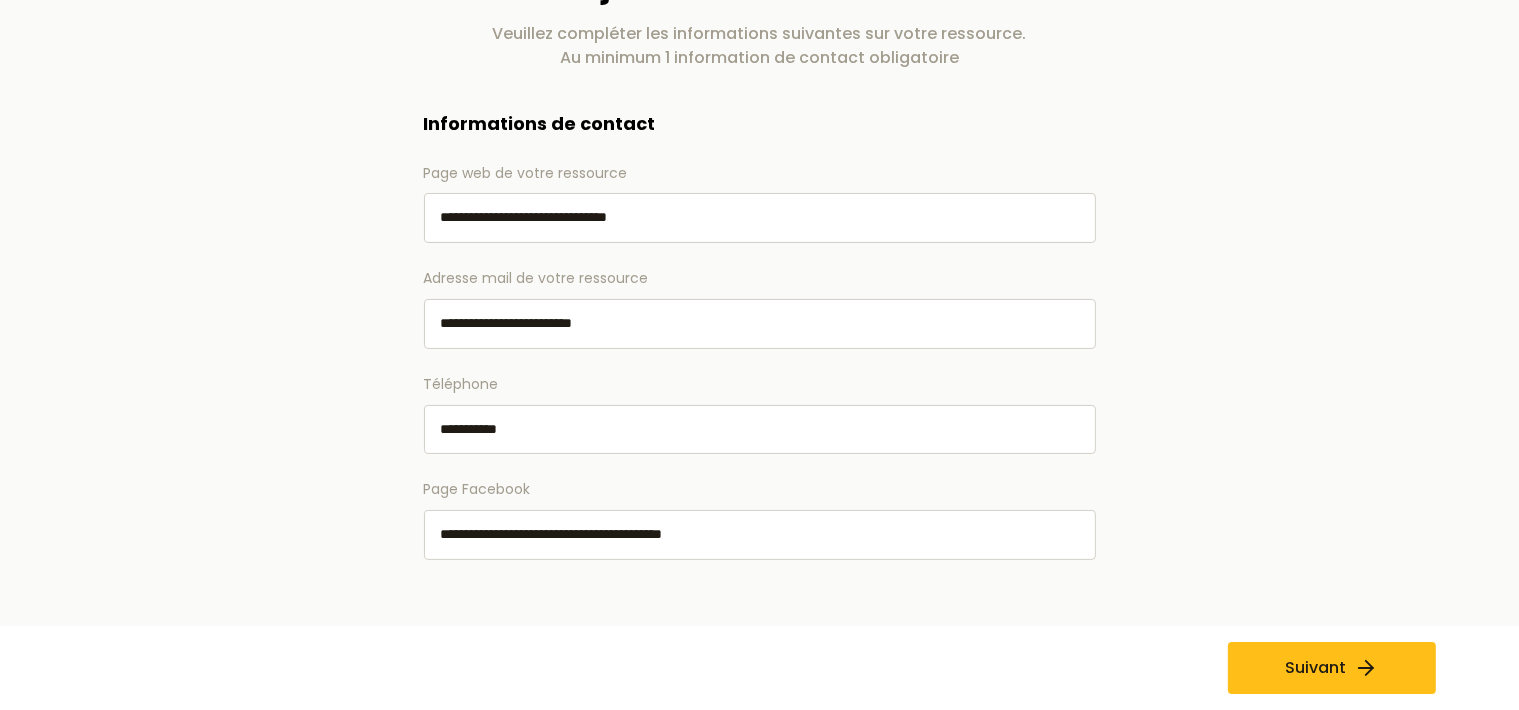 type on "**********" 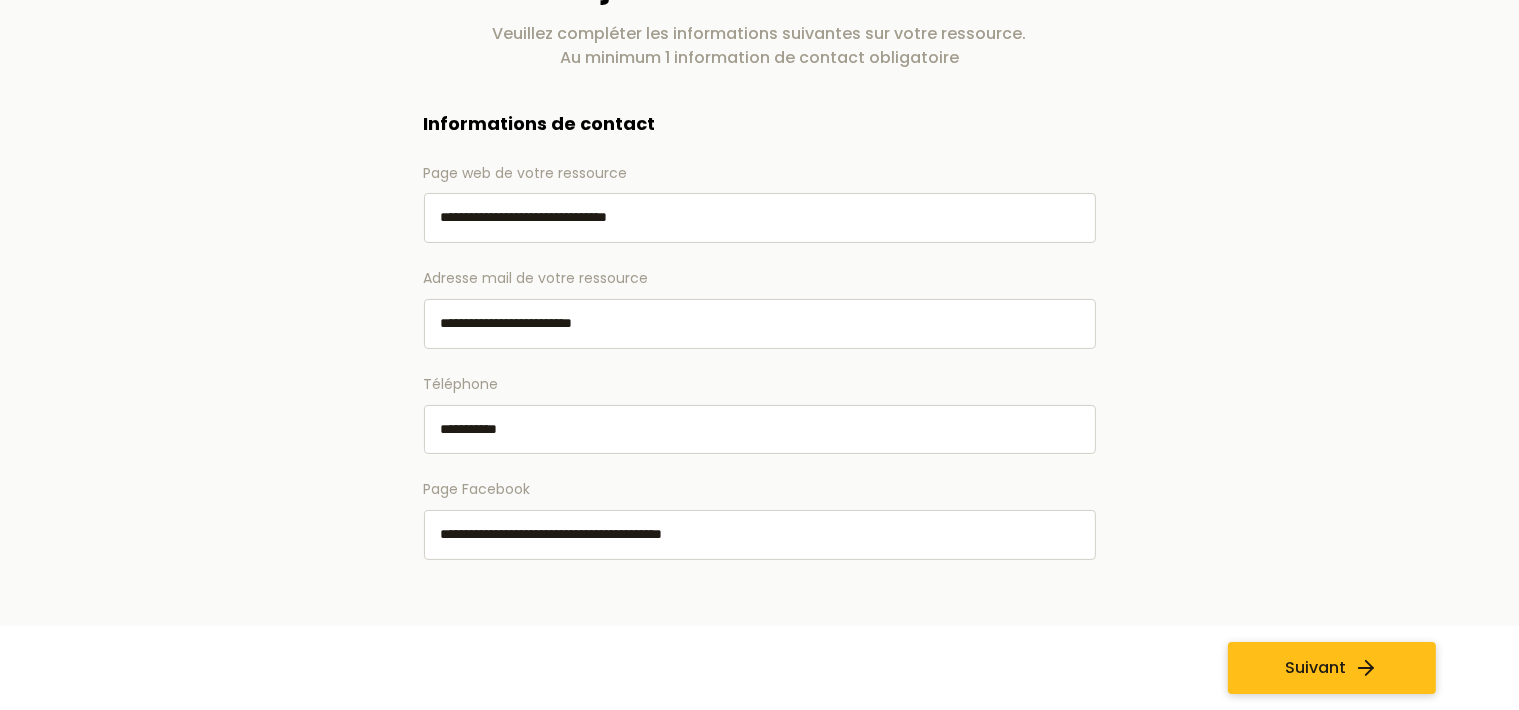 click on "Suivant" at bounding box center (1315, 668) 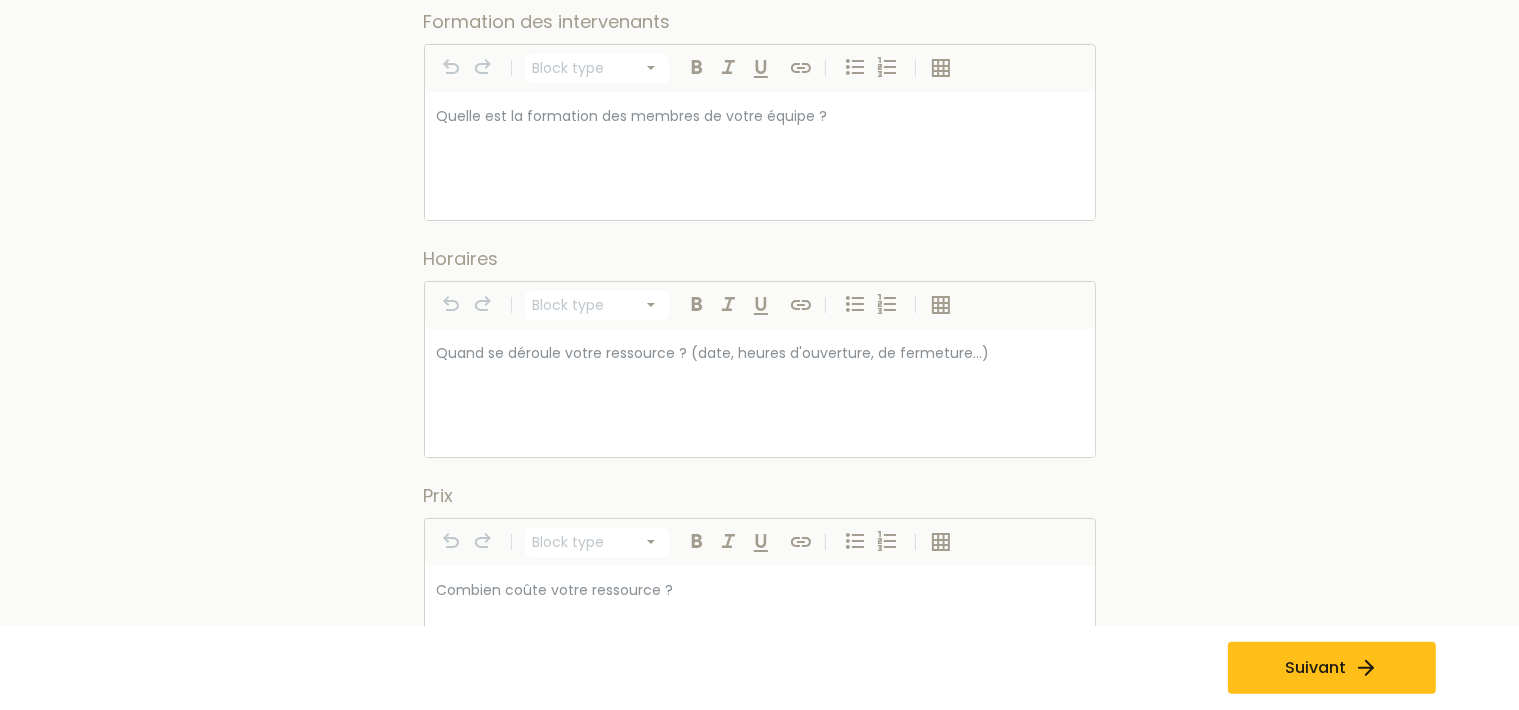scroll, scrollTop: 316, scrollLeft: 0, axis: vertical 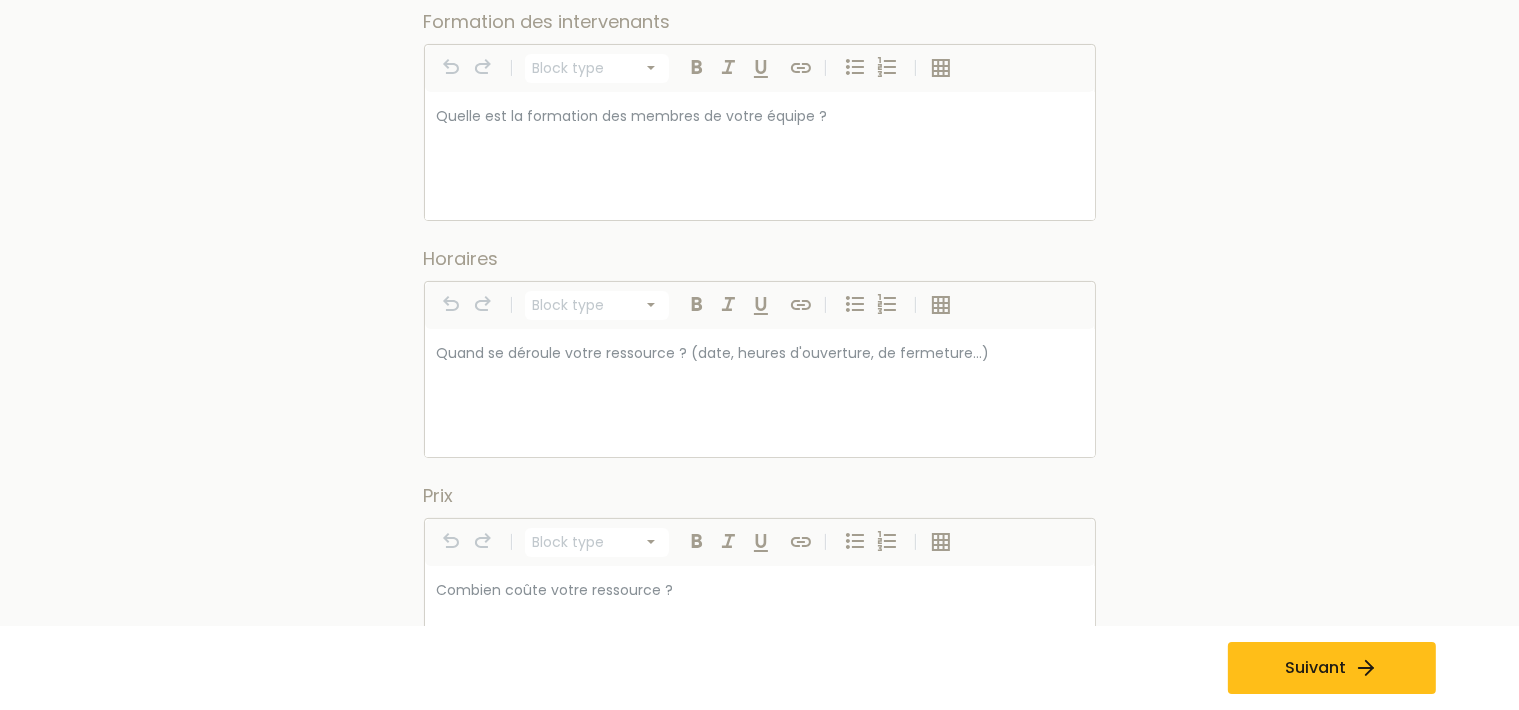 select on "*********" 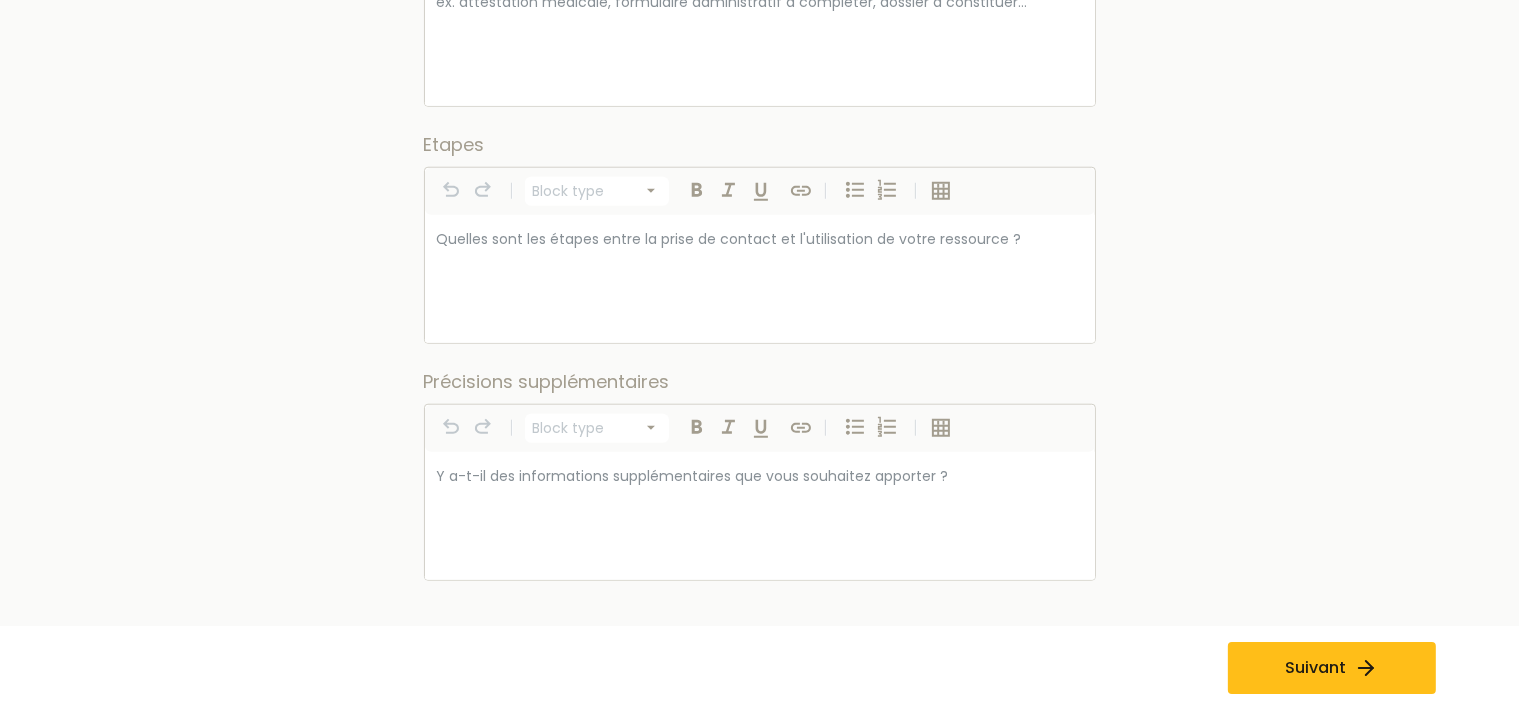 scroll, scrollTop: 1865, scrollLeft: 0, axis: vertical 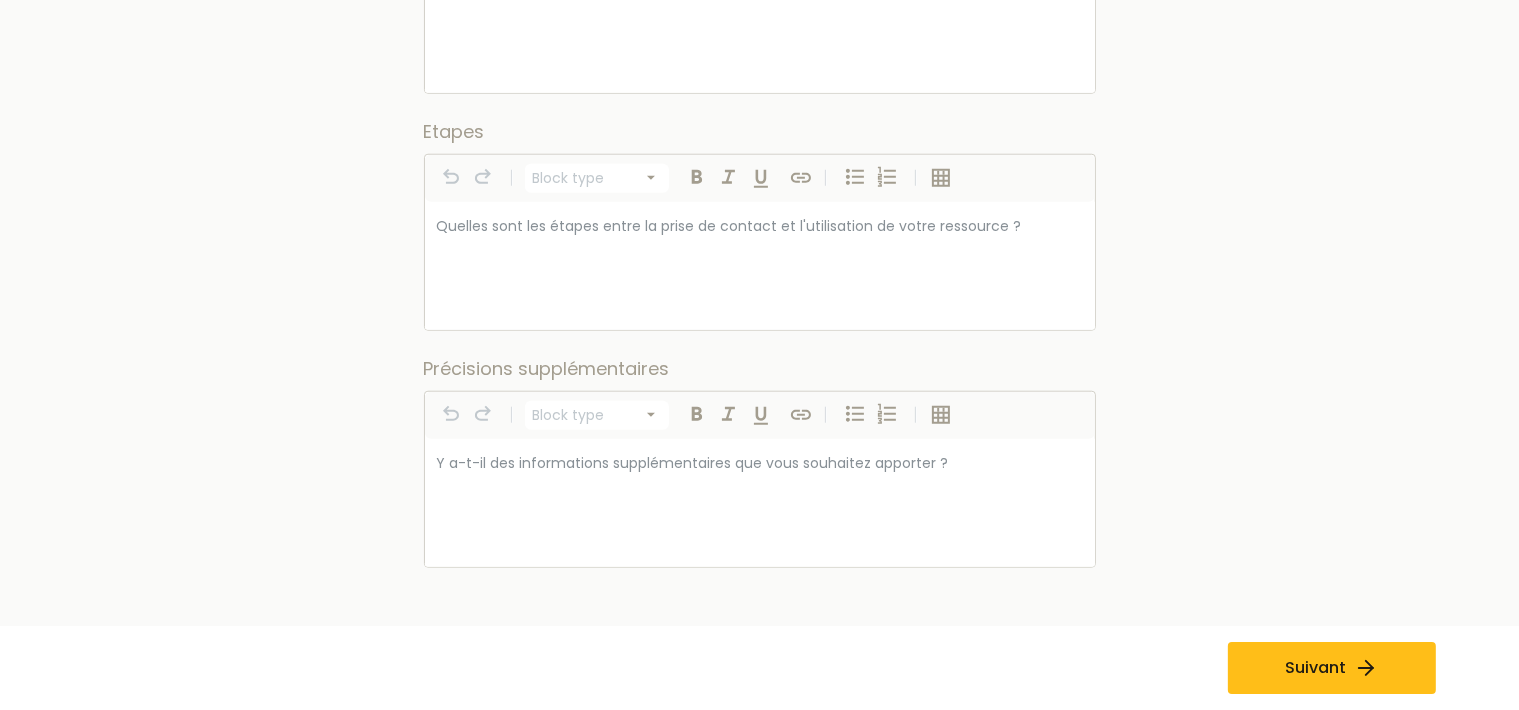 select on "*********" 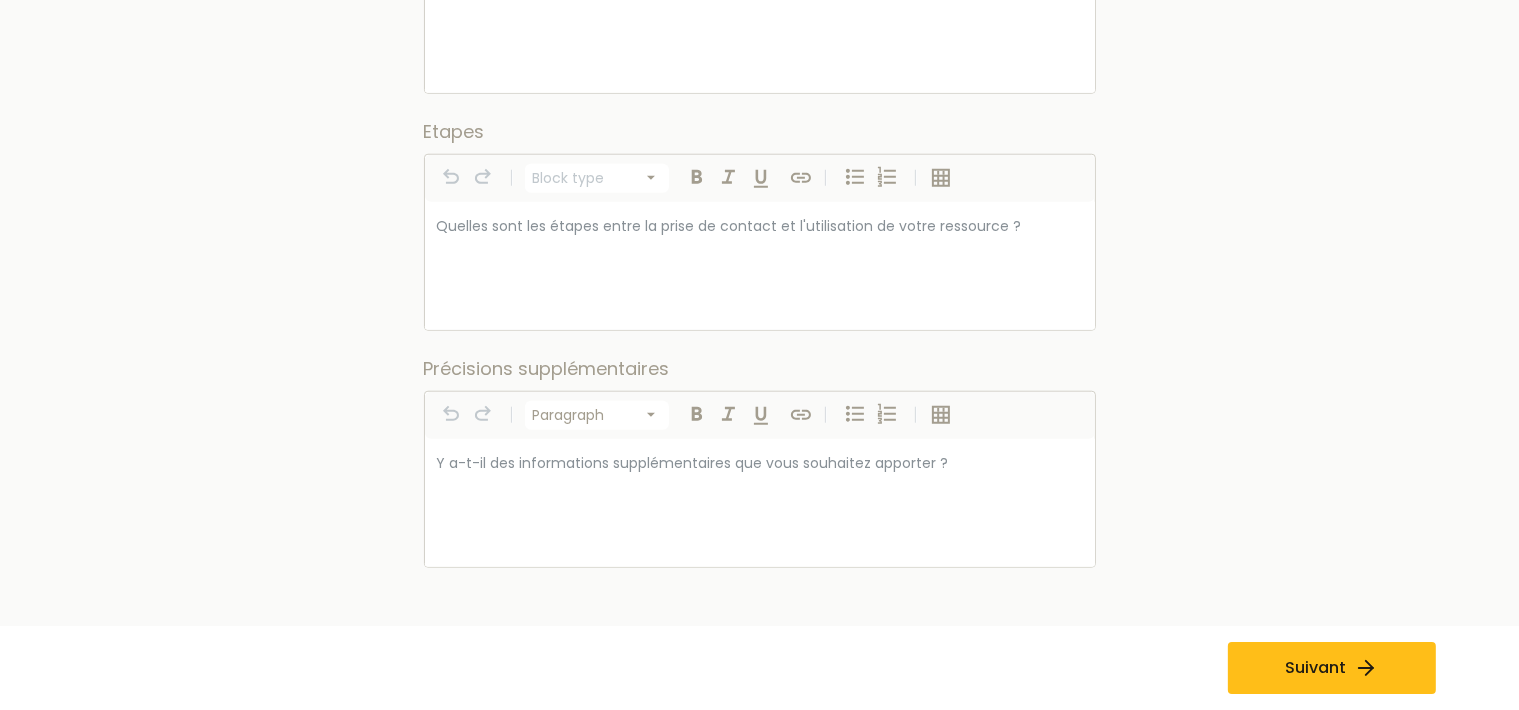 click at bounding box center [760, 463] 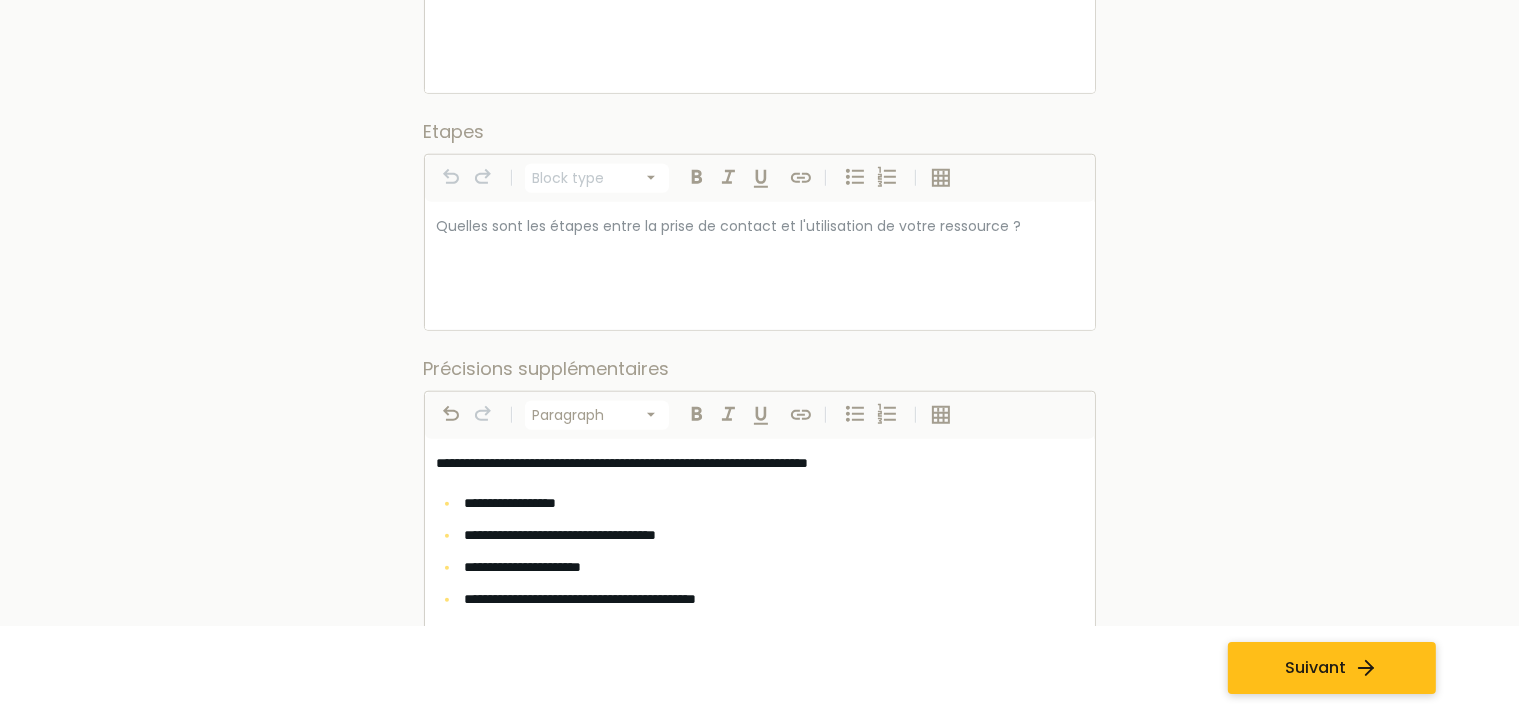 click on "Suivant" at bounding box center (1315, 668) 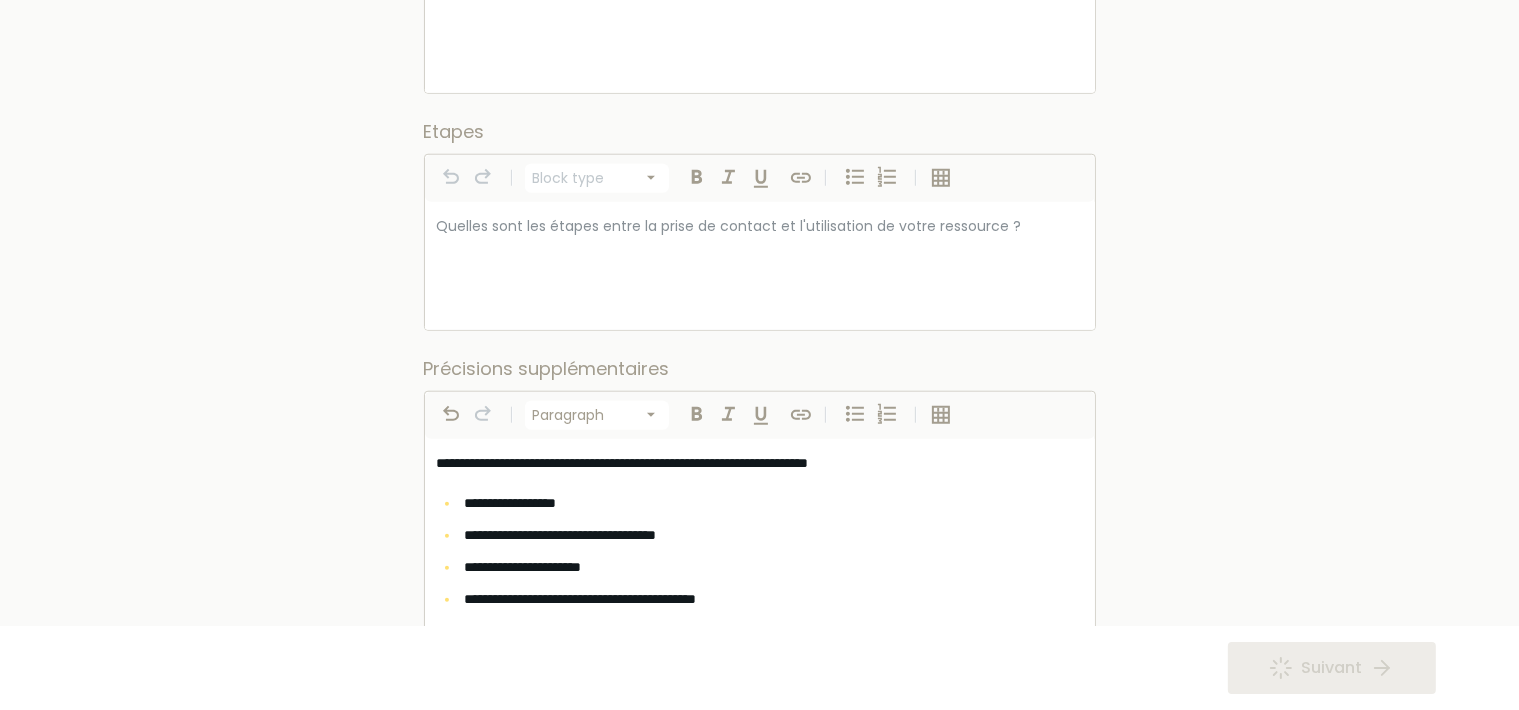 scroll, scrollTop: 0, scrollLeft: 0, axis: both 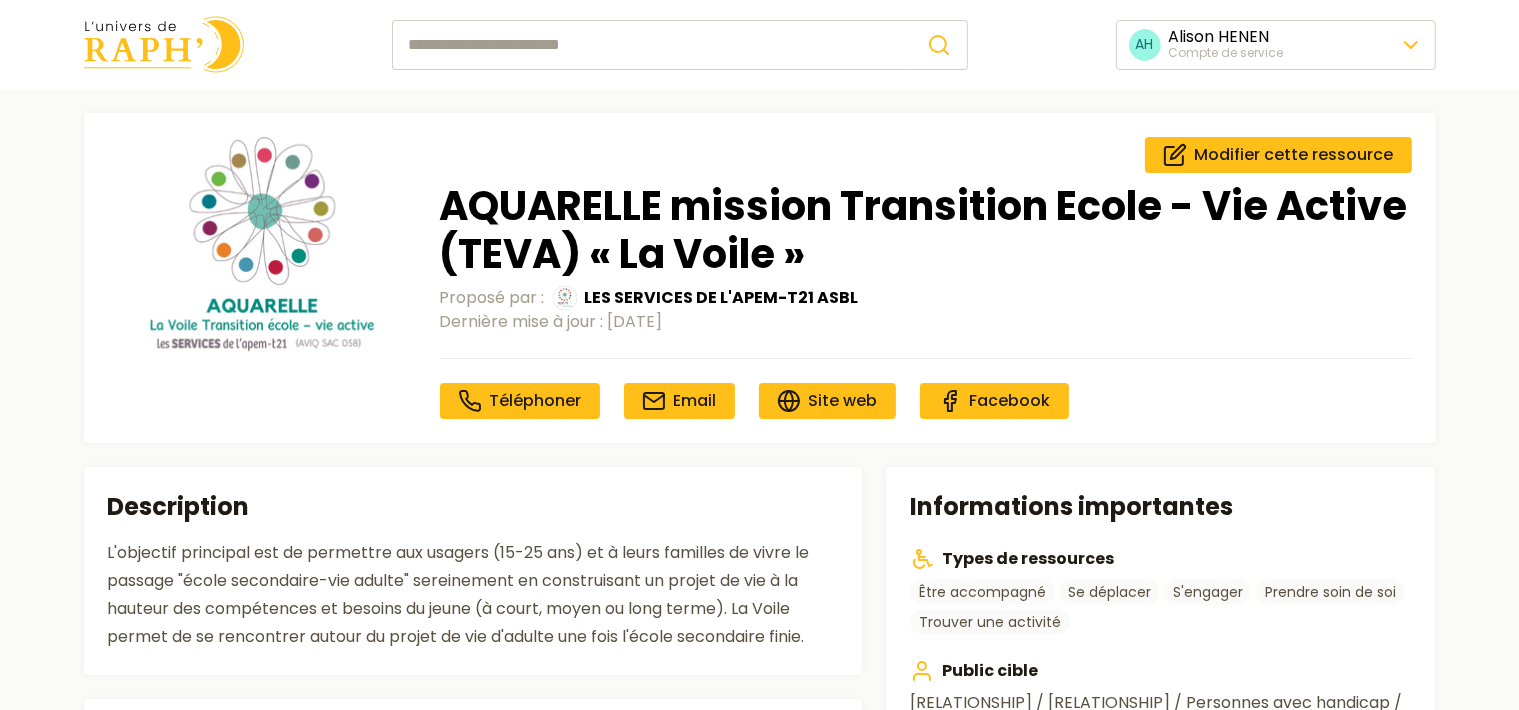 click on "AH Alison HENEN Compte de service Modifier cette ressource AQUARELLE mission Transition Ecole - Vie Active (TEVA) « La Voile » Proposé par : LES SERVICES DE L'APEM-T21 ASBL Dernière mise à jour : 05/08/2025 Téléphoner Email Site web Facebook Informations importantes Types de ressources Être accompagné Se déplacer S'engager Prendre soin de soi Trouver une activité Public cible Parents / Fratrie / Personnes avec handicap / Professionnels Âge Entre 15 et 25 ans Types de handicaps accueillis Déficience intellectuelle Trisomie 21 Syndrome génétique Localisation Peut se déplacer dans la province suivante : Liège Description L'objectif principal est de permettre aux usagers (15-25 ans) et à leurs familles de vivre le passage "école secondaire-vie adulte" sereinement en construisant un projet de vie à la hauteur des compétences et besoins du jeune (à court, moyen ou long terme). La Voile permet de se rencontrer autour du projet de vie d'adulte une fois l'école secondaire finie." at bounding box center [759, 750] 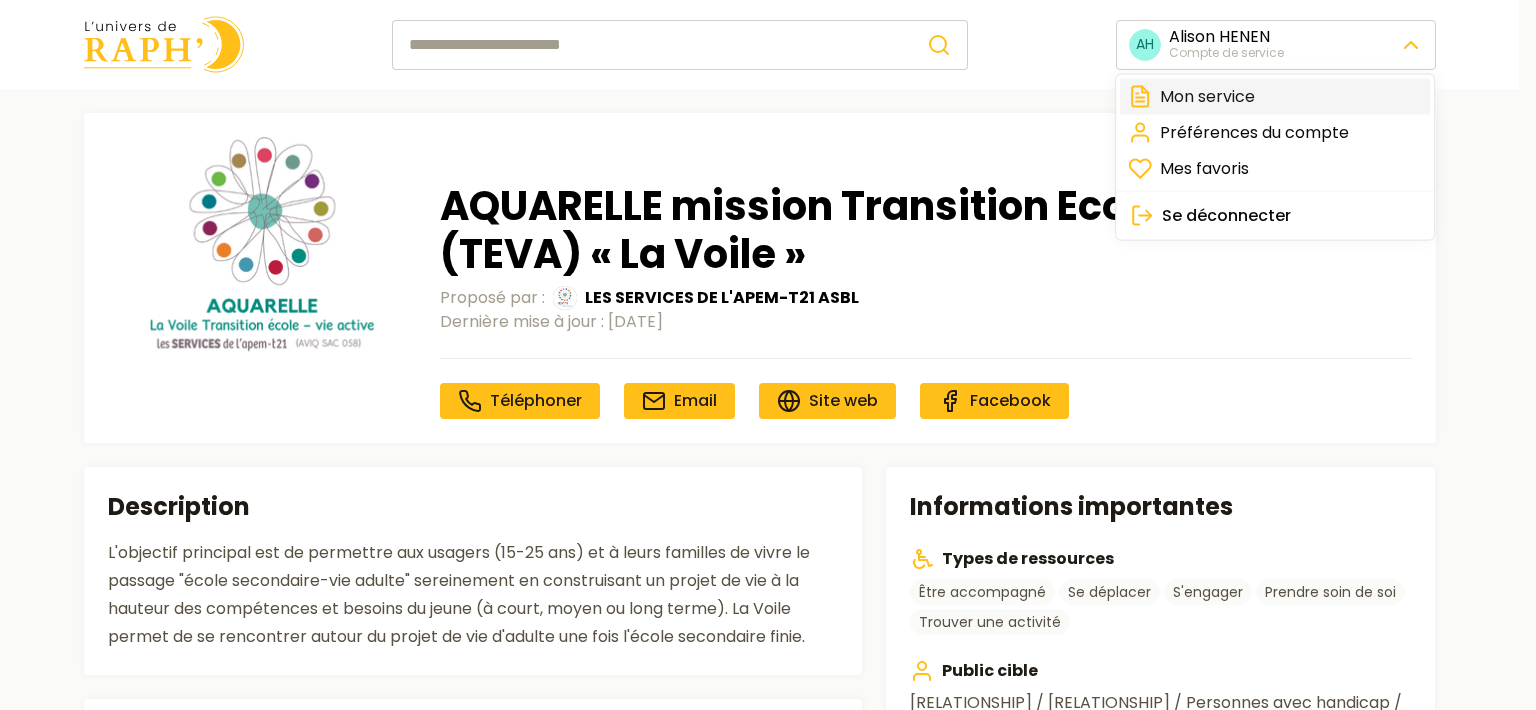 click on "Mon service" at bounding box center [1275, 97] 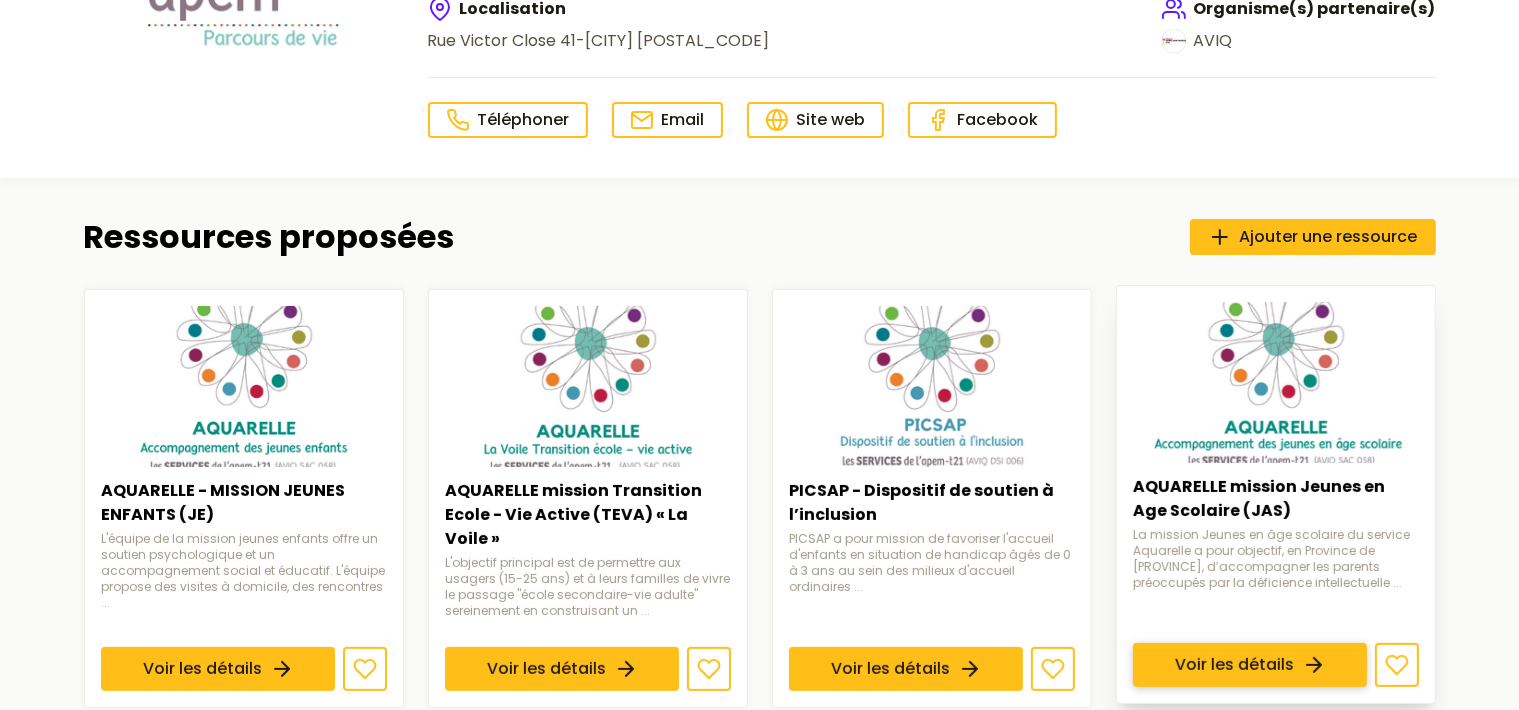 scroll, scrollTop: 211, scrollLeft: 0, axis: vertical 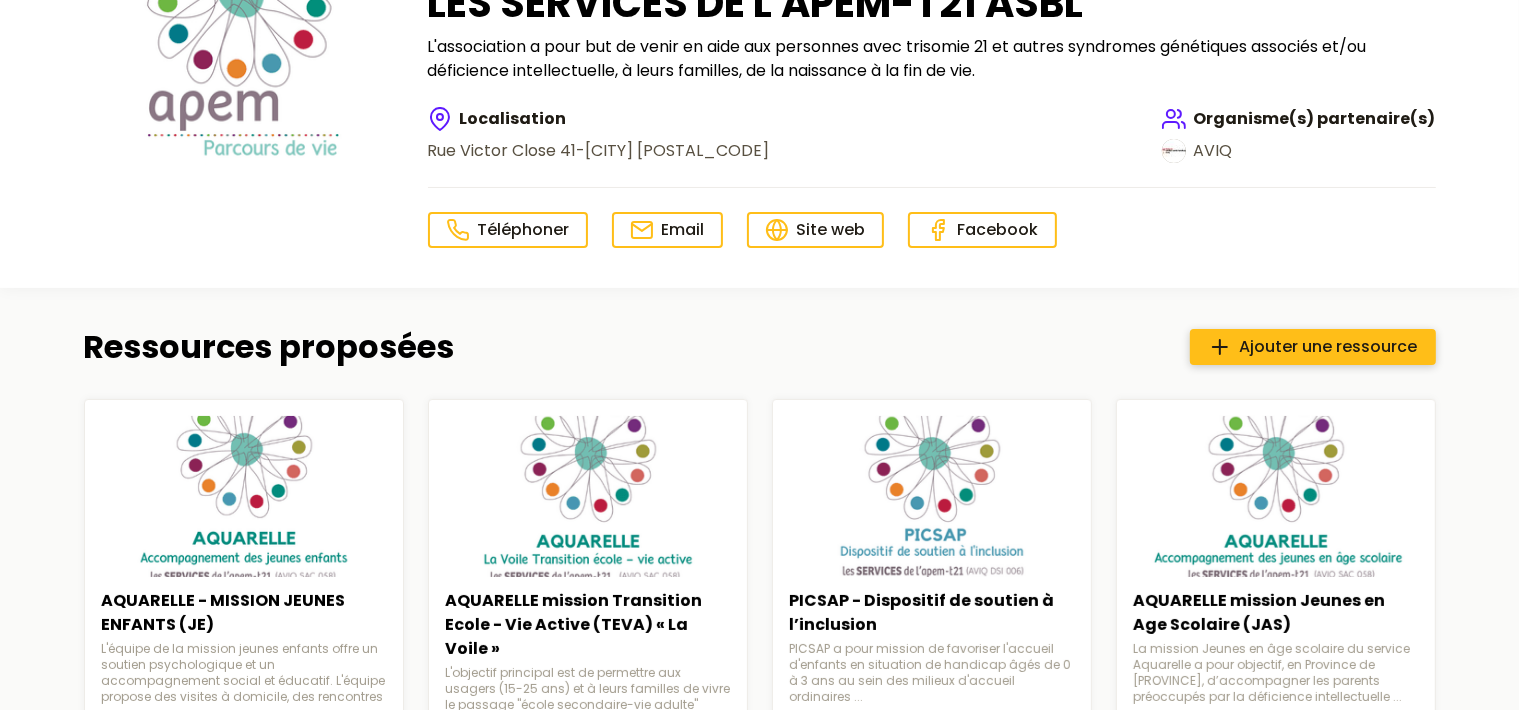 click on "Ajouter une ressource" at bounding box center (1329, 347) 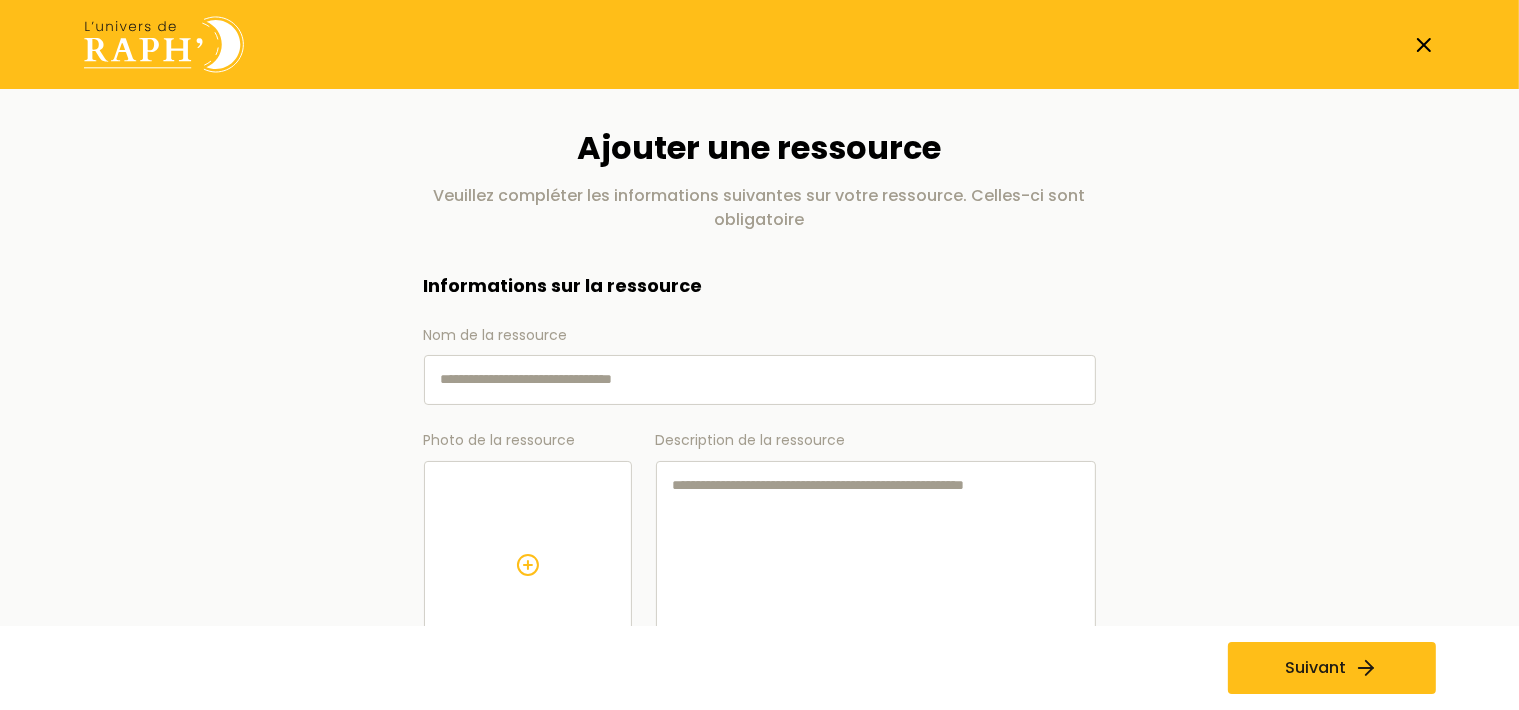 paste on "**********" 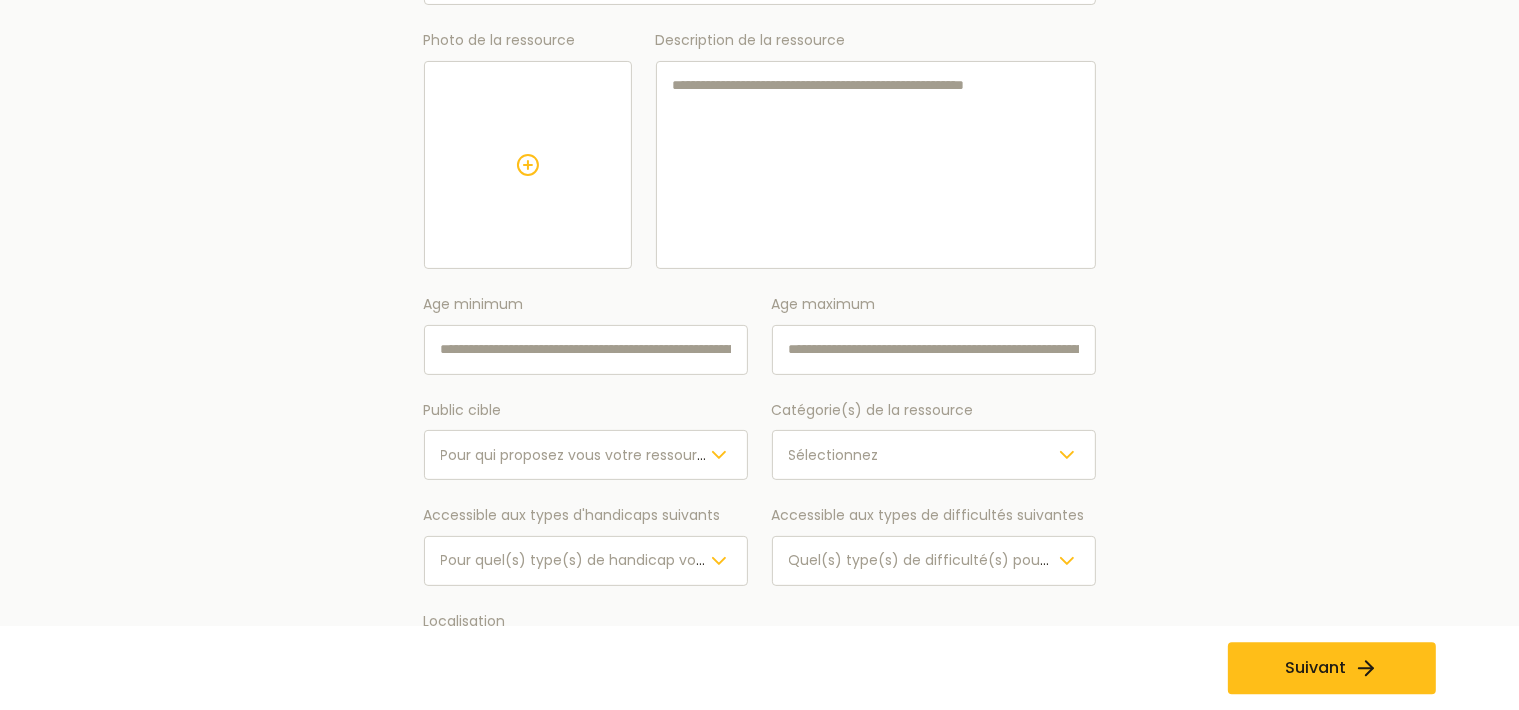 scroll, scrollTop: 422, scrollLeft: 0, axis: vertical 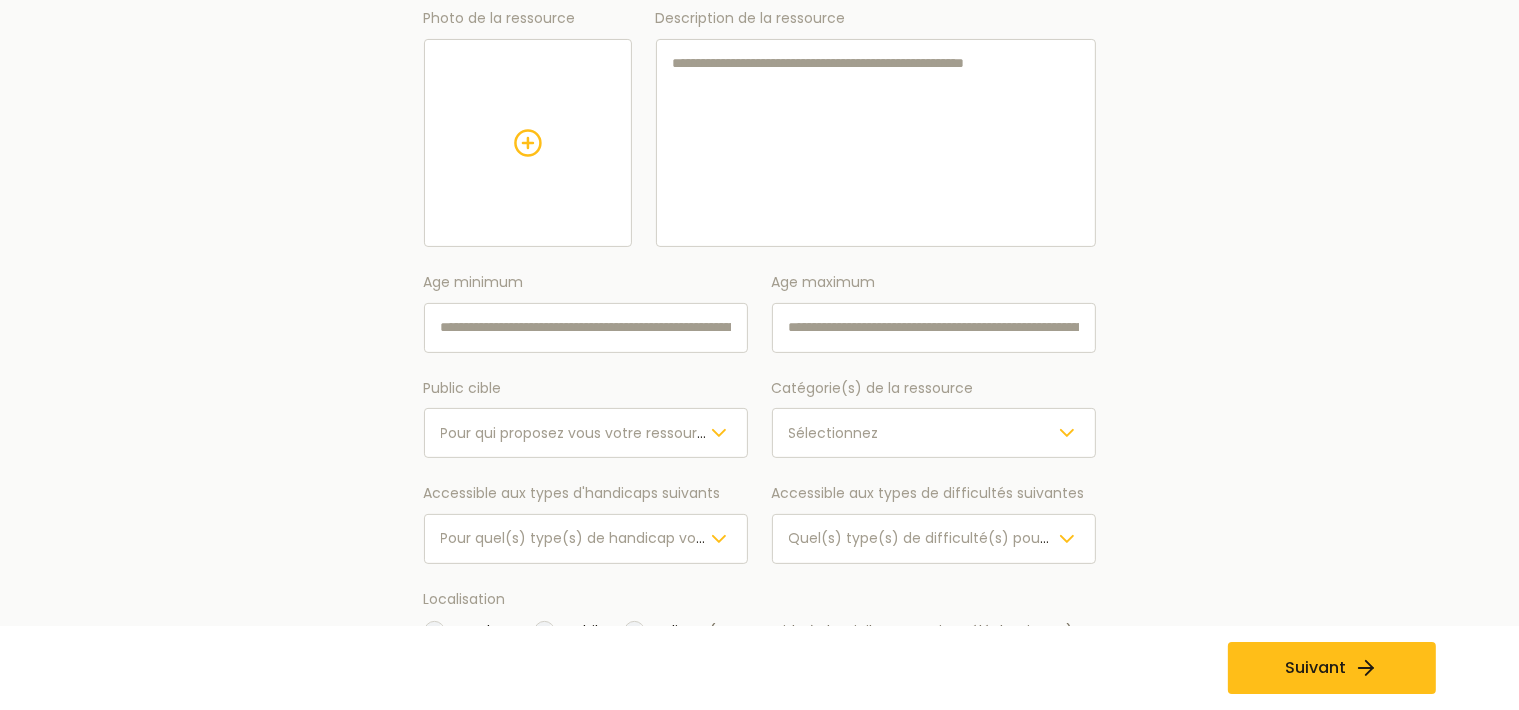 type on "**********" 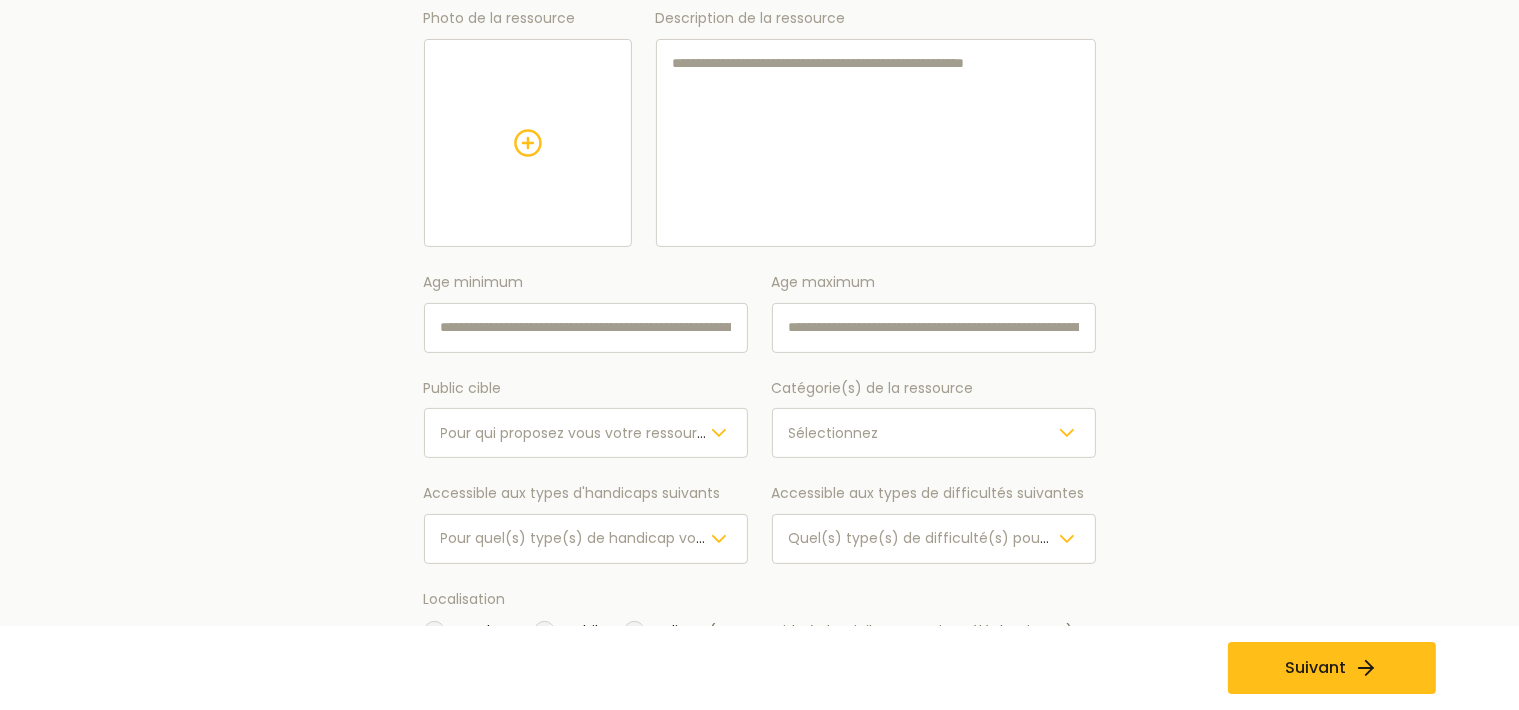 click 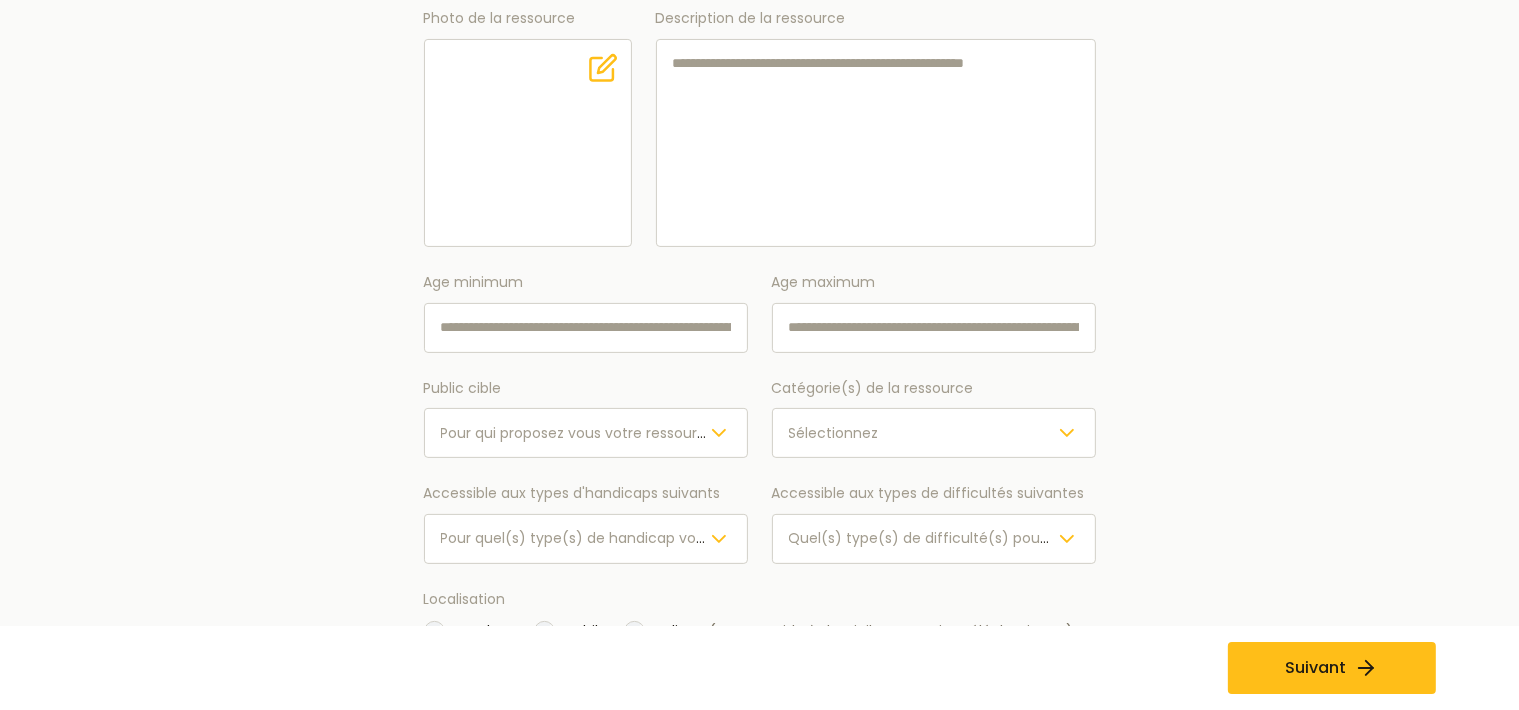 paste on "**********" 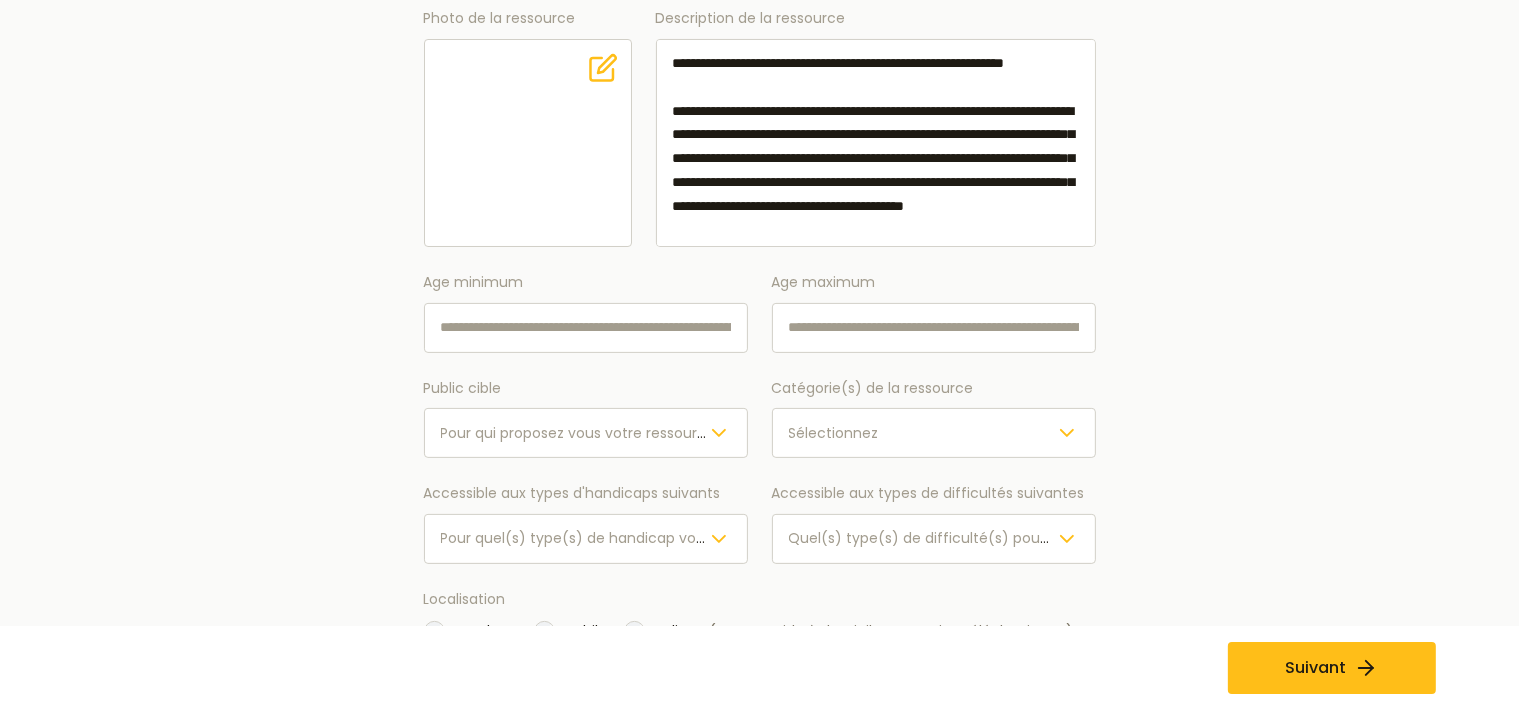 scroll, scrollTop: 208, scrollLeft: 0, axis: vertical 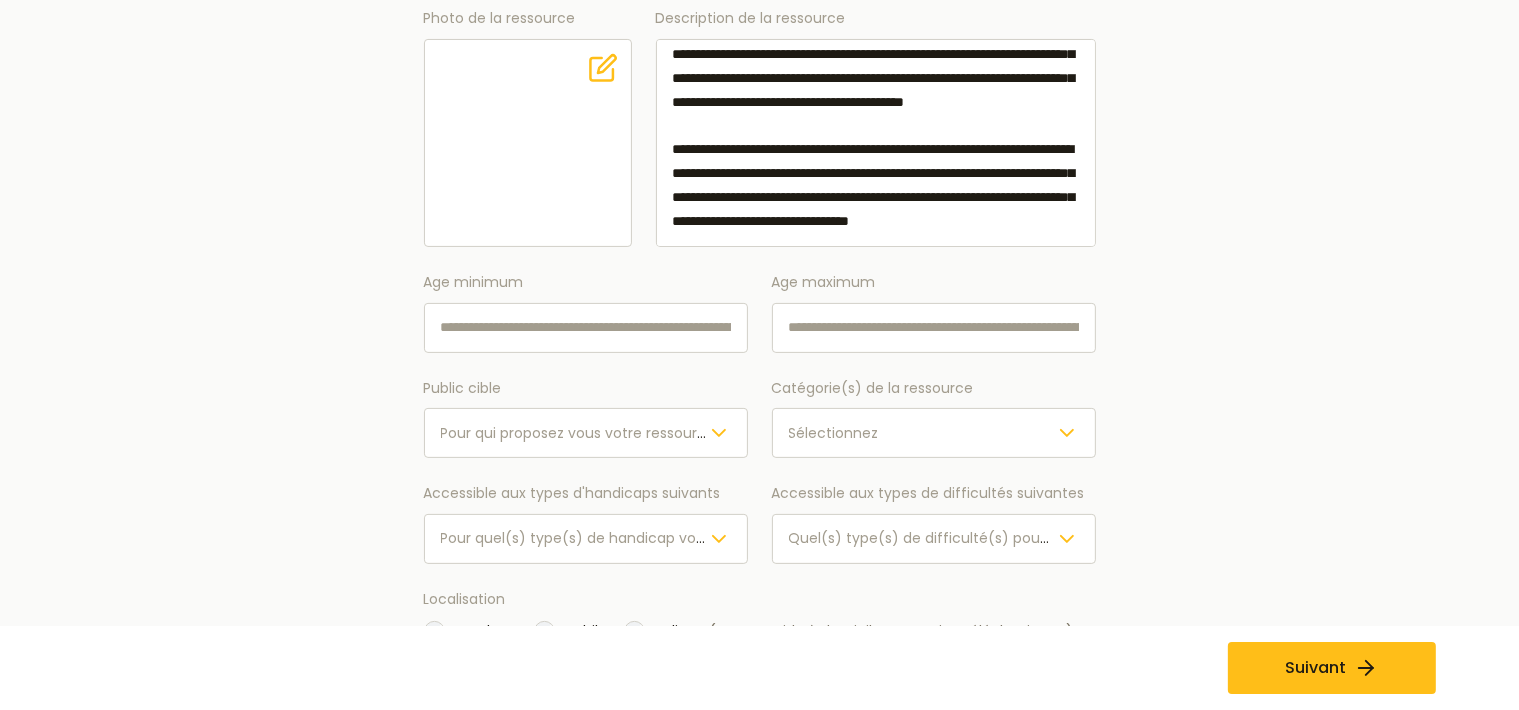 click on "**********" at bounding box center [760, 303] 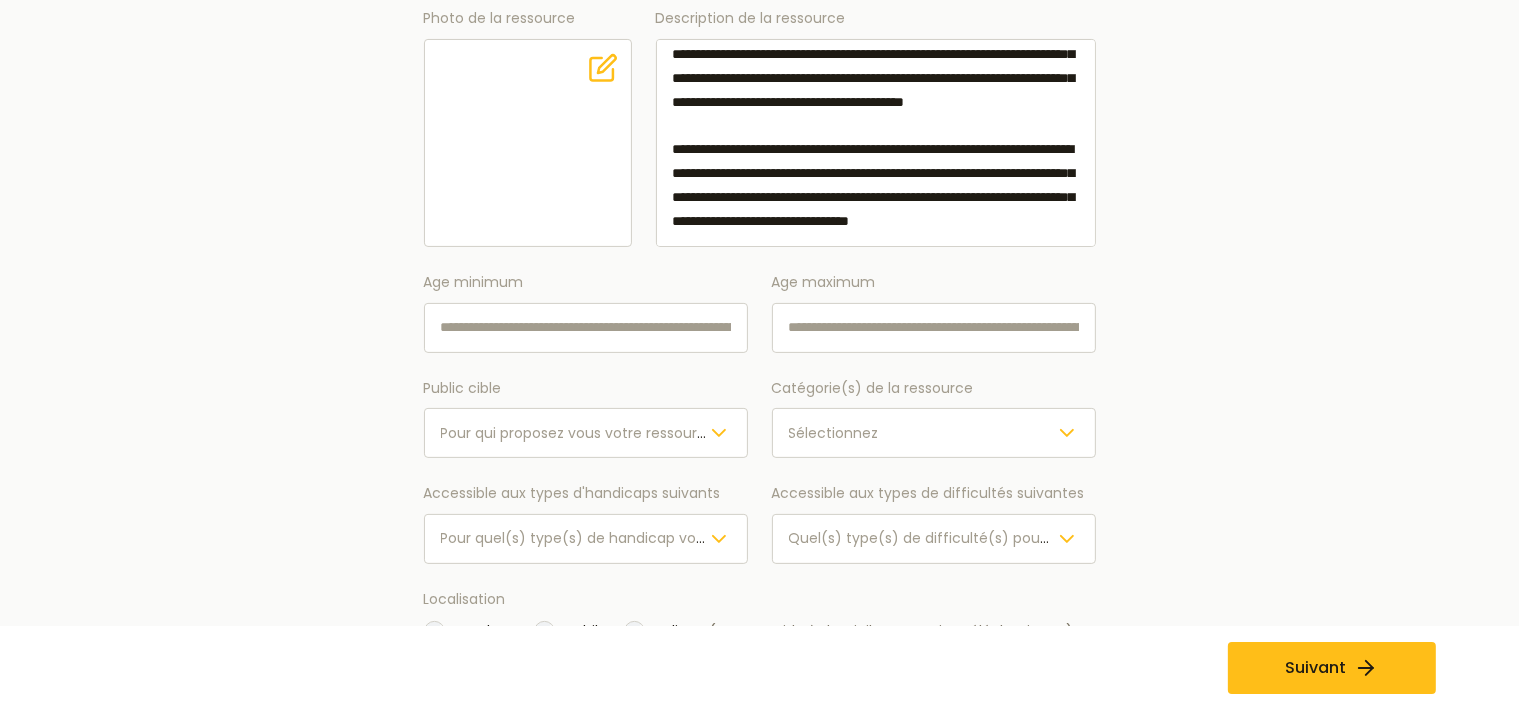 click on "**********" at bounding box center (760, 231) 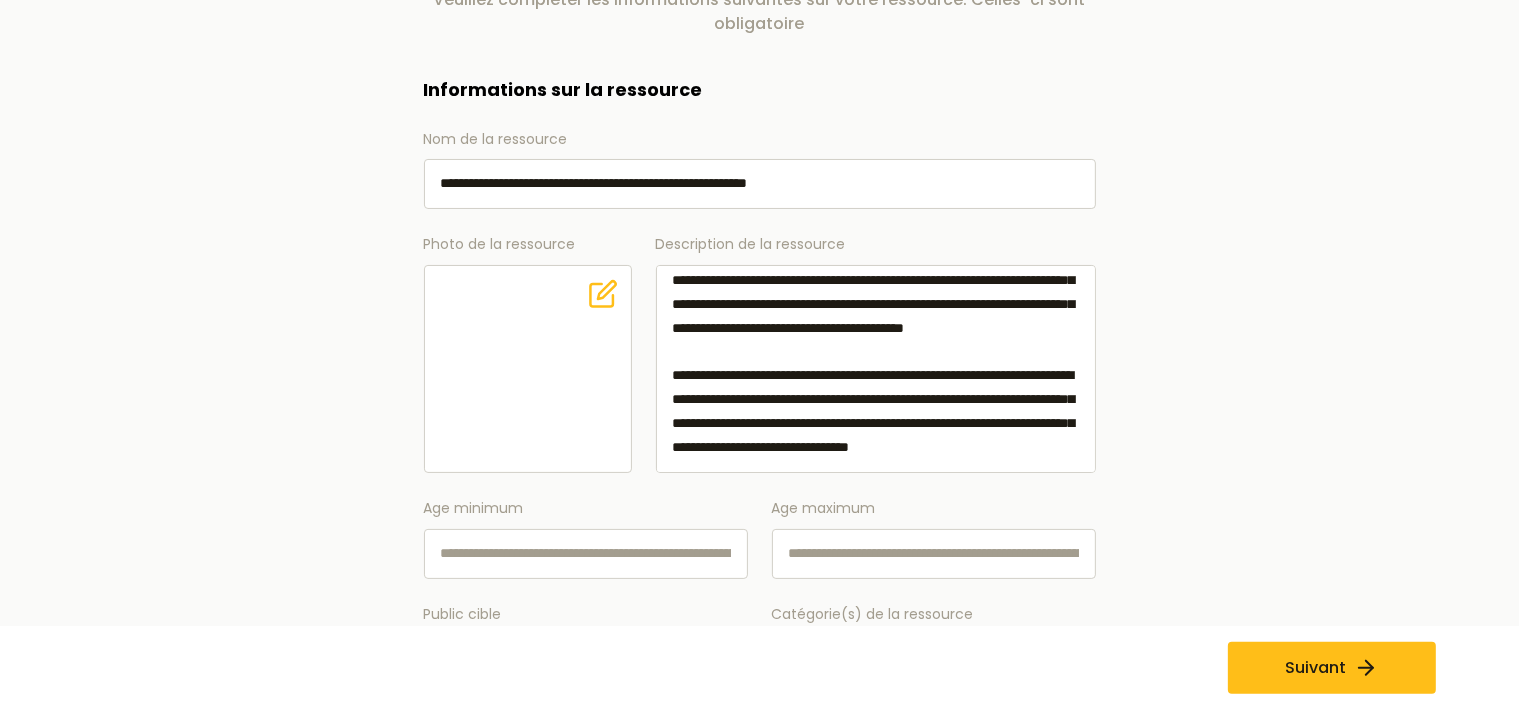 scroll, scrollTop: 105, scrollLeft: 0, axis: vertical 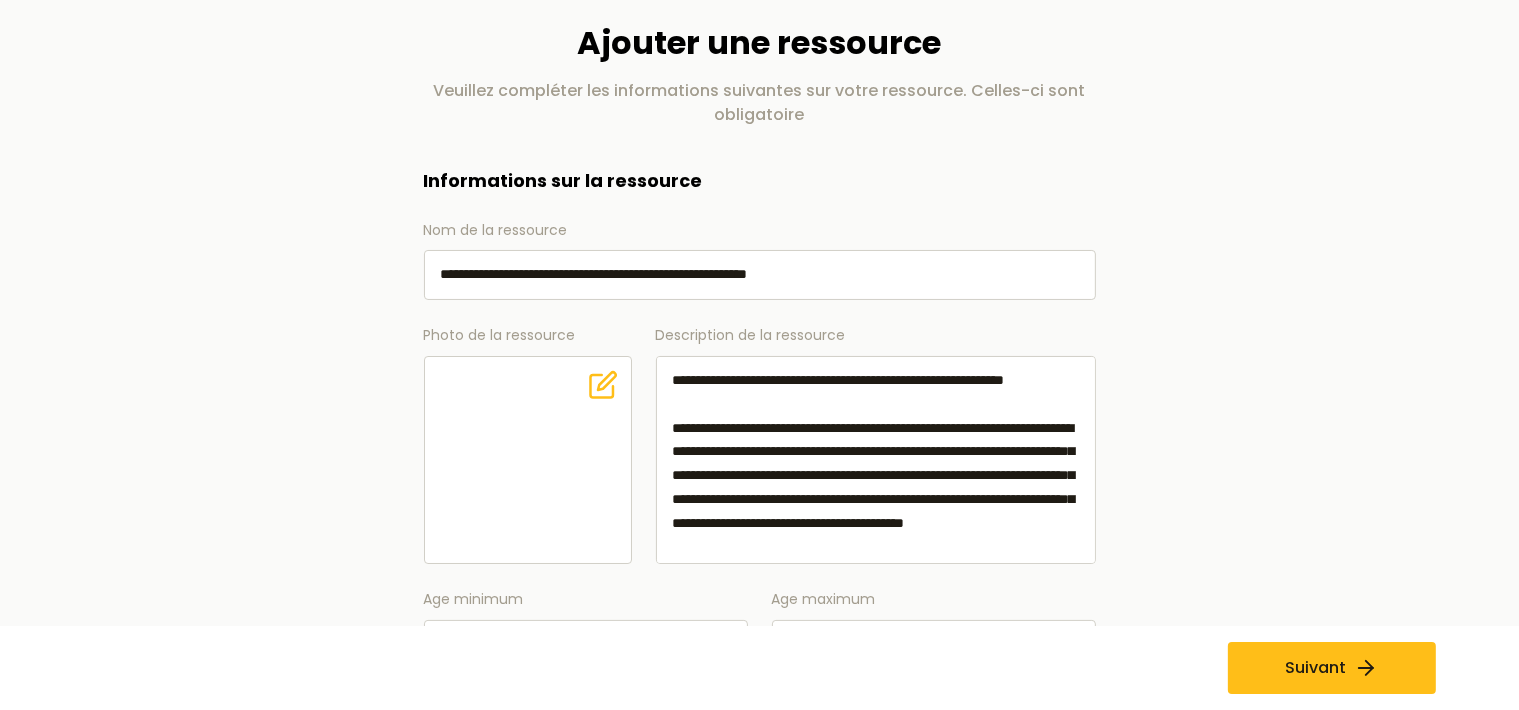 drag, startPoint x: 763, startPoint y: 374, endPoint x: 998, endPoint y: 378, distance: 235.03404 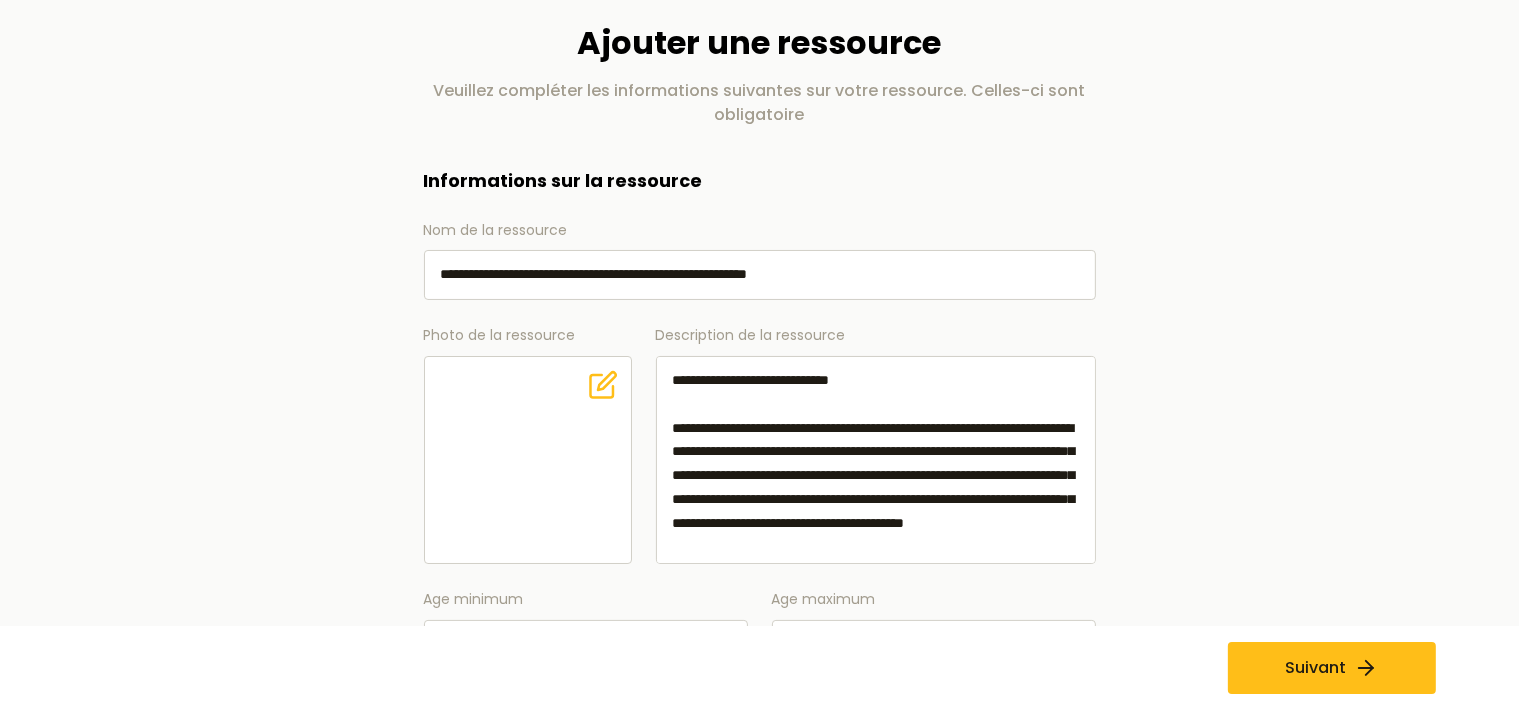 drag, startPoint x: 764, startPoint y: 379, endPoint x: 707, endPoint y: 428, distance: 75.16648 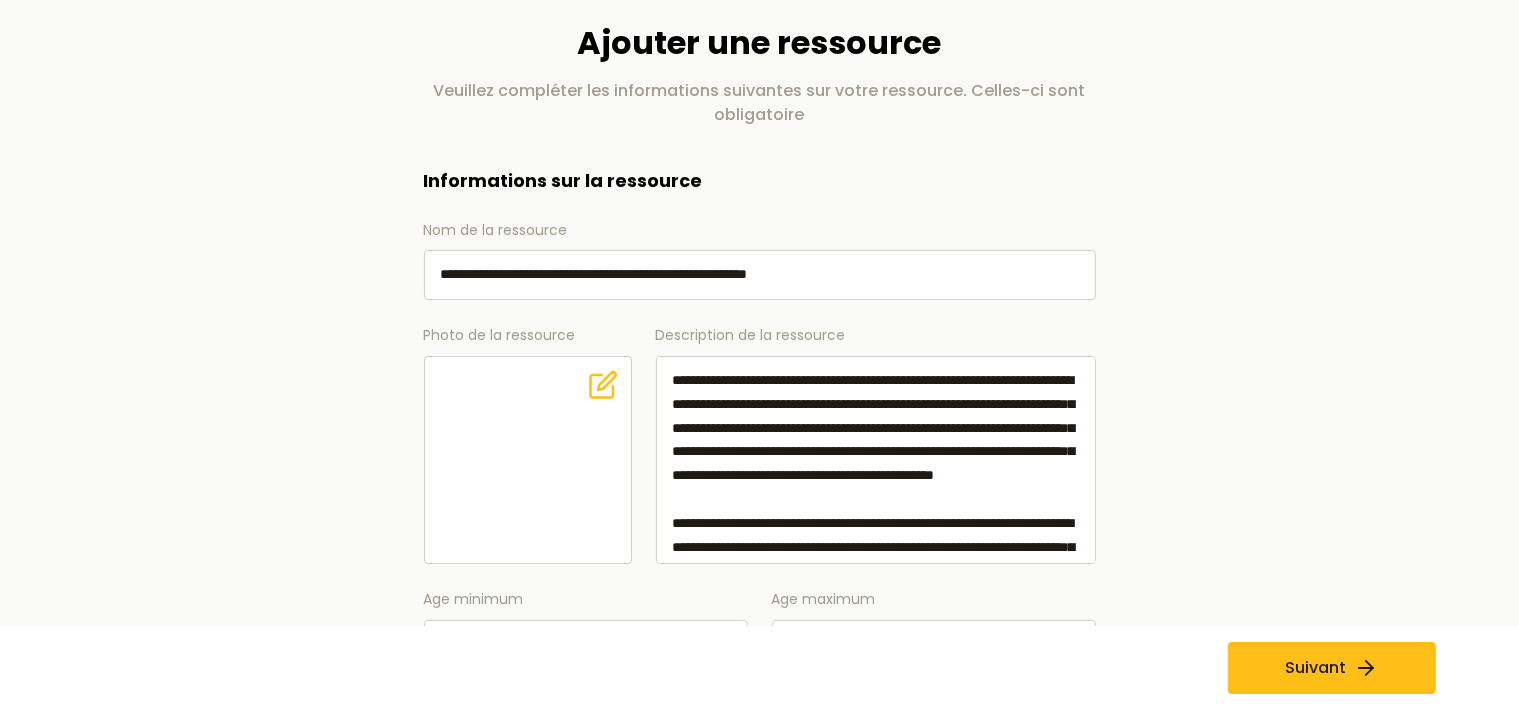 click on "**********" at bounding box center (876, 460) 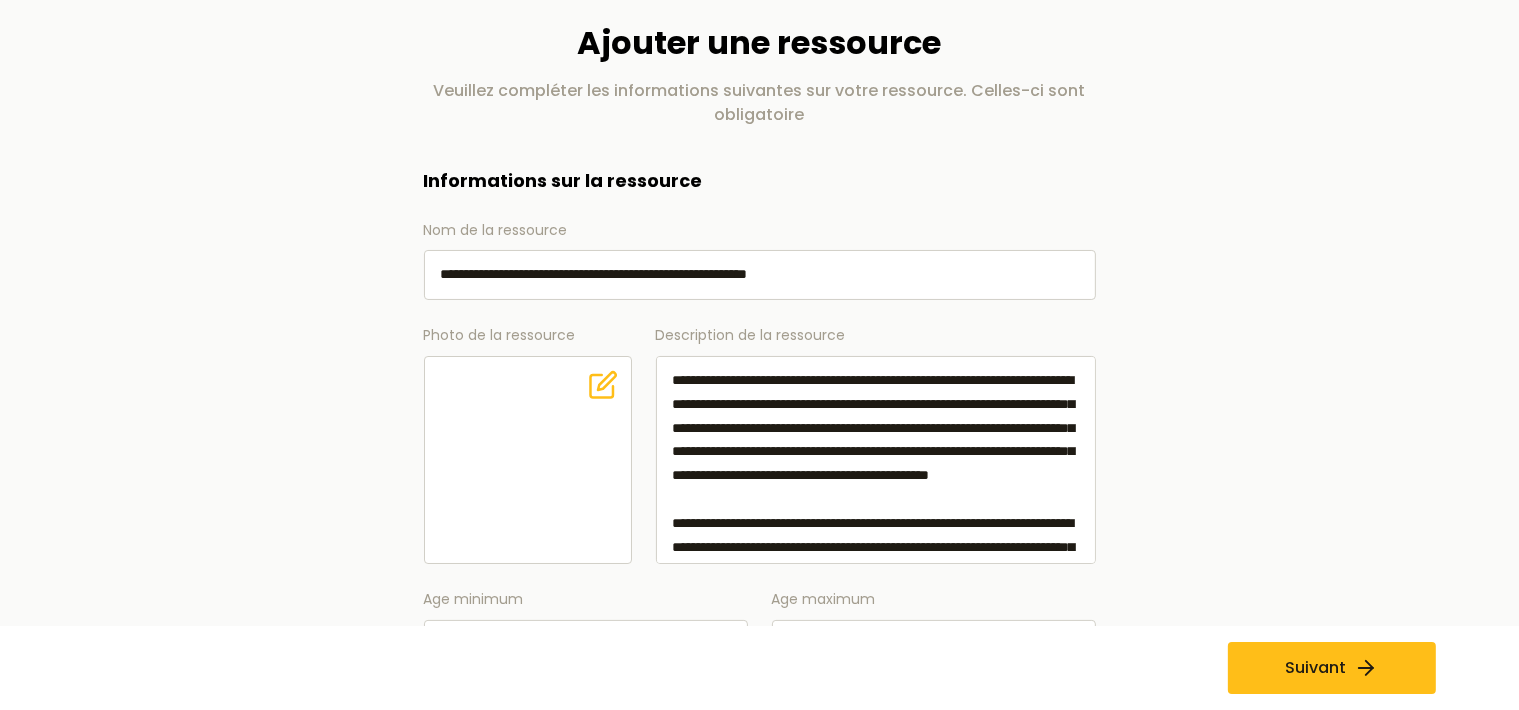 click on "**********" at bounding box center [876, 460] 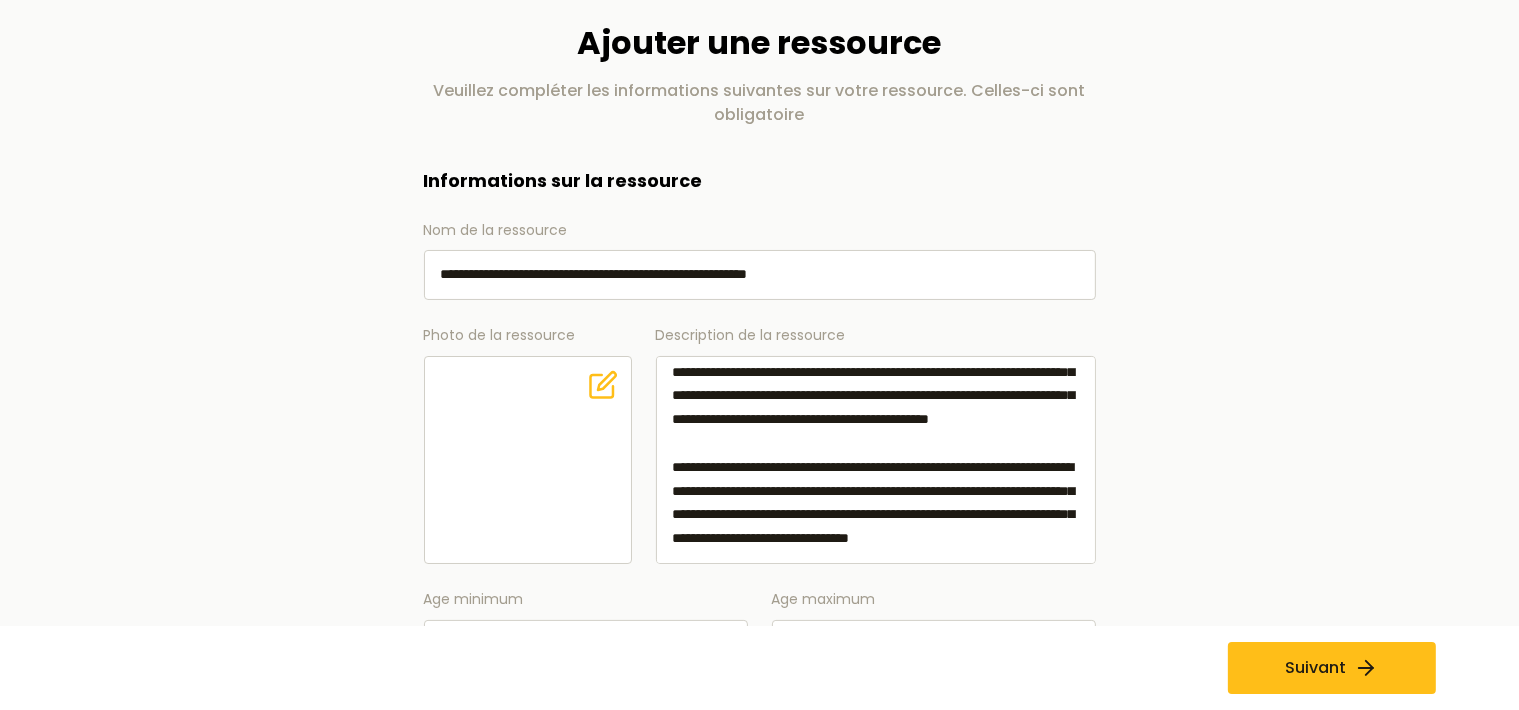 scroll, scrollTop: 150, scrollLeft: 0, axis: vertical 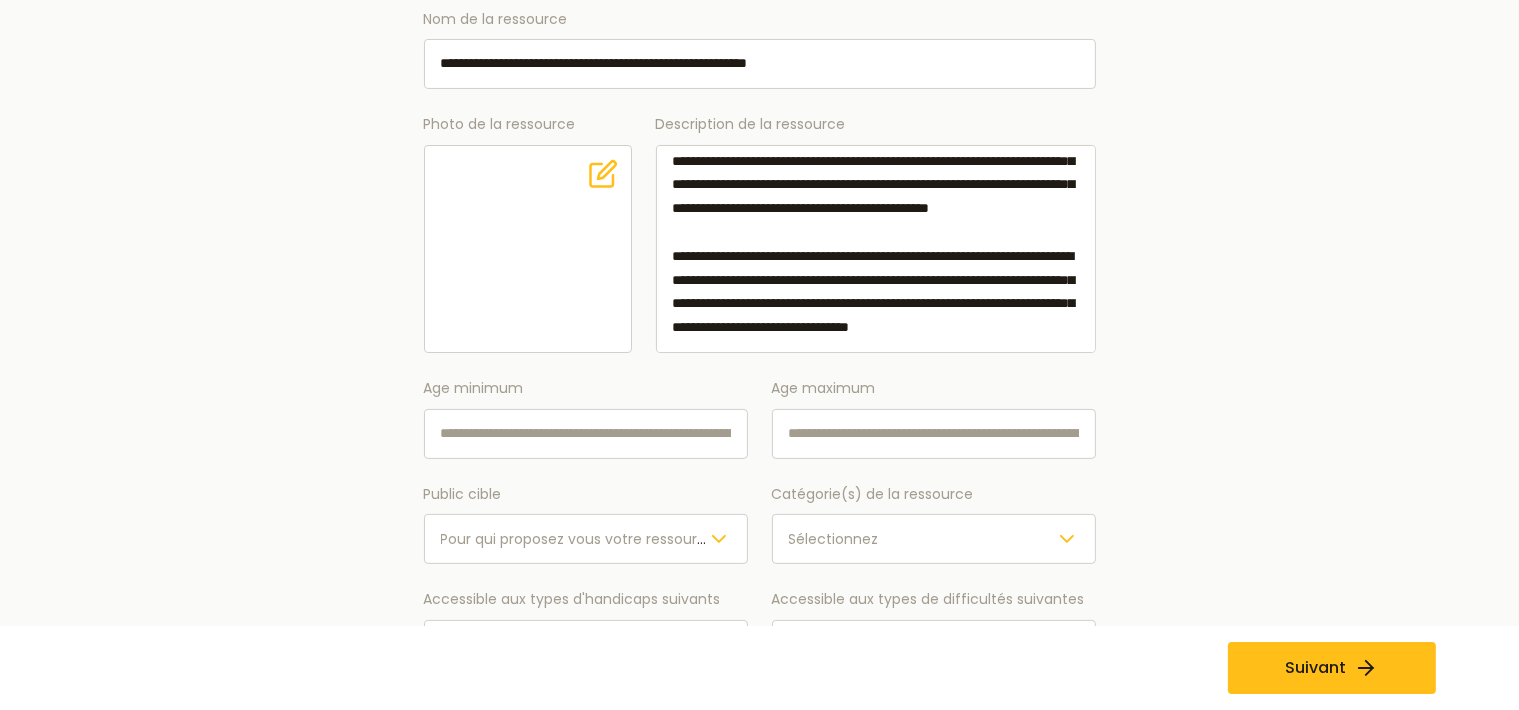 type on "**********" 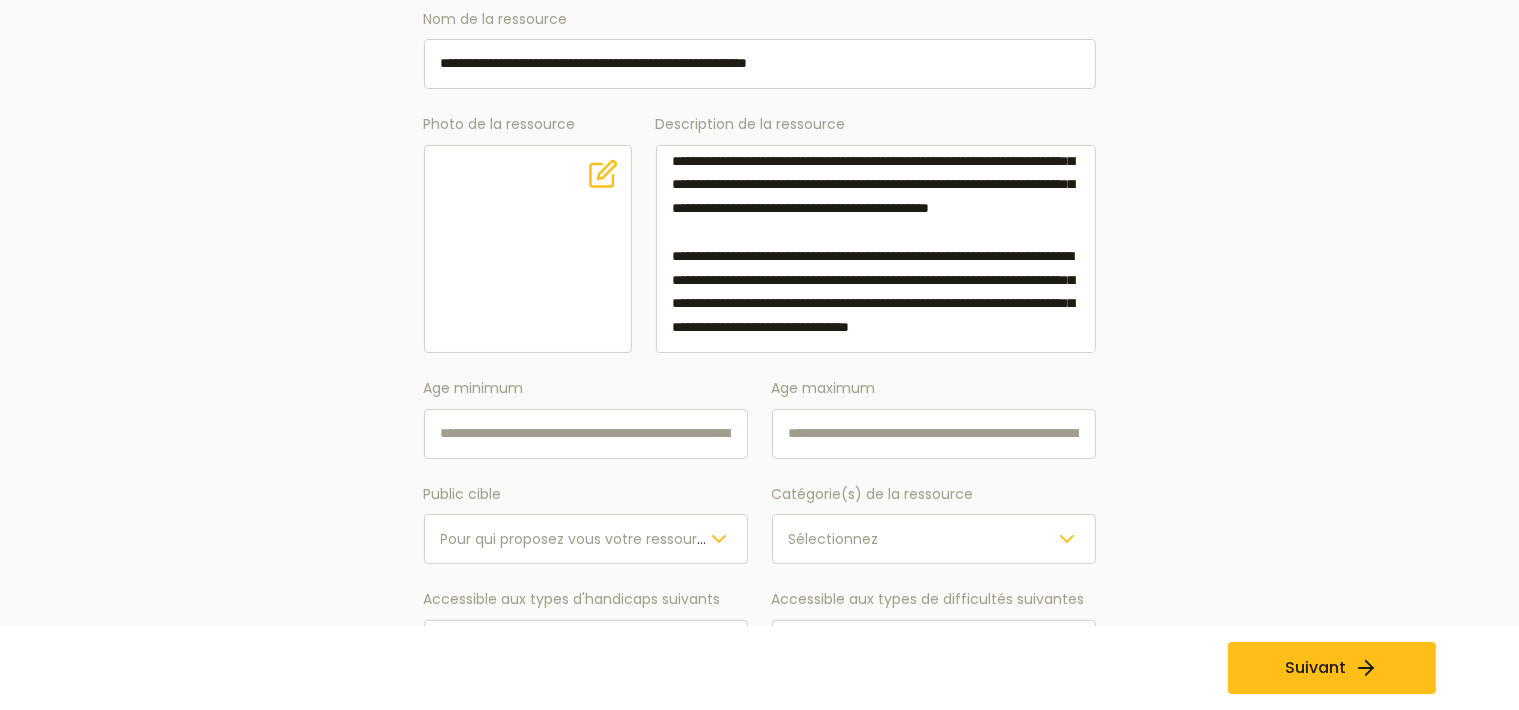 click on "Age minimum" at bounding box center (586, 434) 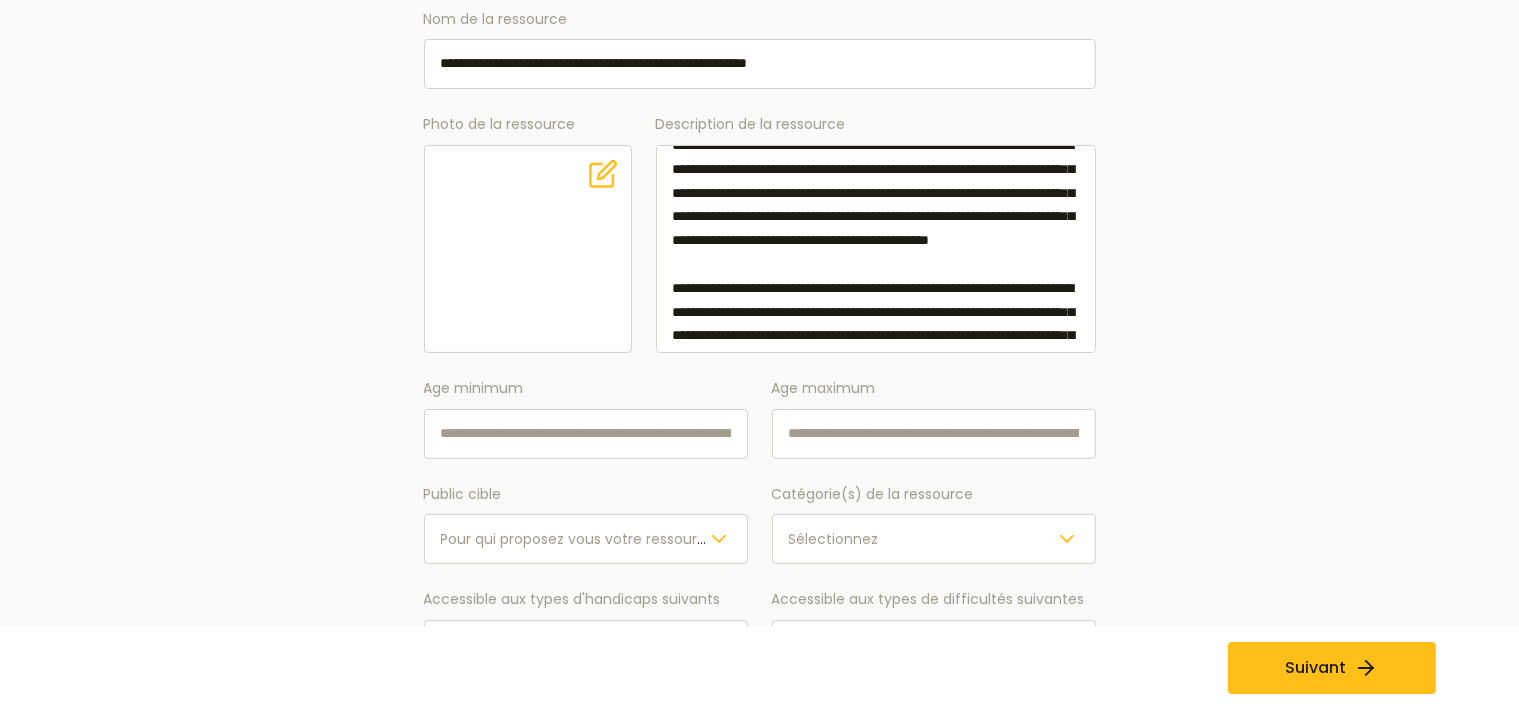 scroll, scrollTop: 0, scrollLeft: 0, axis: both 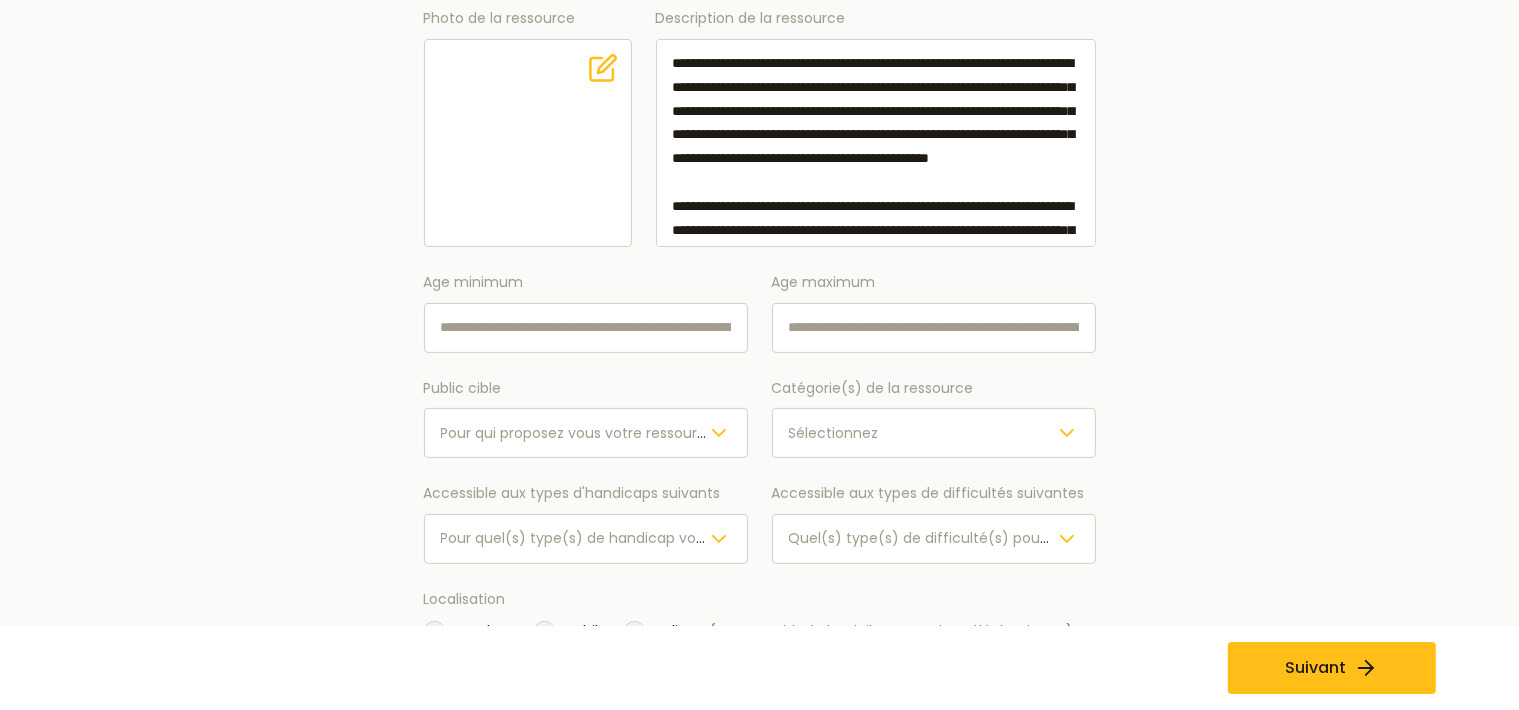 click on "Age minimum" at bounding box center [586, 328] 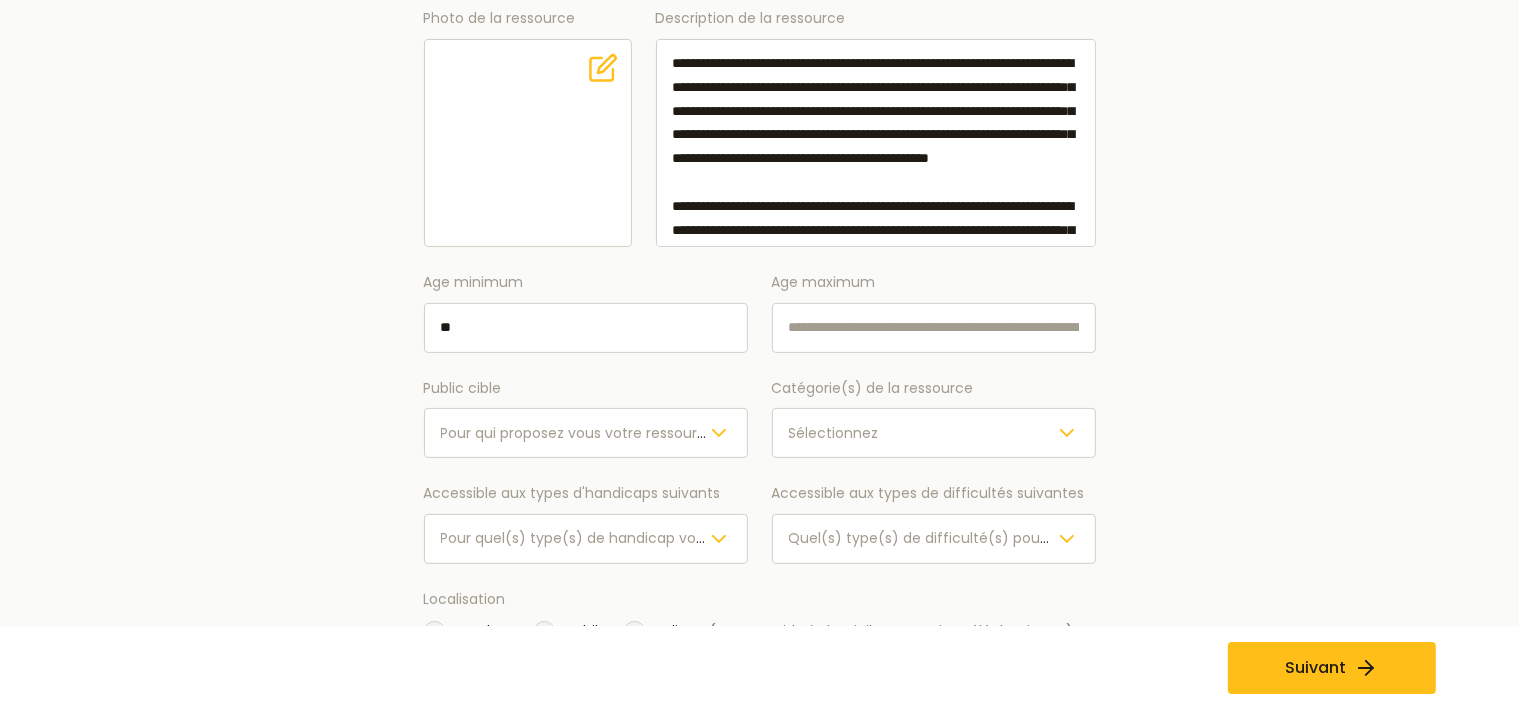 type on "**" 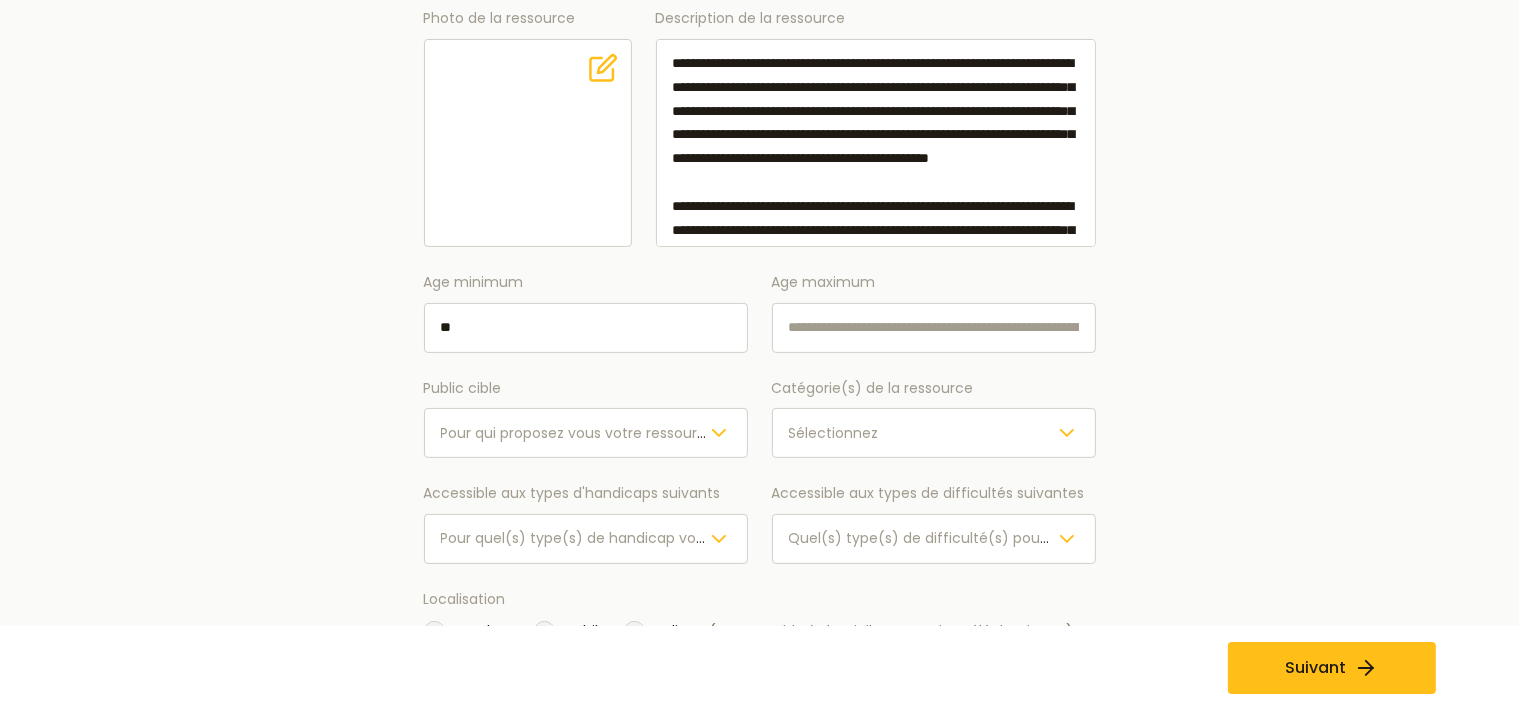 click on "Pour qui proposez vous votre ressource ?" at bounding box center (584, 433) 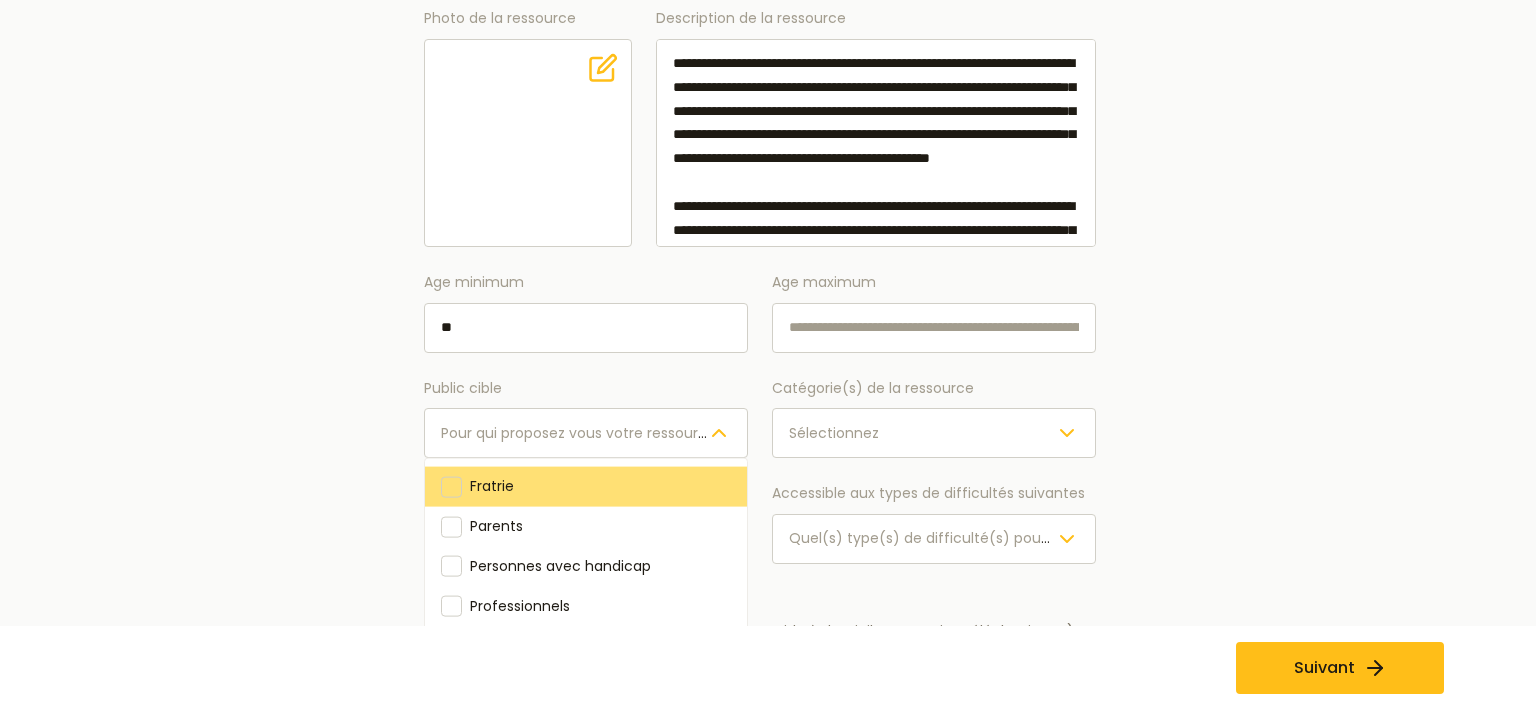 click at bounding box center (451, 486) 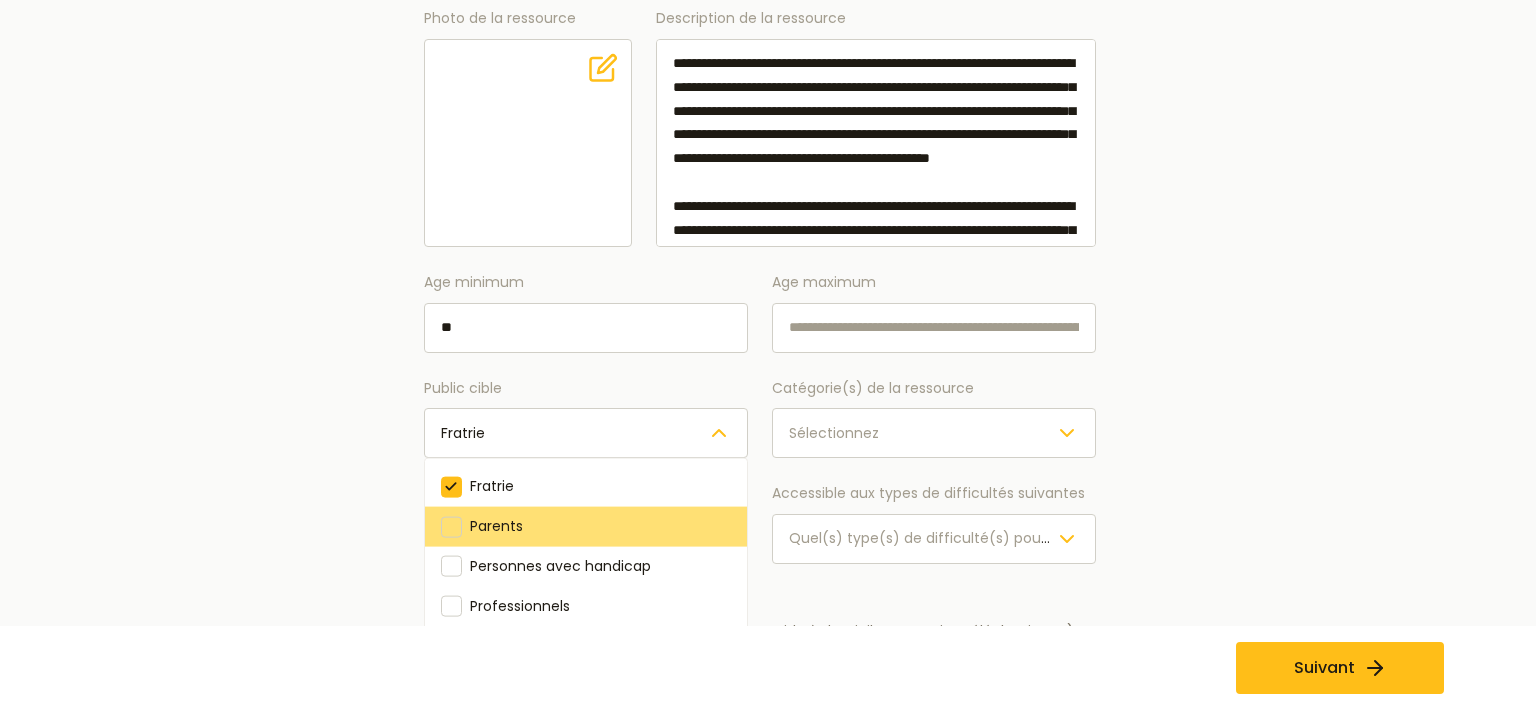 click on "Parents" at bounding box center (586, 527) 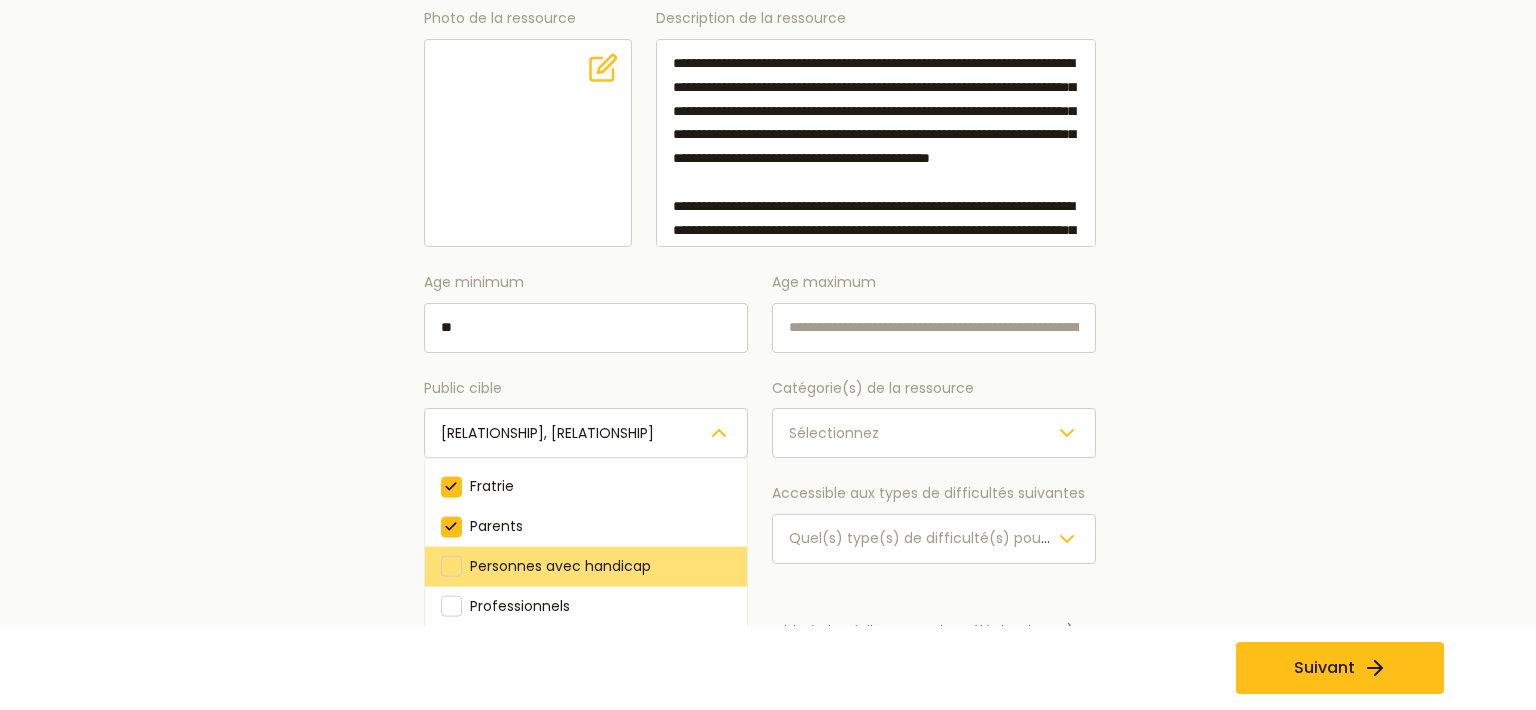 click at bounding box center [451, 566] 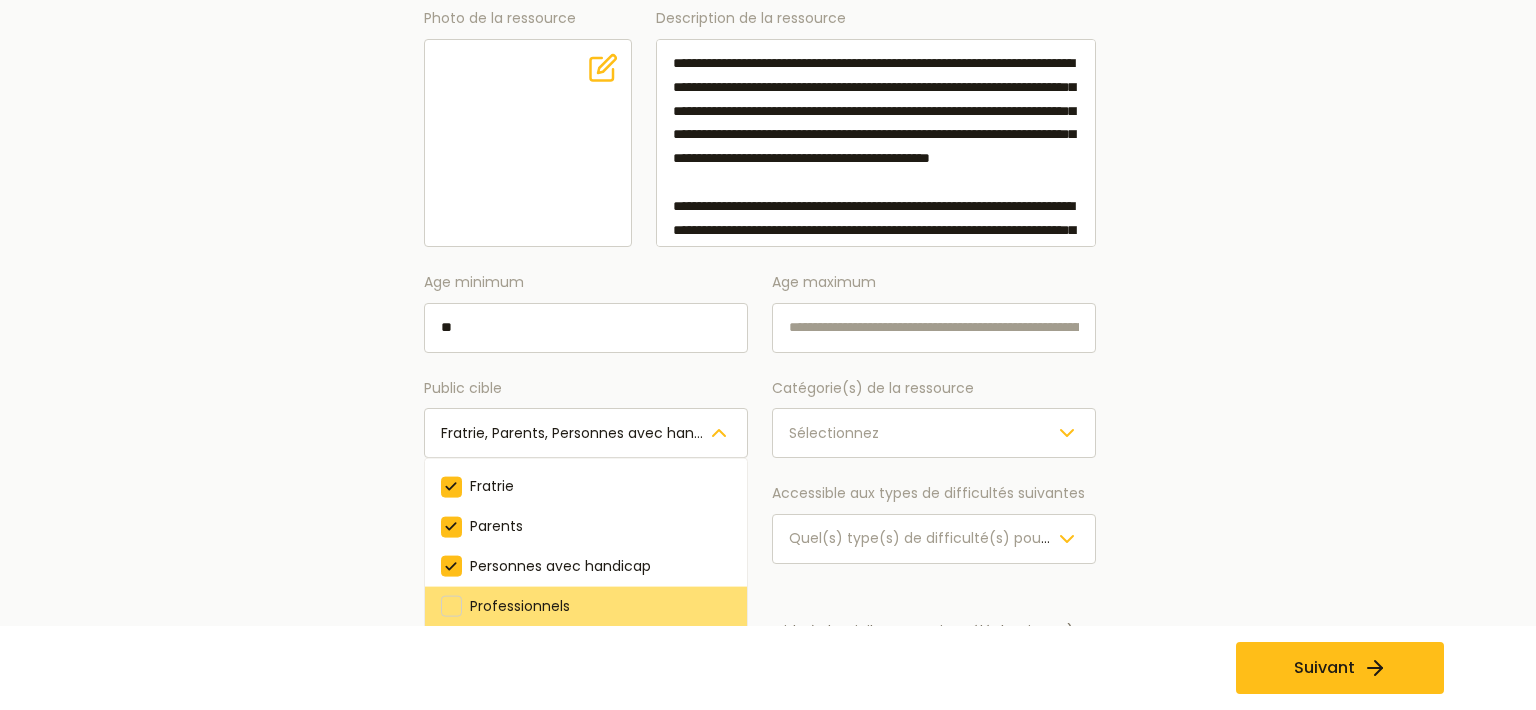 click at bounding box center [451, 606] 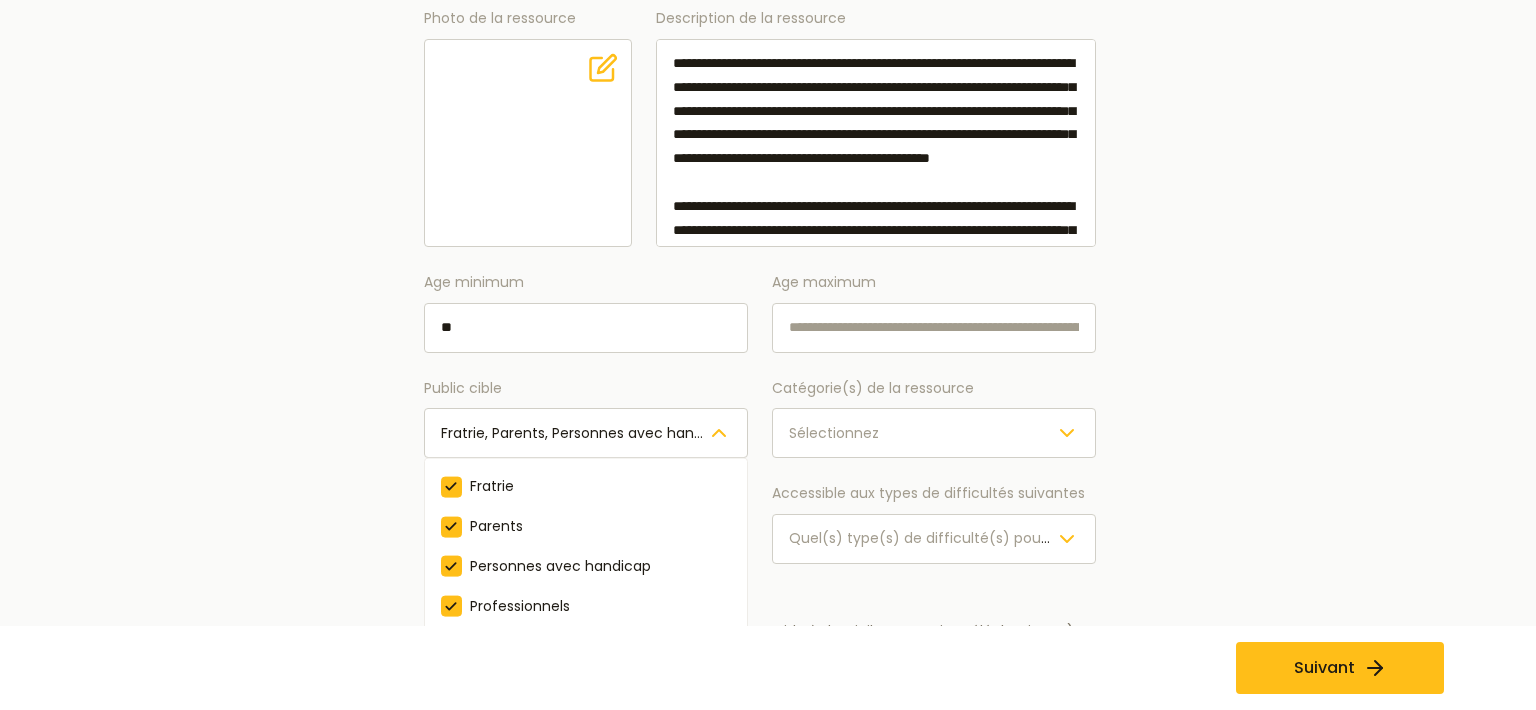 click on "Age minimum ** Age maximum Public cible Fratrie, Parents, Personnes avec handicap, Professionnels Fratrie Parents Personnes avec handicap Professionnels Catégorie(s) de la ressource Sélectionnez Accessible aux types d'handicaps suivants Pour quel(s) type(s) de handicap votre ressource est elle prévue ? Accessible aux types de difficultés suivantes Quel(s) type(s) de difficulté(s) pouvez vous prendre en charge ?" at bounding box center (760, 417) 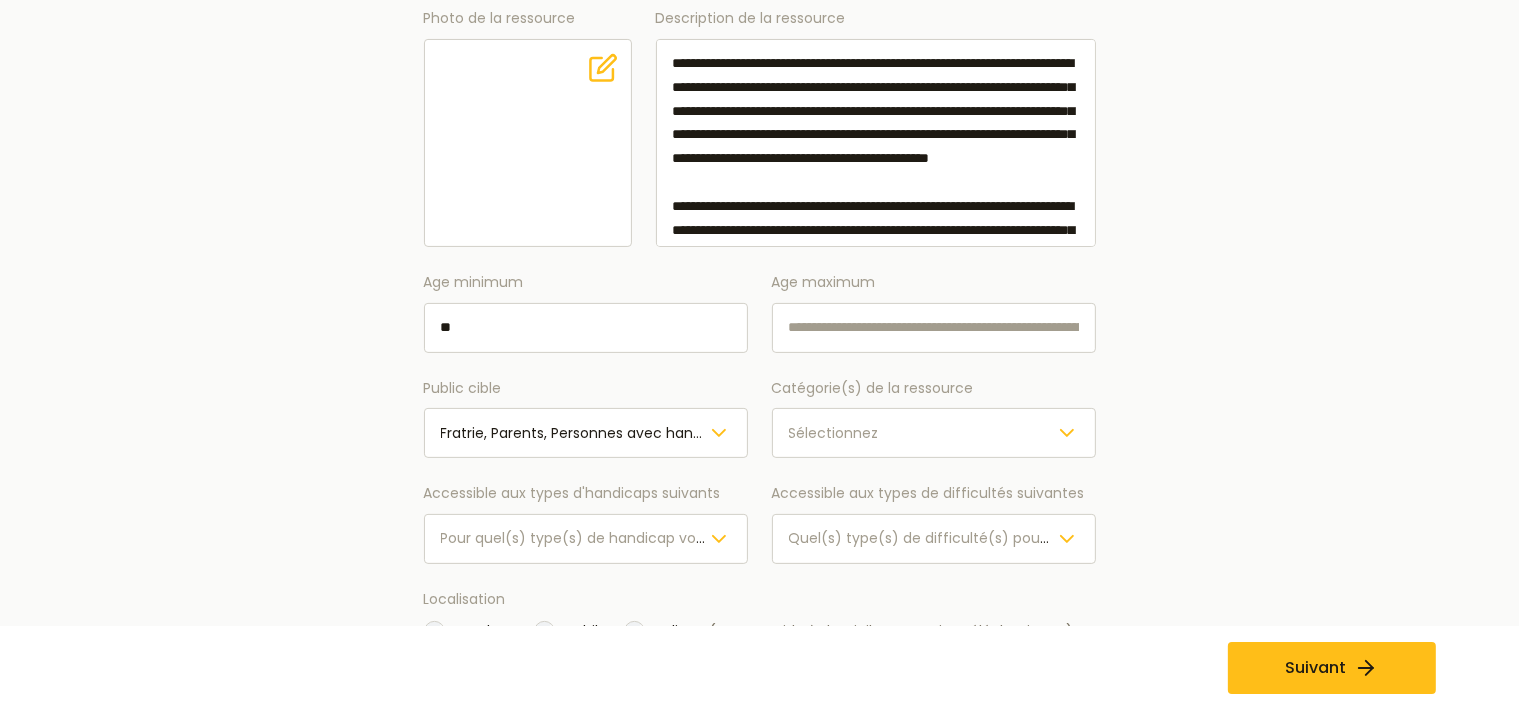 click on "Sélectionnez" at bounding box center [834, 433] 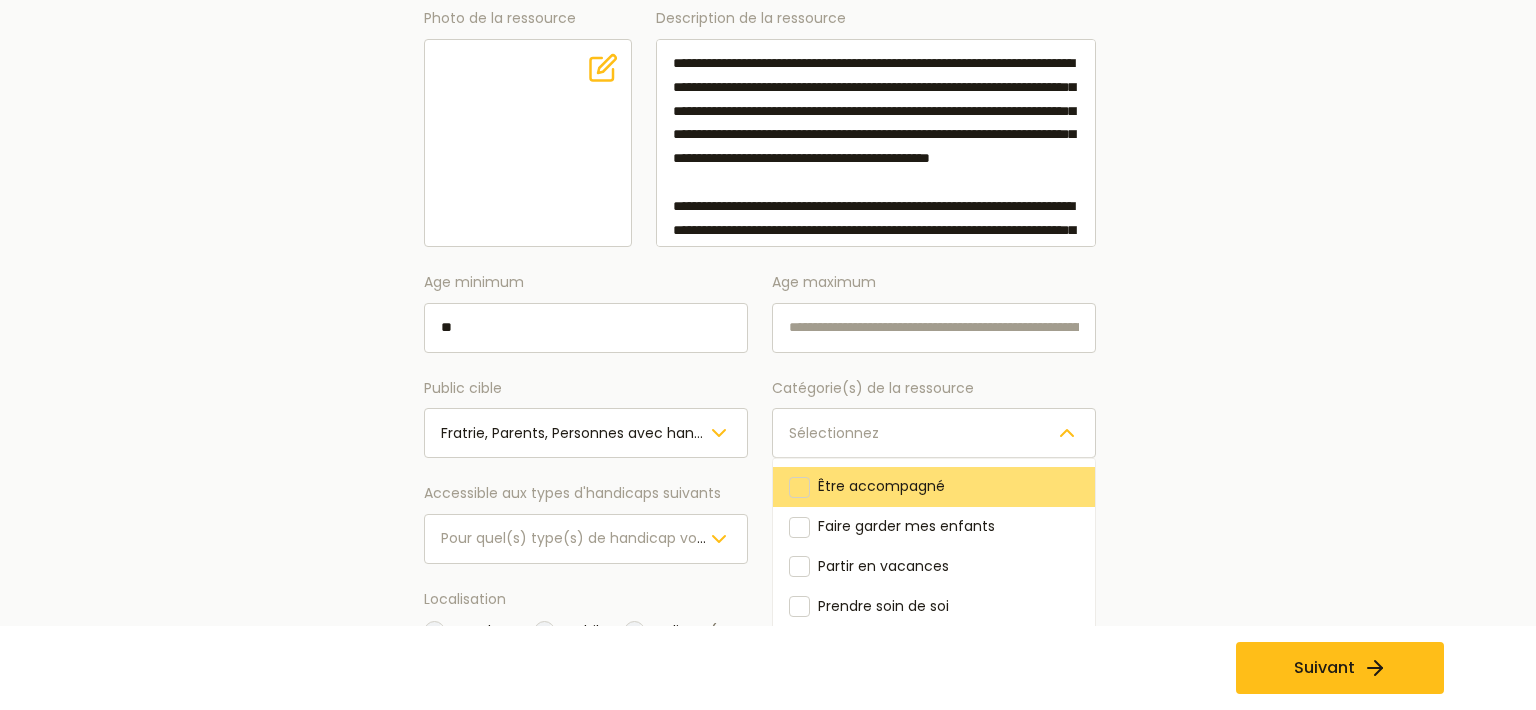 click at bounding box center [799, 486] 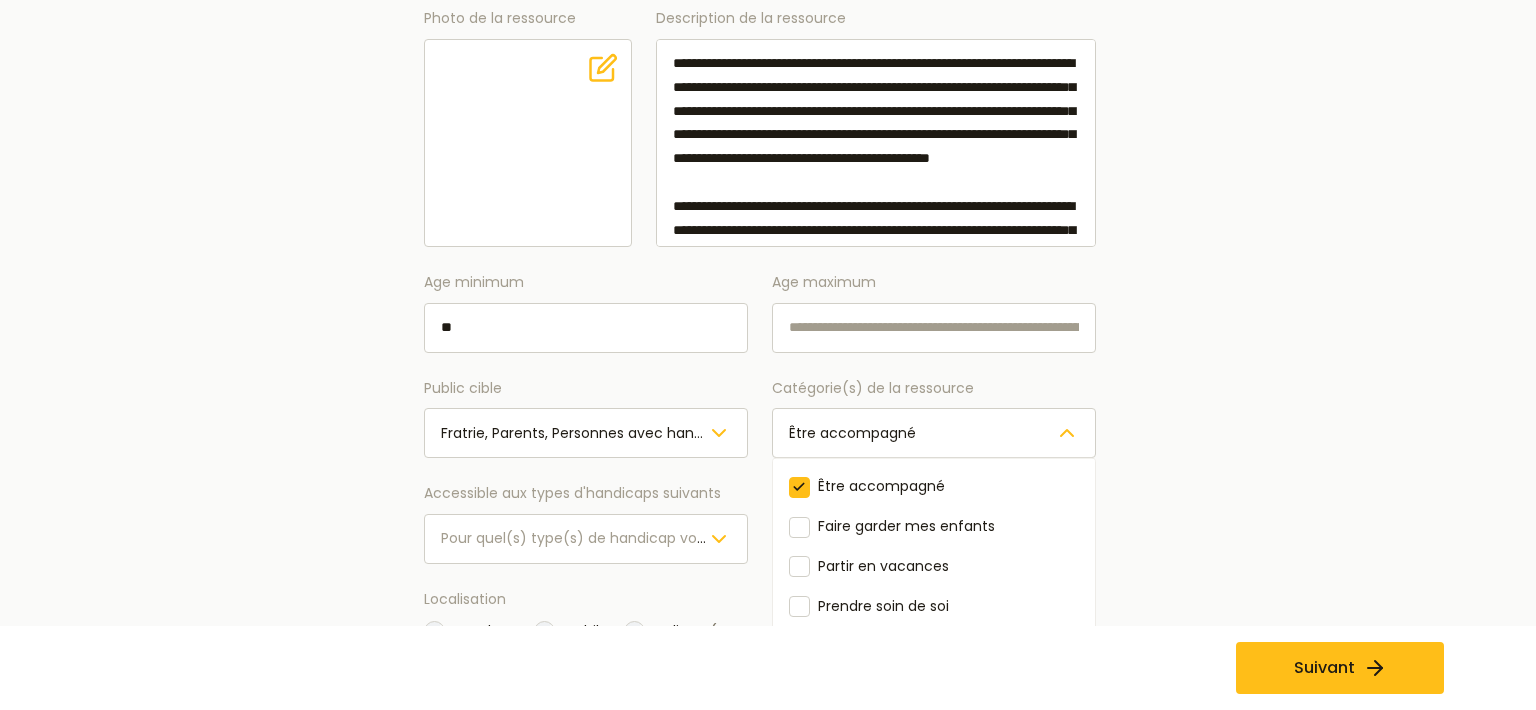 click on "**********" at bounding box center [760, 231] 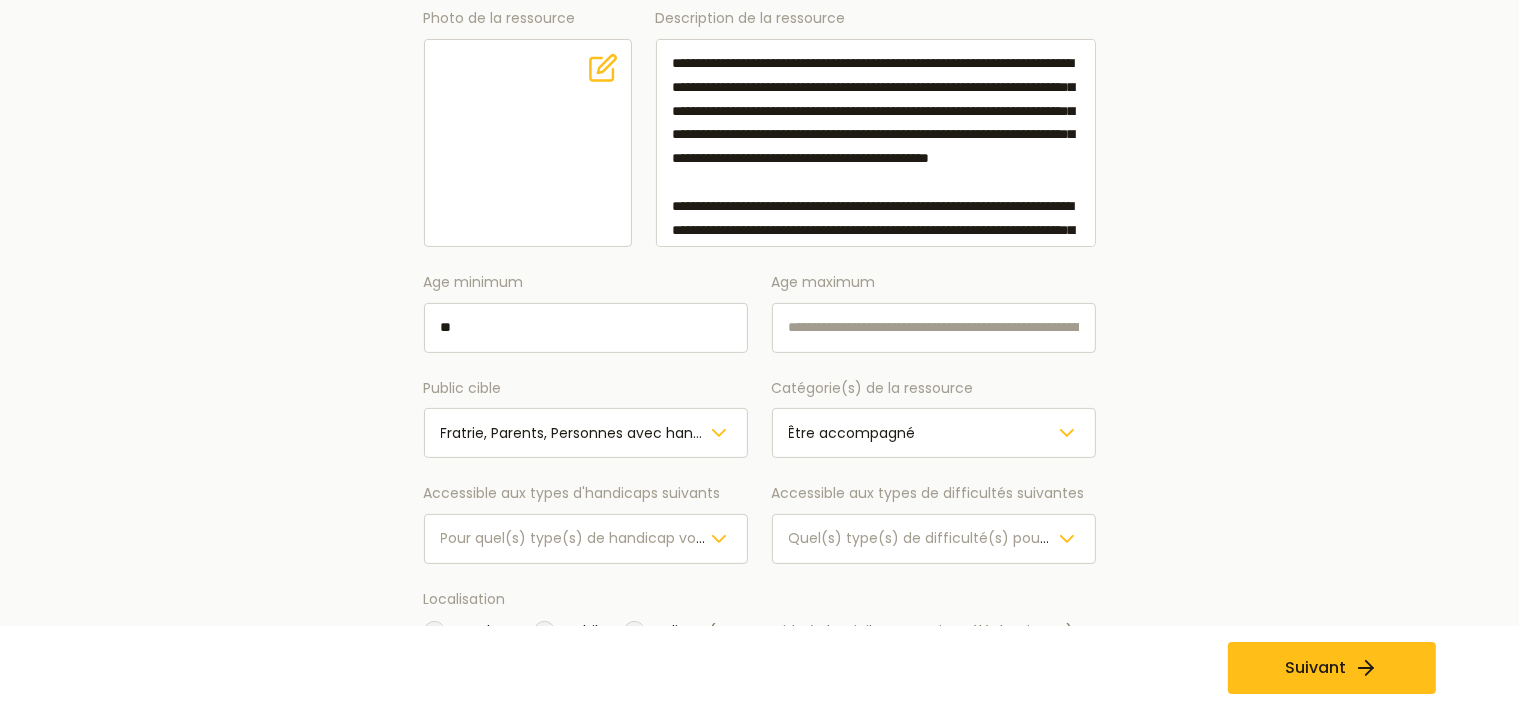 click on "**********" at bounding box center (760, 231) 